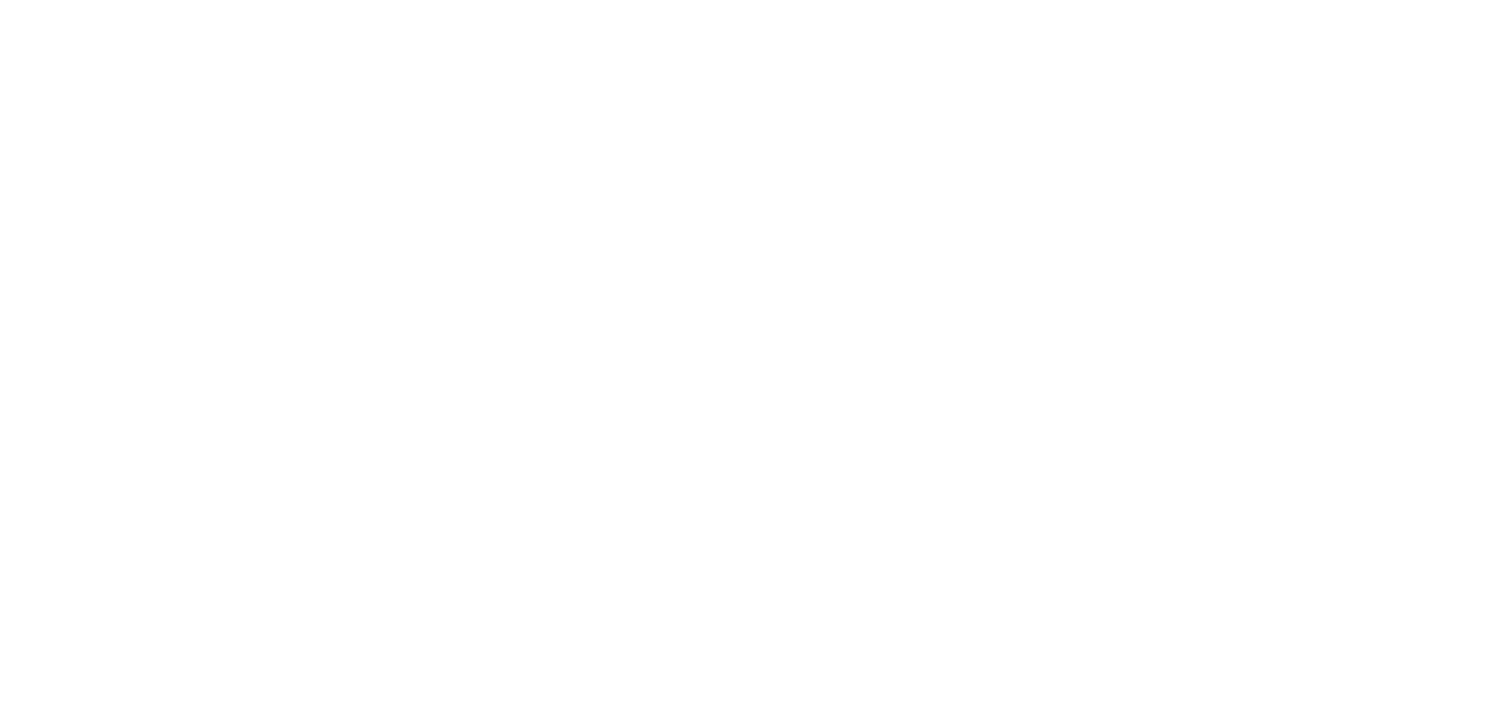 scroll, scrollTop: 0, scrollLeft: 0, axis: both 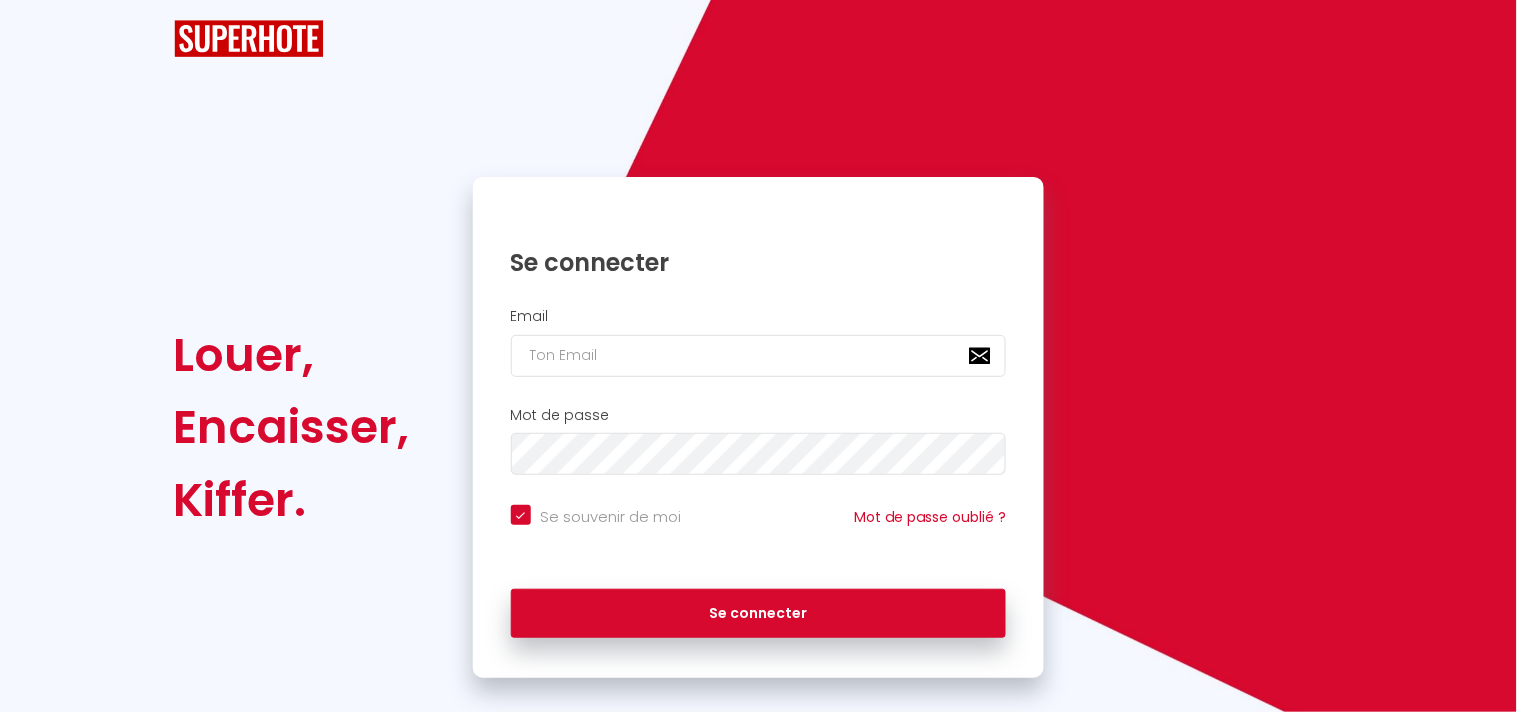 checkbox on "true" 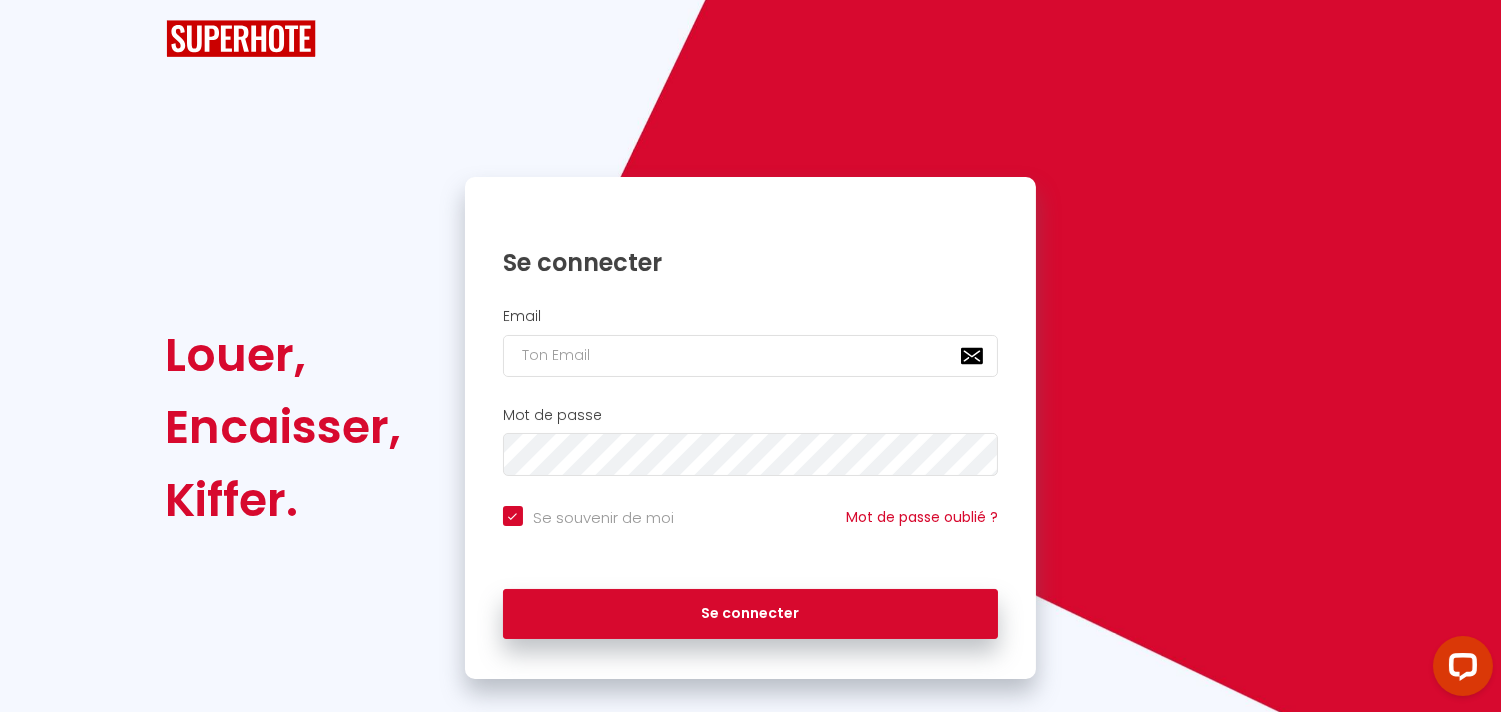 scroll, scrollTop: 0, scrollLeft: 0, axis: both 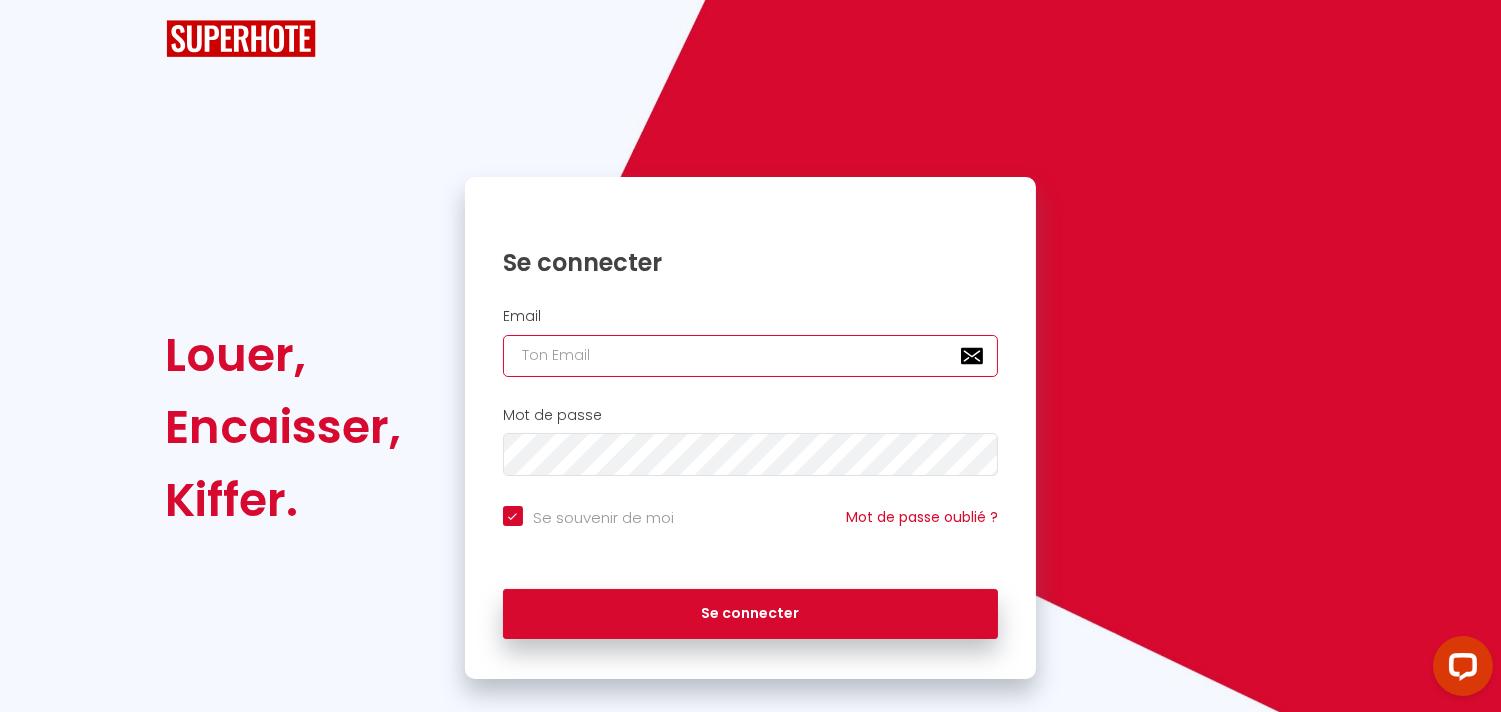 click at bounding box center [751, 356] 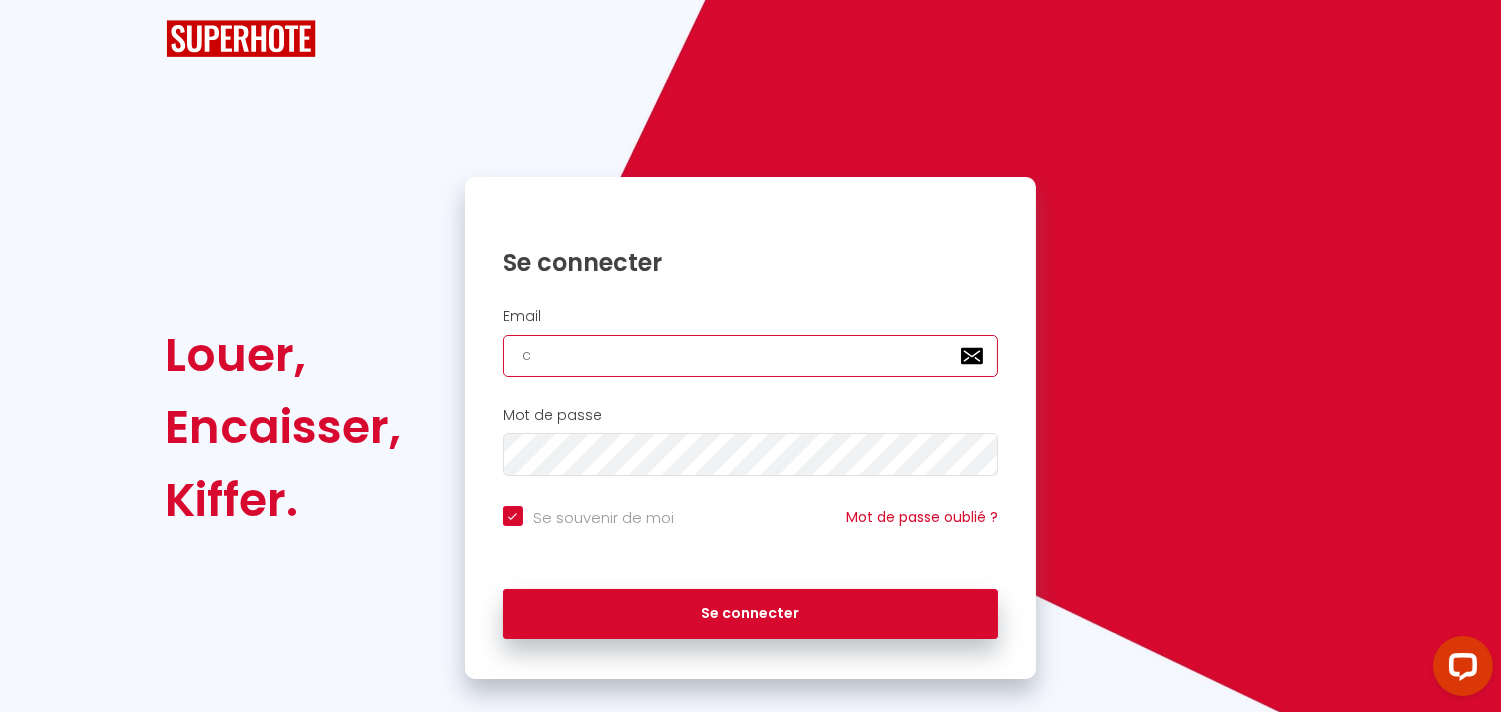 checkbox on "true" 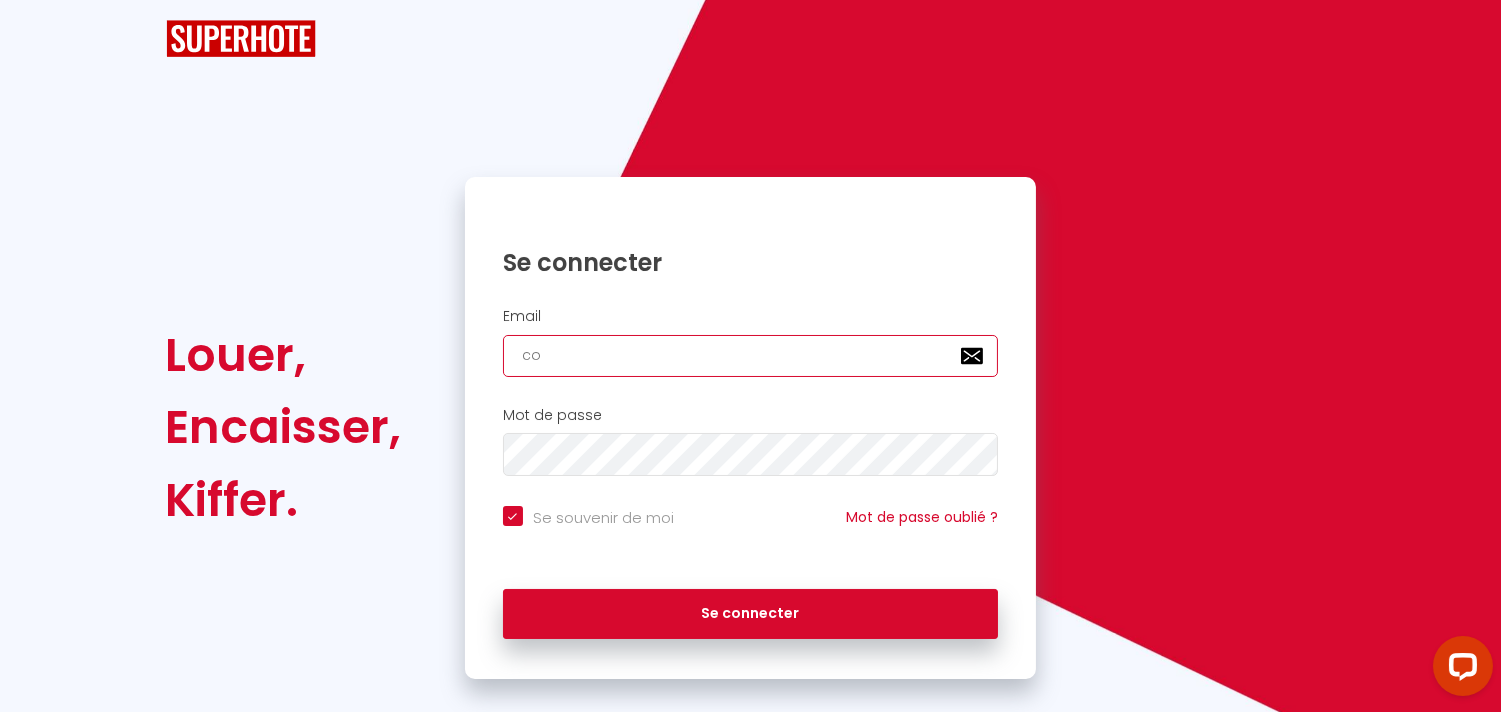 checkbox on "true" 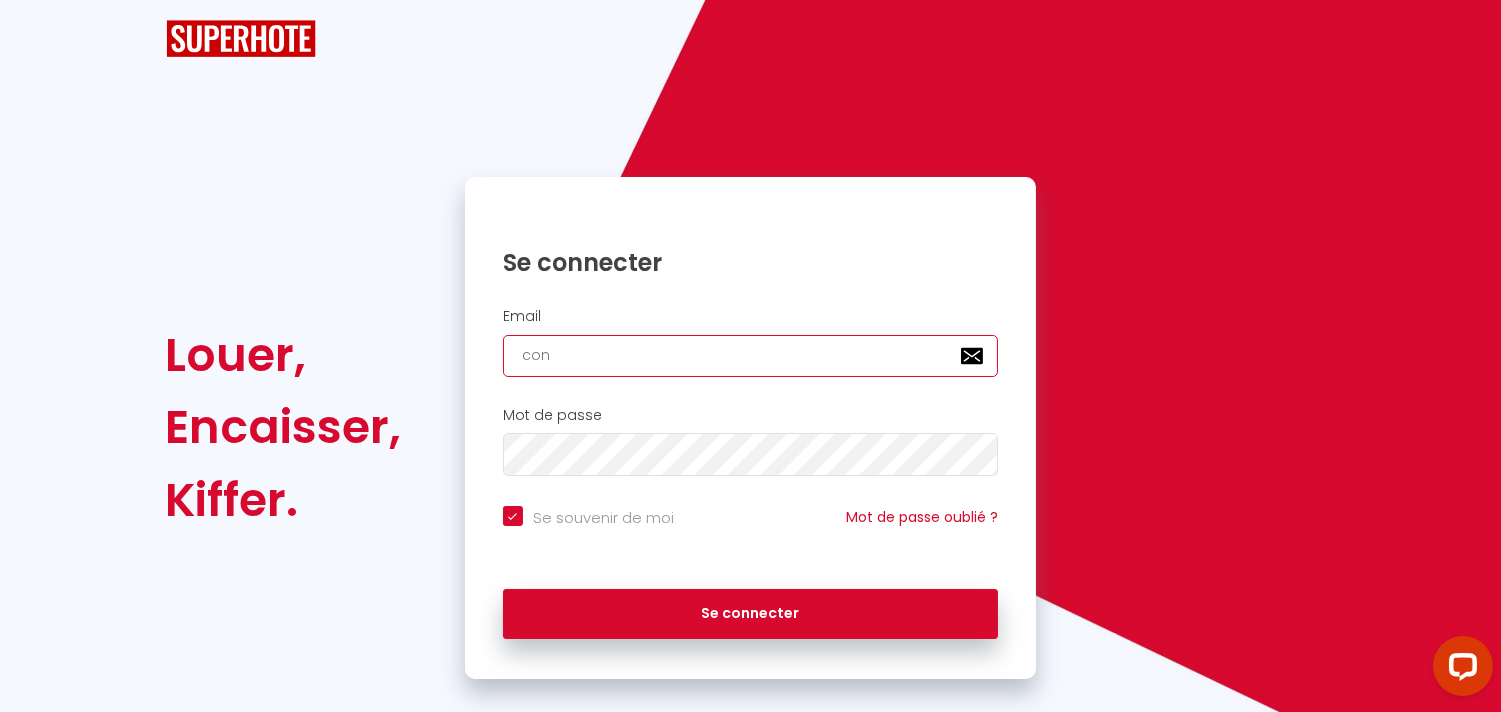 checkbox on "true" 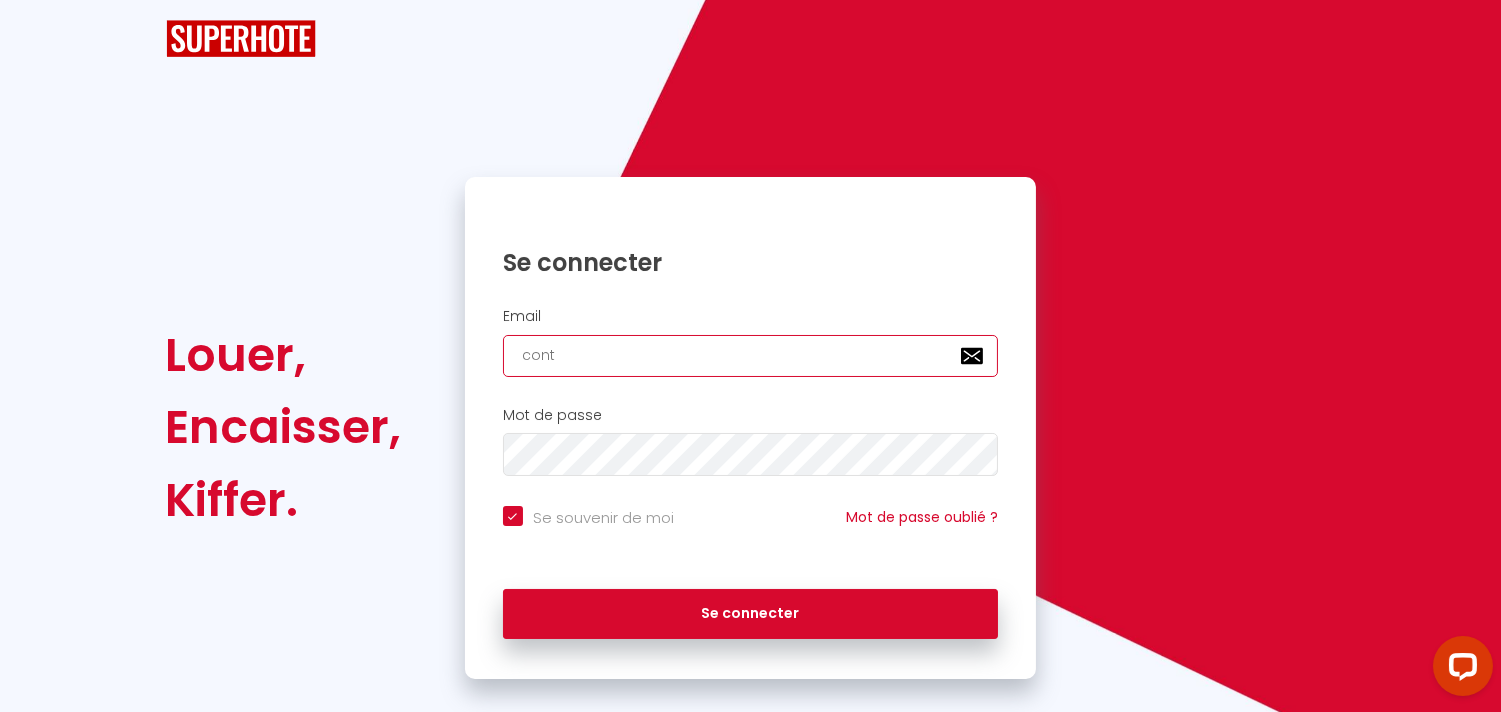 checkbox on "true" 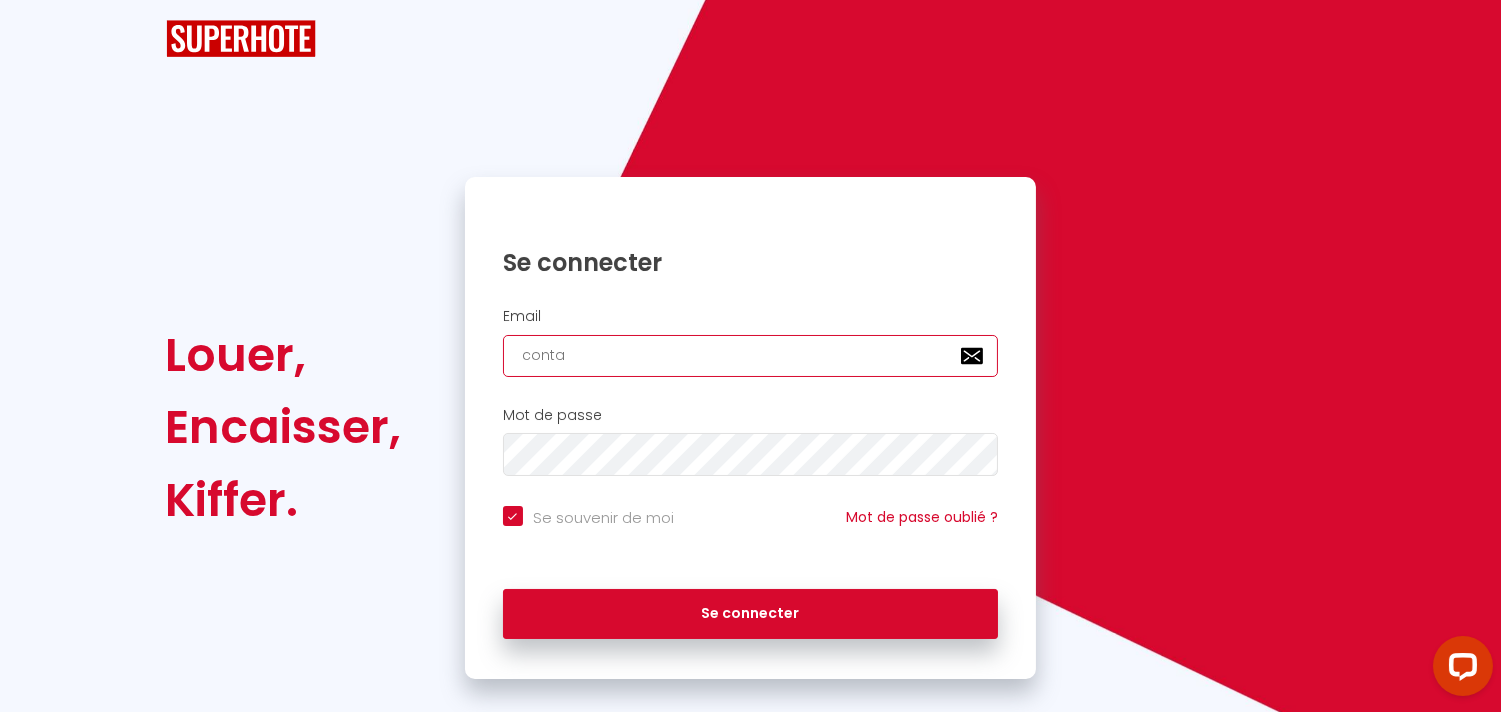 checkbox on "true" 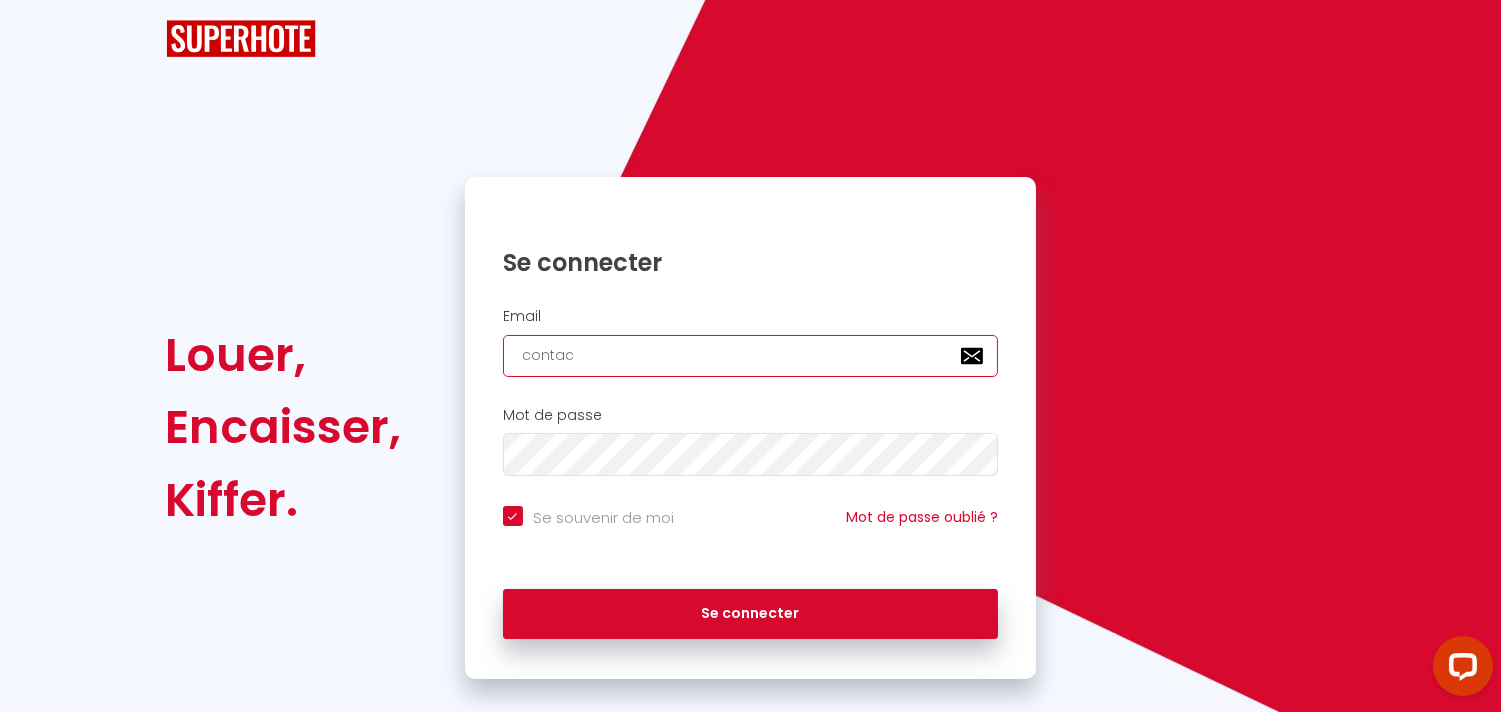 checkbox on "true" 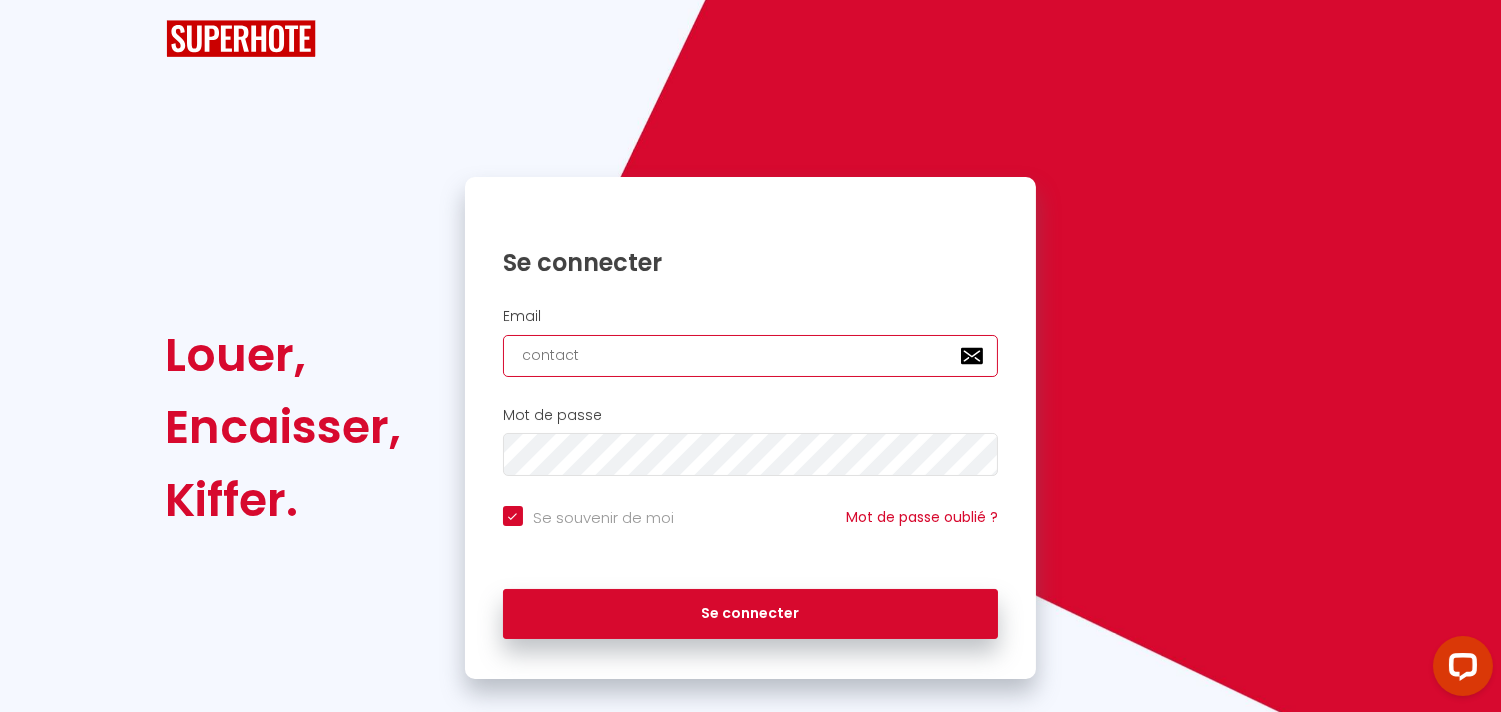 checkbox on "true" 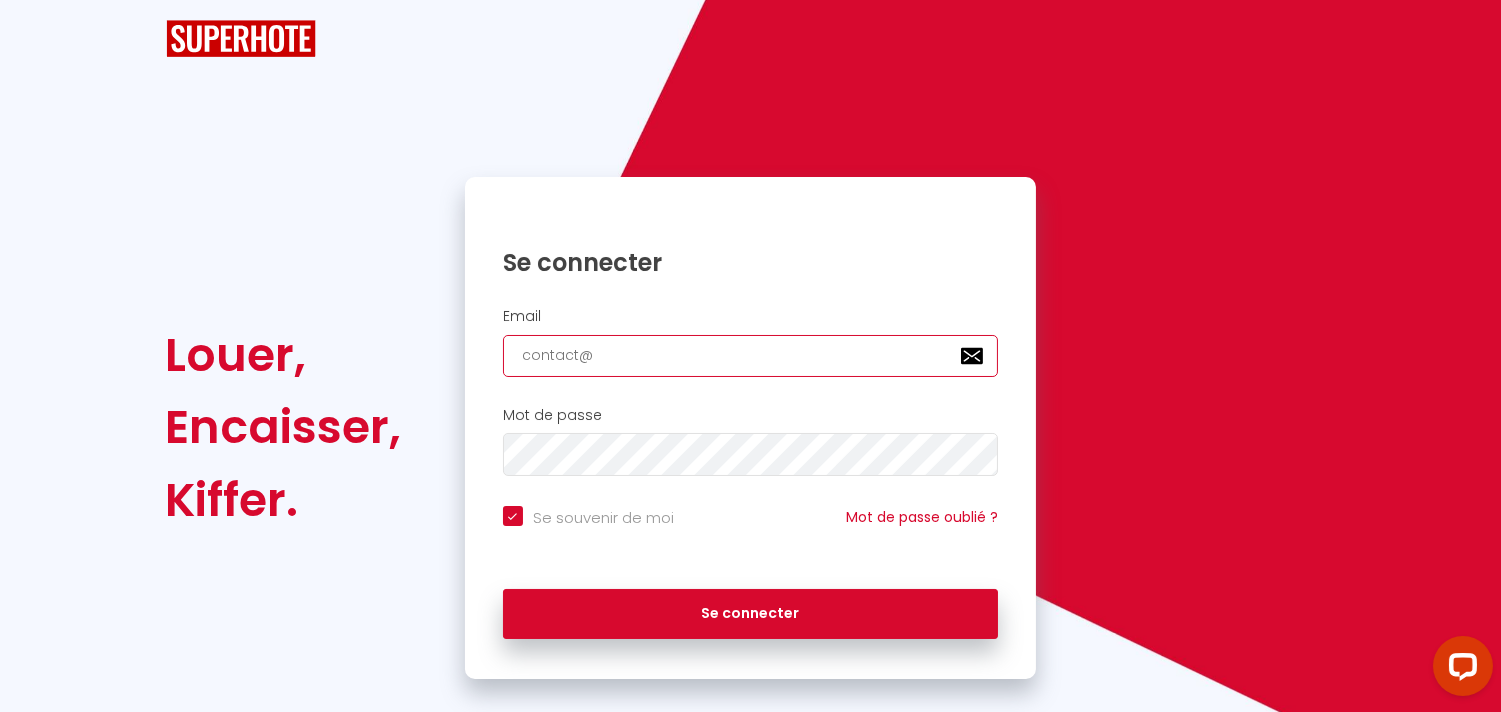 checkbox on "true" 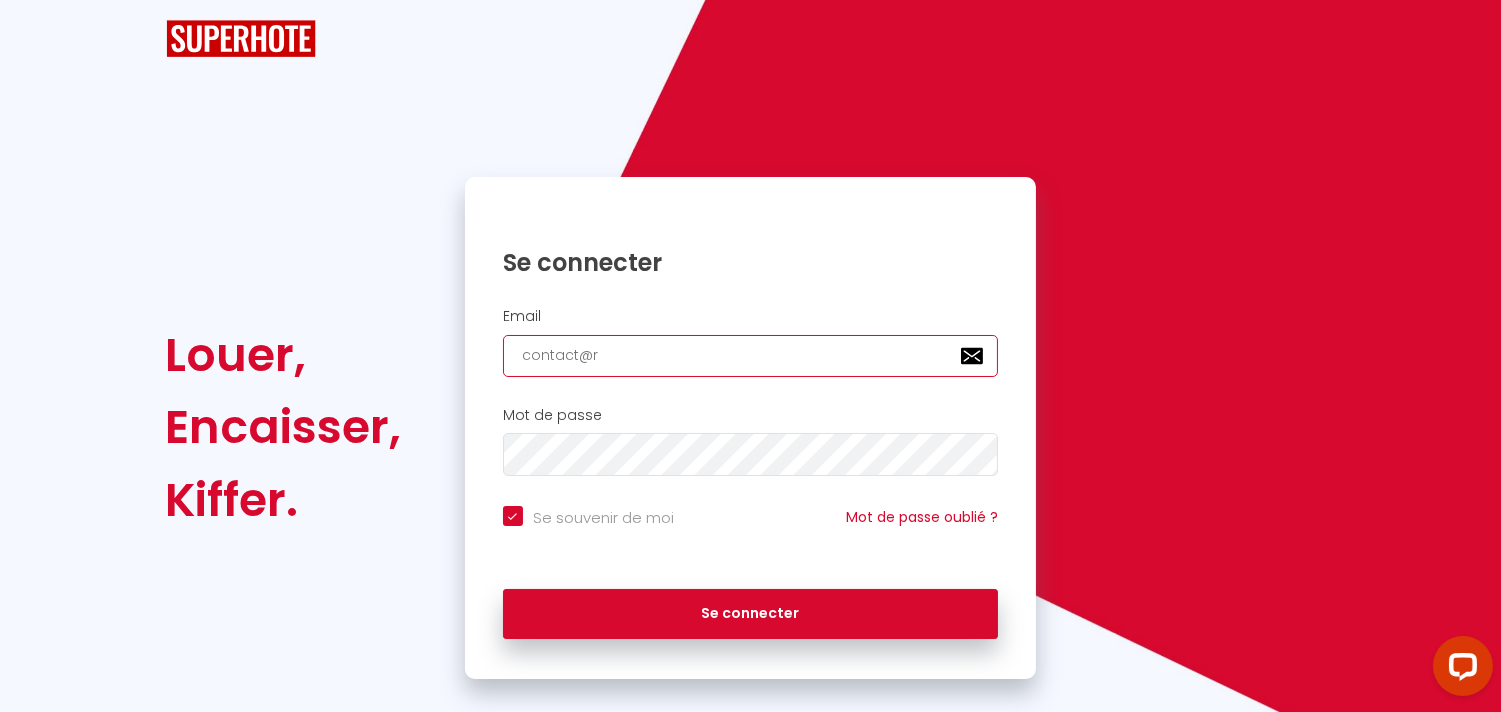 checkbox on "true" 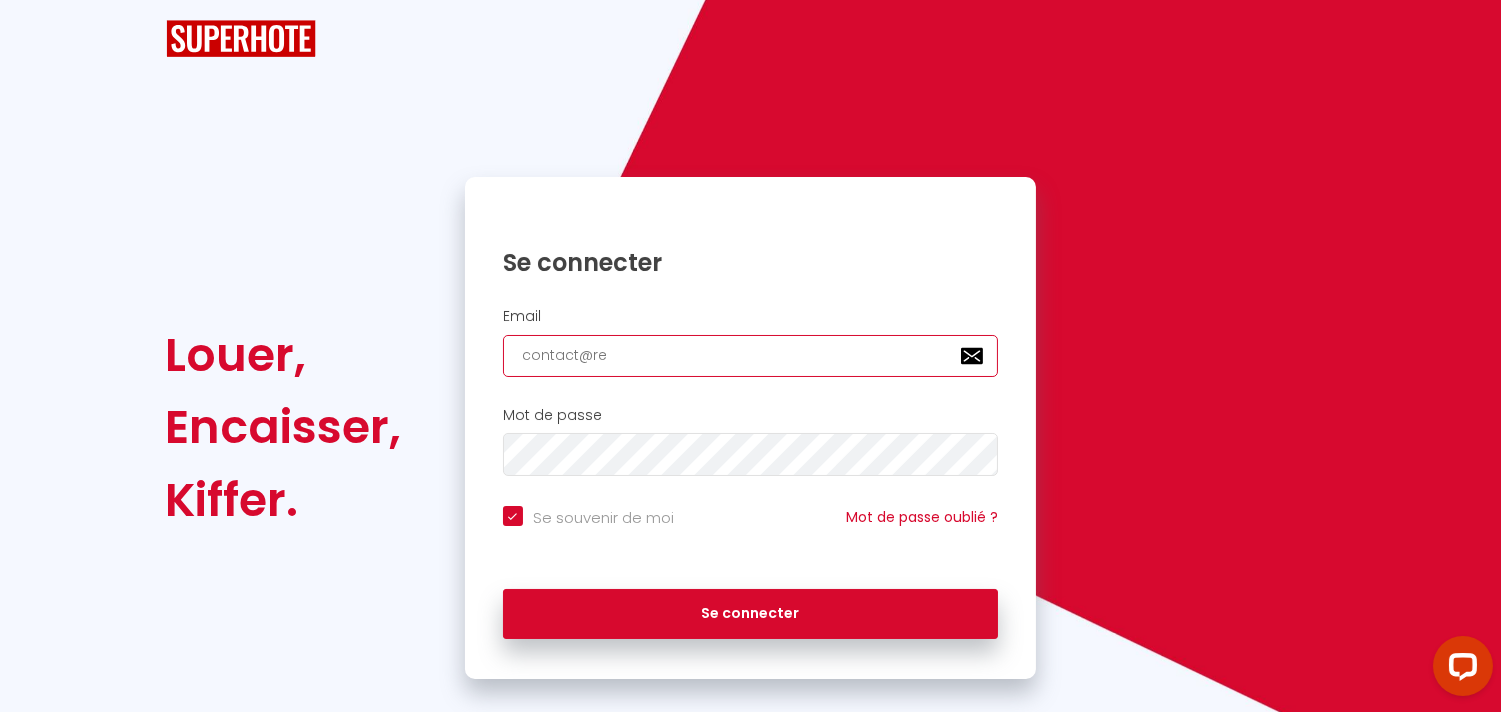 checkbox on "true" 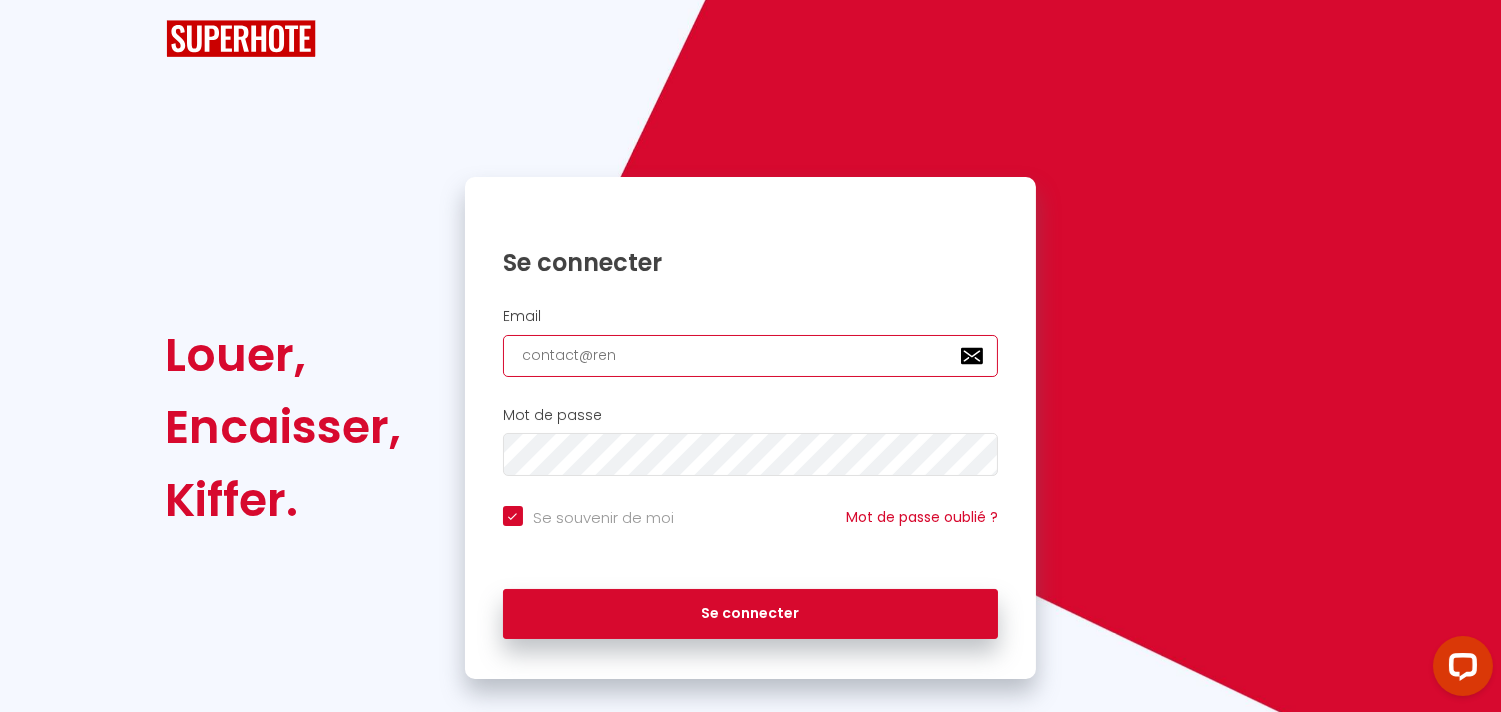 checkbox on "true" 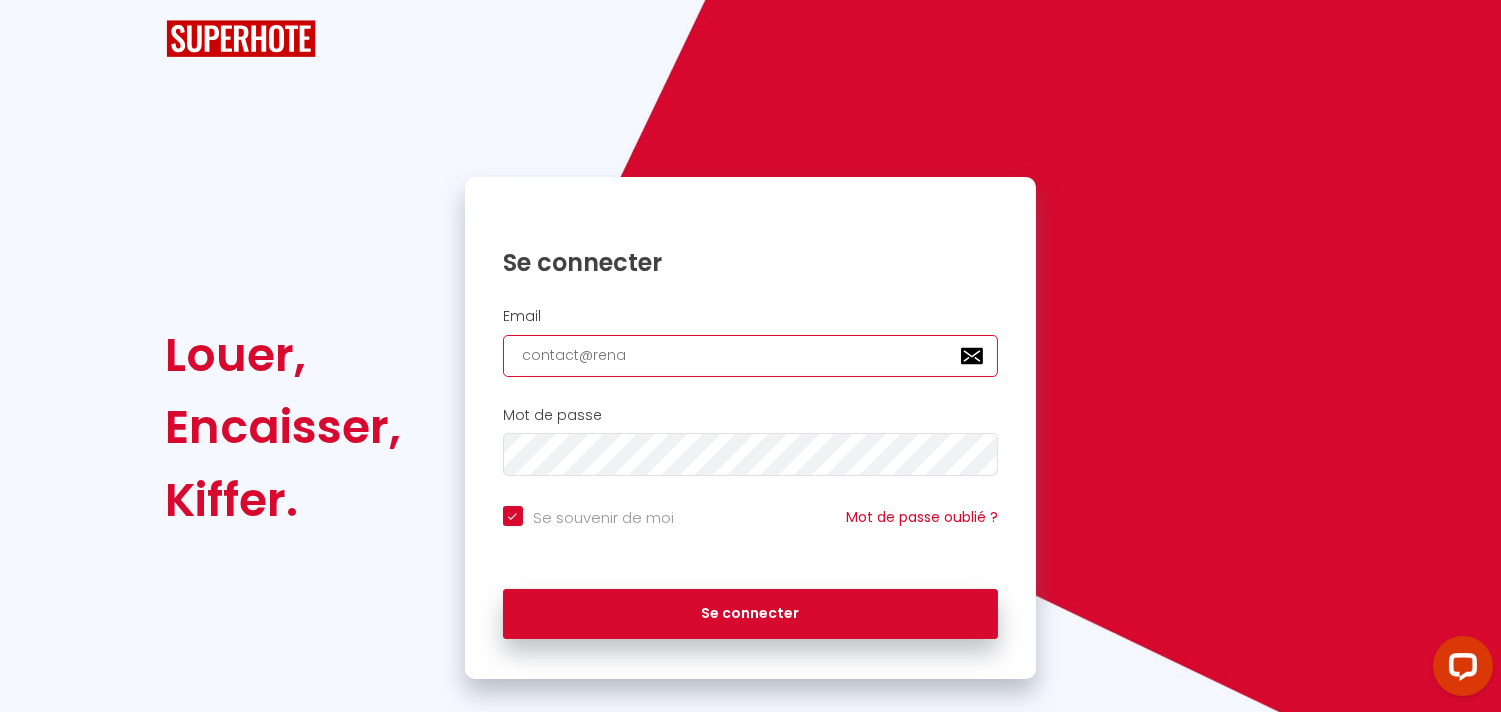 checkbox on "true" 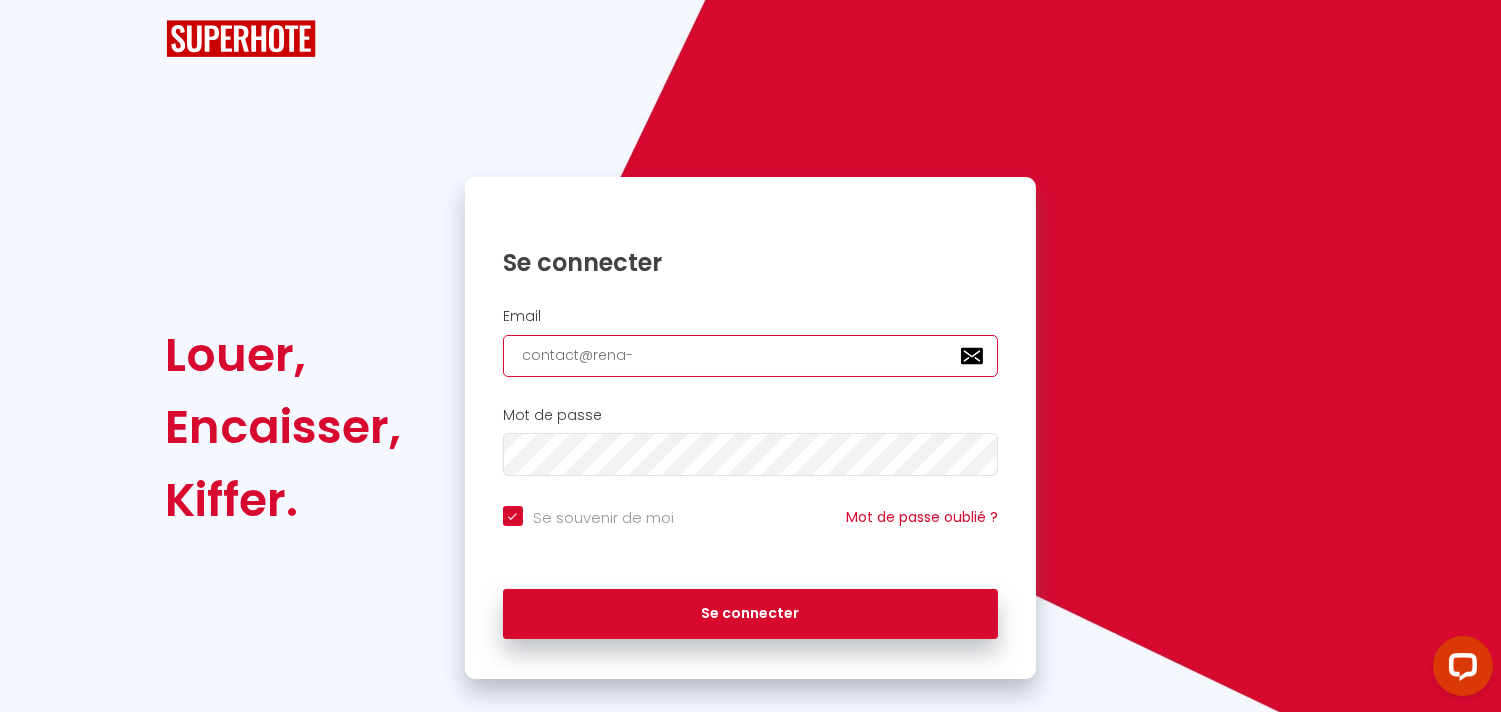 checkbox on "true" 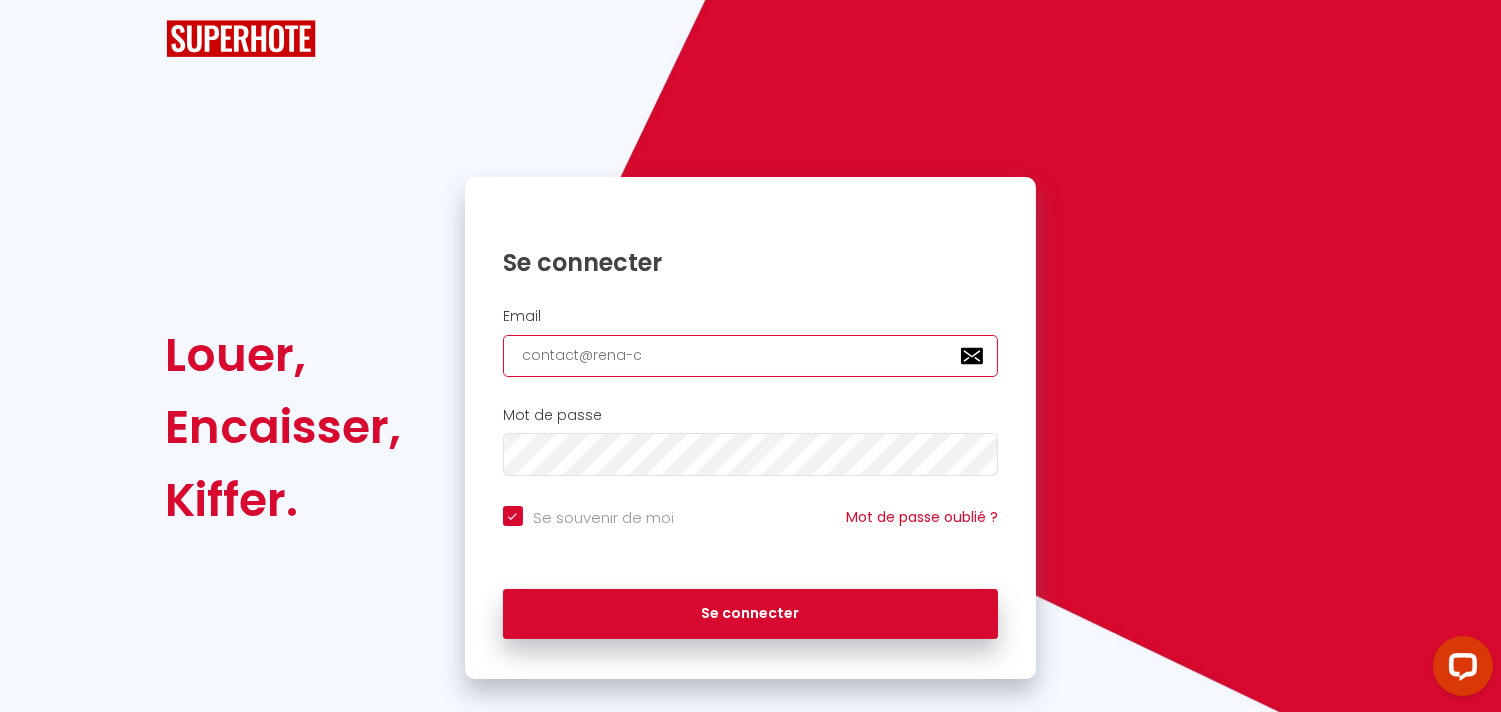 checkbox on "true" 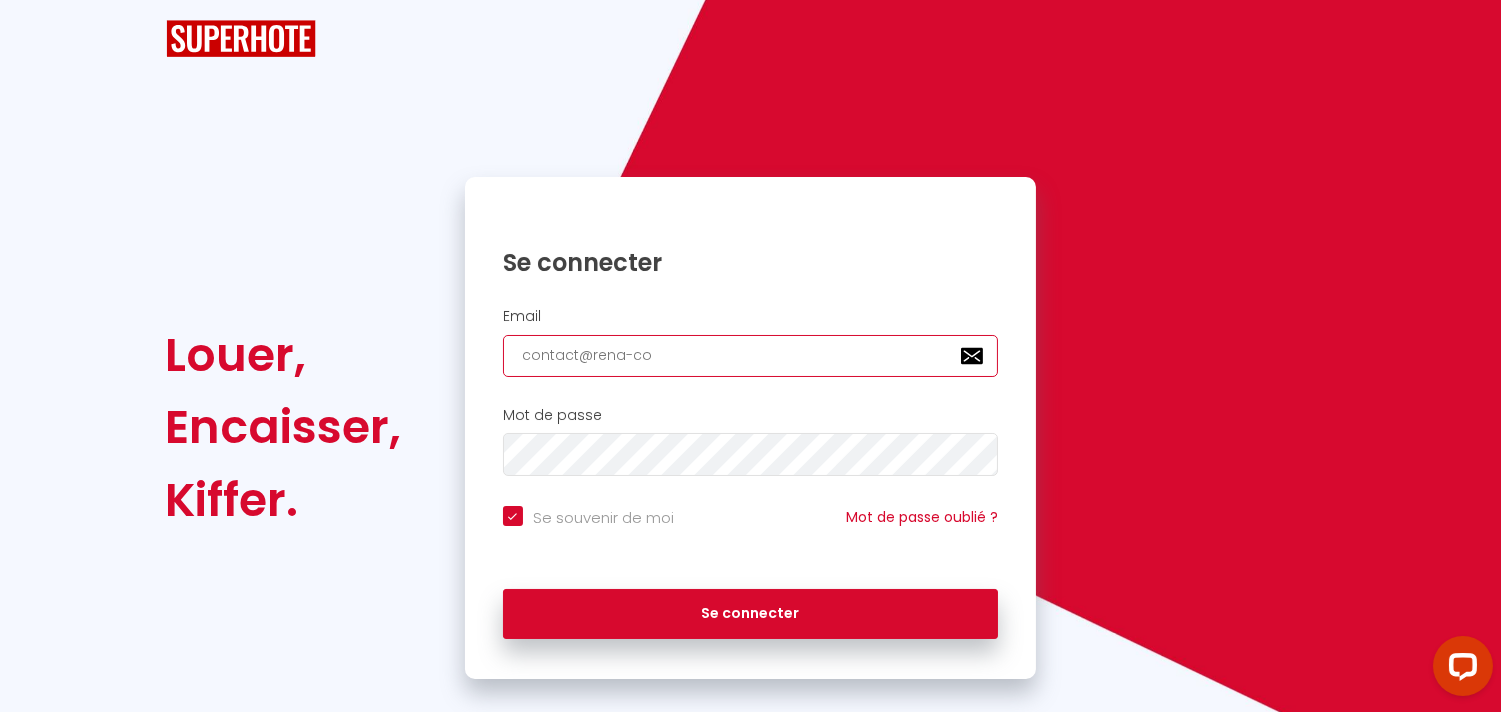 checkbox on "true" 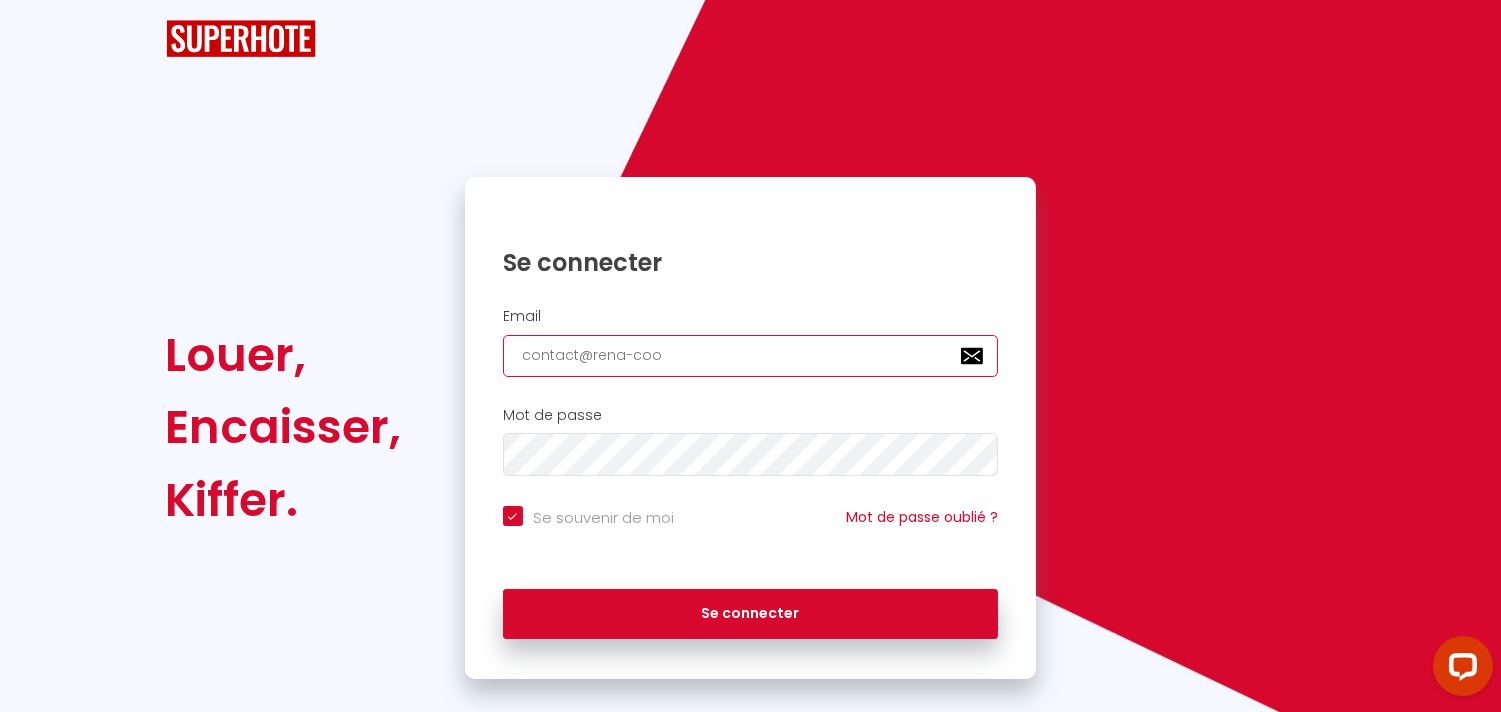 checkbox on "true" 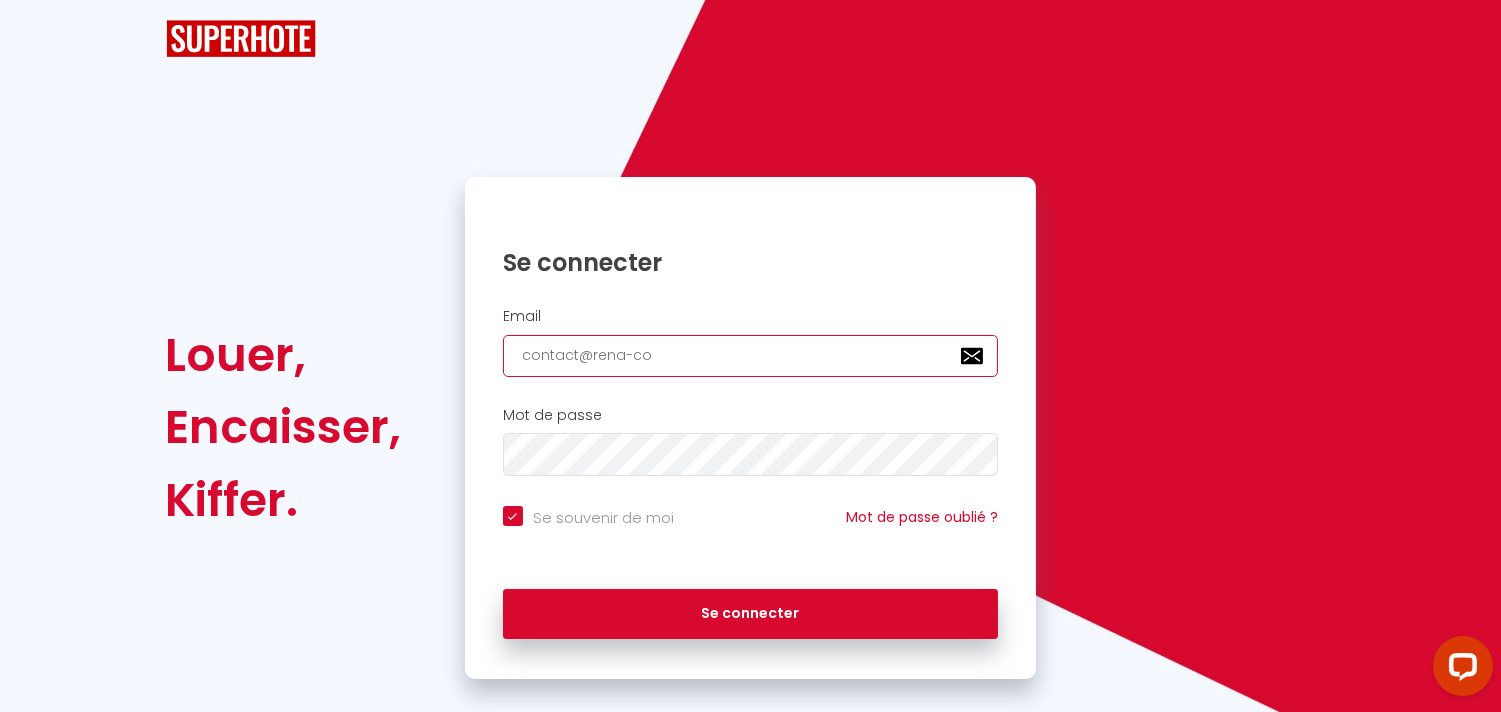 checkbox on "true" 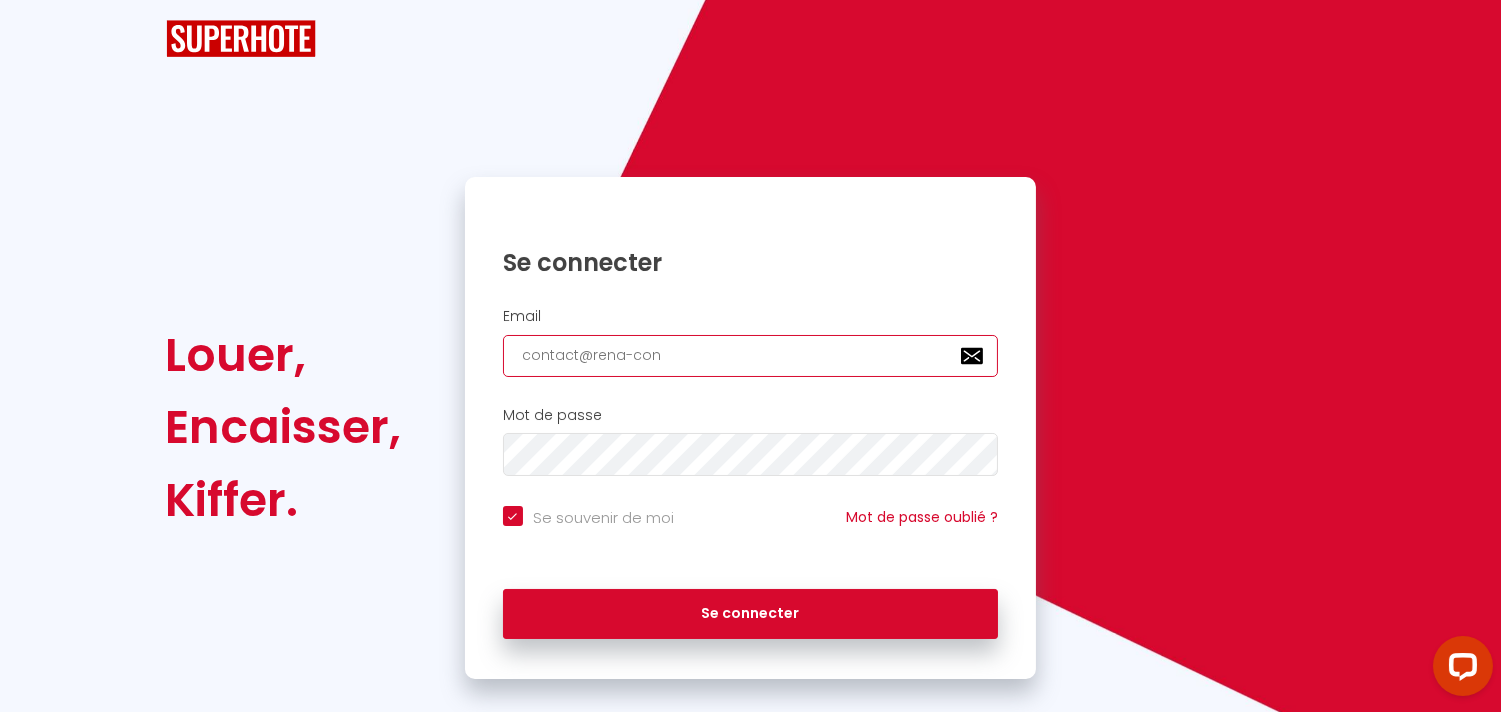 checkbox on "true" 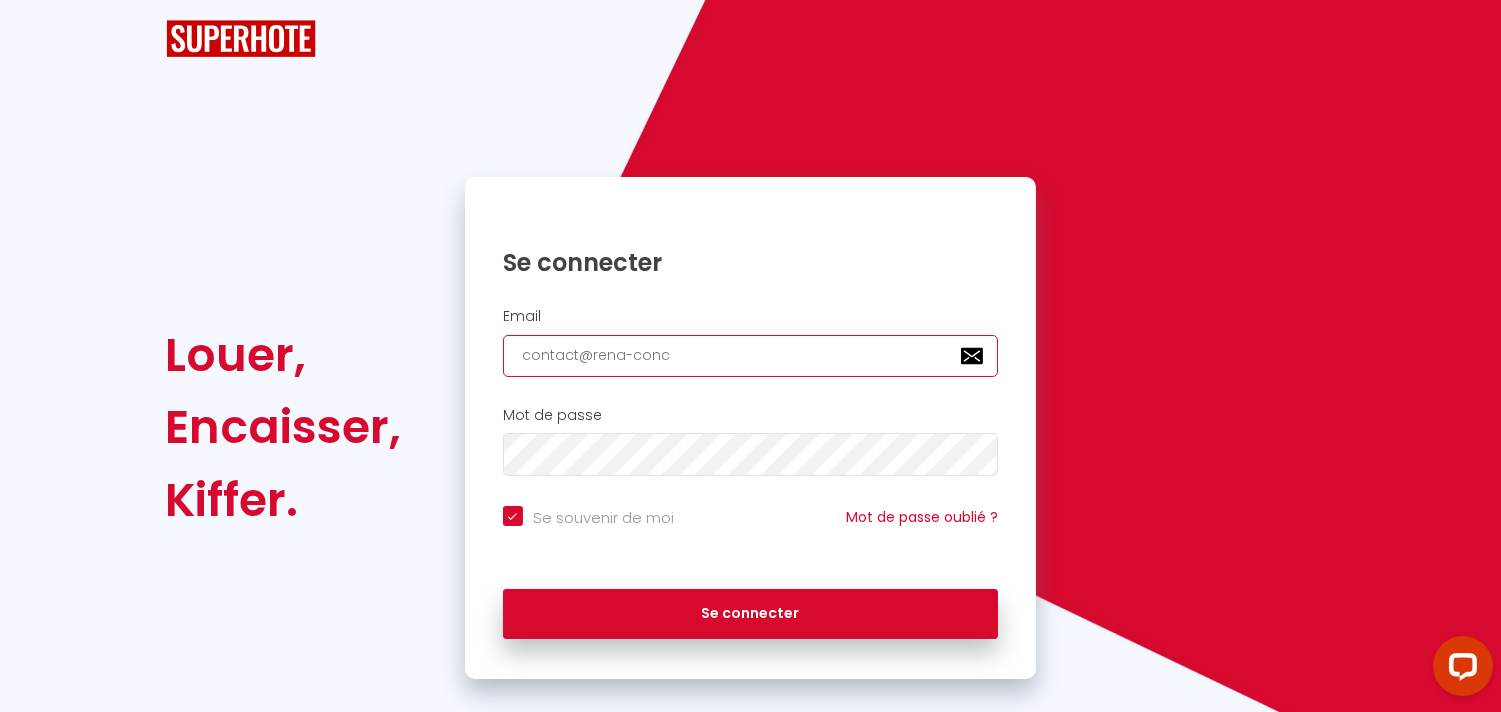 type on "contact@rena-conci" 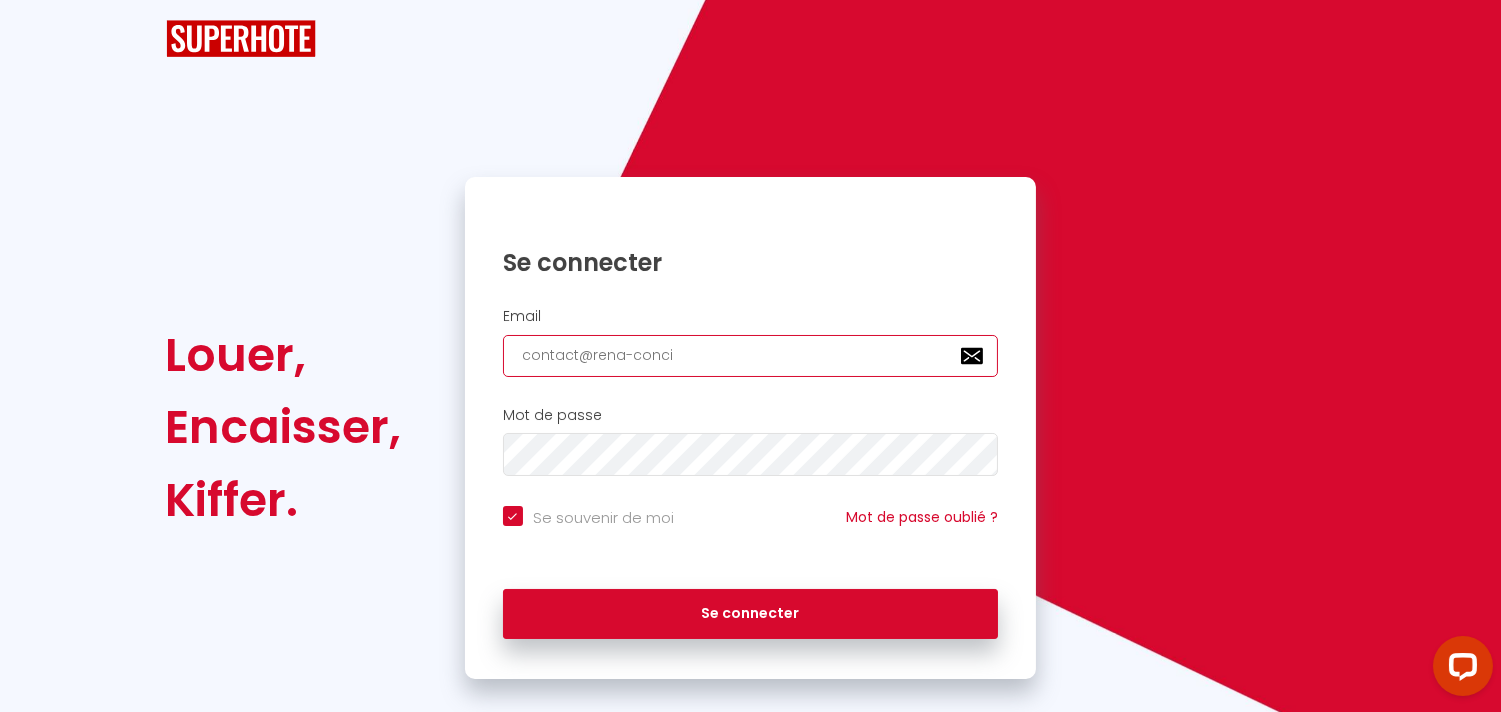 checkbox on "true" 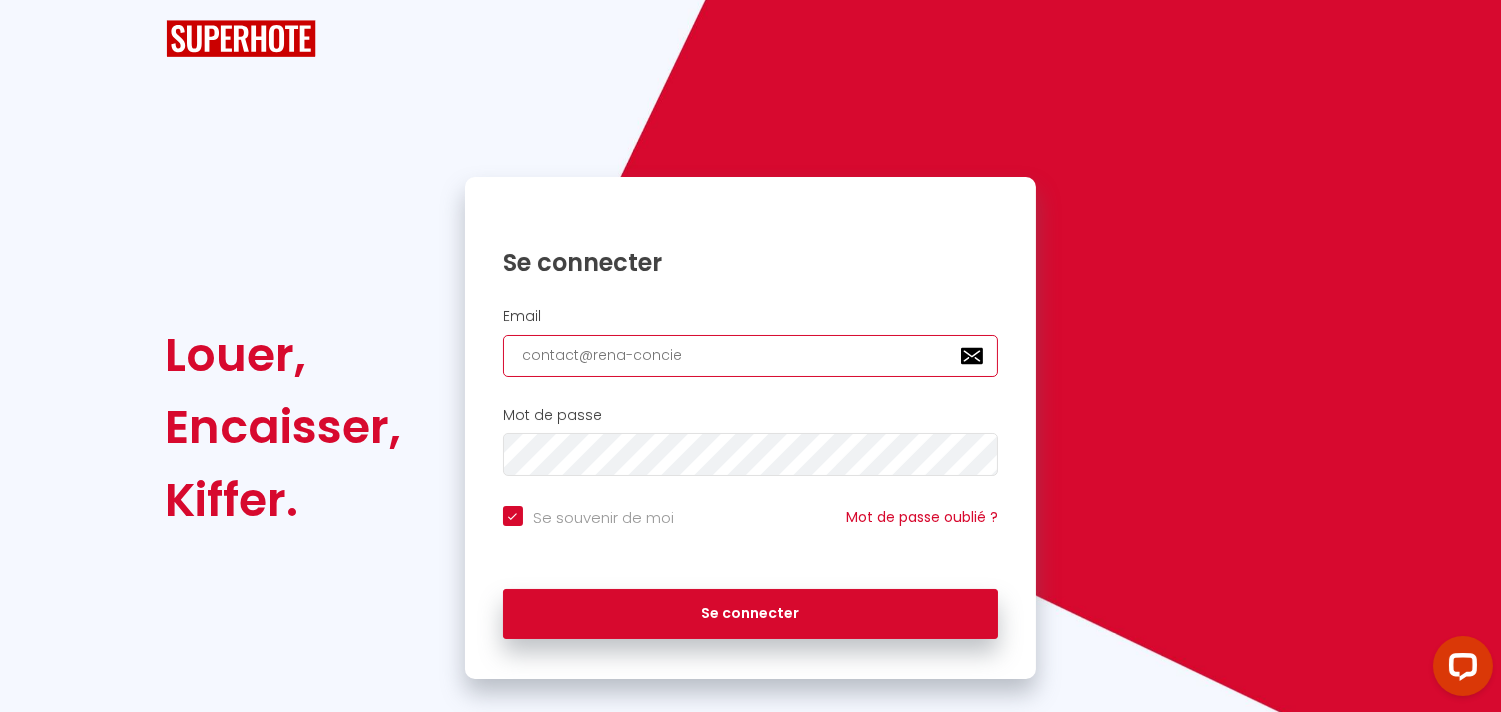checkbox on "true" 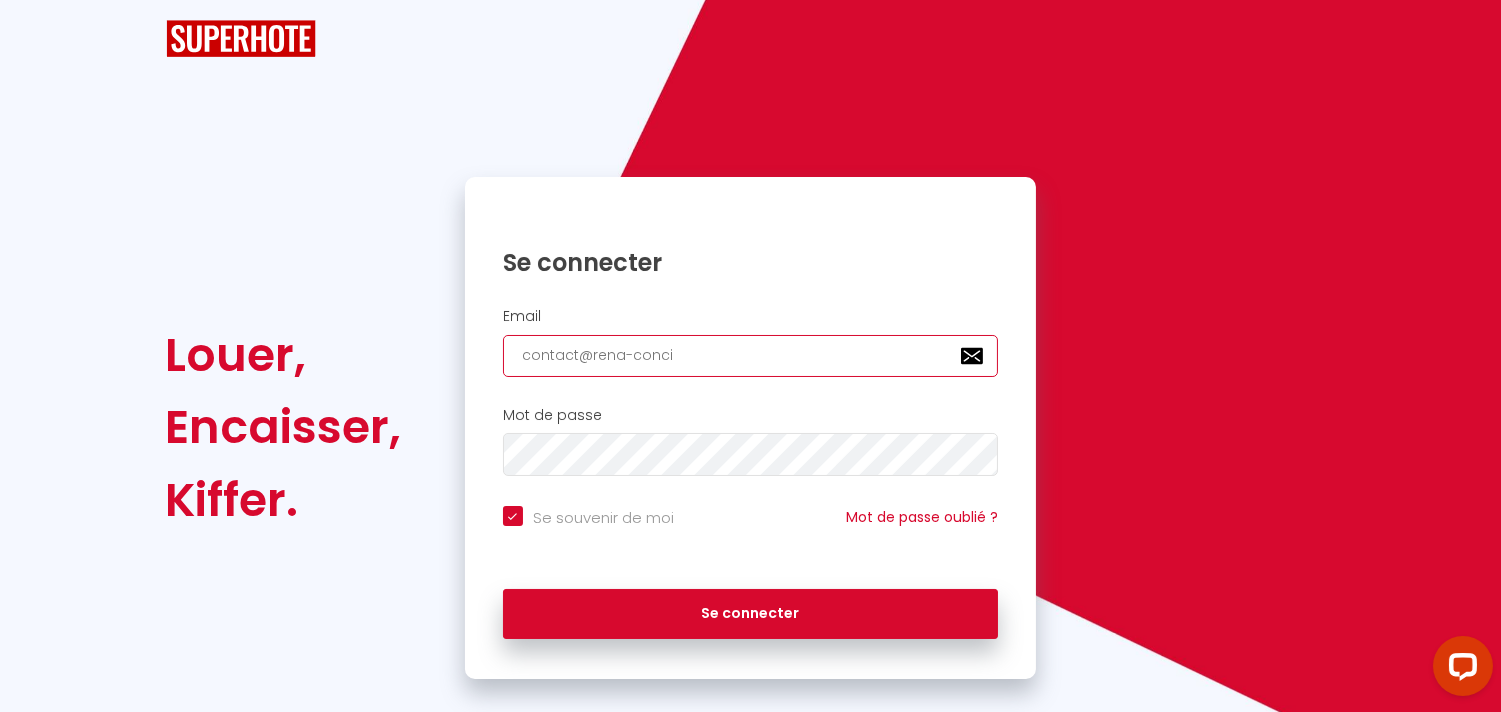 checkbox on "true" 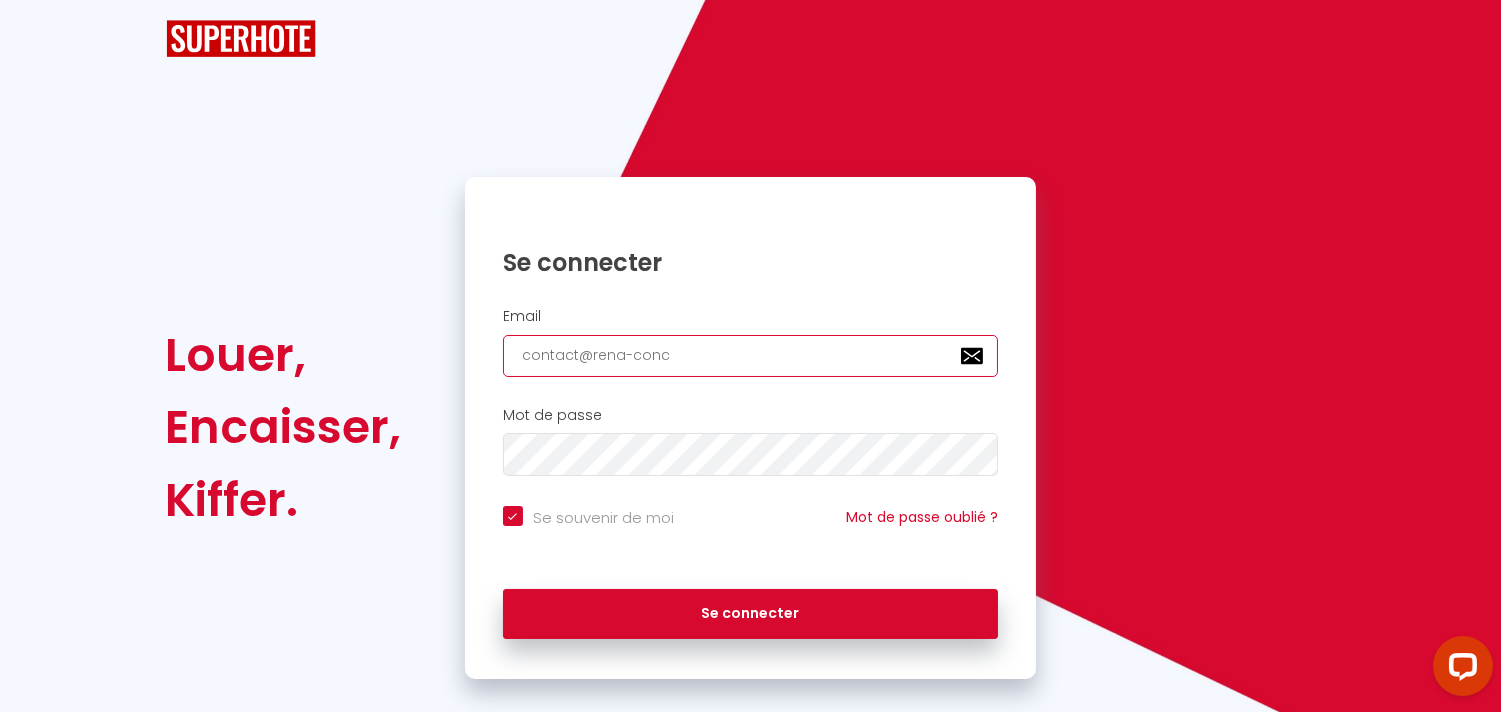 checkbox on "true" 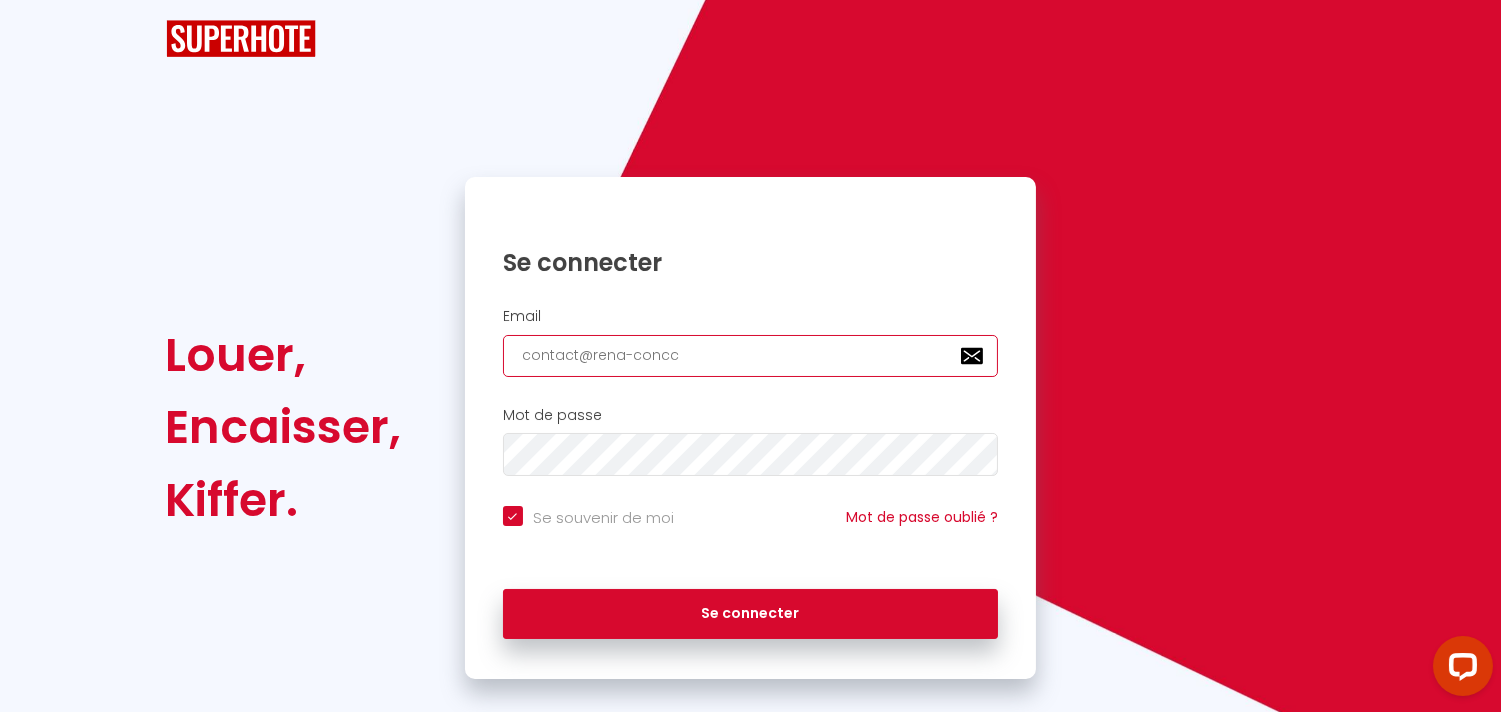 checkbox on "true" 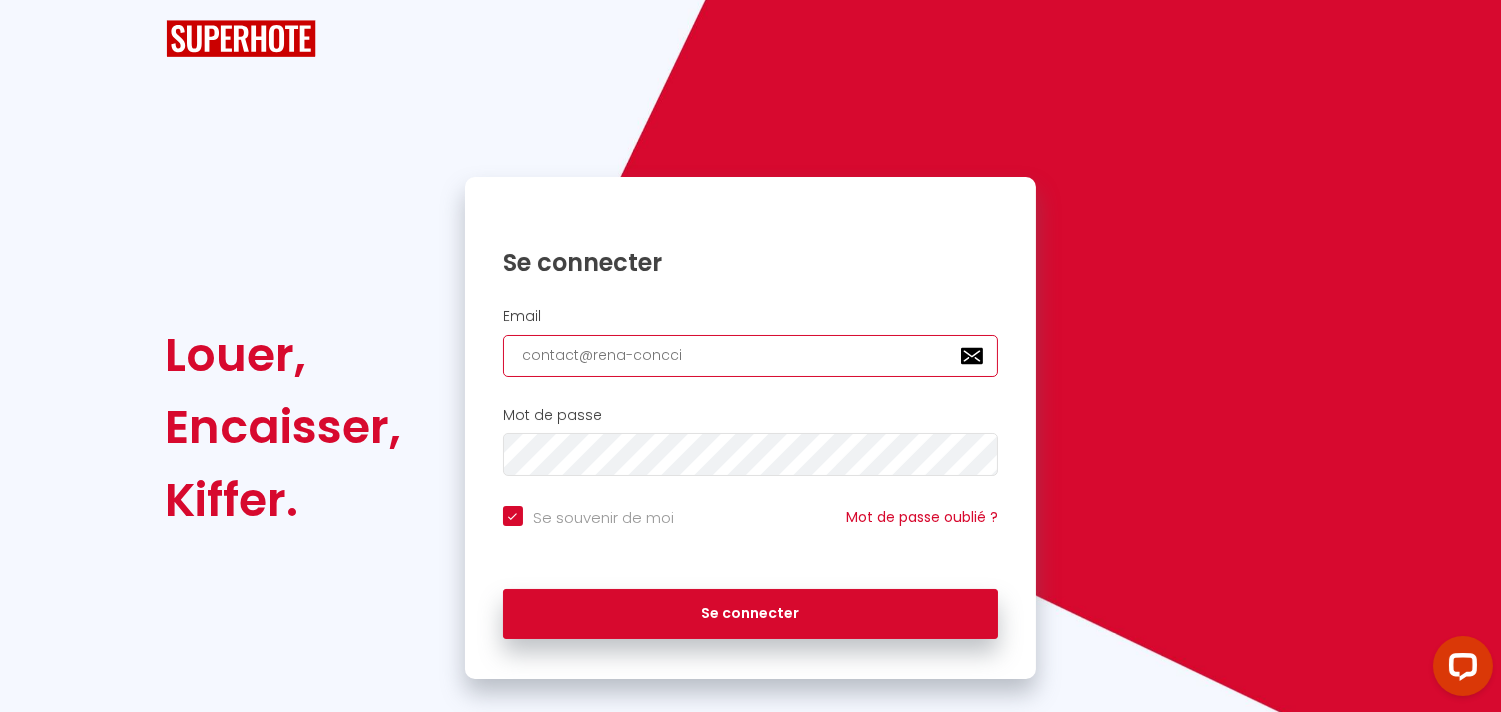 checkbox on "true" 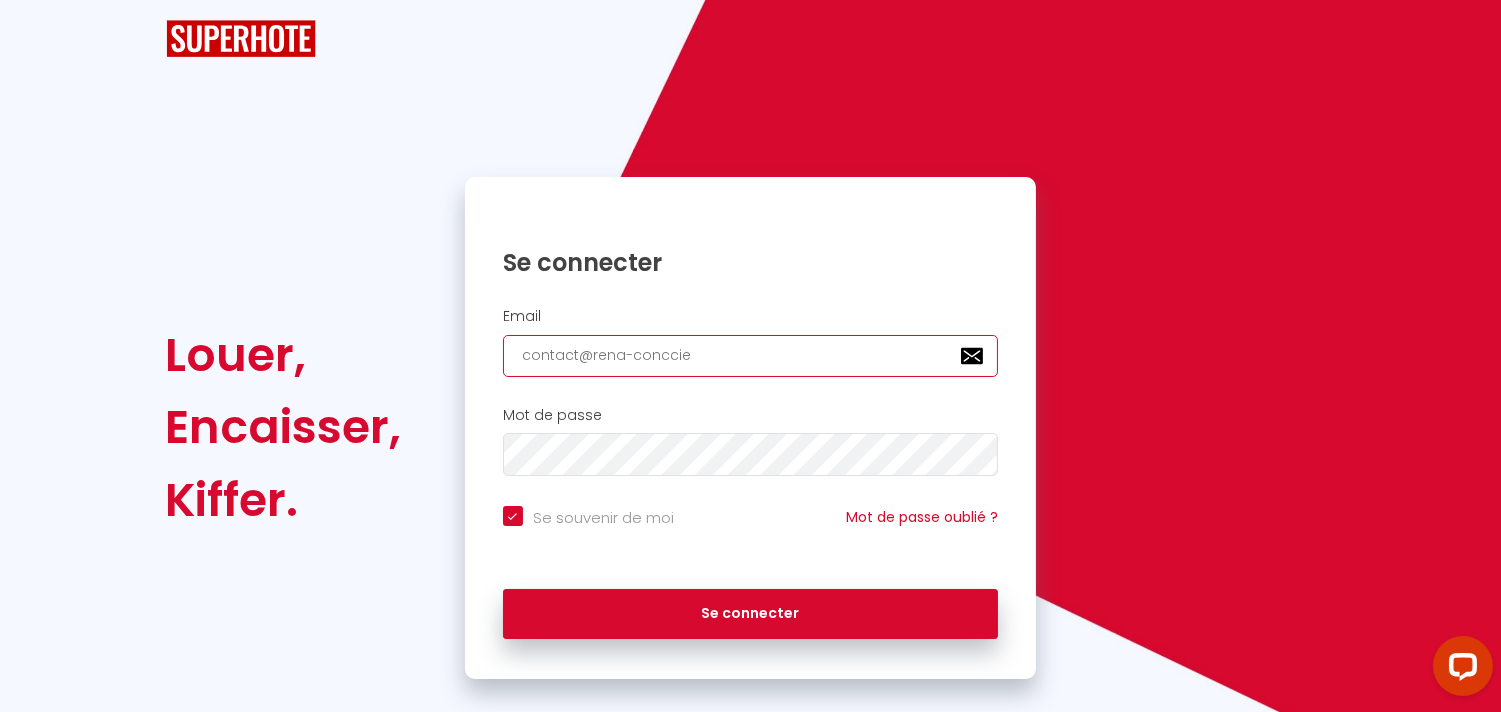 checkbox on "true" 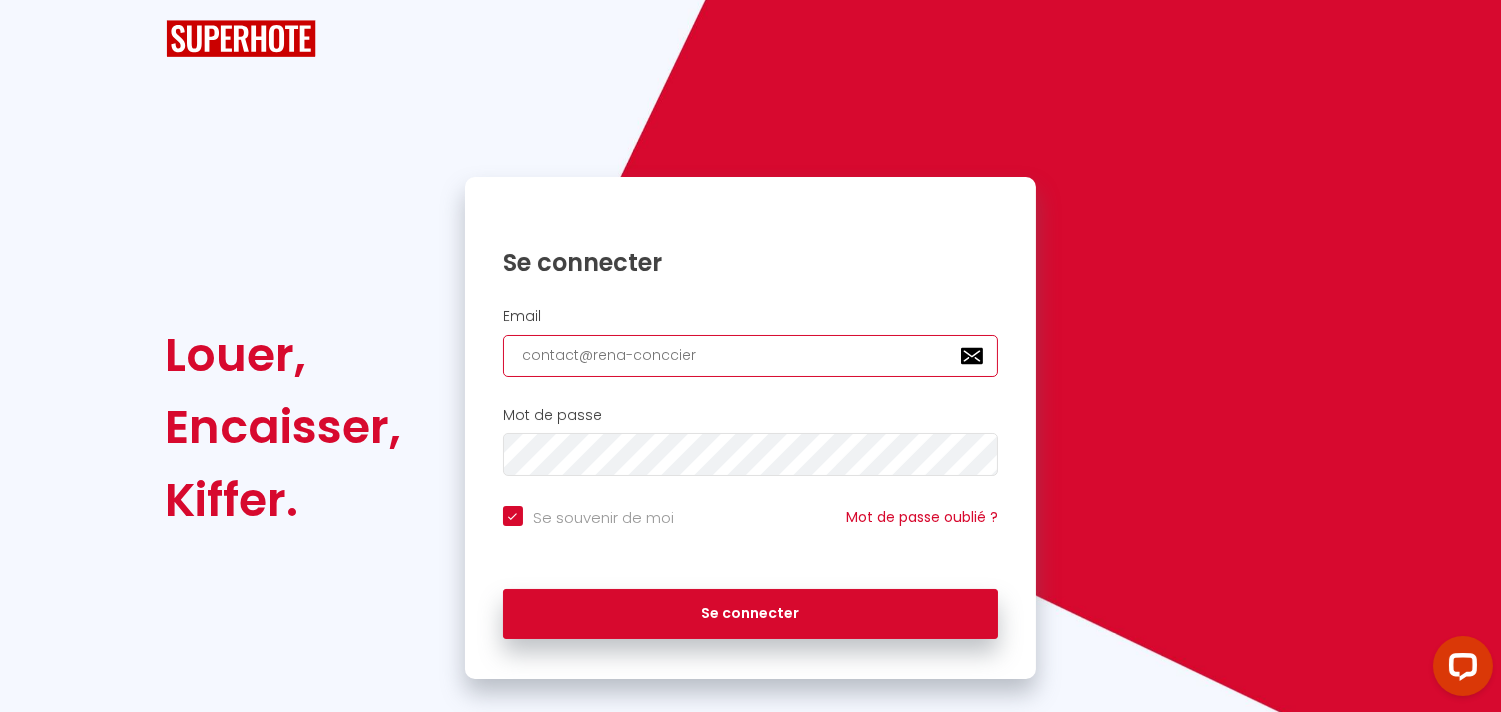 checkbox on "true" 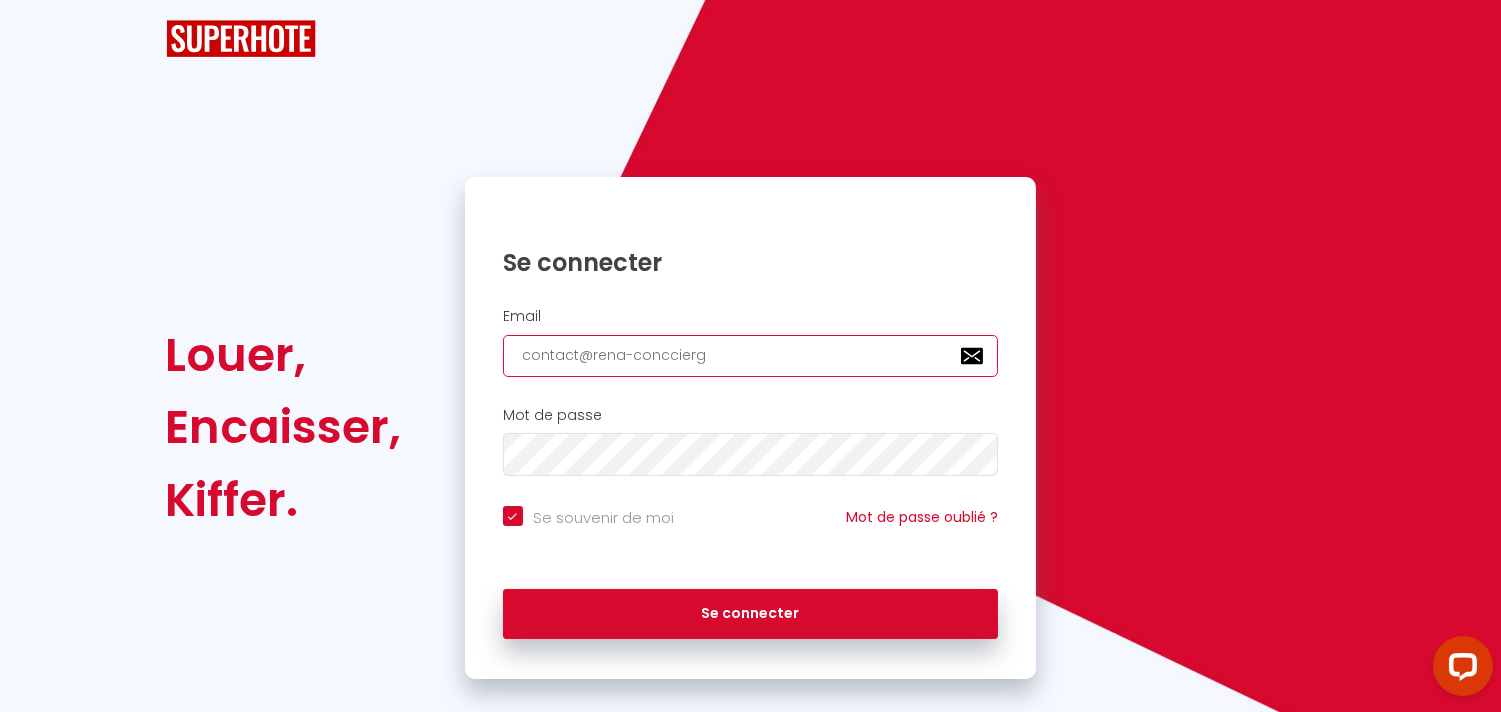 checkbox on "true" 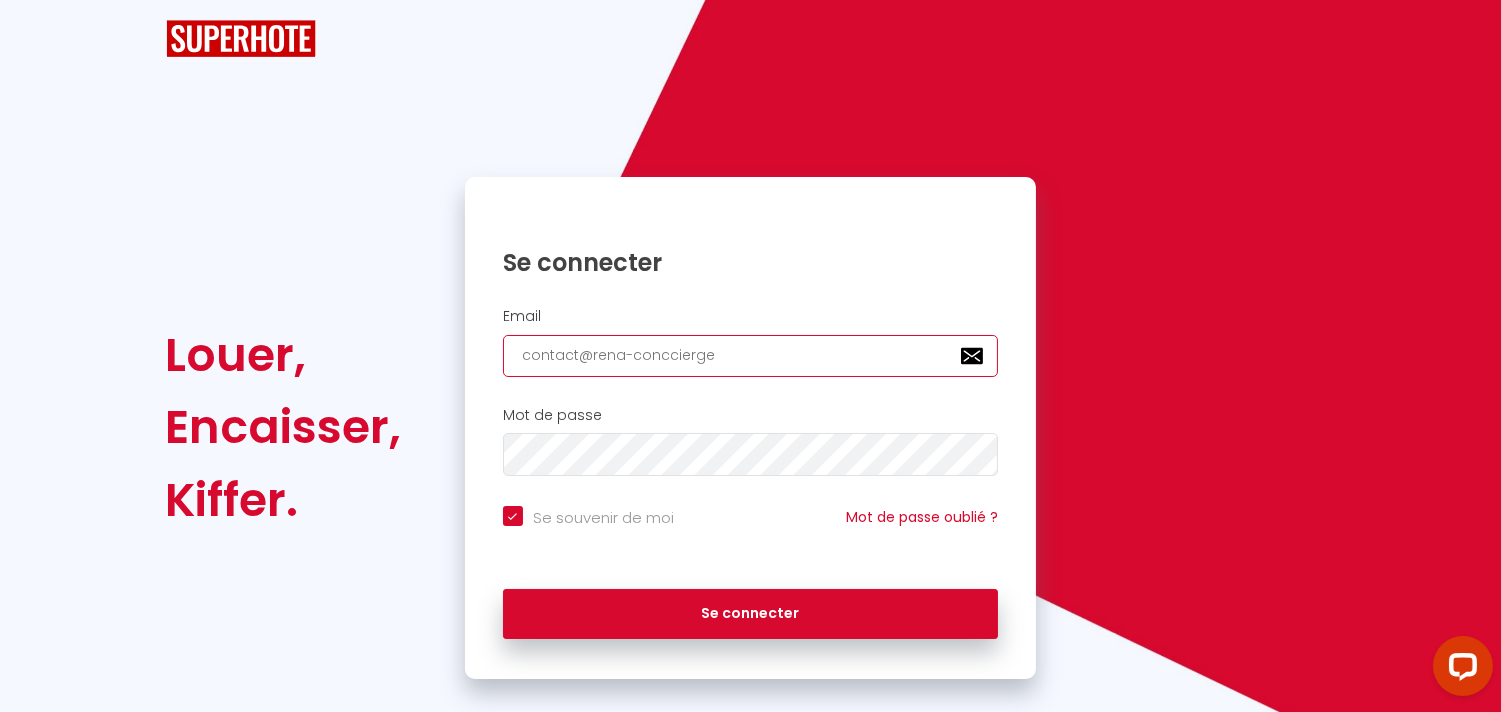 checkbox on "true" 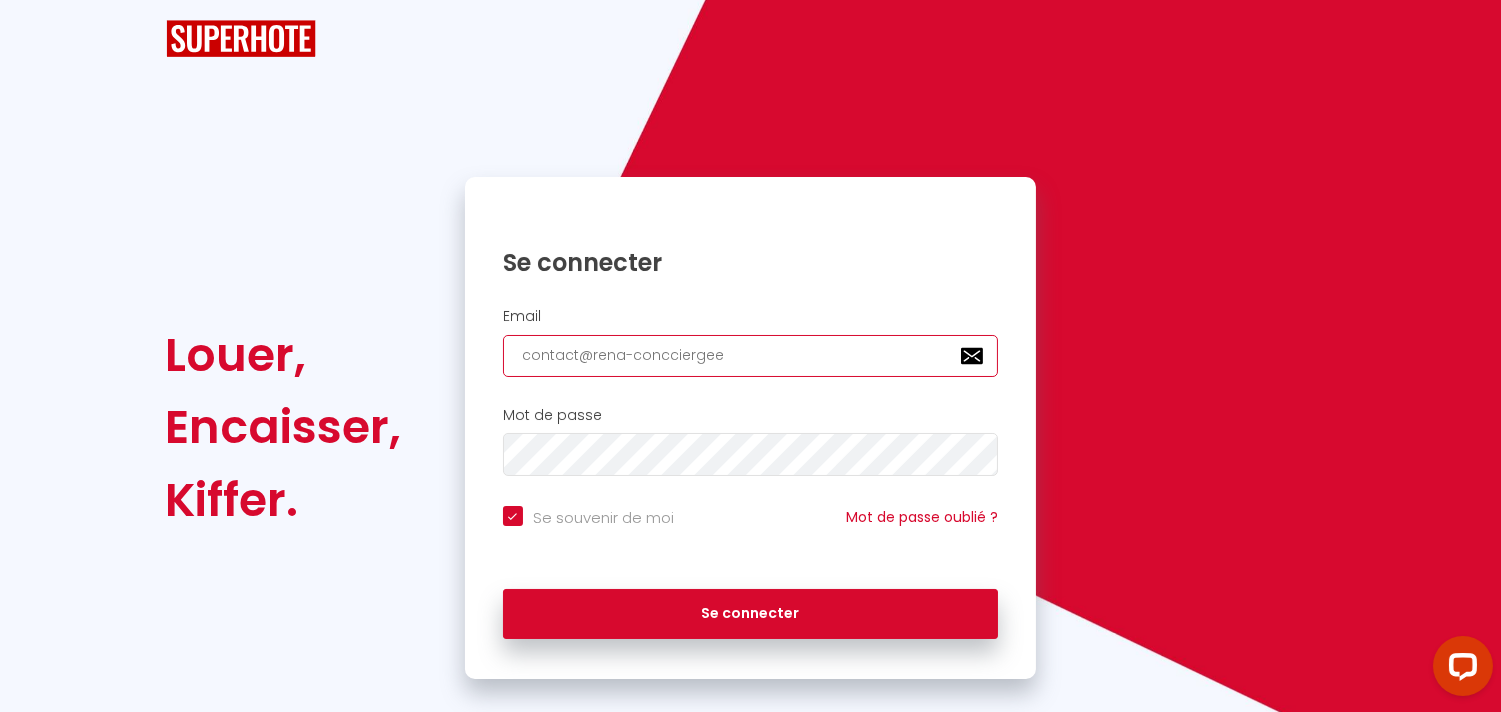 checkbox on "true" 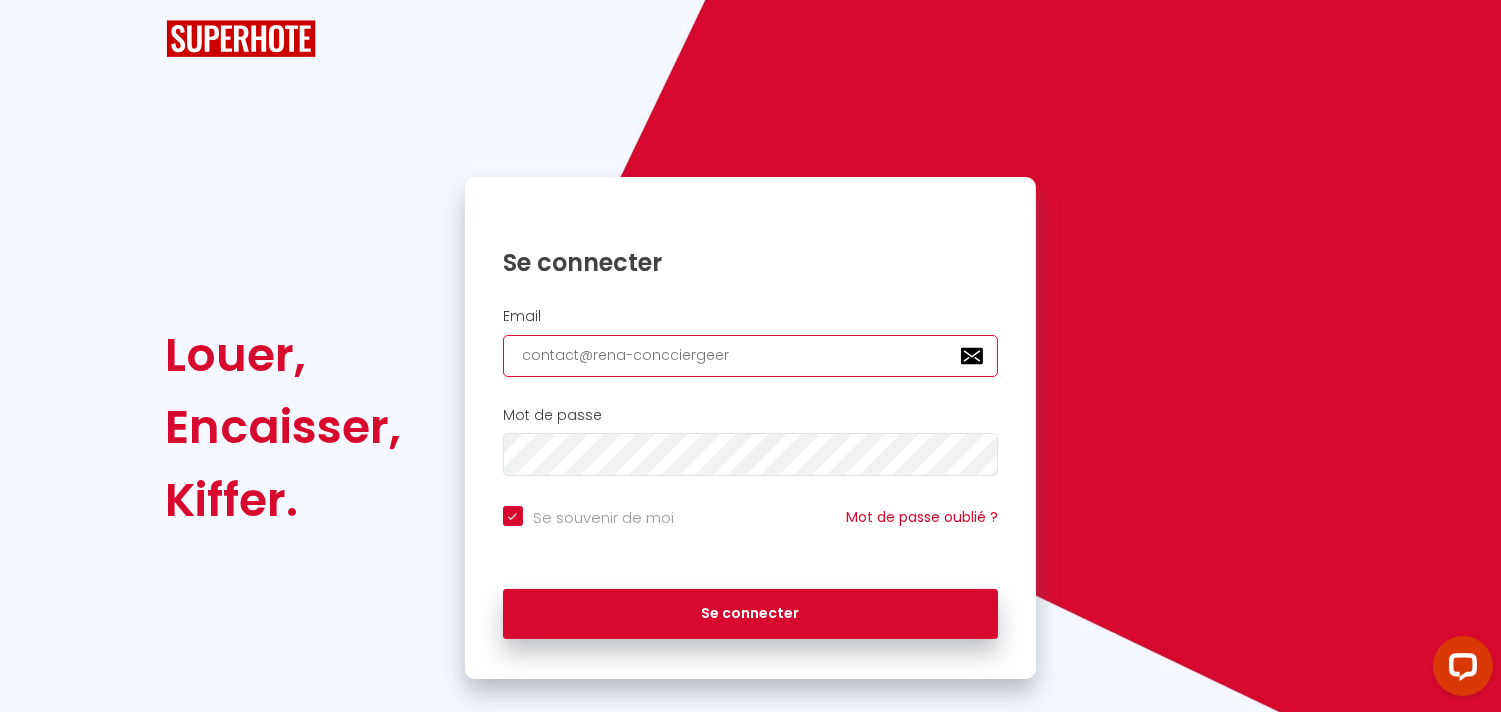 checkbox on "true" 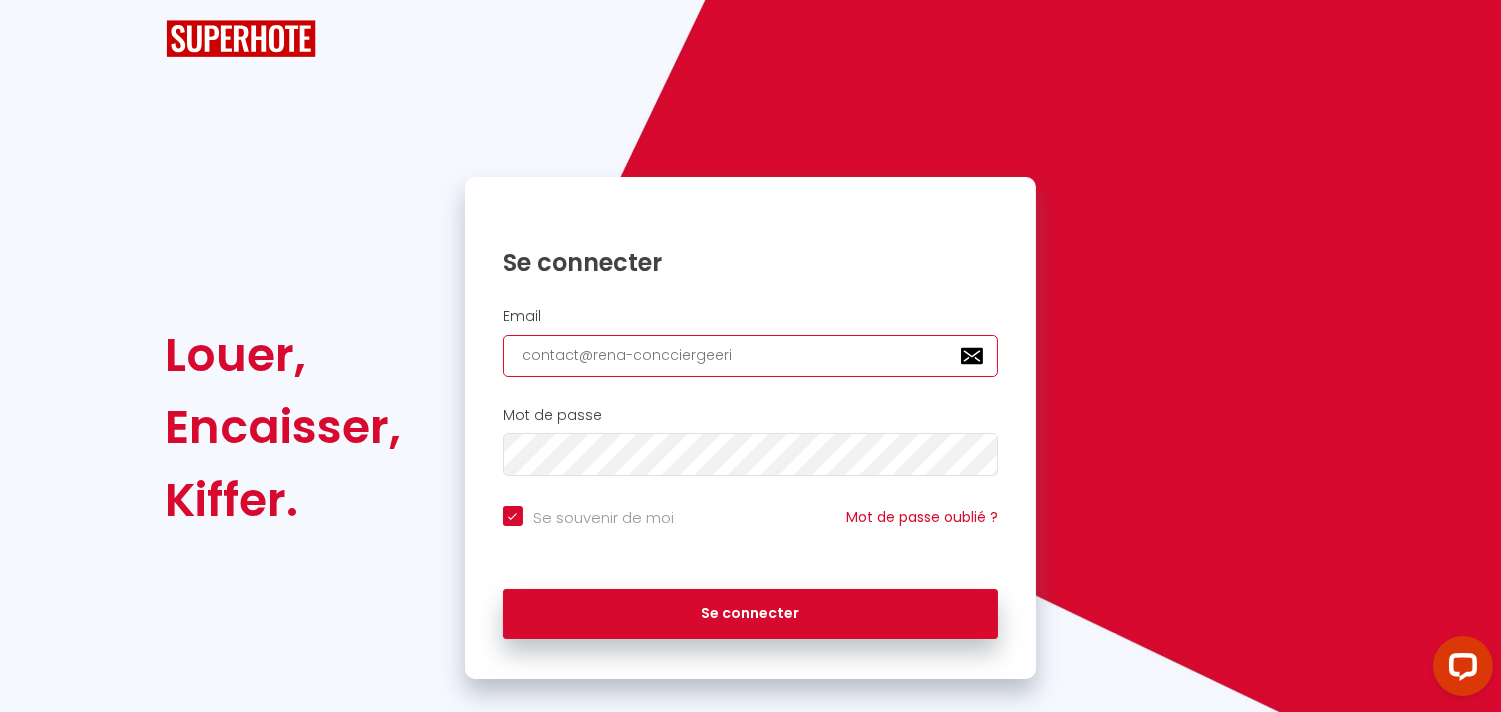 checkbox on "true" 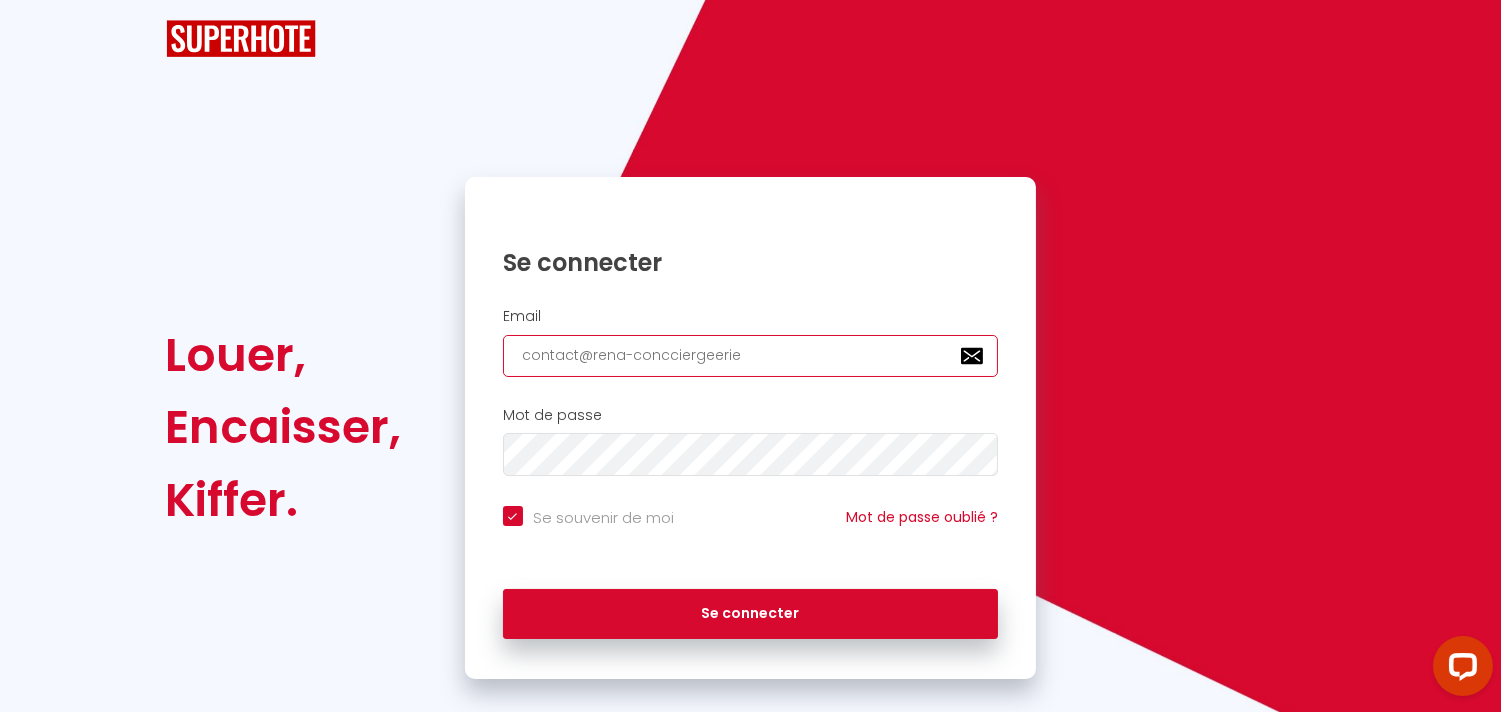 checkbox on "true" 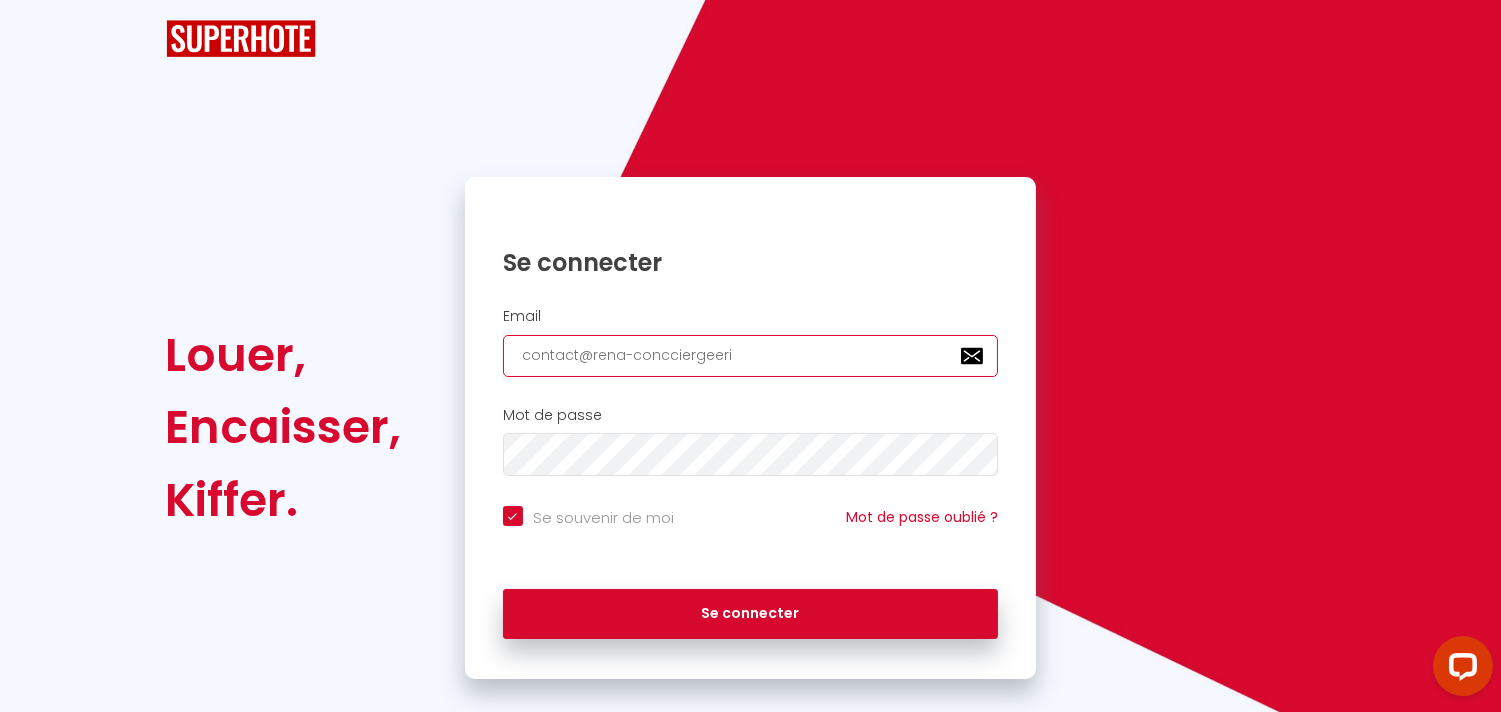 checkbox on "true" 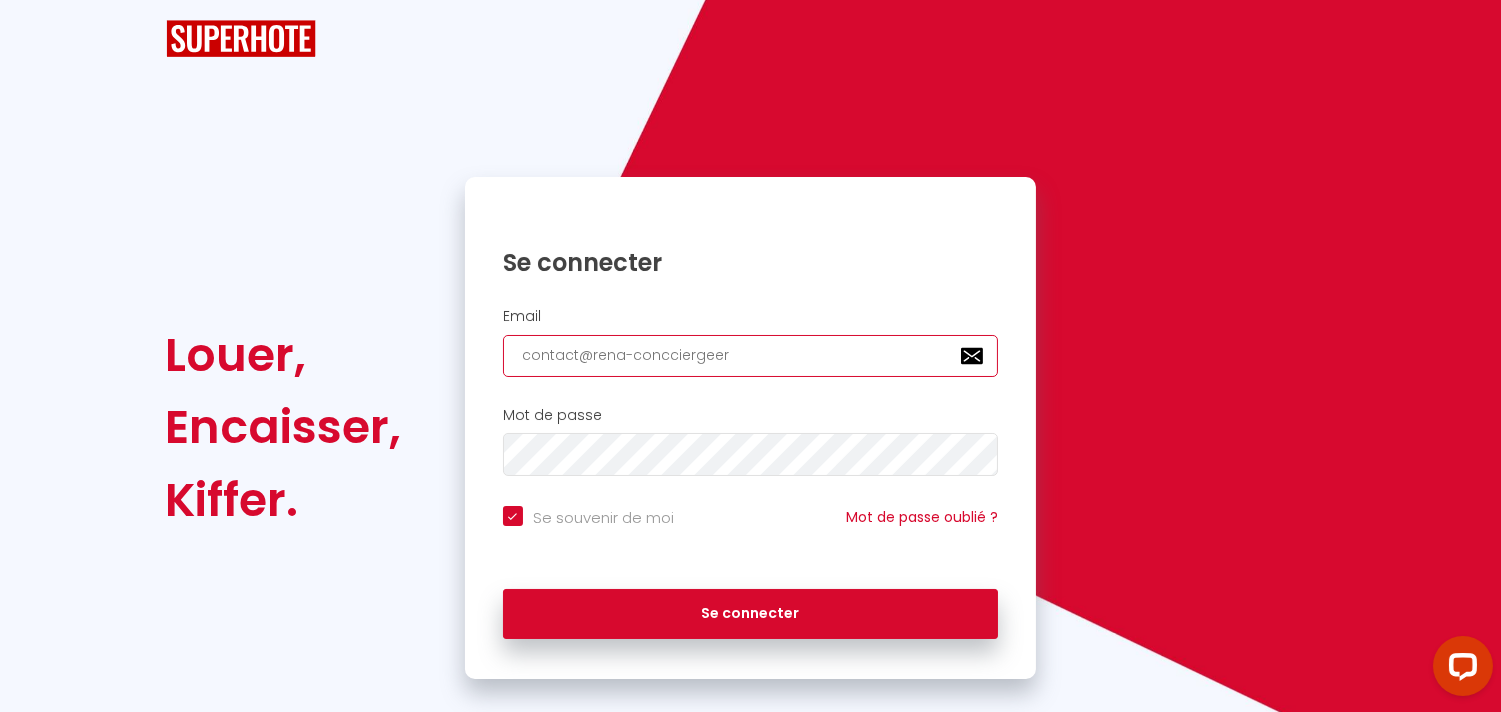 checkbox on "true" 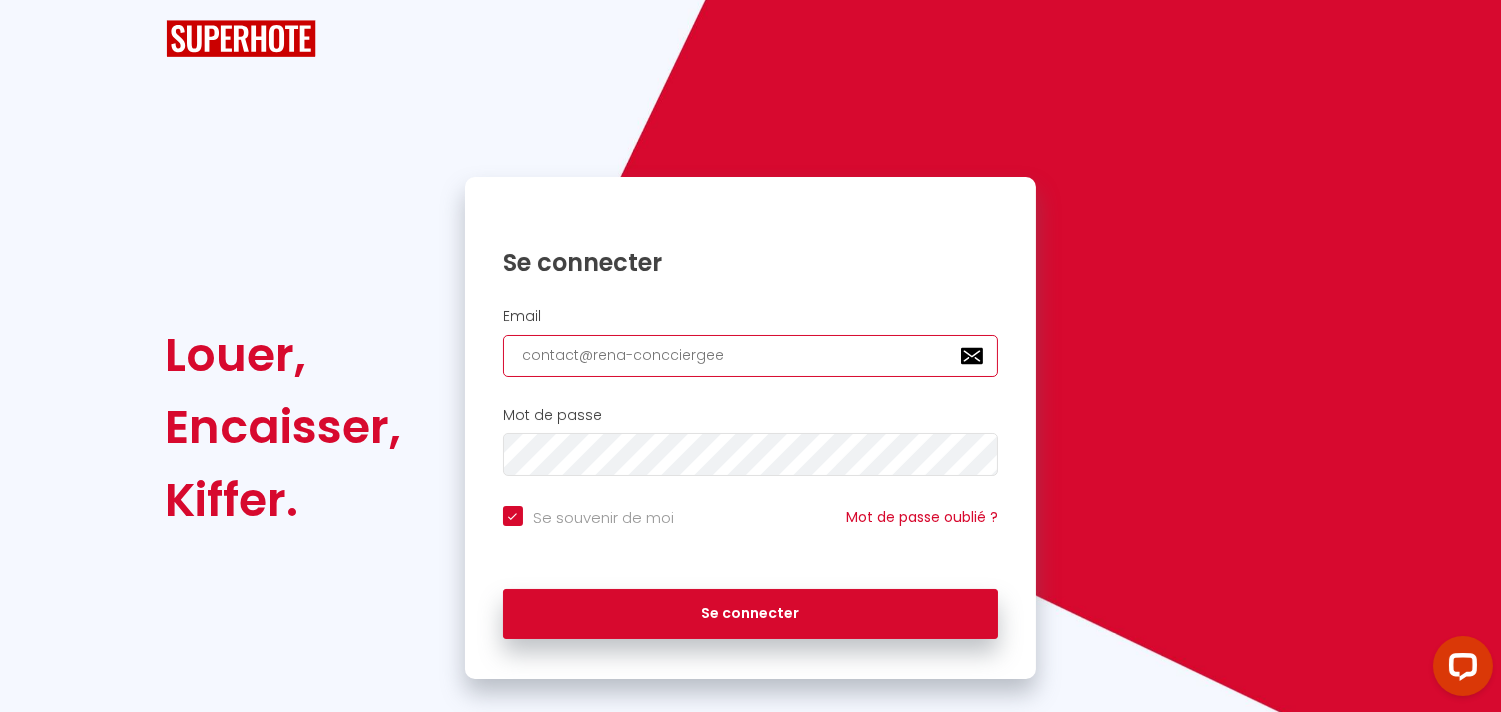 checkbox on "true" 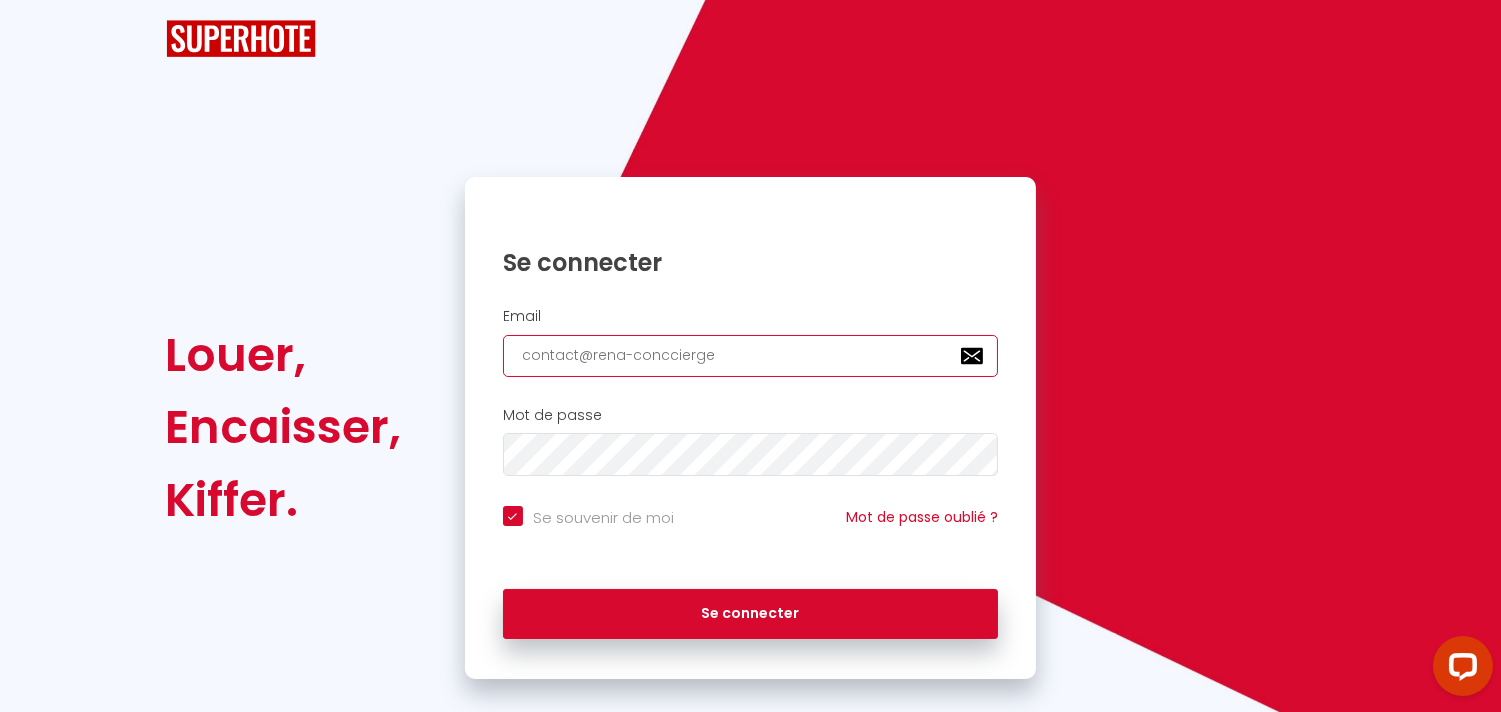 checkbox on "true" 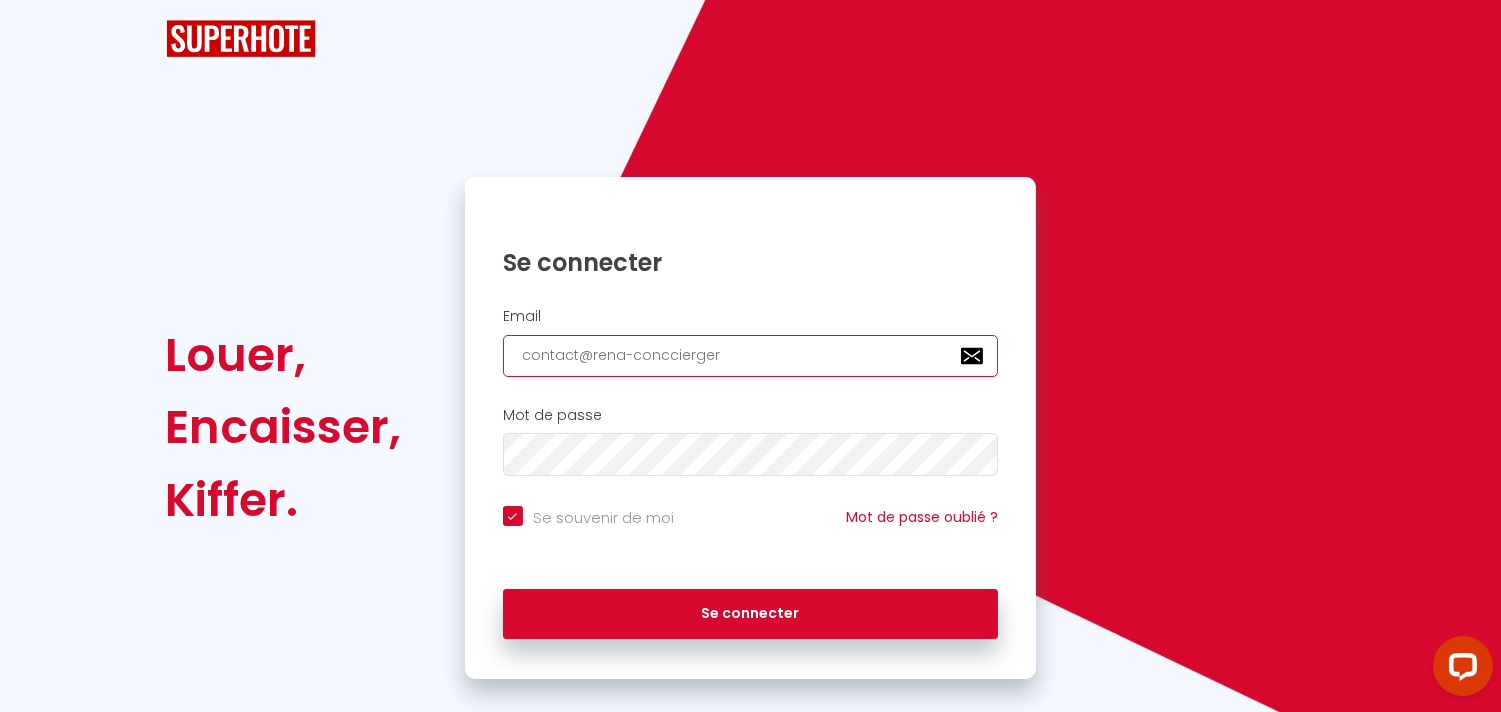 checkbox on "true" 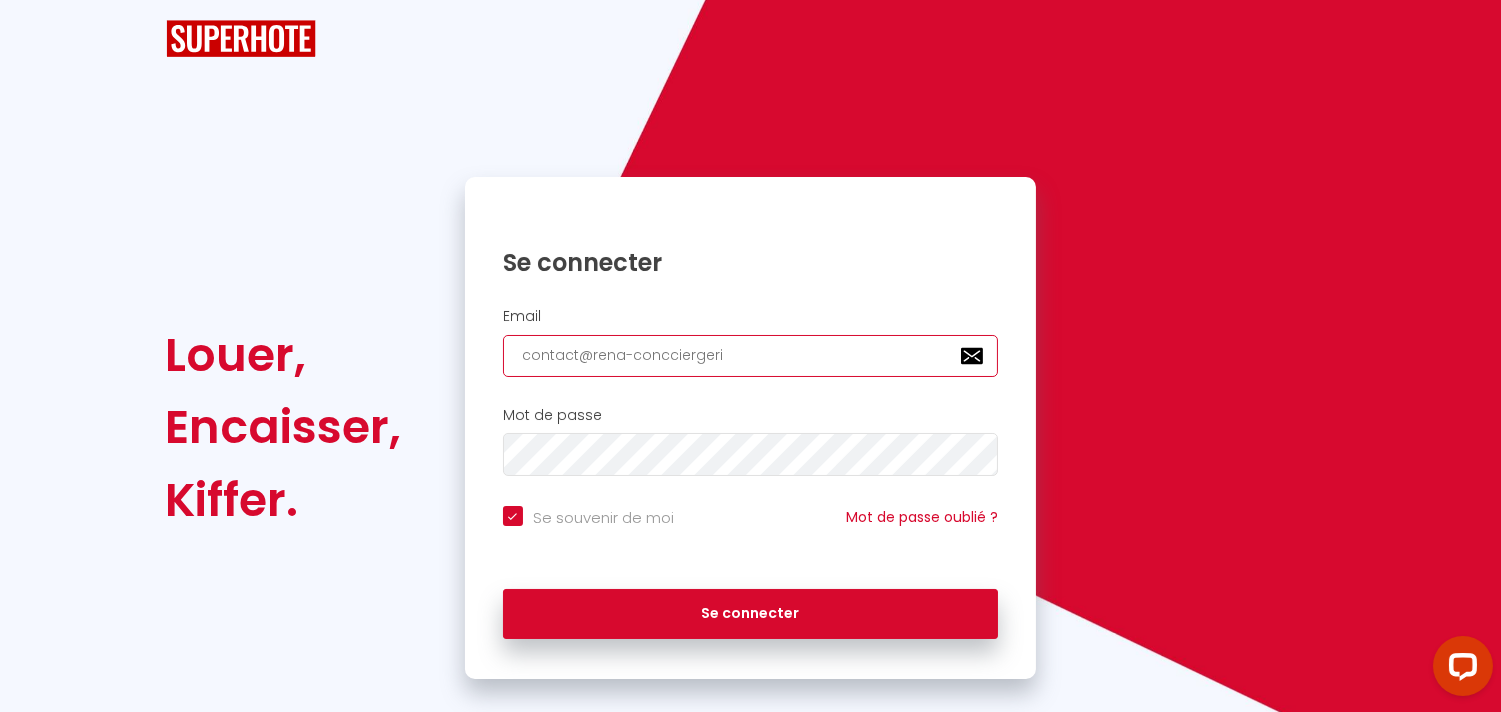 checkbox on "true" 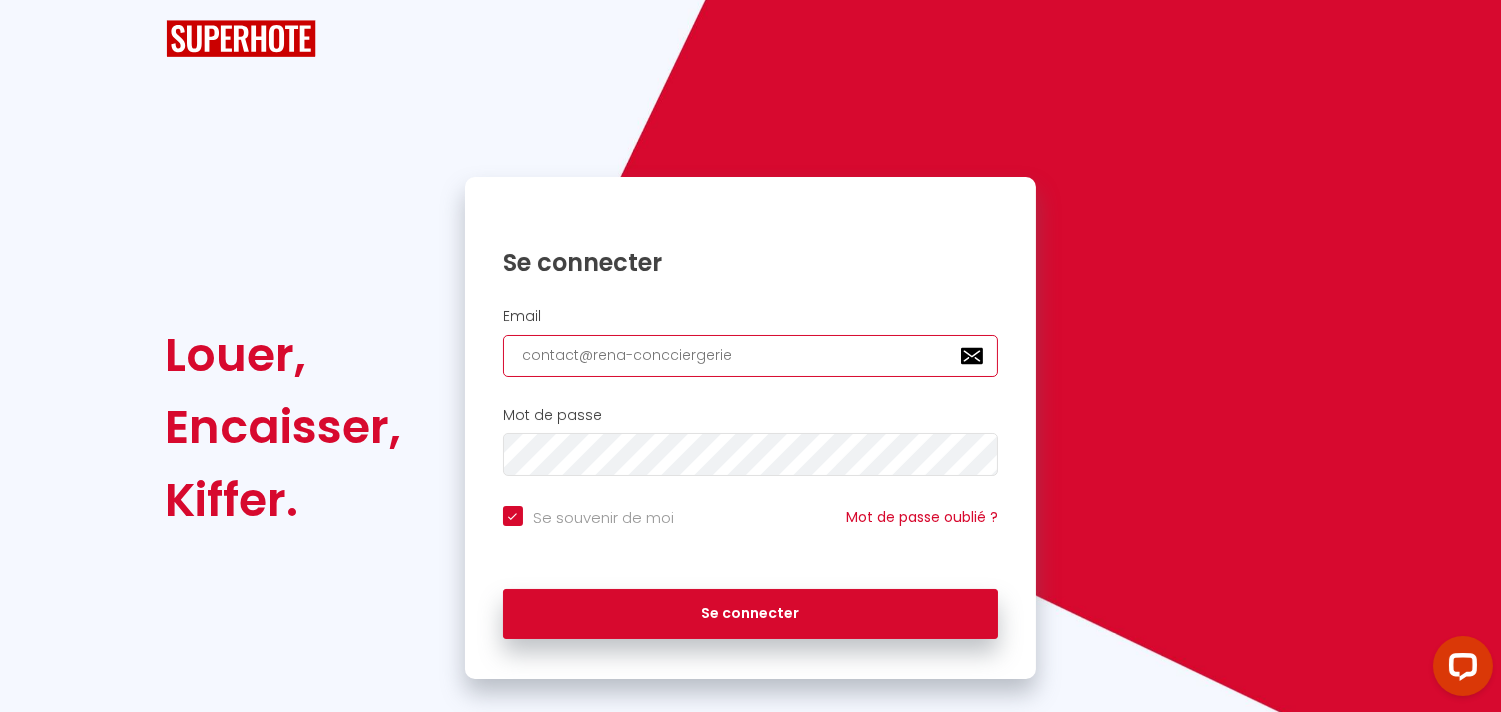 checkbox on "true" 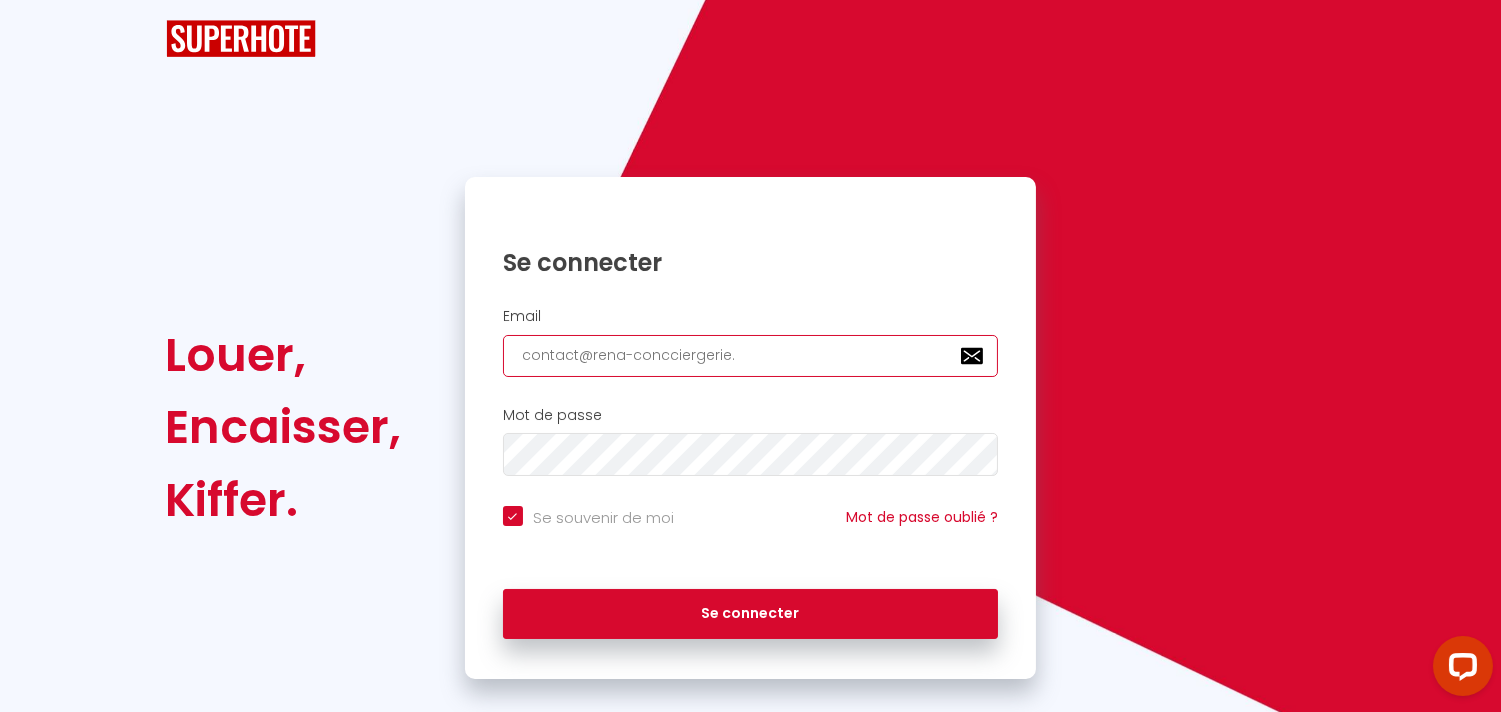 checkbox on "true" 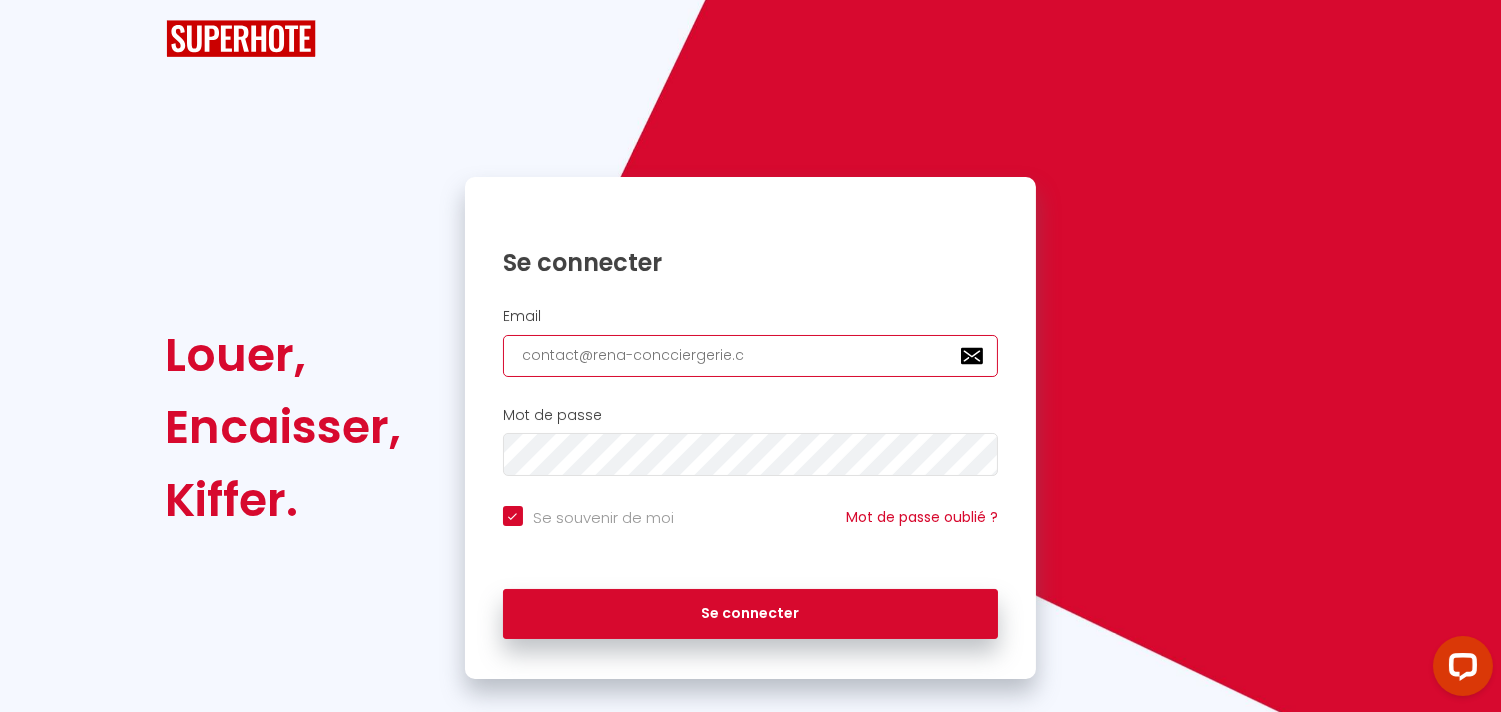 checkbox on "true" 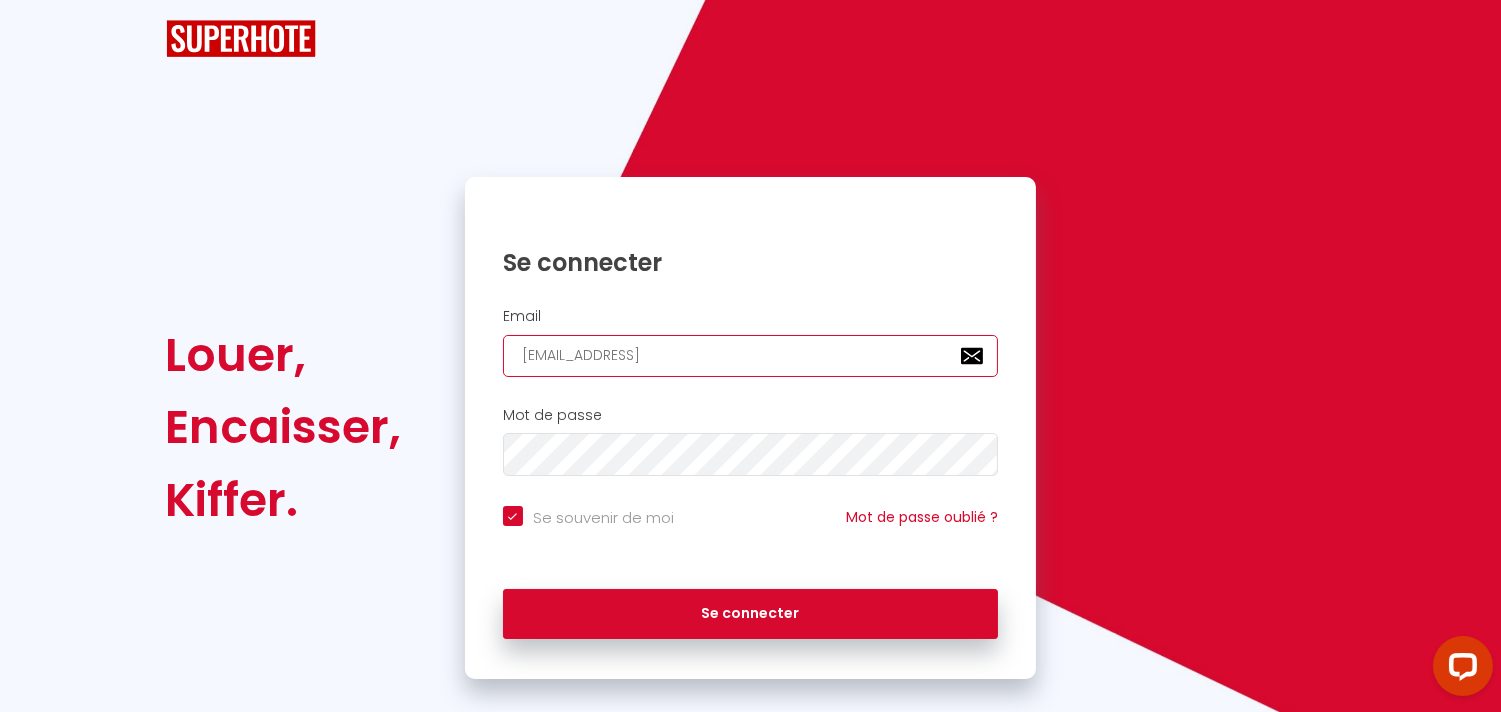 checkbox on "true" 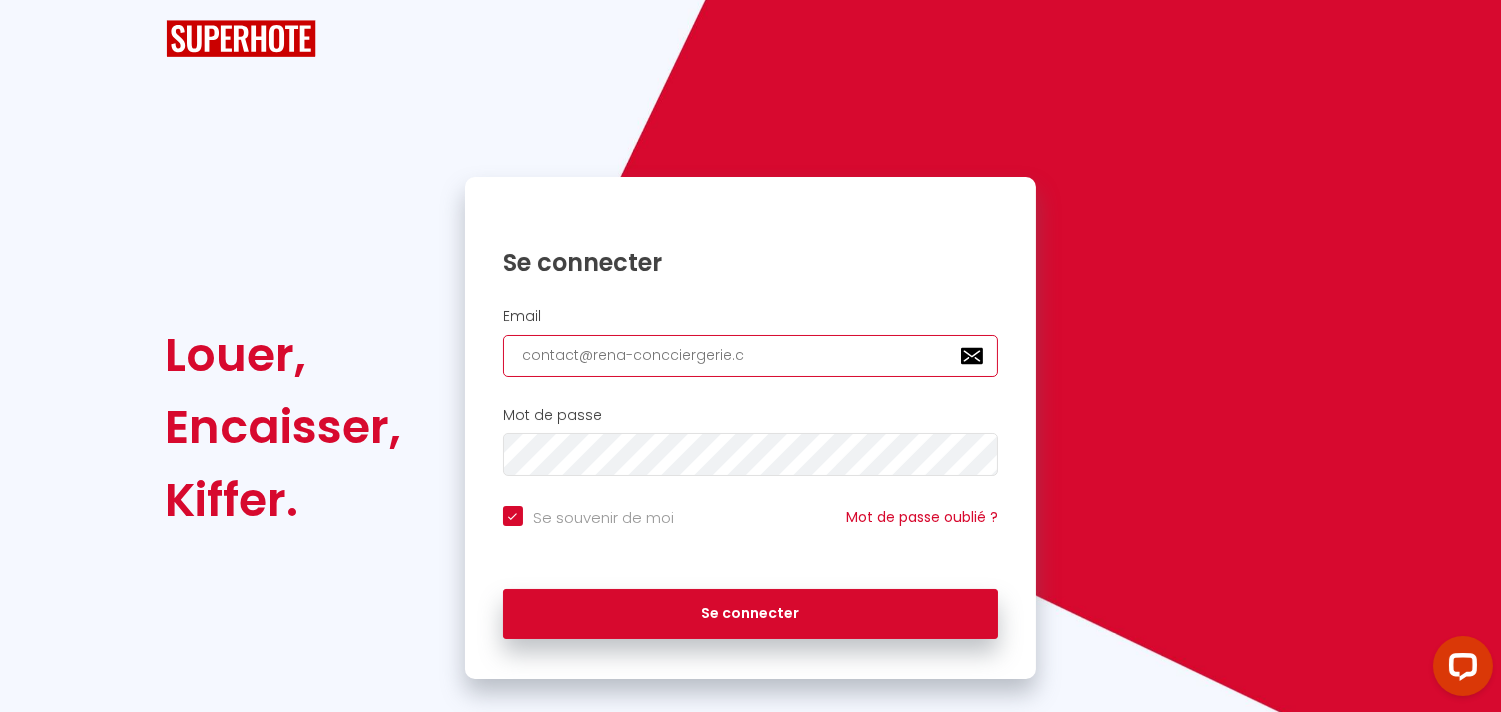 checkbox on "true" 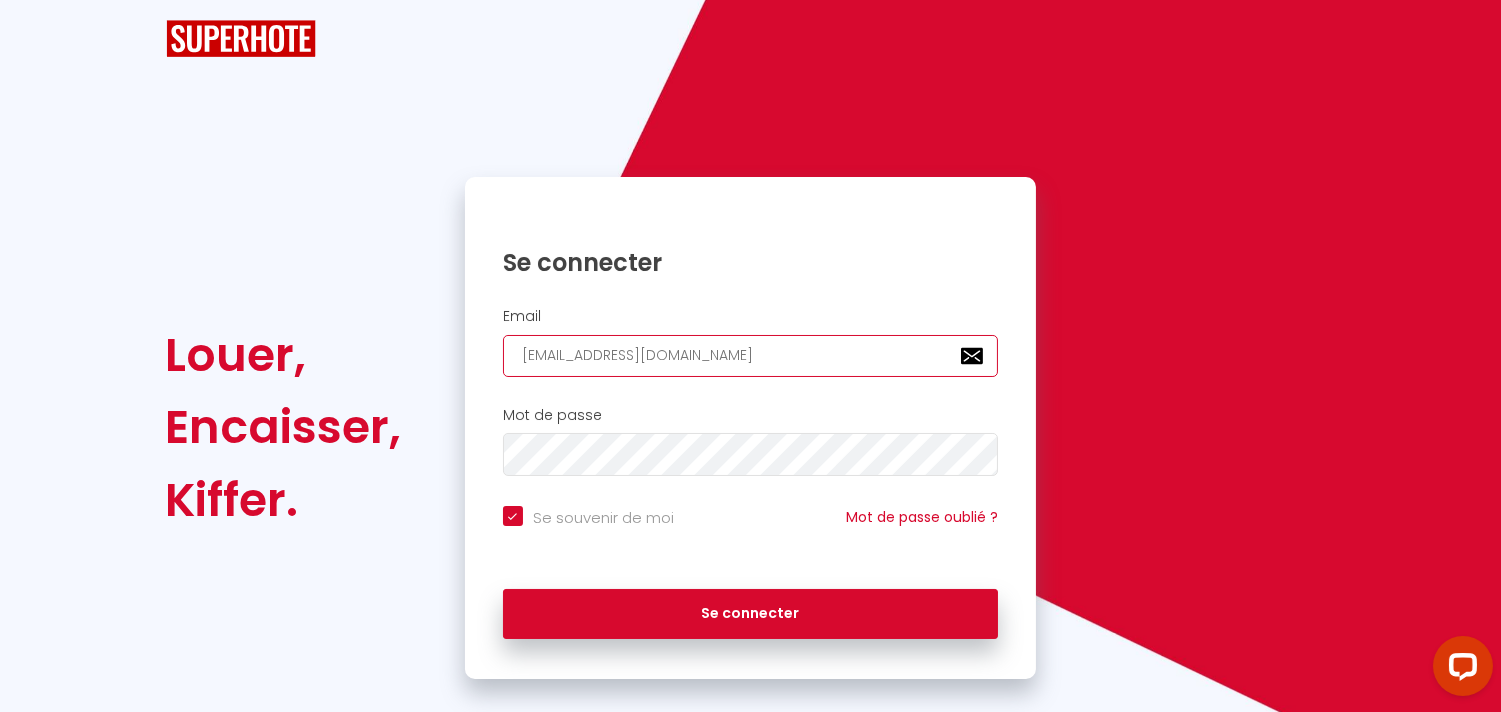 checkbox on "true" 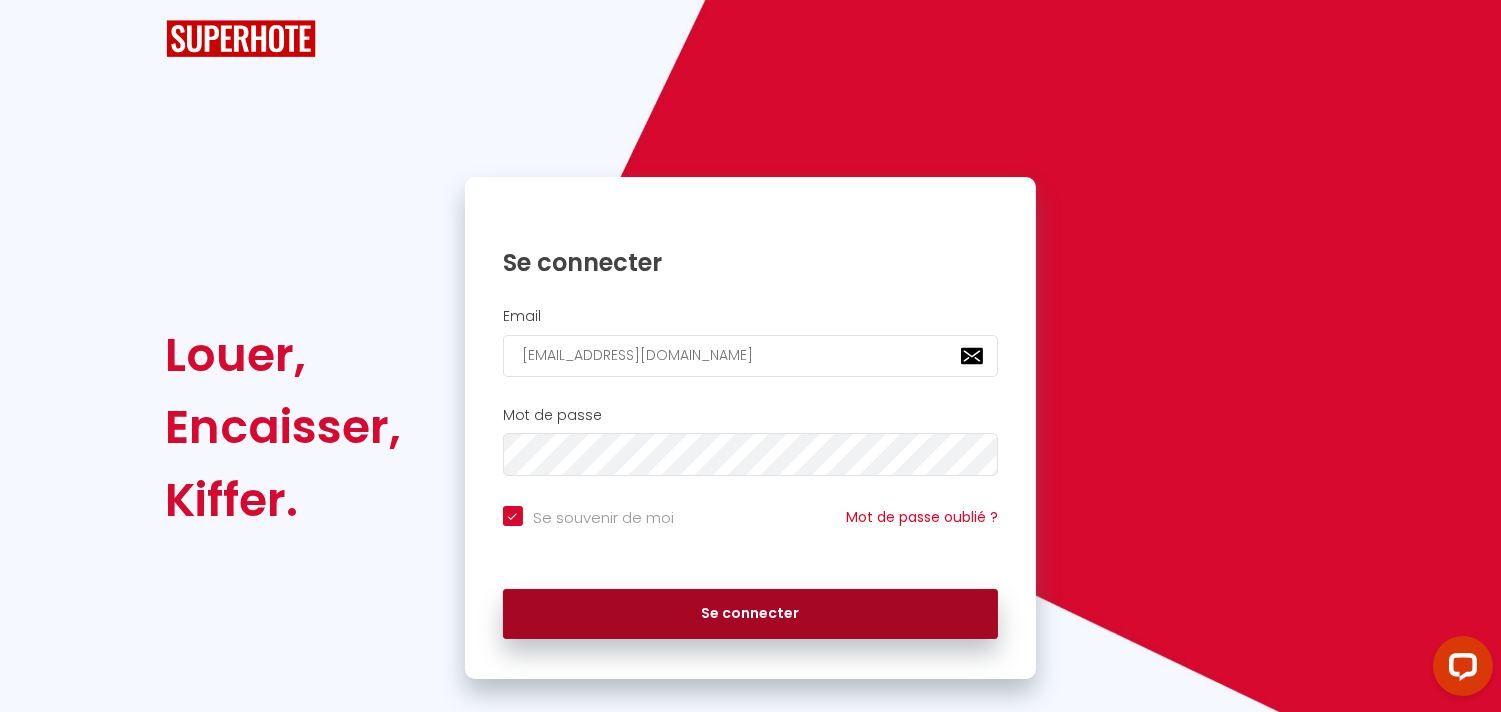 click on "Se connecter" at bounding box center [751, 614] 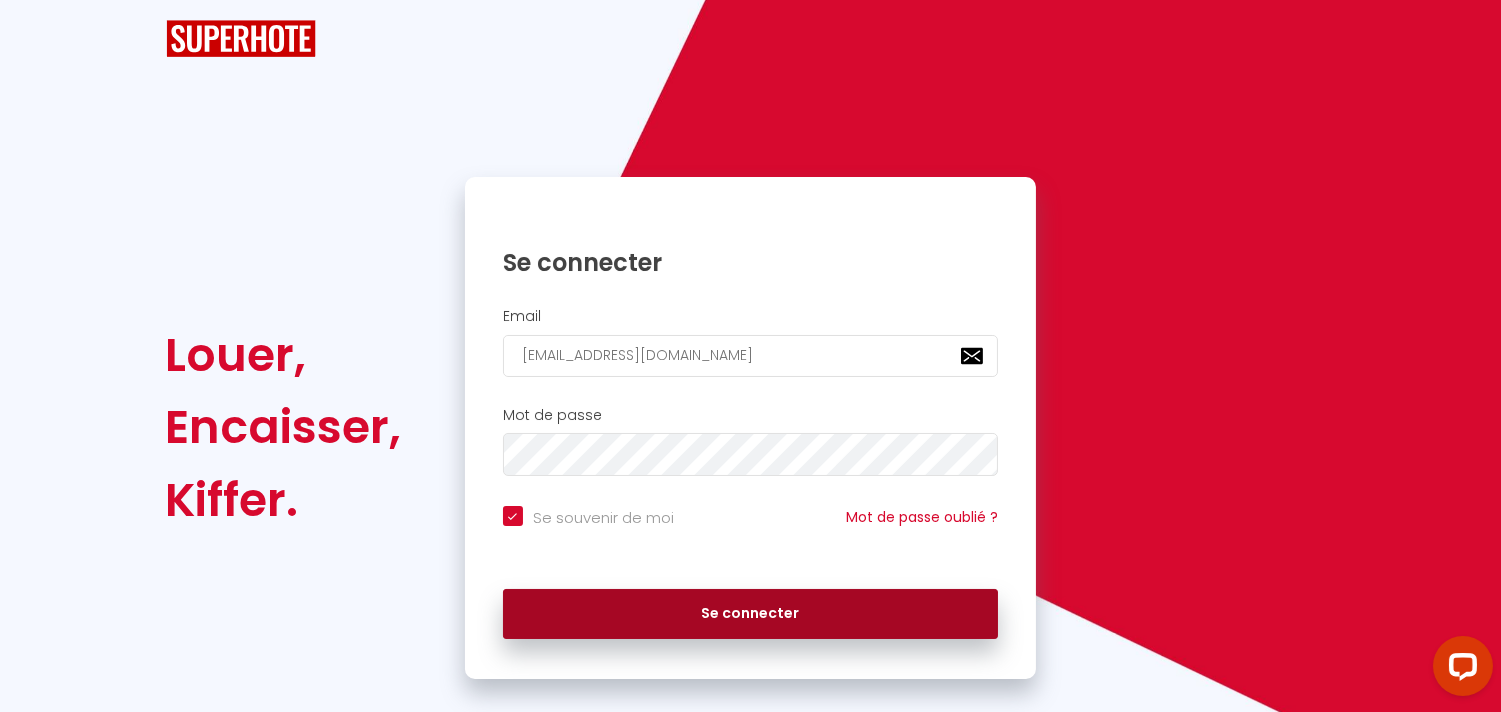 click on "Se connecter" at bounding box center [751, 614] 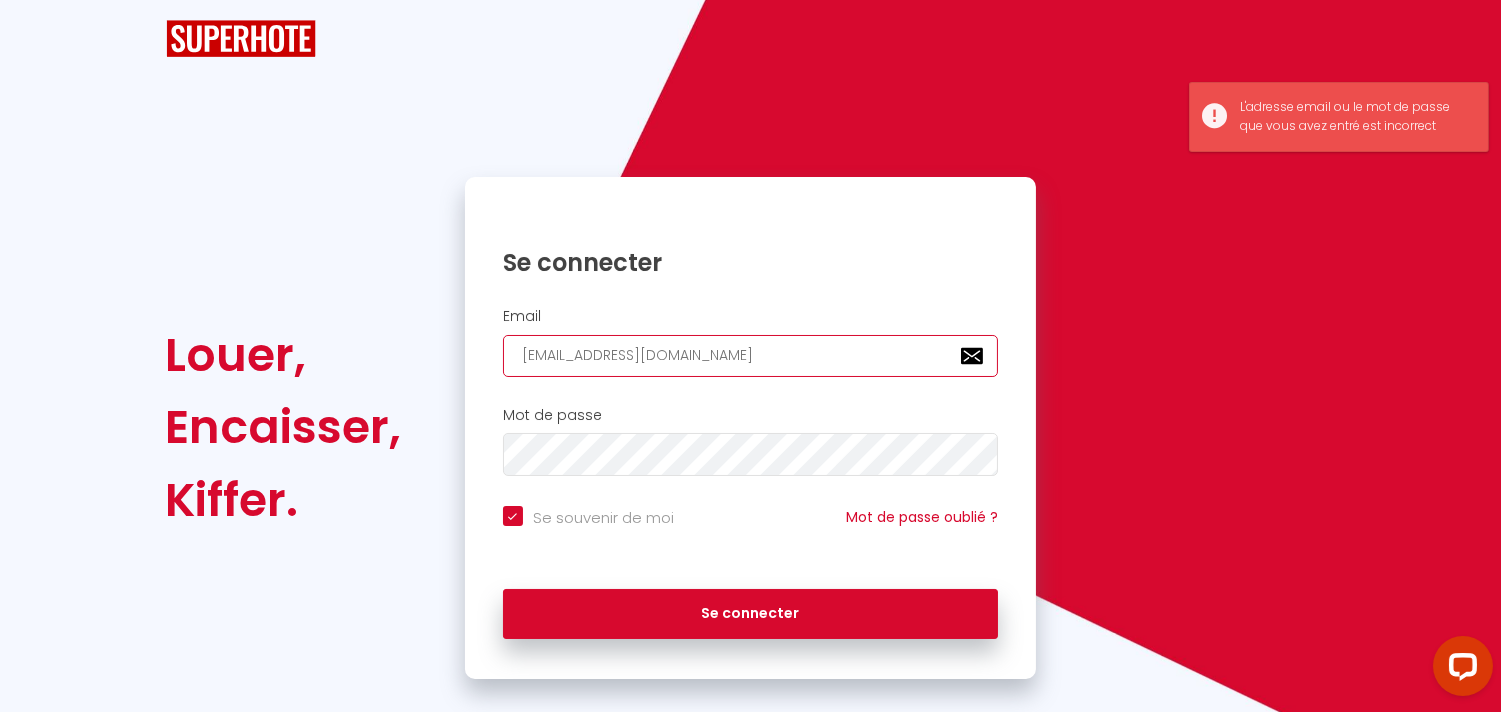 click on "contact@rena-concciergerie.com" at bounding box center (751, 356) 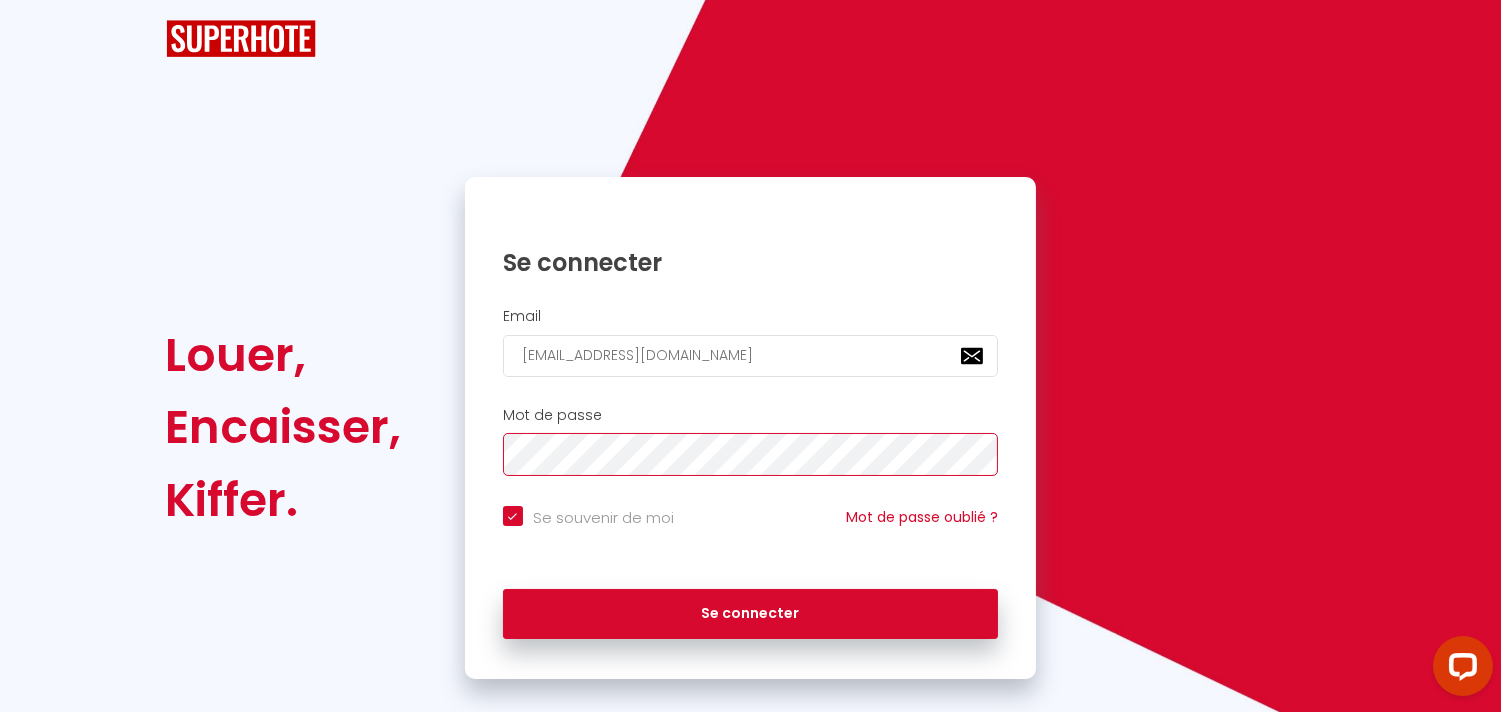click on "Louer,
Encaisser,
Kiffer.
Se connecter
Email   contact@rena-concciergerie.com   Mot de passe       Se souvenir de moi   Mot de passe oublié ?     Se connecter" at bounding box center (750, 428) 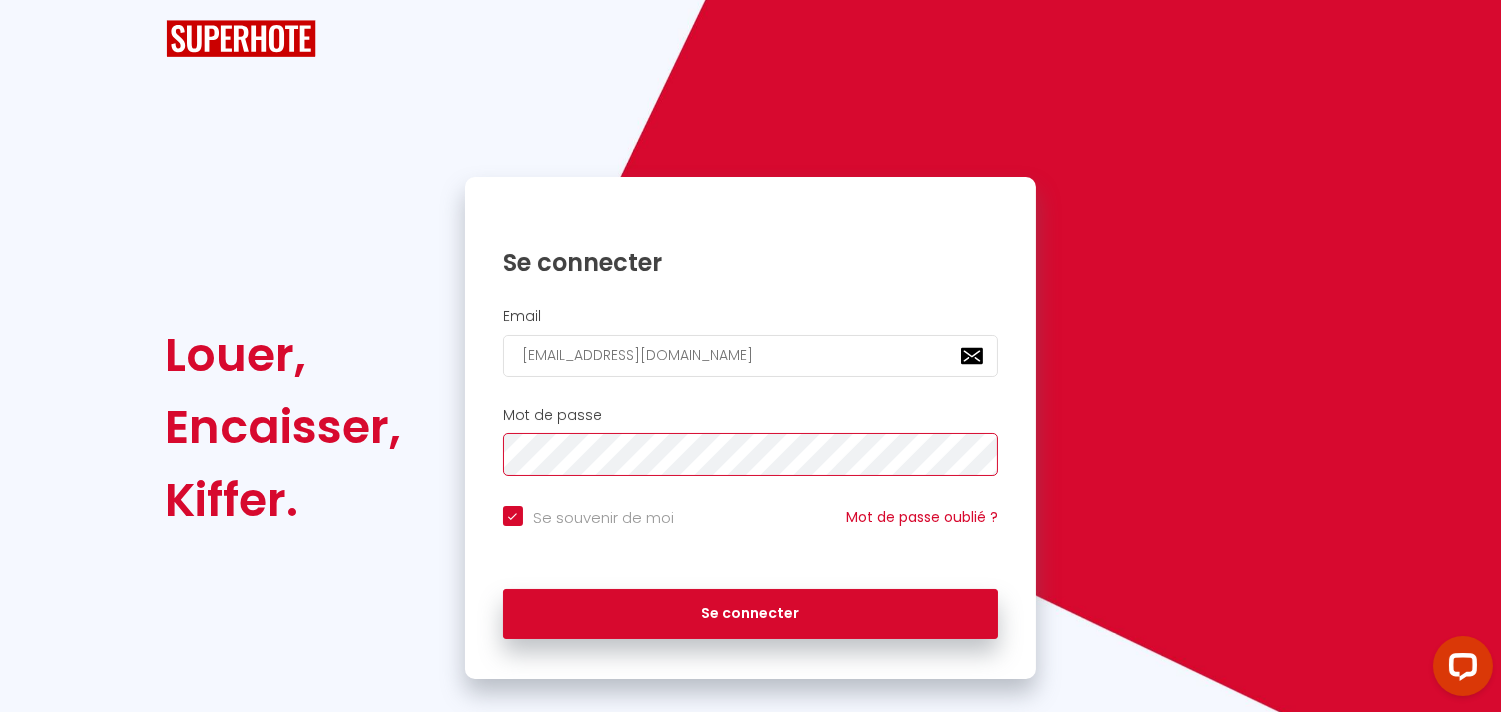 click on "Louer,
Encaisser,
Kiffer.
Se connecter
Email   contact@rena-concciergerie.com   Mot de passe       Se souvenir de moi   Mot de passe oublié ?     Se connecter" at bounding box center (750, 428) 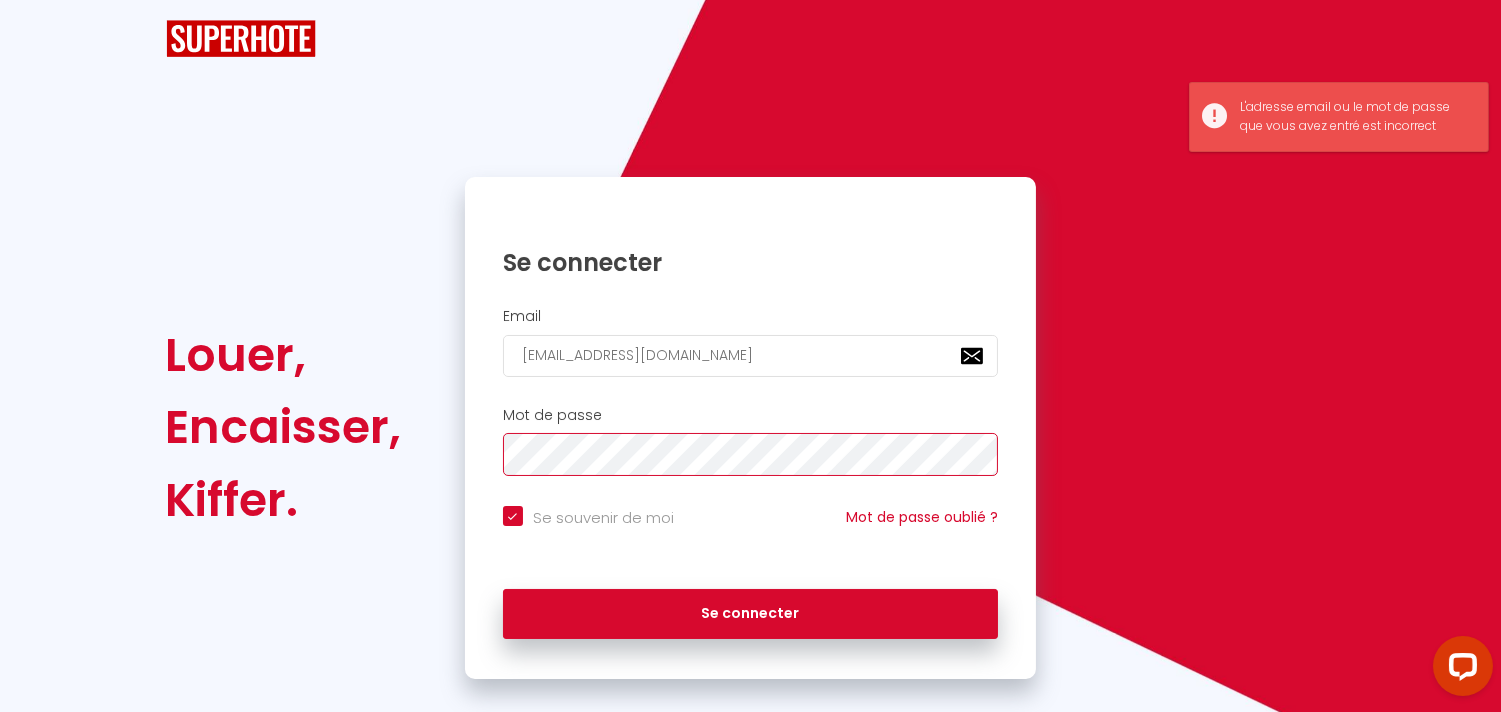 click on "Louer,
Encaisser,
Kiffer.
Se connecter
Email   contact@rena-concciergerie.com   Mot de passe       Se souvenir de moi   Mot de passe oublié ?     Se connecter" at bounding box center (750, 428) 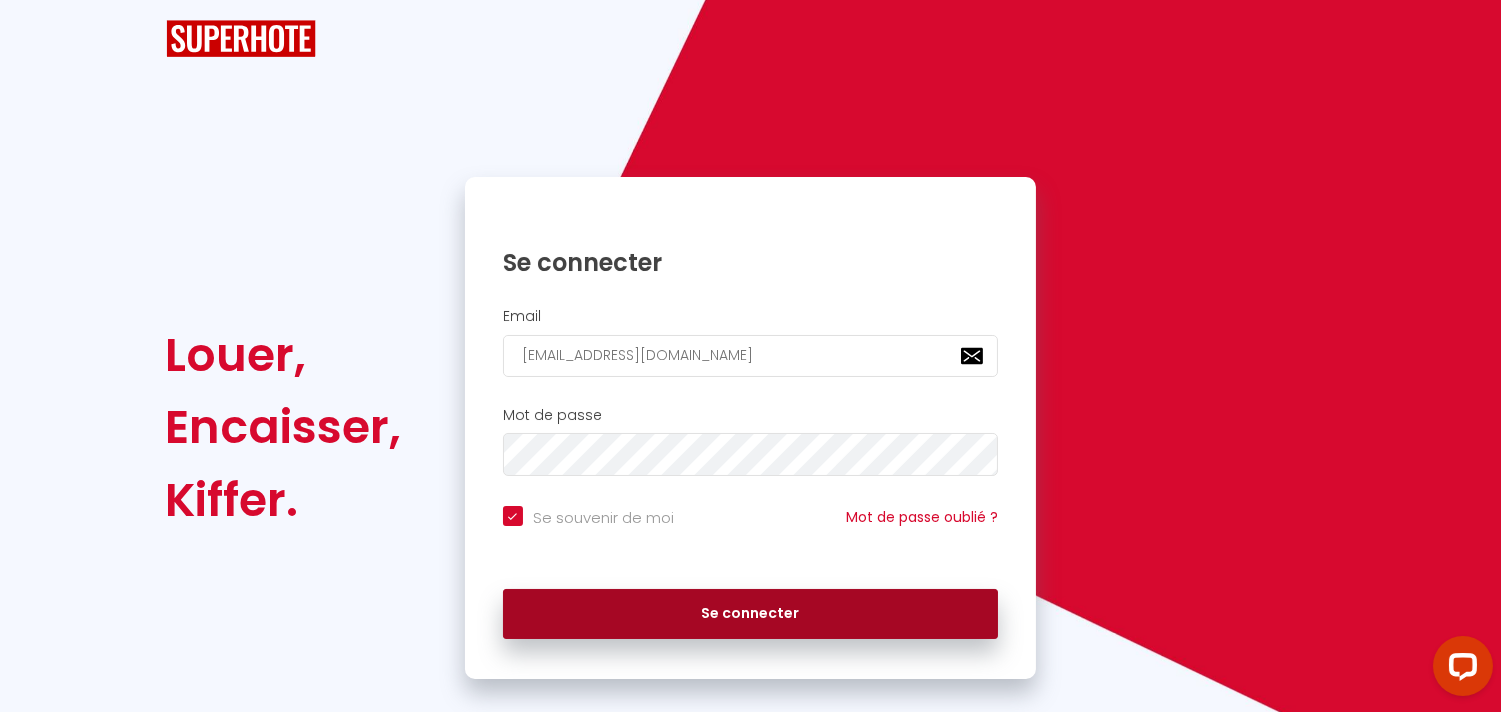 click on "Se connecter" at bounding box center [751, 614] 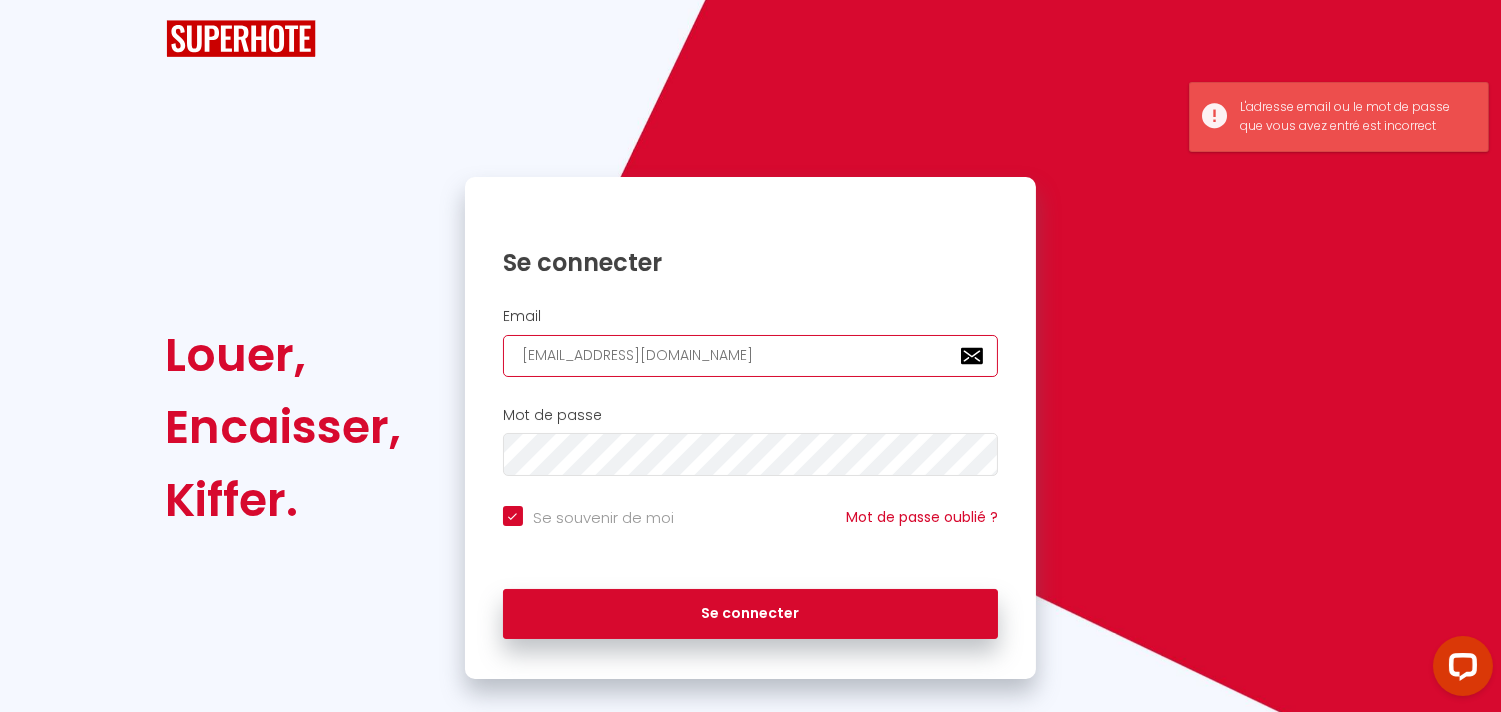 click on "contact@rena-concciergerie.com" at bounding box center (751, 356) 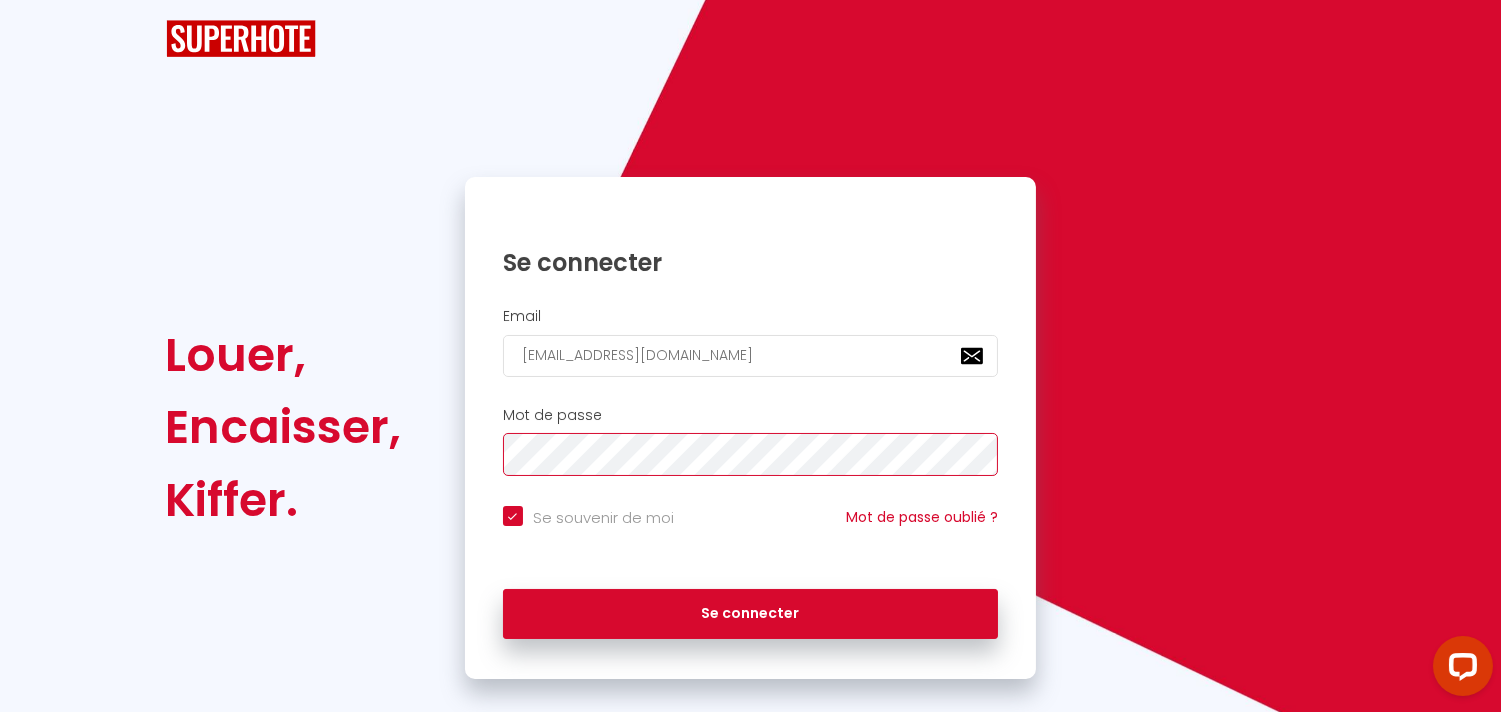 click on "Louer,
Encaisser,
Kiffer.
Se connecter
Email   contact@rena-concciergerie.com   Mot de passe       Se souvenir de moi   Mot de passe oublié ?     Se connecter" at bounding box center (750, 428) 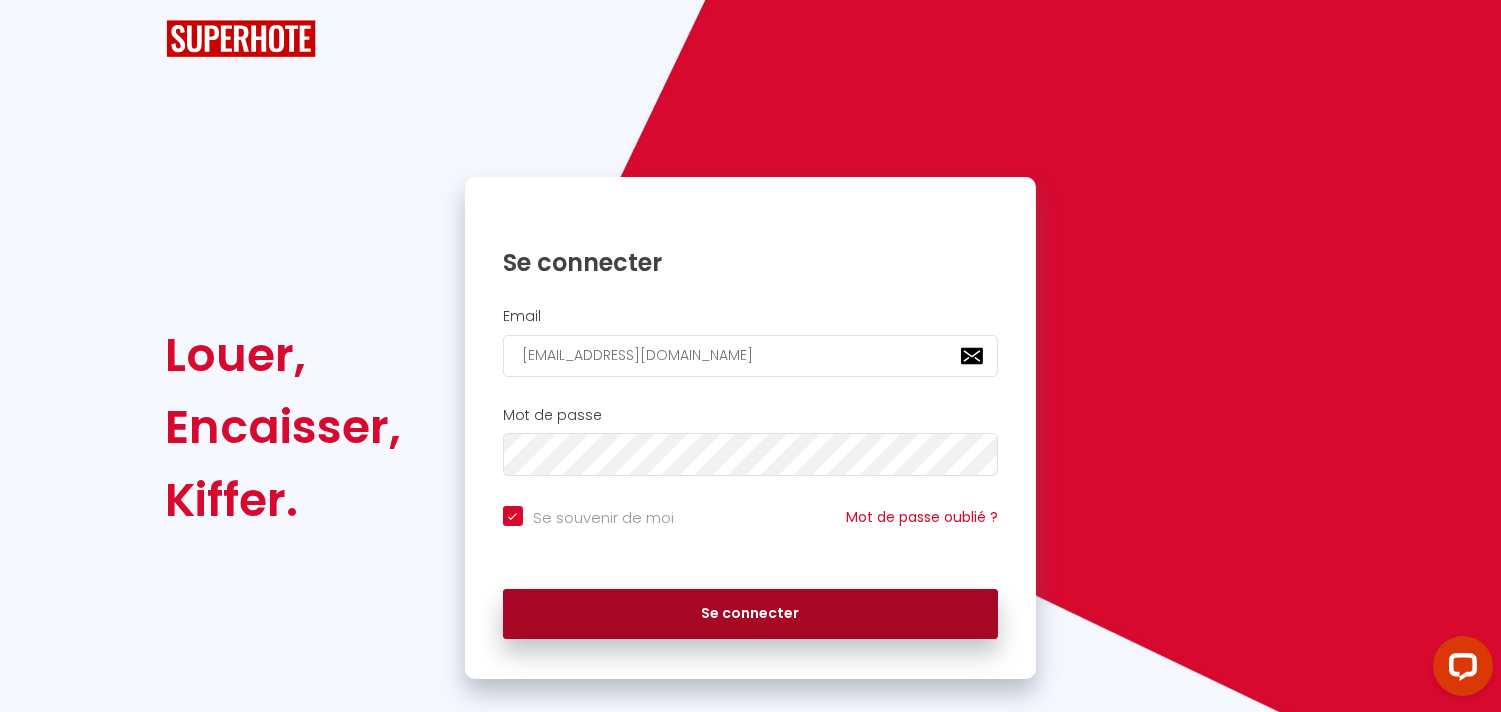 click on "Se connecter" at bounding box center (751, 614) 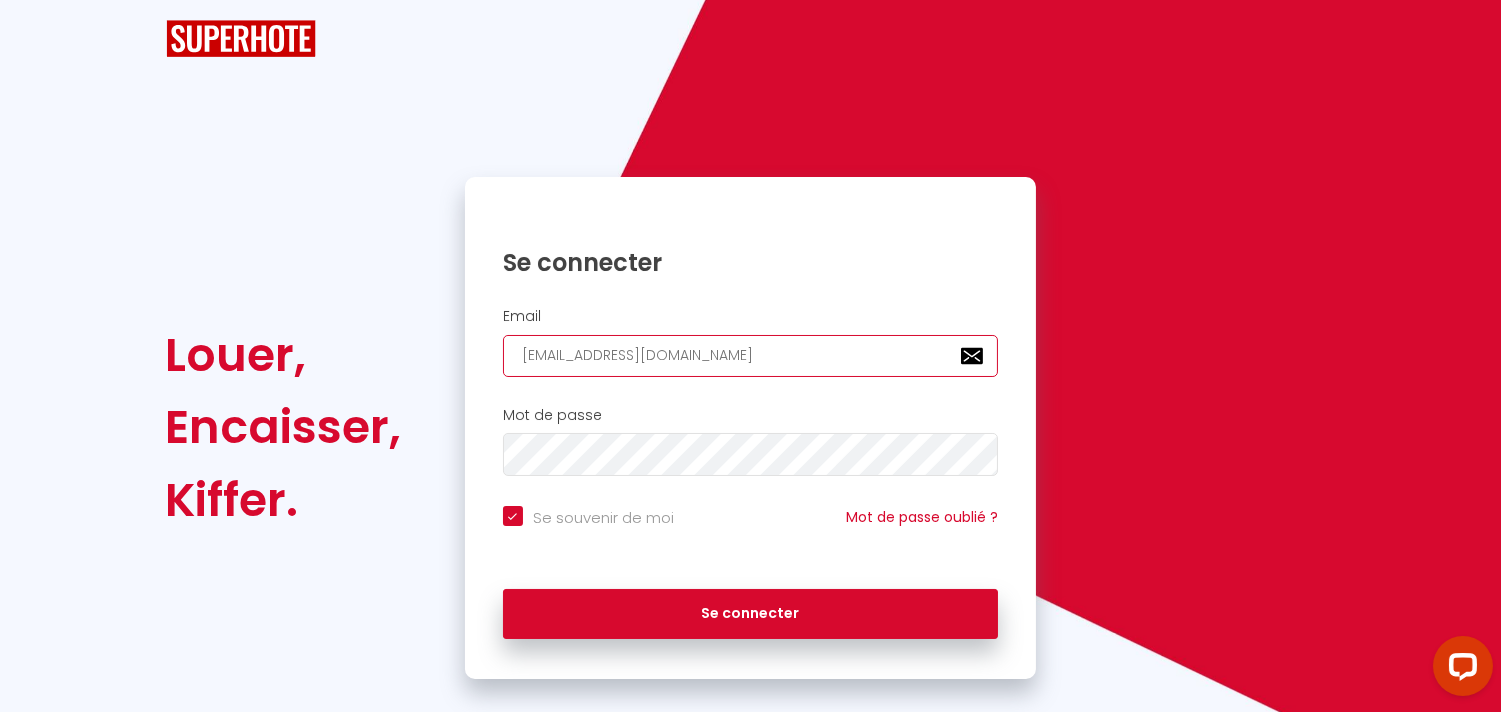 click on "contact@rena-concciergerie.com" at bounding box center (751, 356) 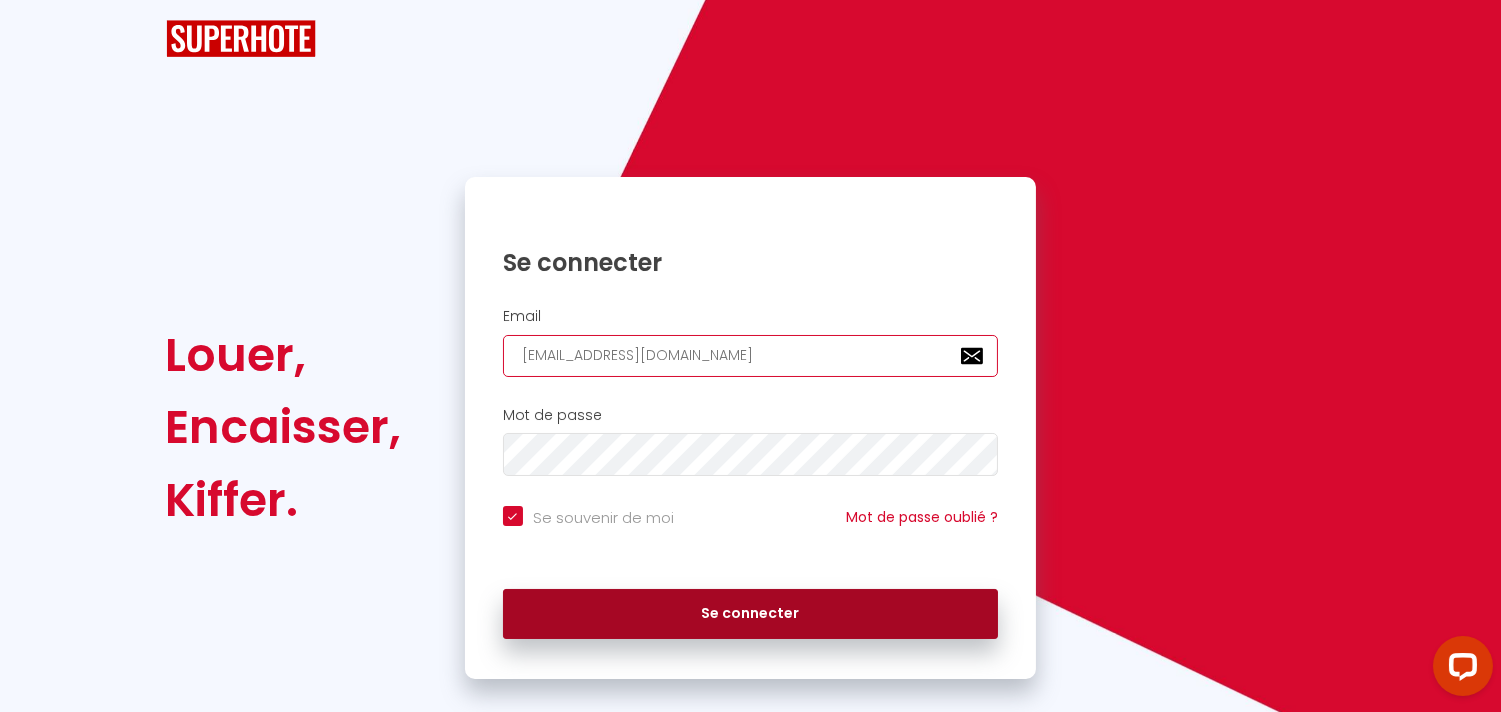 type on "[EMAIL_ADDRESS][PERSON_NAME][DOMAIN_NAME]" 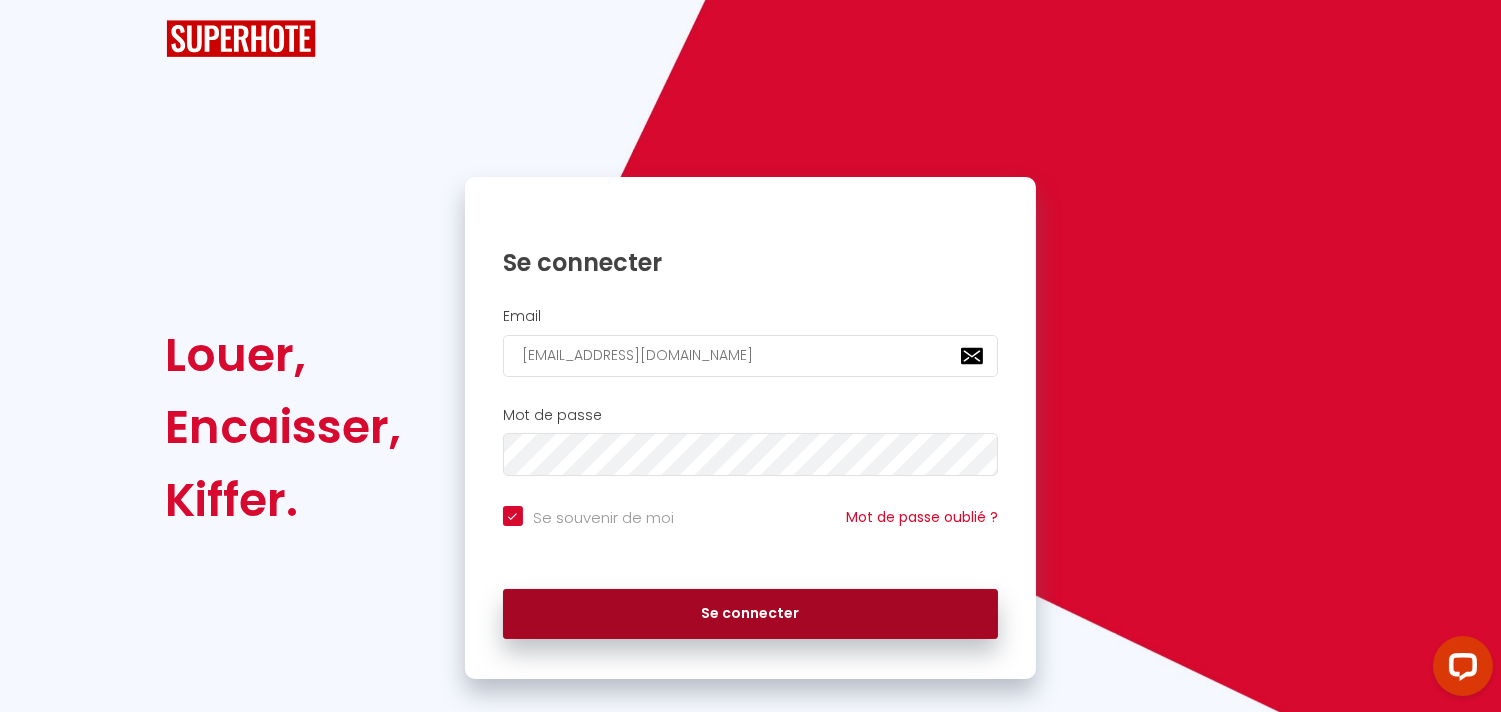 click on "Se connecter" at bounding box center [751, 614] 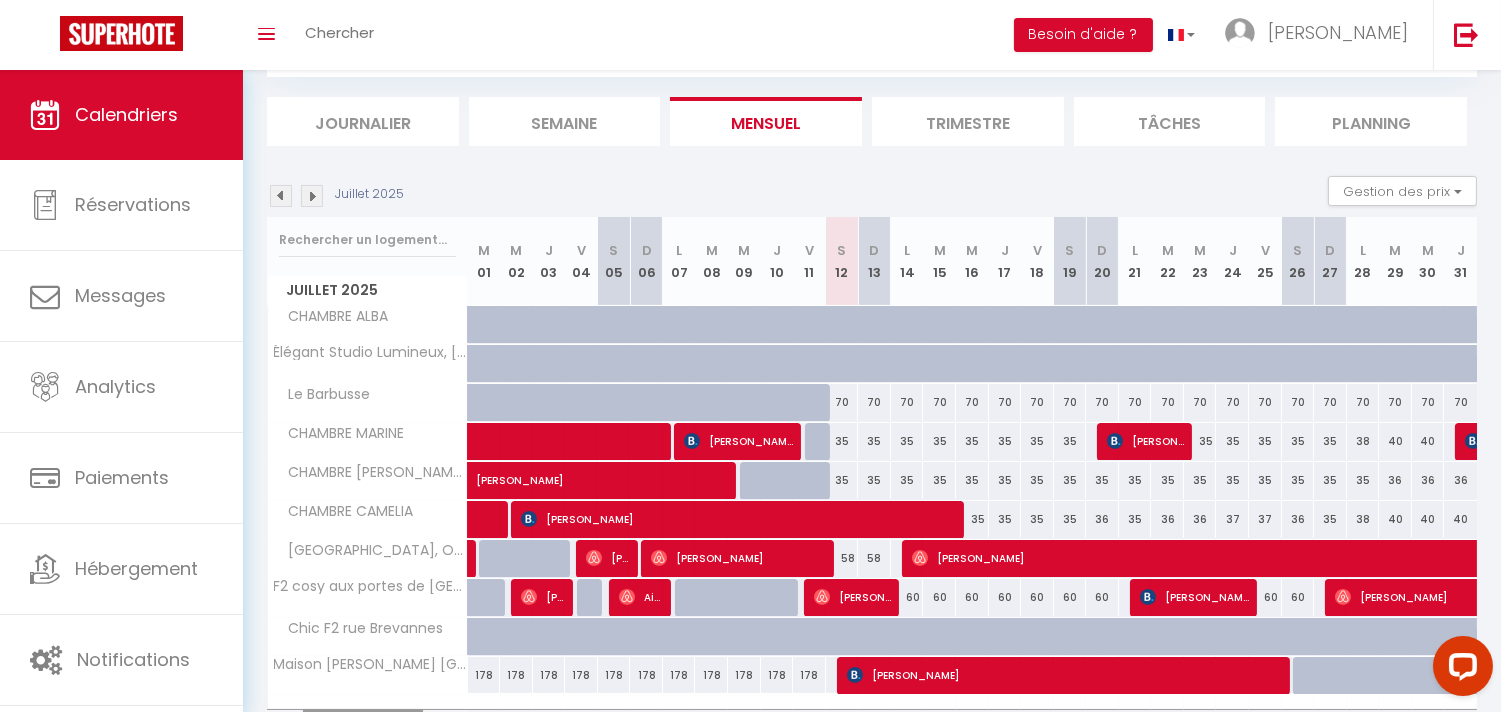 scroll, scrollTop: 227, scrollLeft: 0, axis: vertical 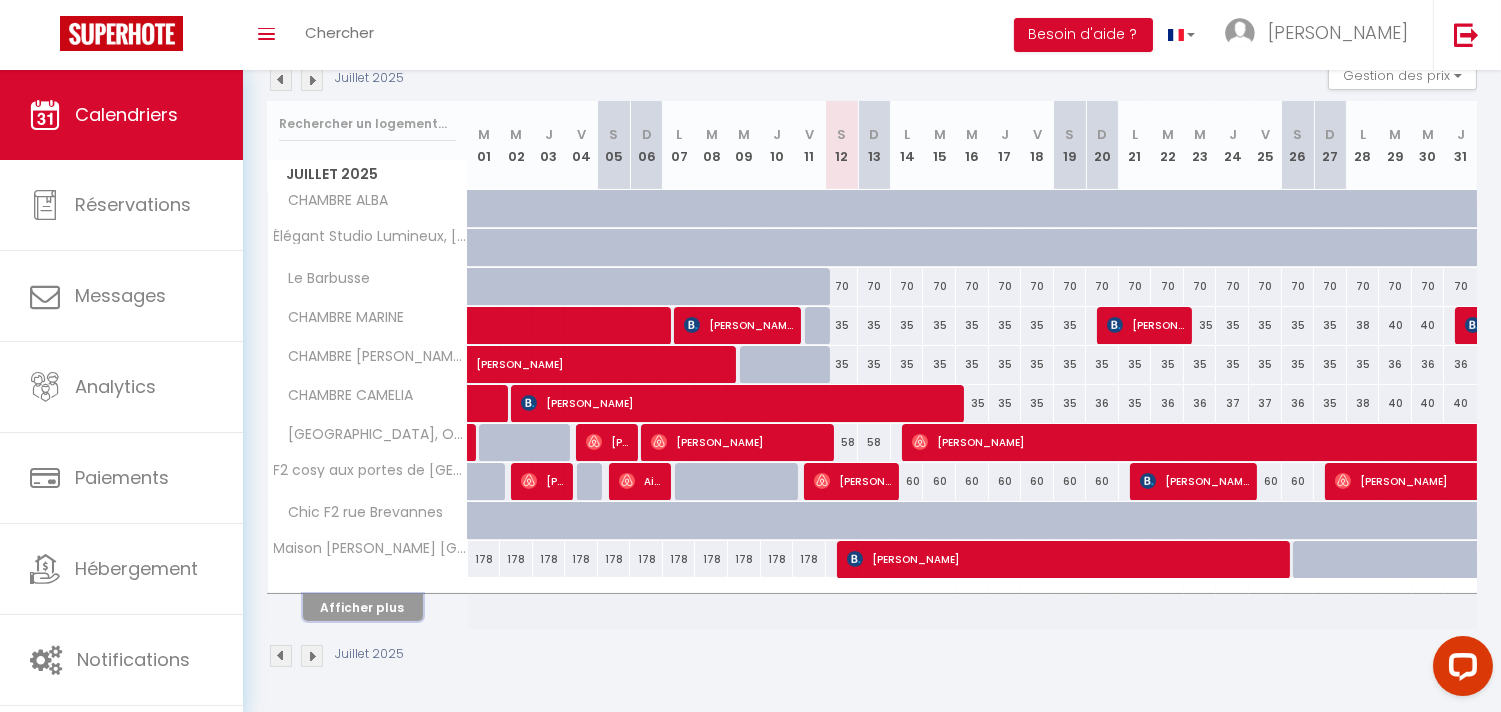 click on "Afficher plus" at bounding box center [363, 607] 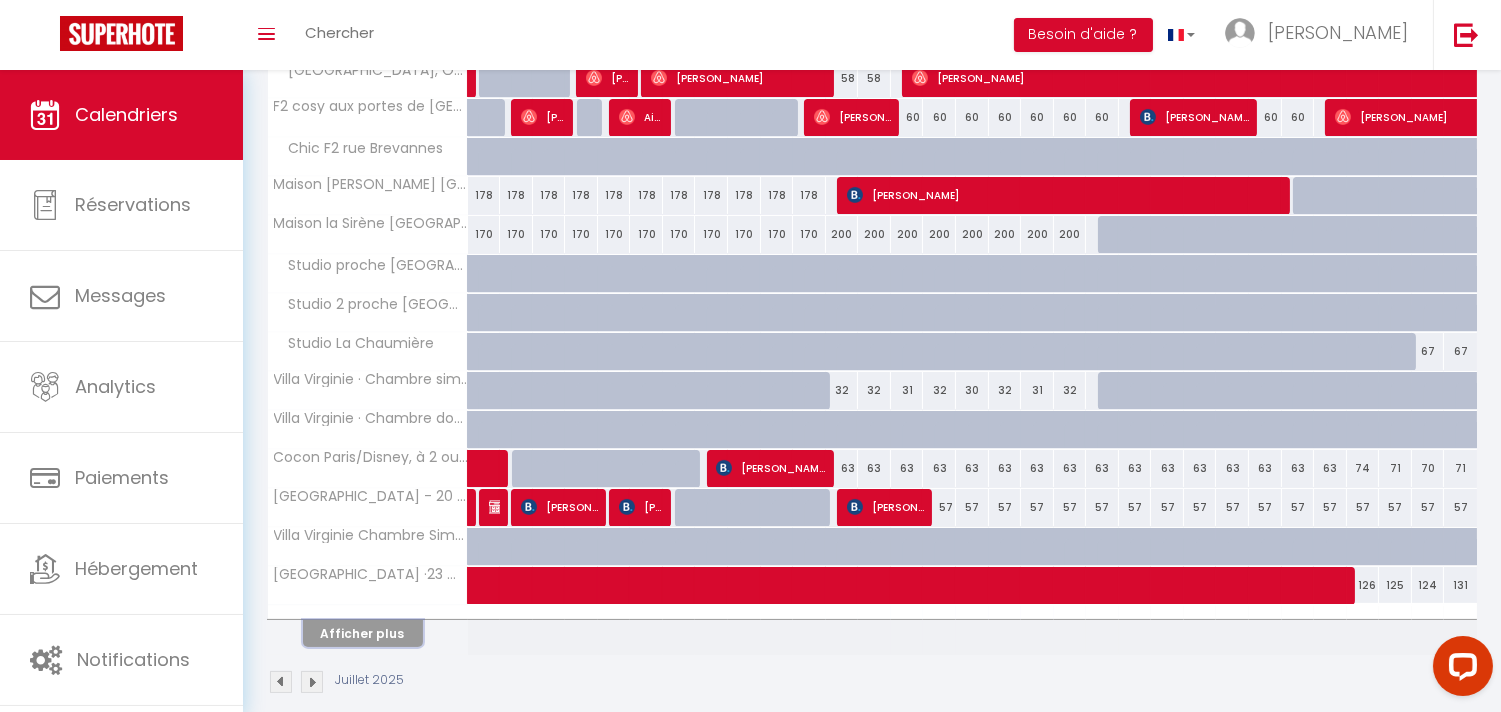 scroll, scrollTop: 618, scrollLeft: 0, axis: vertical 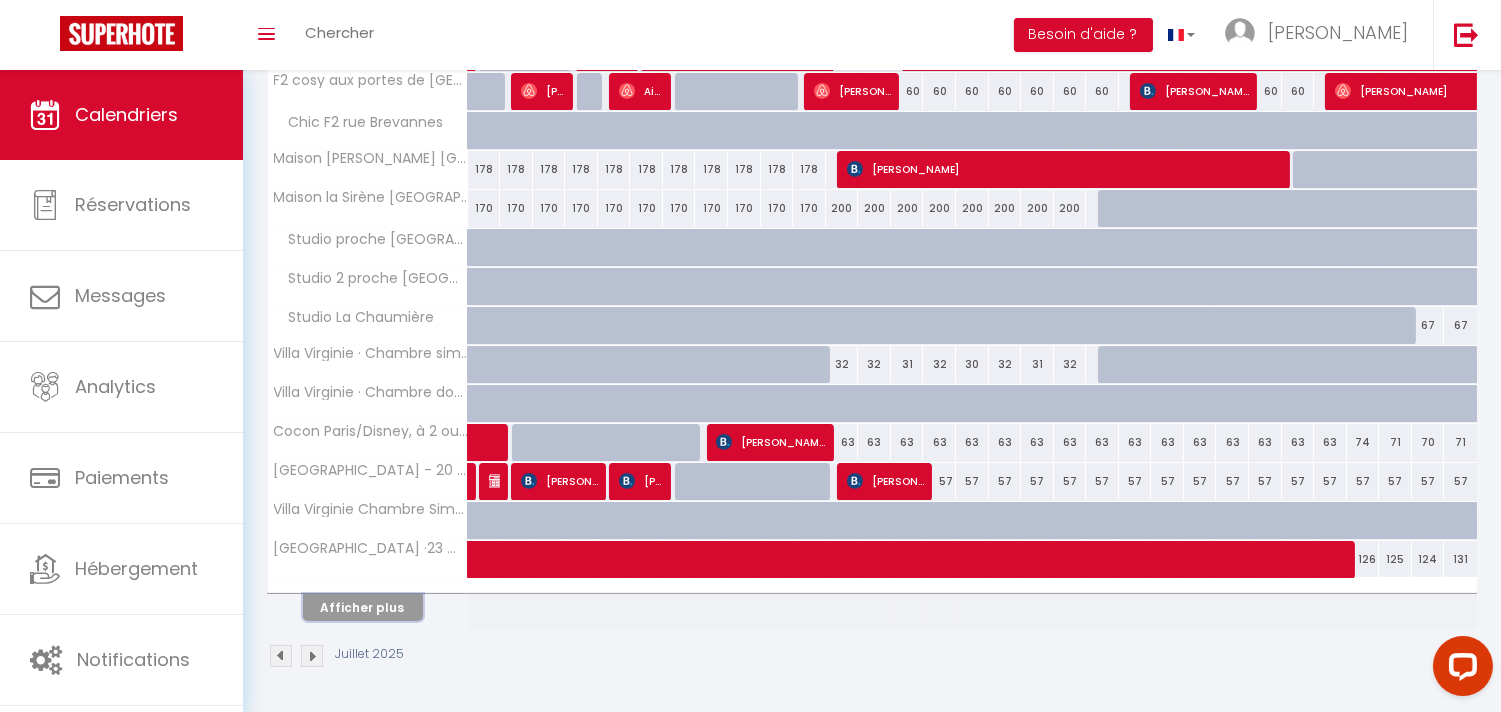 click on "Afficher plus" at bounding box center [363, 607] 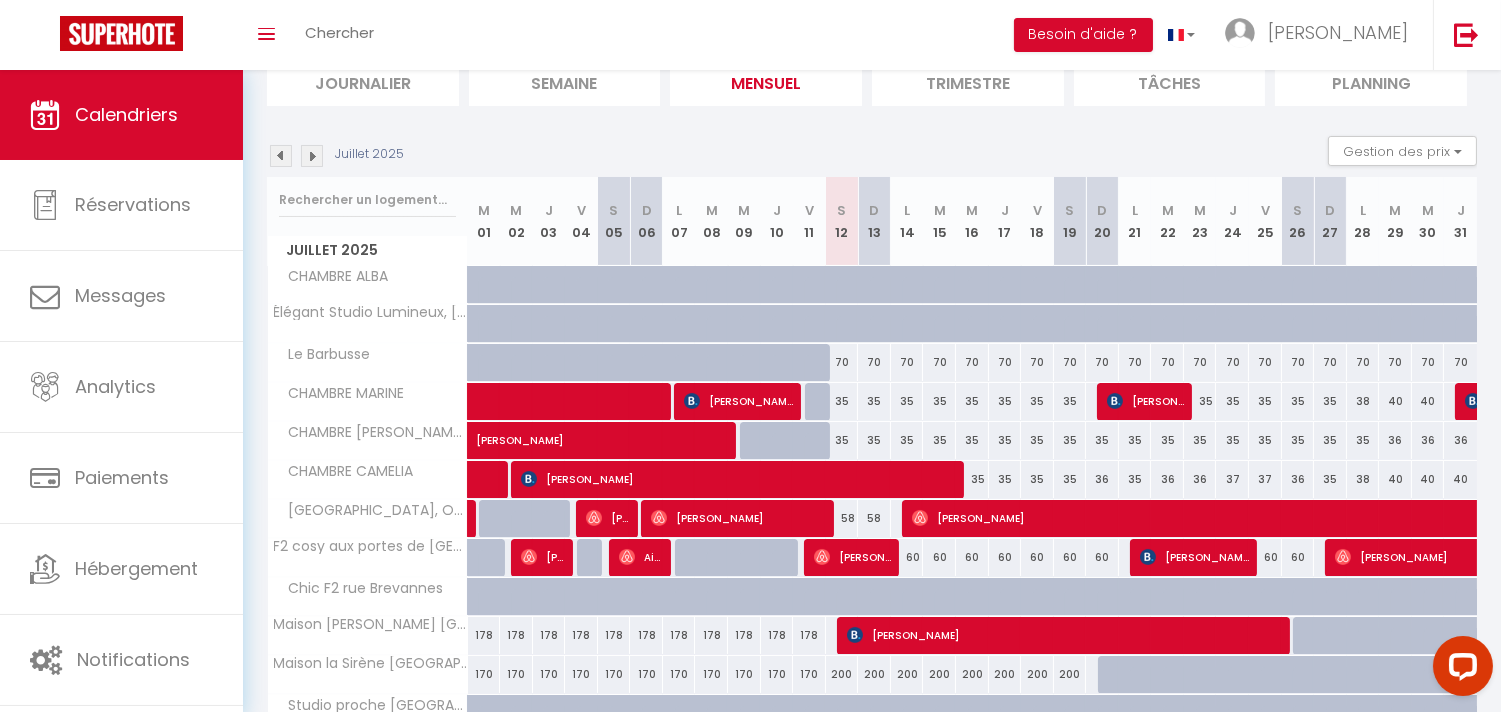 scroll, scrollTop: 111, scrollLeft: 0, axis: vertical 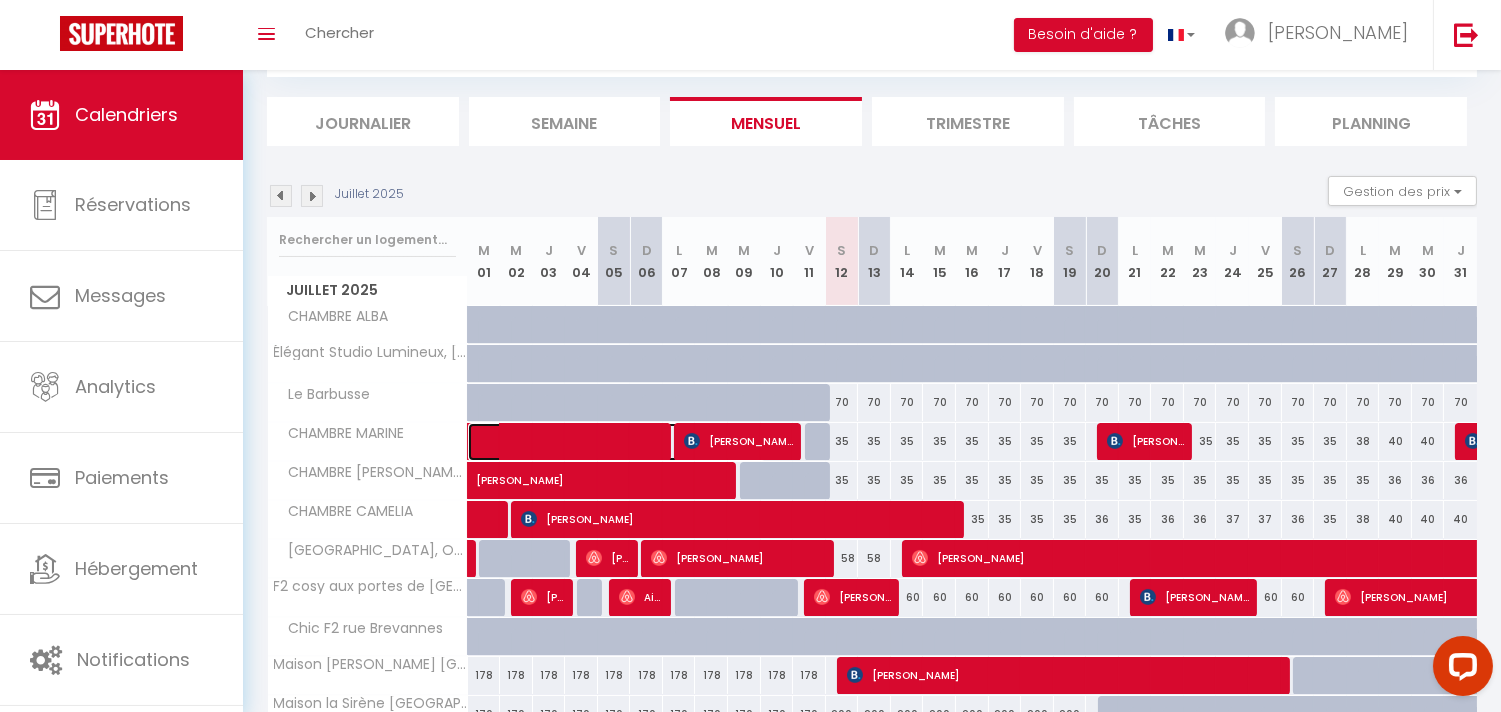 click at bounding box center (627, 442) 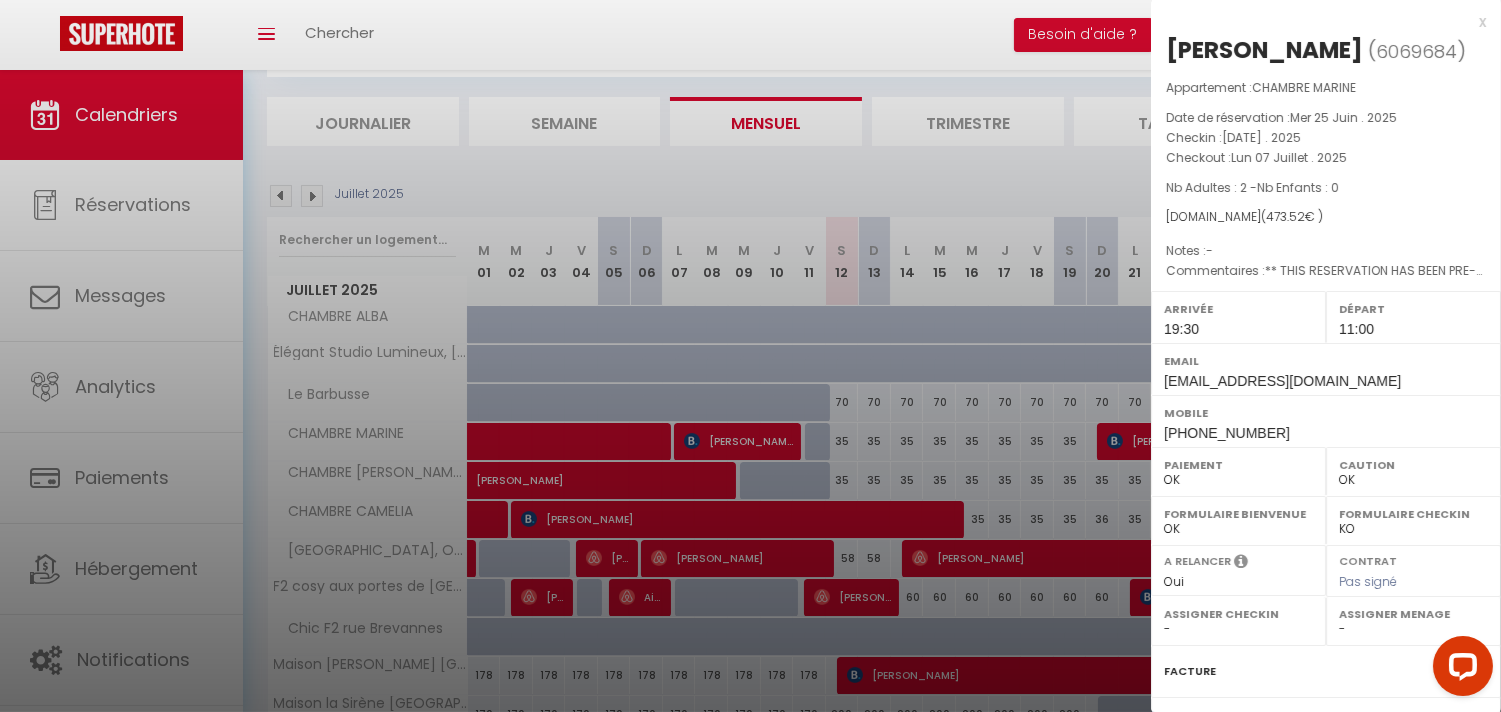 click at bounding box center [750, 356] 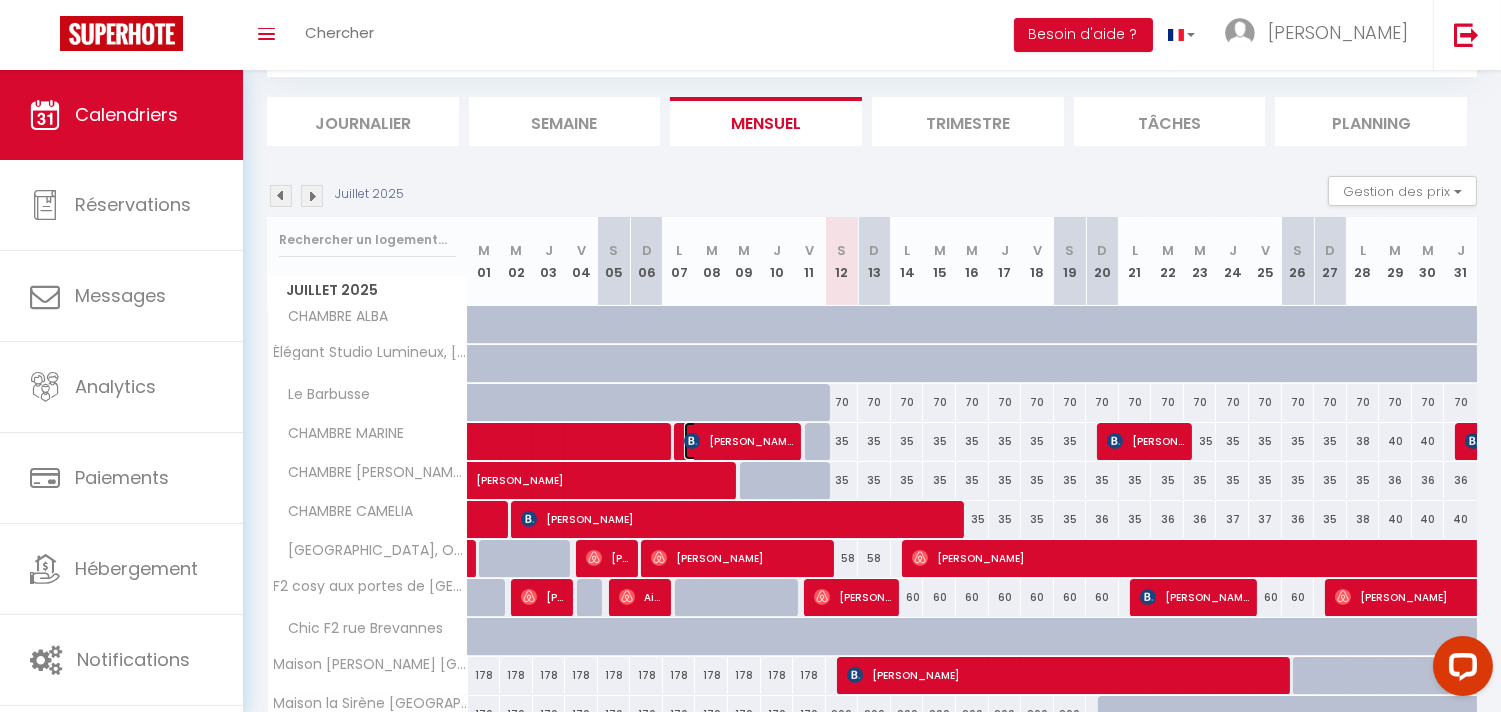 click at bounding box center (692, 441) 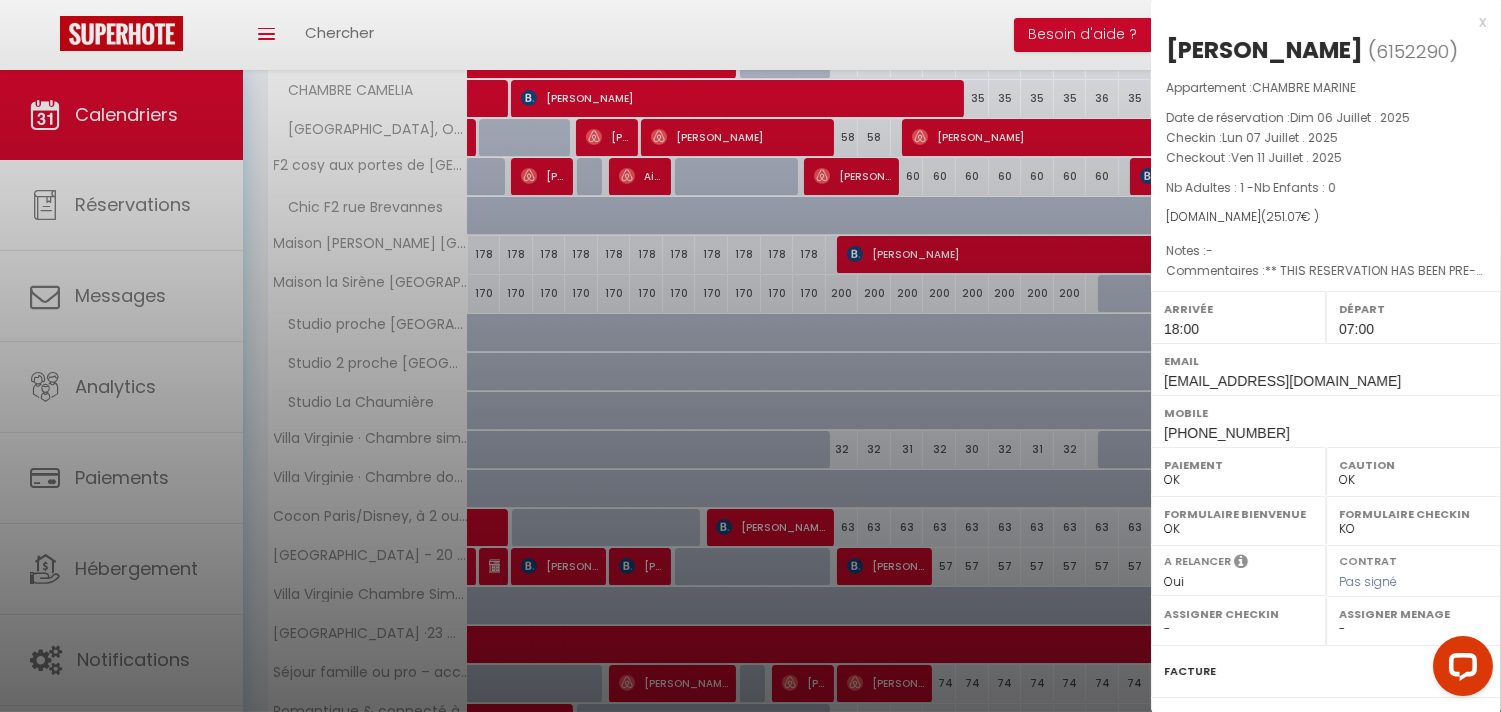 scroll, scrollTop: 686, scrollLeft: 0, axis: vertical 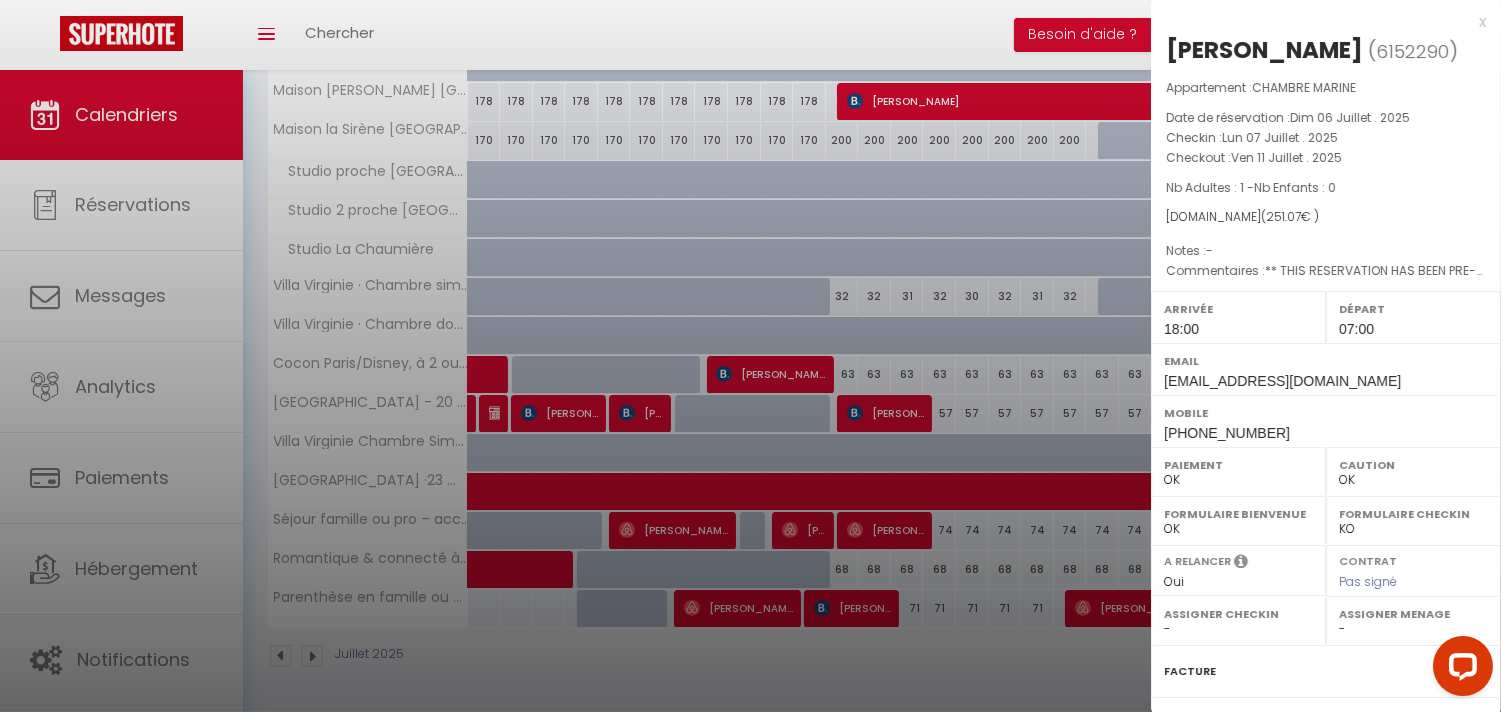 click at bounding box center (750, 356) 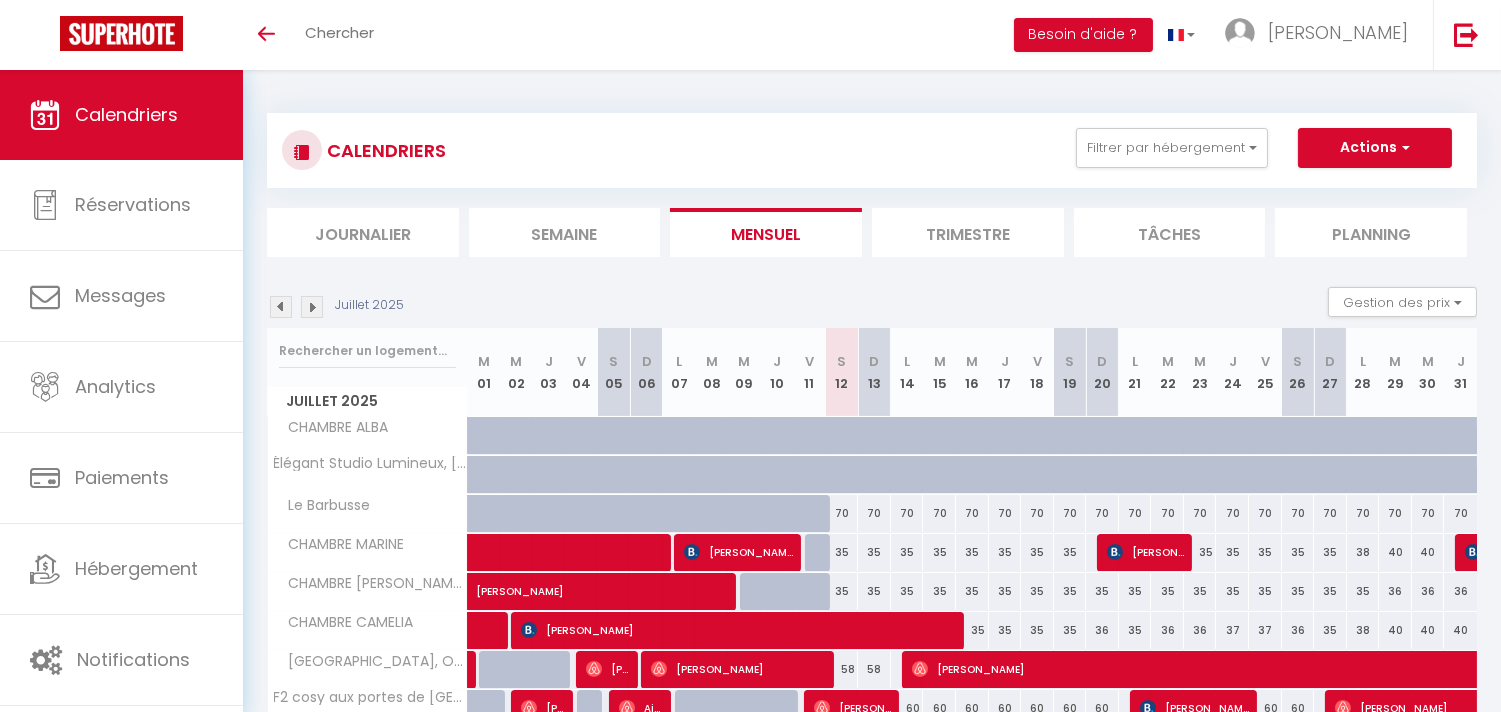 scroll, scrollTop: 227, scrollLeft: 0, axis: vertical 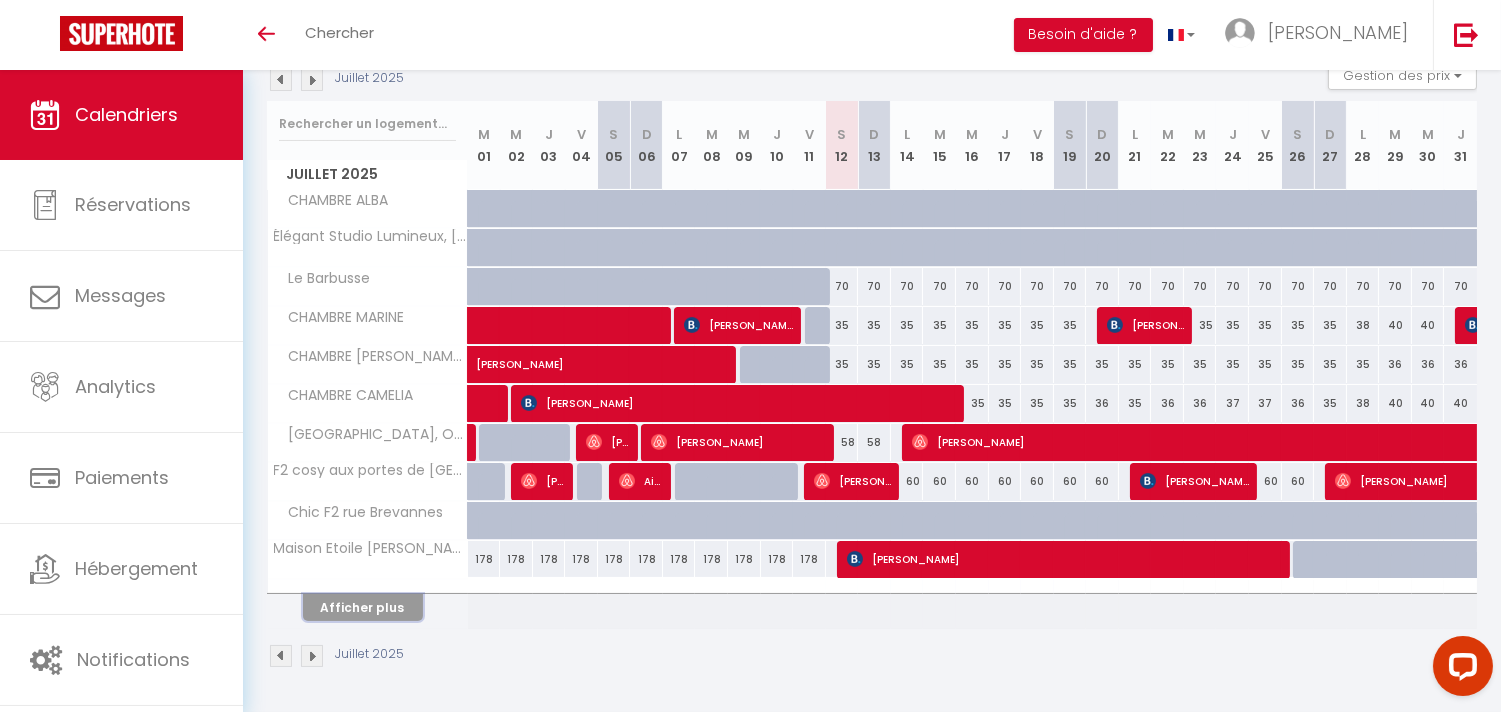 click on "Afficher plus" at bounding box center (363, 607) 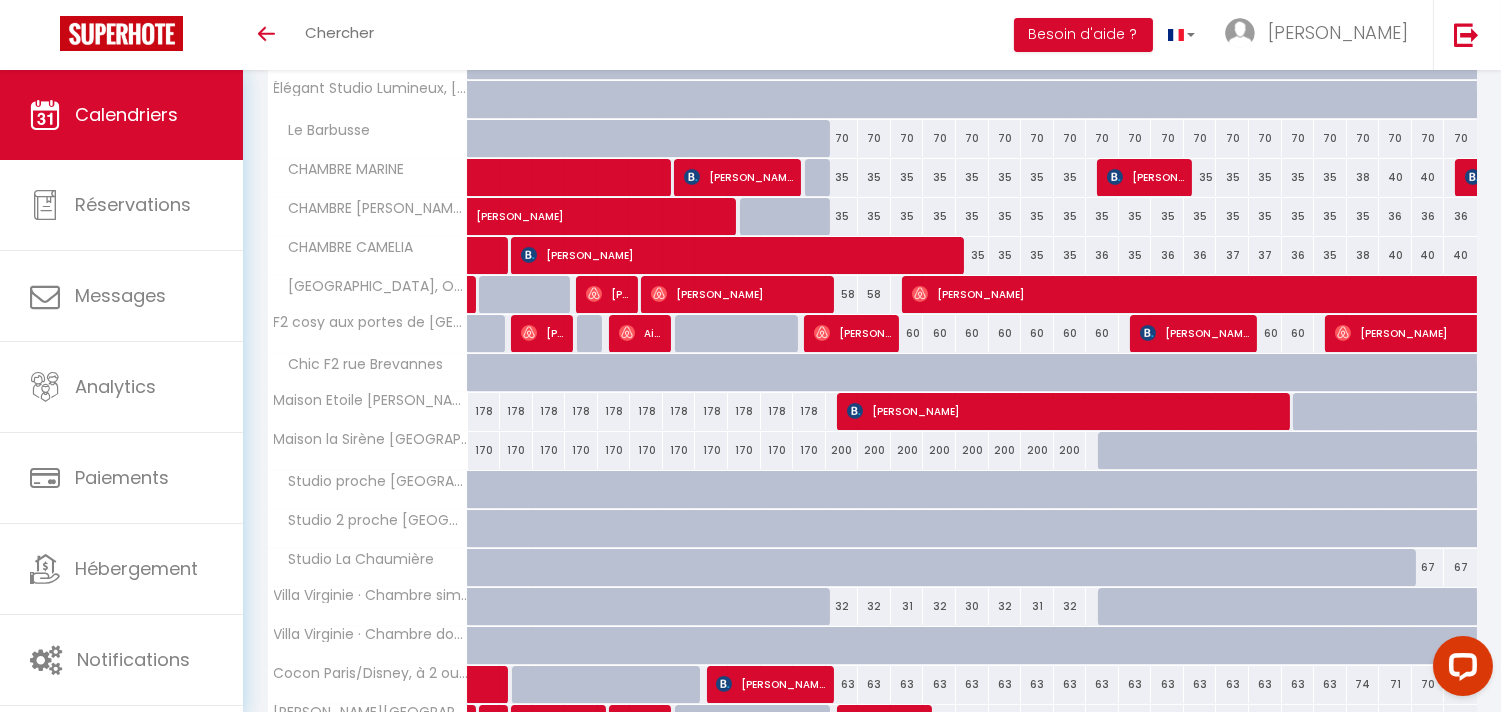 scroll, scrollTop: 618, scrollLeft: 0, axis: vertical 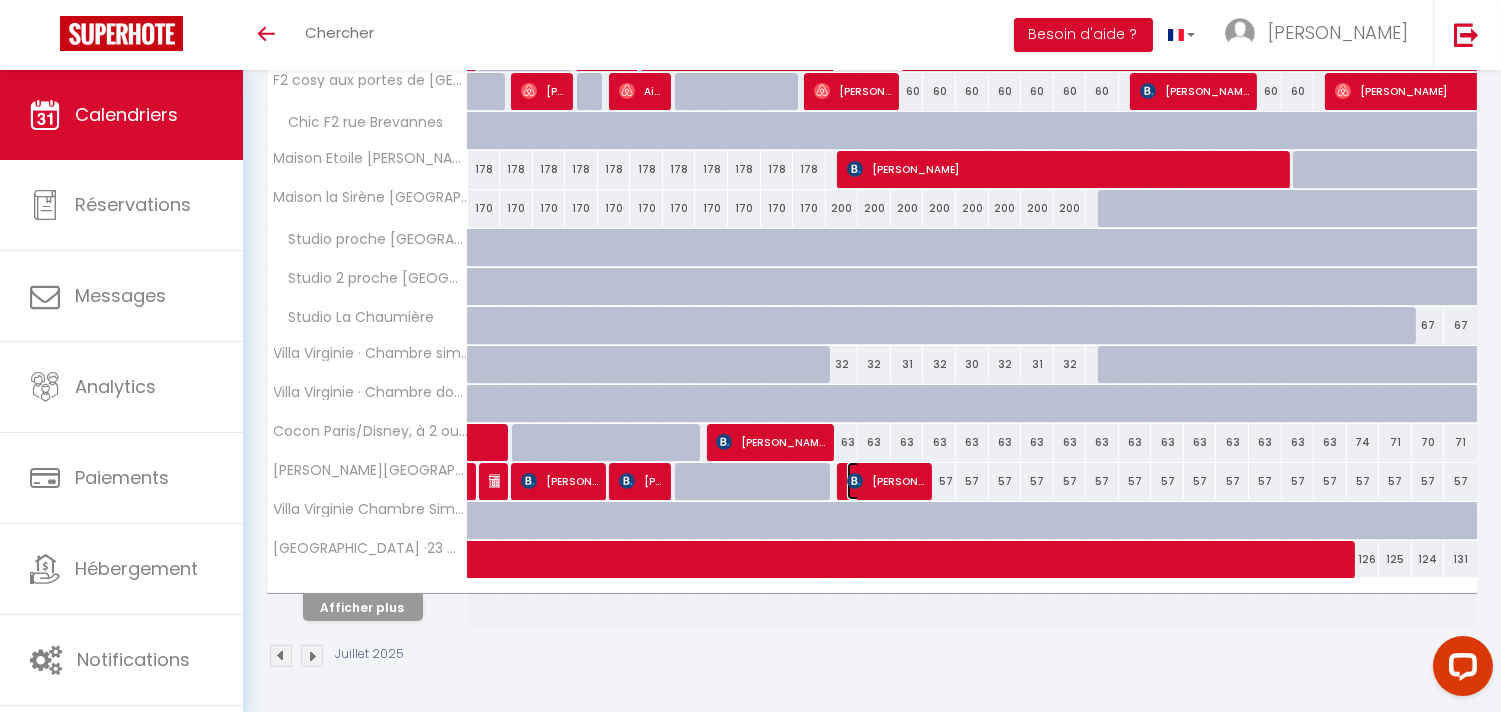 click on "[PERSON_NAME]" at bounding box center [885, 481] 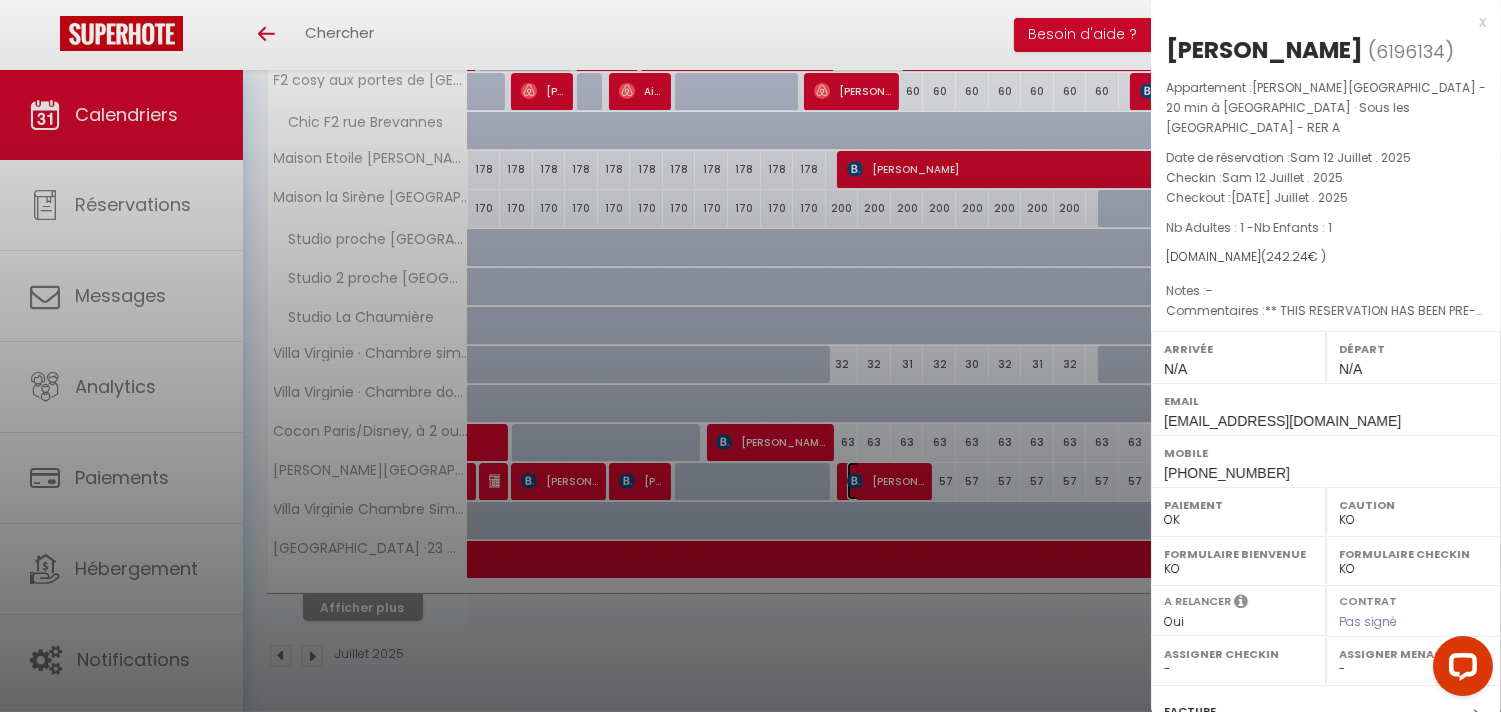 scroll, scrollTop: 241, scrollLeft: 0, axis: vertical 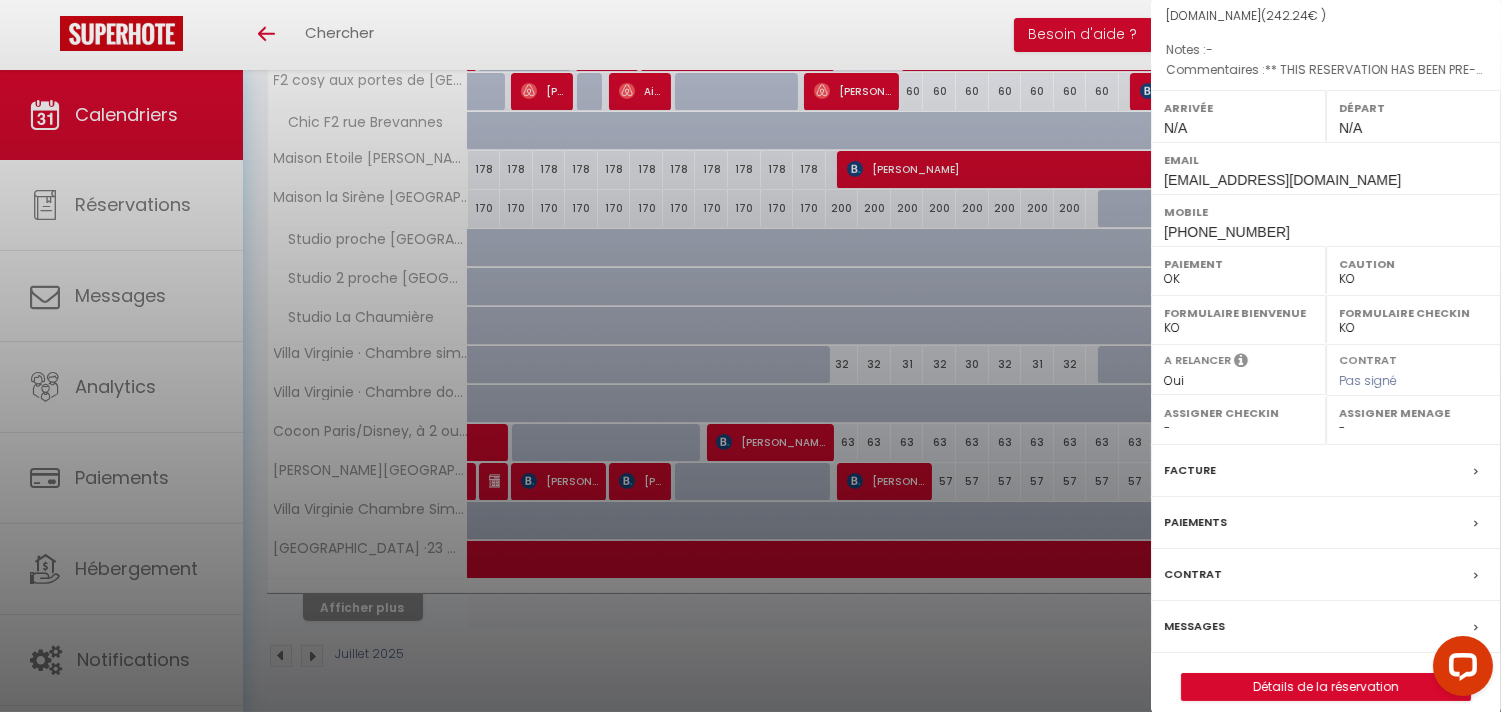 click on "Messages" at bounding box center (1326, 627) 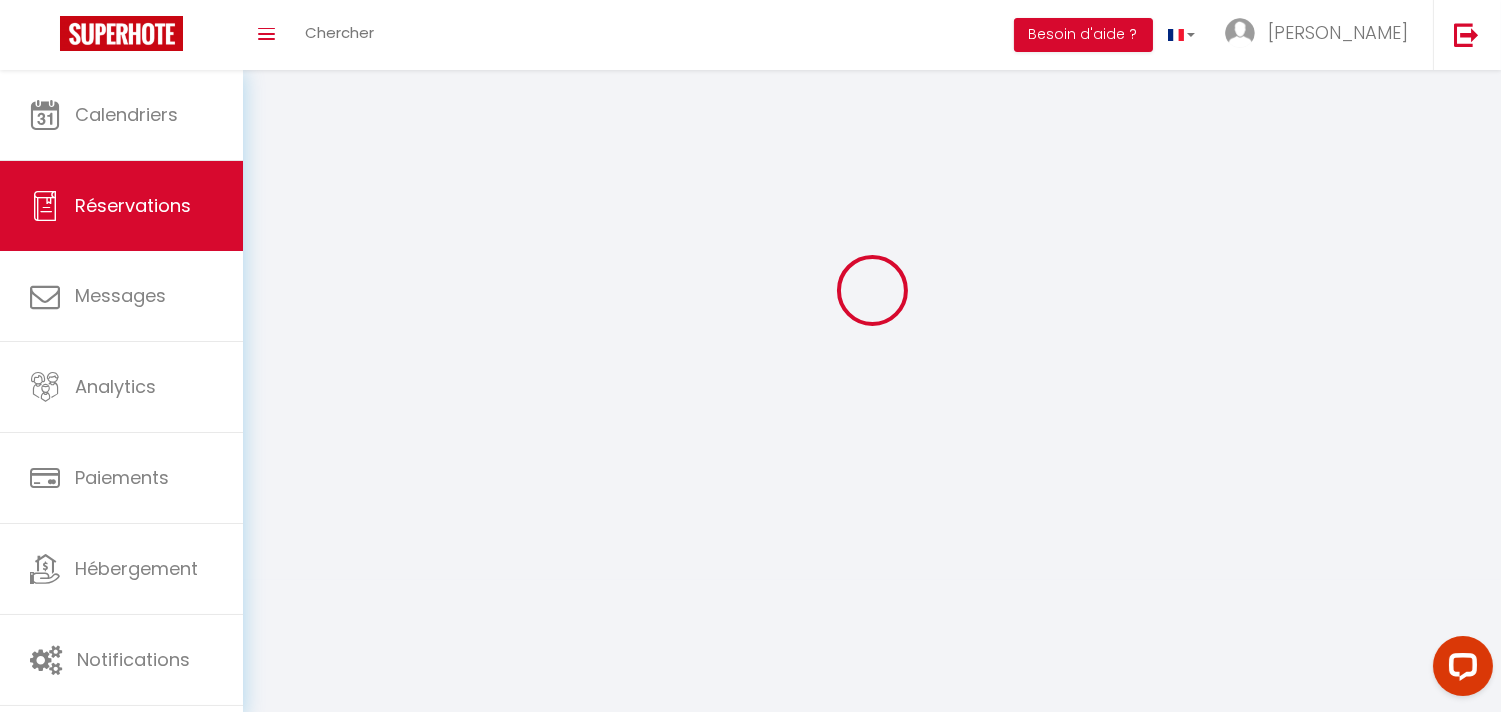 scroll, scrollTop: 0, scrollLeft: 0, axis: both 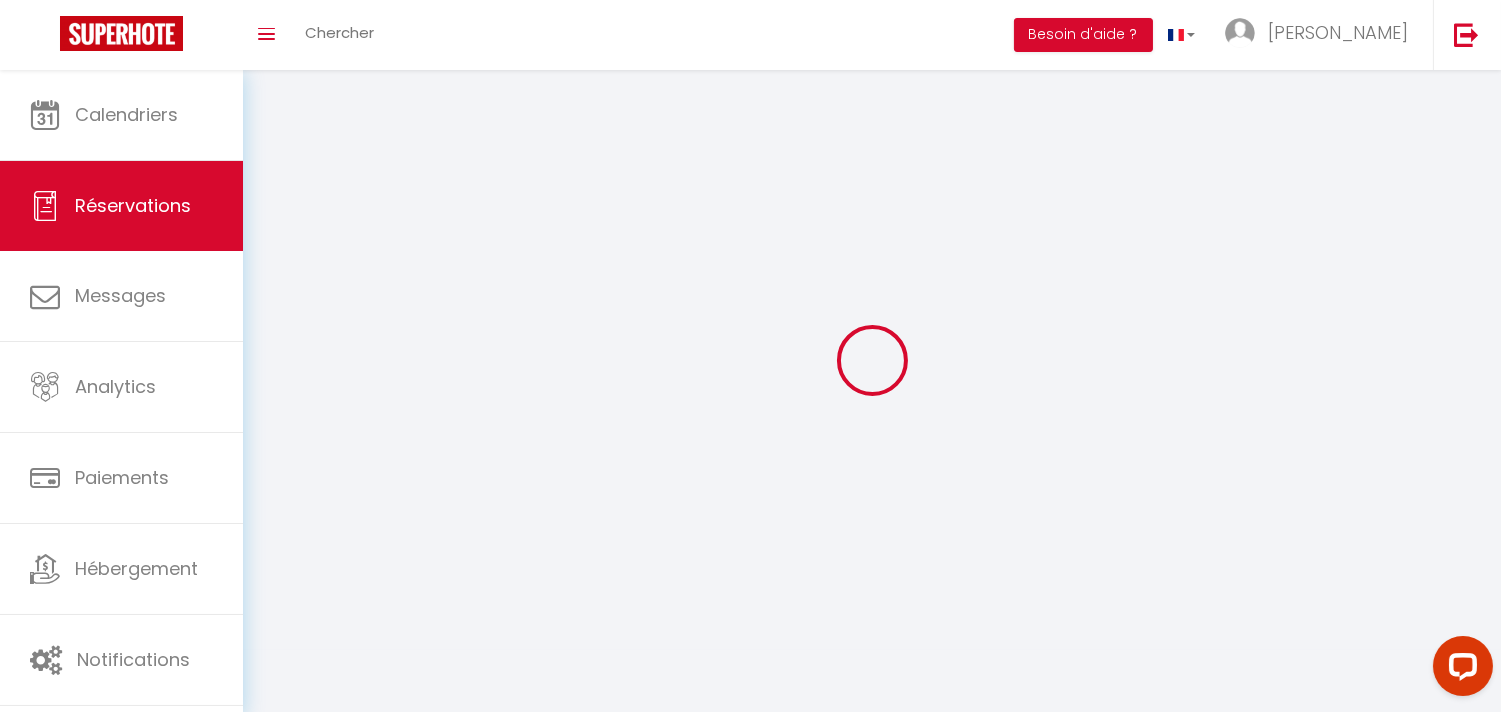 select 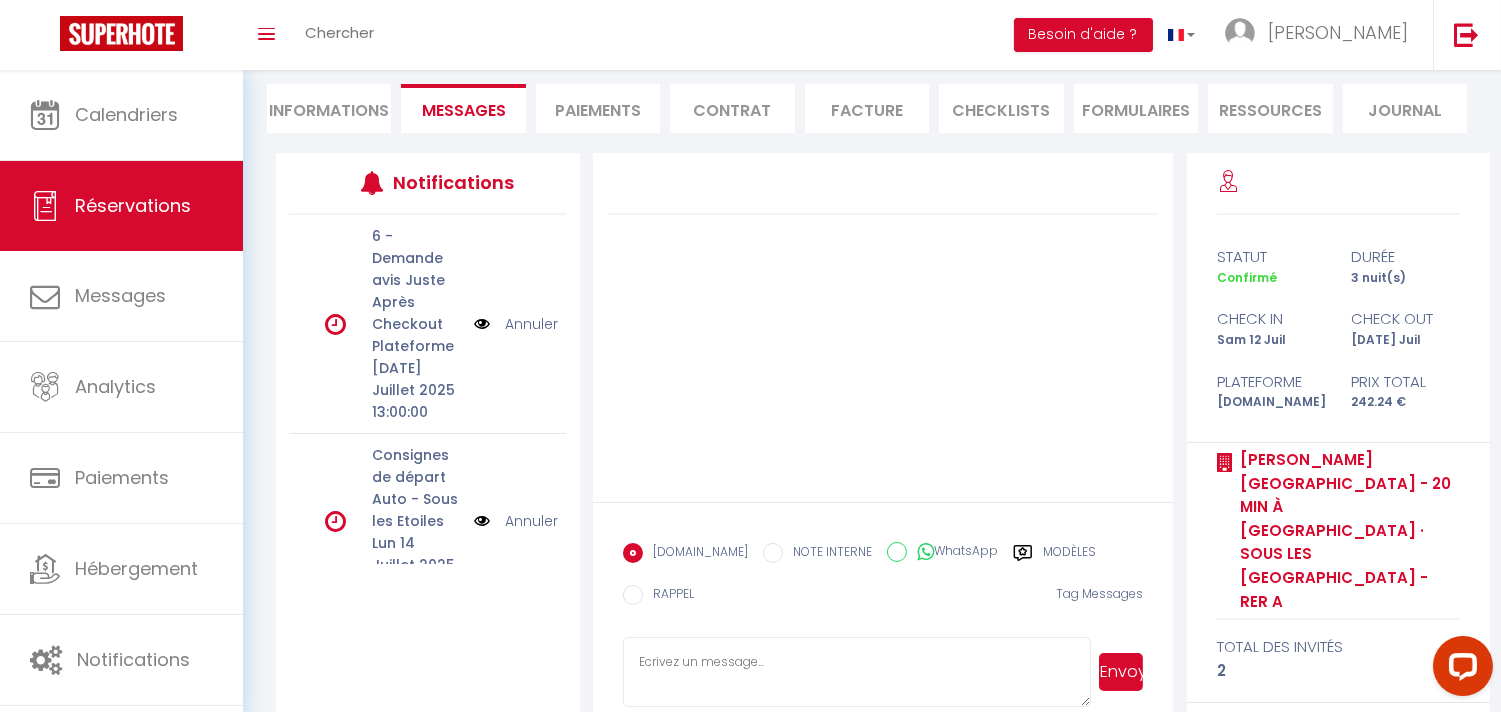 scroll, scrollTop: 211, scrollLeft: 0, axis: vertical 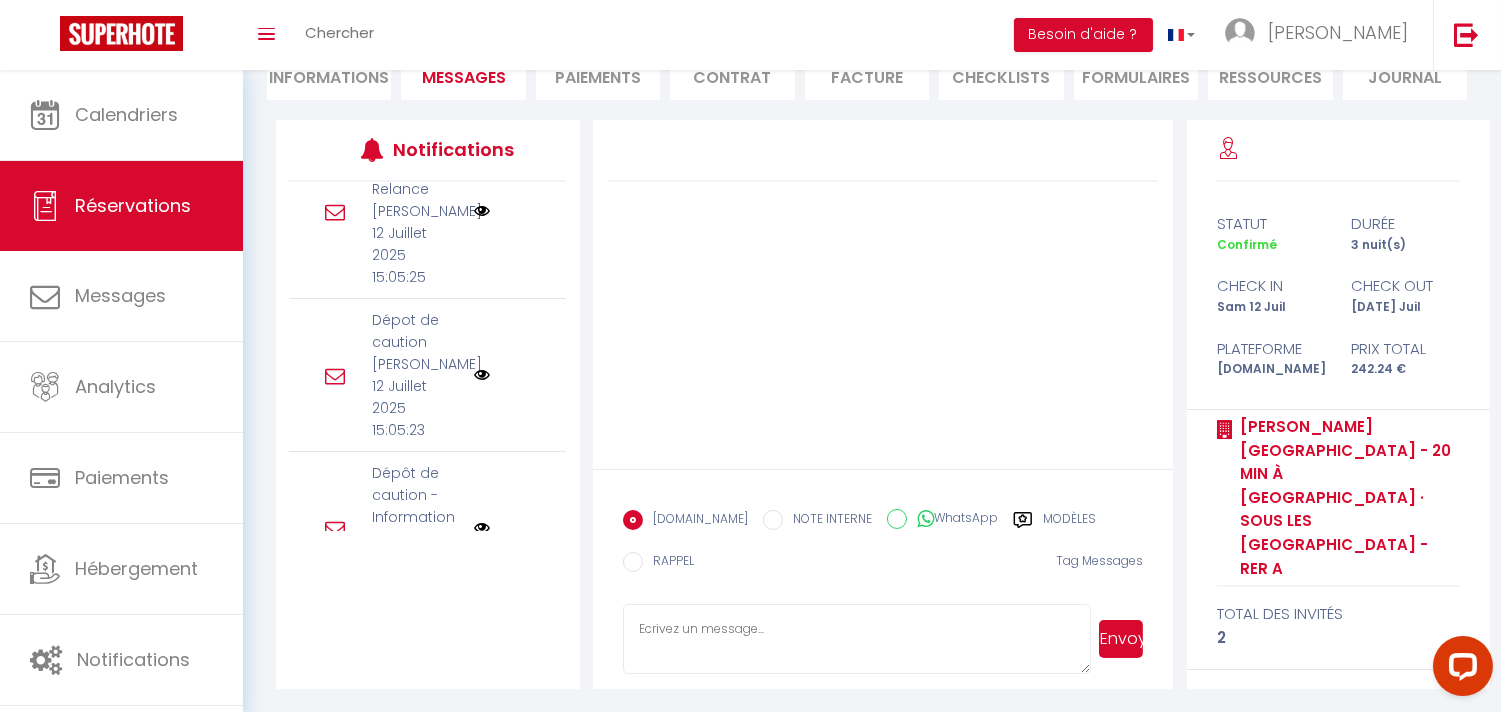 click at bounding box center (482, 375) 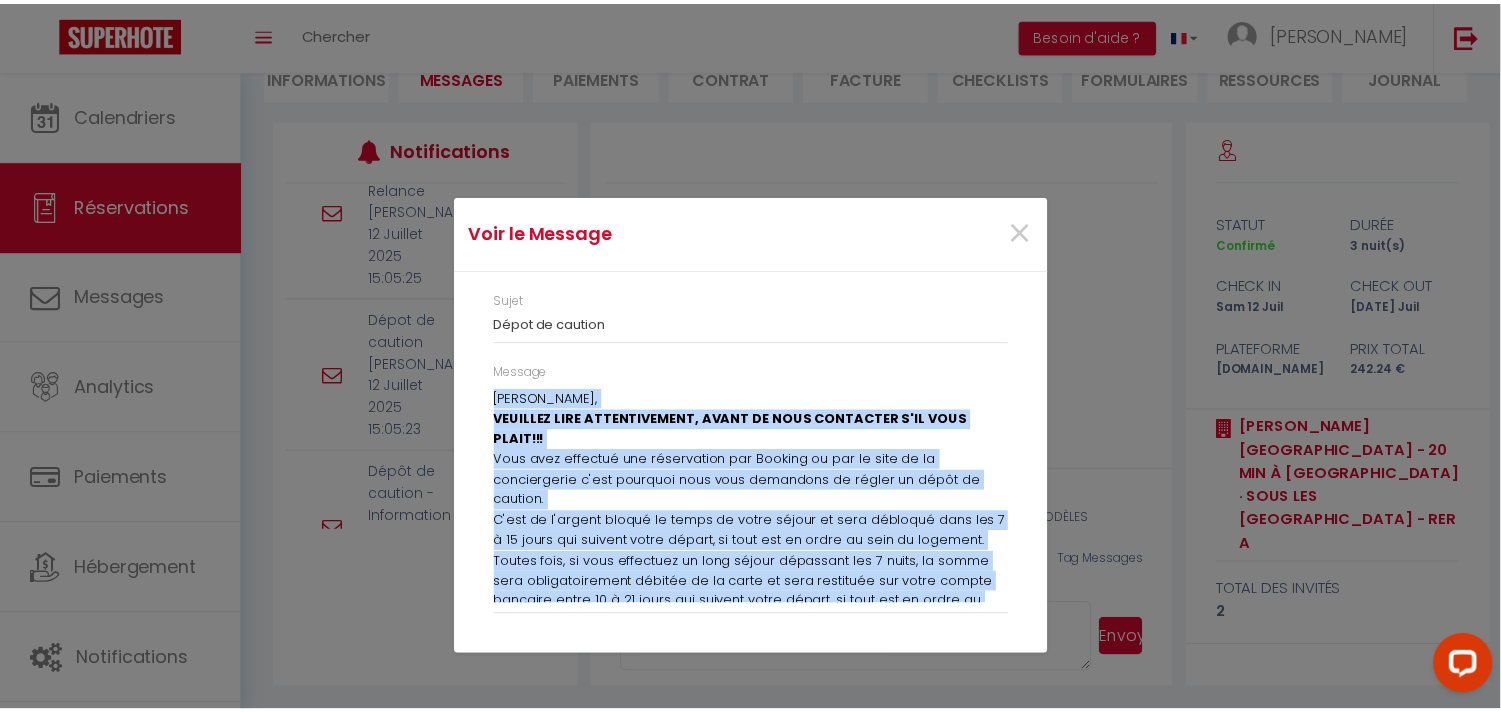 scroll, scrollTop: 172, scrollLeft: 0, axis: vertical 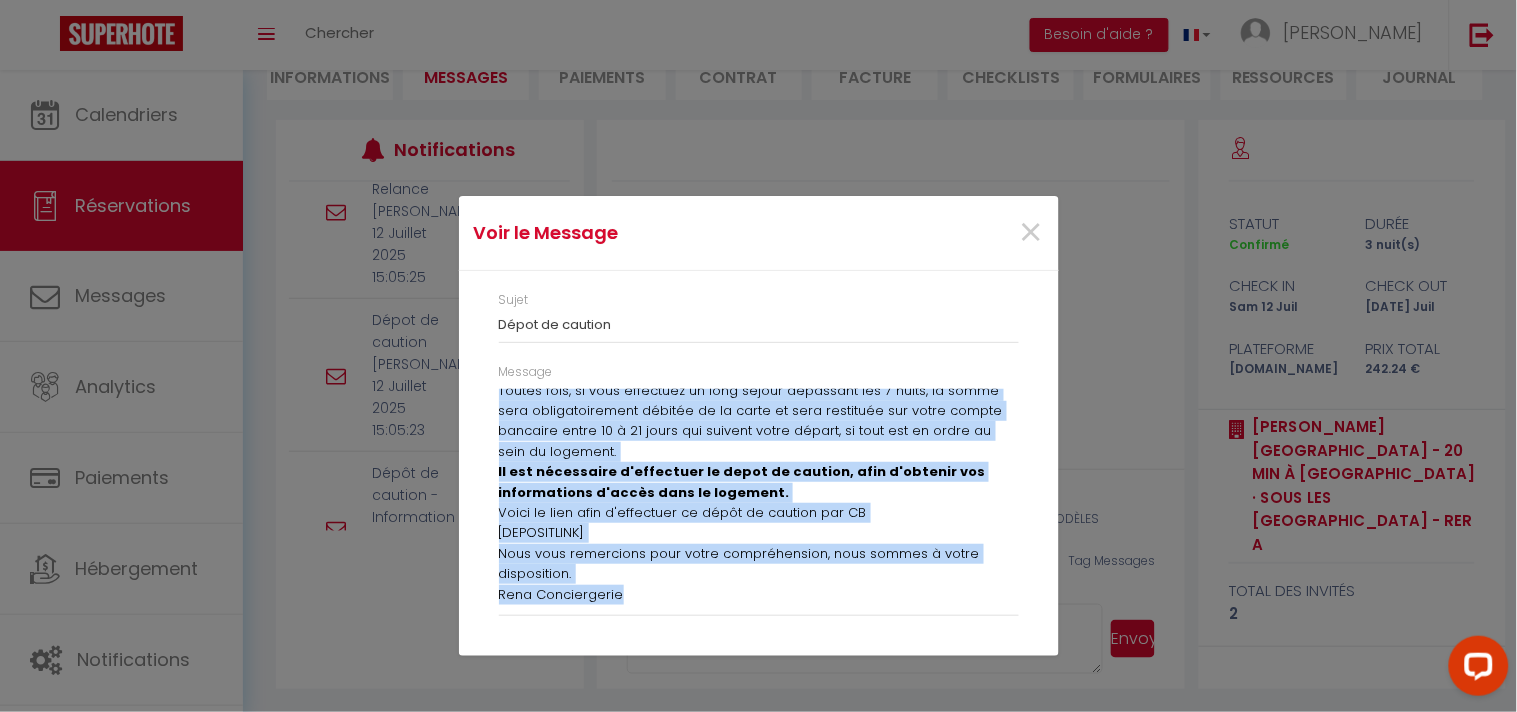 drag, startPoint x: 496, startPoint y: 398, endPoint x: 752, endPoint y: 614, distance: 334.95074 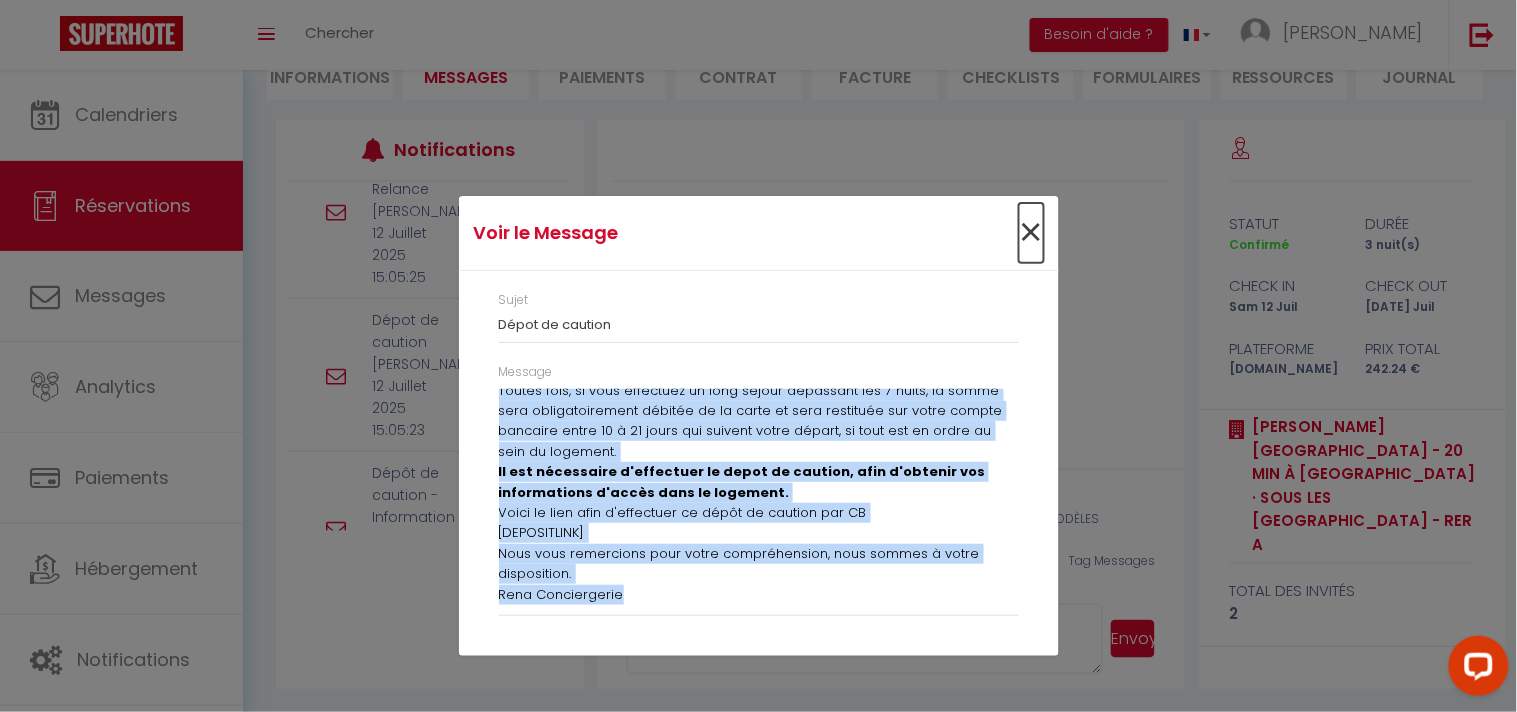 click on "×" at bounding box center [1031, 233] 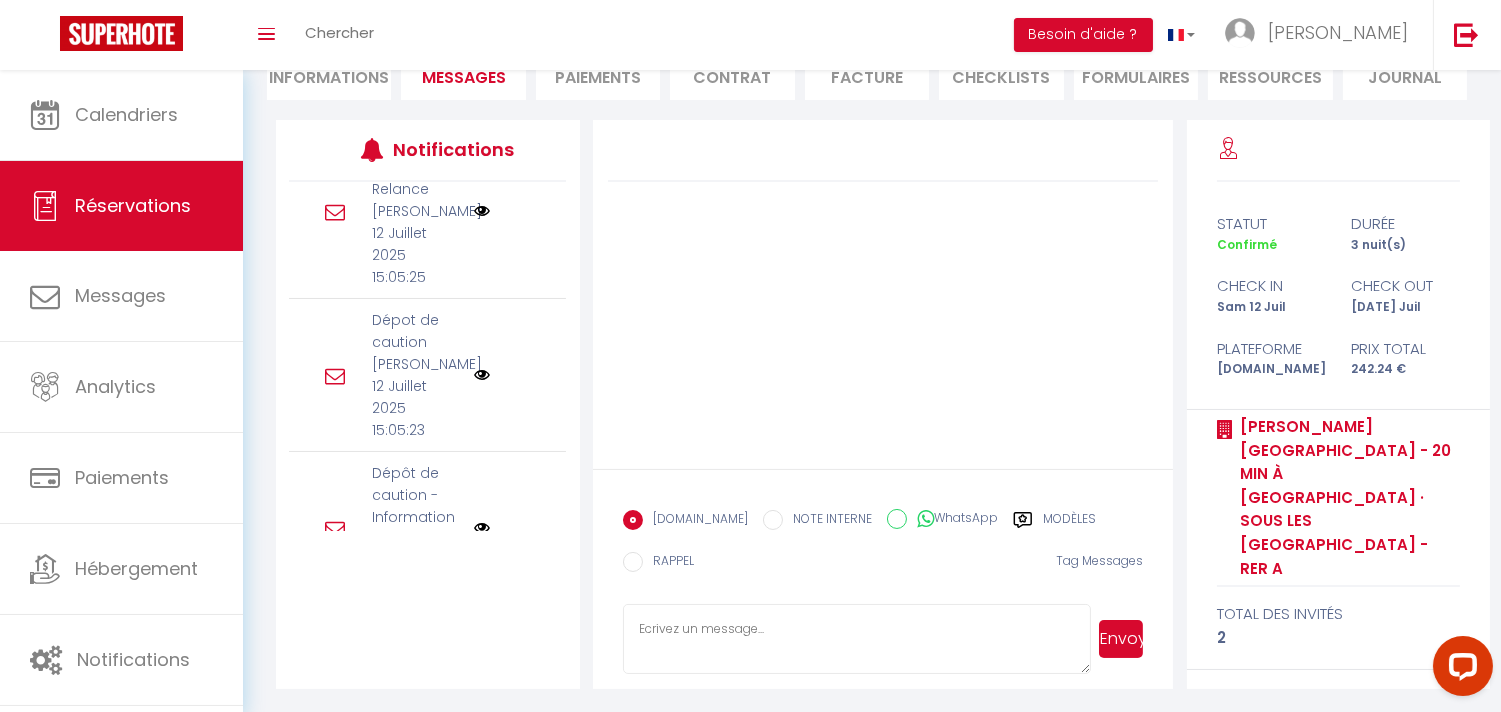 click at bounding box center [857, 639] 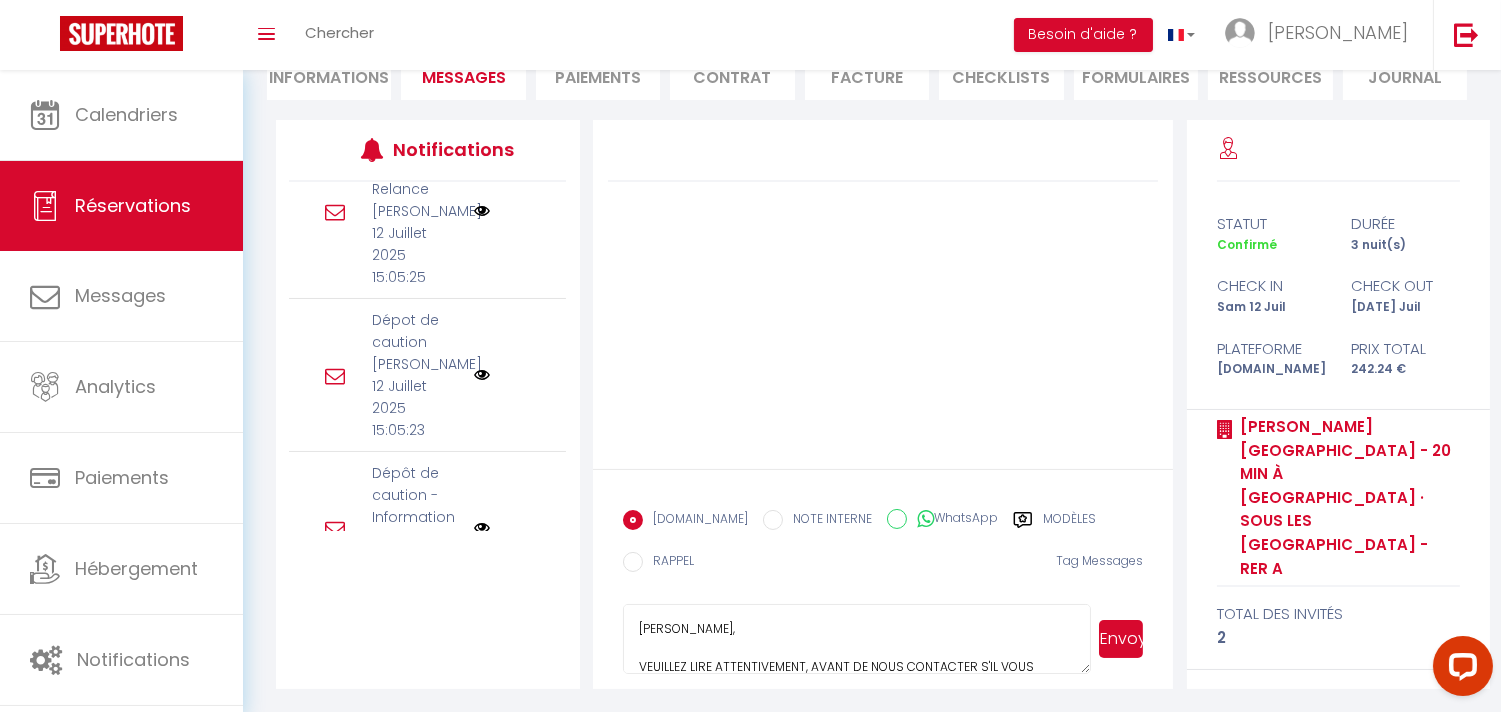 scroll, scrollTop: 492, scrollLeft: 0, axis: vertical 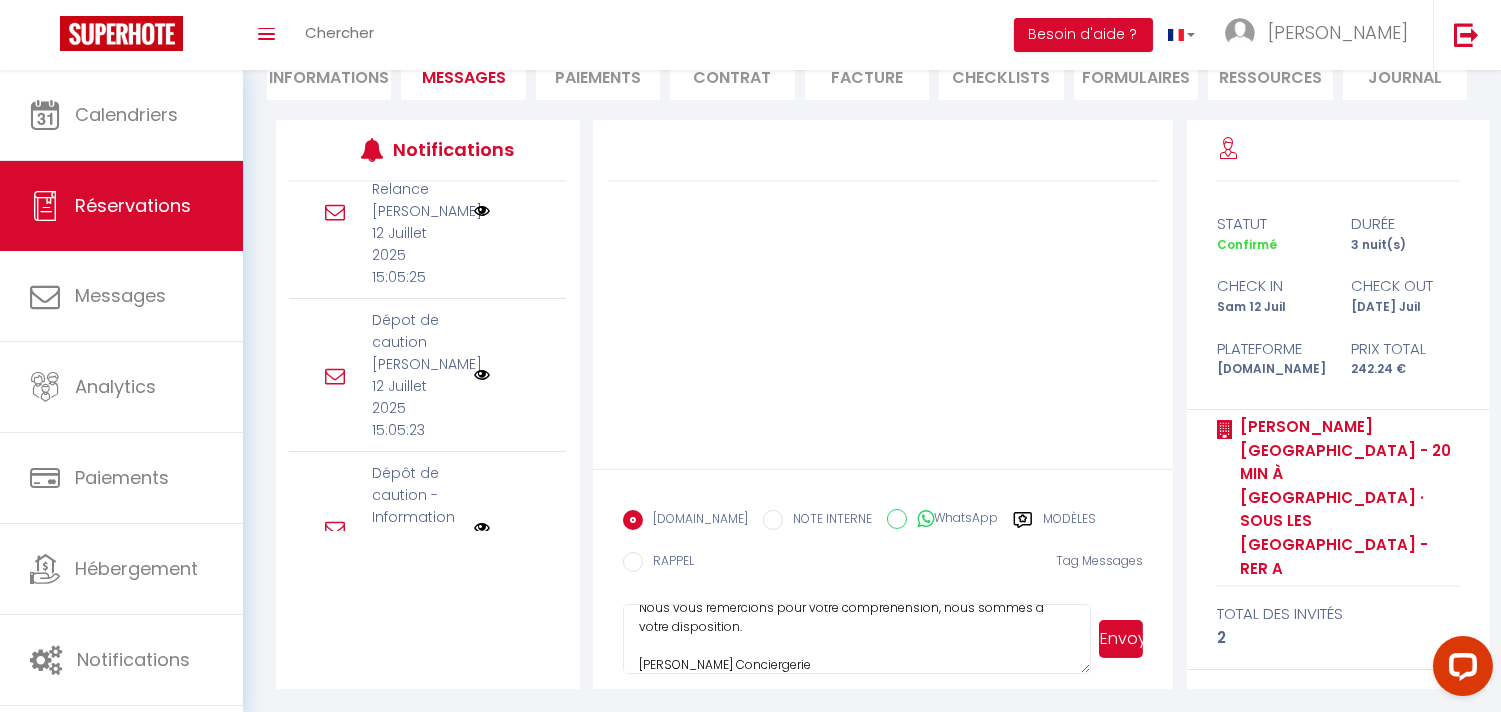 type on "Bonjour Pat,
VEUILLEZ LIRE ATTENTIVEMENT, AVANT DE NOUS CONTACTER S'IL VOUS PLAIT!!!
Vous avez effectué une réservation par Booking ou par le site de la conciergerie c'est pourquoi nous vous demandons de régler un dépôt de caution.
C'est de l'argent bloqué le temps de votre séjour et sera débloqué dans les 7 à 15 jours qui suivent votre départ, si tout est en ordre au sein du logement.
Toutes fois, si vous effectuez un long séjour dépassant les 7 nuits, la somme sera obligatoirement débitée de la carte et sera restituée sur votre compte bancaire entre 10 à 21 jours qui suivent votre départ, si tout est en ordre au sein du logement.
Il est nécessaire d'effectuer le depot de caution, afin d'obtenir vos informations d'accès dans le logement.
Voici le lien afin d'effectuer ce dépôt de caution par CB
[DEPOSITLINK]
Nous vous remercions pour votre compréhension, nous sommes à votre disposition.
Rena Conciergerie" 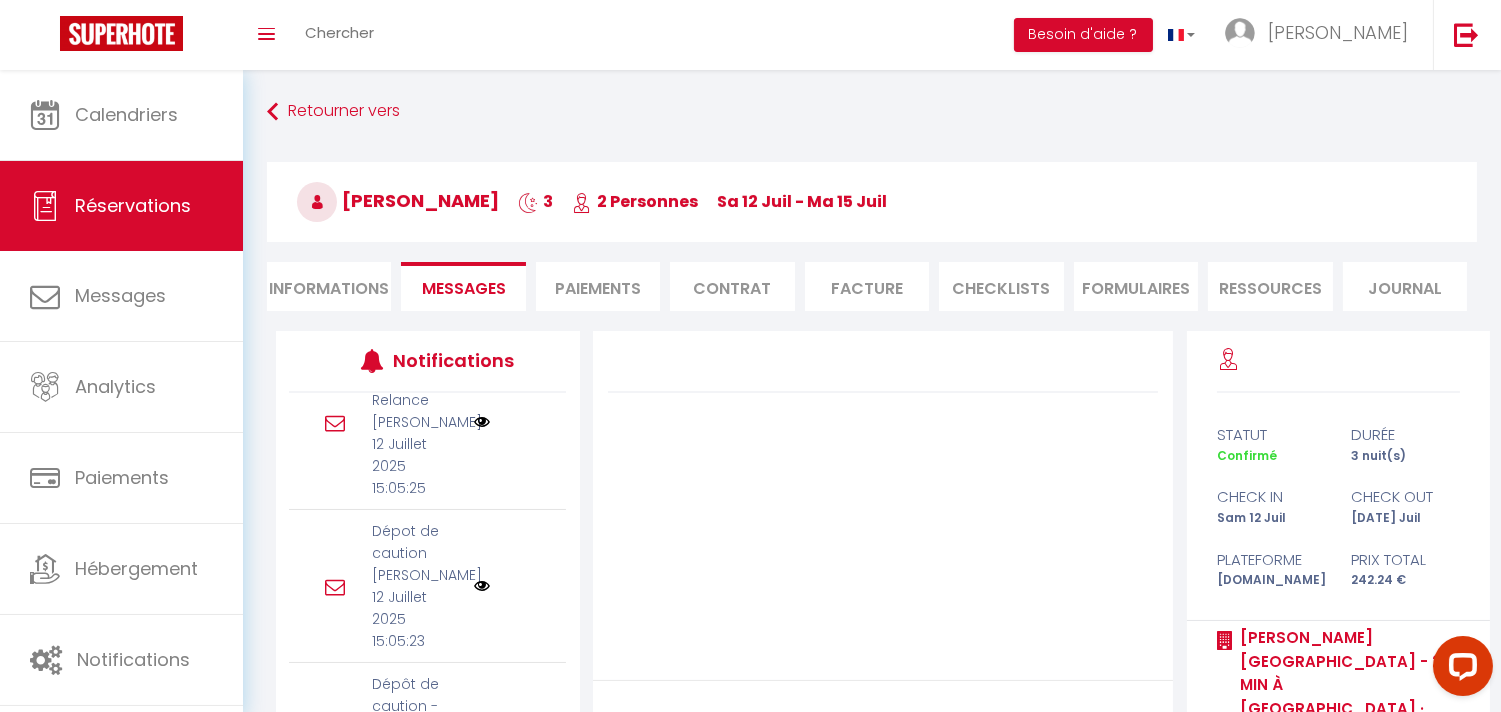 scroll, scrollTop: 211, scrollLeft: 0, axis: vertical 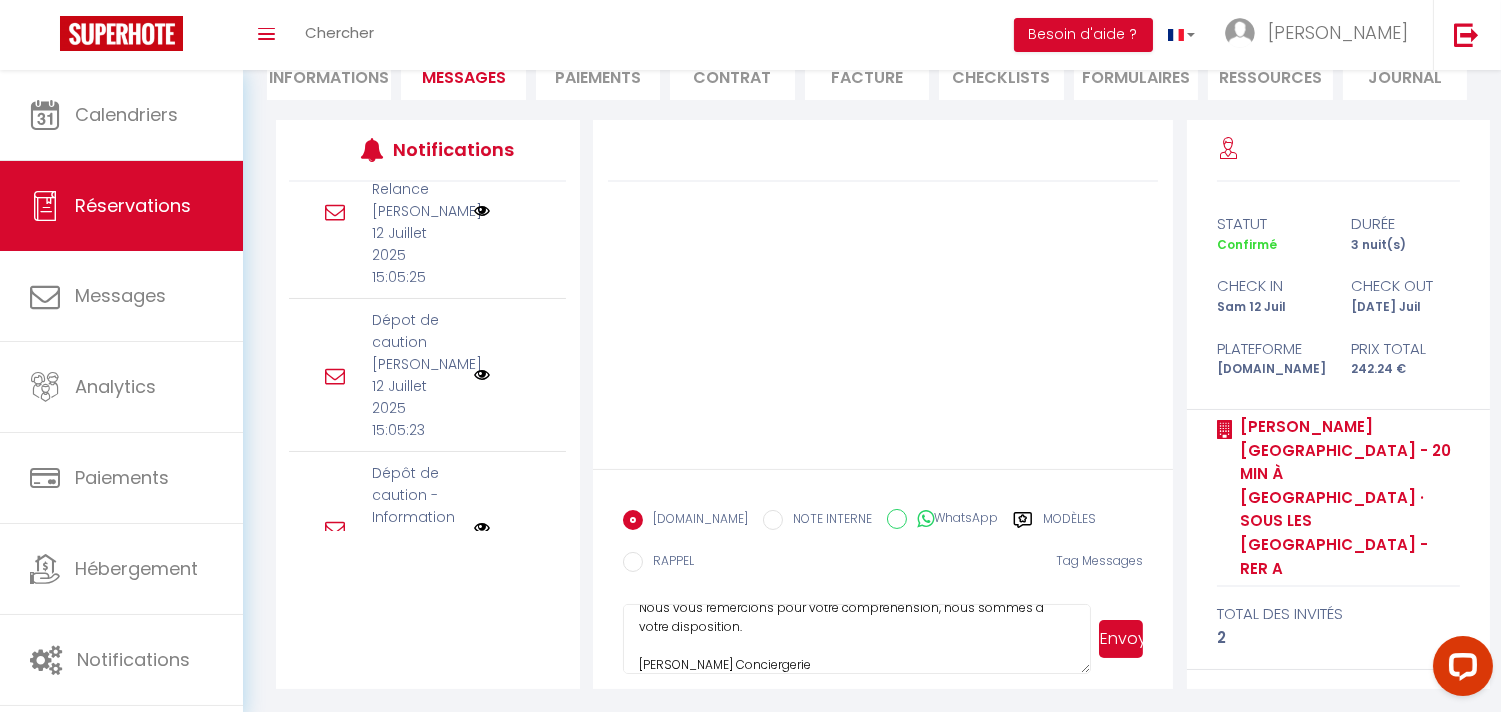 click on "Envoyer" at bounding box center [1121, 639] 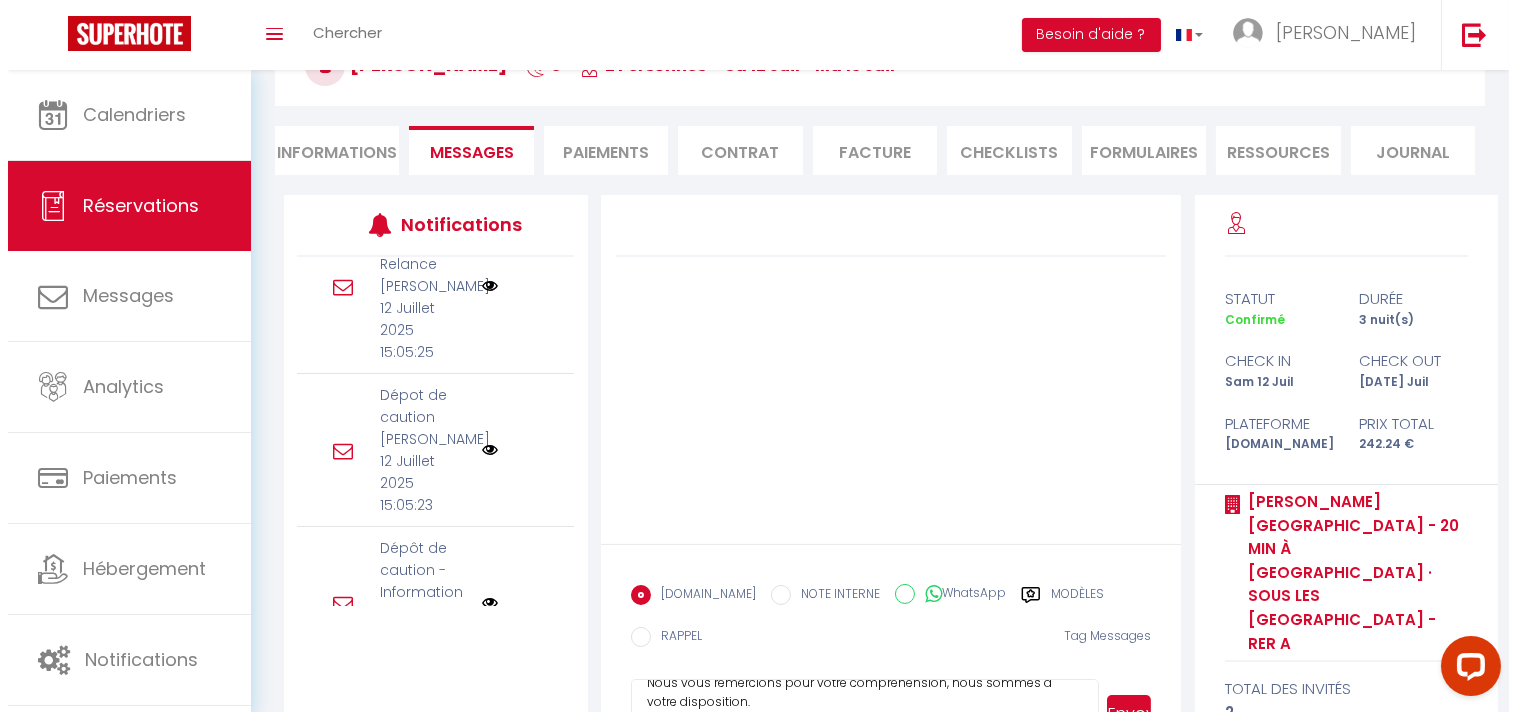 scroll, scrollTop: 211, scrollLeft: 0, axis: vertical 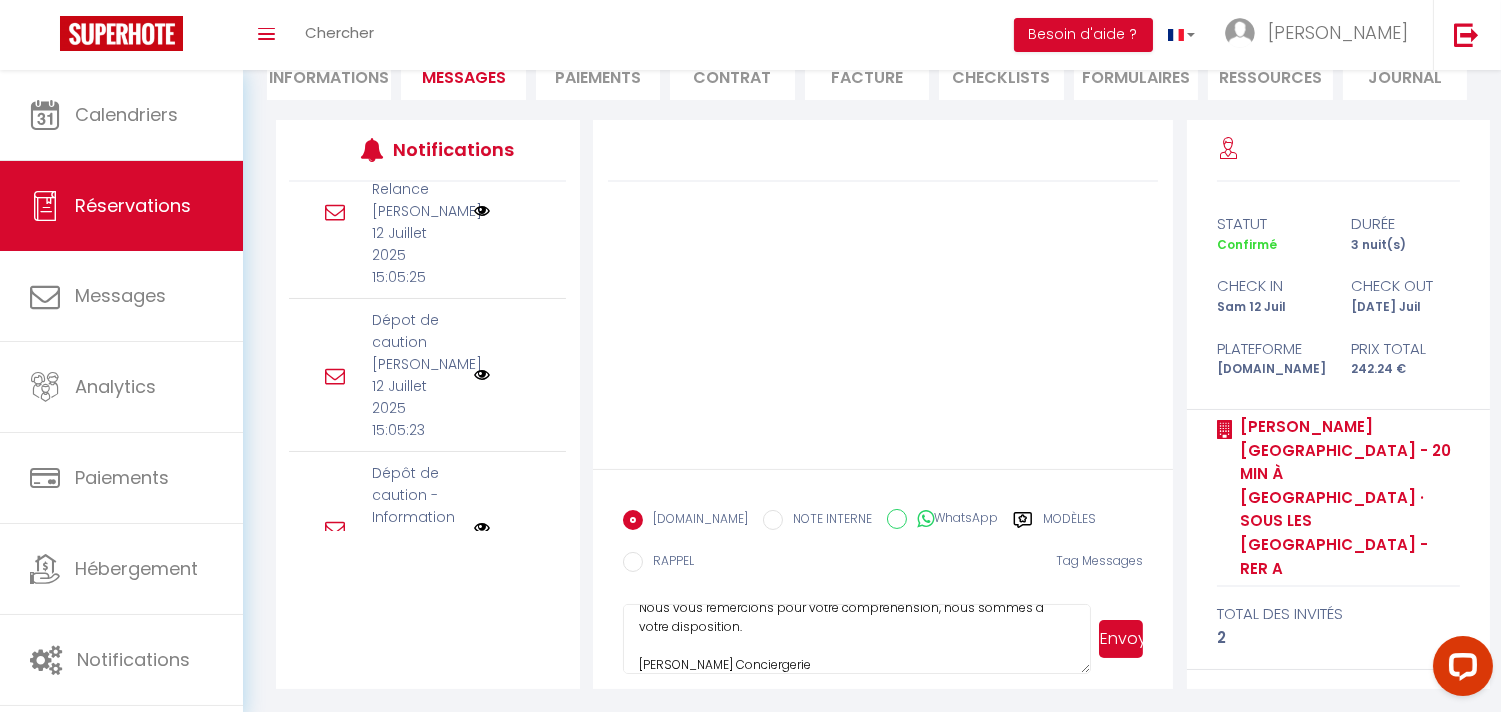 click at bounding box center [482, 375] 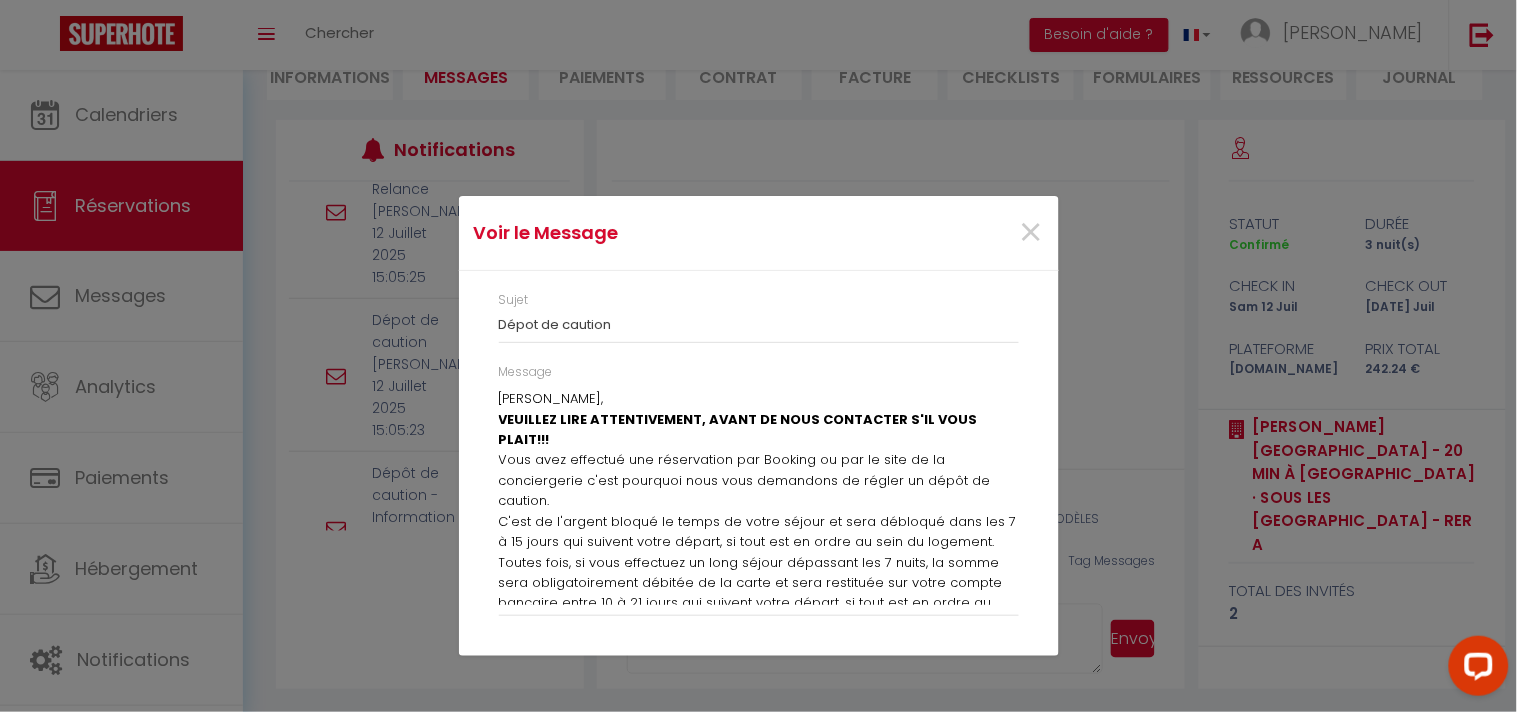 click on "×" at bounding box center [957, 233] 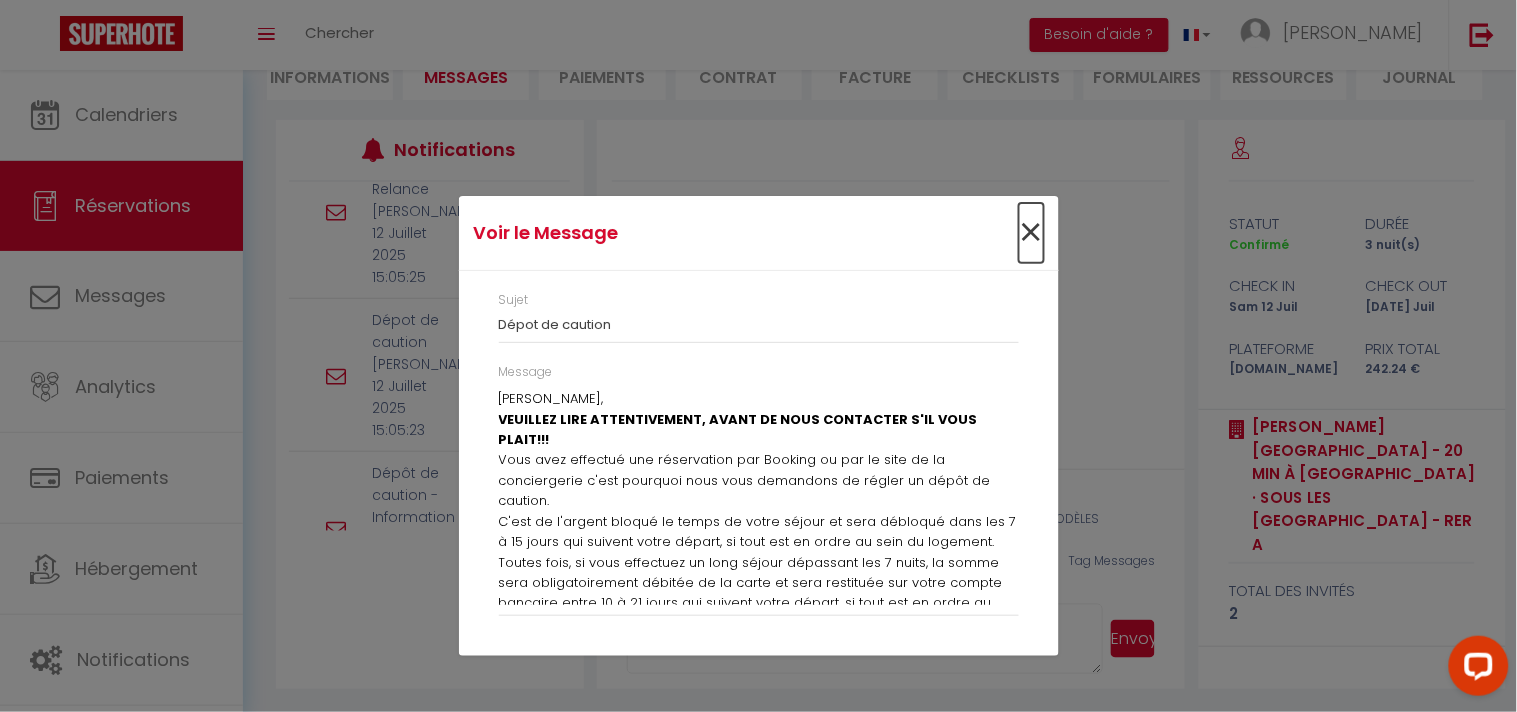 click on "×" at bounding box center (1031, 233) 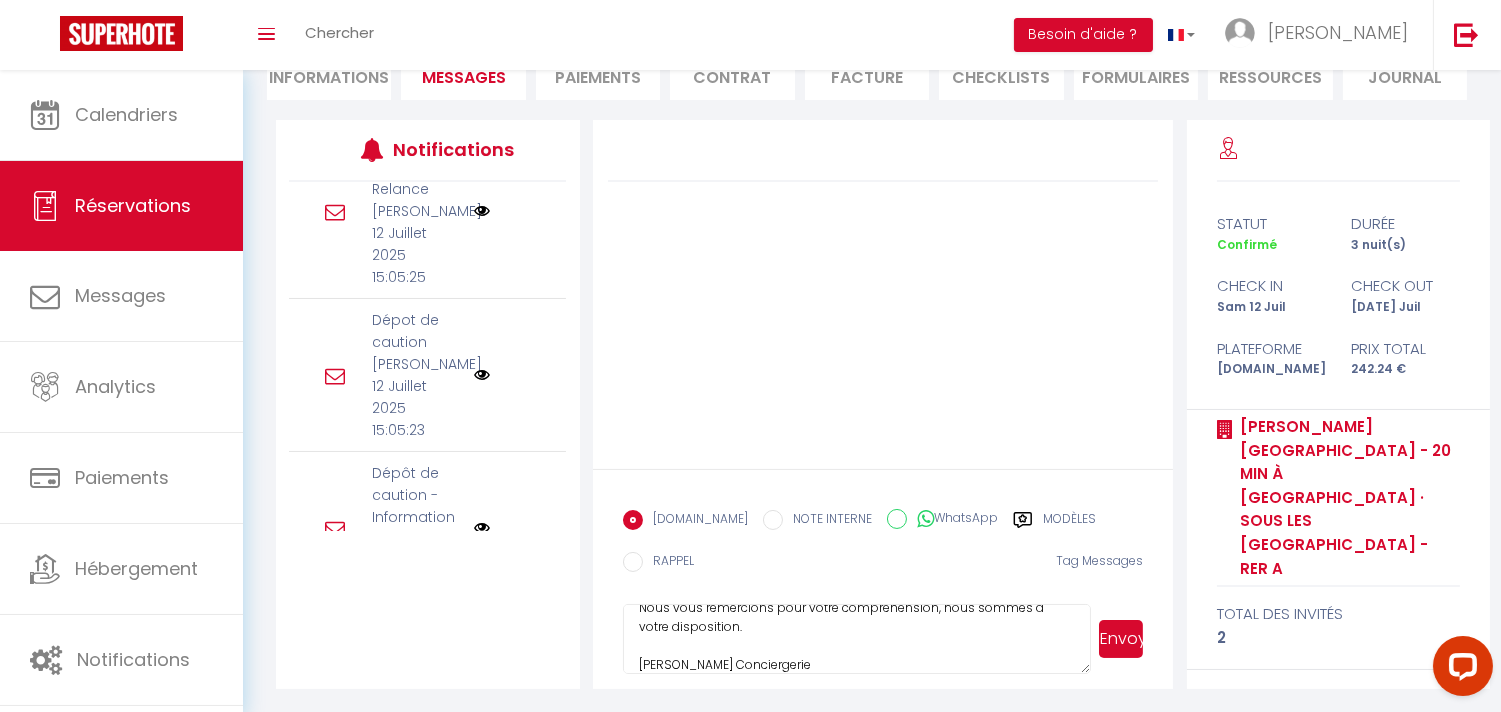 click at bounding box center (482, 375) 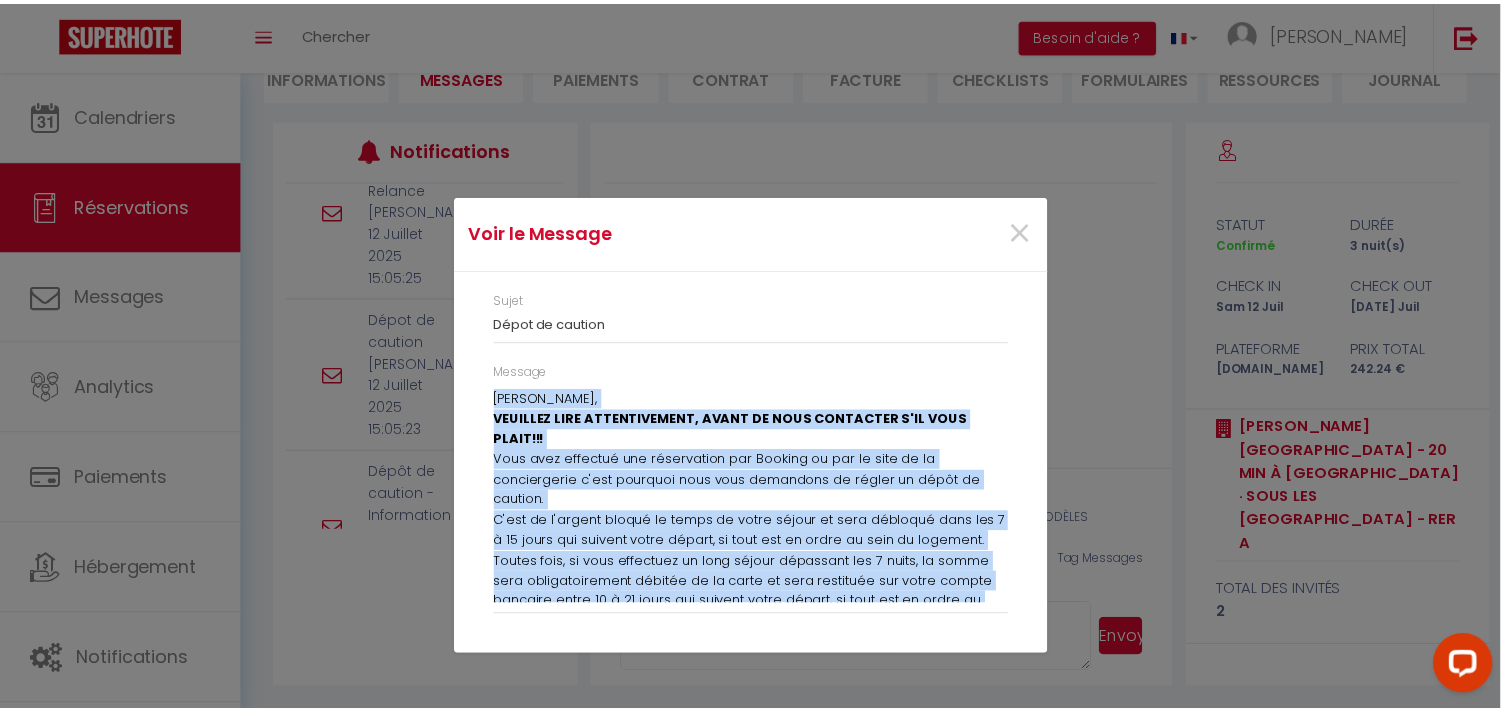 scroll, scrollTop: 172, scrollLeft: 0, axis: vertical 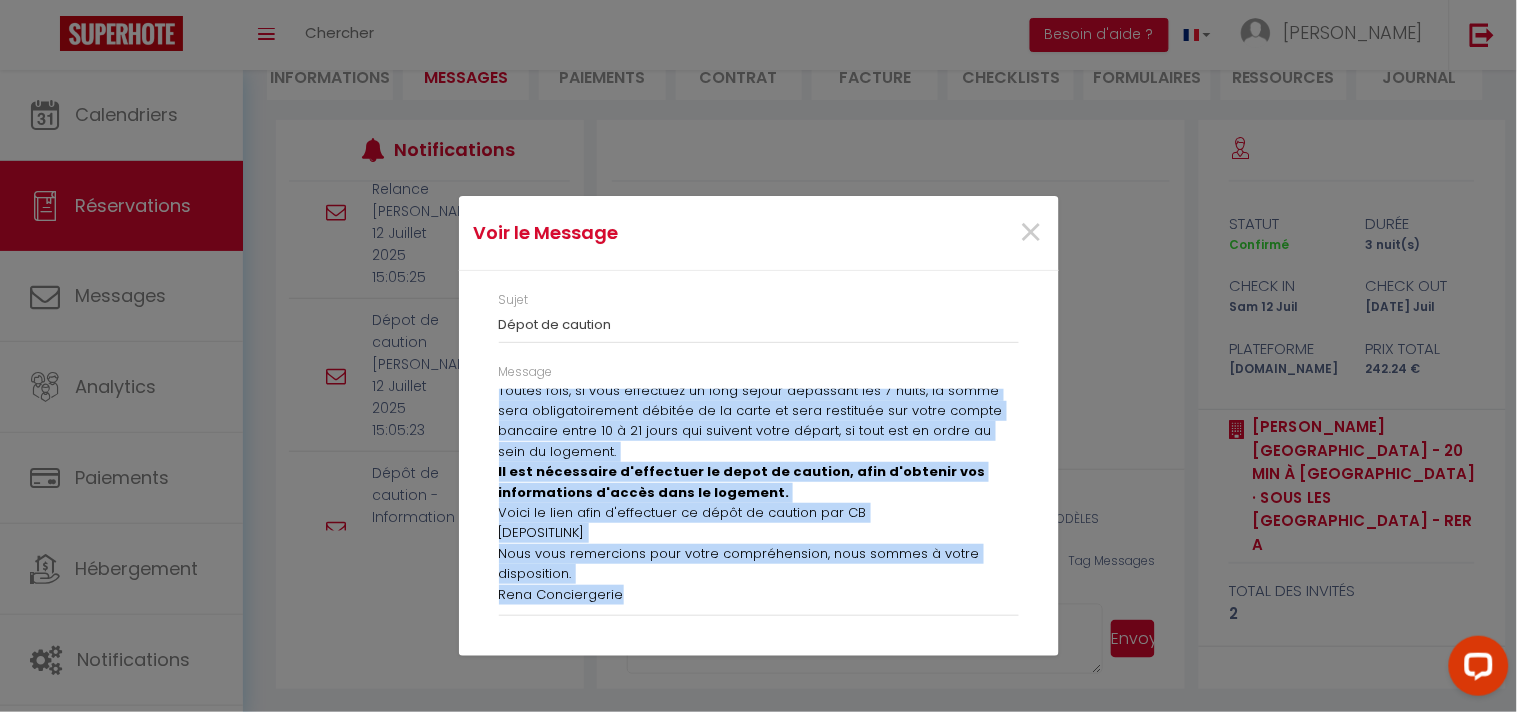 drag, startPoint x: 498, startPoint y: 401, endPoint x: 718, endPoint y: 682, distance: 356.87674 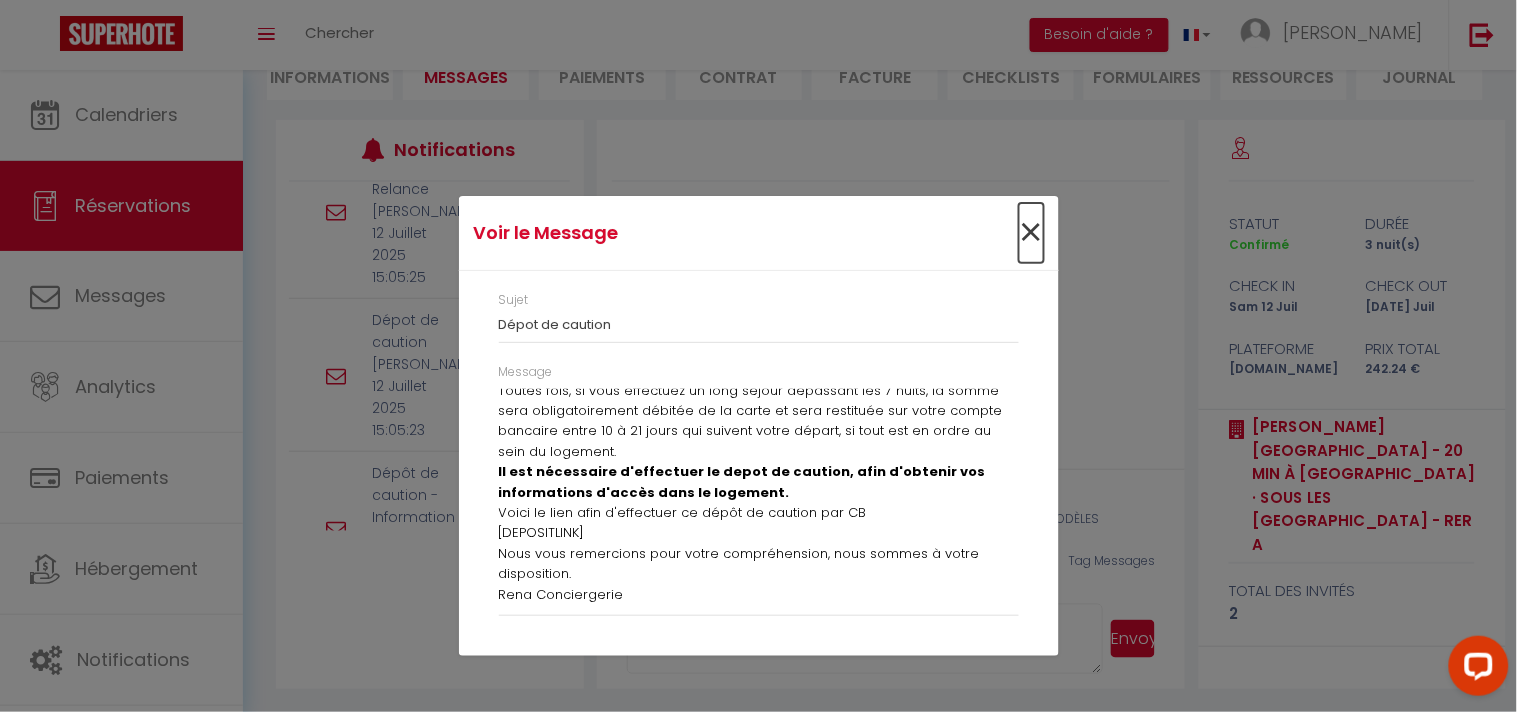 click on "×" at bounding box center [1031, 233] 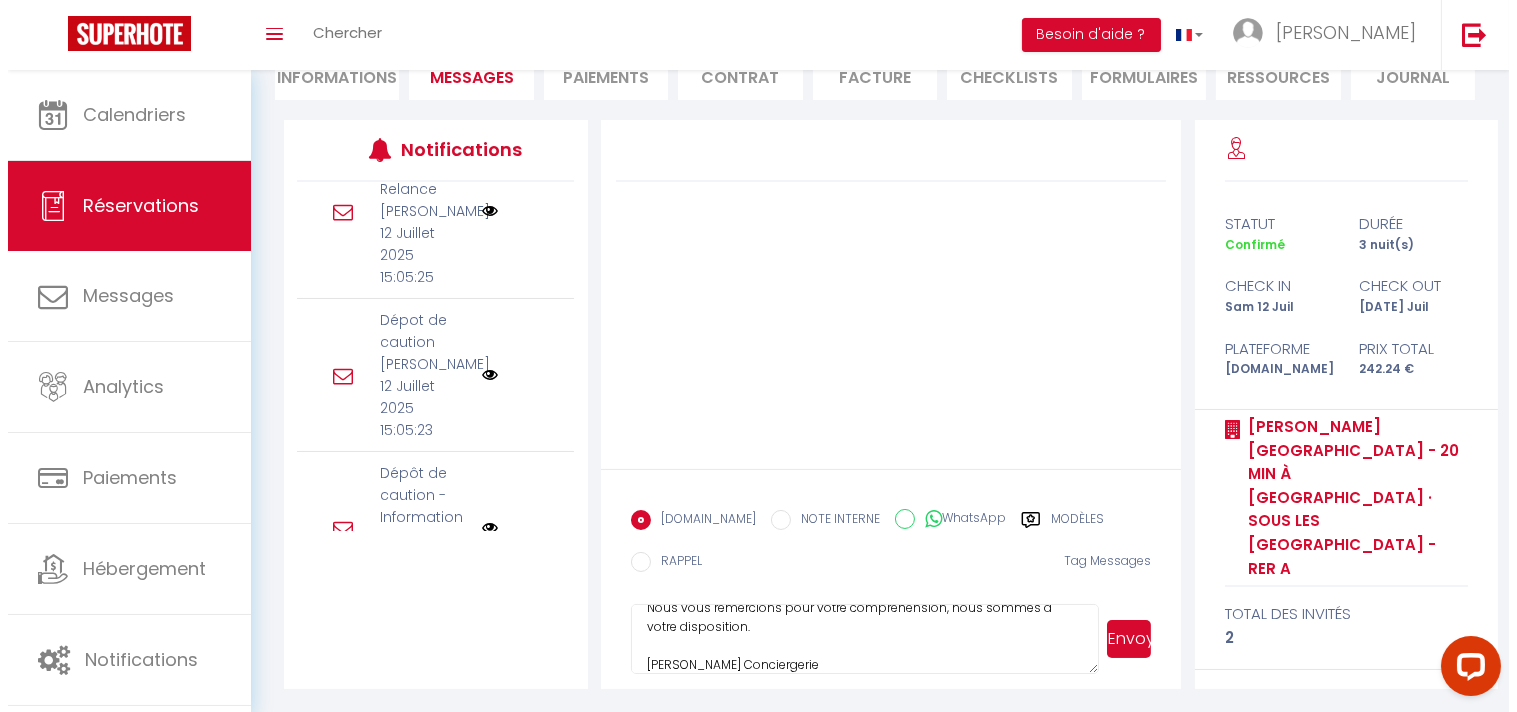 scroll, scrollTop: 757, scrollLeft: 0, axis: vertical 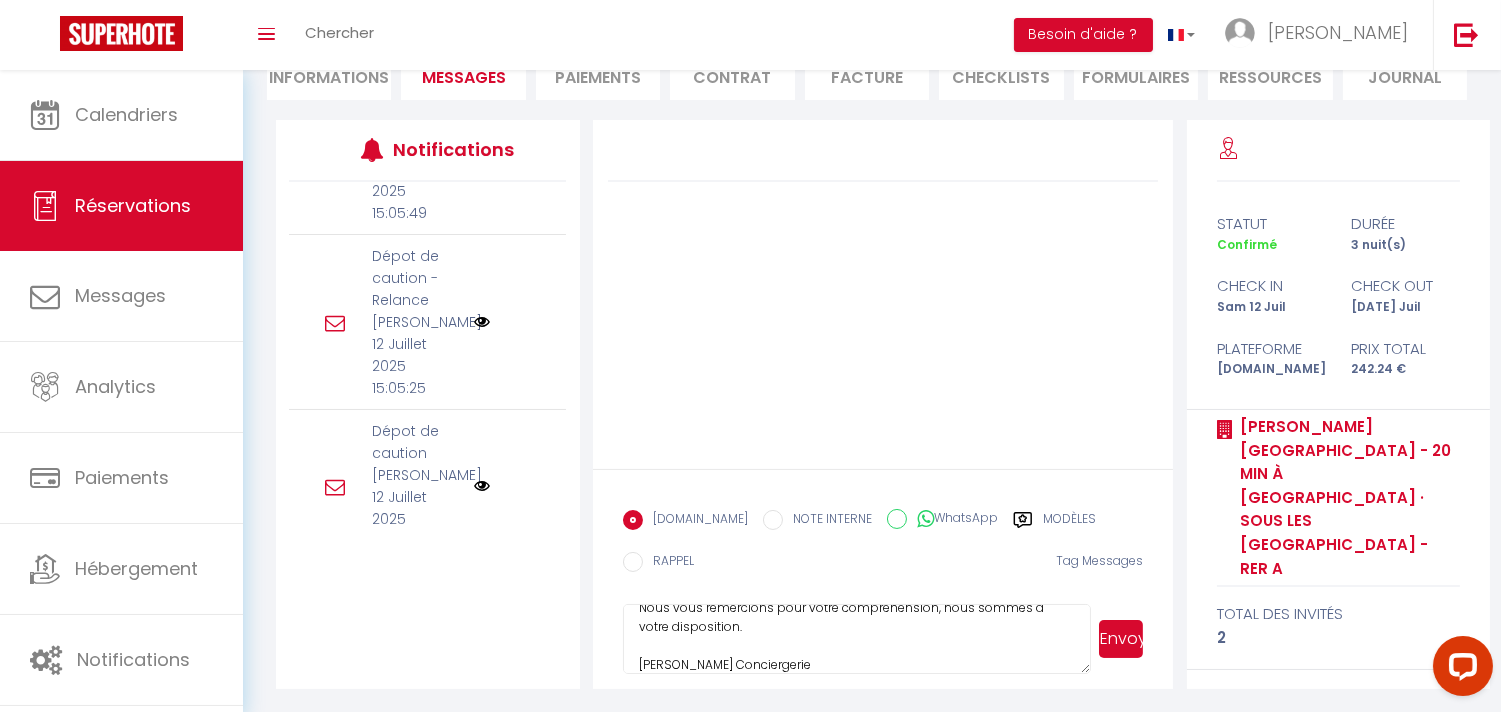 click at bounding box center (482, 322) 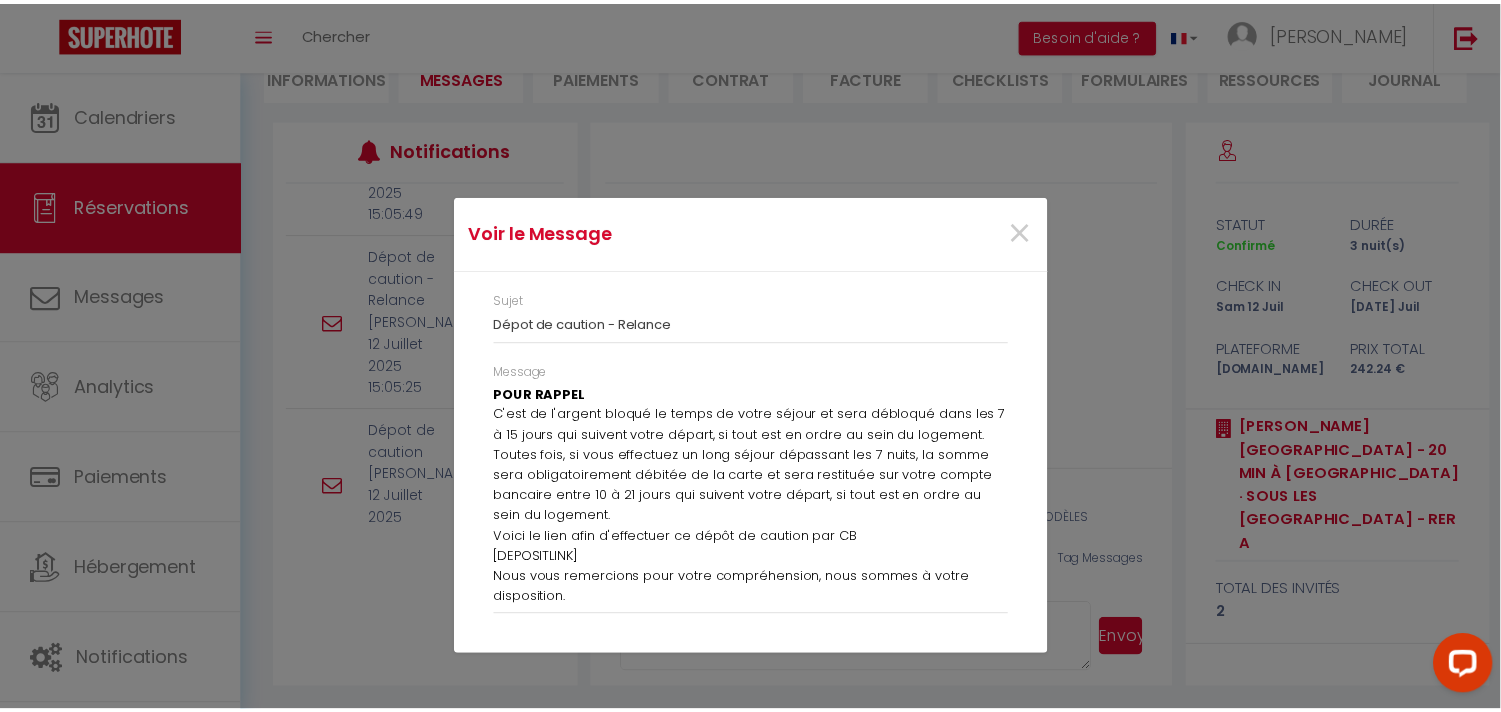 scroll, scrollTop: 151, scrollLeft: 0, axis: vertical 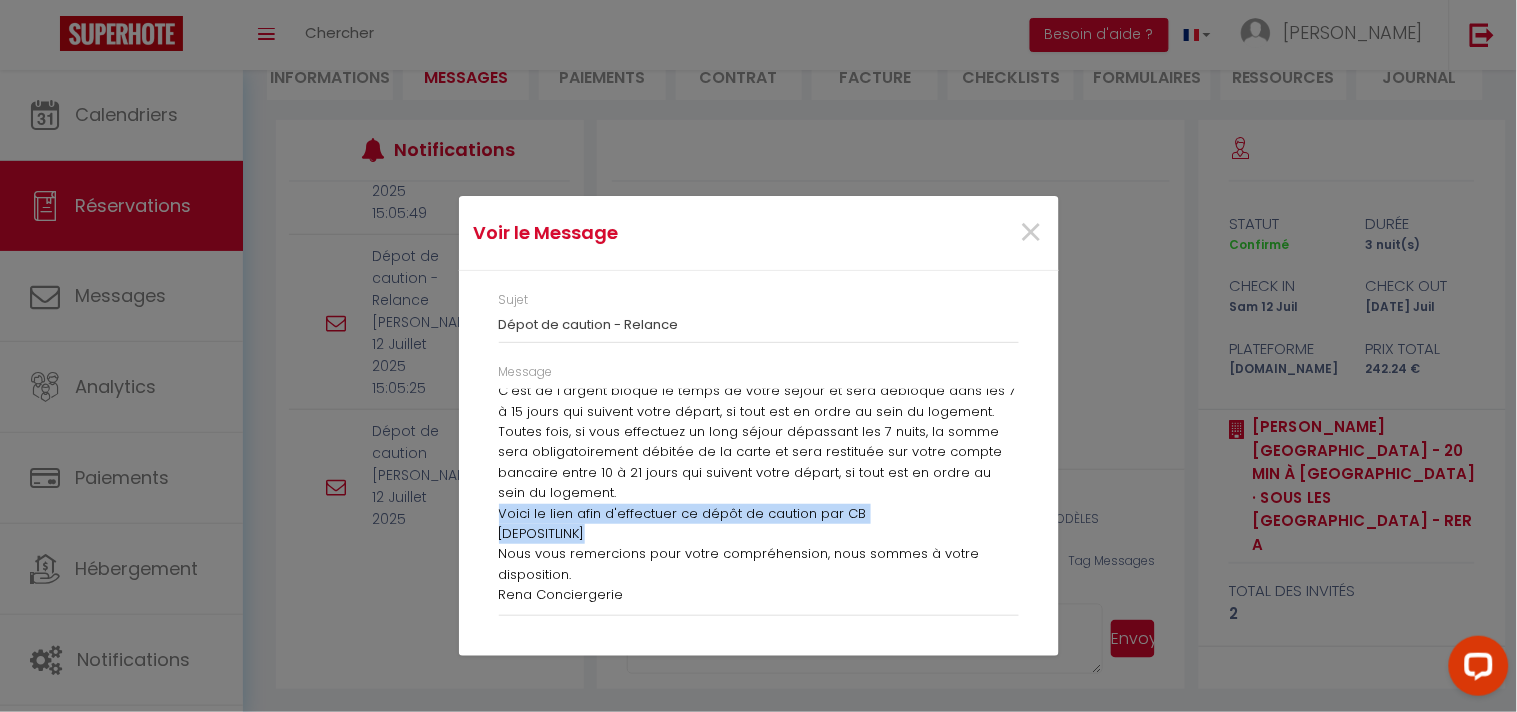 drag, startPoint x: 598, startPoint y: 538, endPoint x: 477, endPoint y: 511, distance: 123.97581 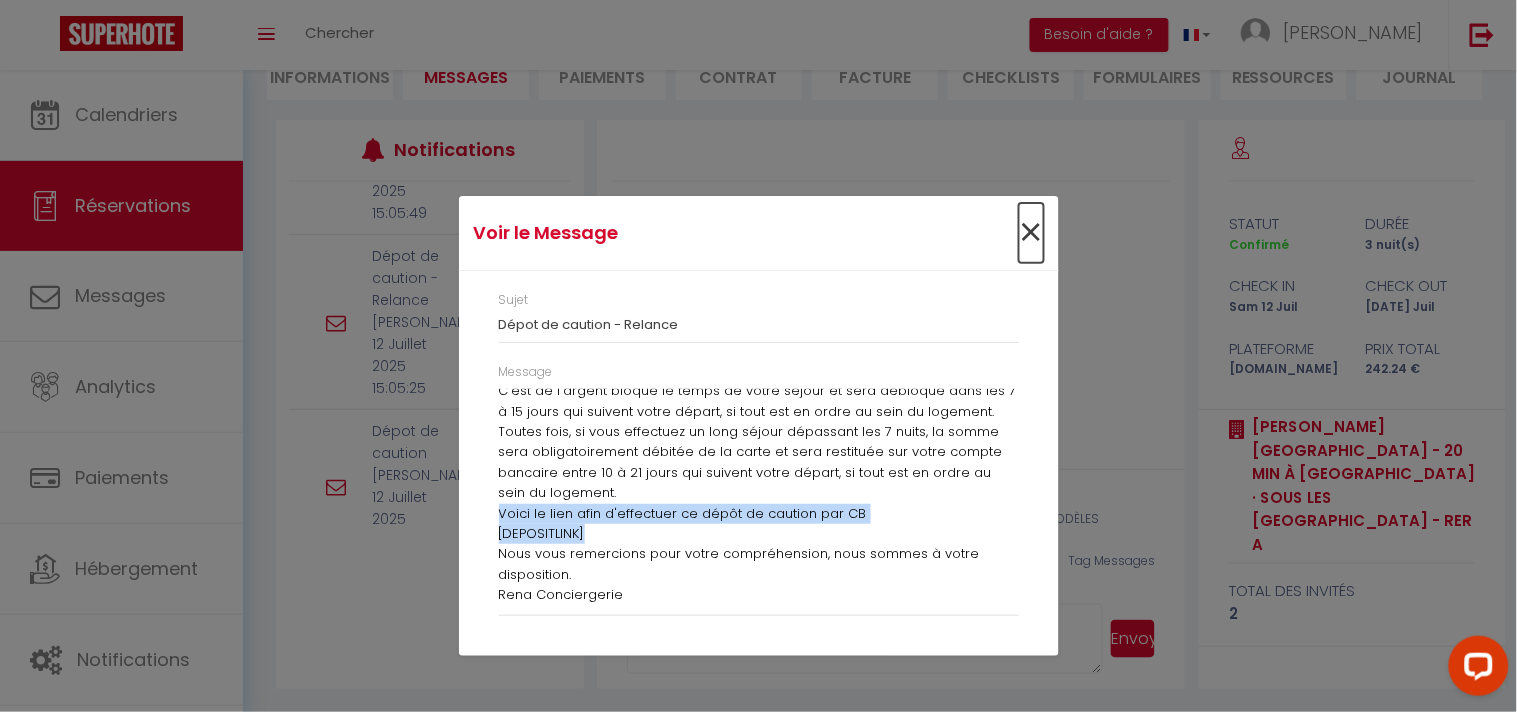 click on "×" at bounding box center (1031, 233) 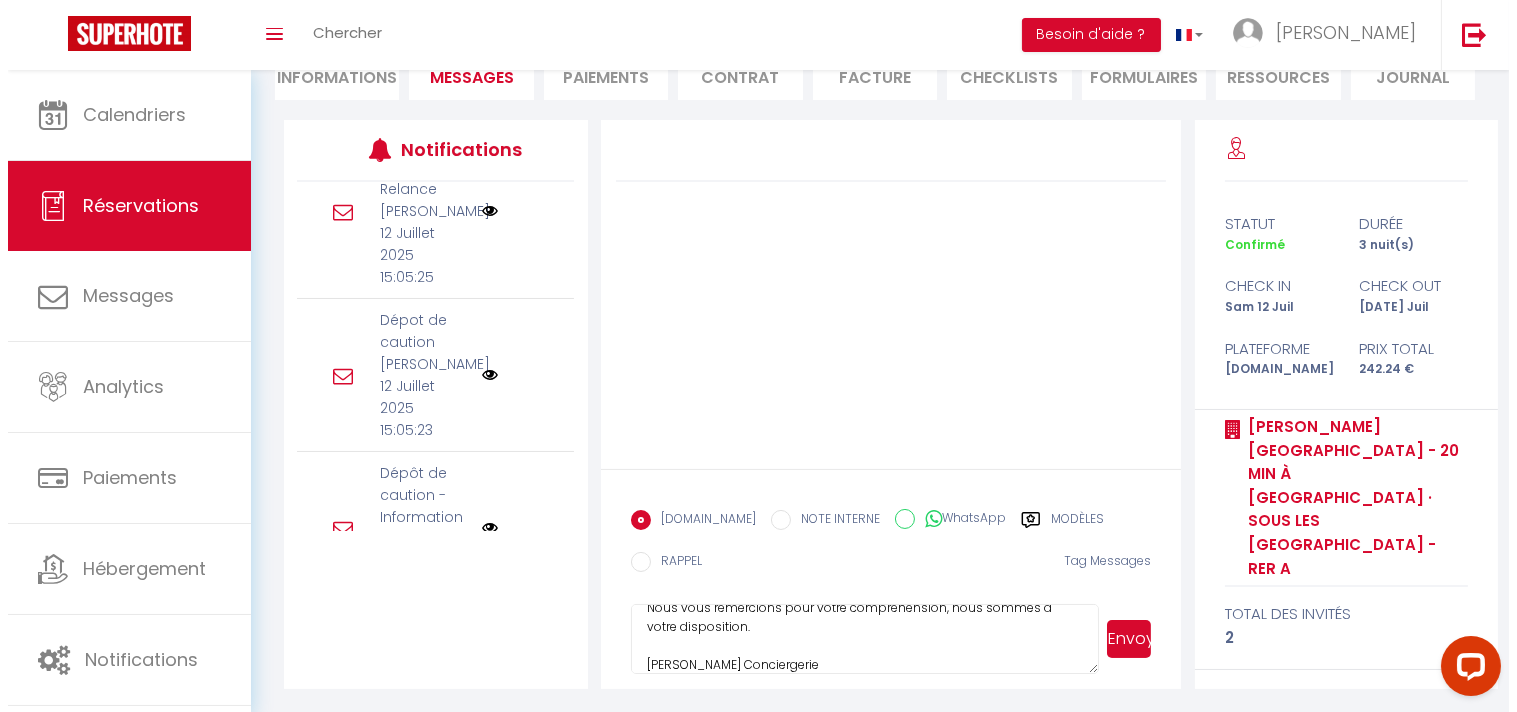 scroll, scrollTop: 980, scrollLeft: 0, axis: vertical 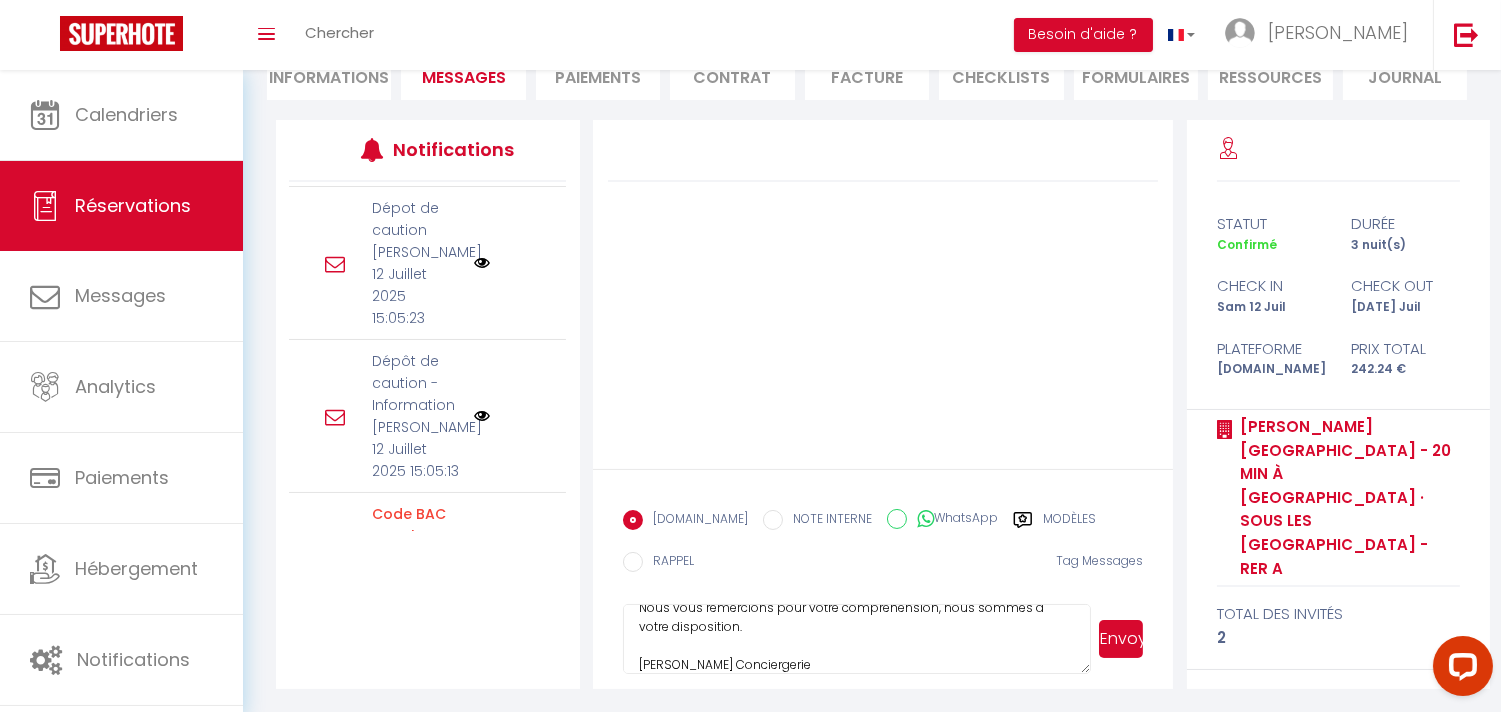 click at bounding box center (482, 416) 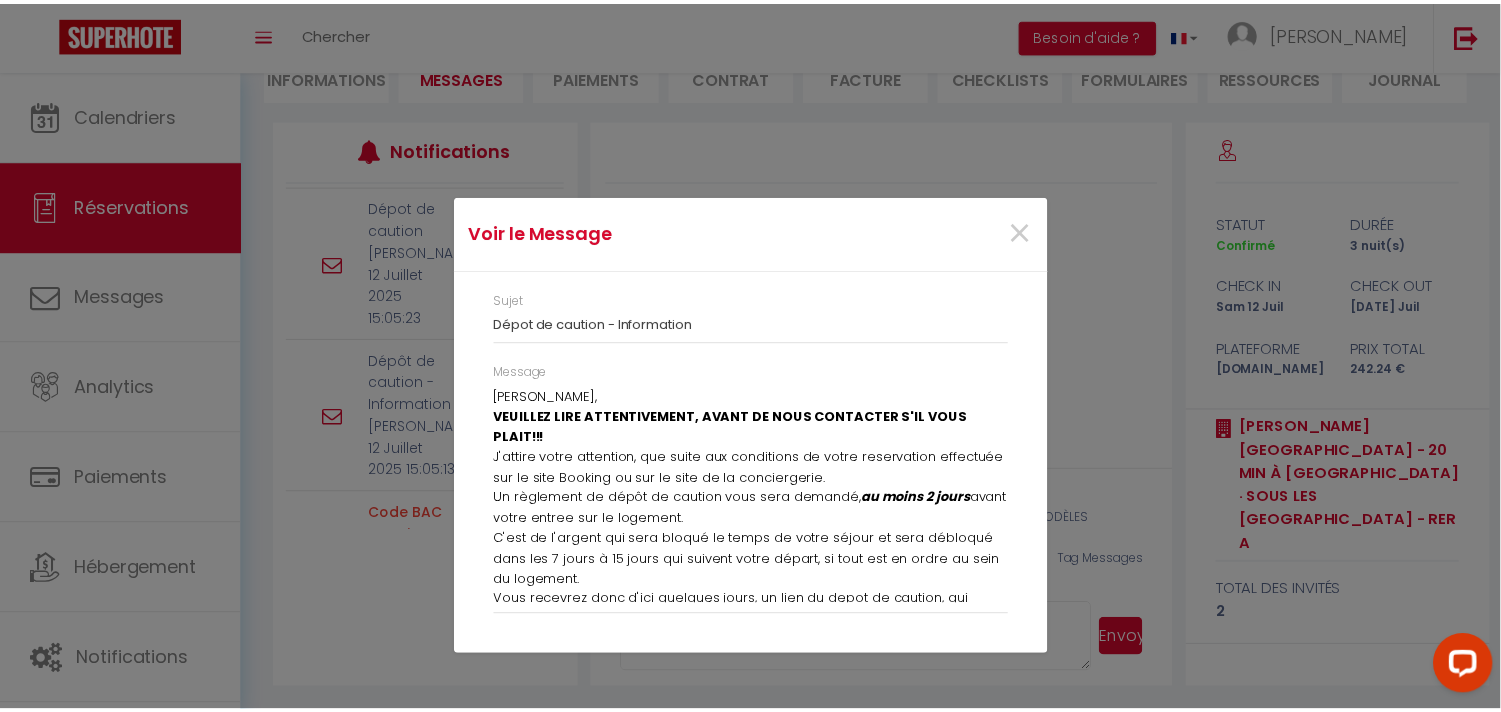 scroll, scrollTop: 0, scrollLeft: 0, axis: both 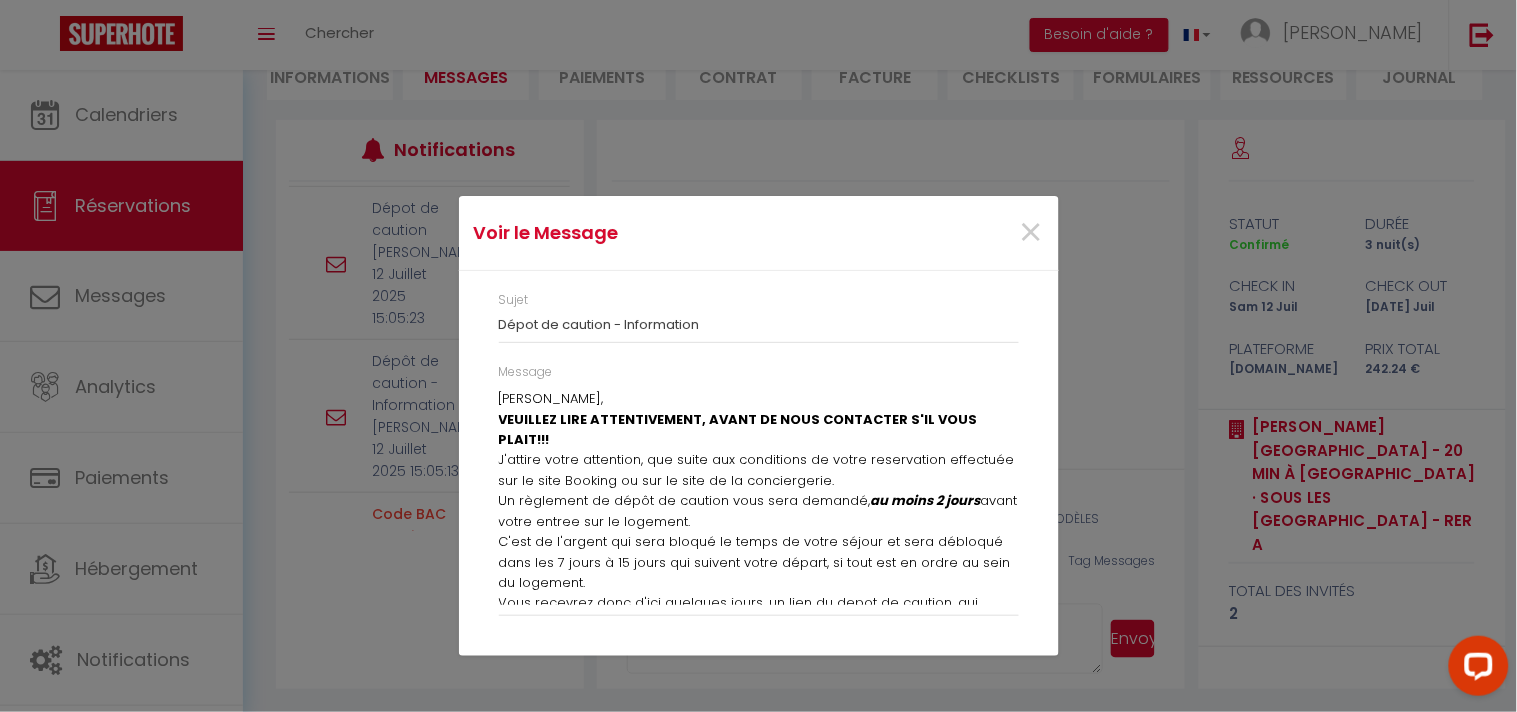 click on "×" at bounding box center [957, 233] 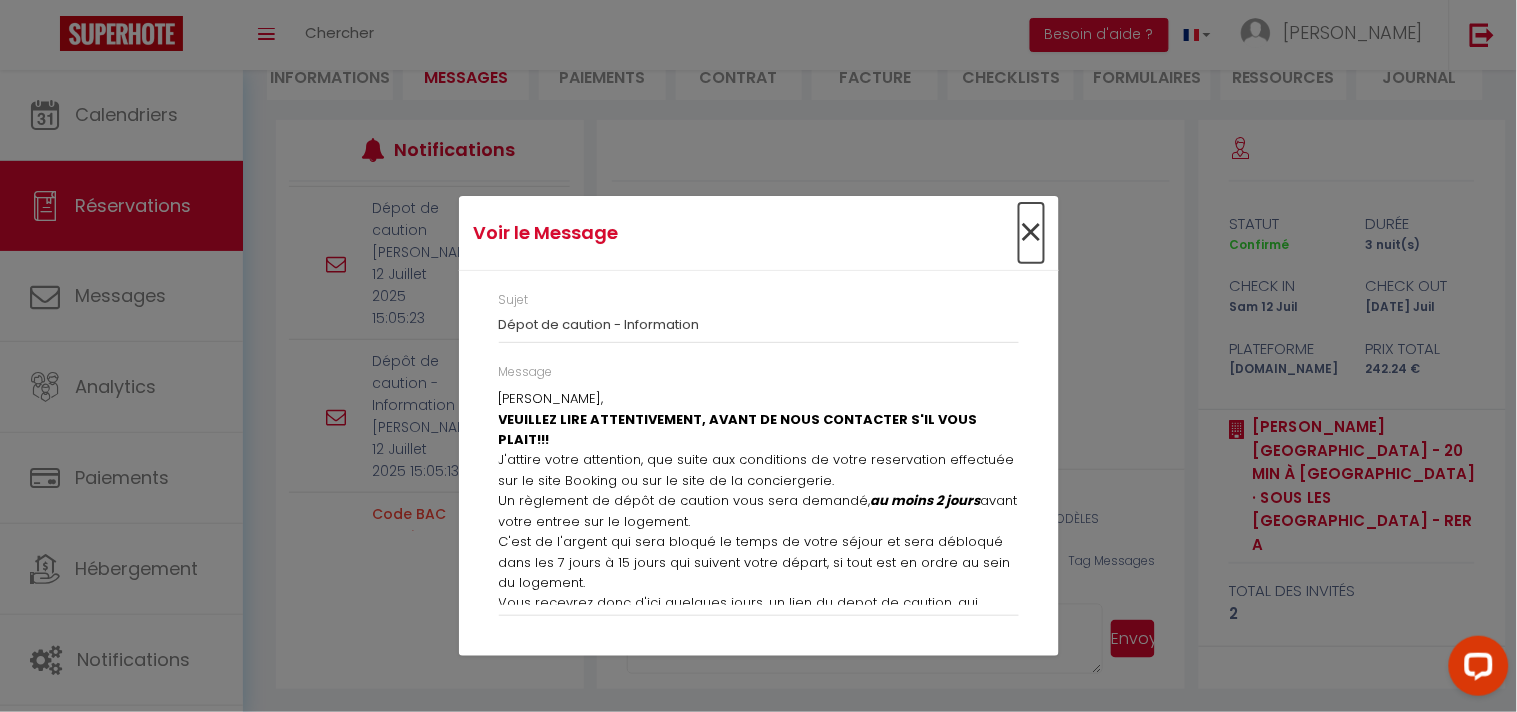 click on "×" at bounding box center (1031, 233) 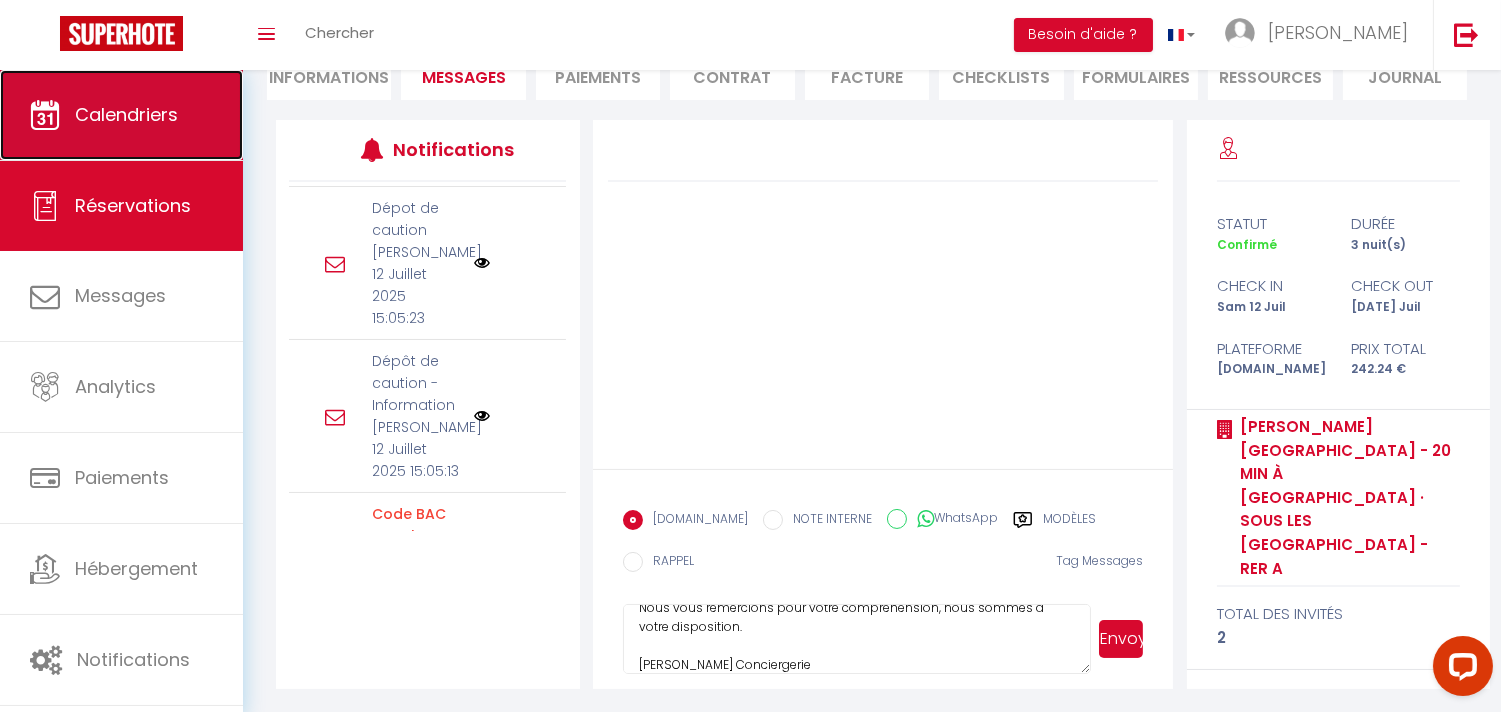 click on "Calendriers" at bounding box center (126, 114) 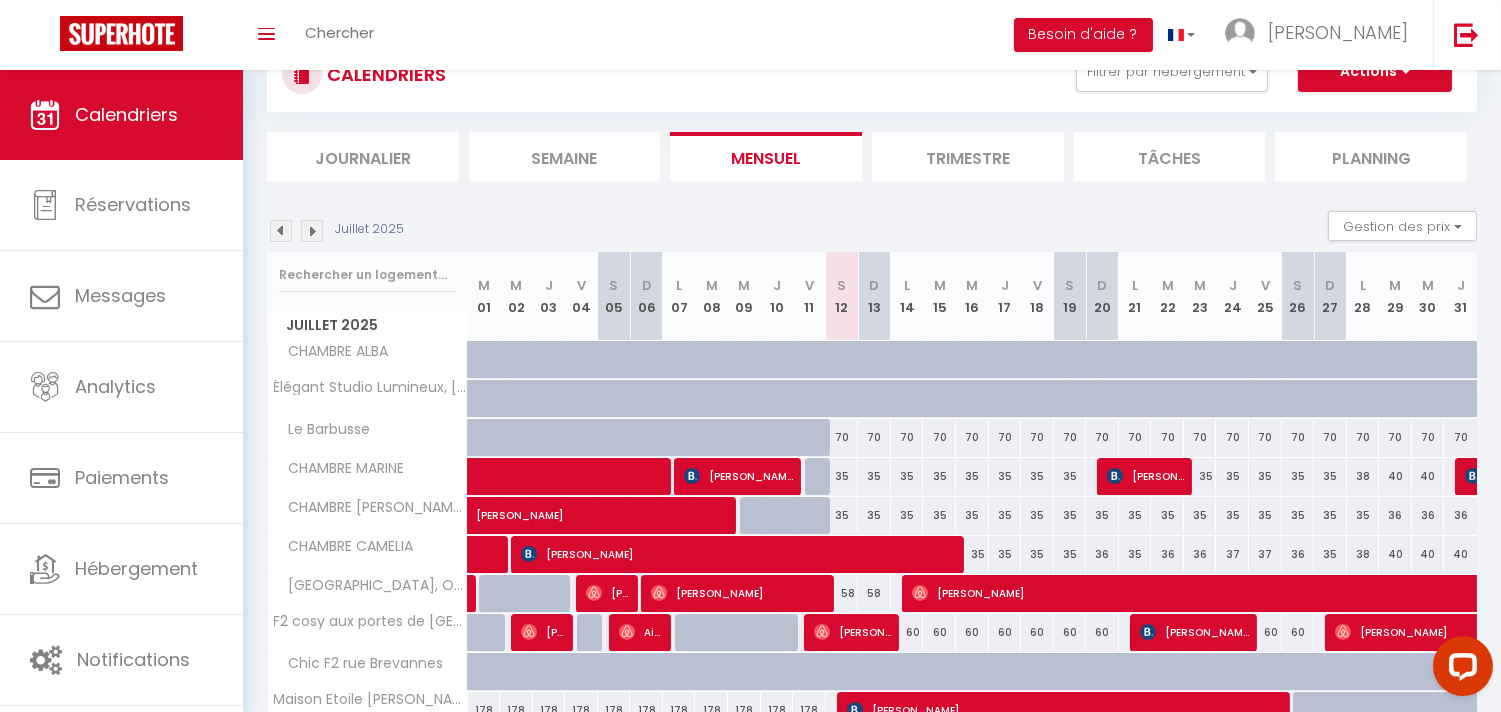 scroll, scrollTop: 227, scrollLeft: 0, axis: vertical 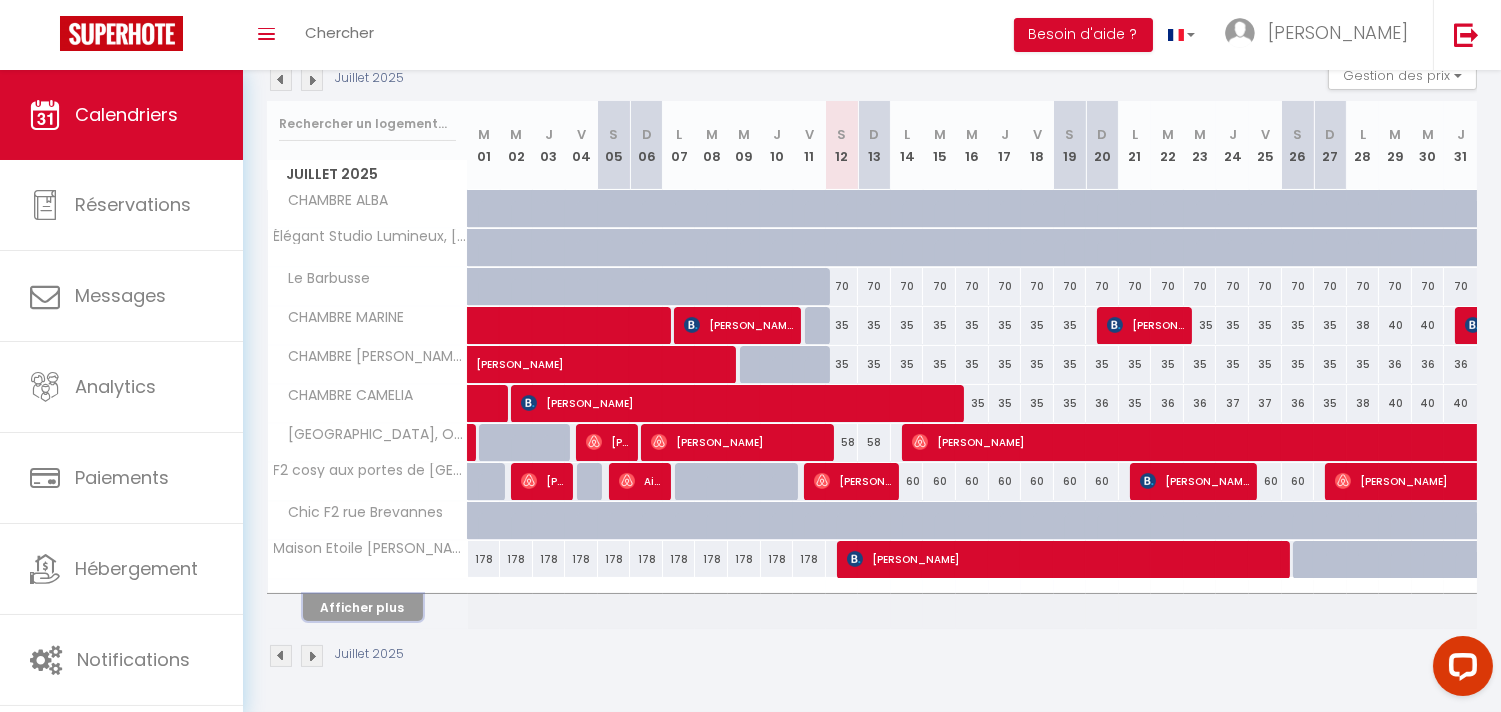 click on "Afficher plus" at bounding box center (363, 607) 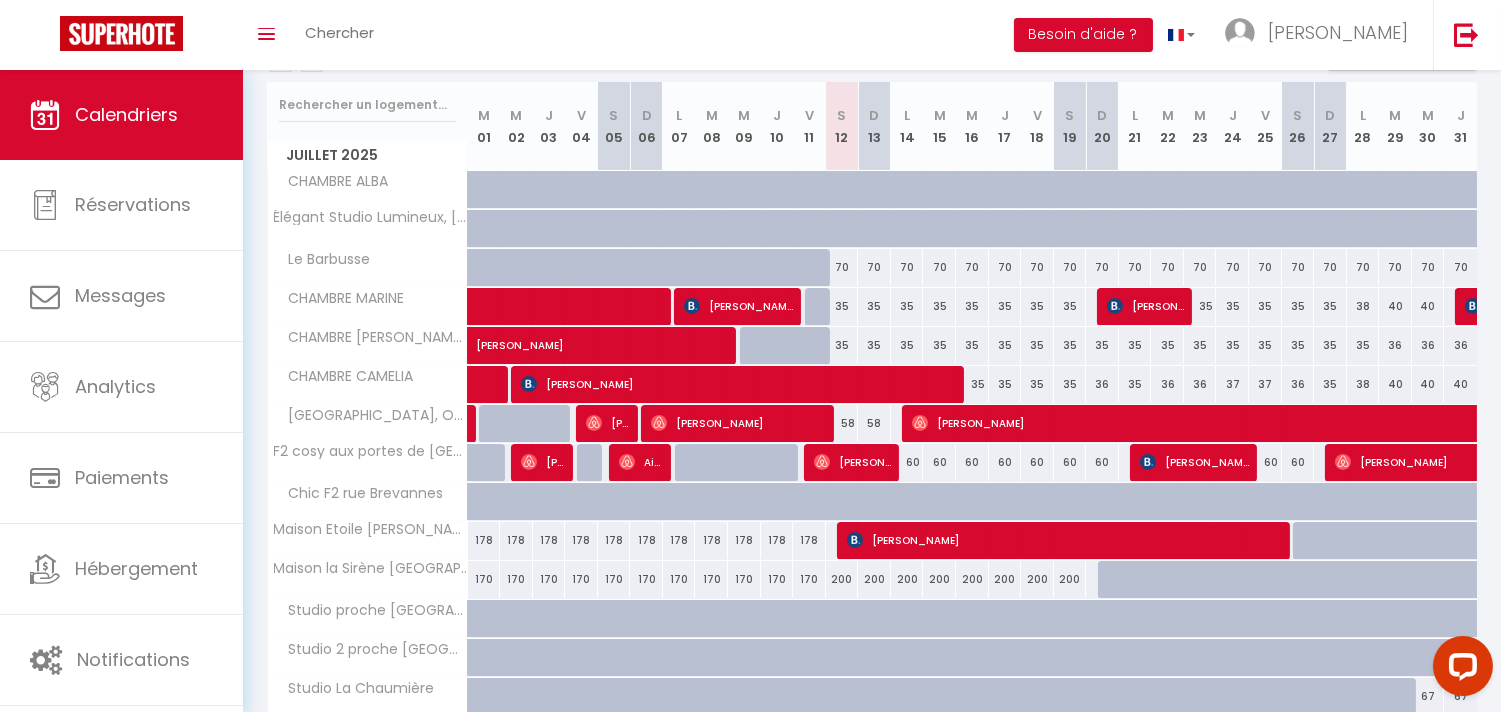 scroll, scrollTop: 618, scrollLeft: 0, axis: vertical 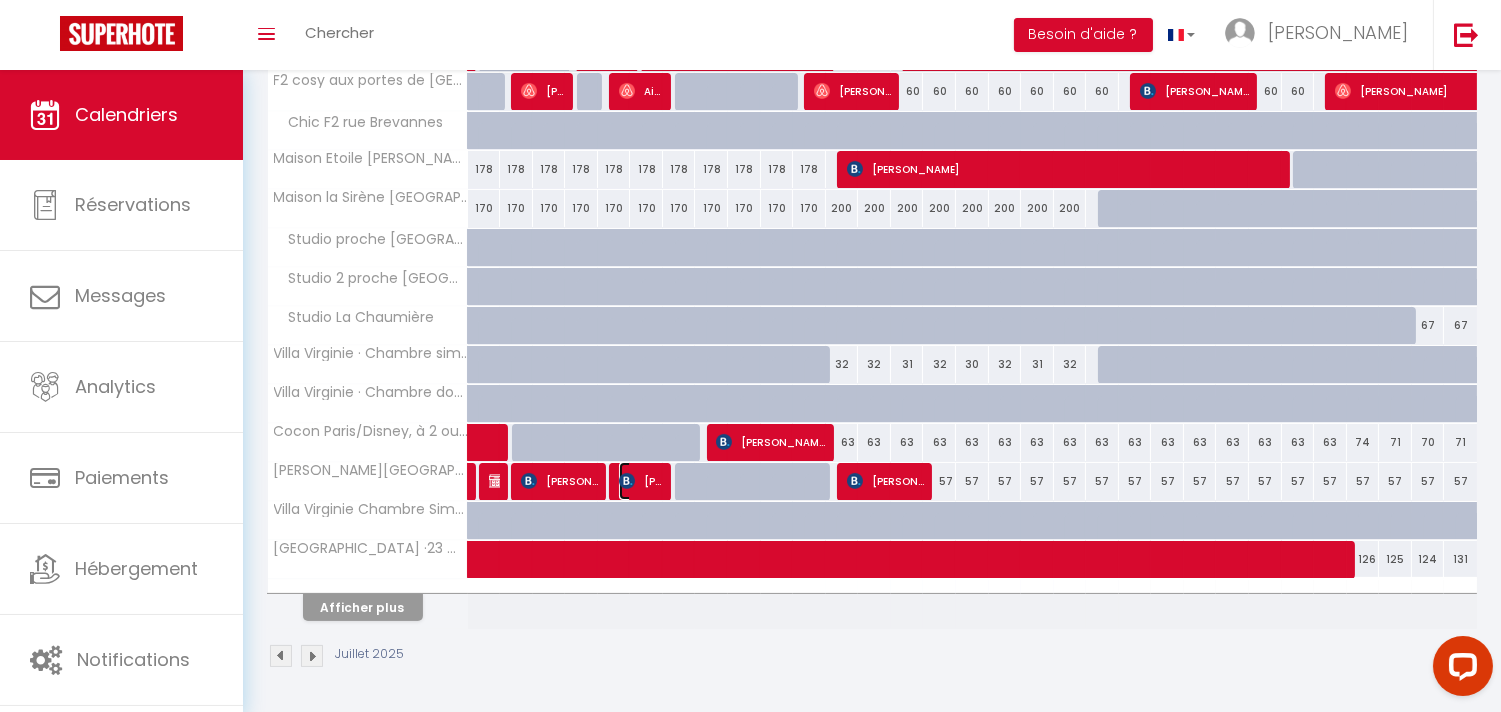 click on "Sabrina Boudaoud" at bounding box center [641, 481] 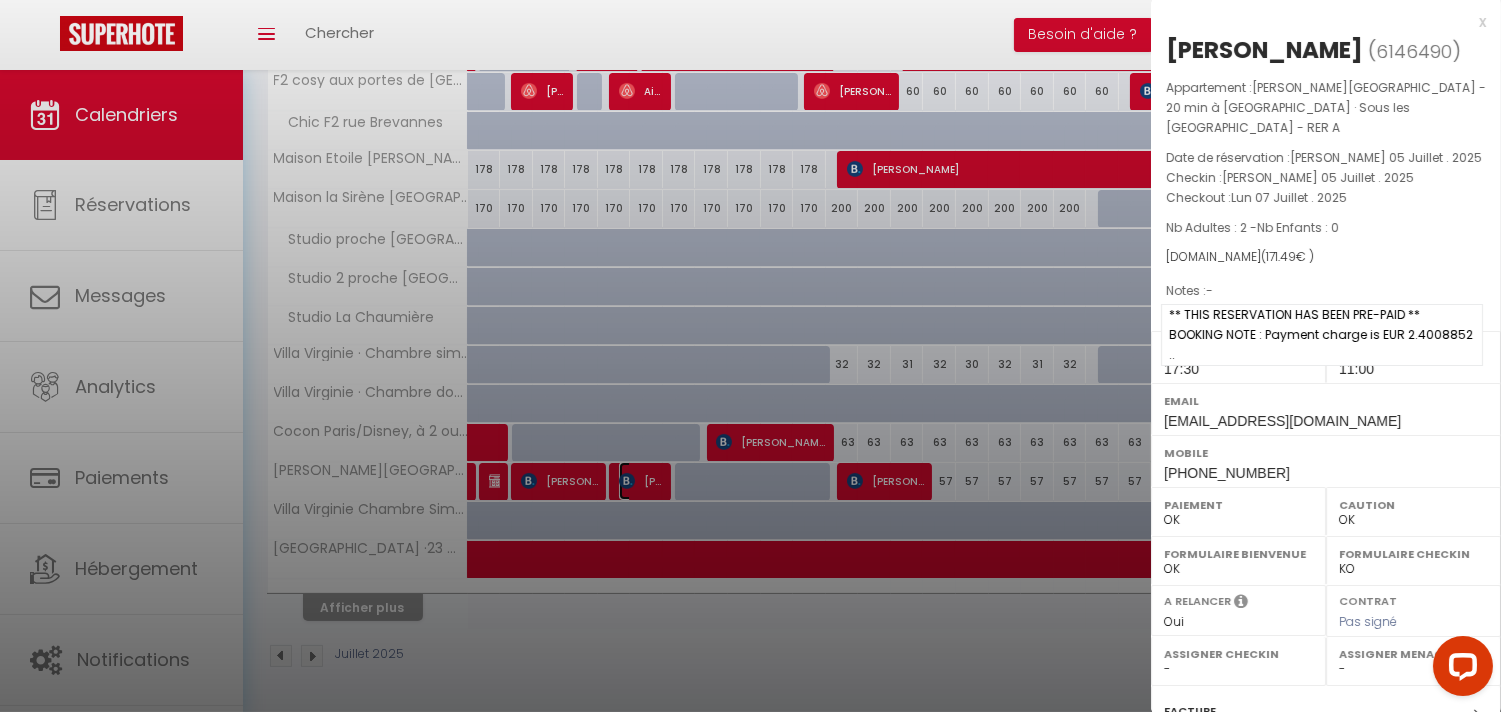 scroll, scrollTop: 273, scrollLeft: 0, axis: vertical 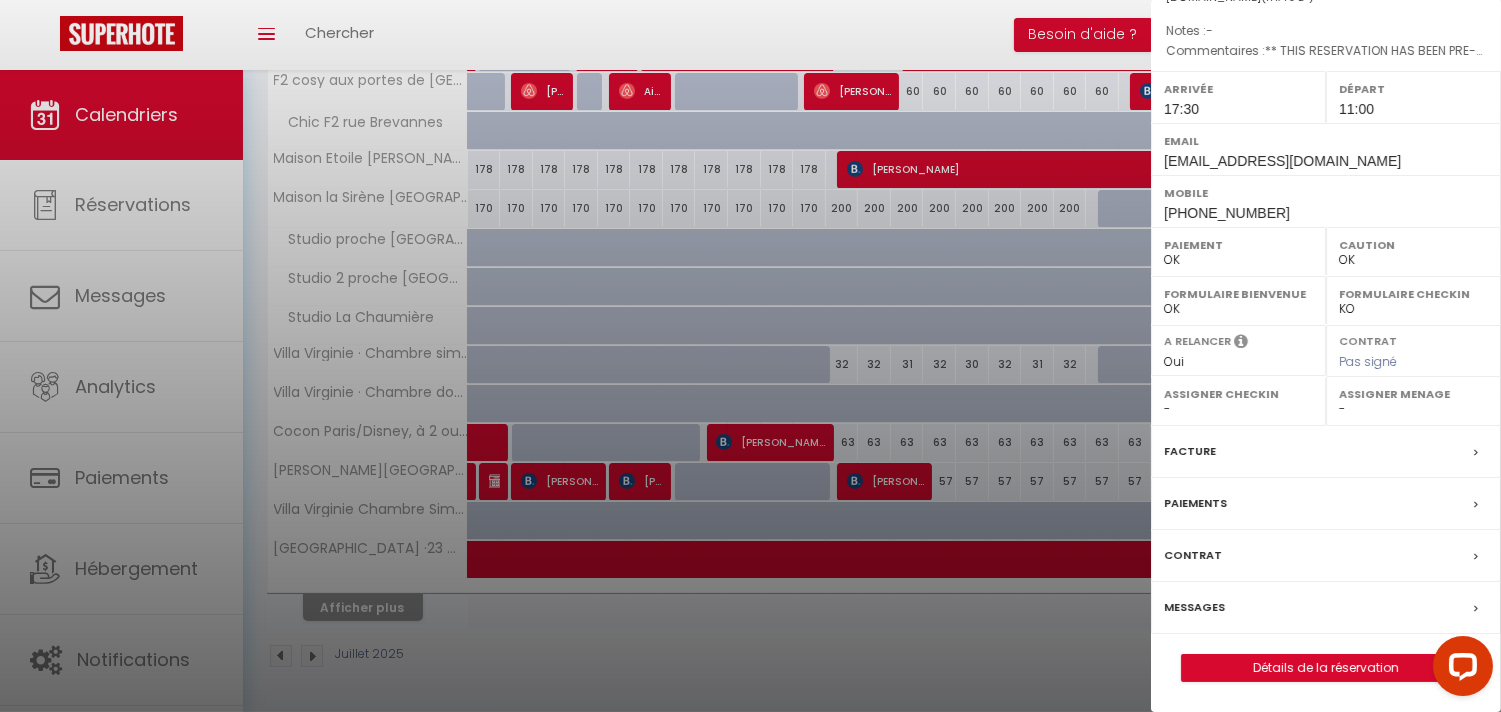 click on "Messages" at bounding box center [1326, 608] 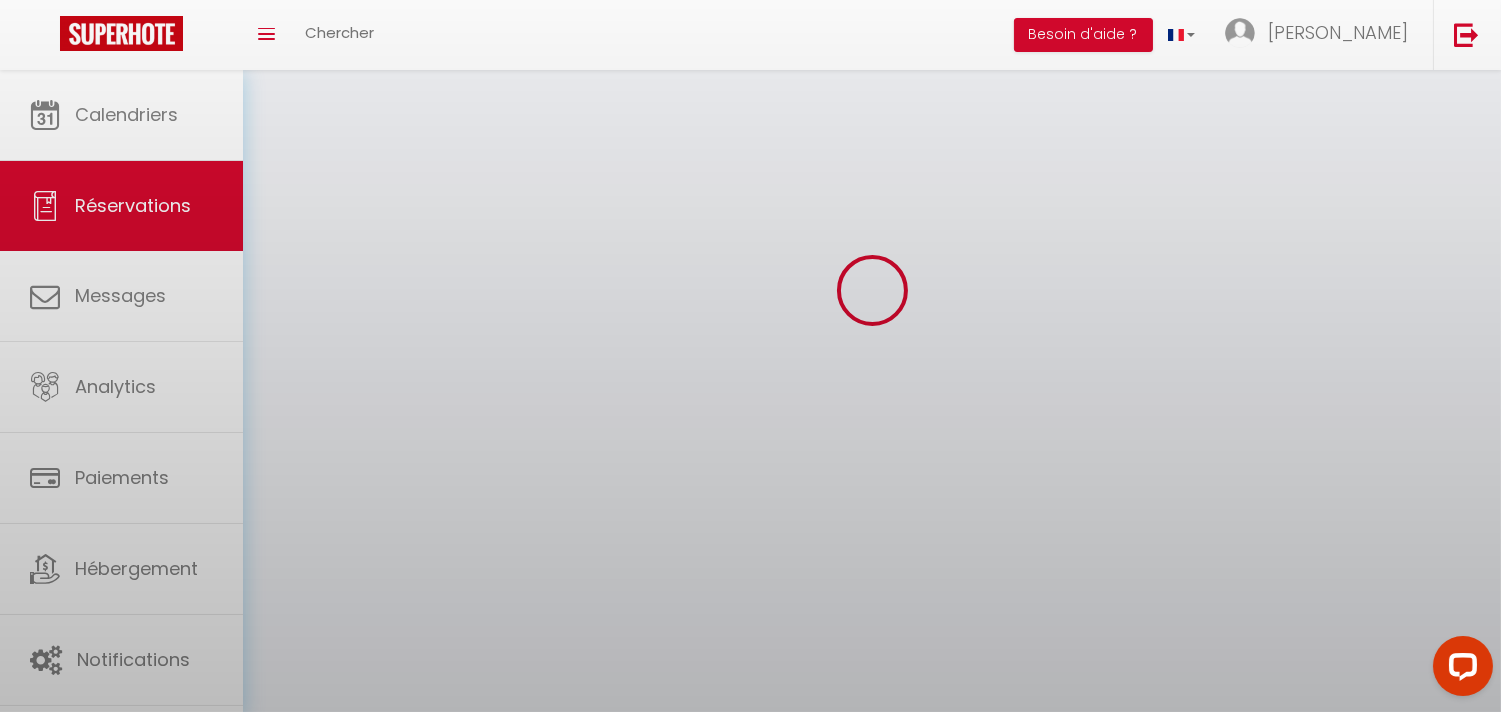 scroll, scrollTop: 0, scrollLeft: 0, axis: both 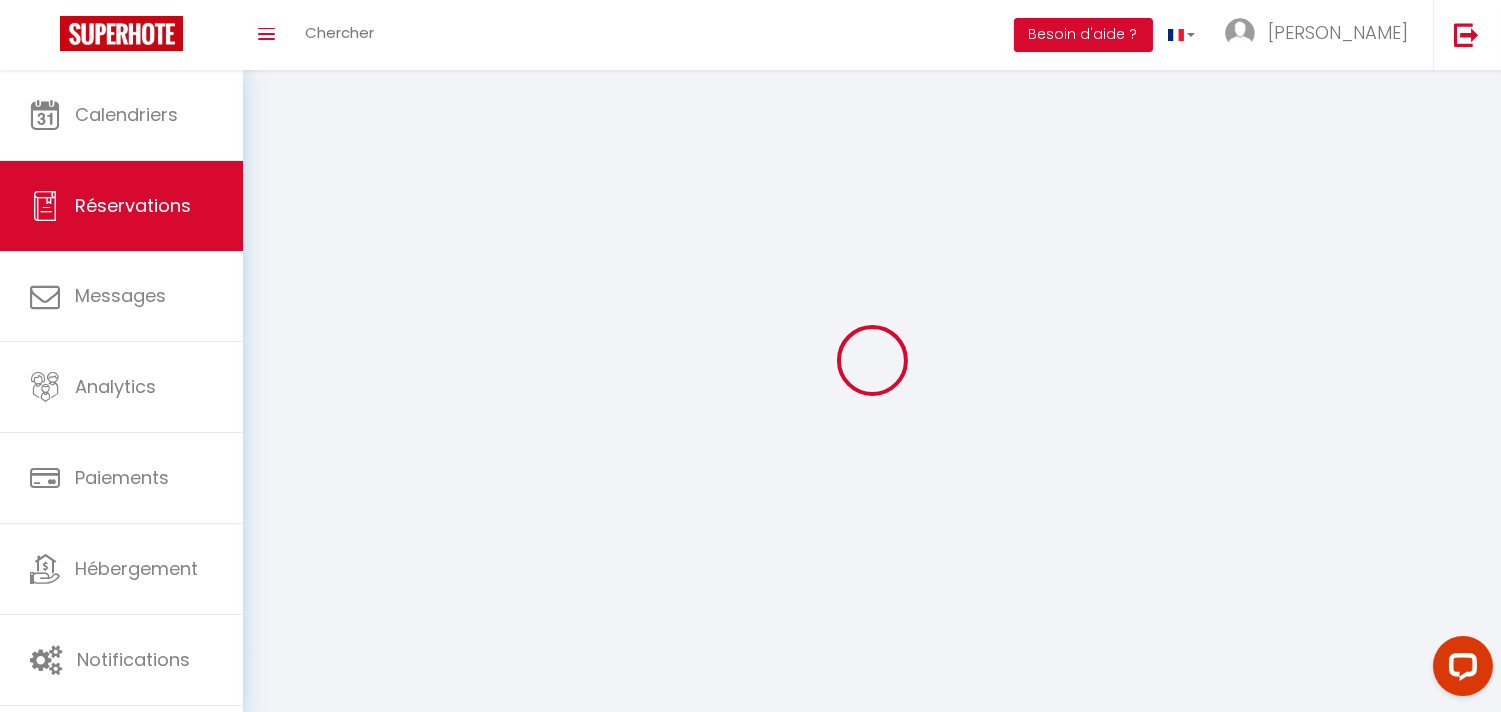 select 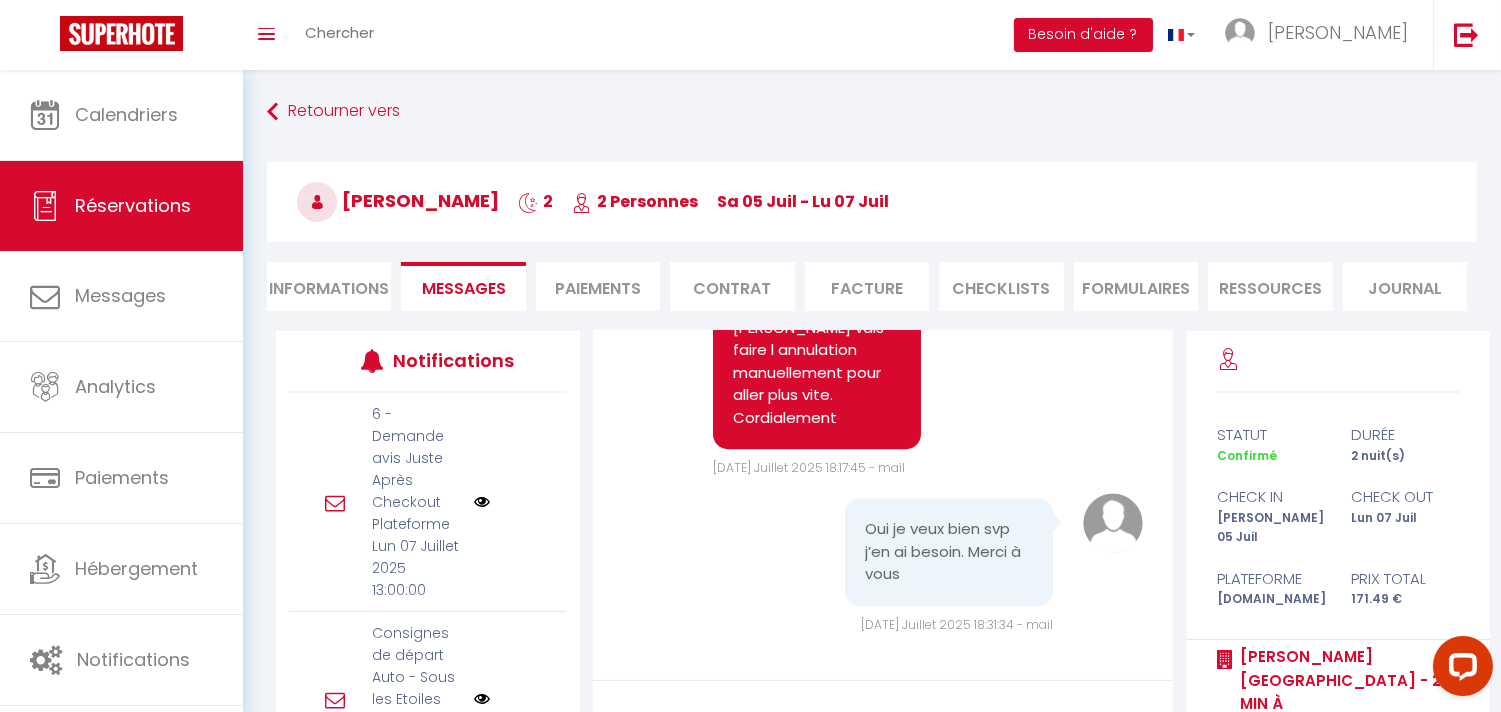 scroll, scrollTop: 11653, scrollLeft: 0, axis: vertical 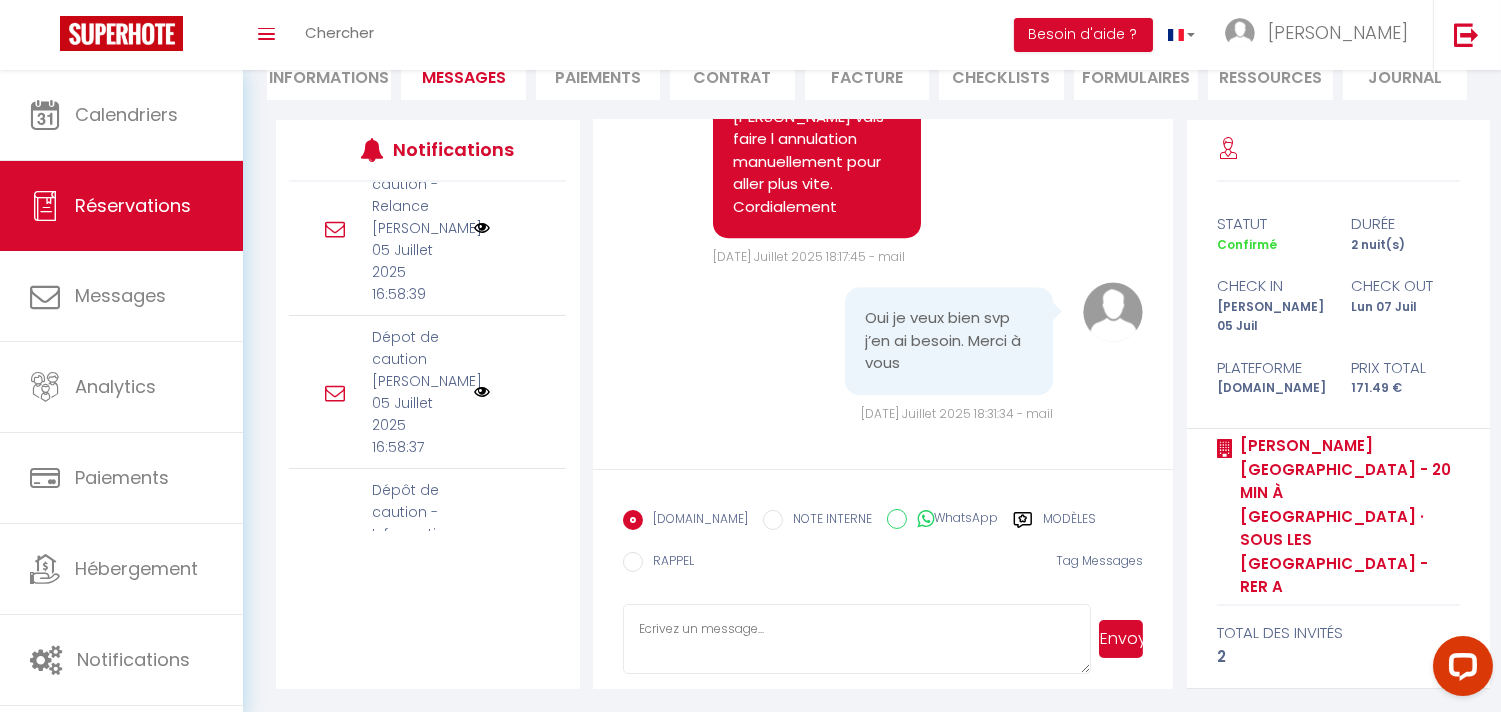 click at bounding box center (482, 392) 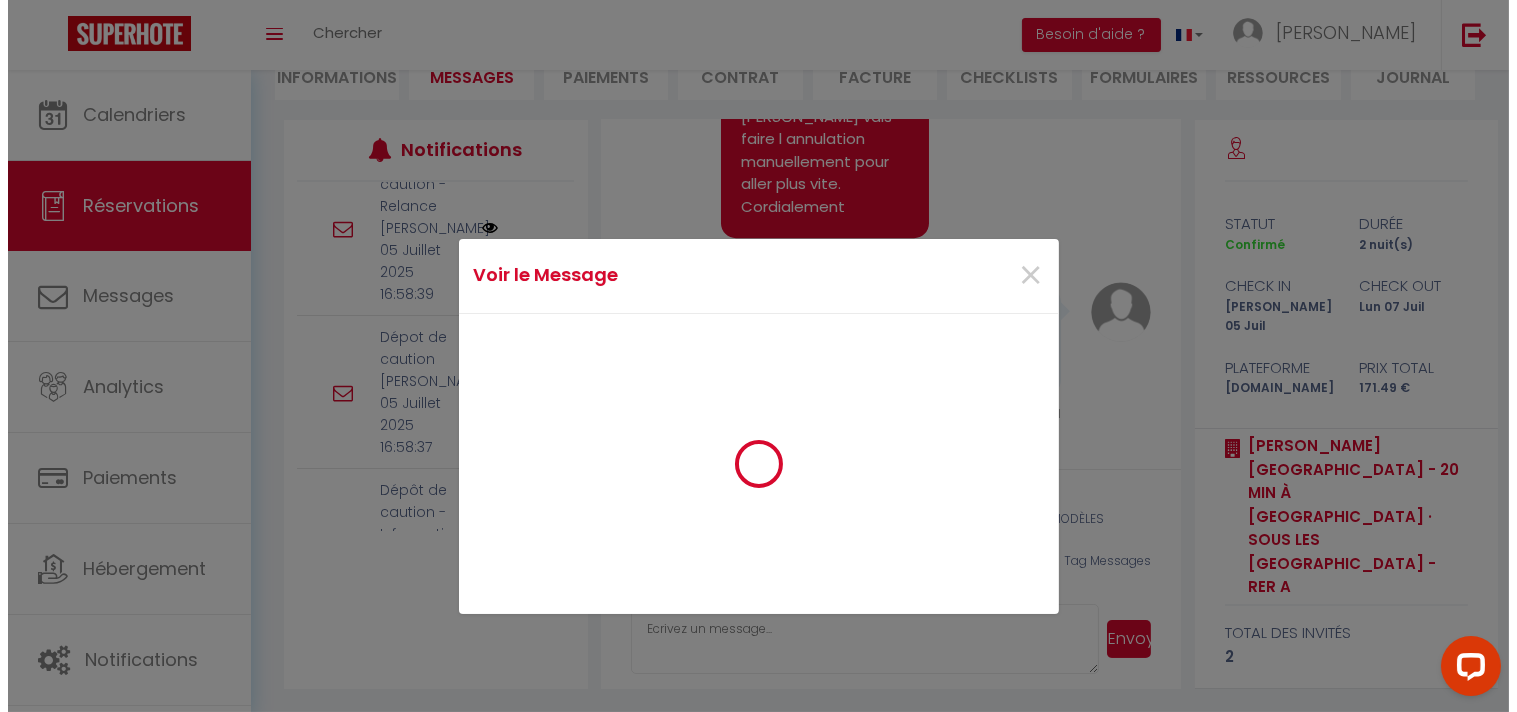 scroll, scrollTop: 11315, scrollLeft: 0, axis: vertical 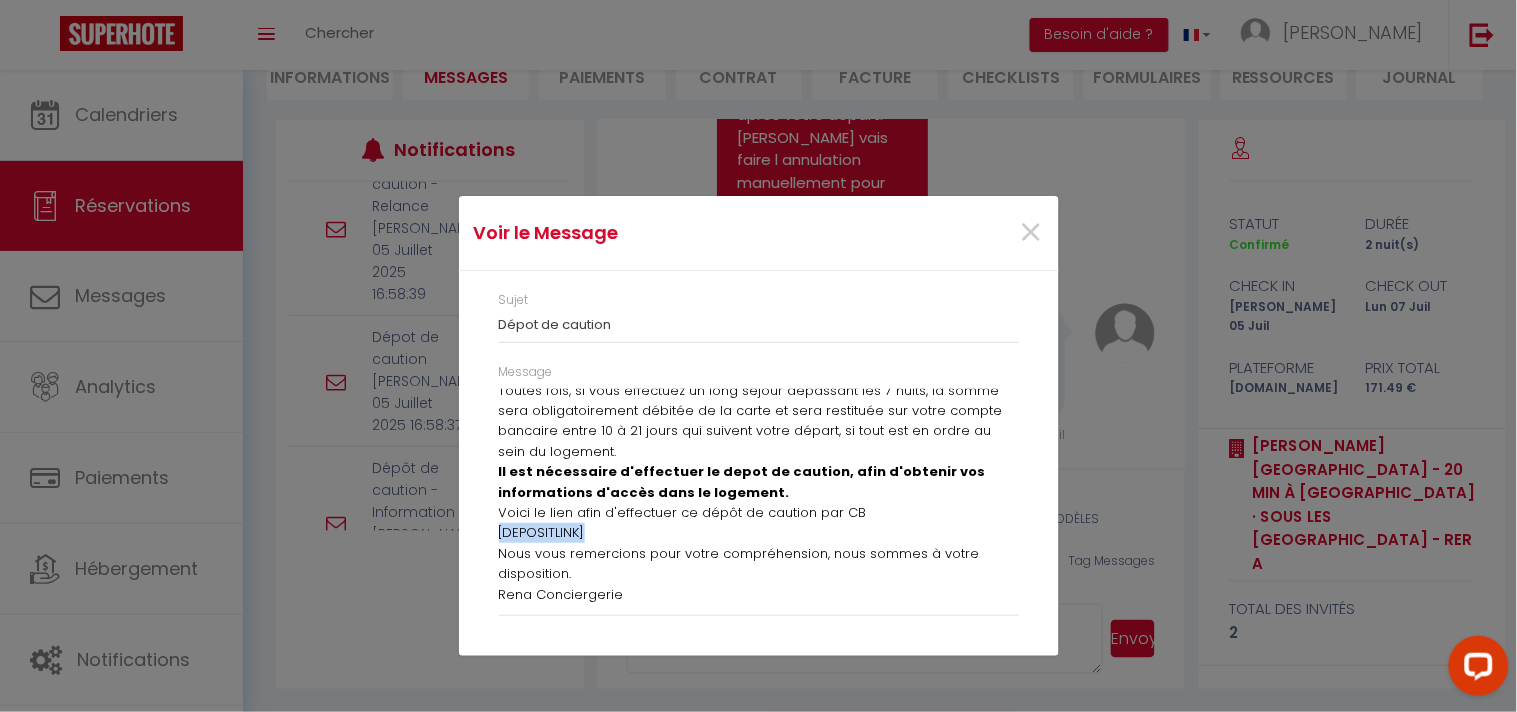drag, startPoint x: 592, startPoint y: 531, endPoint x: 480, endPoint y: 524, distance: 112.21854 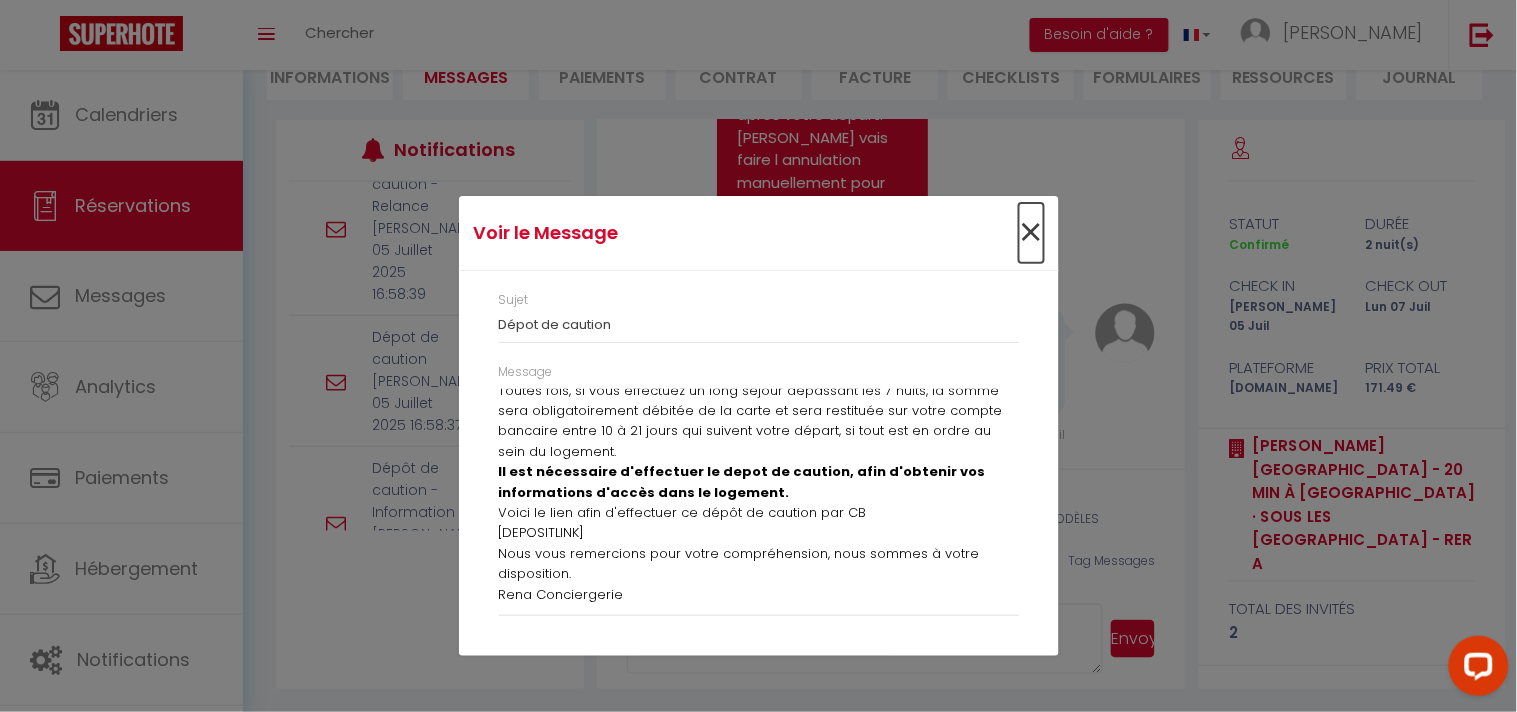 click on "×" at bounding box center (1031, 233) 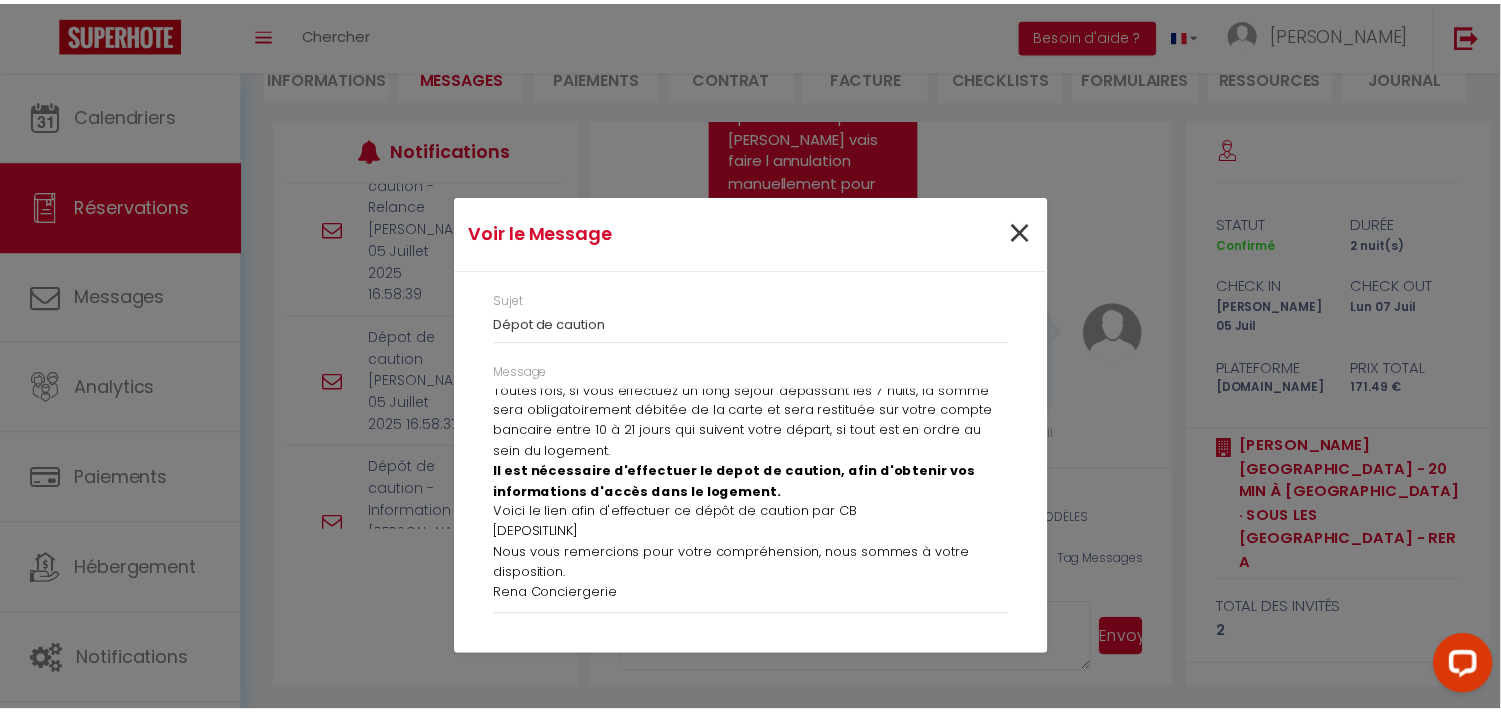 scroll, scrollTop: 11653, scrollLeft: 0, axis: vertical 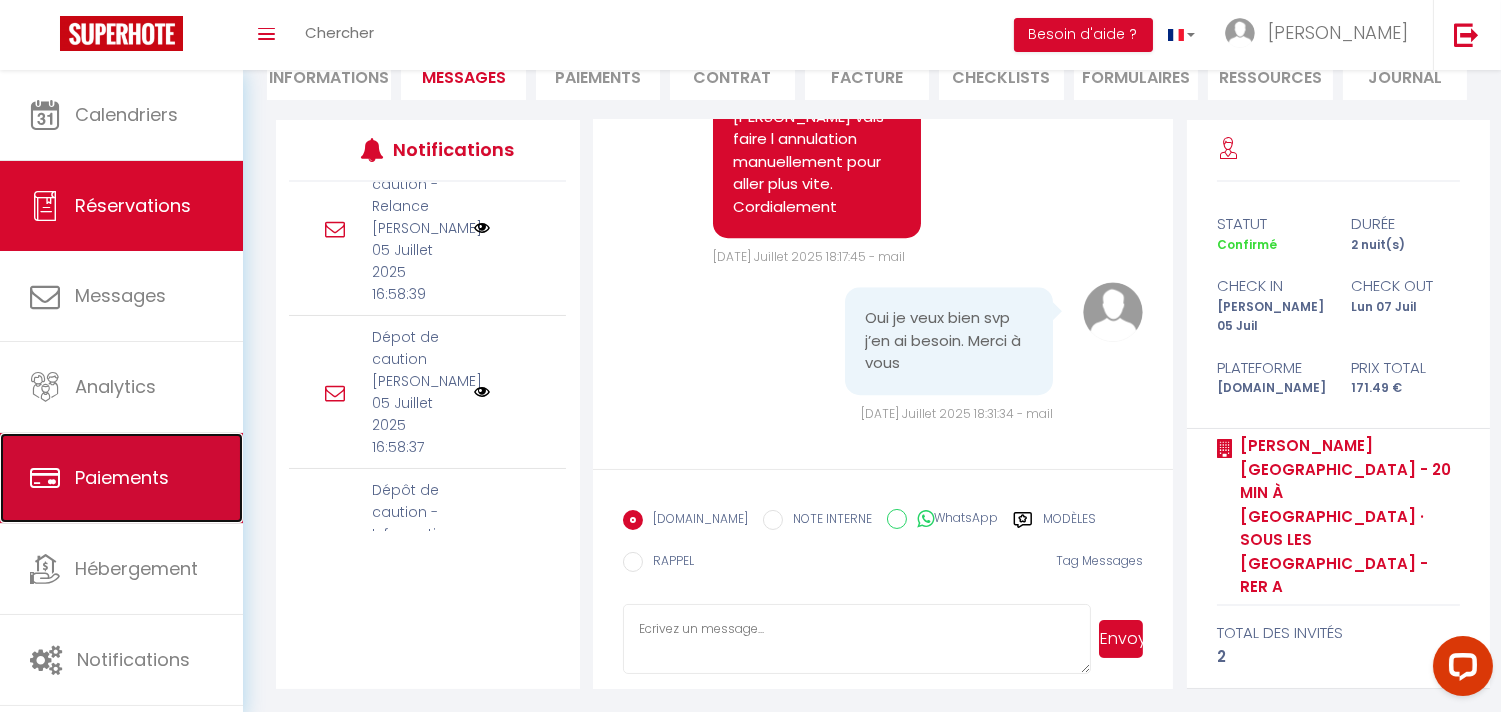 click on "Paiements" at bounding box center [122, 477] 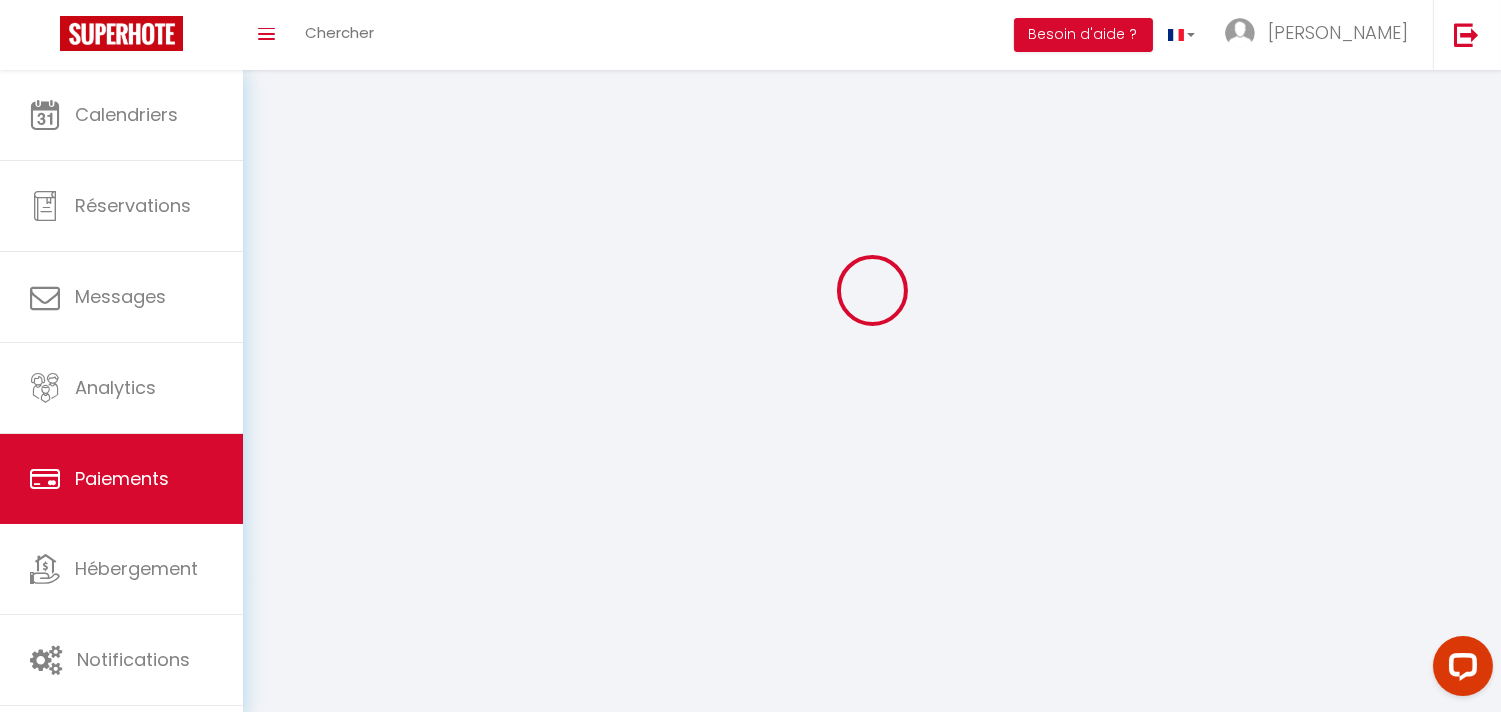 scroll, scrollTop: 0, scrollLeft: 0, axis: both 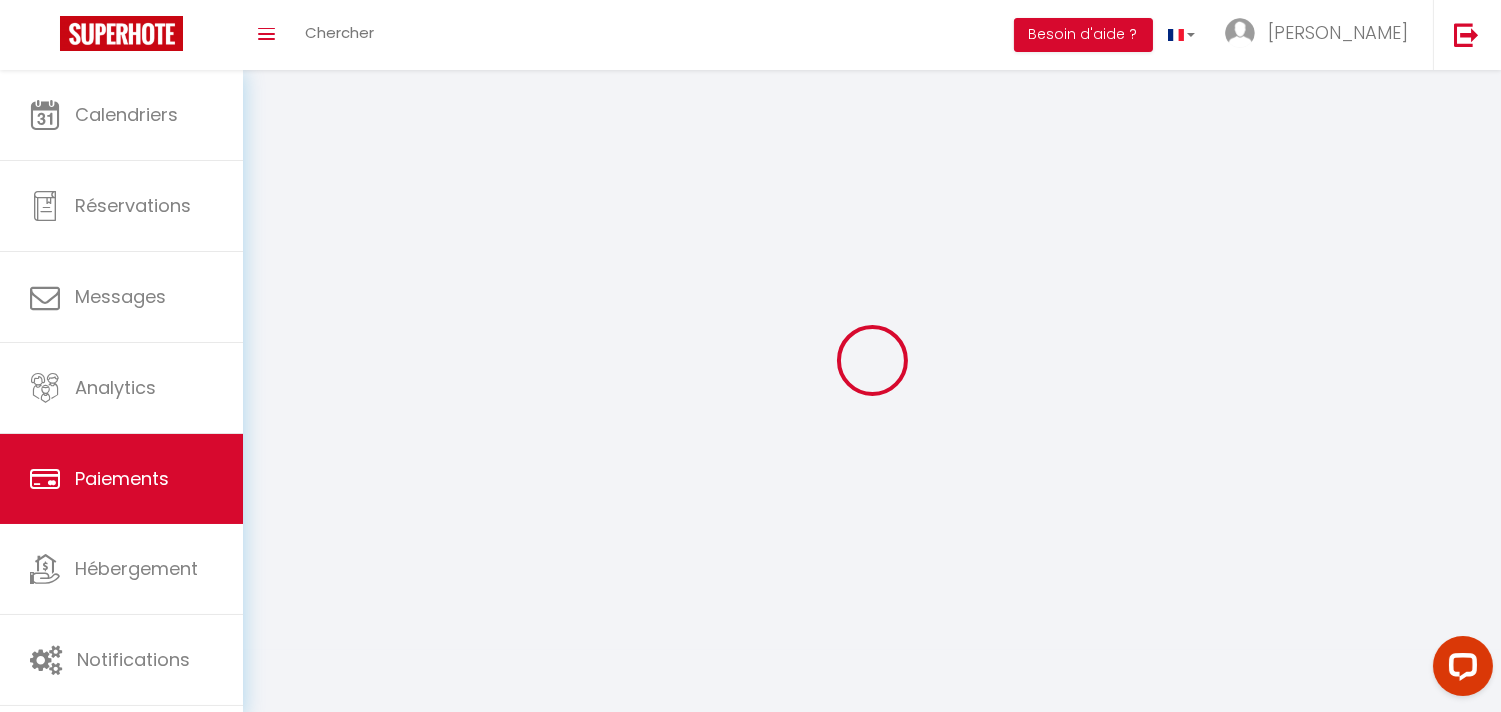 select on "2" 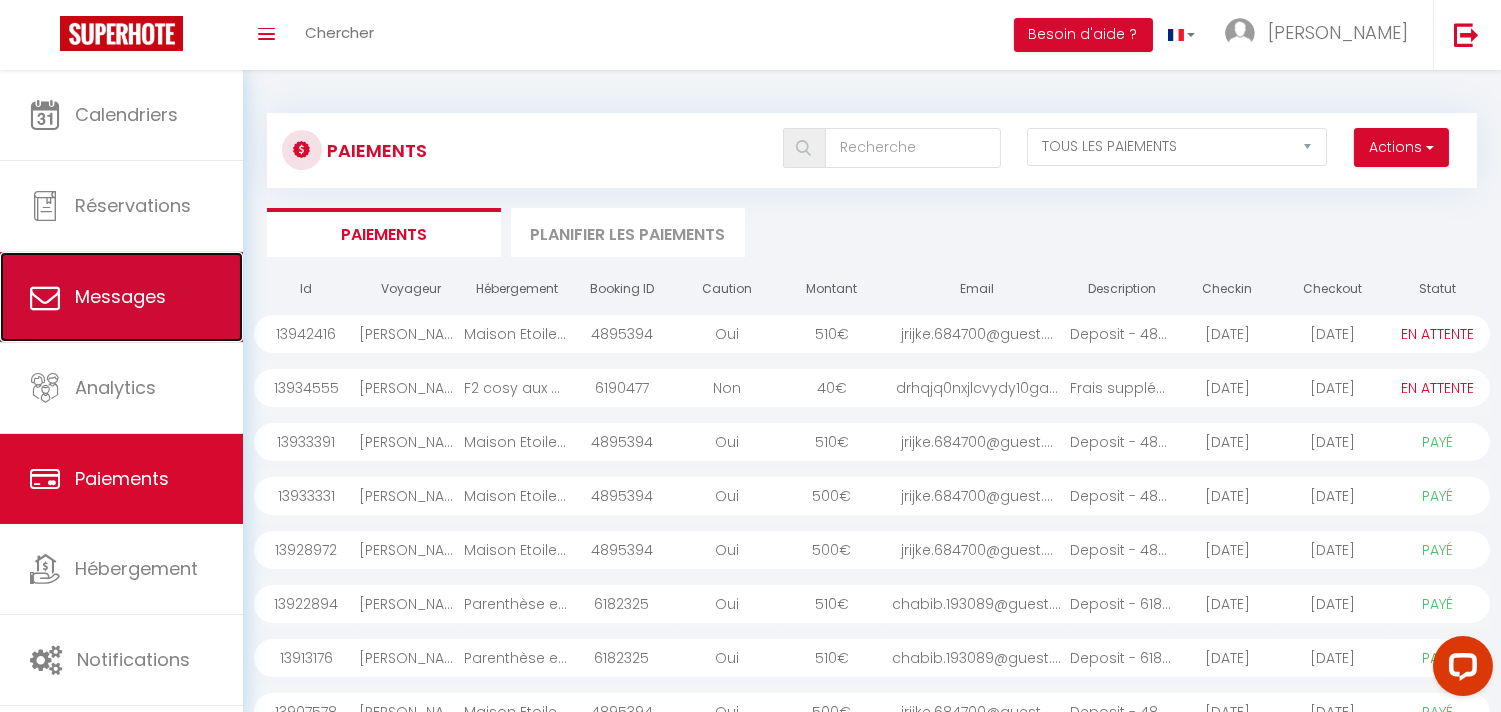 click on "Messages" at bounding box center [120, 296] 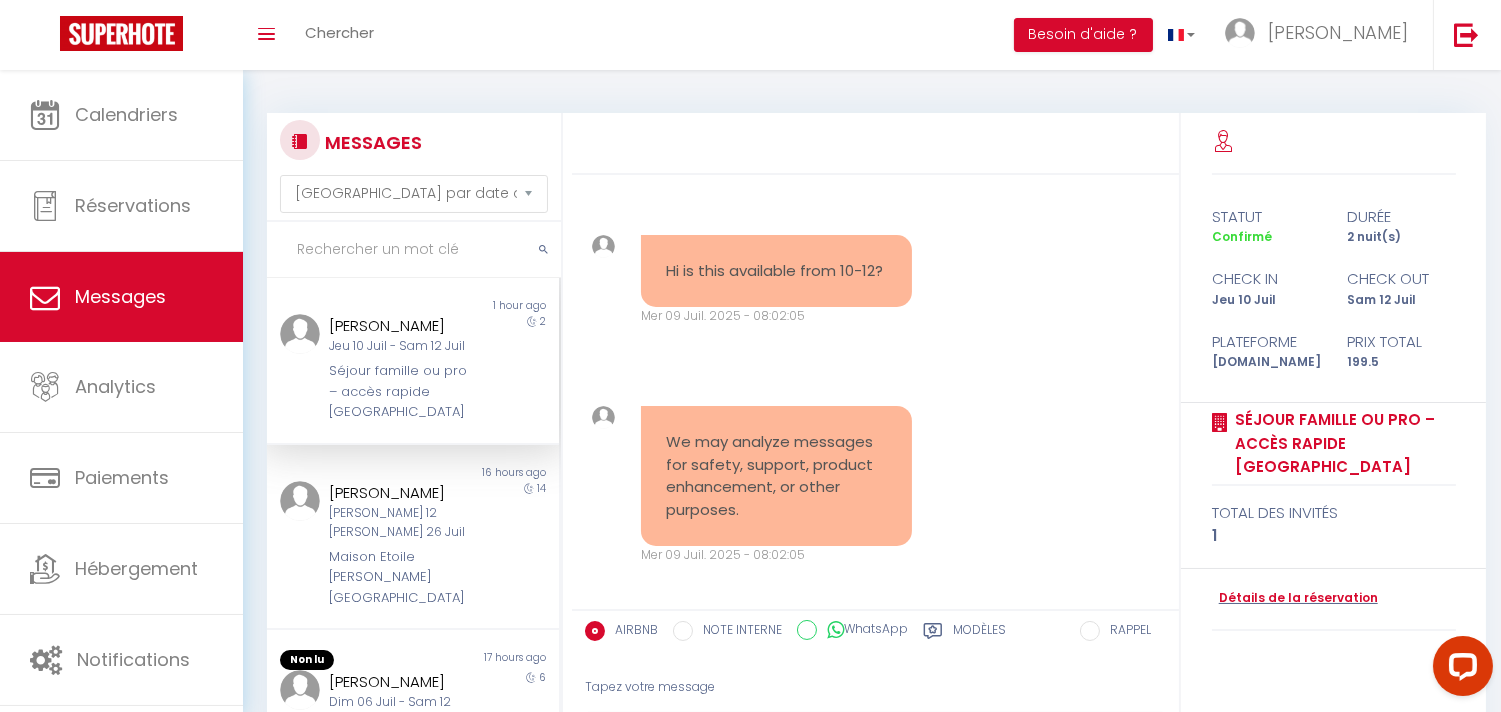 scroll, scrollTop: 16440, scrollLeft: 0, axis: vertical 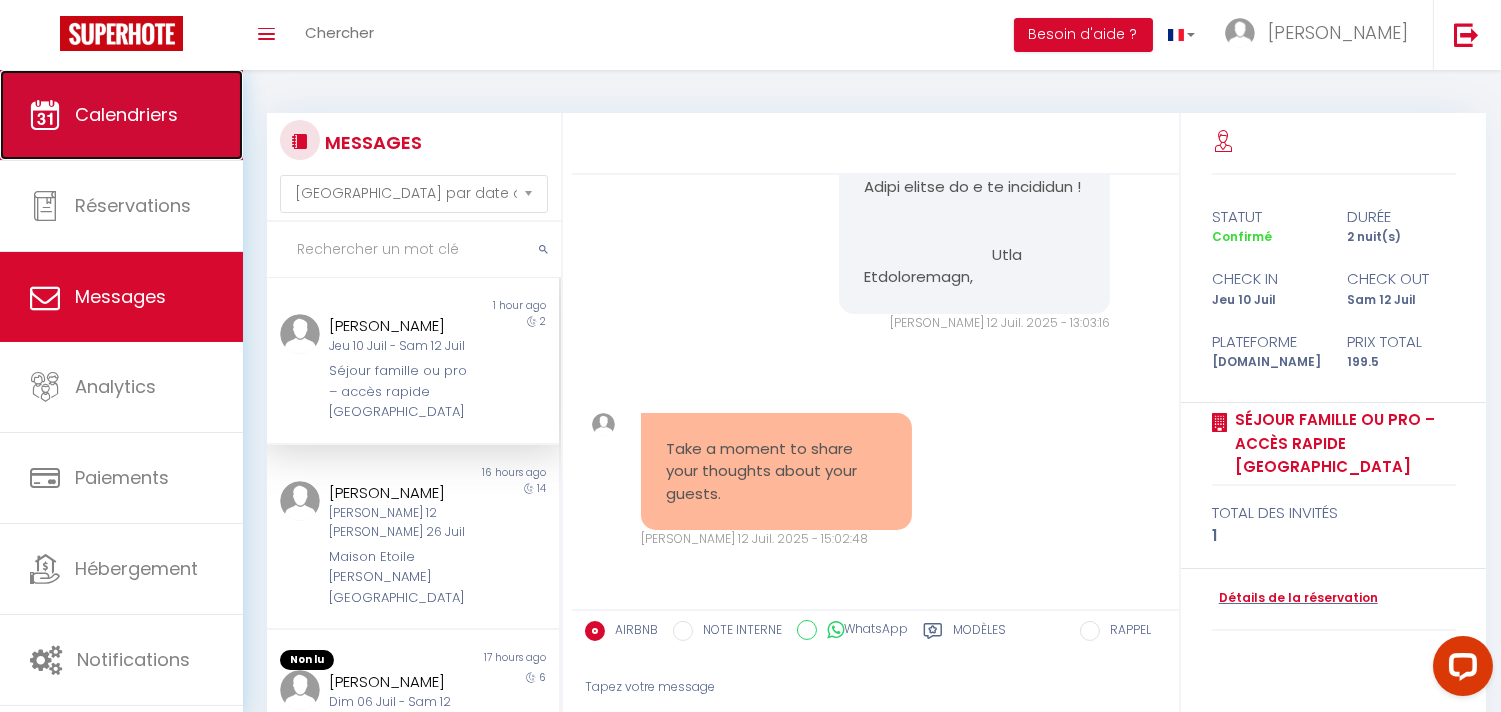 click on "Calendriers" at bounding box center (121, 115) 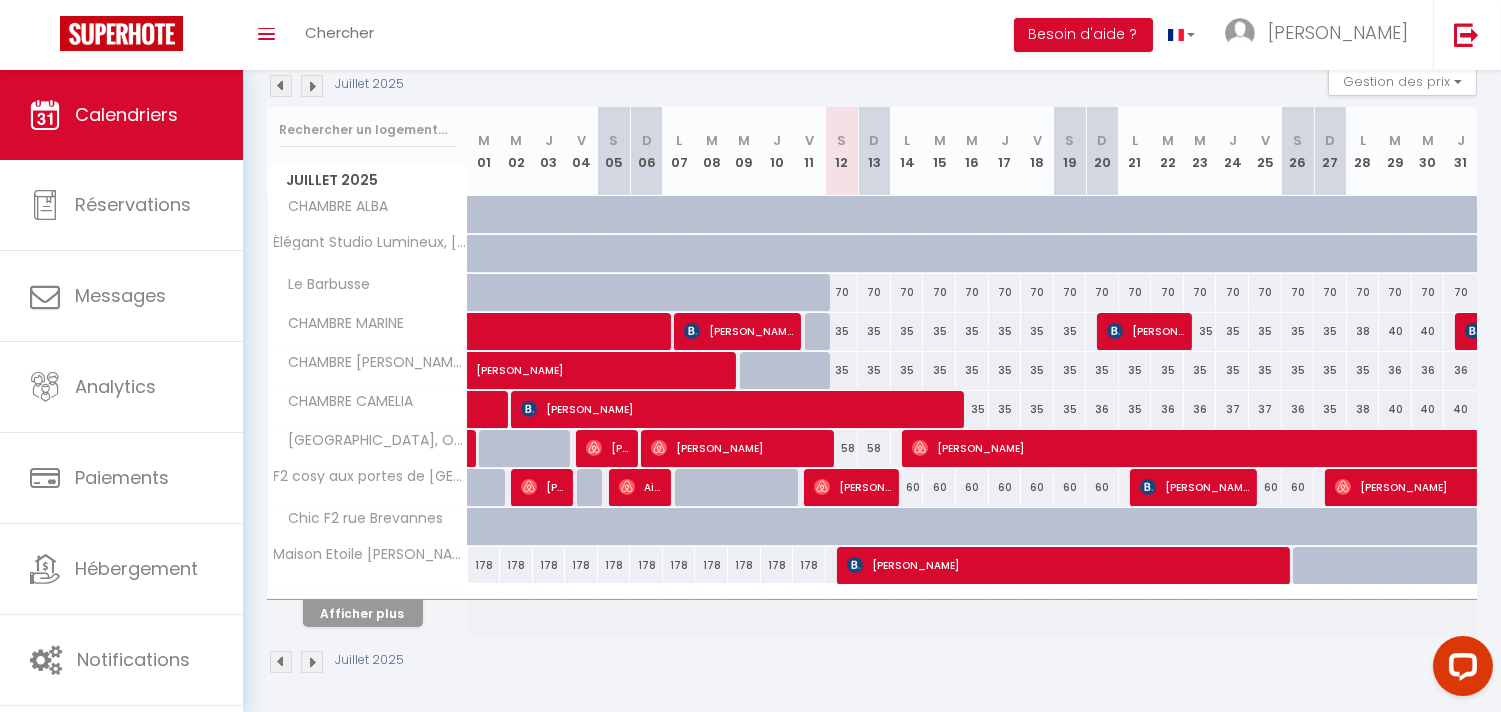 scroll, scrollTop: 227, scrollLeft: 0, axis: vertical 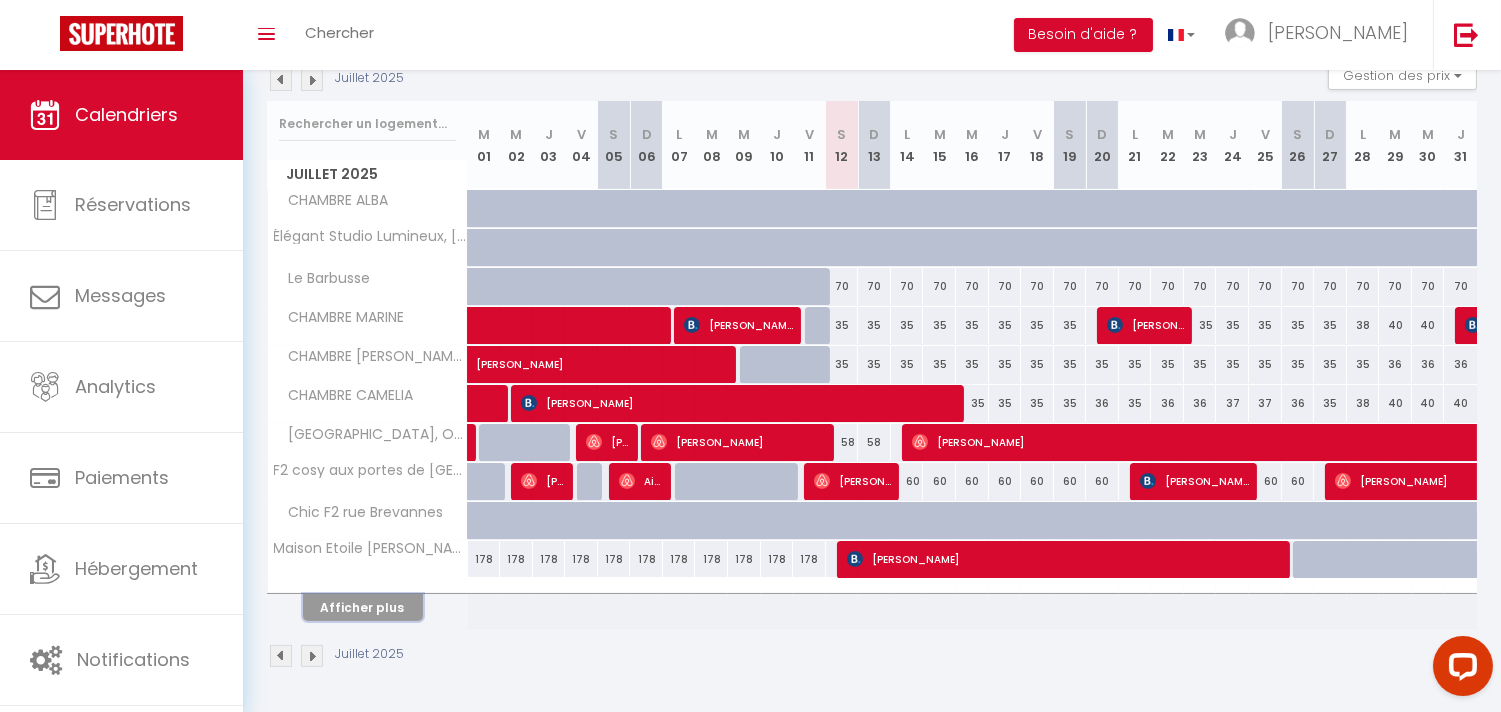 click on "Afficher plus" at bounding box center [363, 607] 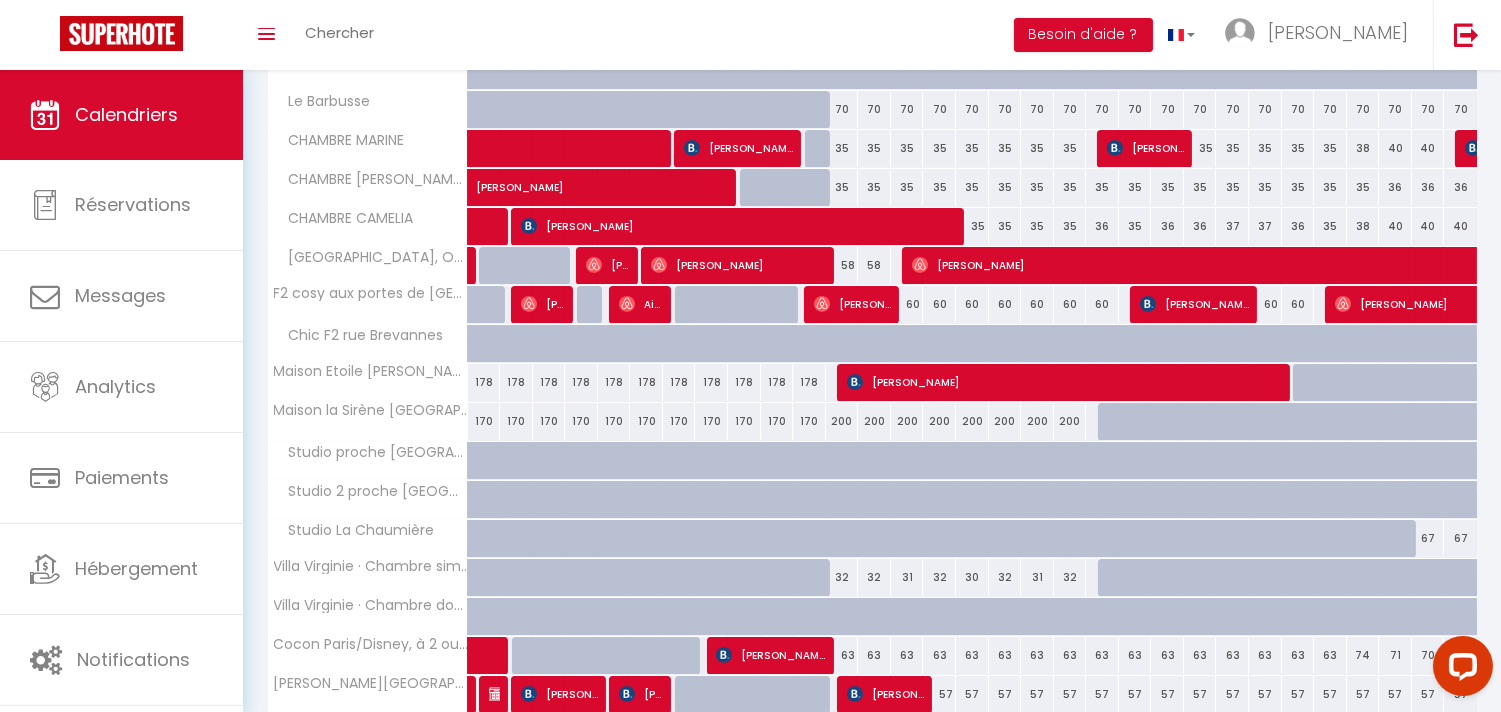 scroll, scrollTop: 618, scrollLeft: 0, axis: vertical 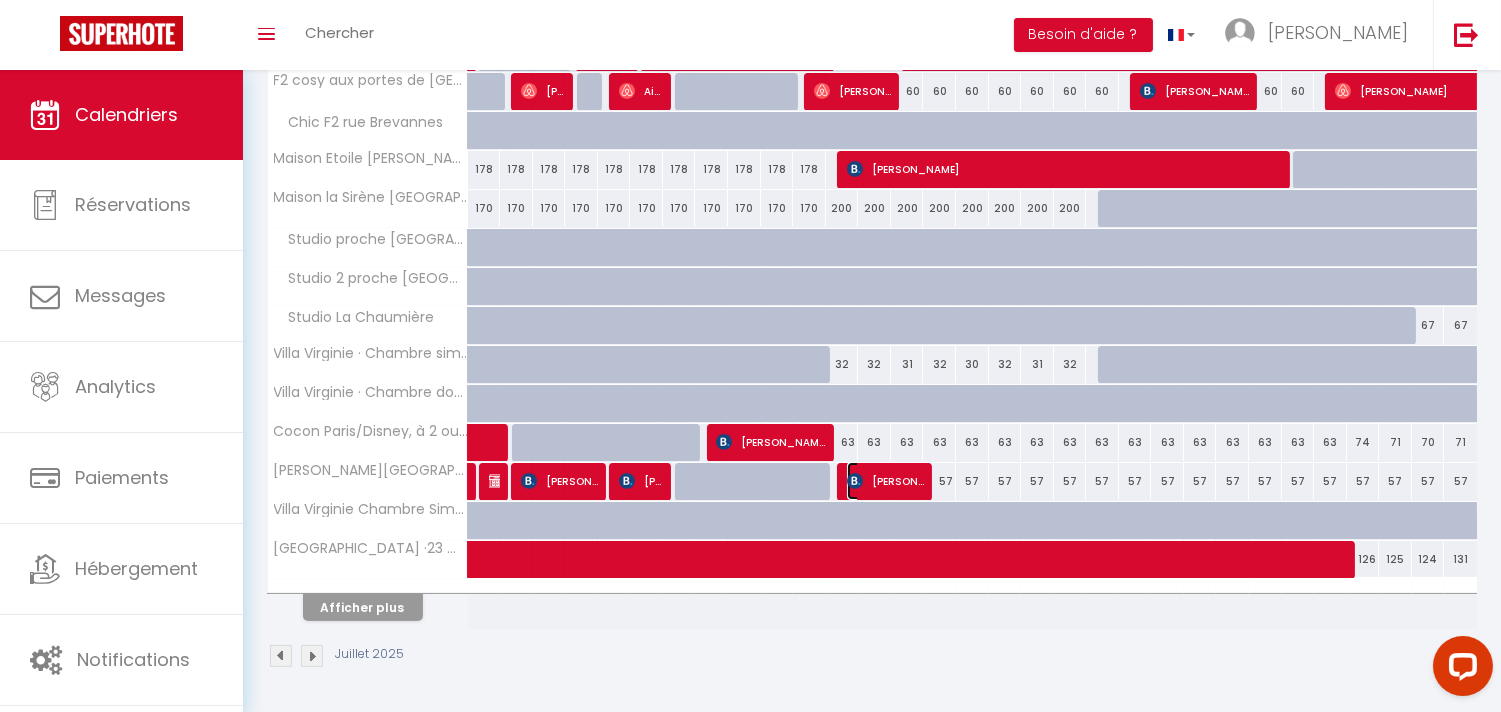 click on "Pat Osayande" at bounding box center [885, 481] 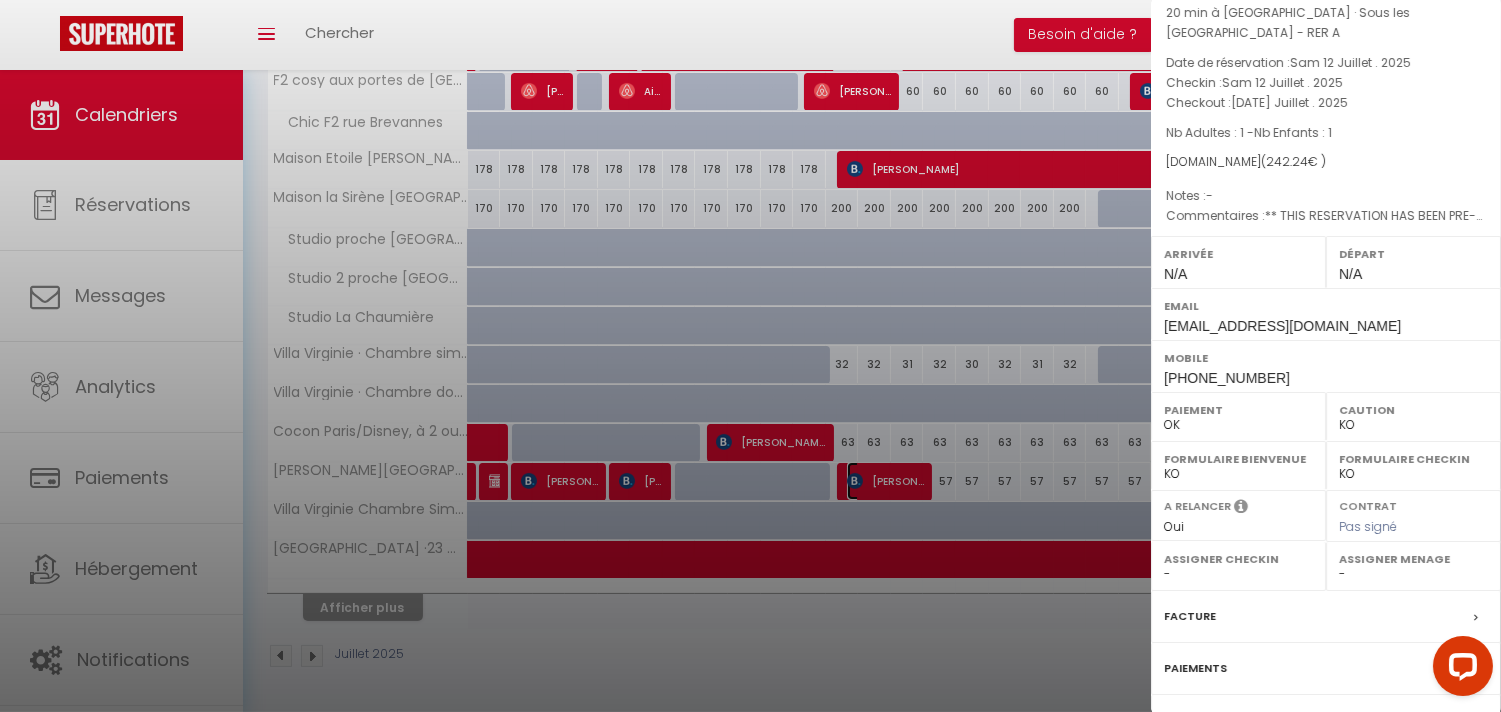 scroll, scrollTop: 222, scrollLeft: 0, axis: vertical 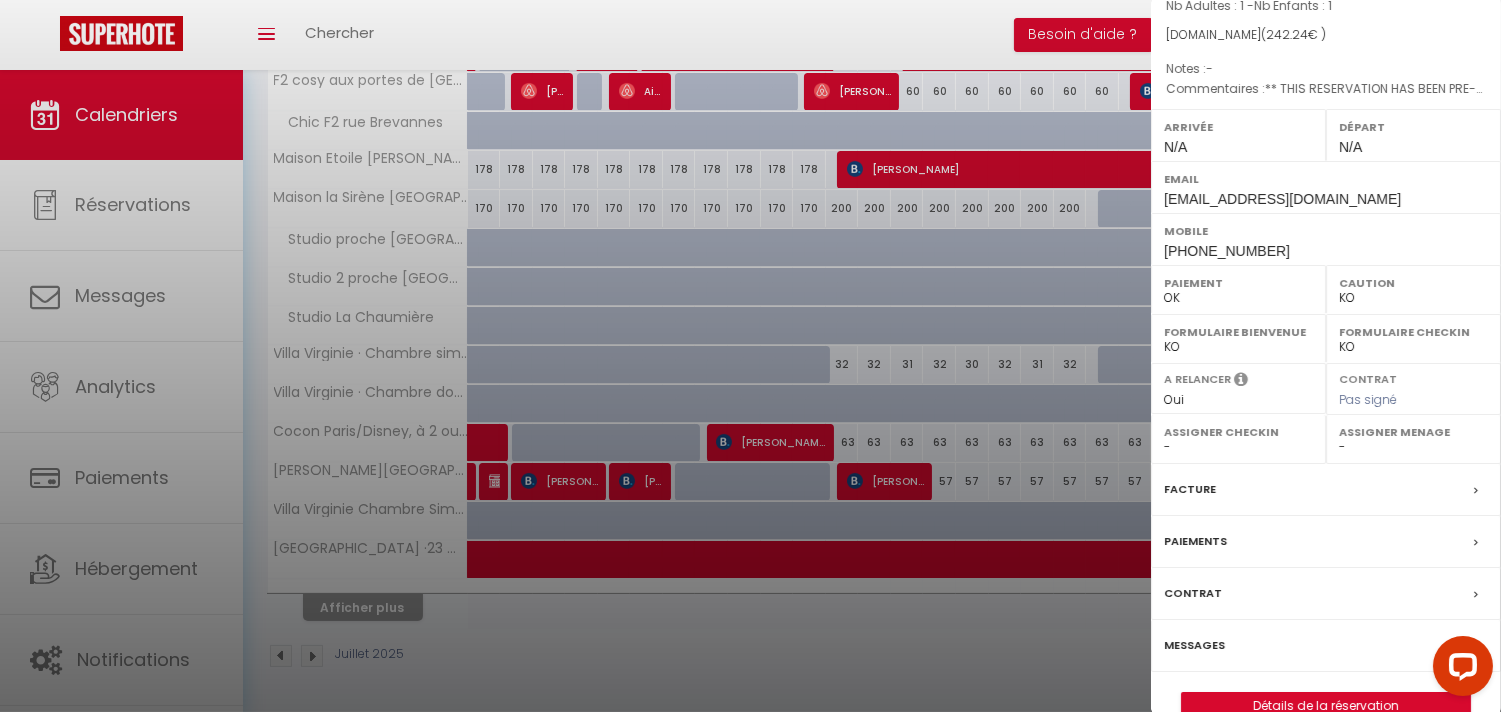 click on "Paiements" at bounding box center [1326, 542] 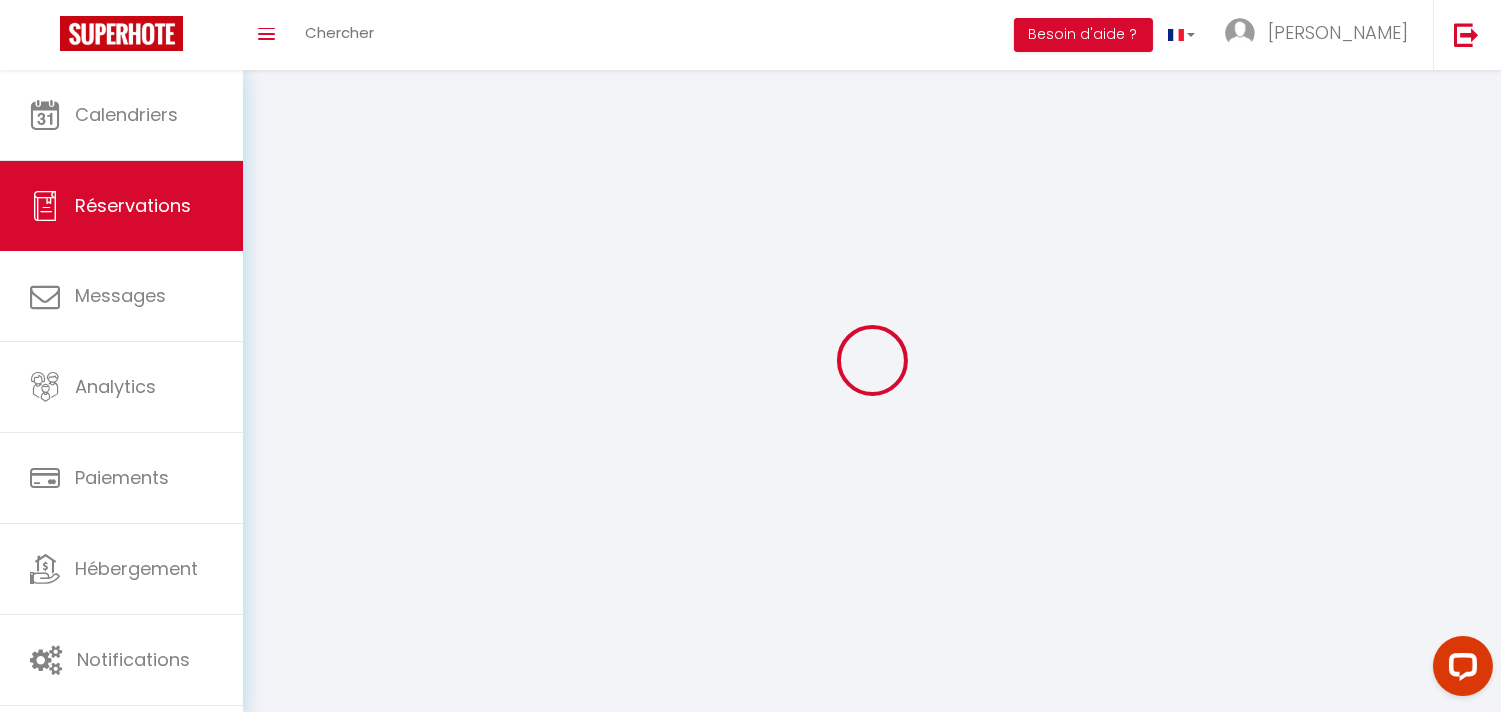 select 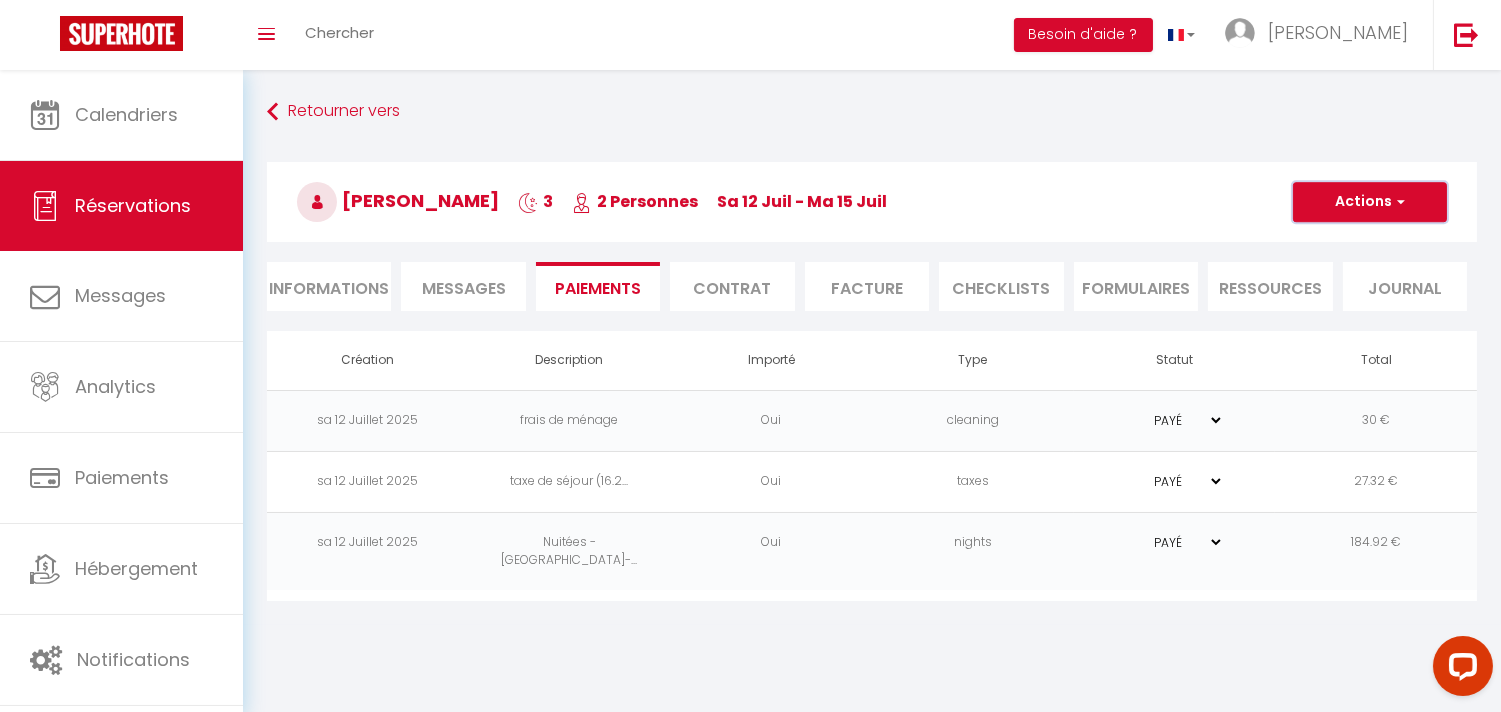 click on "Actions" at bounding box center [1370, 202] 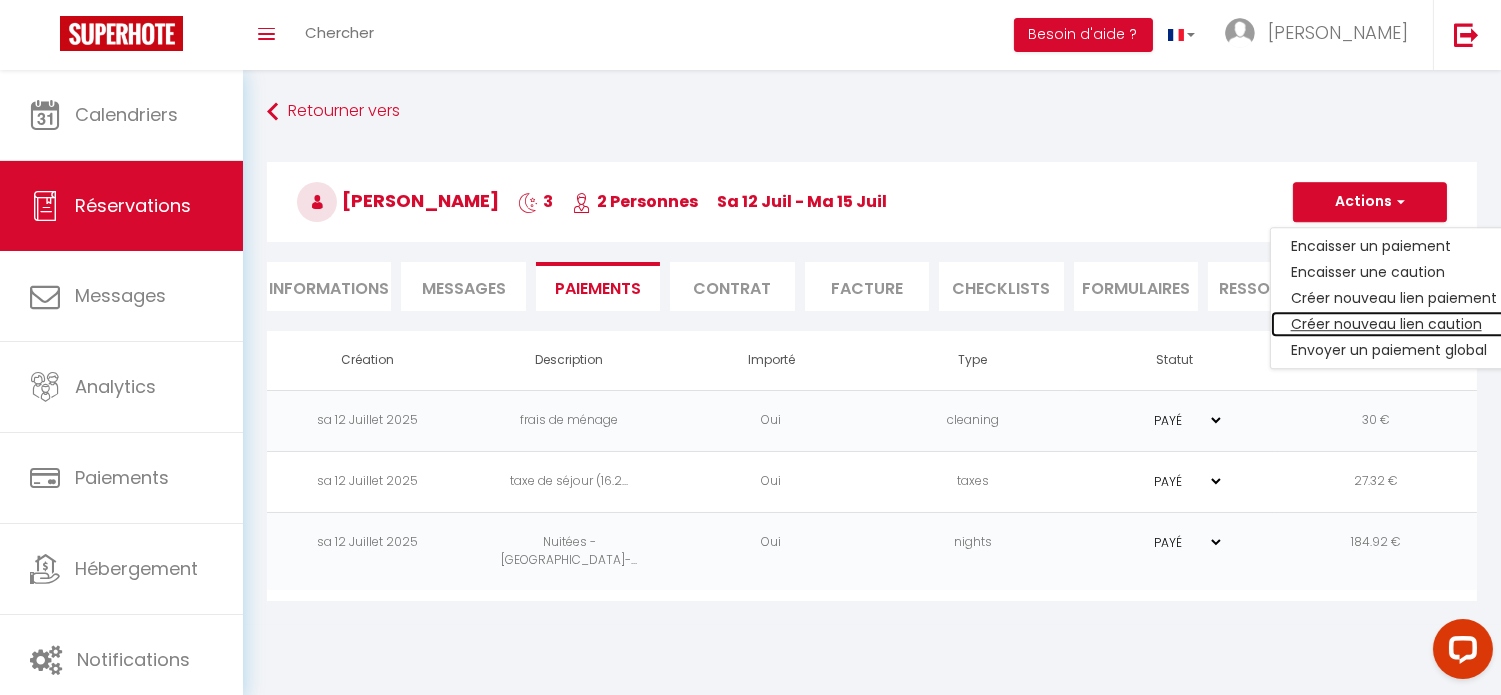 click on "Créer nouveau lien caution" at bounding box center [1394, 324] 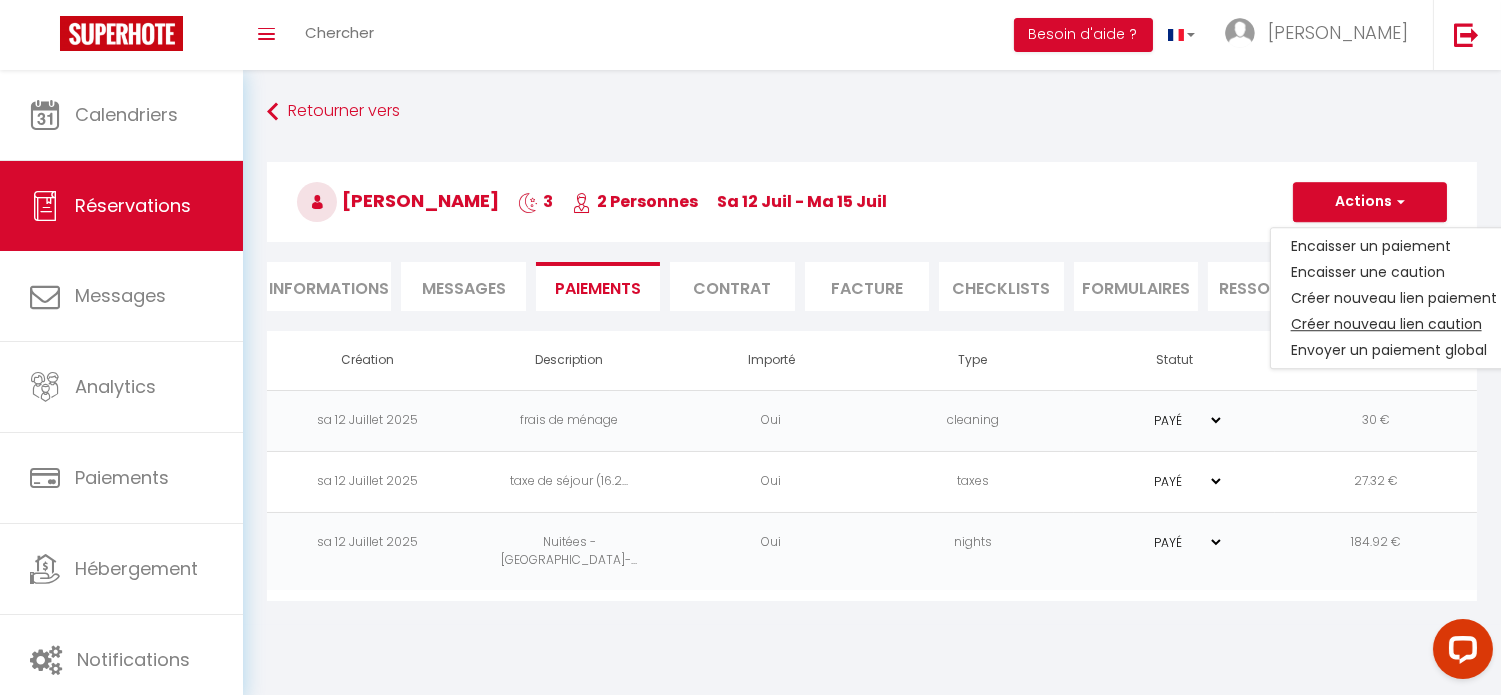 select on "nights" 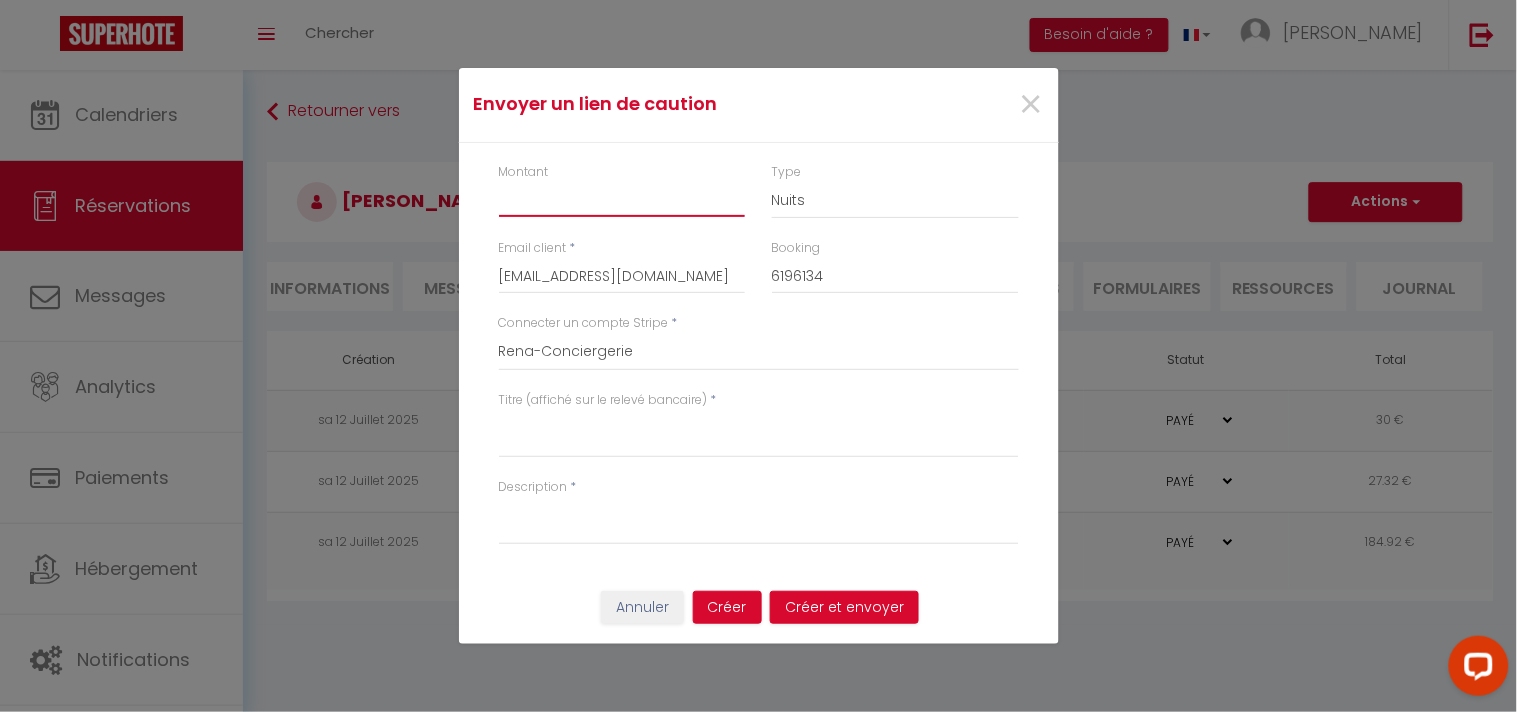 click on "Montant" at bounding box center [622, 199] 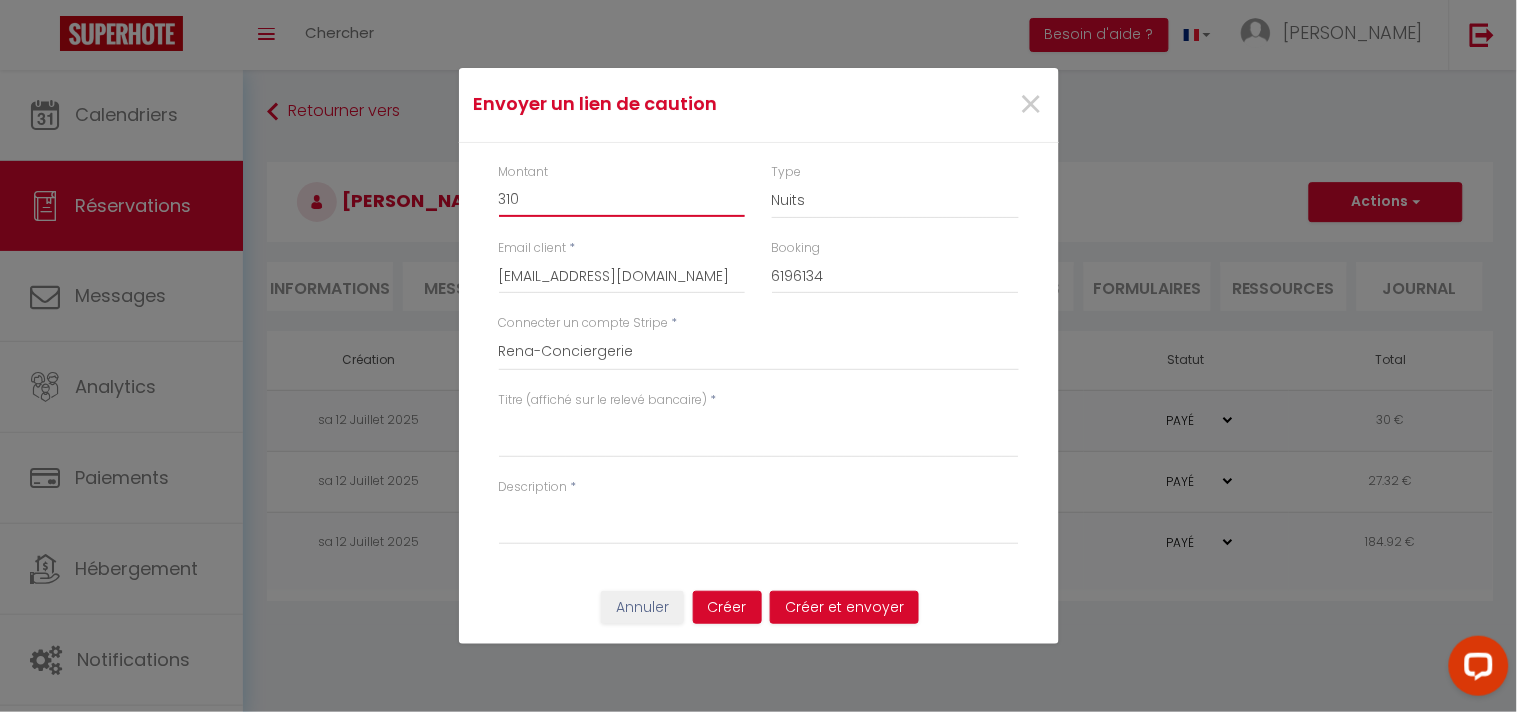 type on "310" 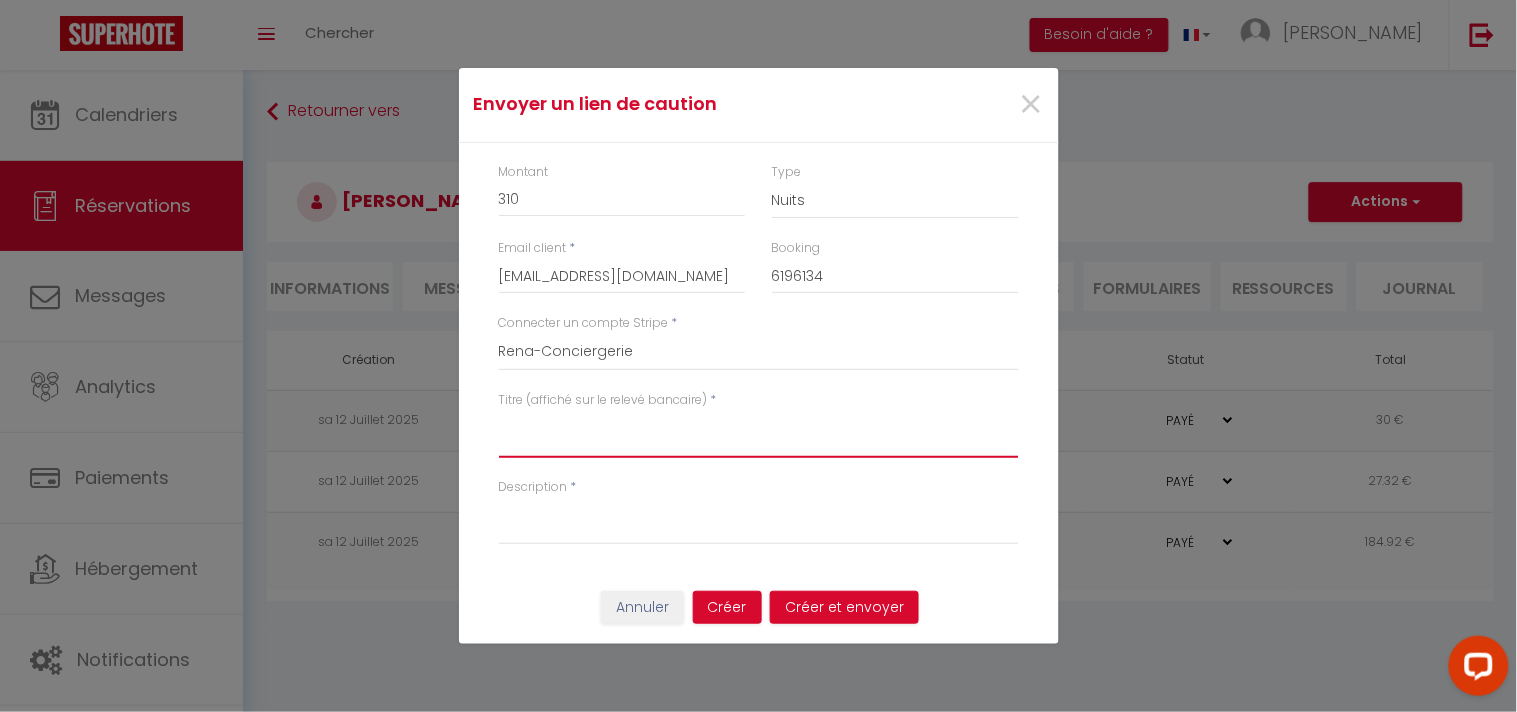 click on "Titre (affiché sur le relevé bancaire)" at bounding box center [759, 434] 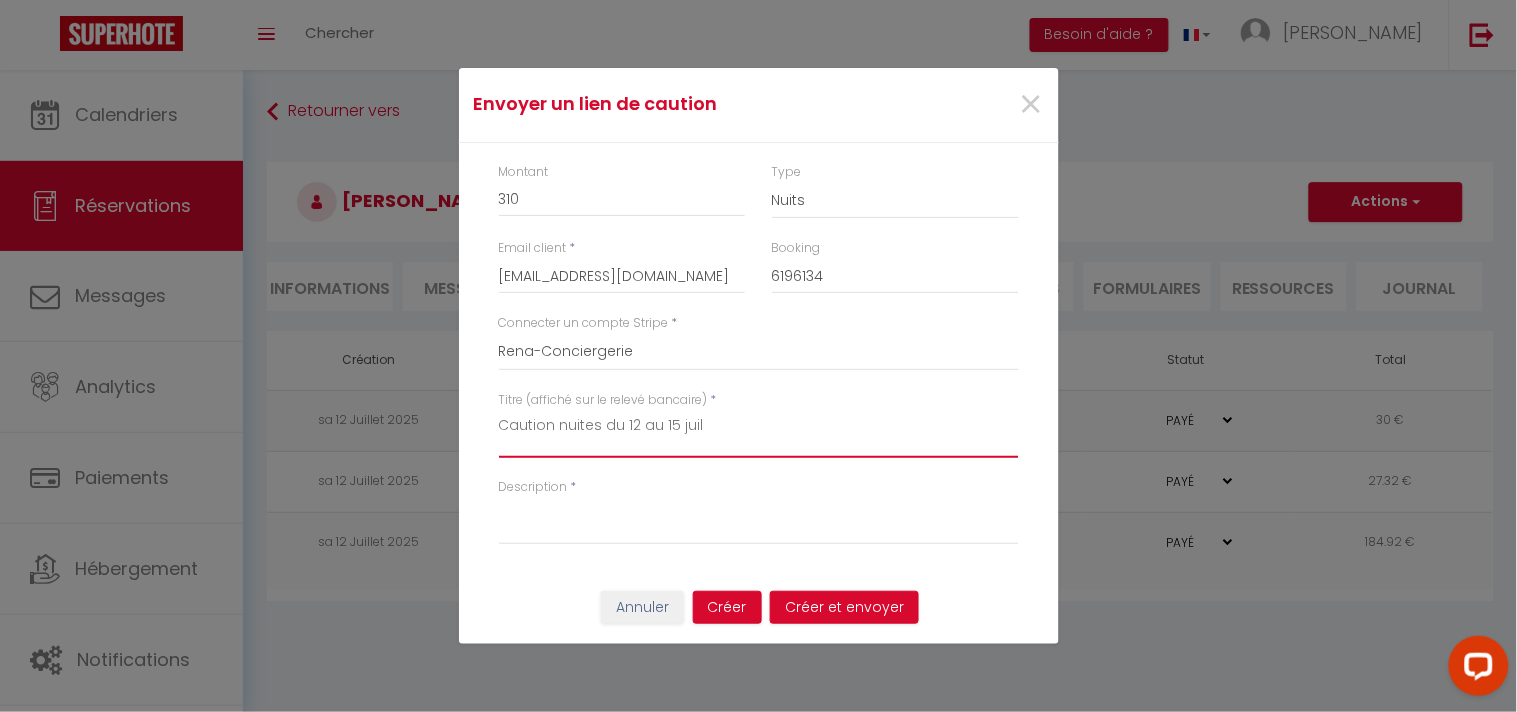 drag, startPoint x: 790, startPoint y: 442, endPoint x: 254, endPoint y: 271, distance: 562.6162 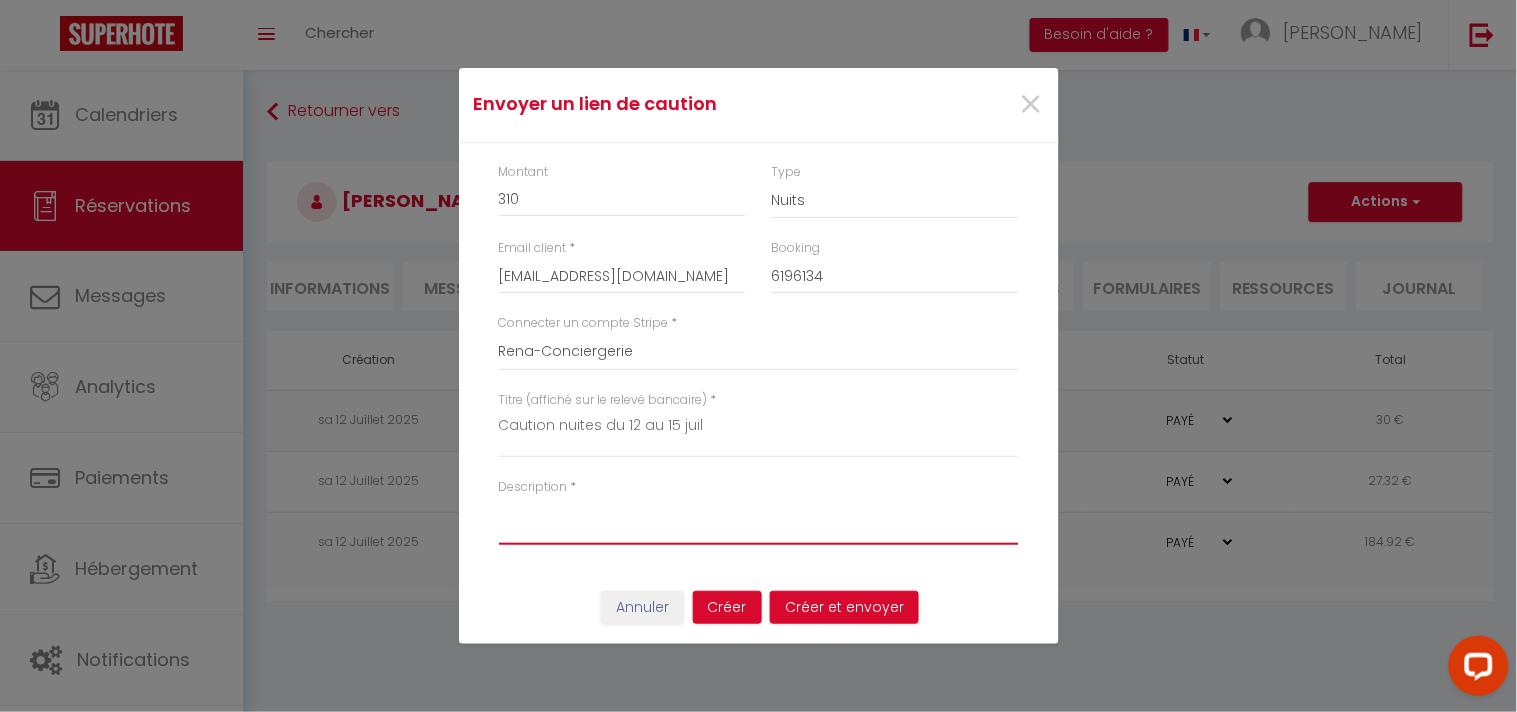 click on "Description" at bounding box center (759, 521) 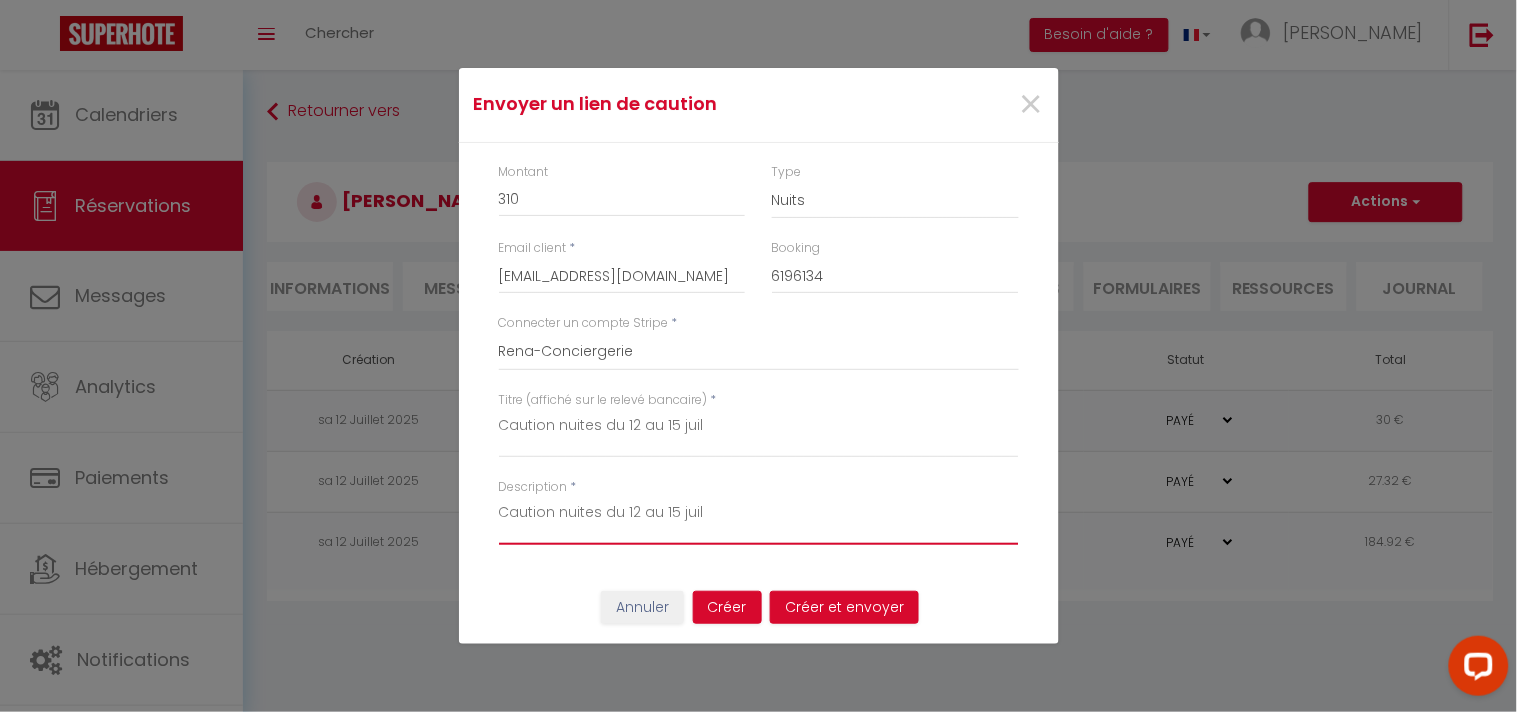 type on "Caution nuites du 12 au 15 juil" 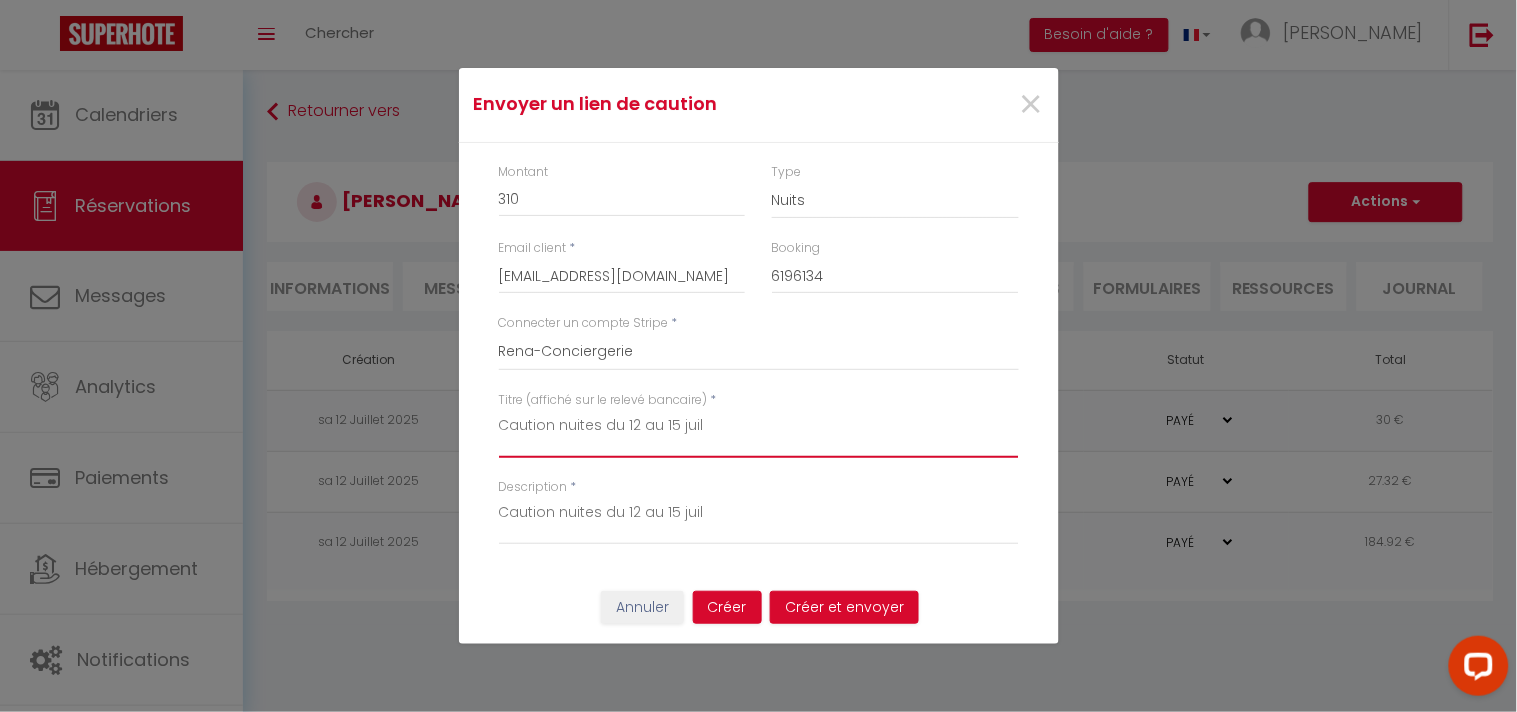 click on "Caution nuites du 12 au 15 juil" at bounding box center [759, 434] 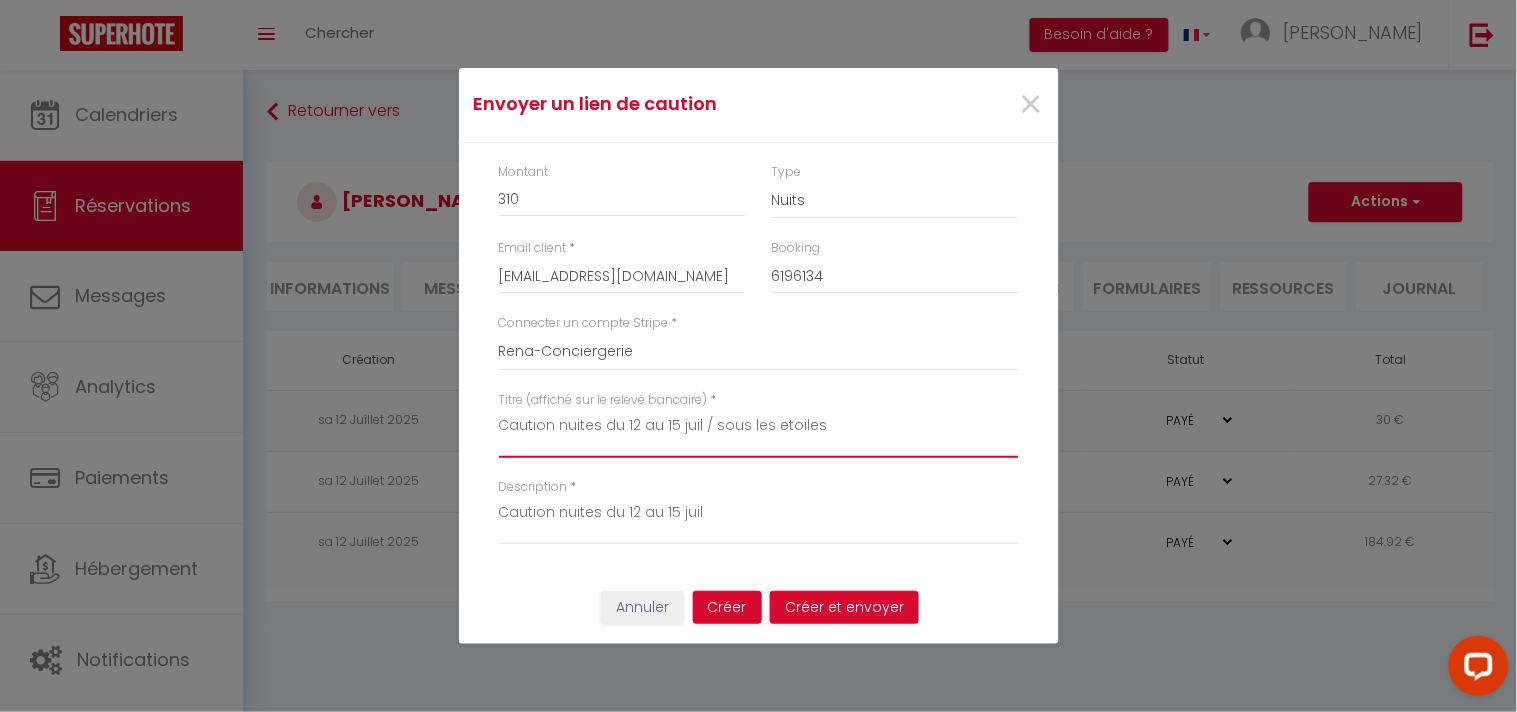 type on "Caution nuites du 12 au 15 juil / sous les etoiles" 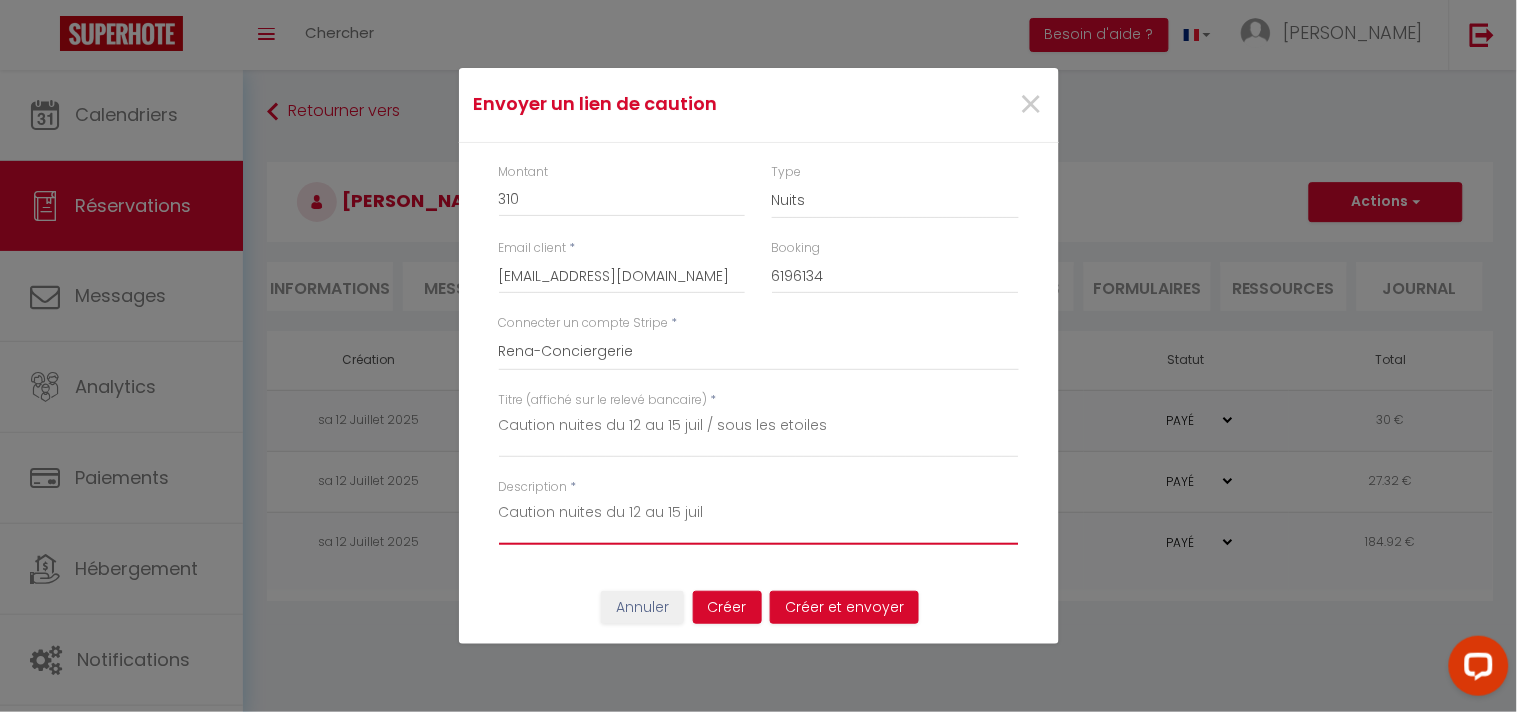 click on "Caution nuites du 12 au 15 juil" at bounding box center [759, 521] 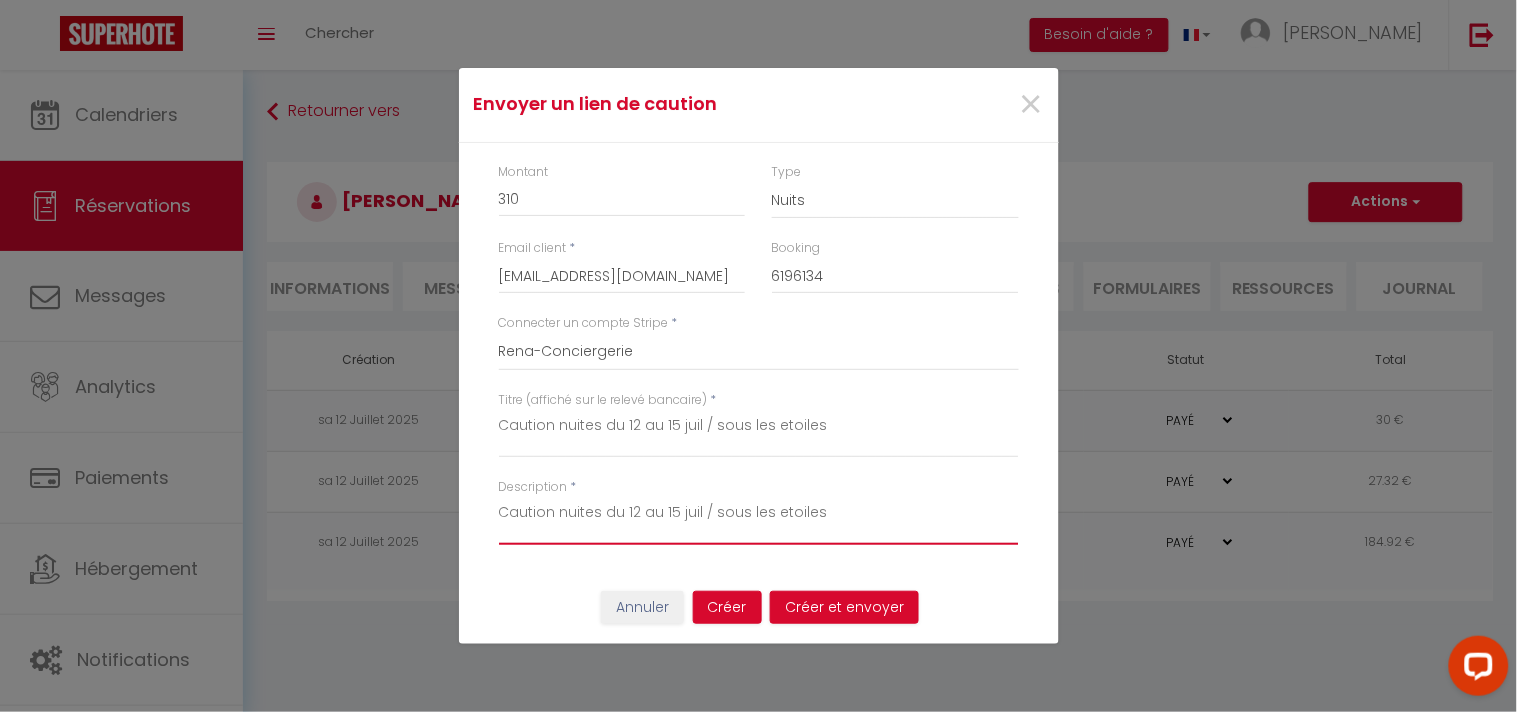click on "Caution nuites du 12 au 15 juil / sous les etoiles" at bounding box center [759, 521] 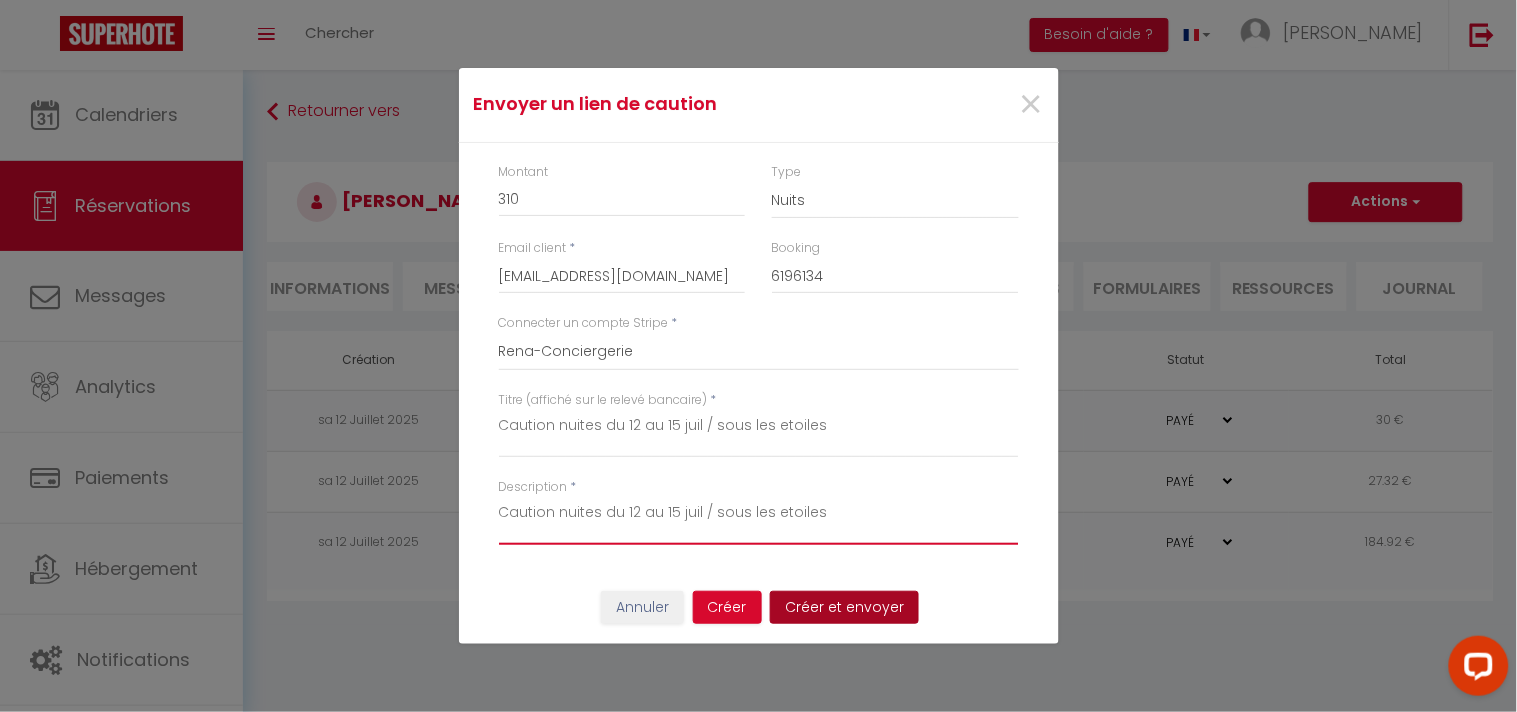 type on "Caution nuites du 12 au 15 juil / sous les etoiles" 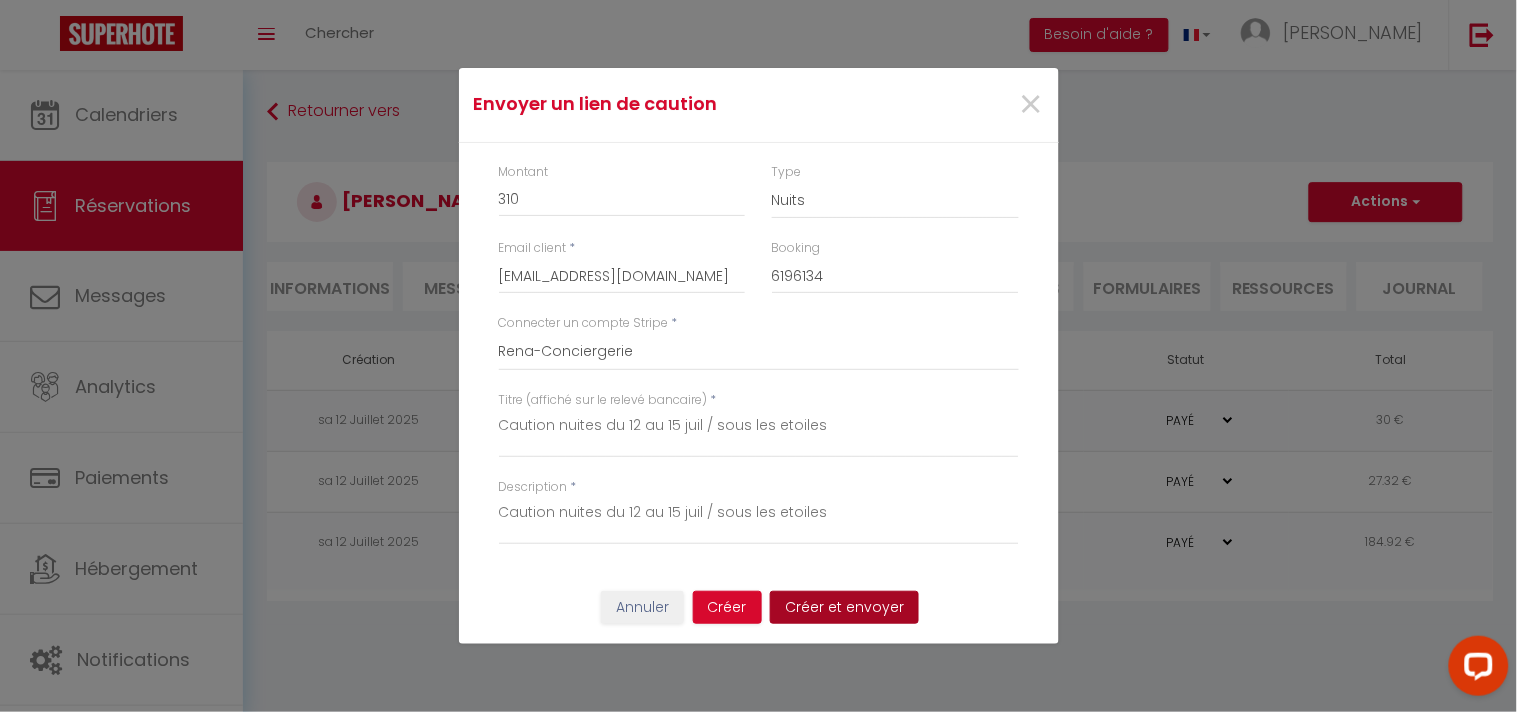 click on "Créer et envoyer" at bounding box center [844, 608] 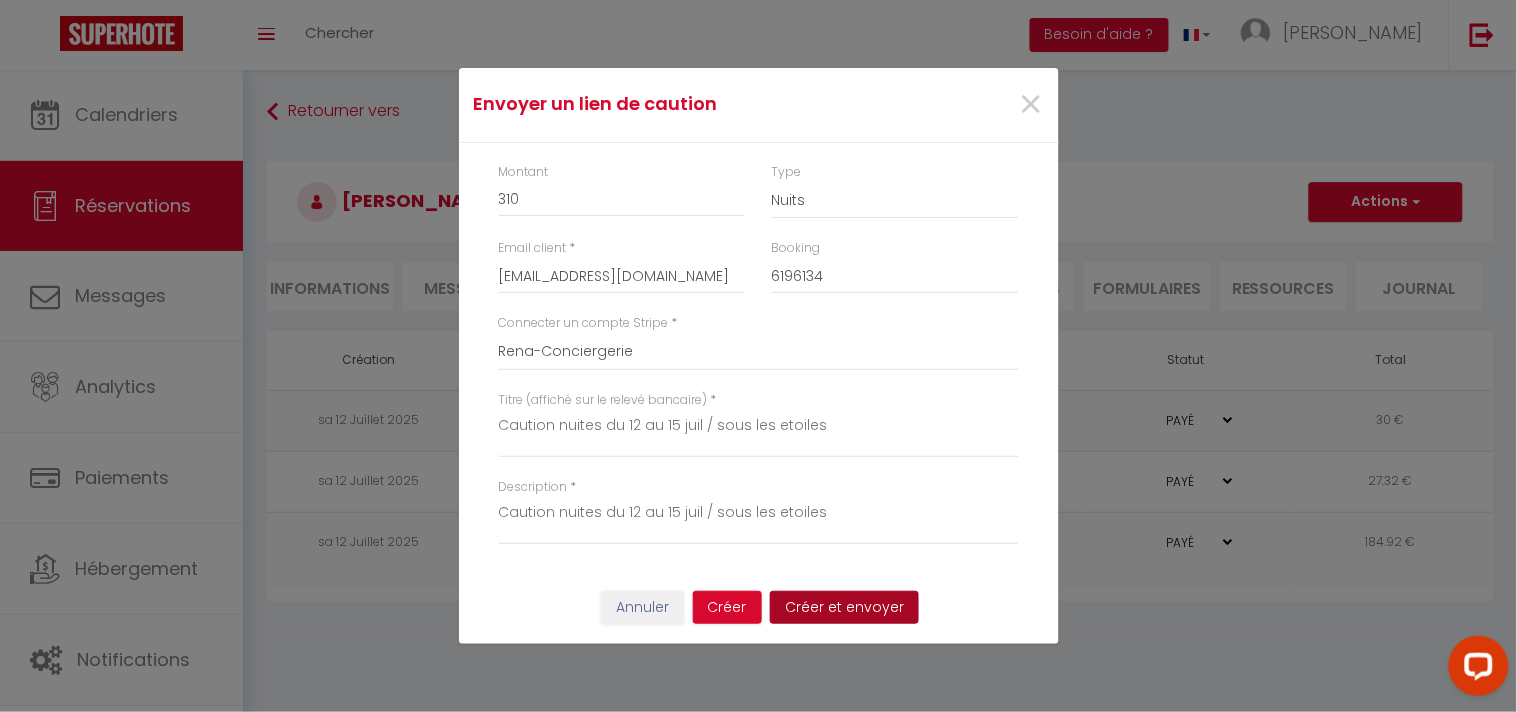 click on "Créer et envoyer" at bounding box center [844, 608] 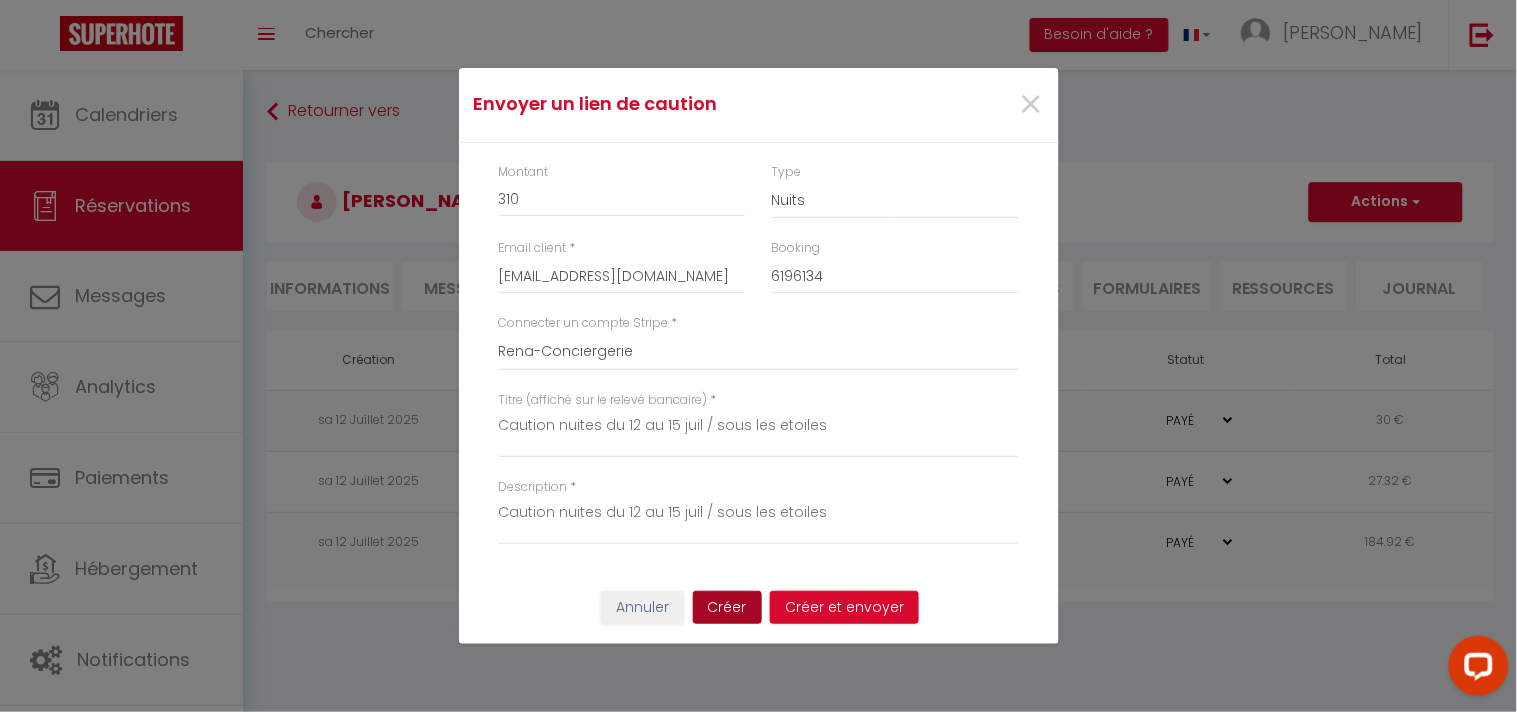 click on "Créer" at bounding box center (727, 608) 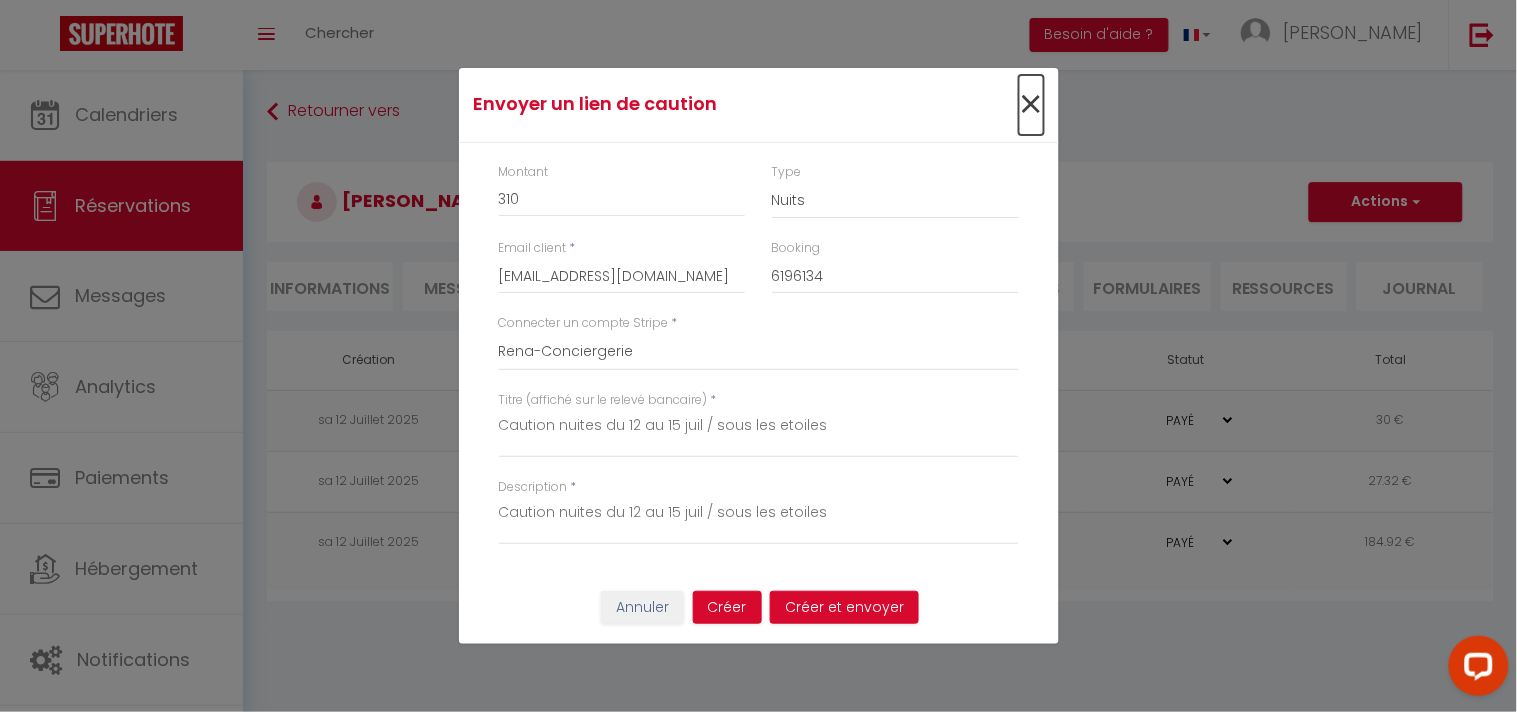 click on "×" at bounding box center (1031, 105) 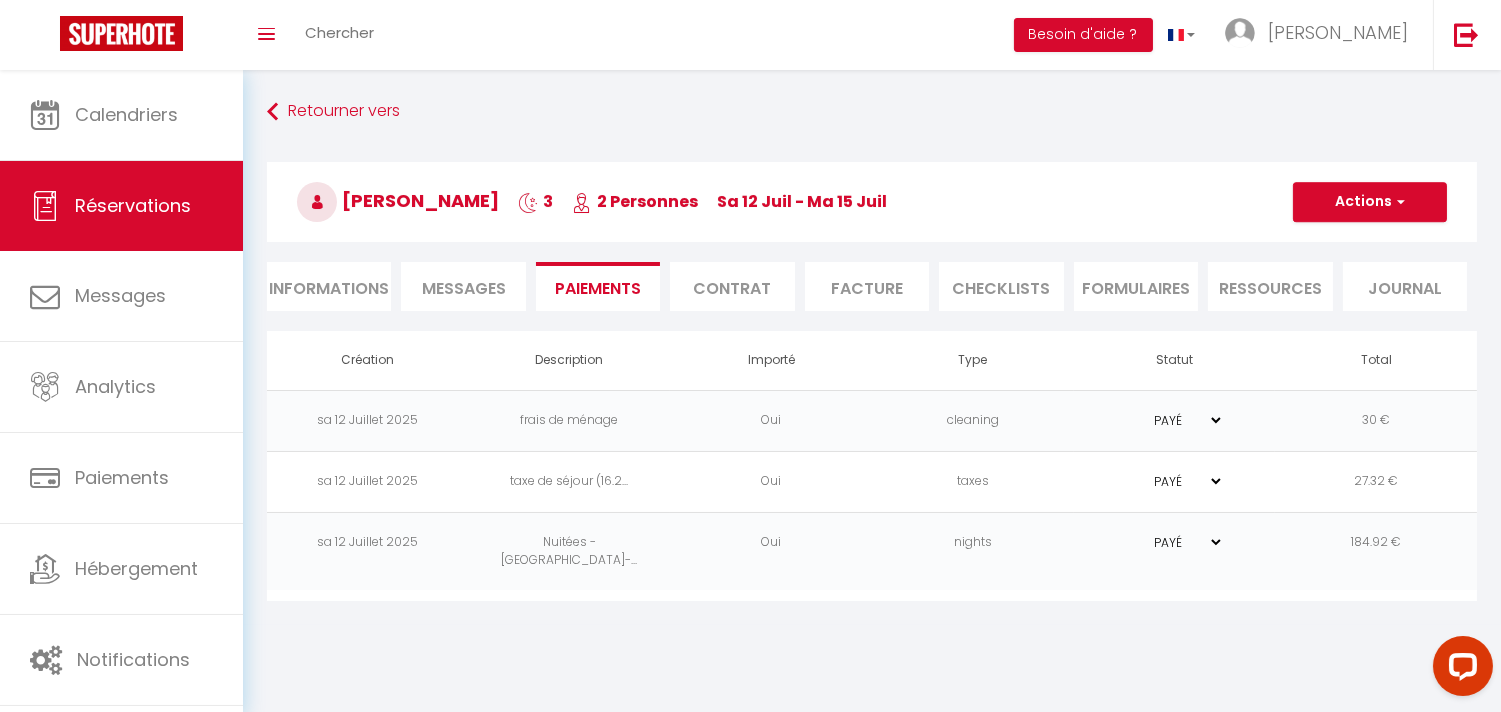 click on "Messages" at bounding box center (463, 286) 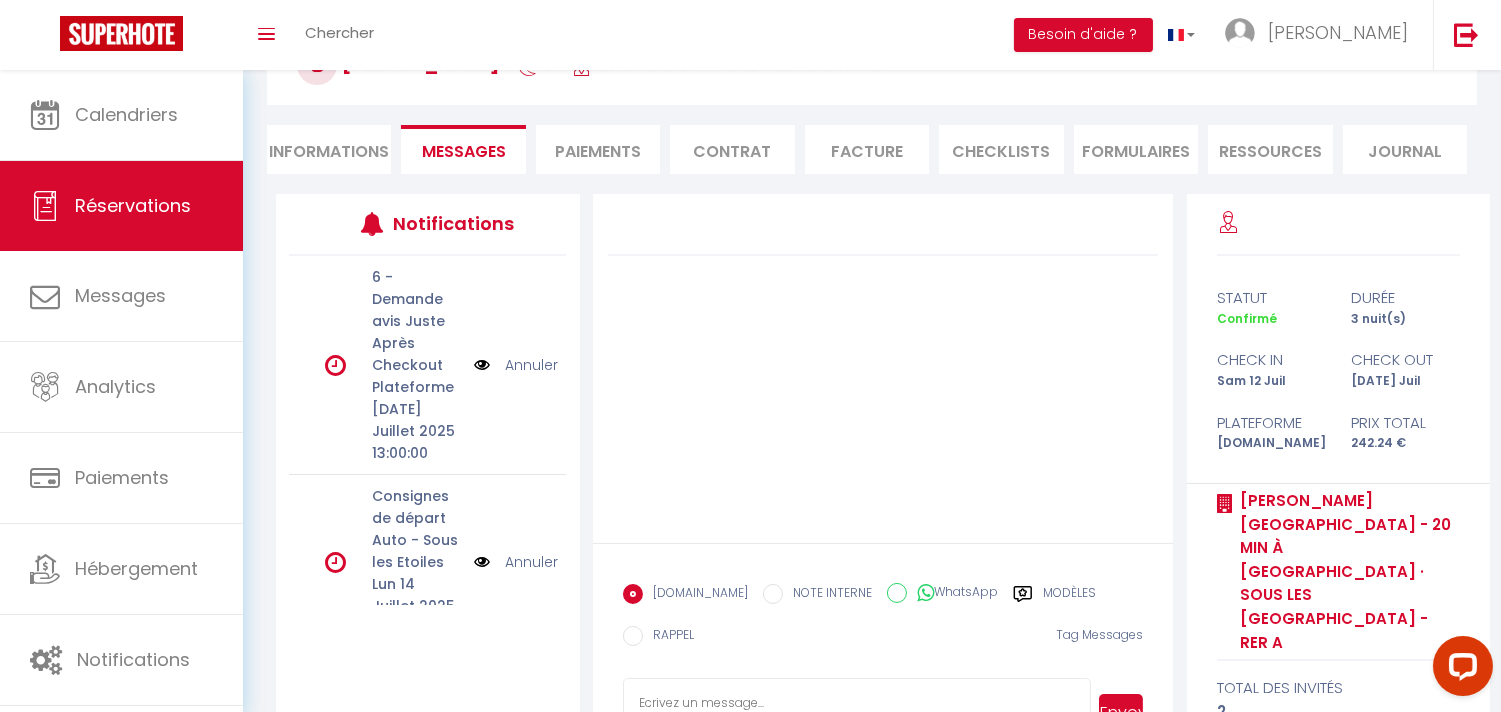 scroll, scrollTop: 211, scrollLeft: 0, axis: vertical 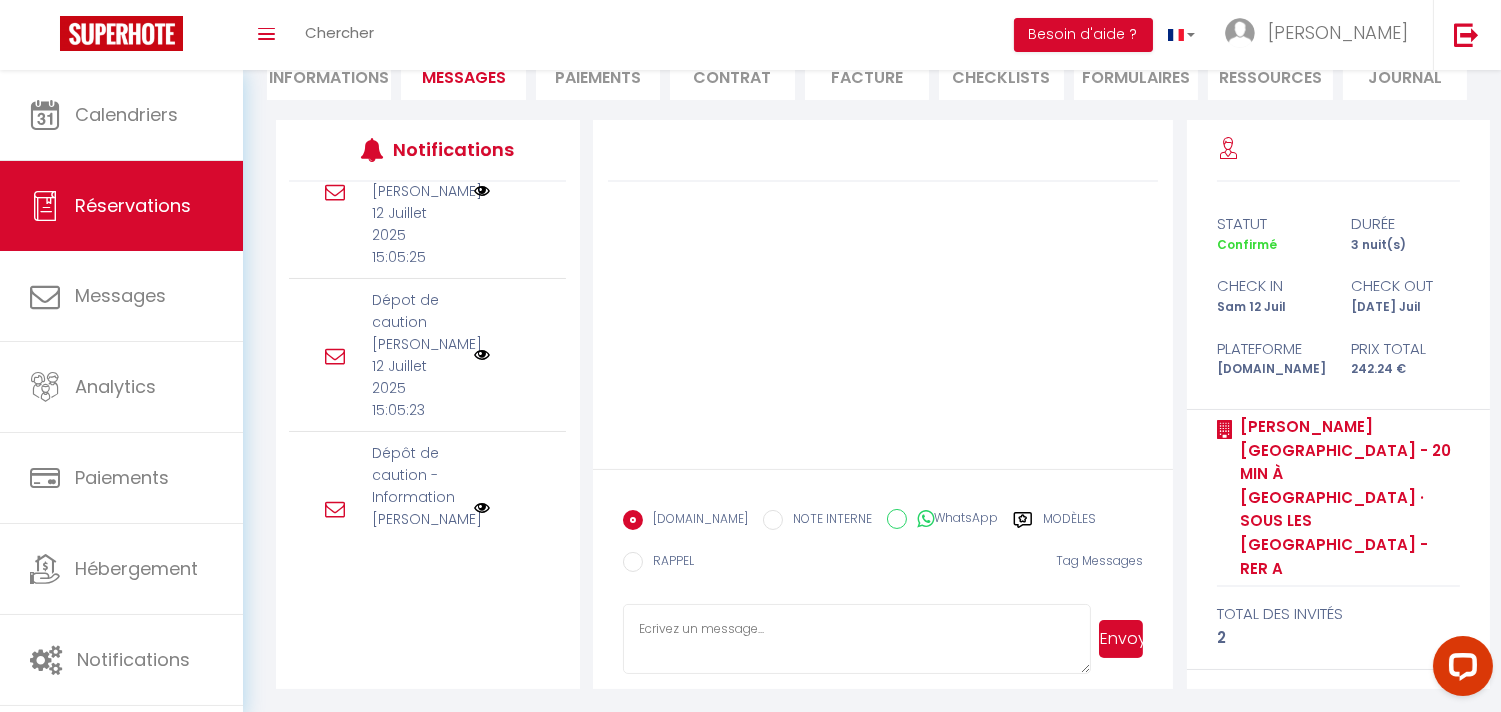 click at bounding box center [482, 355] 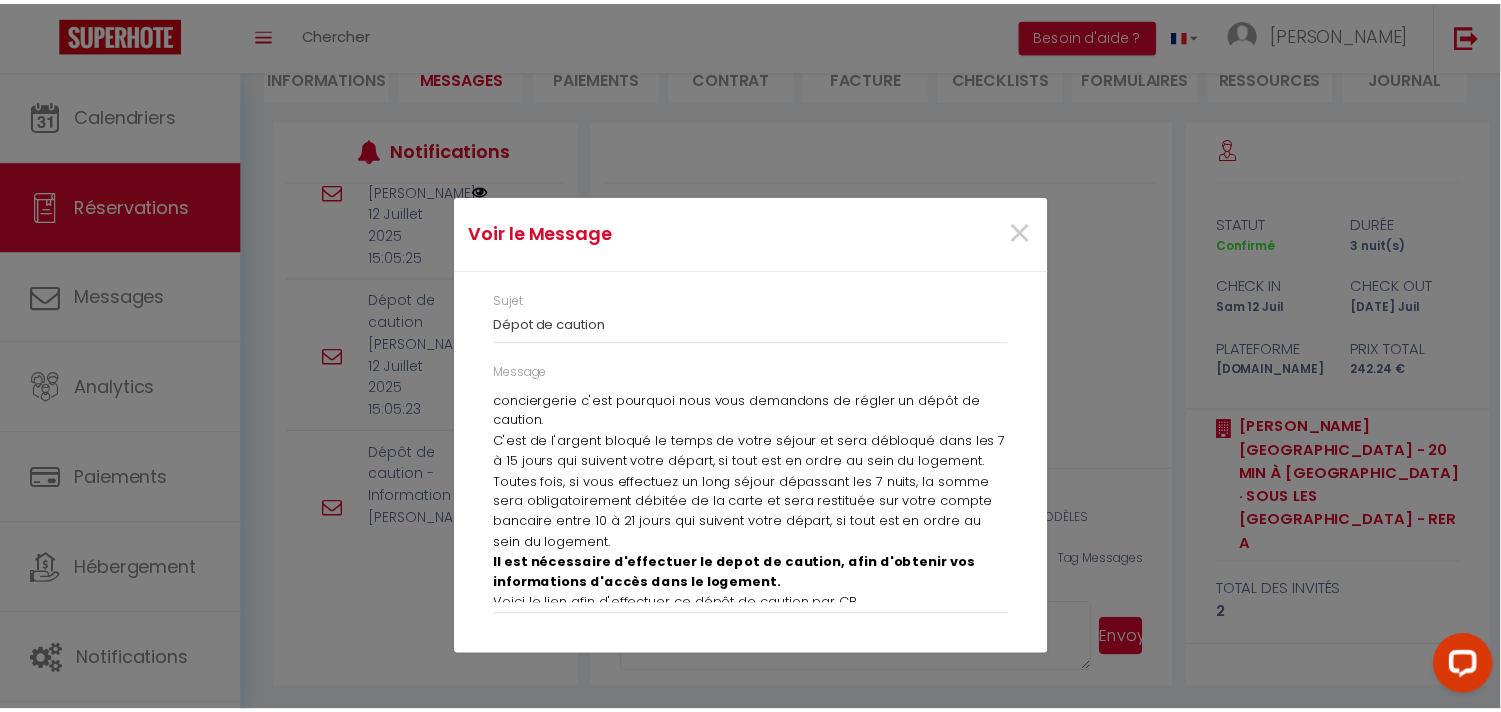 scroll, scrollTop: 0, scrollLeft: 0, axis: both 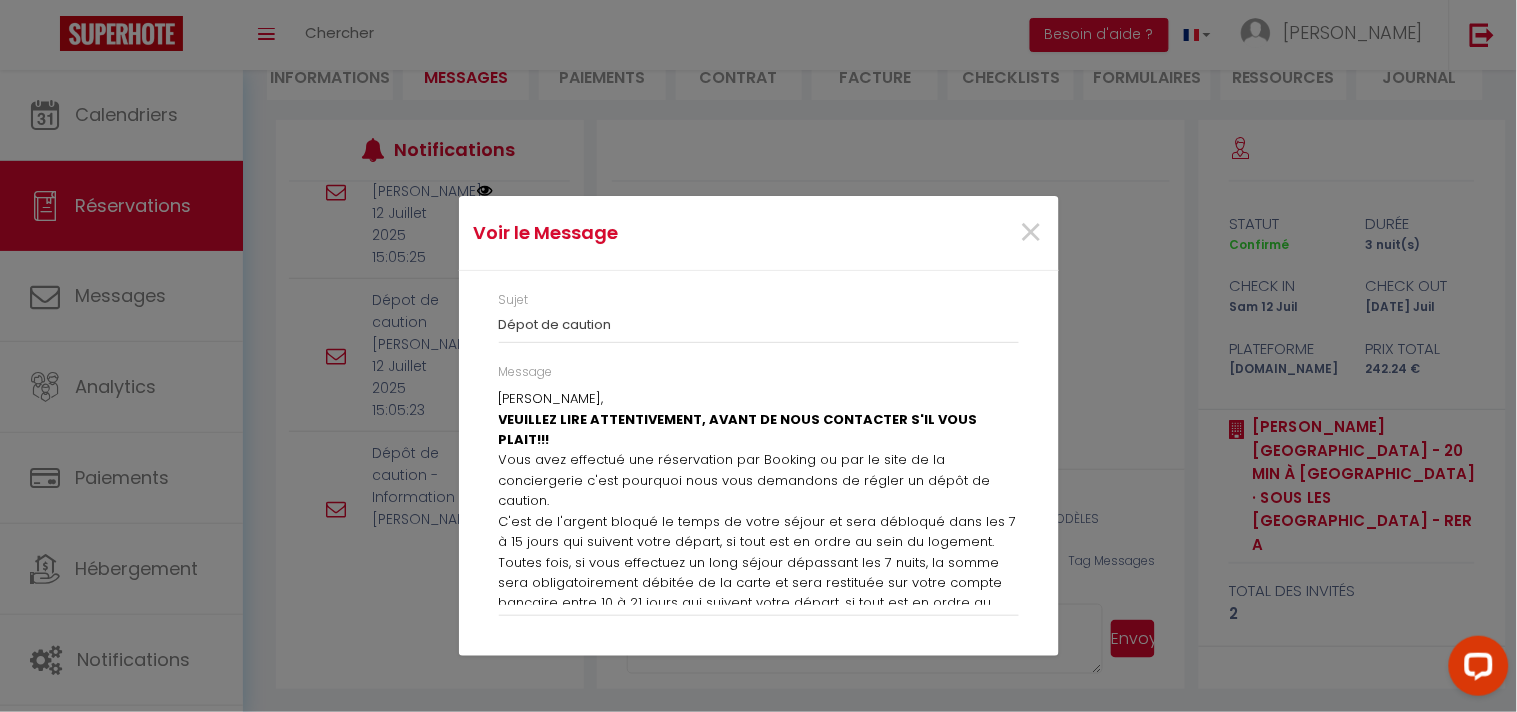 click on "×" at bounding box center (957, 233) 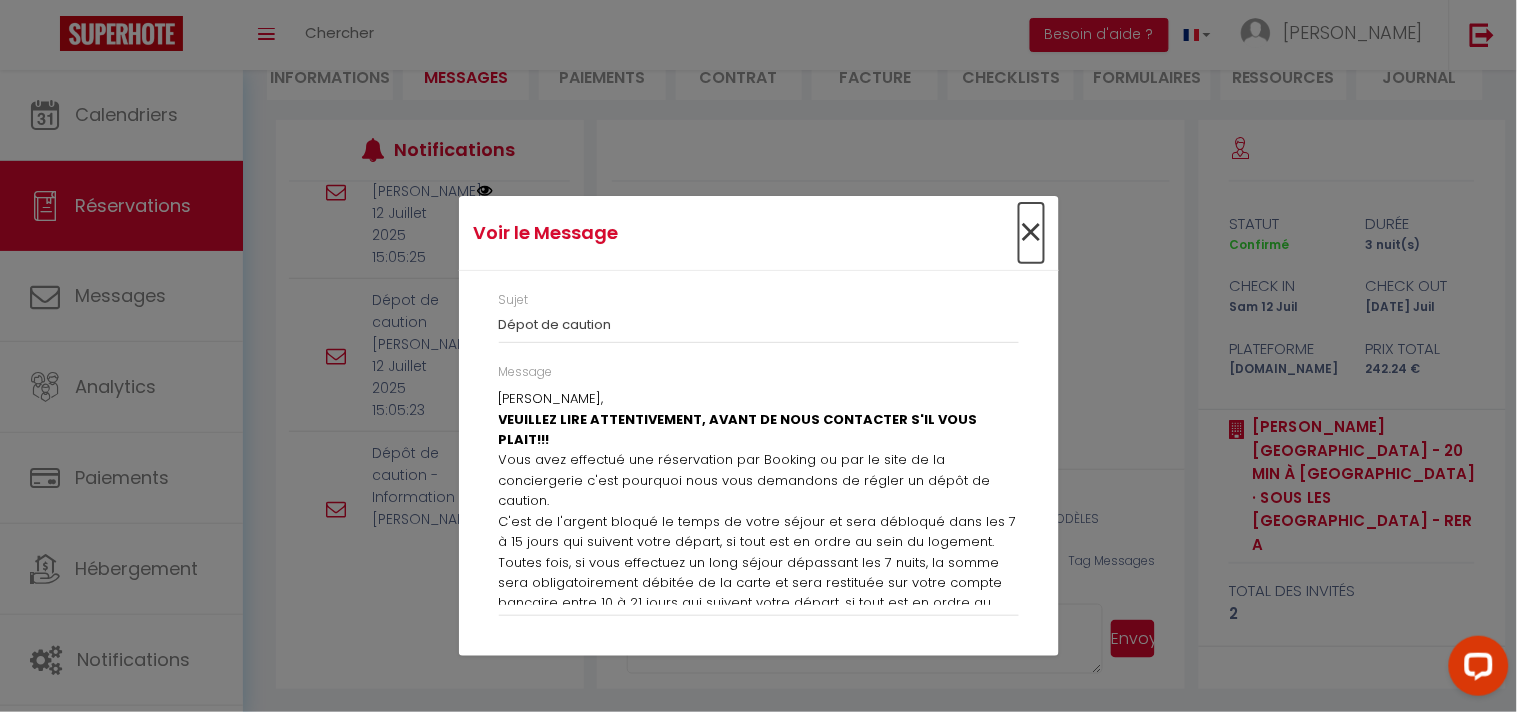 click on "×" at bounding box center [1031, 233] 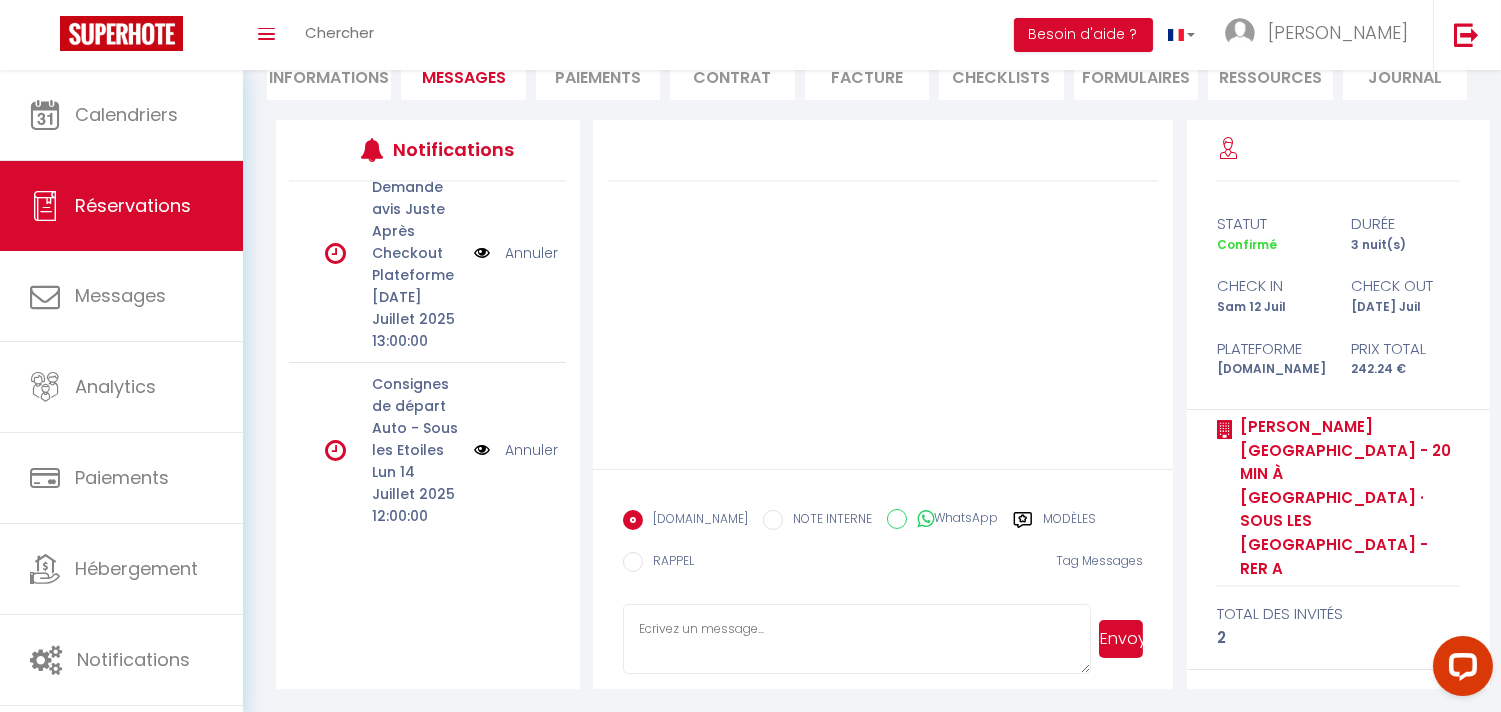 scroll, scrollTop: 0, scrollLeft: 0, axis: both 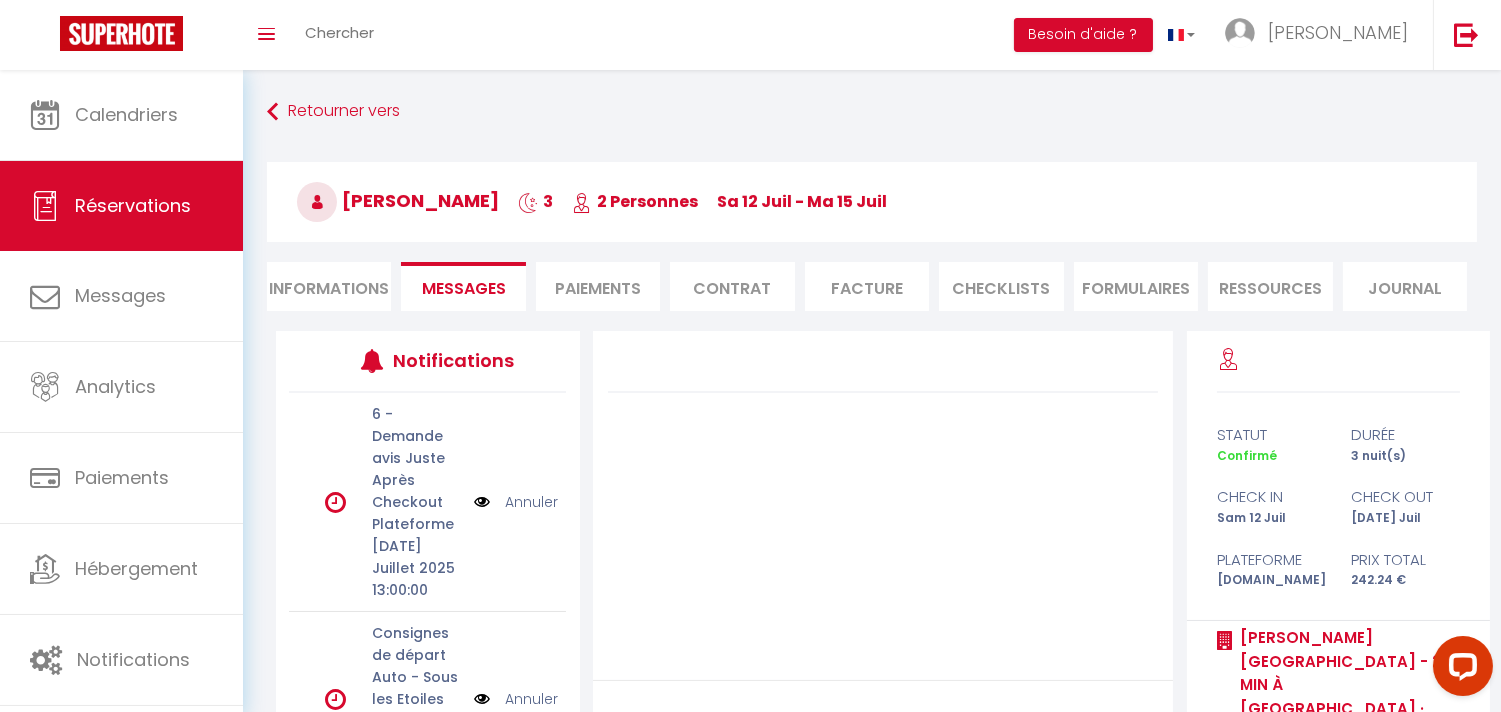 click on "Informations" at bounding box center [329, 286] 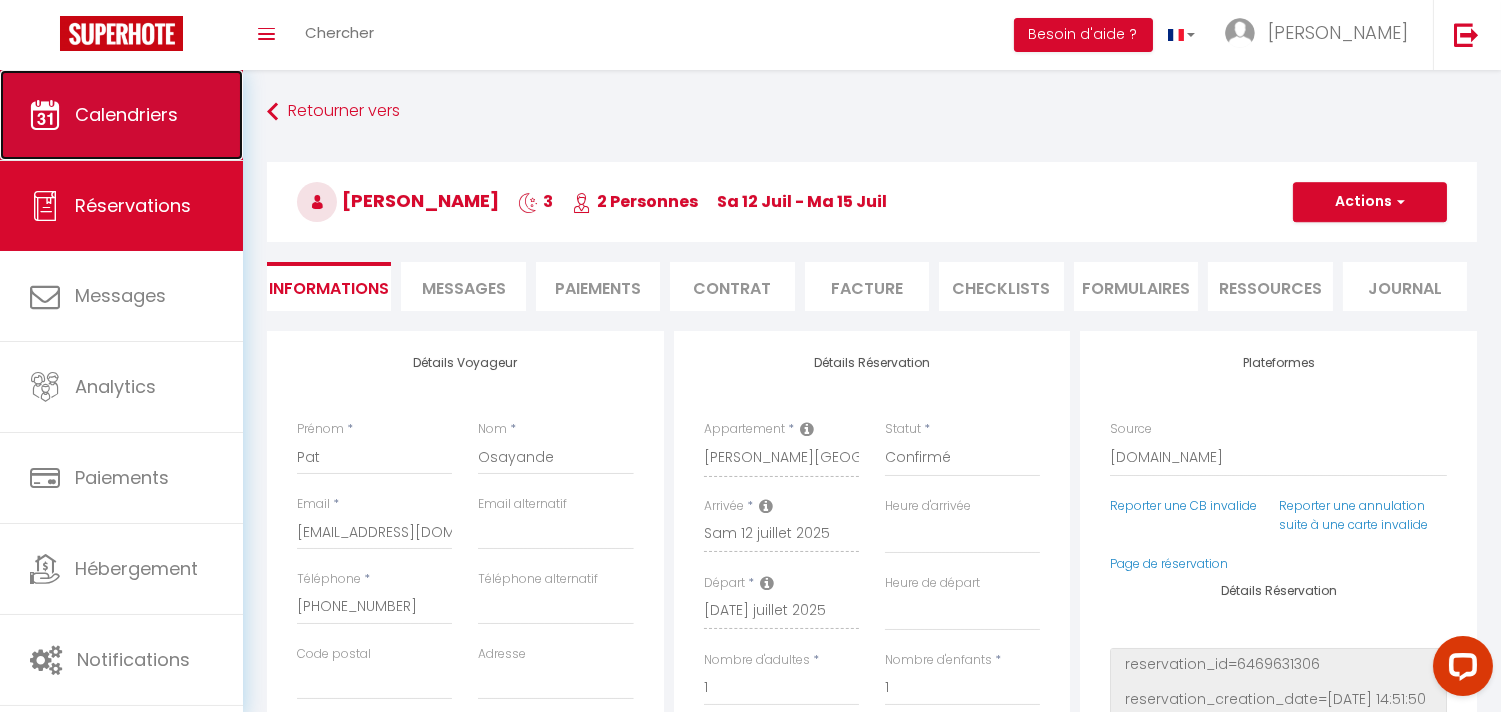 click on "Calendriers" at bounding box center [126, 114] 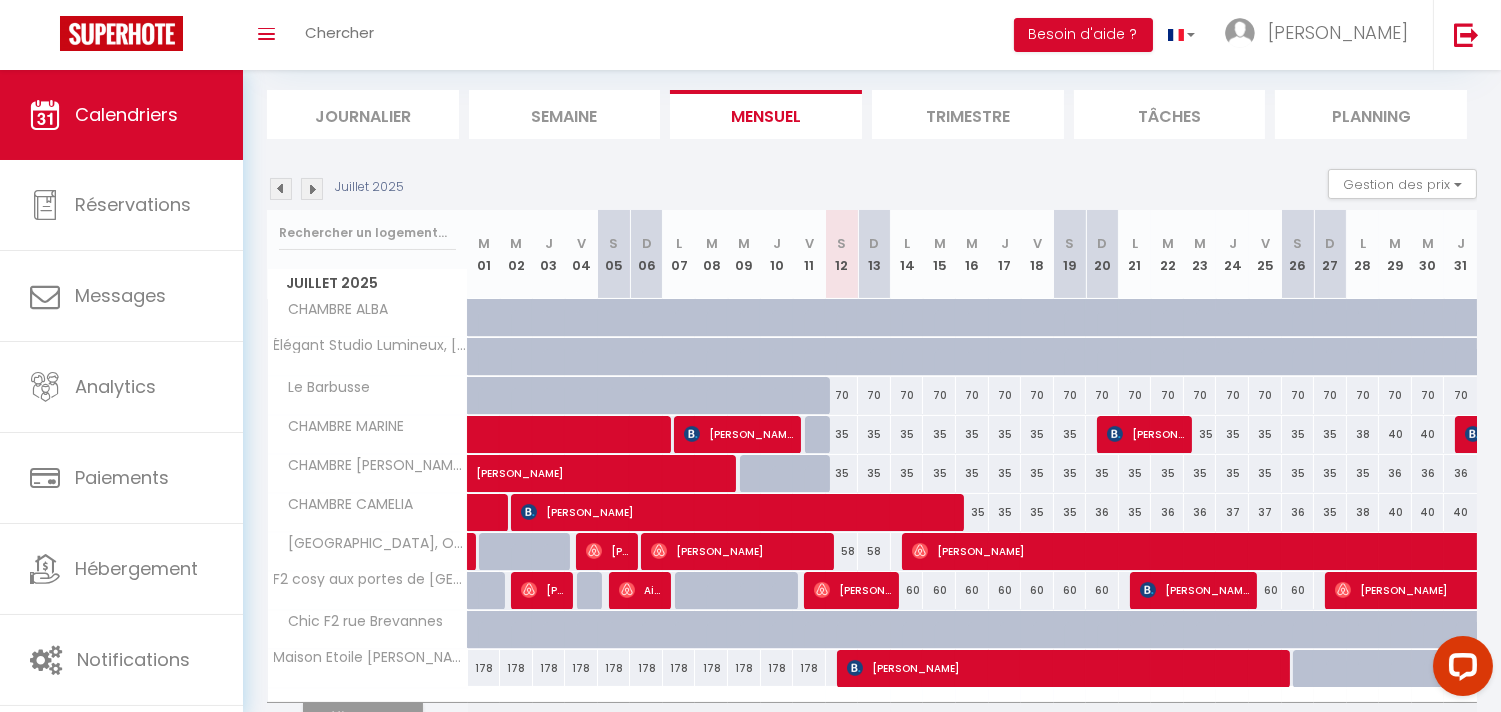 scroll, scrollTop: 227, scrollLeft: 0, axis: vertical 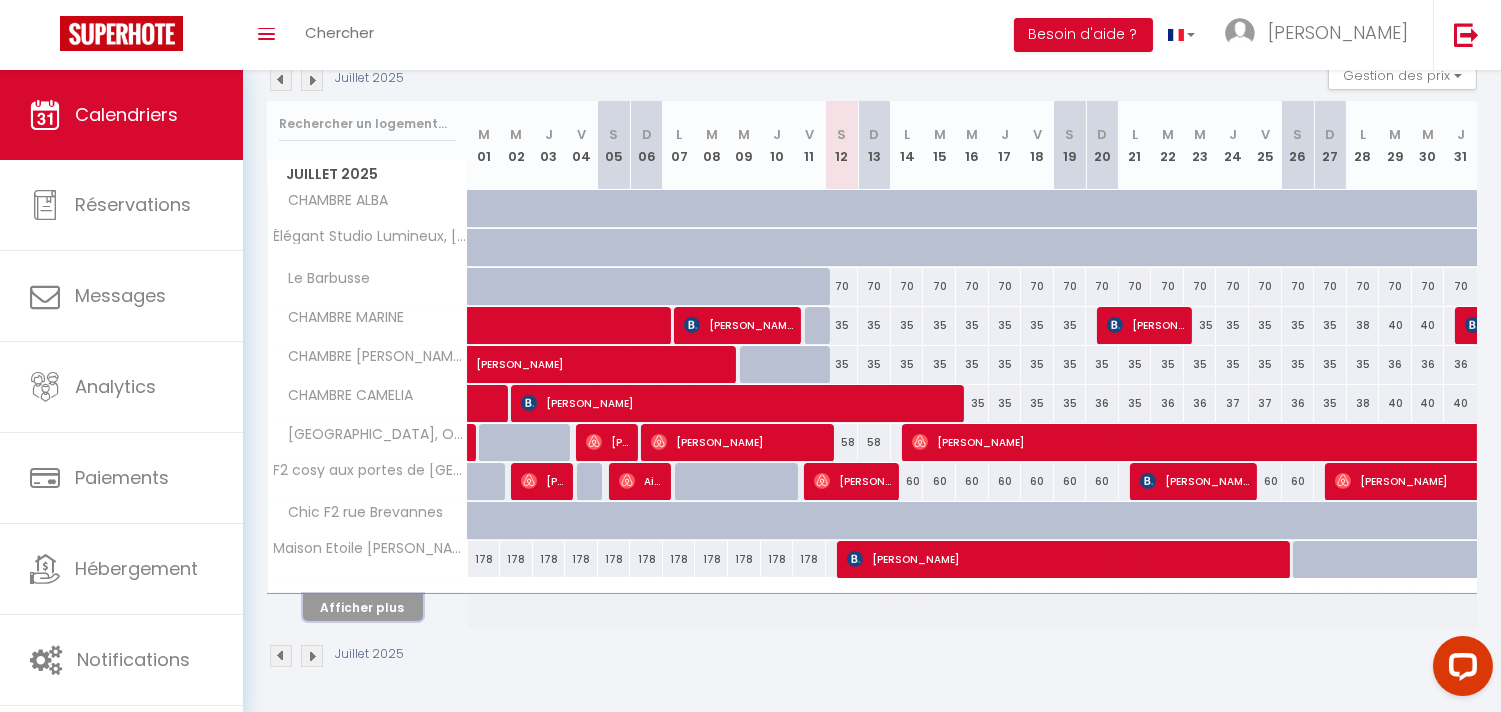 click on "Afficher plus" at bounding box center [363, 607] 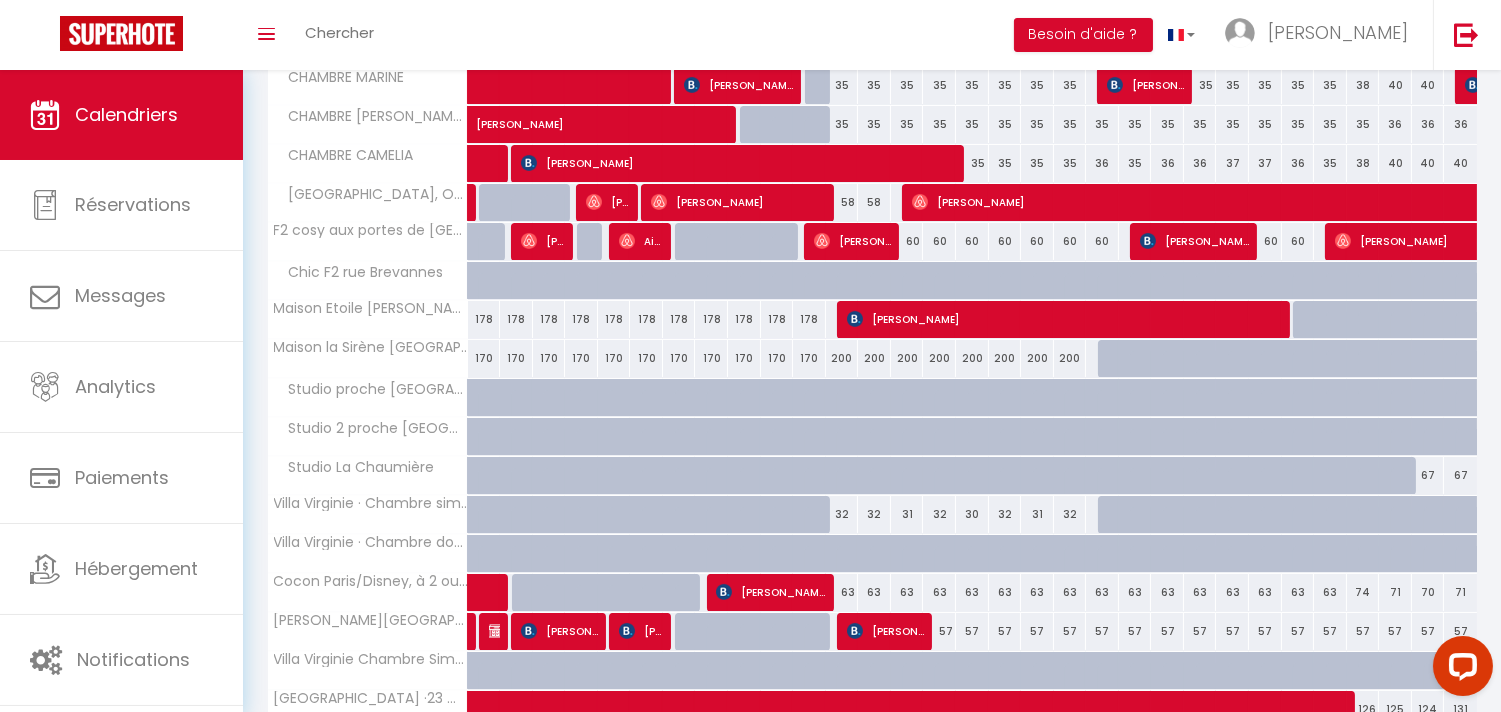 scroll, scrollTop: 618, scrollLeft: 0, axis: vertical 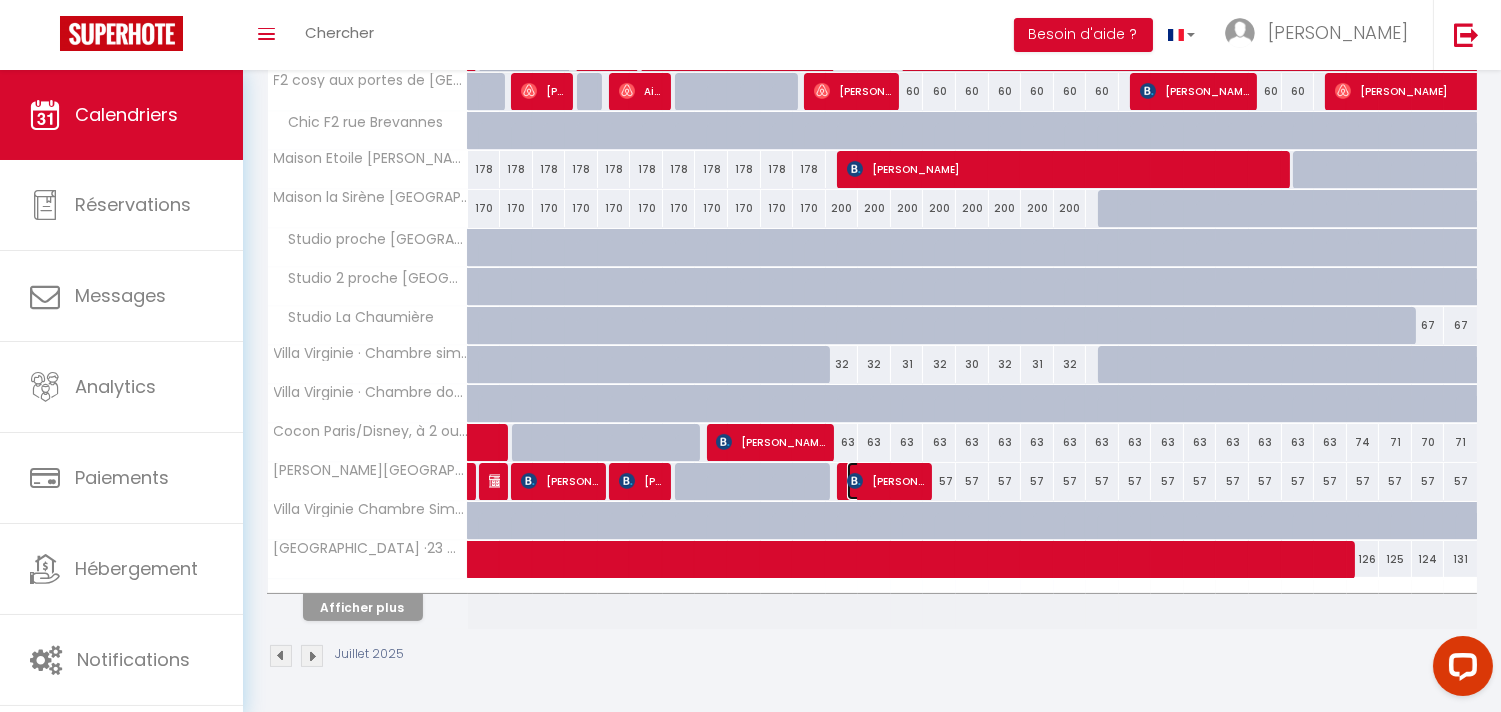 click on "Pat Osayande" at bounding box center (885, 481) 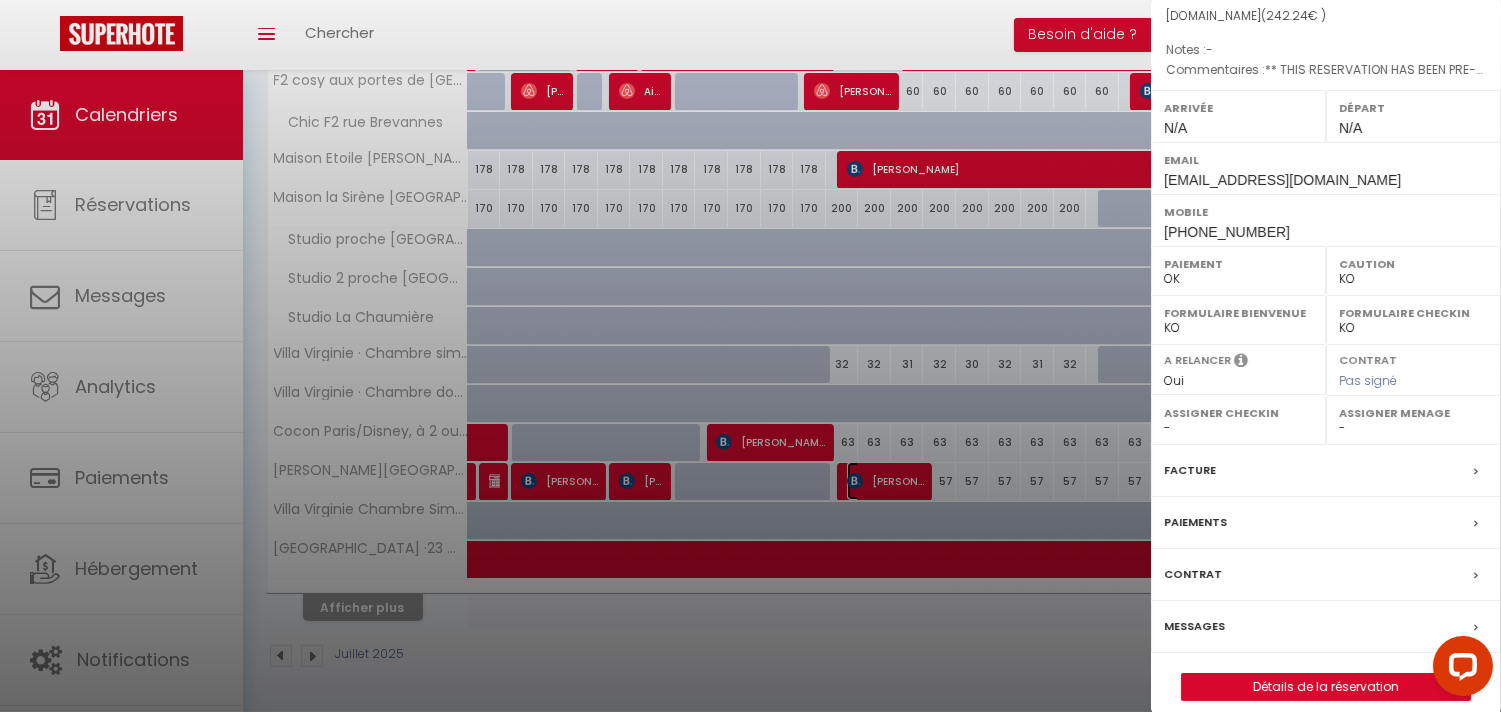 scroll, scrollTop: 0, scrollLeft: 0, axis: both 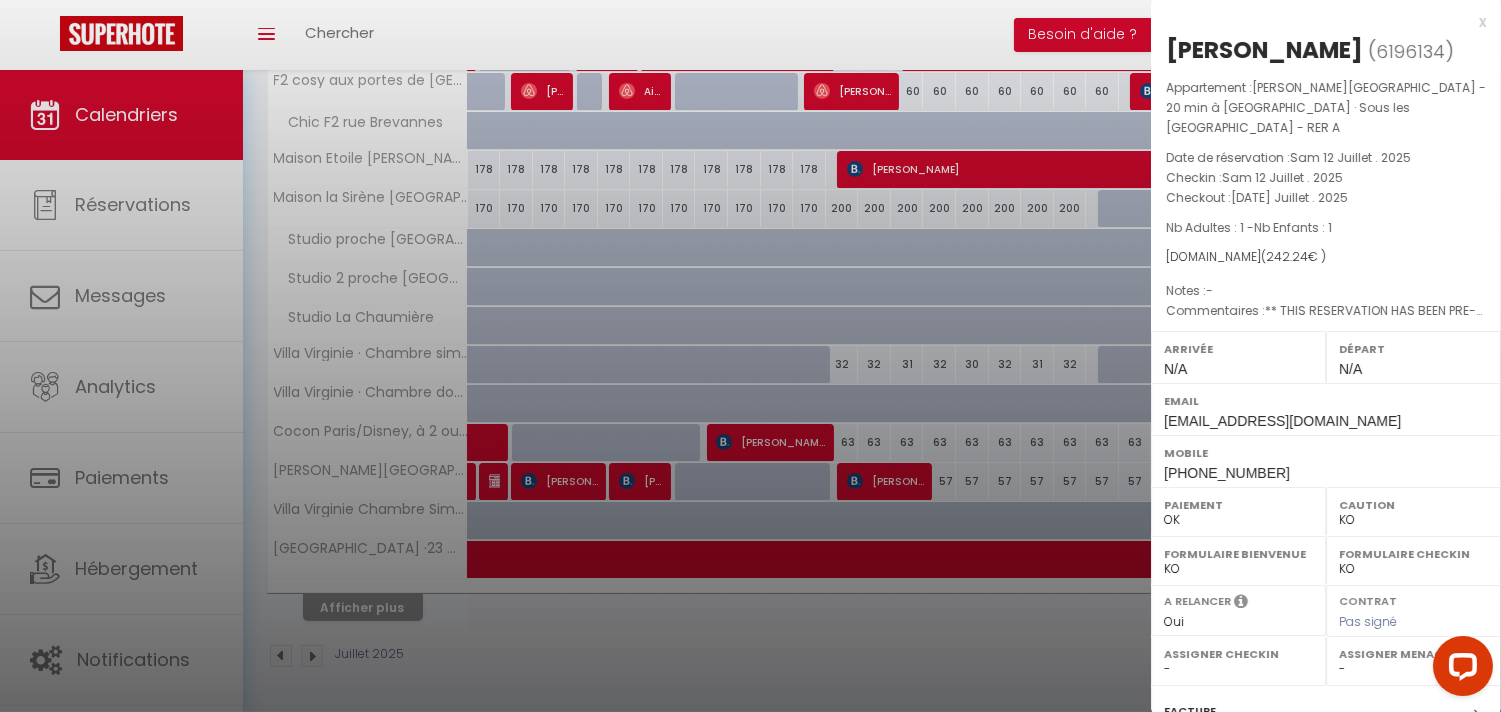 click at bounding box center (750, 356) 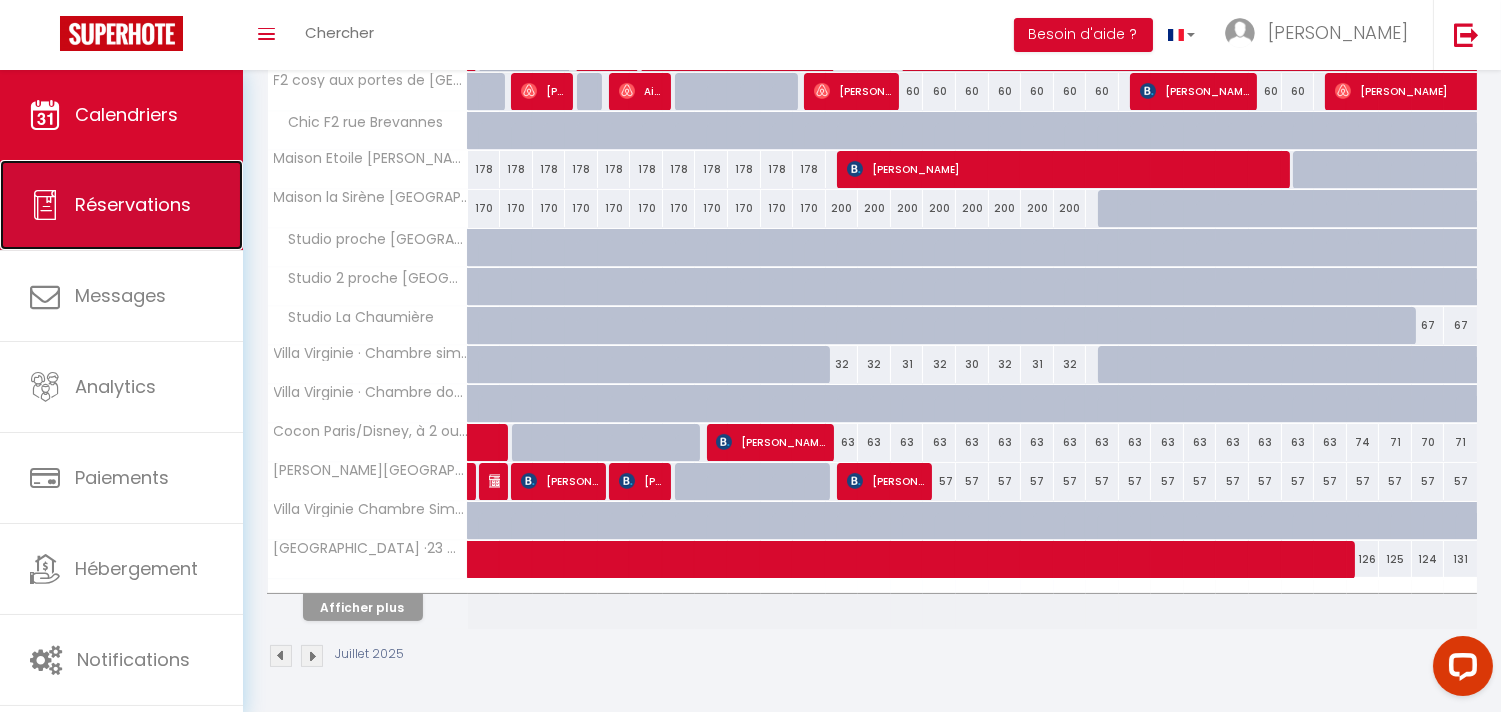 click on "Réservations" at bounding box center [133, 204] 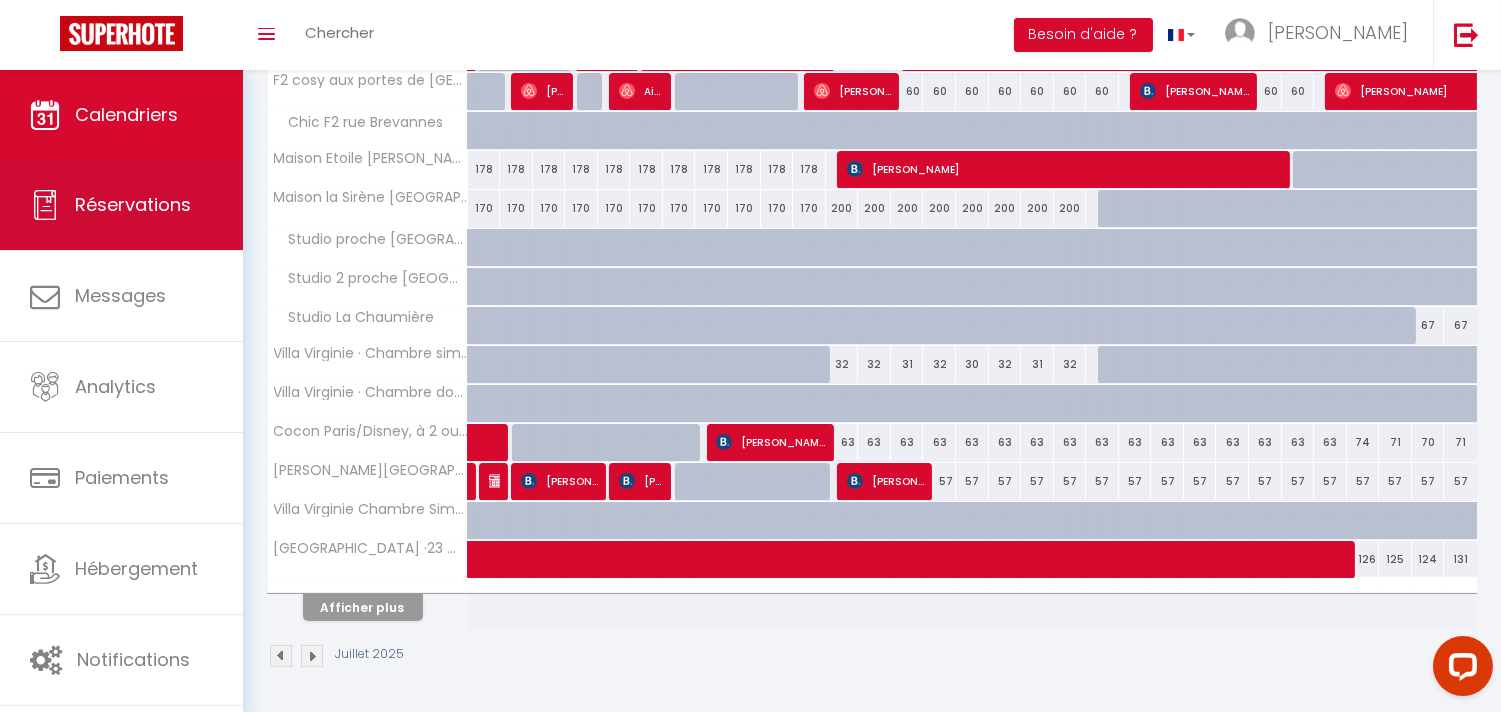 select on "not_cancelled" 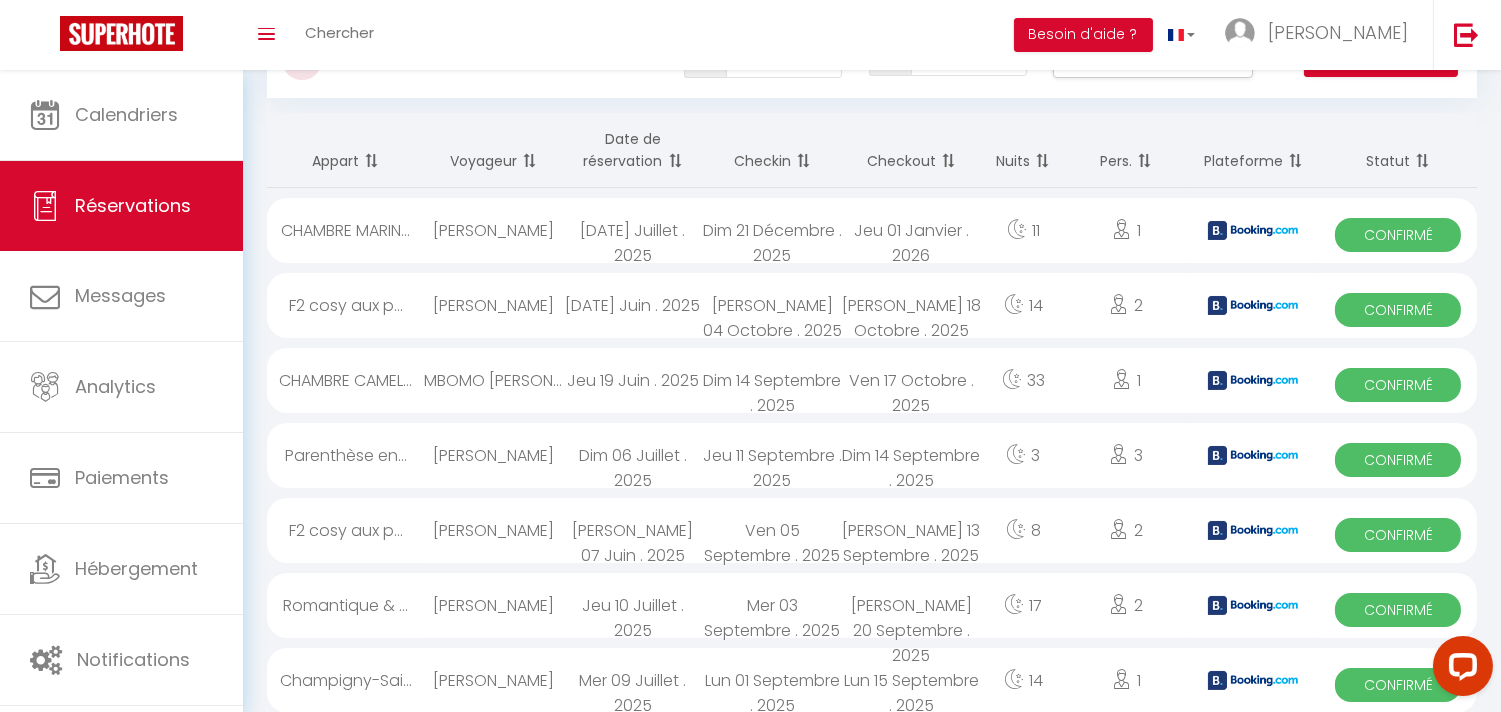 scroll, scrollTop: 0, scrollLeft: 0, axis: both 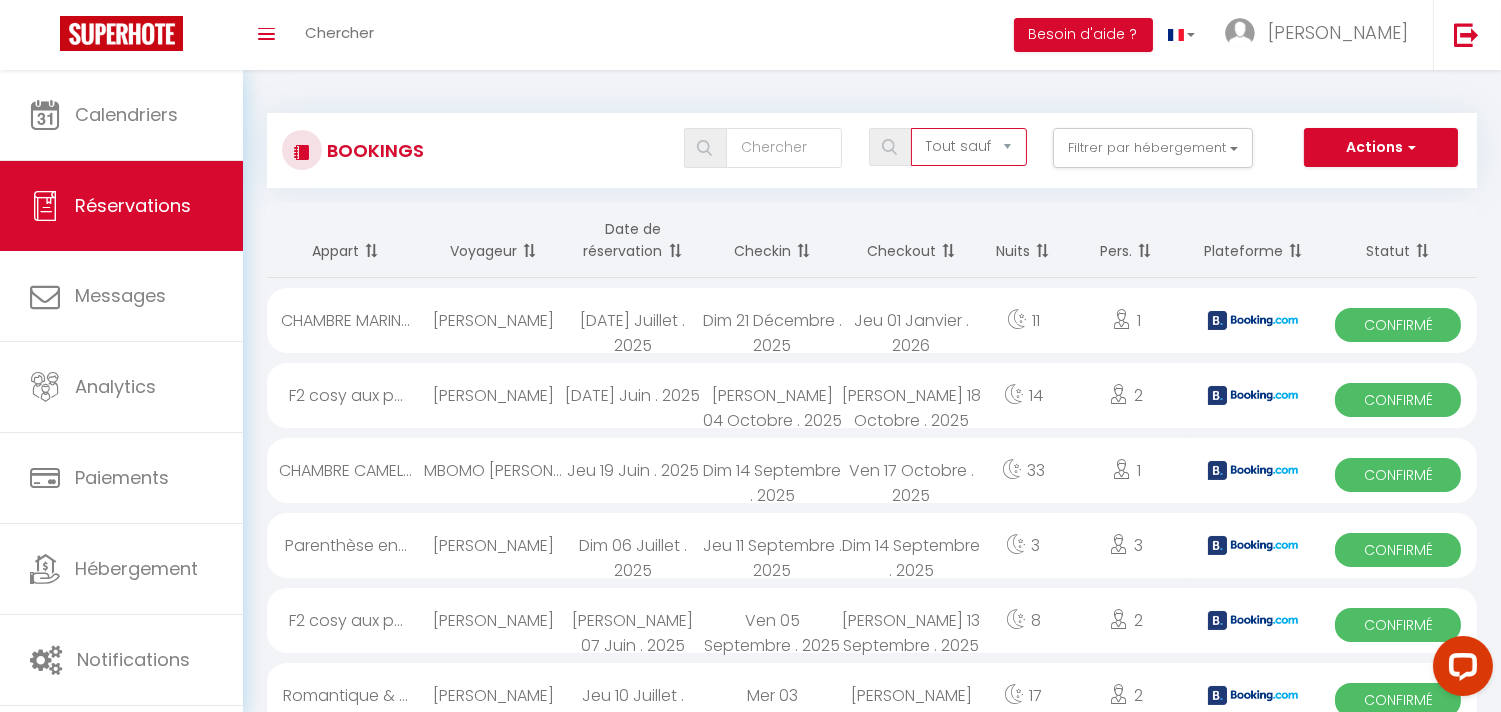 click on "Tous les statuts   Annulé   Confirmé   Non Confirmé   Tout sauf annulé   No Show   Request" at bounding box center (969, 147) 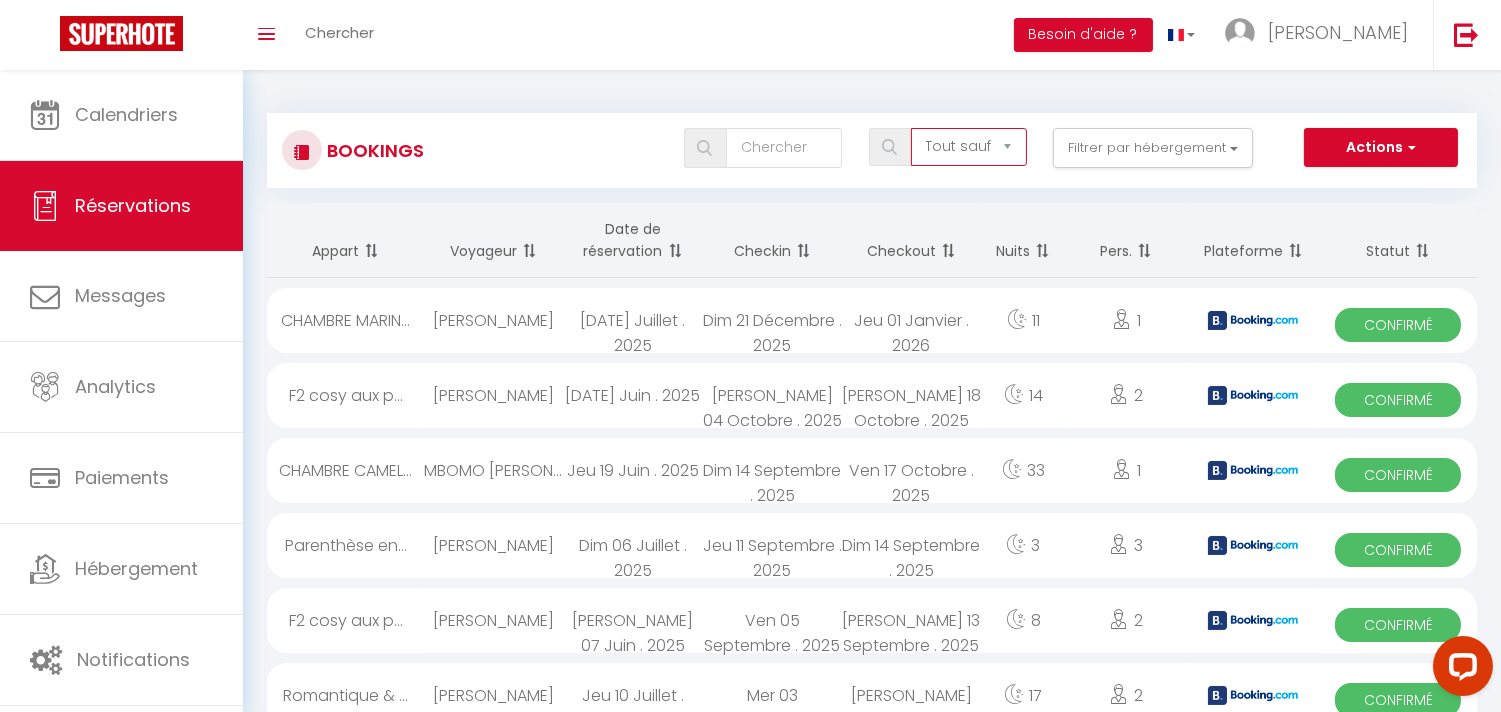 drag, startPoint x: 1014, startPoint y: 148, endPoint x: 992, endPoint y: 152, distance: 22.36068 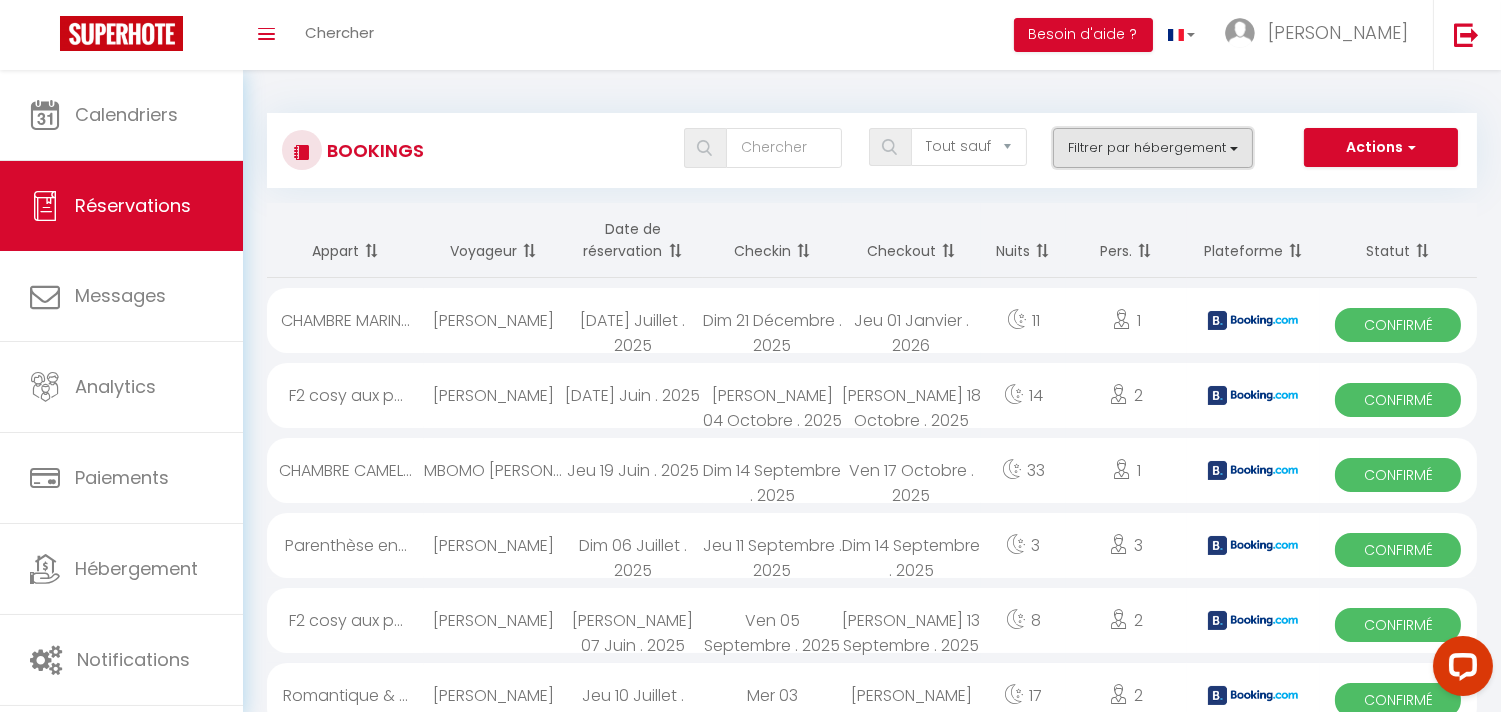 click on "Filtrer par hébergement" at bounding box center [1153, 148] 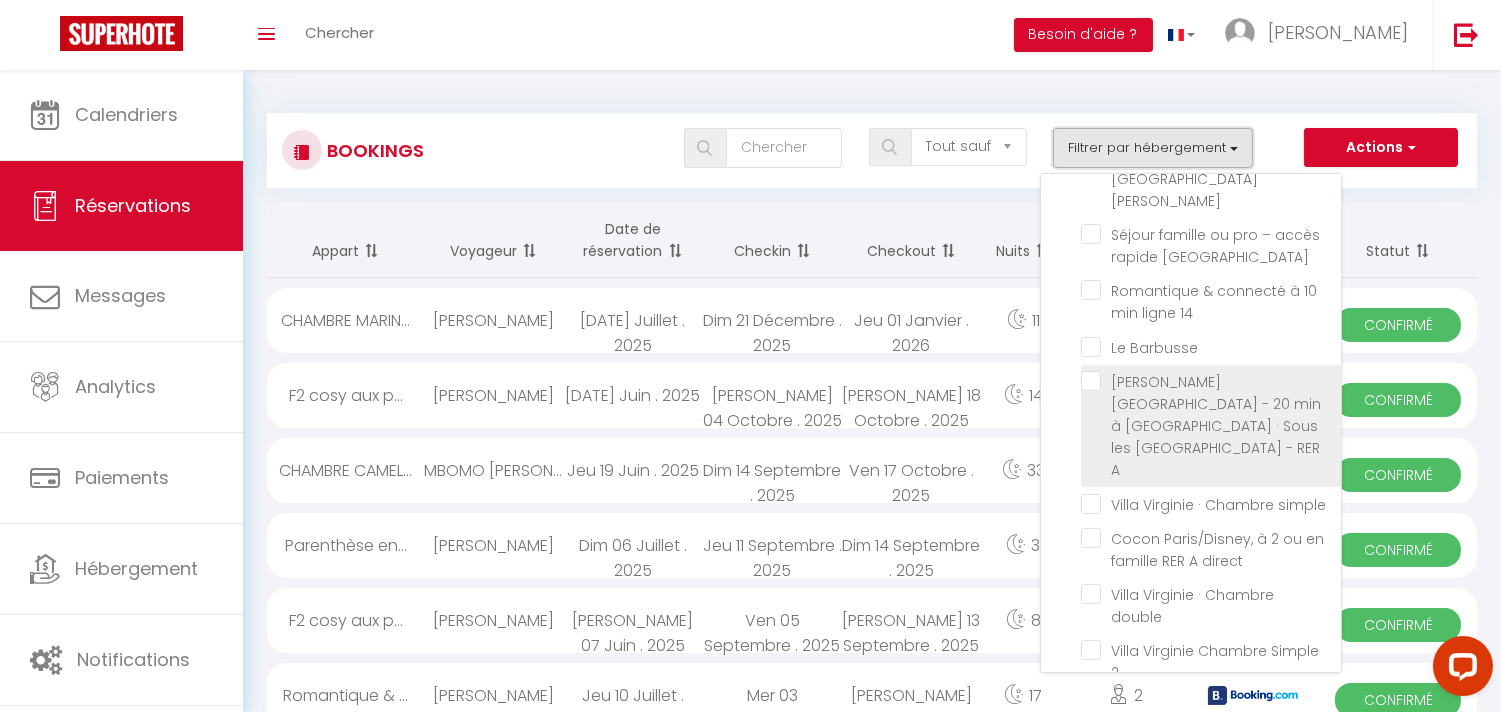 scroll, scrollTop: 523, scrollLeft: 0, axis: vertical 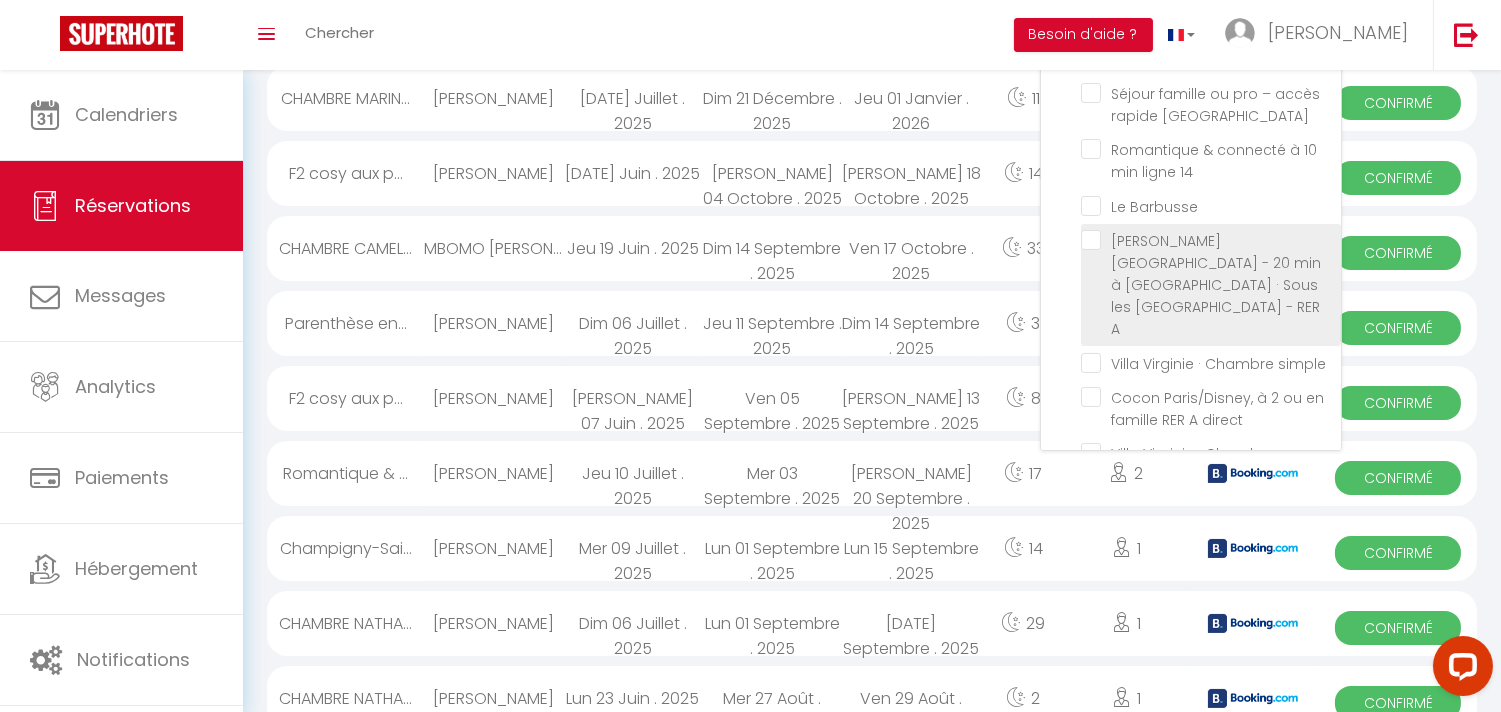 click on "Champigny-Saint-Maur  - 20 min à Paris  · Sous les Etoiles - Parc Saint-Maur - RER A" at bounding box center (1211, 240) 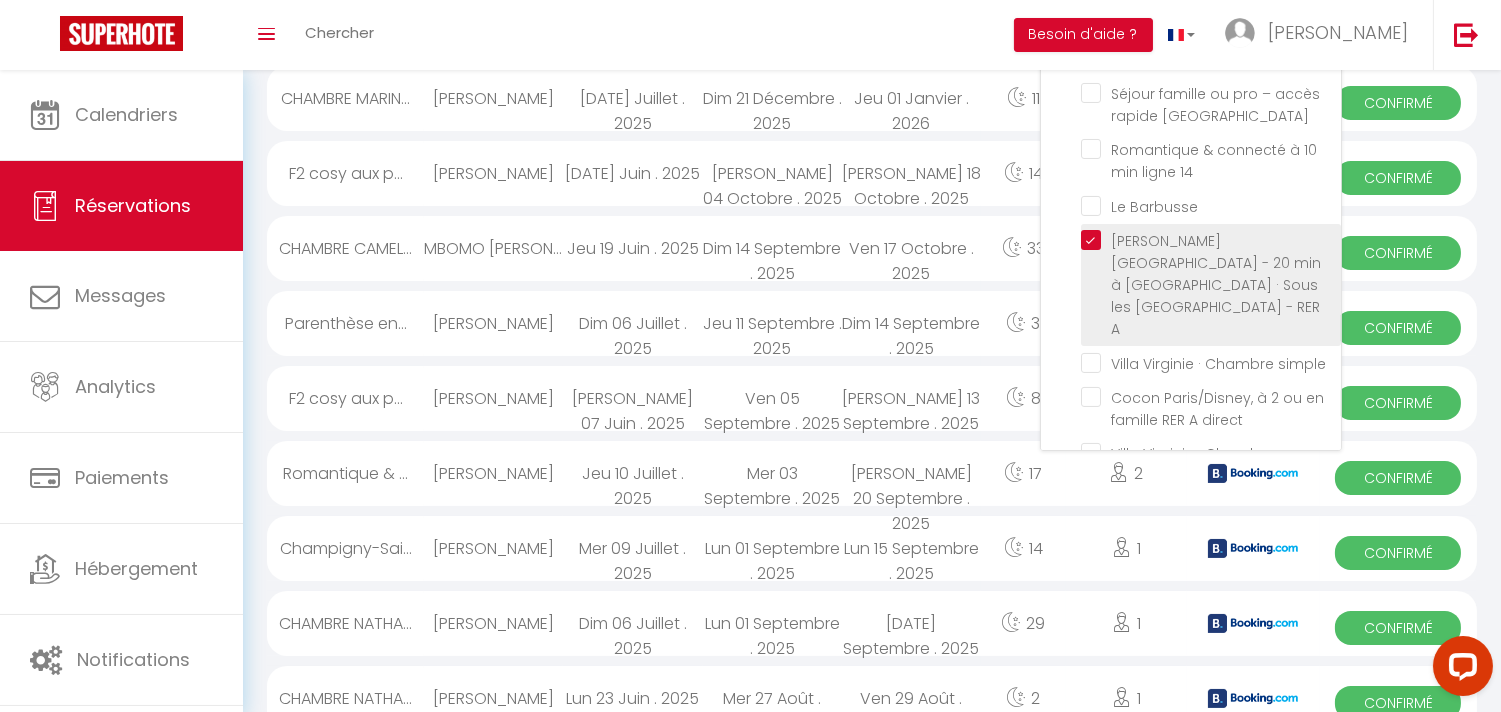 checkbox on "false" 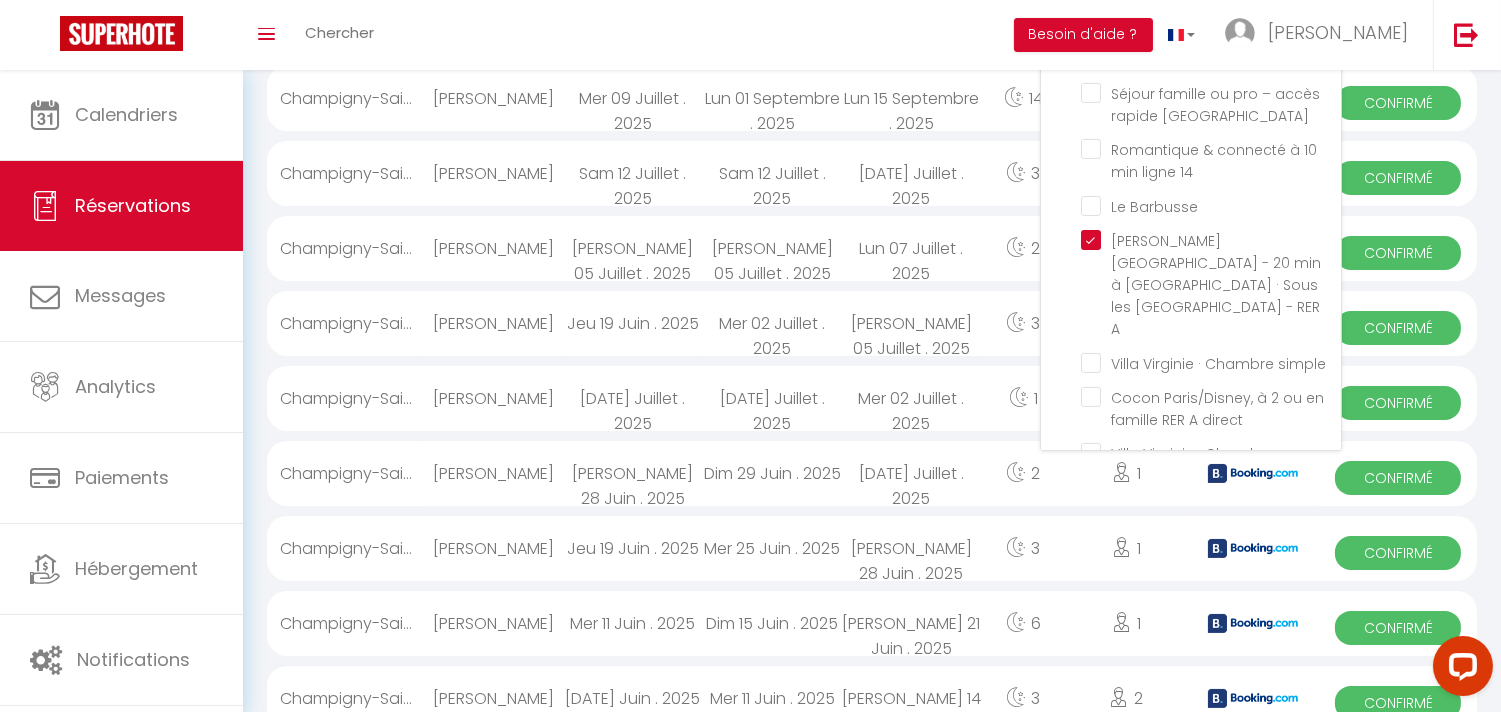 click on "Toggle menubar     Chercher   BUTTON
Besoin d'aide ?
Renata   Paramètres        Équipe" at bounding box center [815, 35] 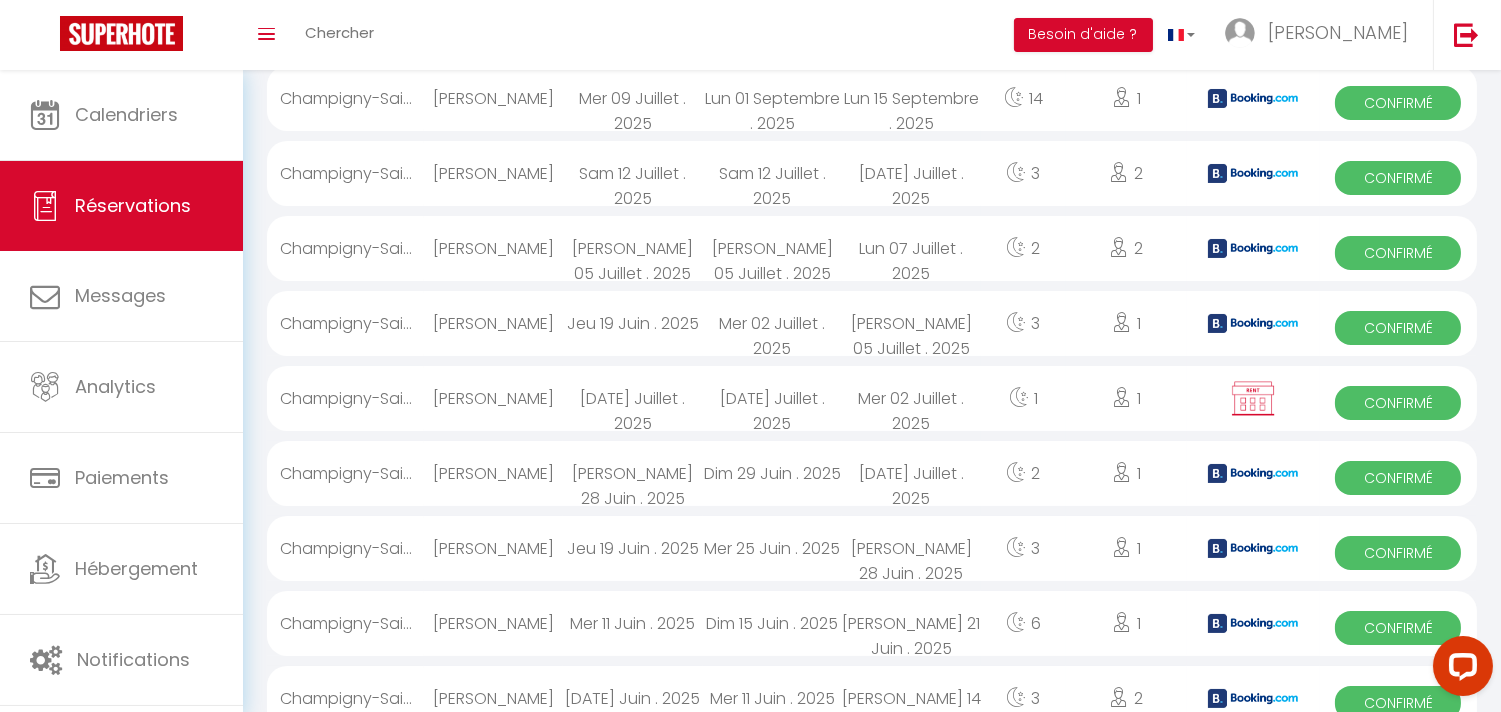 scroll, scrollTop: 111, scrollLeft: 0, axis: vertical 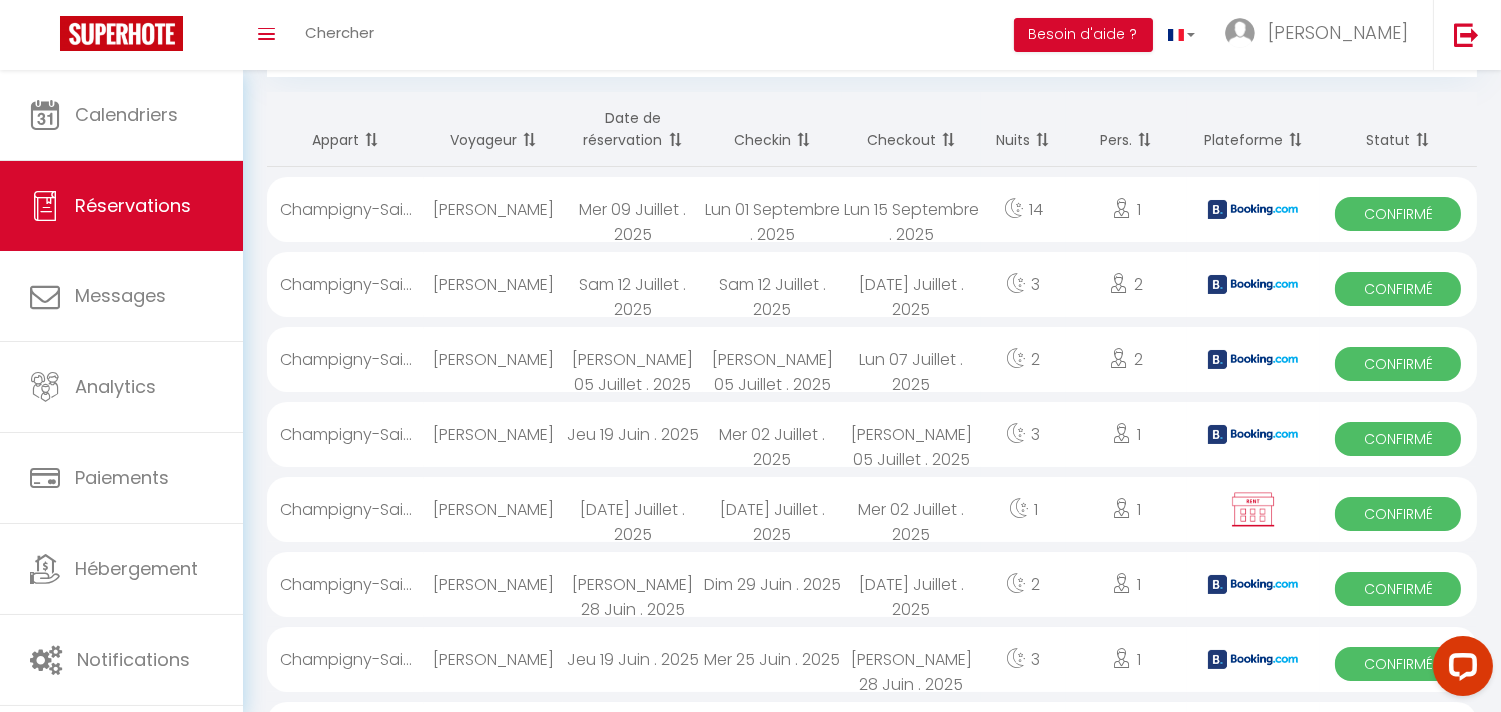 click on "Lun 01 Septembre . 2025" at bounding box center [772, 209] 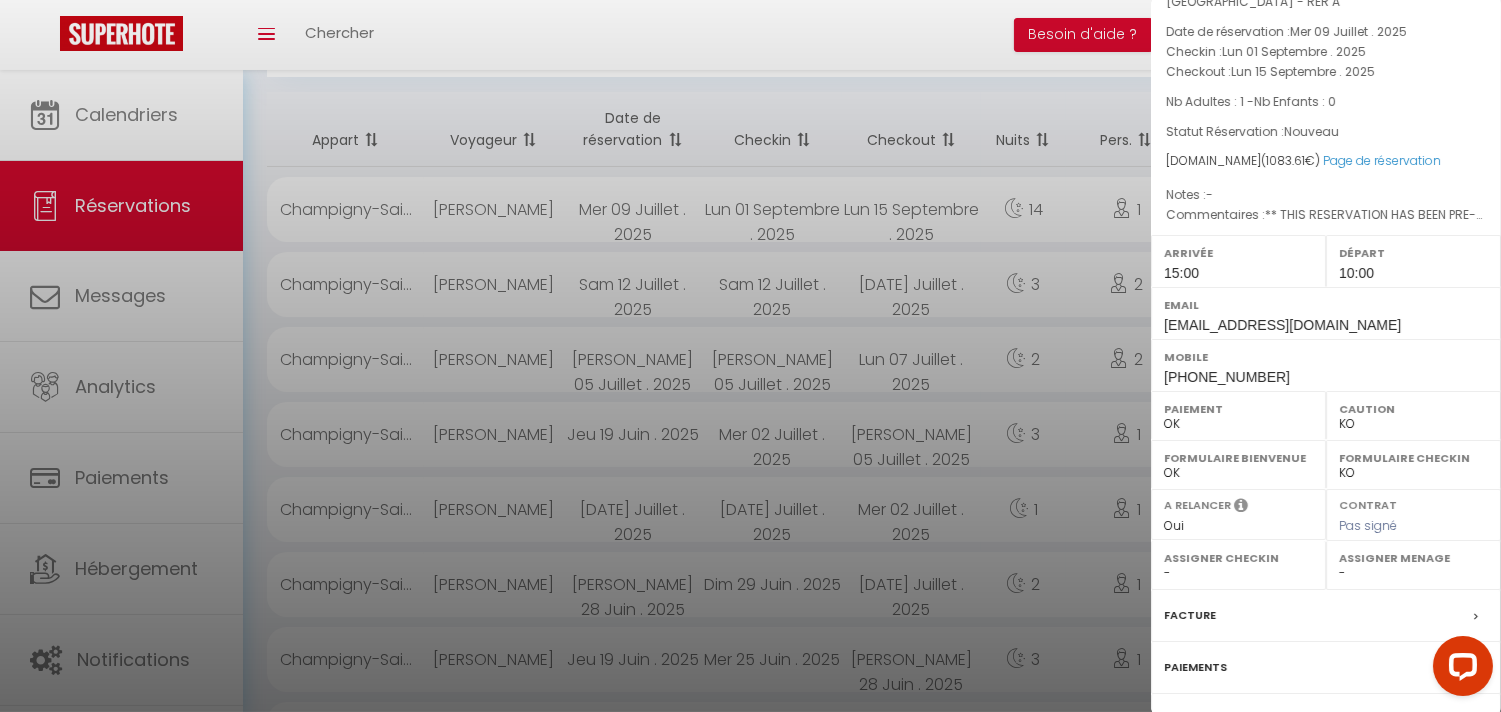 scroll, scrollTop: 222, scrollLeft: 0, axis: vertical 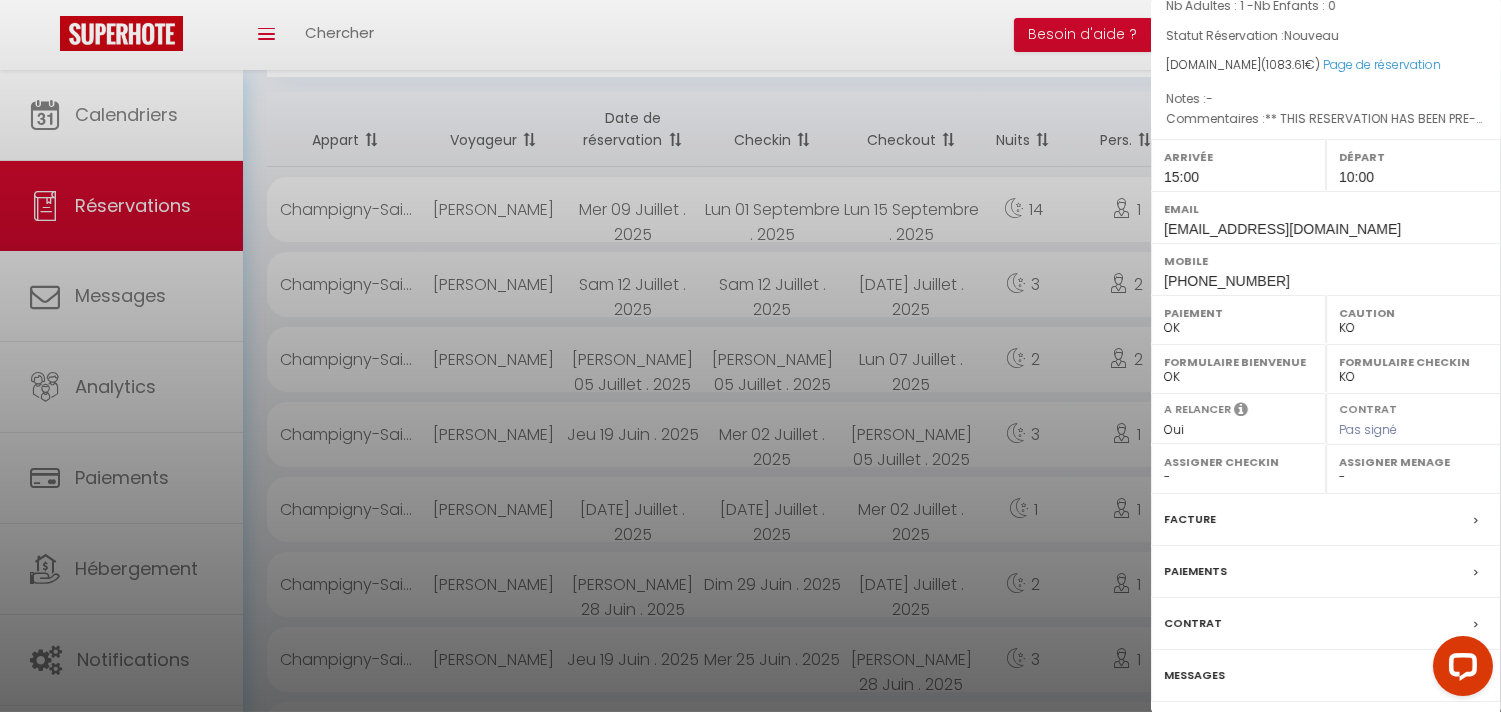 click at bounding box center (750, 356) 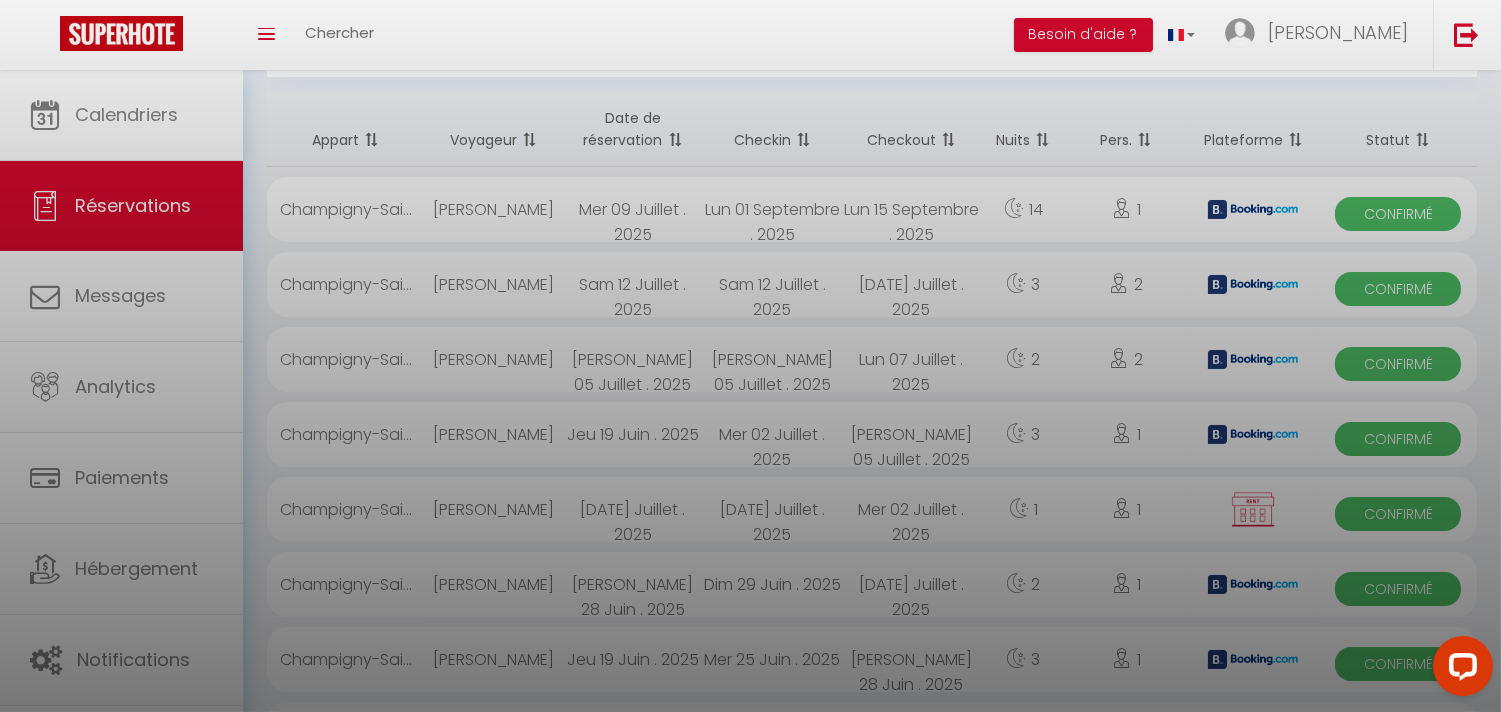 click at bounding box center (750, 356) 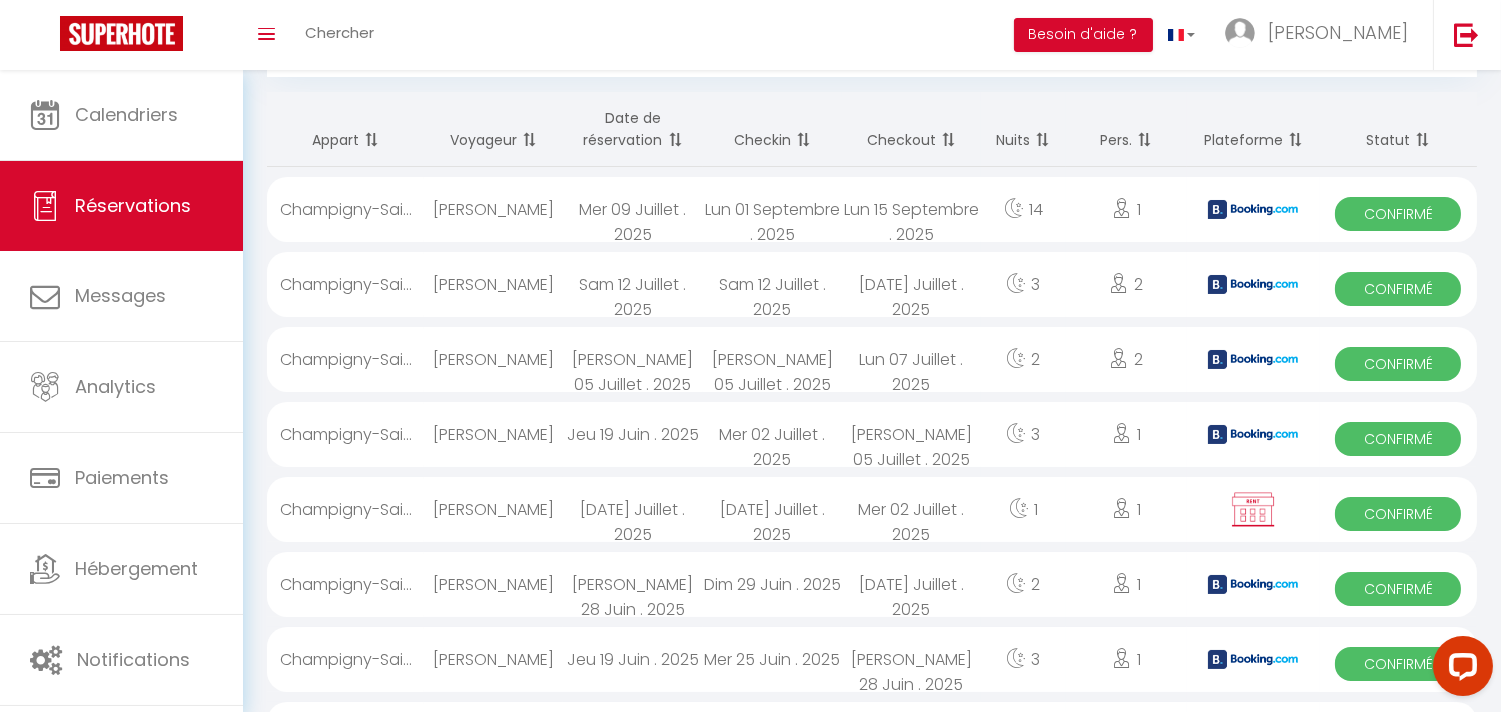 click on "Champigny-Sai..." at bounding box center [345, 209] 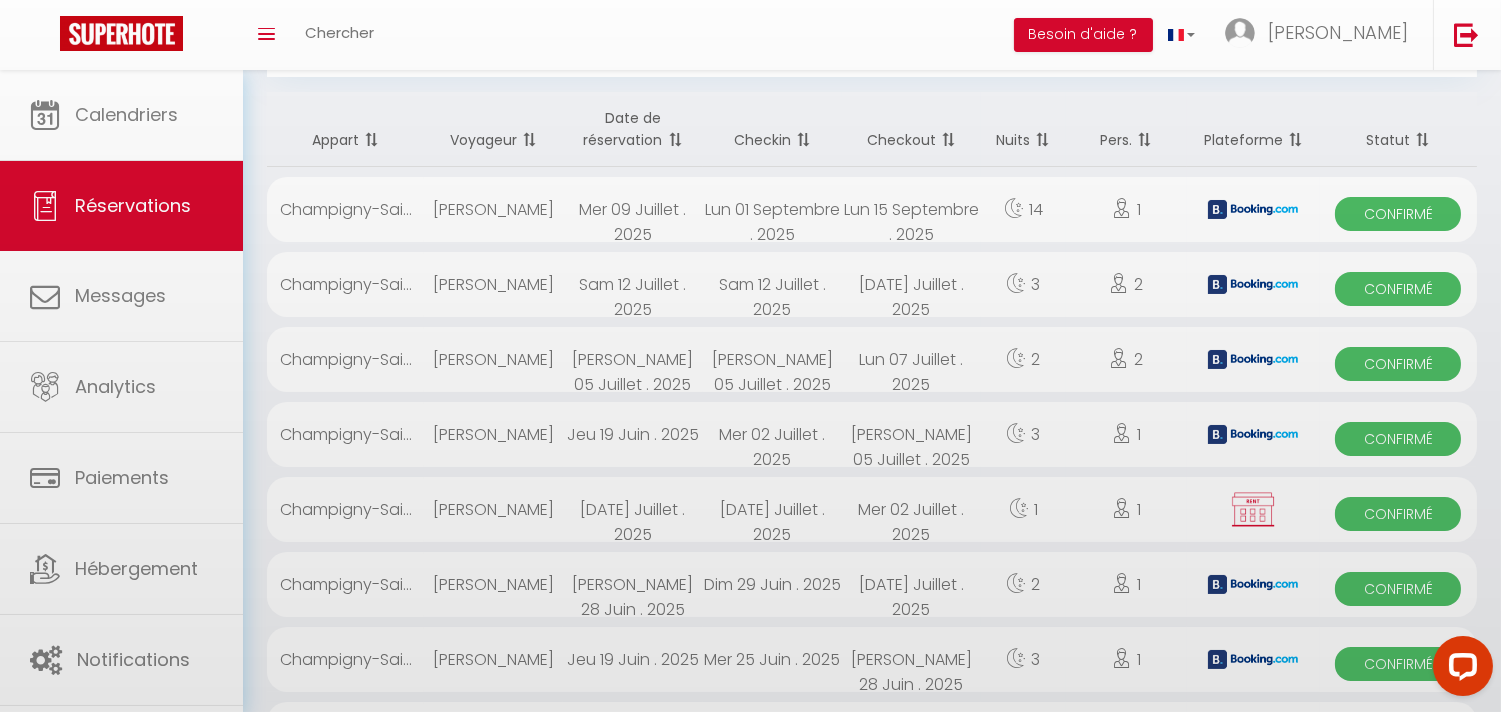 click at bounding box center [750, 356] 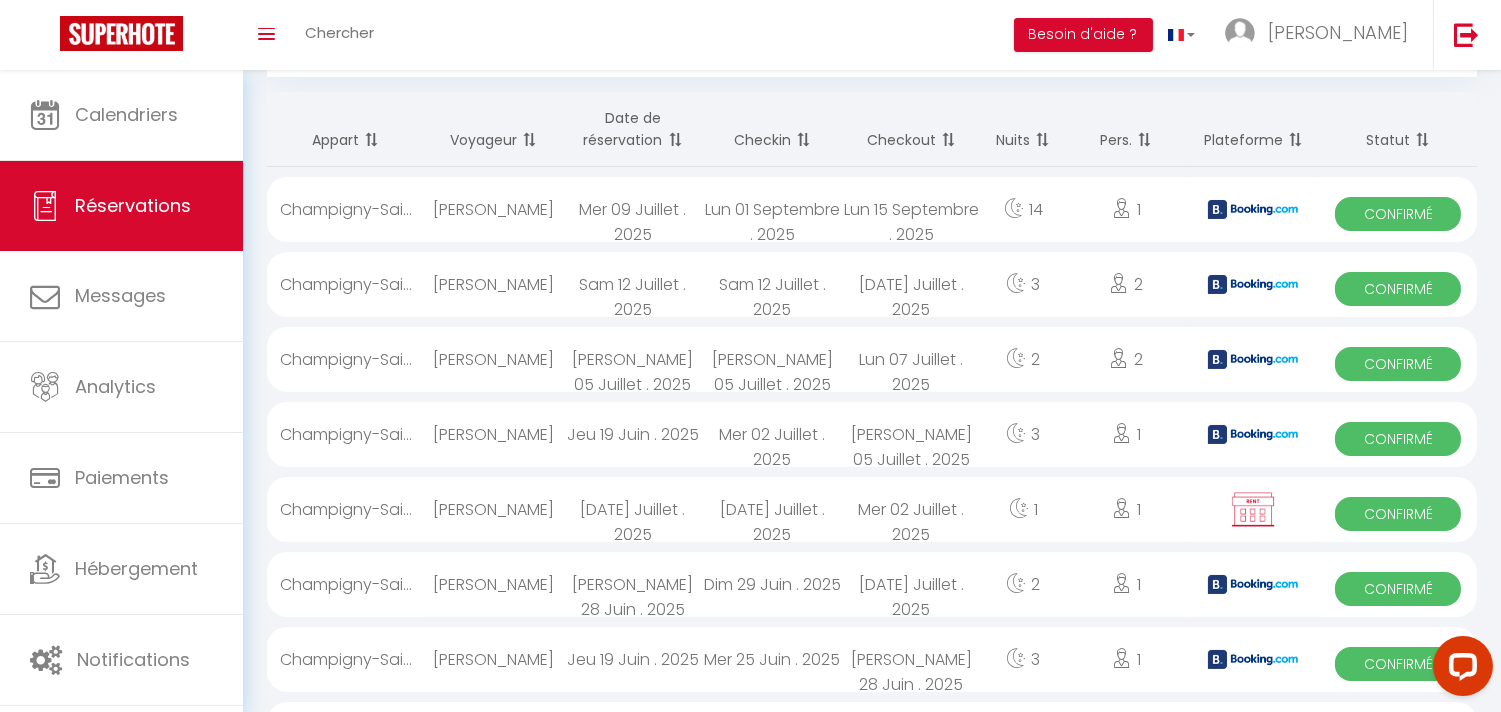 click on "Champigny-Sai..." at bounding box center (345, 209) 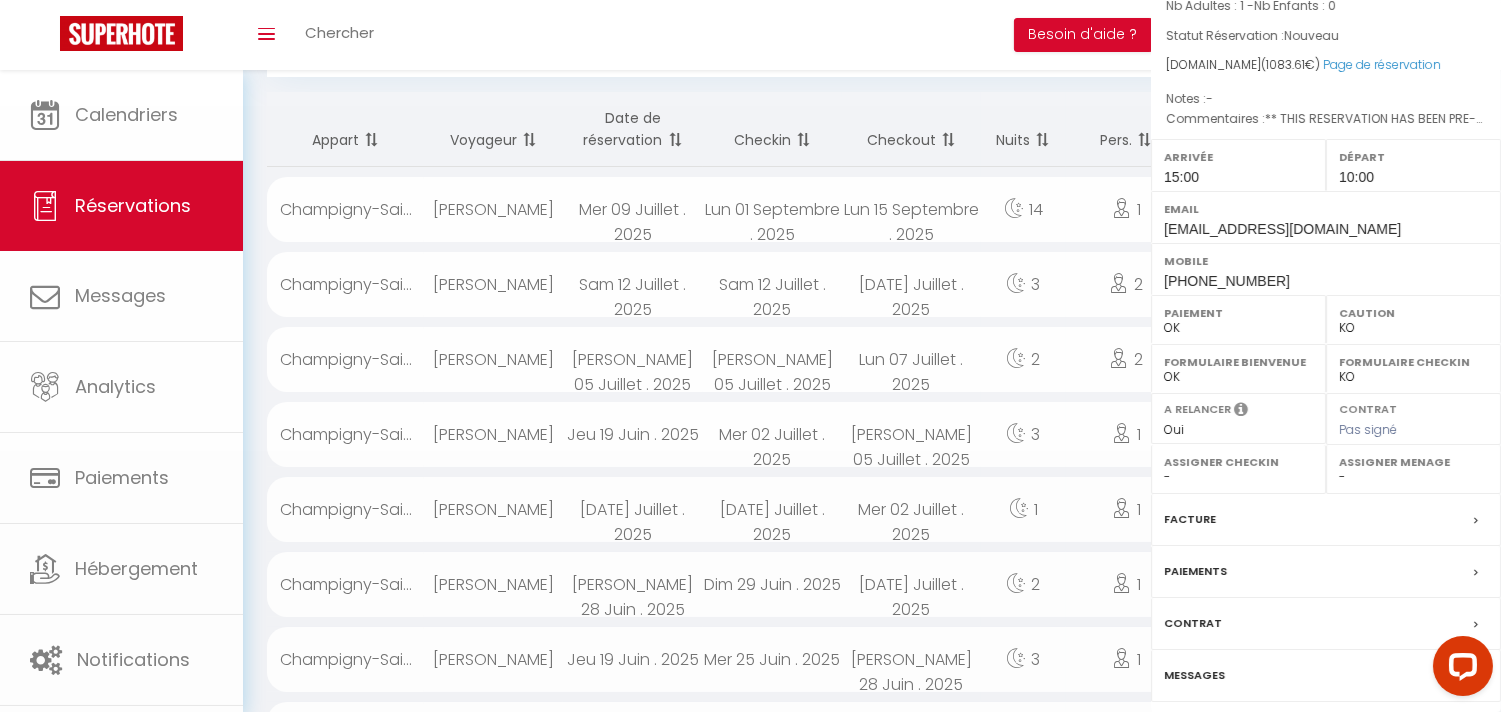 click at bounding box center [750, 356] 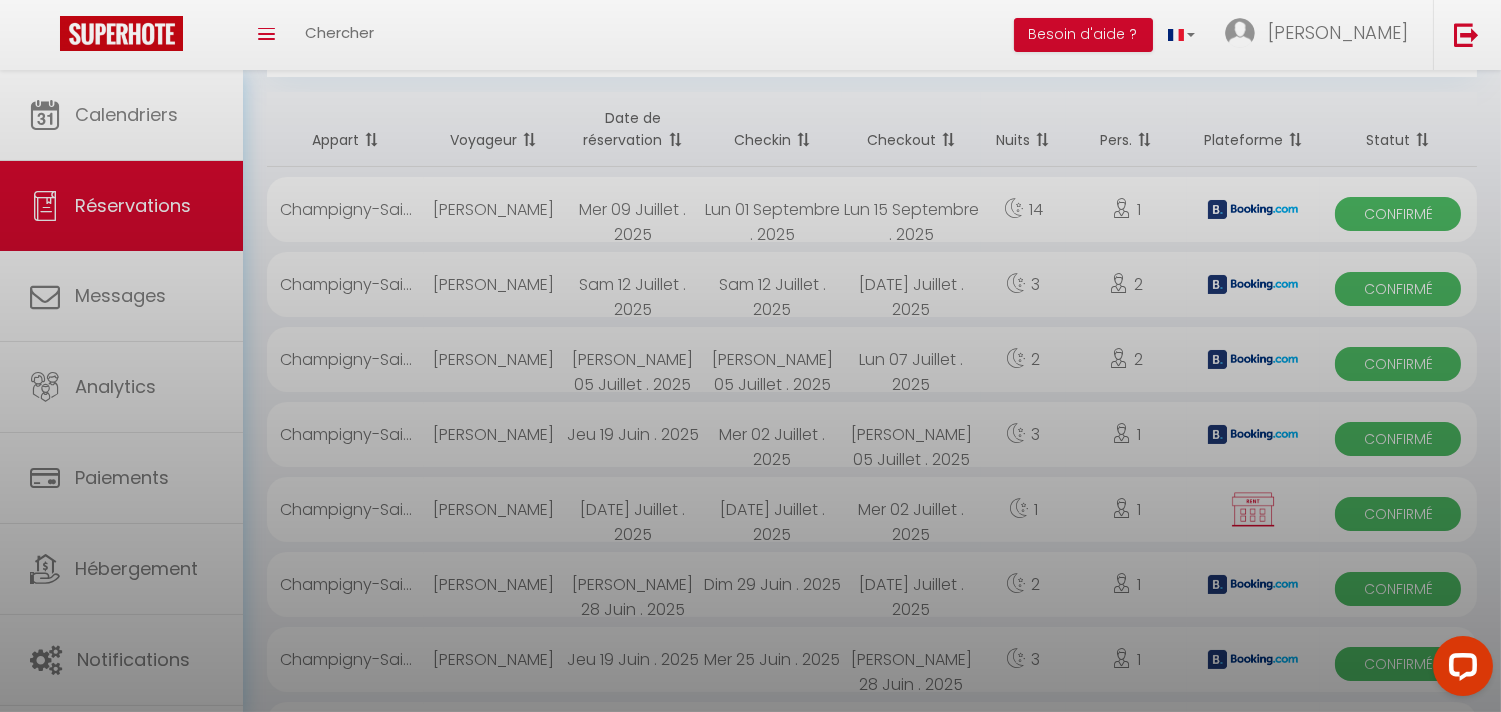 click at bounding box center [750, 356] 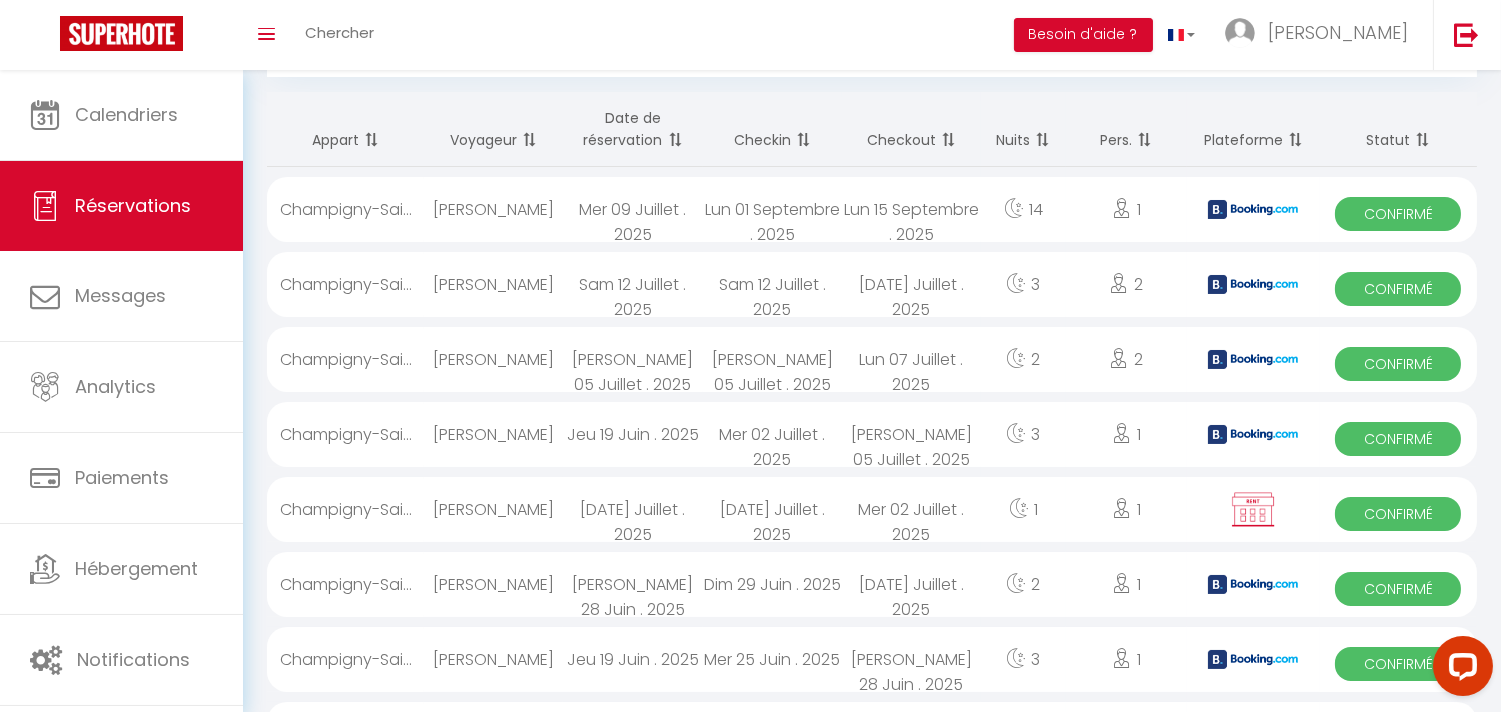 click on "Confirmé" at bounding box center (1398, 214) 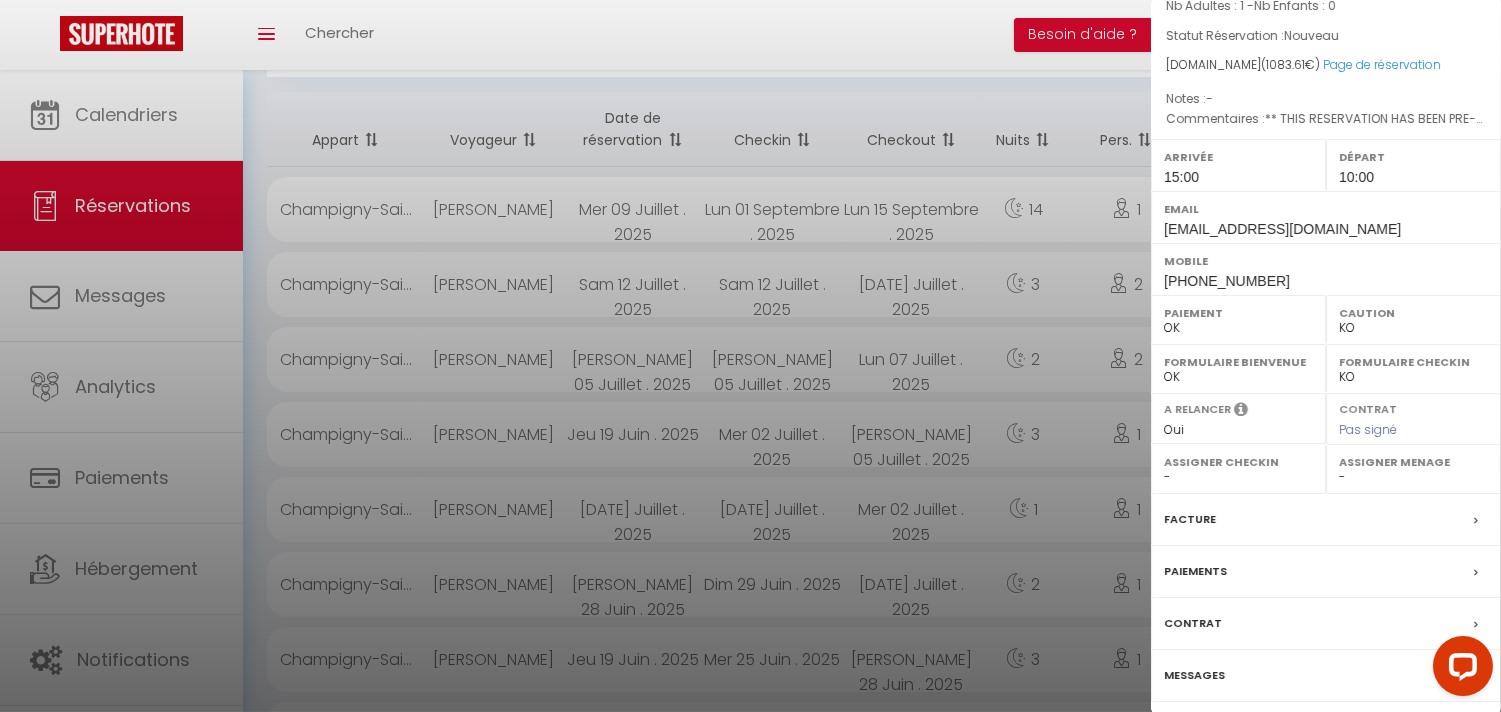 scroll, scrollTop: 271, scrollLeft: 0, axis: vertical 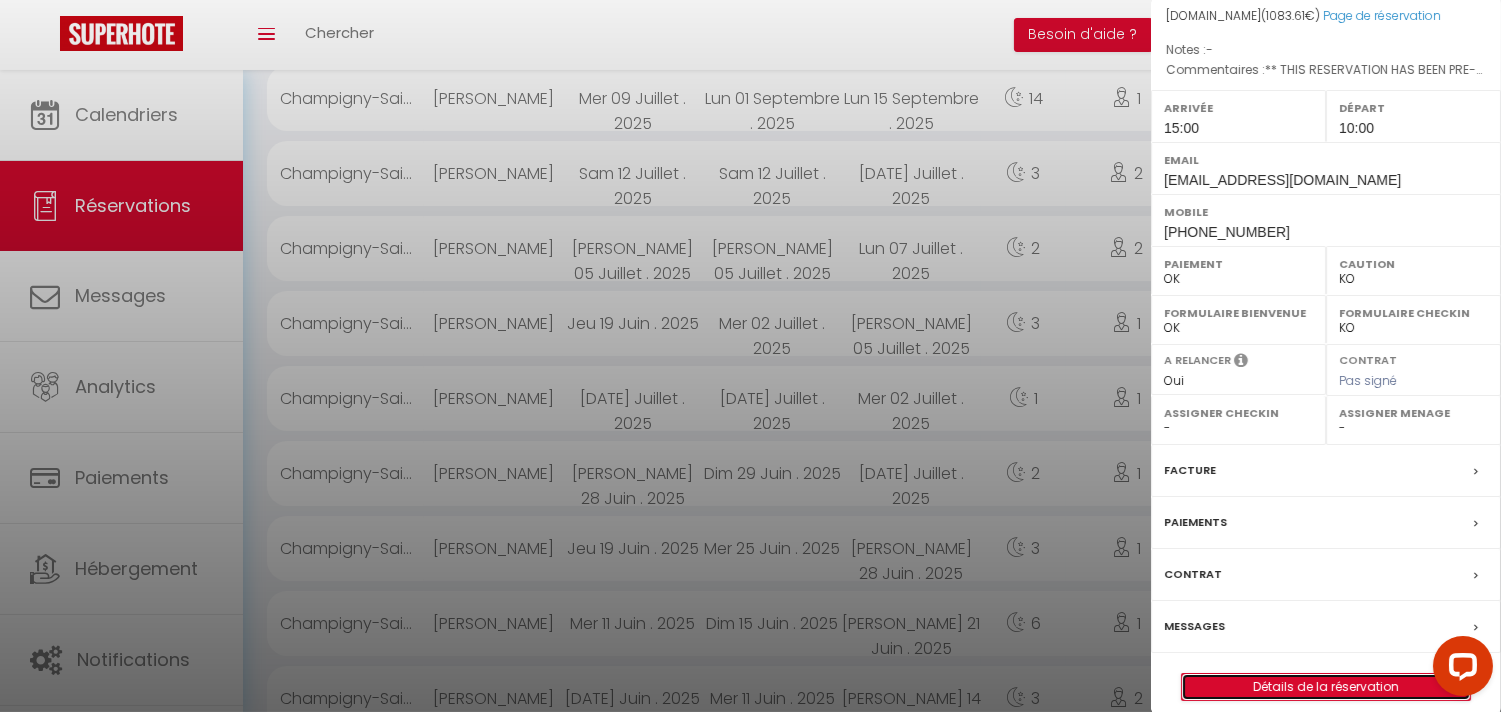 click on "Détails de la réservation" at bounding box center (1326, 687) 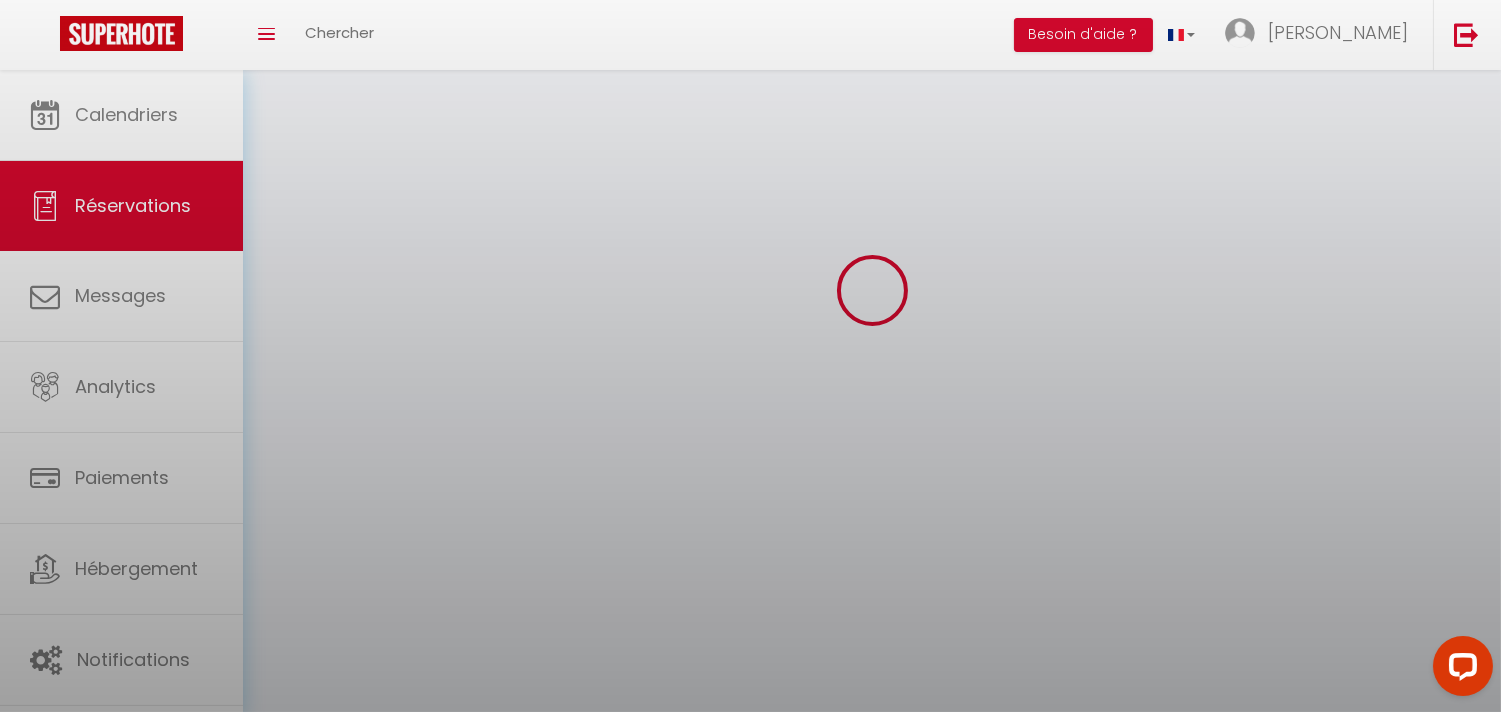 scroll, scrollTop: 0, scrollLeft: 0, axis: both 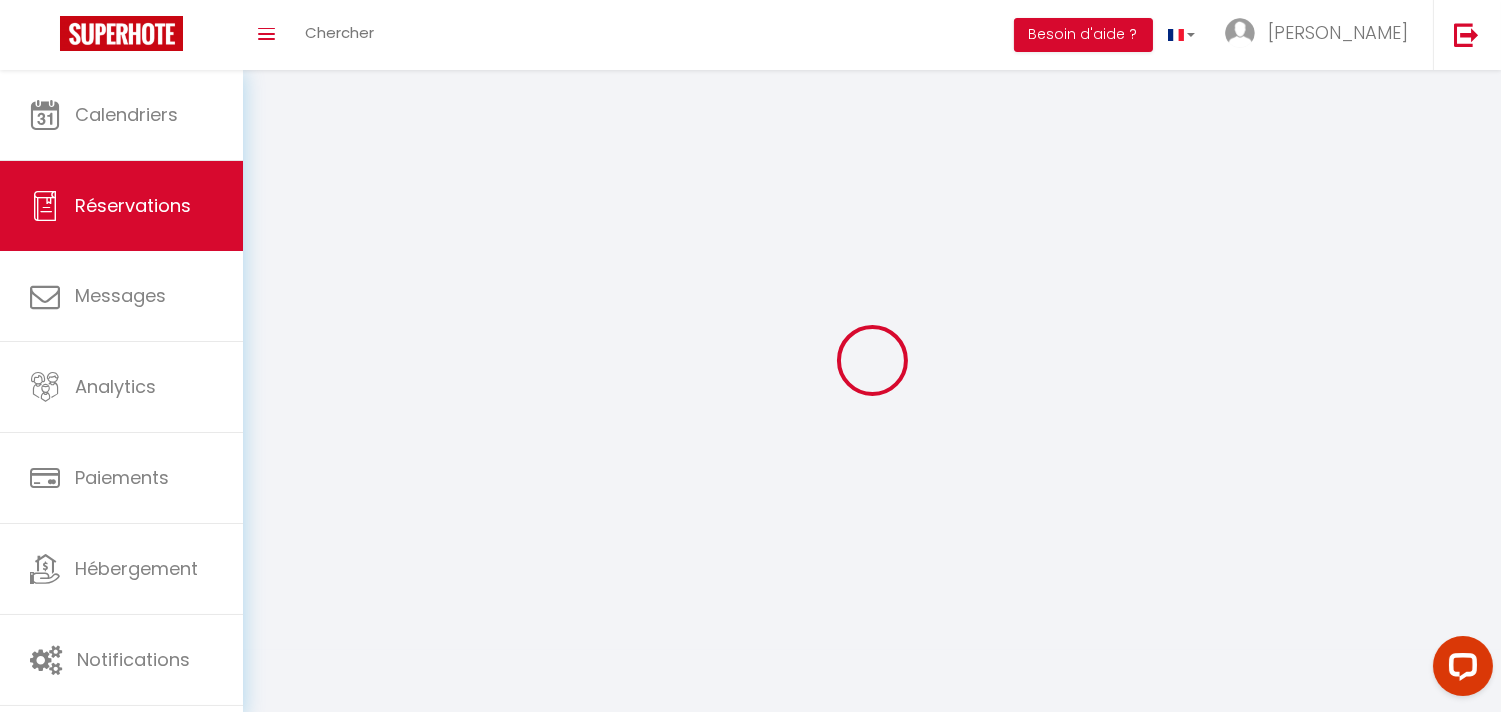 select 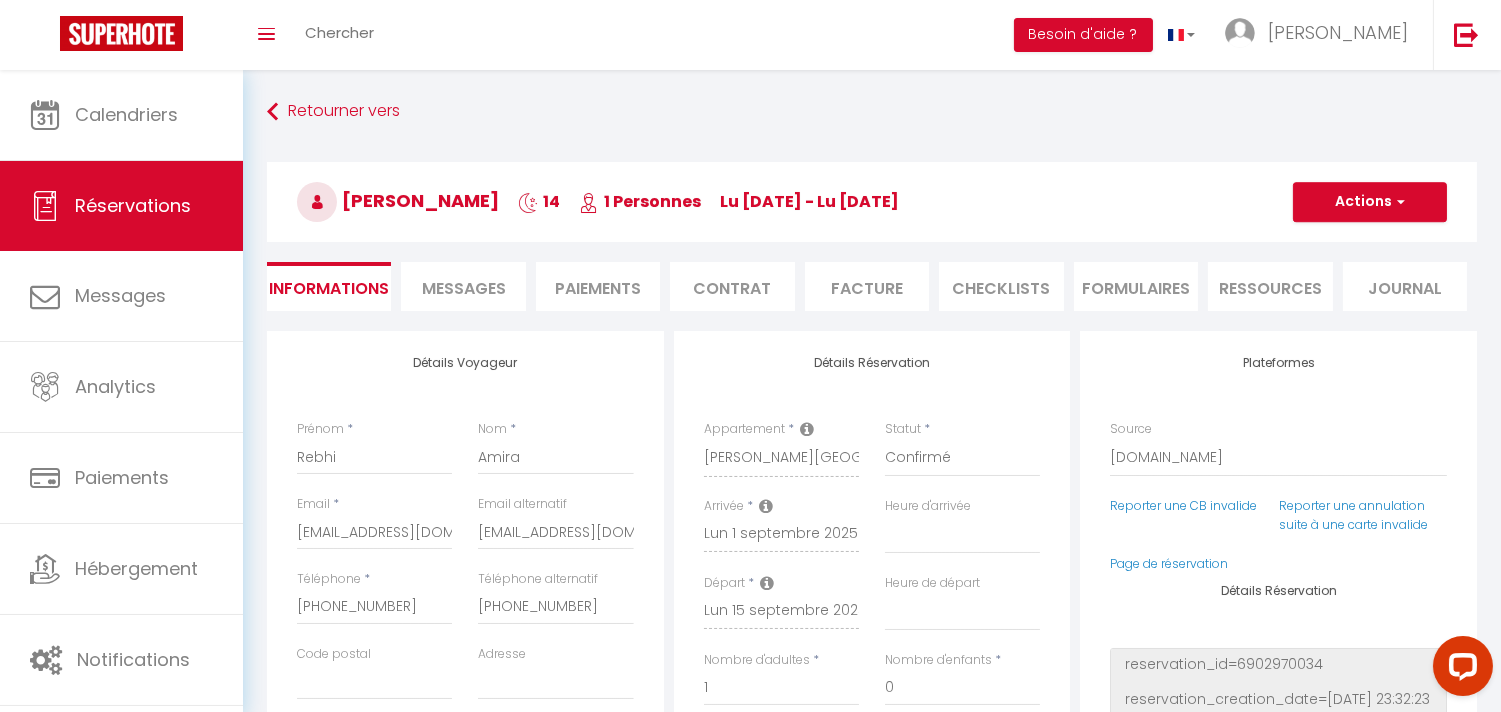 type on "30" 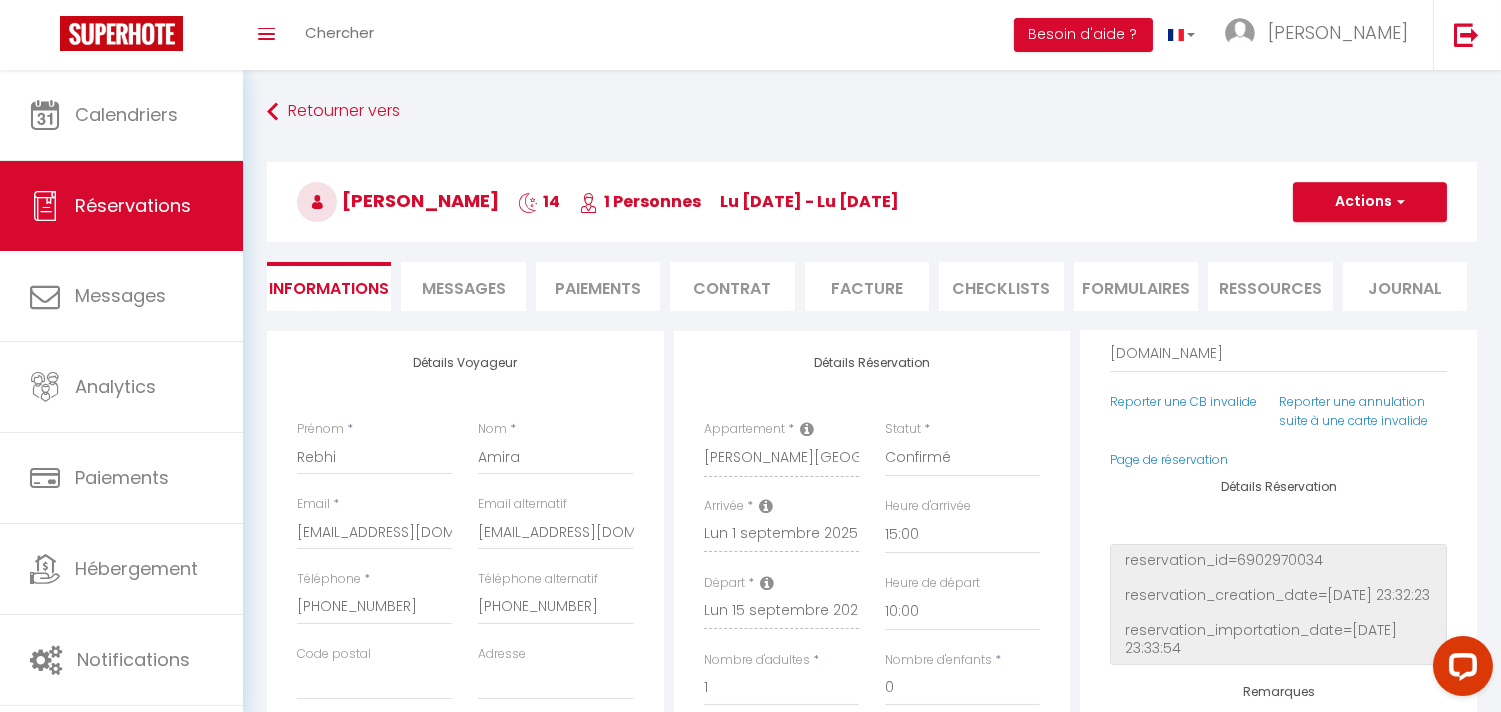 scroll, scrollTop: 222, scrollLeft: 0, axis: vertical 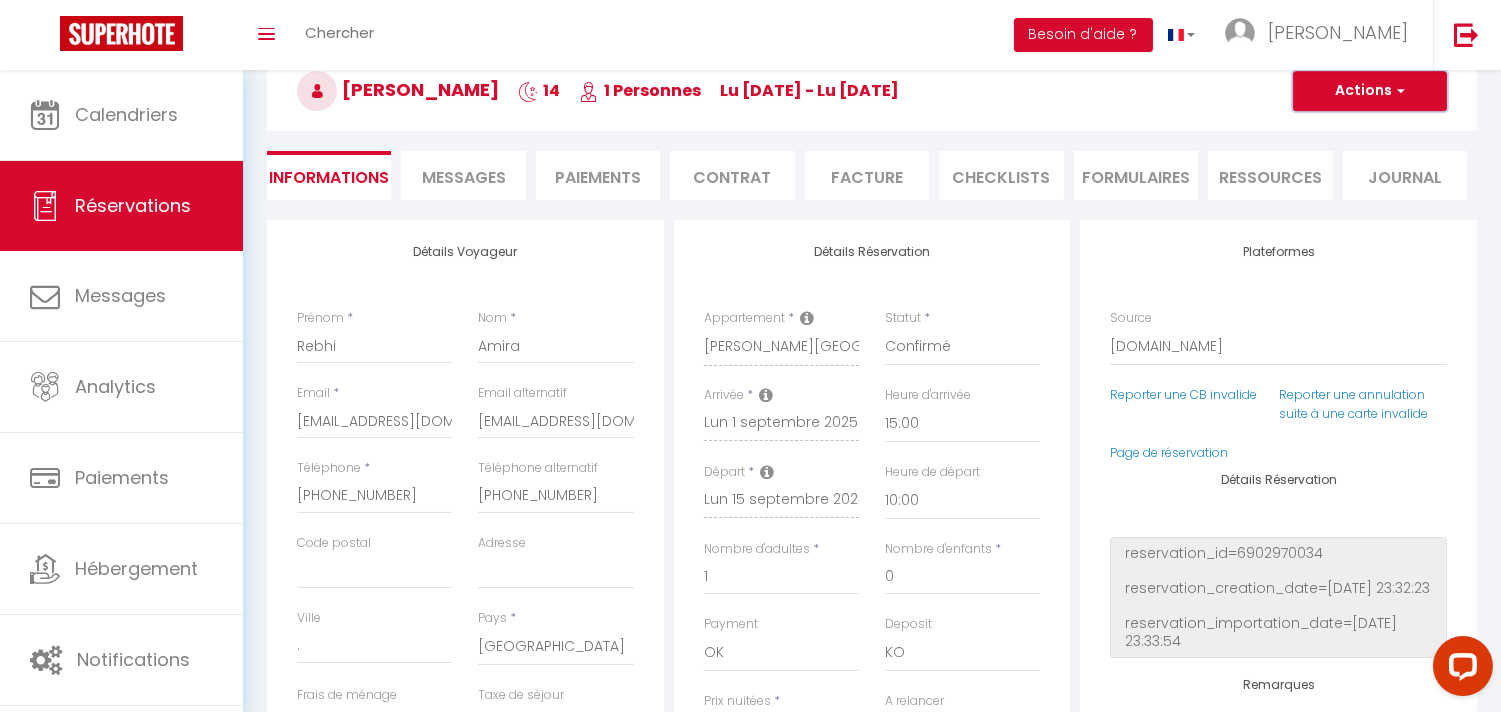 click at bounding box center [1398, 91] 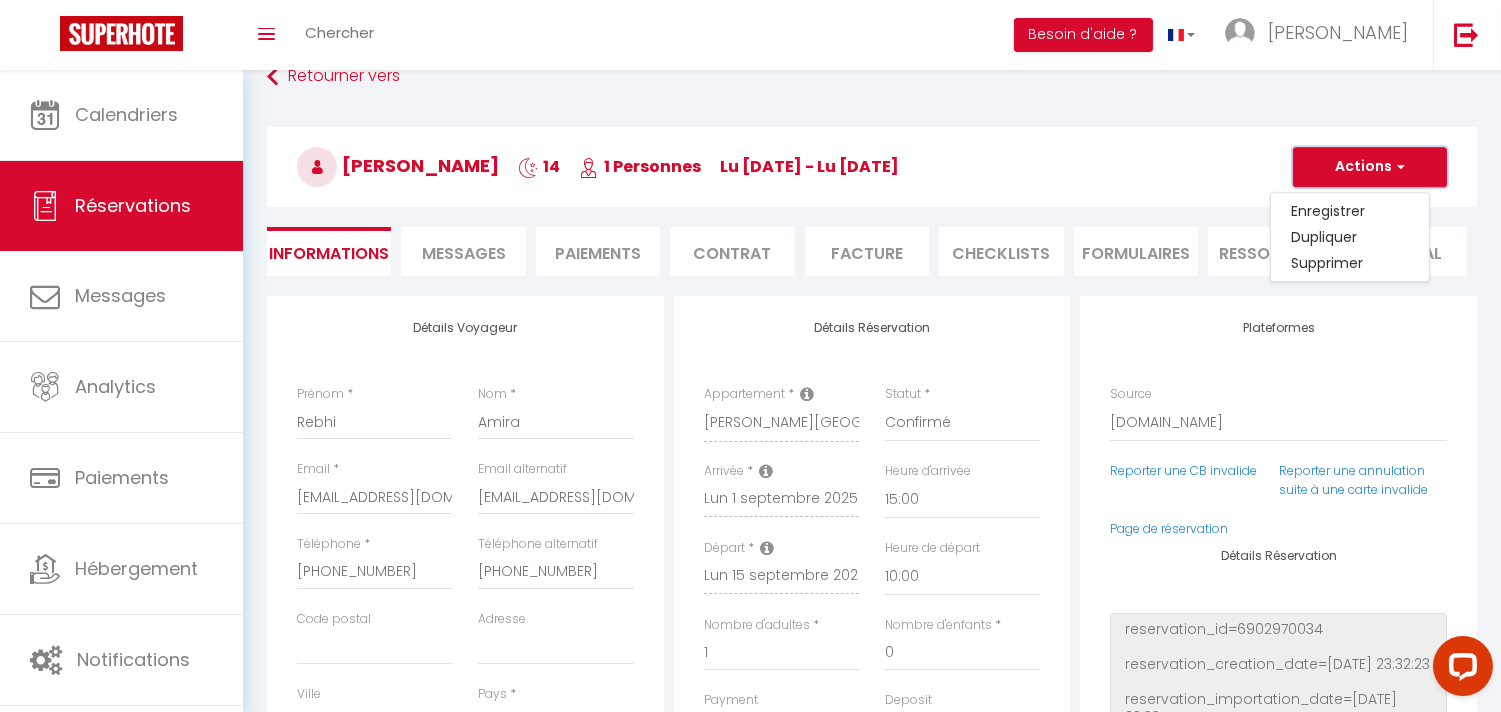 scroll, scrollTop: 0, scrollLeft: 0, axis: both 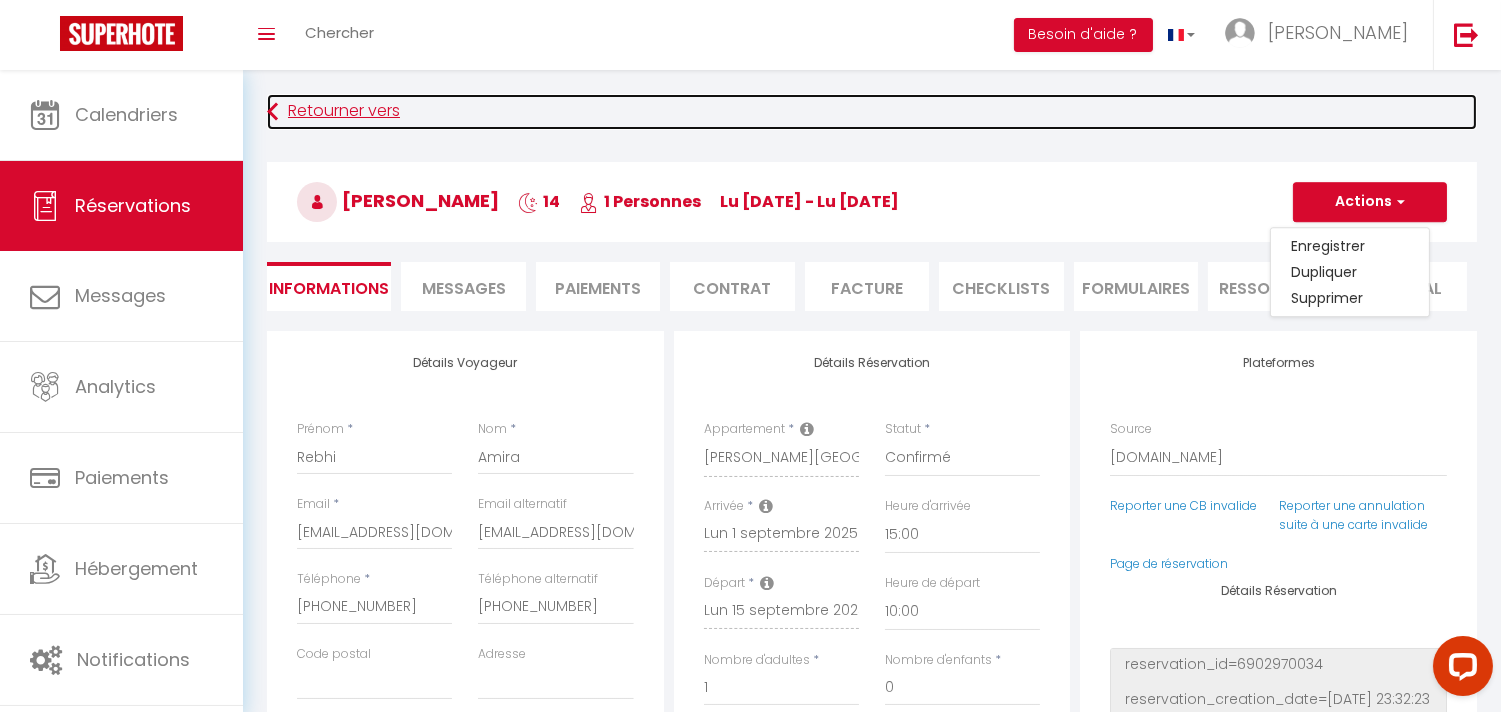 click at bounding box center [272, 112] 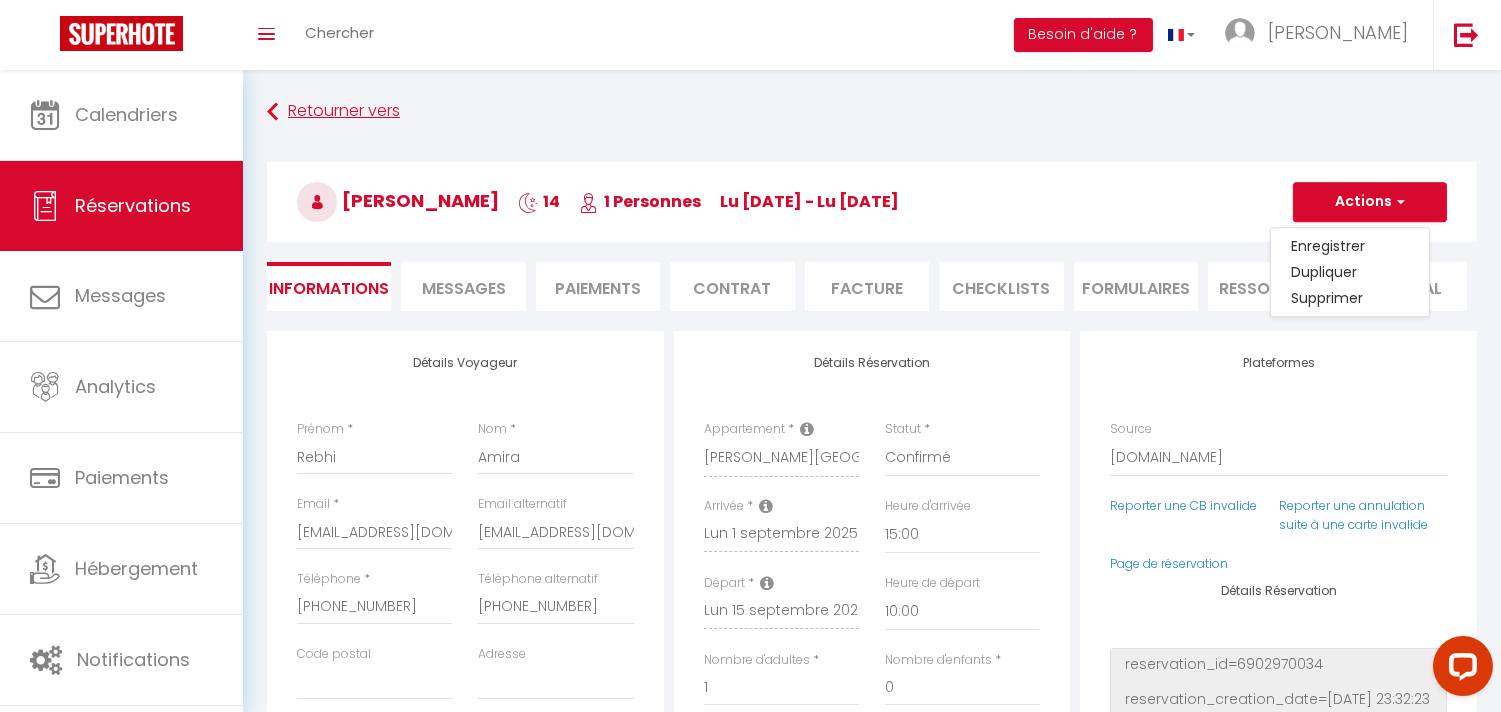 select on "not_cancelled" 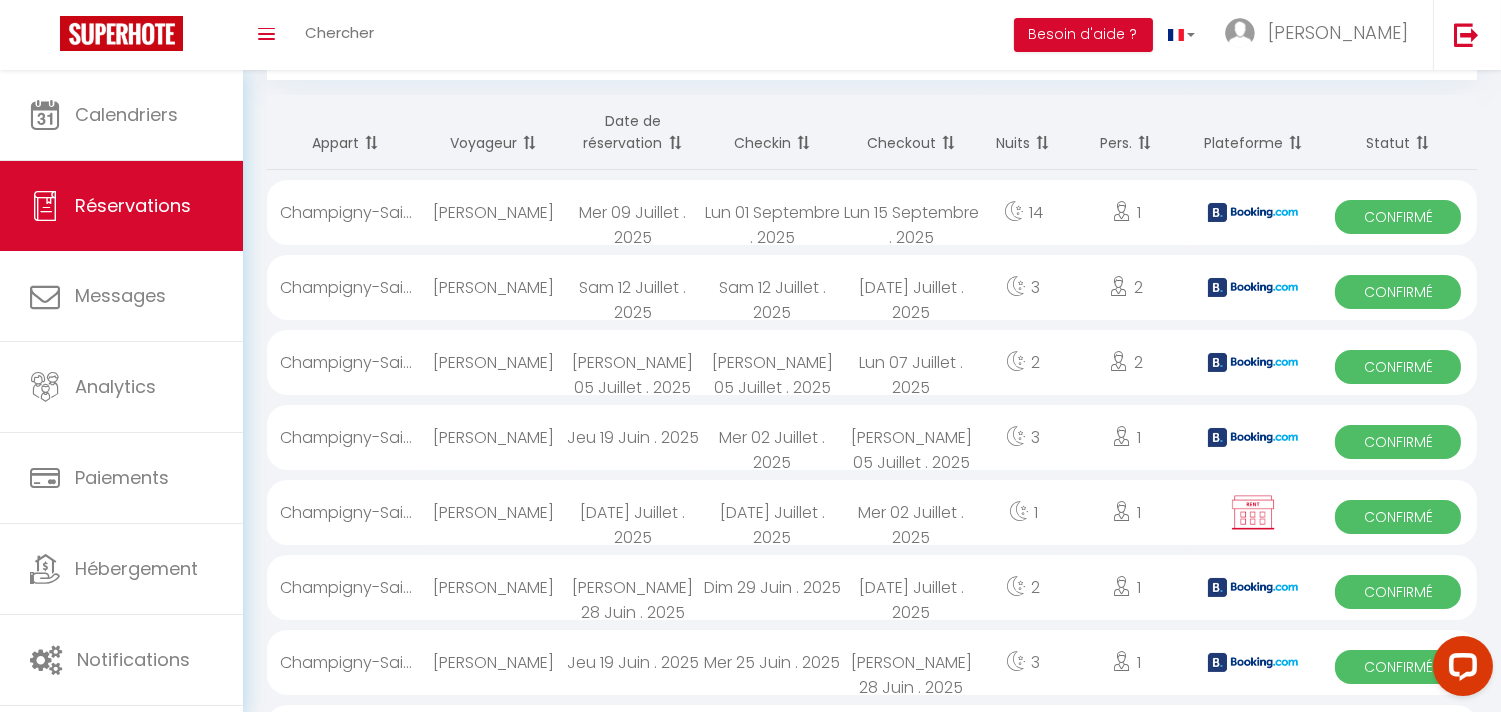 scroll, scrollTop: 0, scrollLeft: 0, axis: both 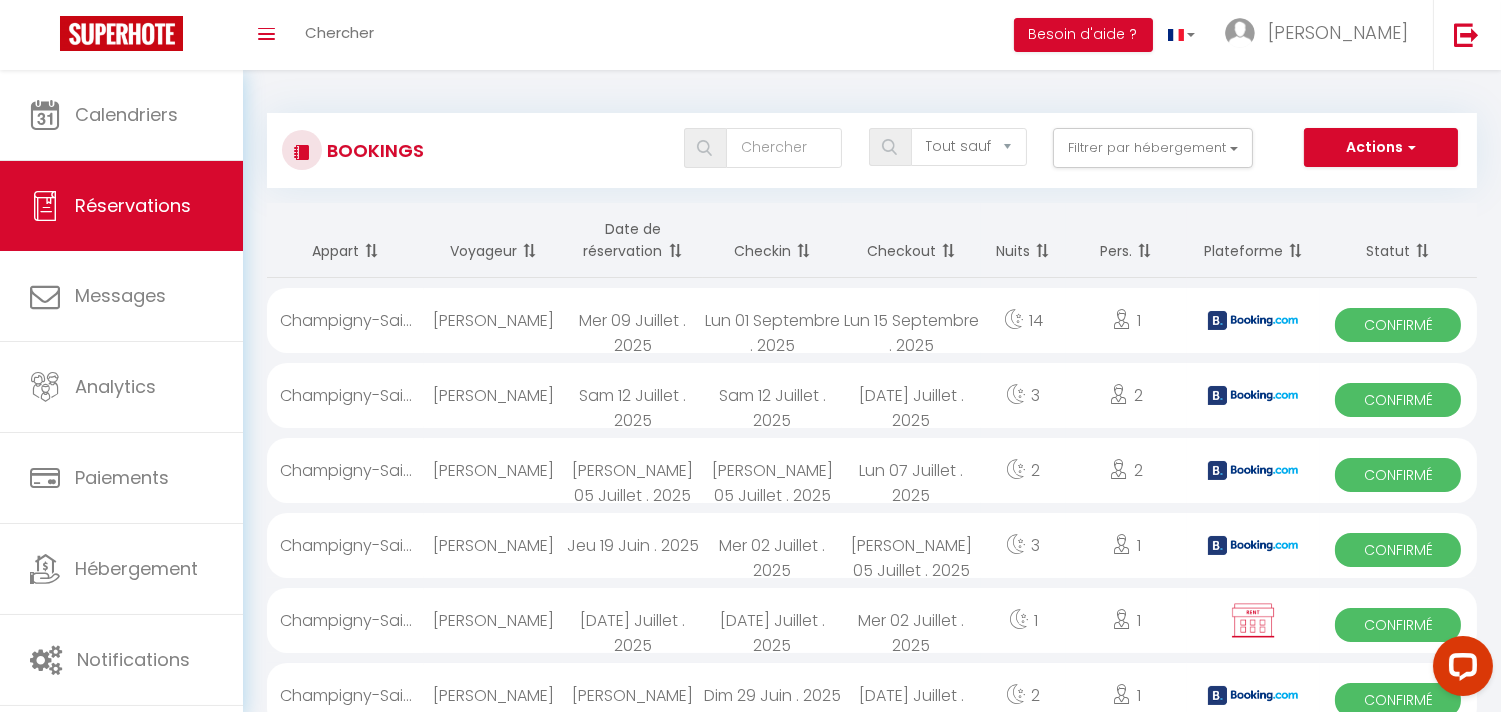 click on "Confirmé" at bounding box center [1398, 400] 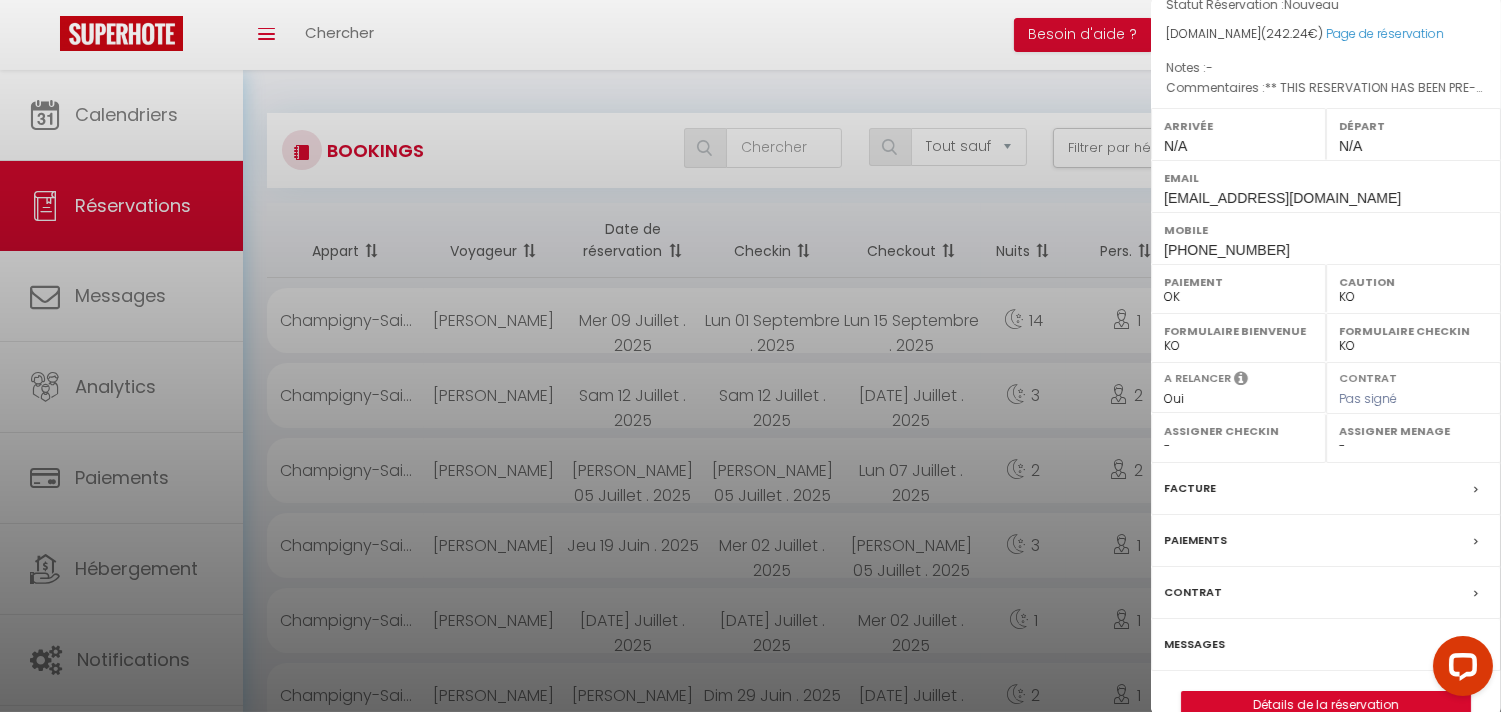 scroll, scrollTop: 271, scrollLeft: 0, axis: vertical 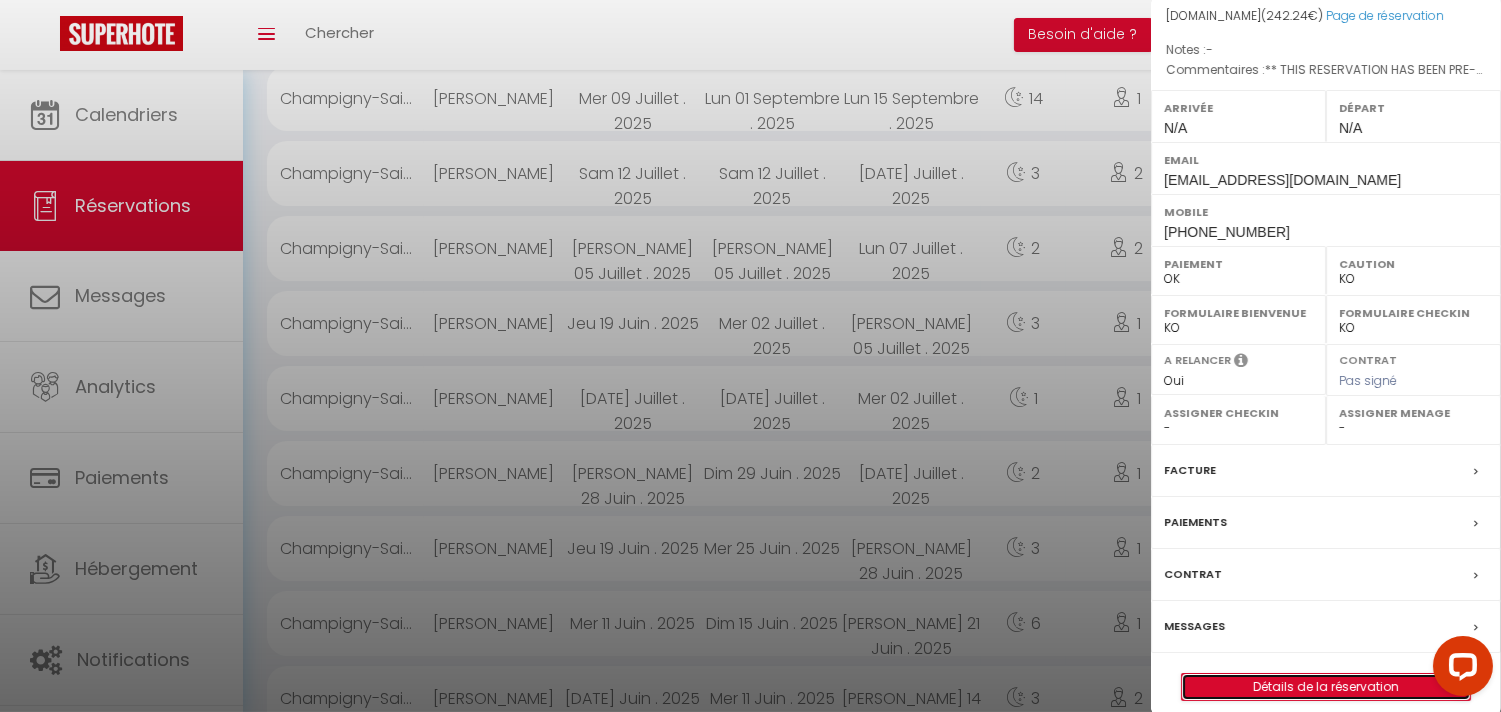 click on "Détails de la réservation" at bounding box center (1326, 687) 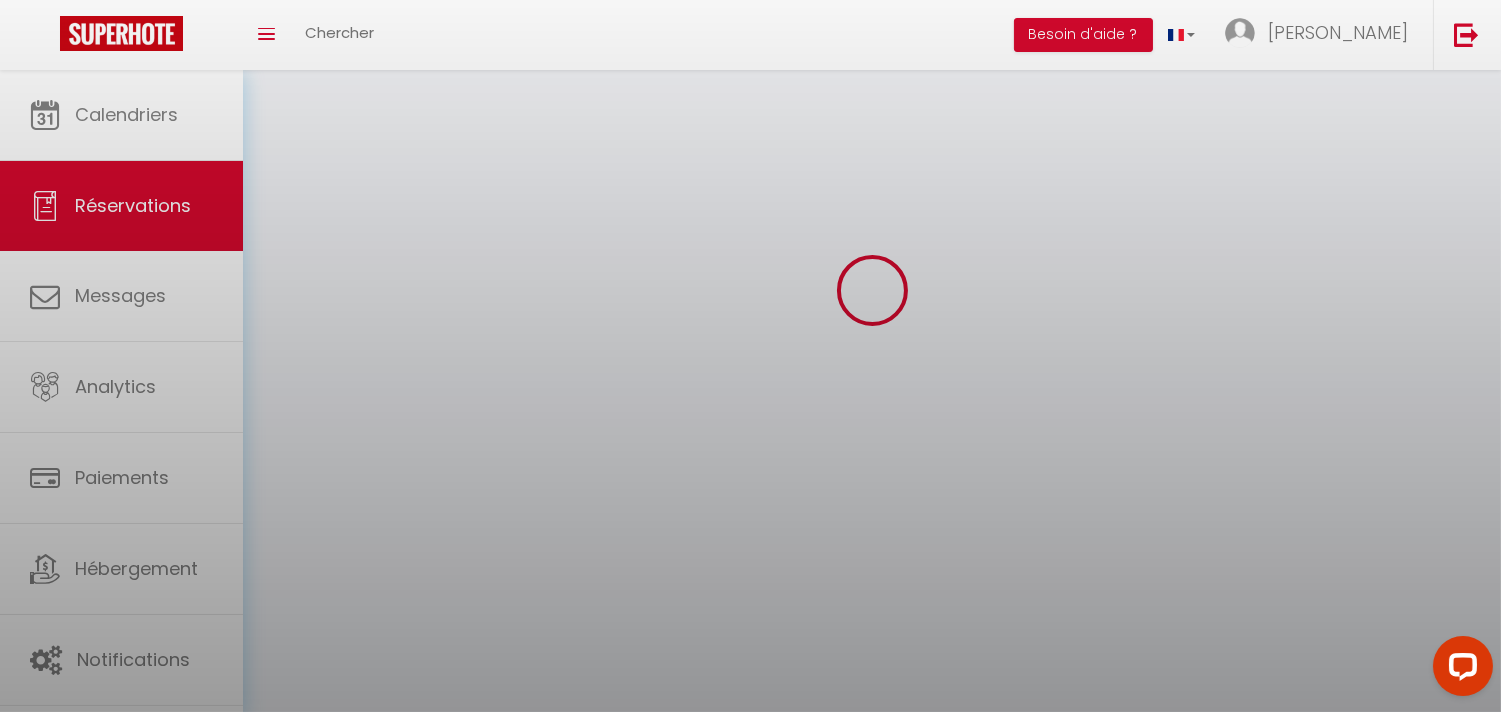 scroll, scrollTop: 0, scrollLeft: 0, axis: both 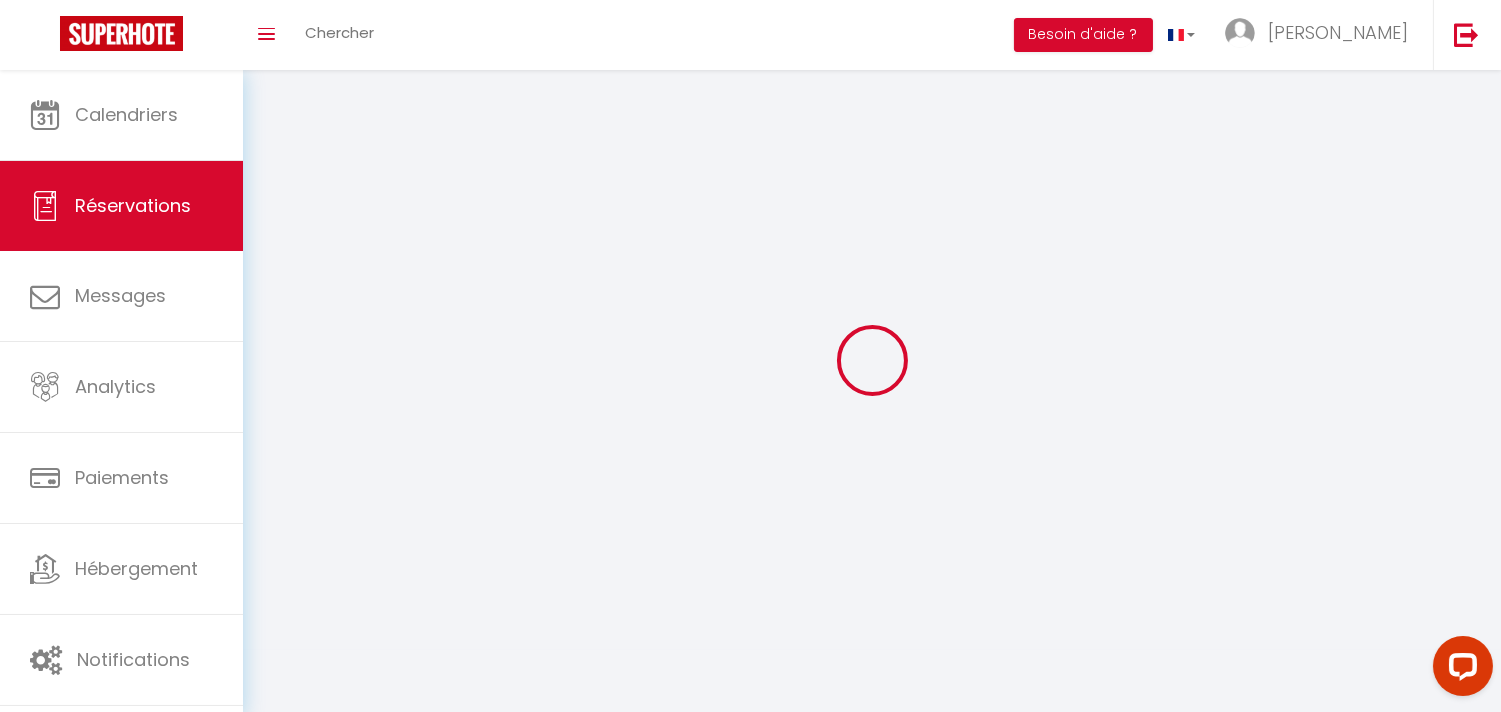 type on "Pat" 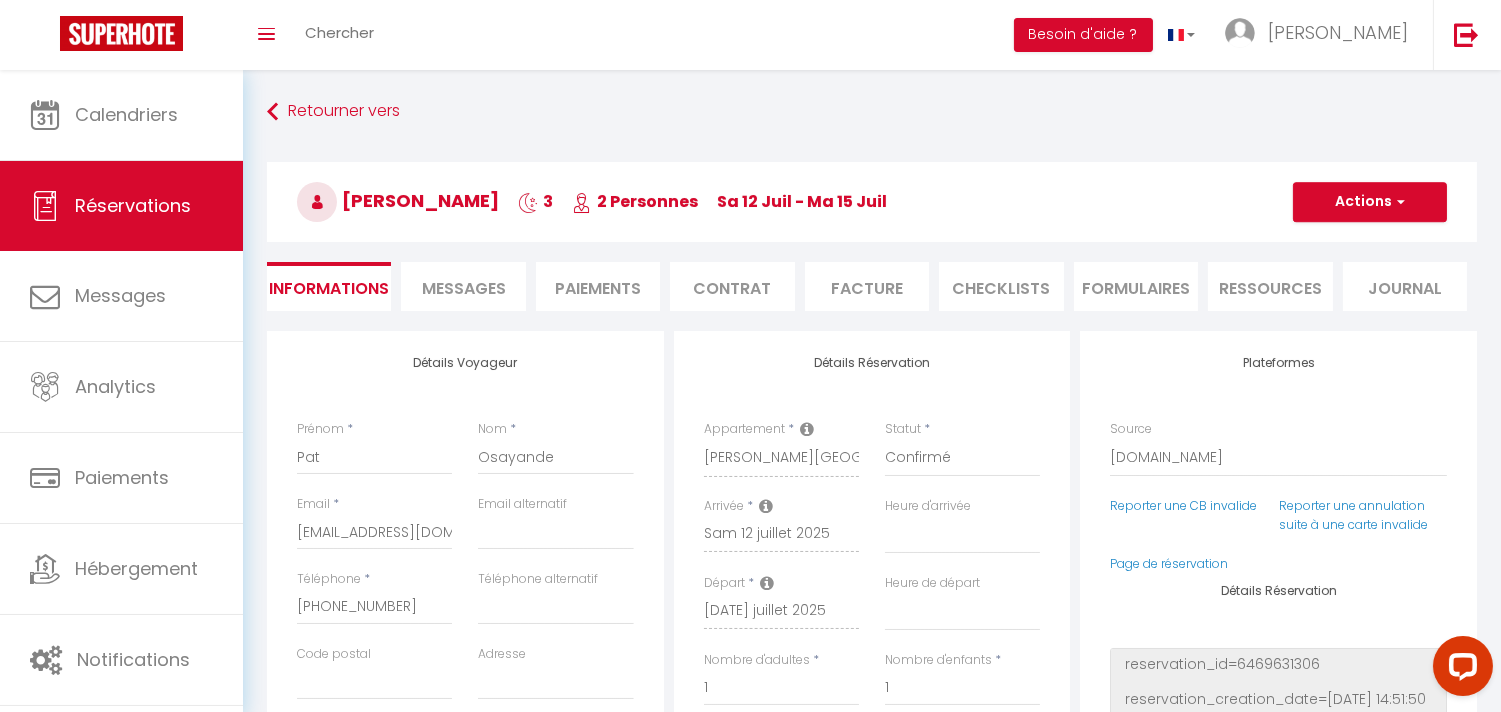 type on "30" 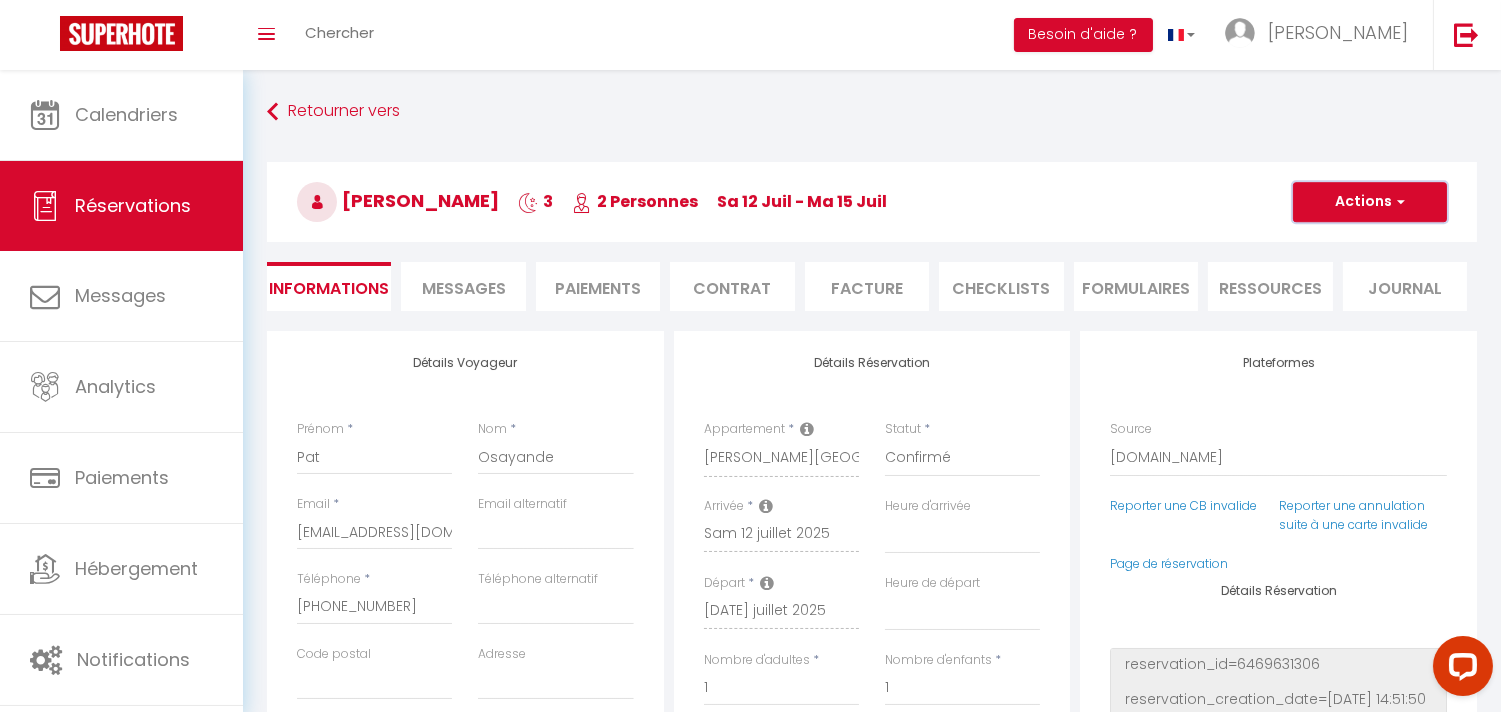 click on "Actions" at bounding box center [1370, 202] 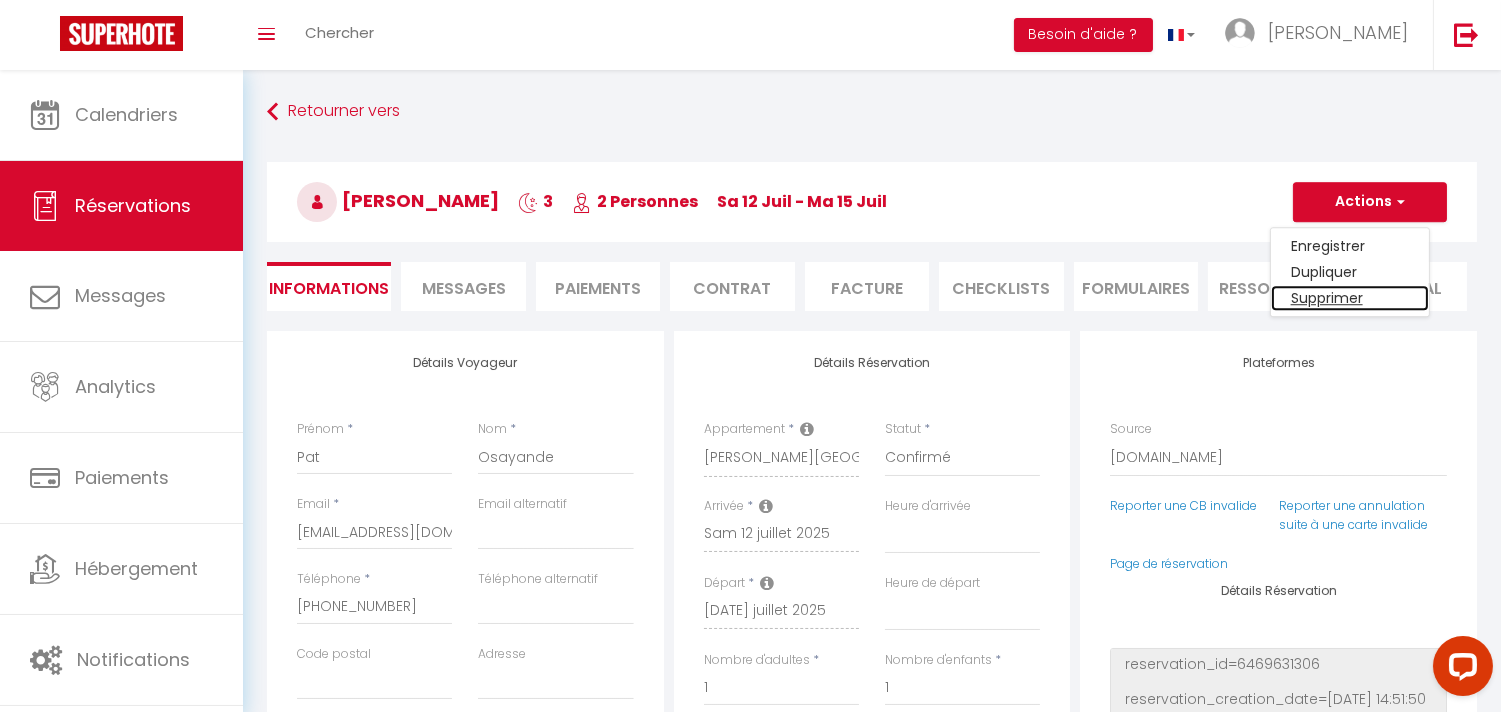 click on "Supprimer" at bounding box center [1350, 298] 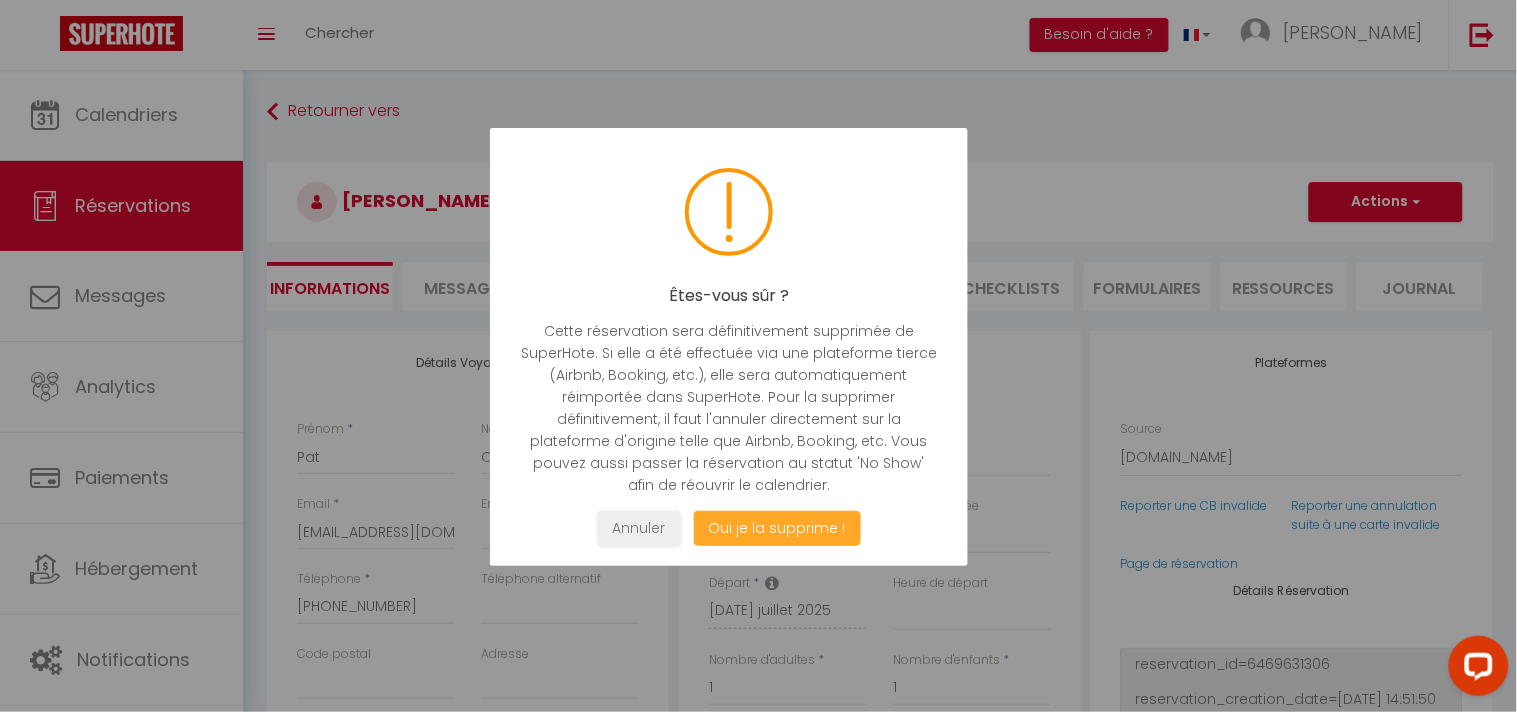 click on "Oui je la supprime !" at bounding box center (776, 528) 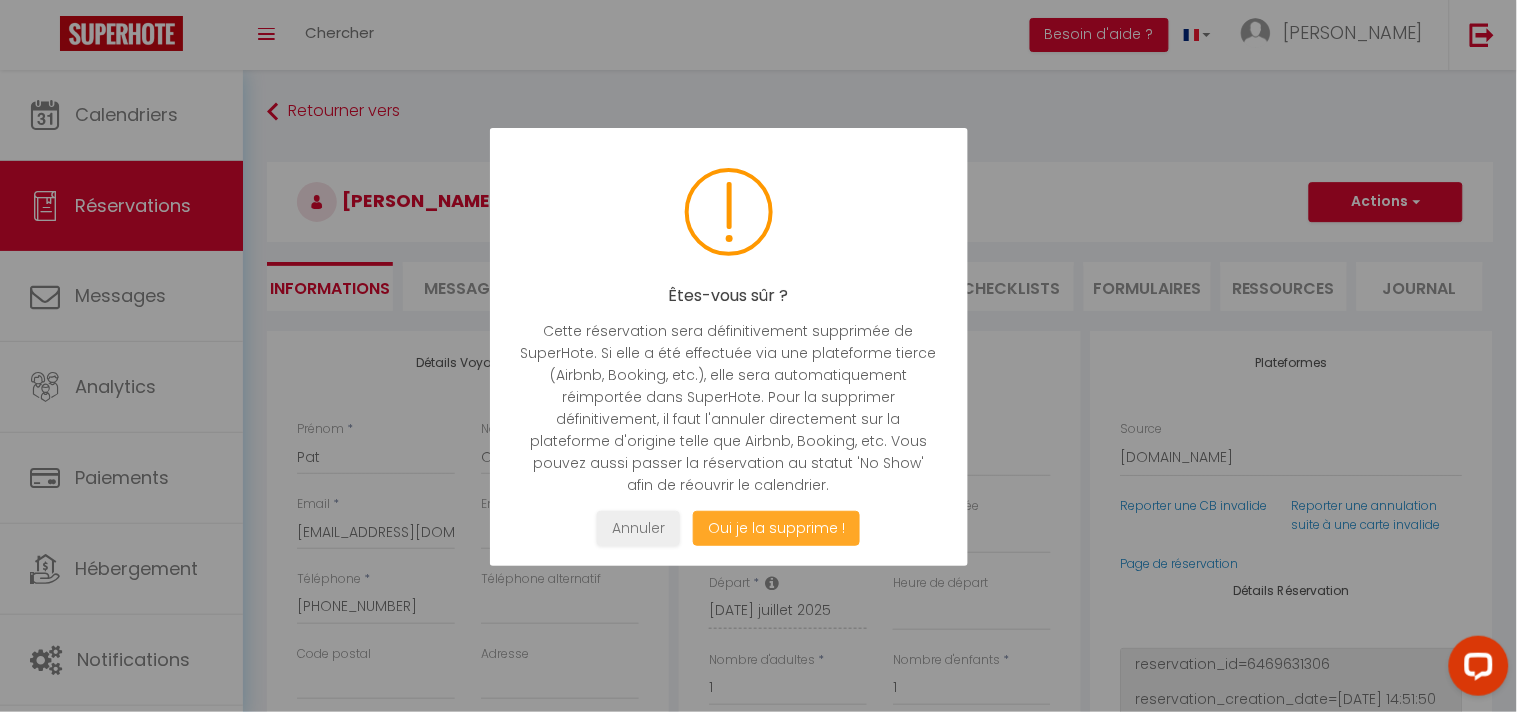 click on "Oui je la supprime !" at bounding box center [776, 528] 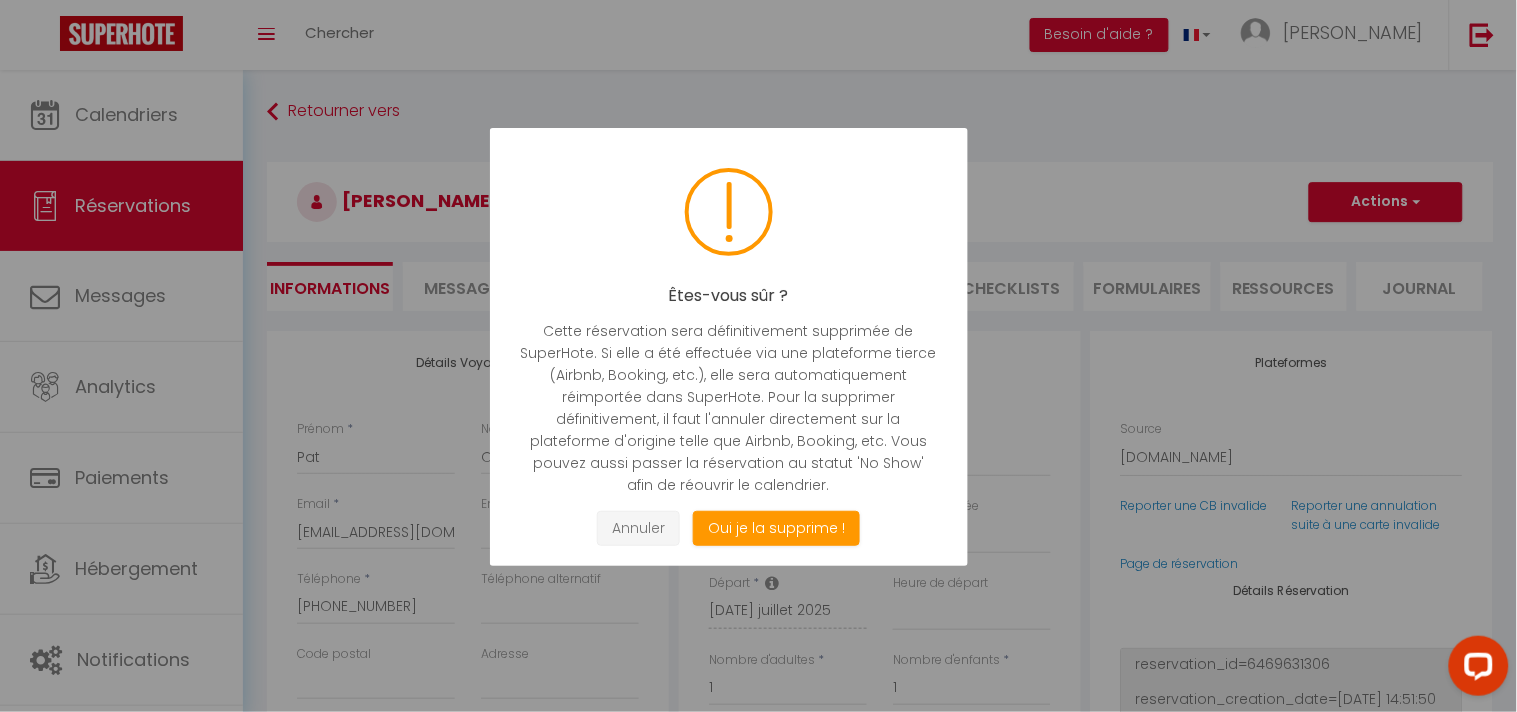 click on "Annuler" at bounding box center (638, 528) 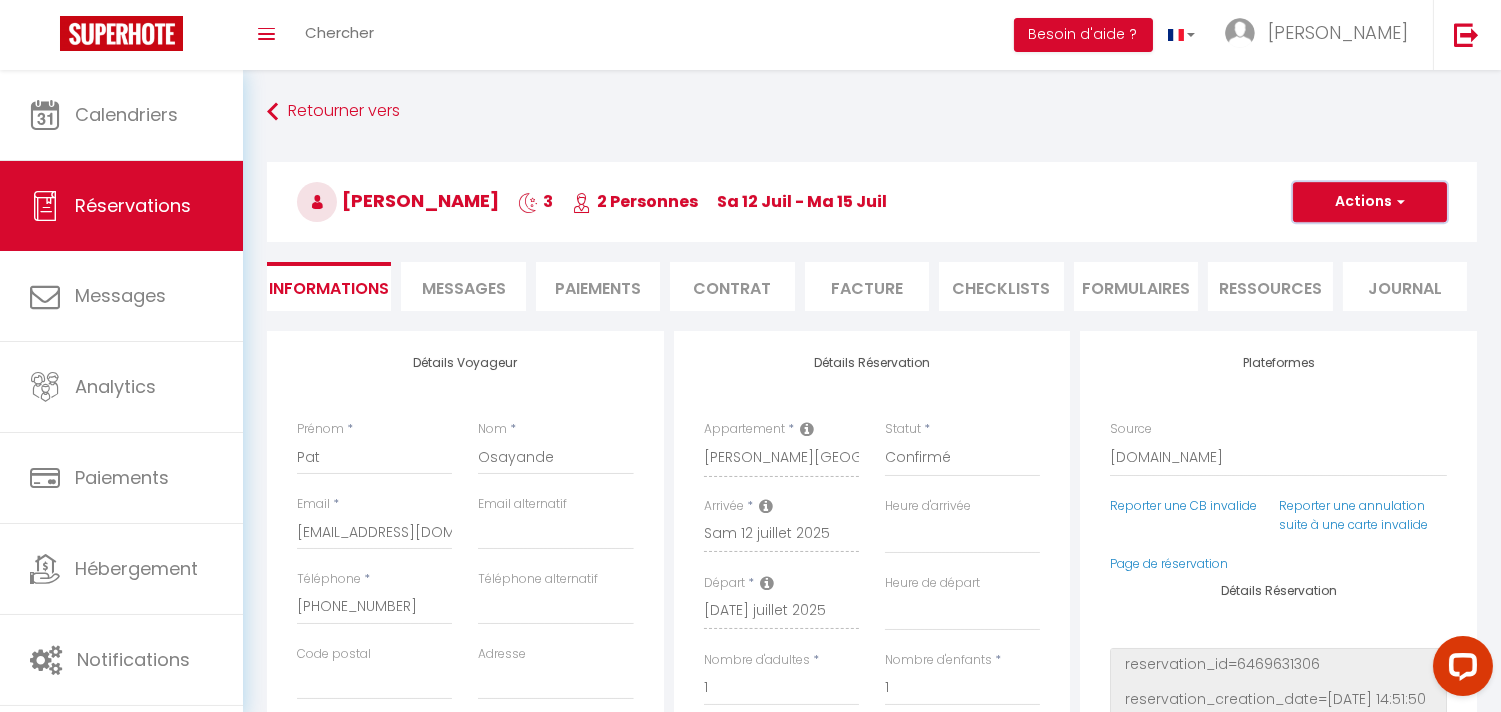 click on "Actions" at bounding box center [1370, 202] 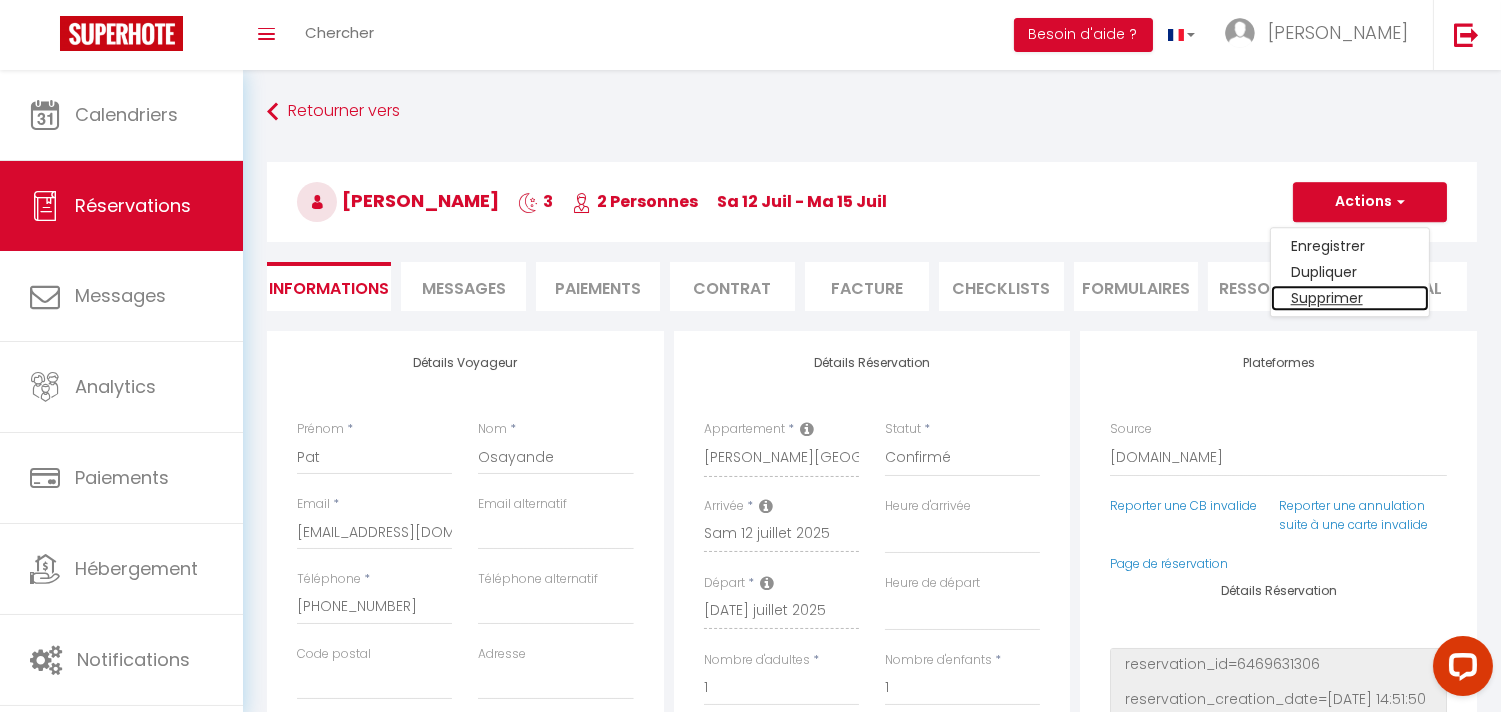 click on "Supprimer" at bounding box center (1350, 298) 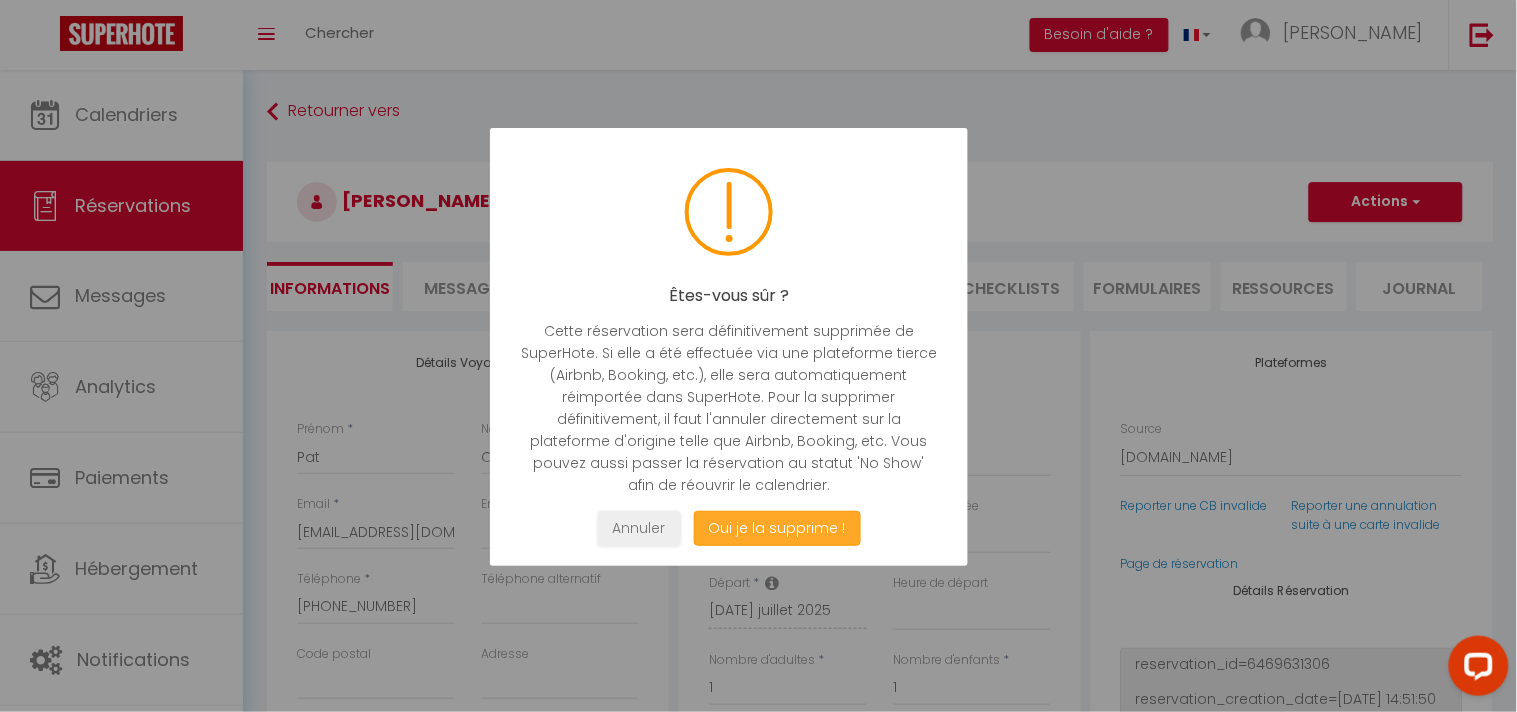 click on "Oui je la supprime !" at bounding box center (776, 528) 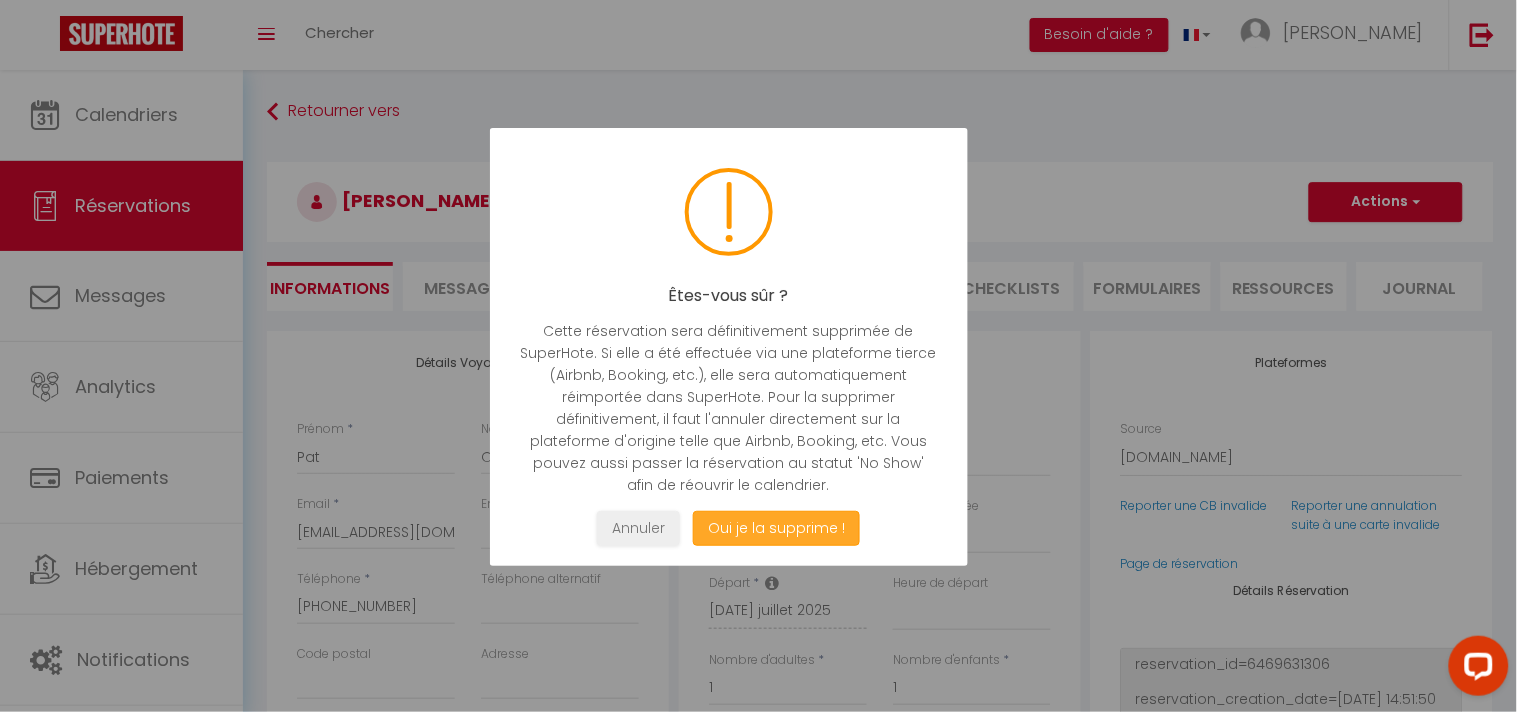 click on "Oui je la supprime !" at bounding box center [776, 528] 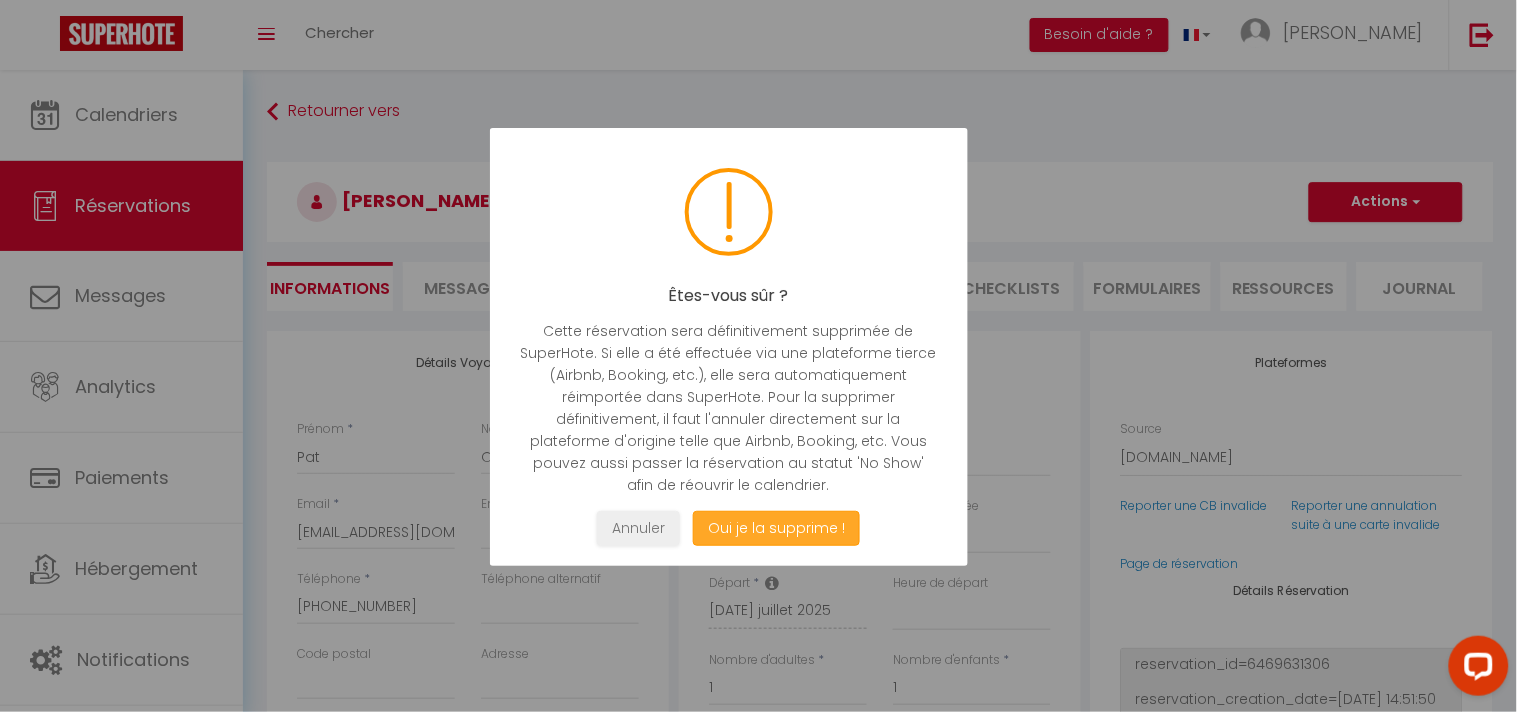 click on "Oui je la supprime !" at bounding box center [776, 528] 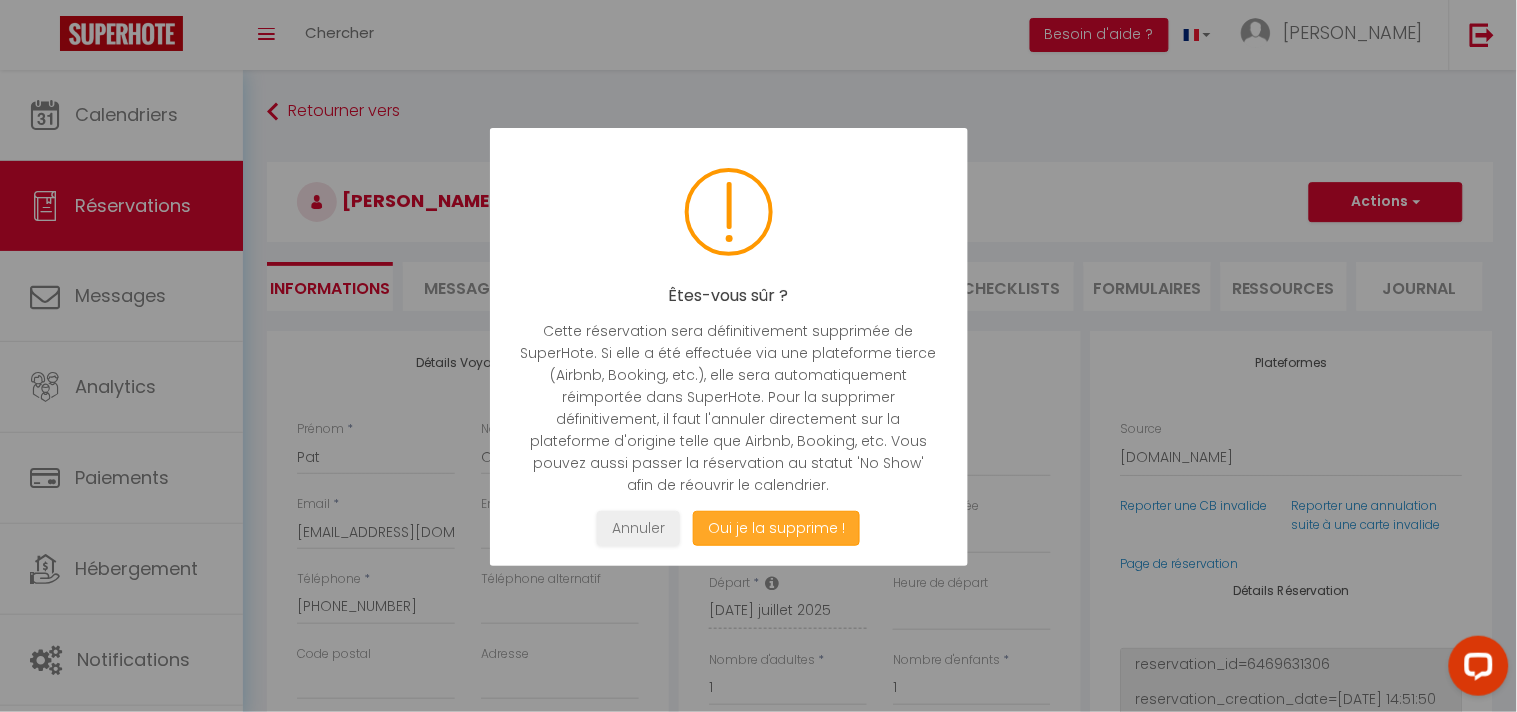 drag, startPoint x: 810, startPoint y: 521, endPoint x: 653, endPoint y: 494, distance: 159.30473 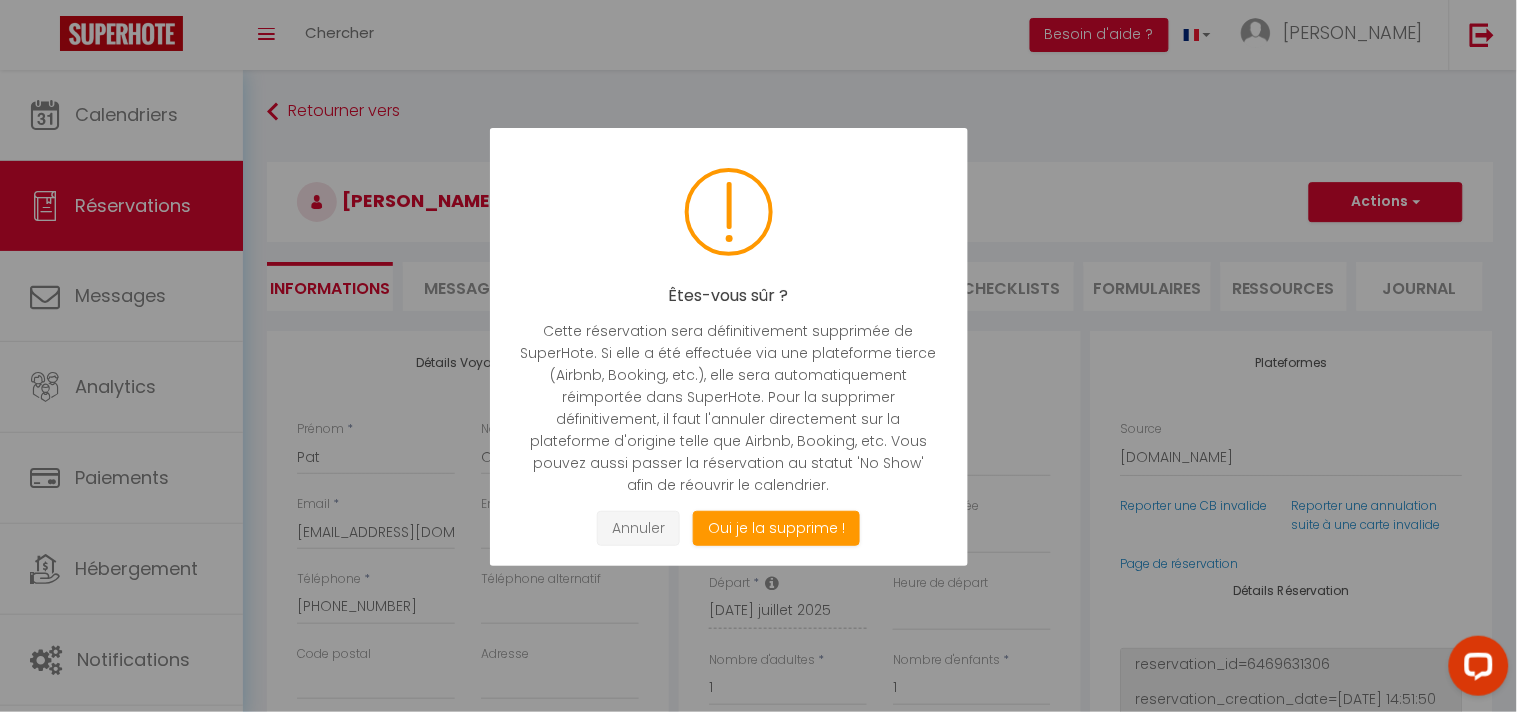 click on "Annuler" at bounding box center (638, 528) 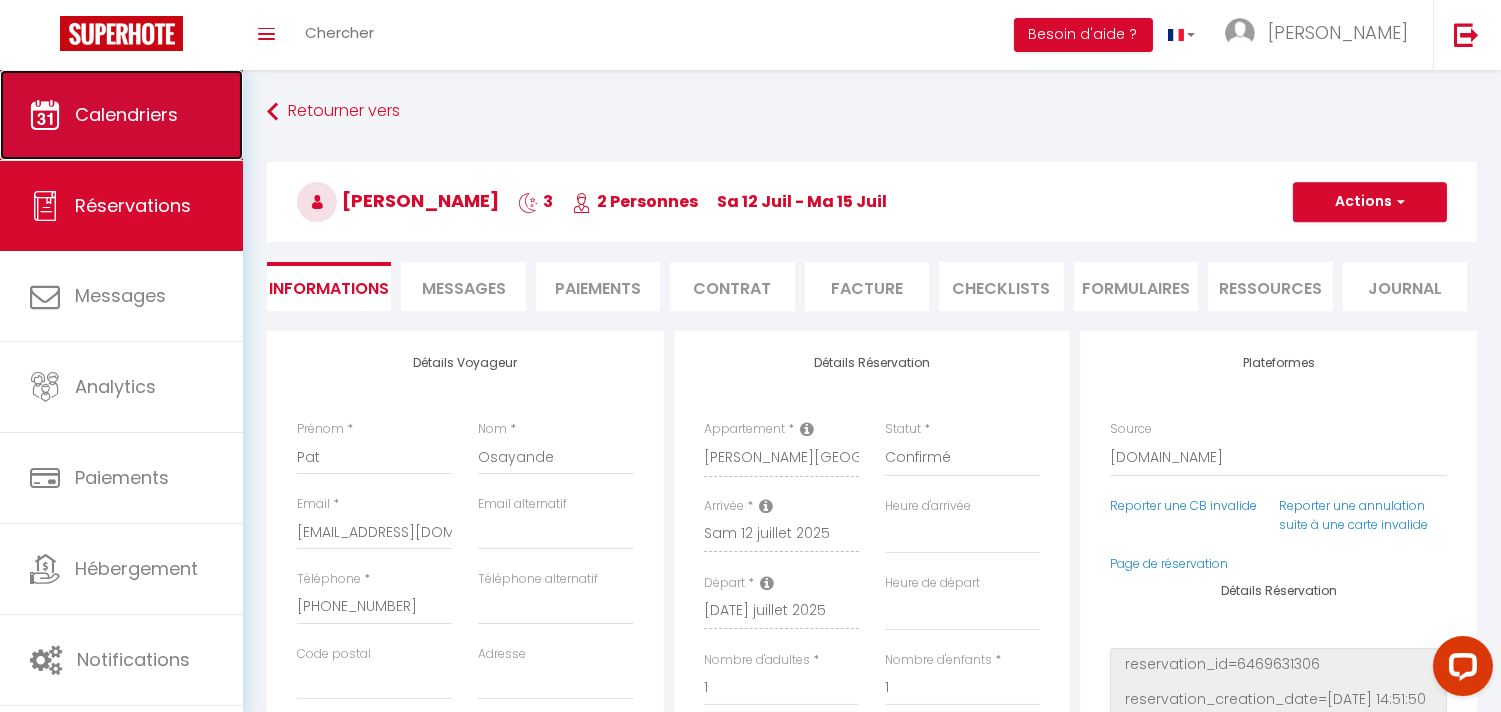 click on "Calendriers" at bounding box center [126, 114] 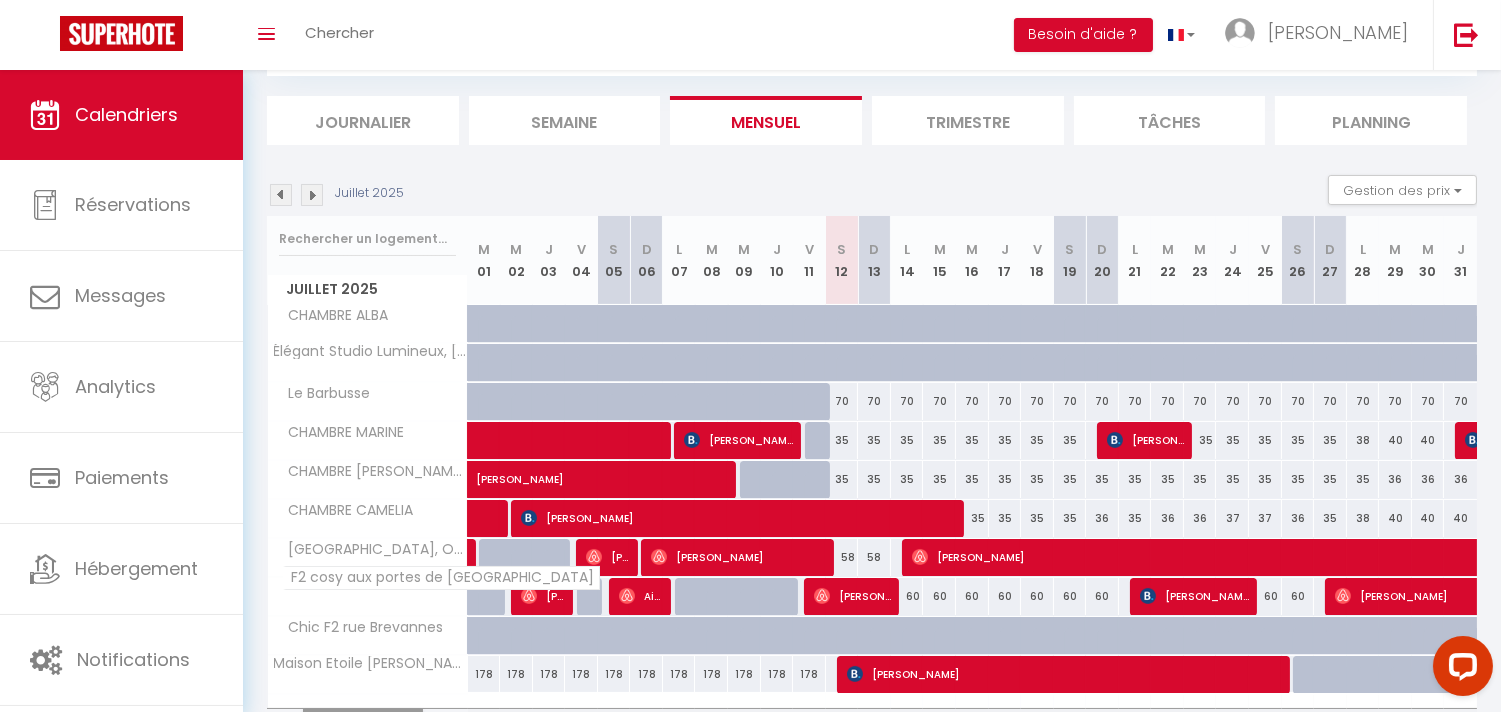 scroll, scrollTop: 222, scrollLeft: 0, axis: vertical 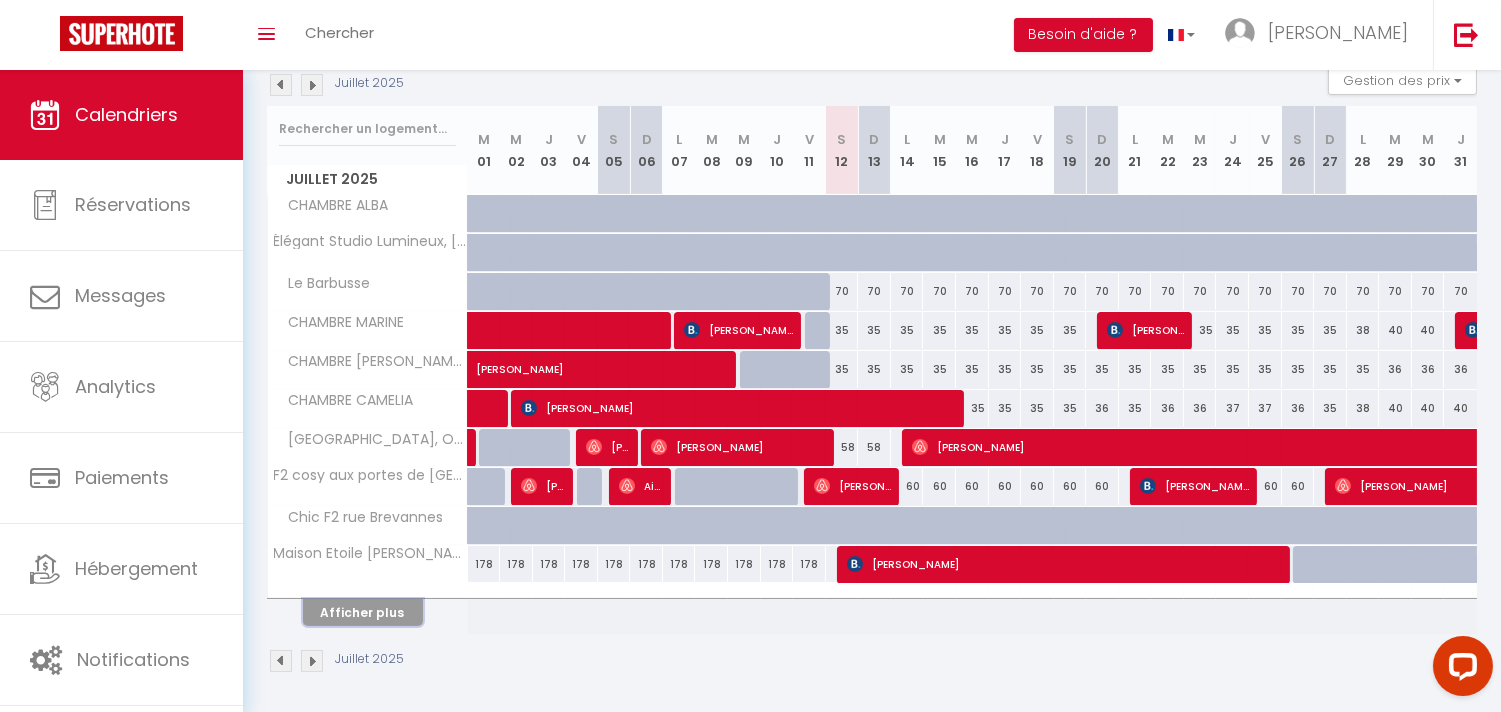 click on "Afficher plus" at bounding box center (363, 612) 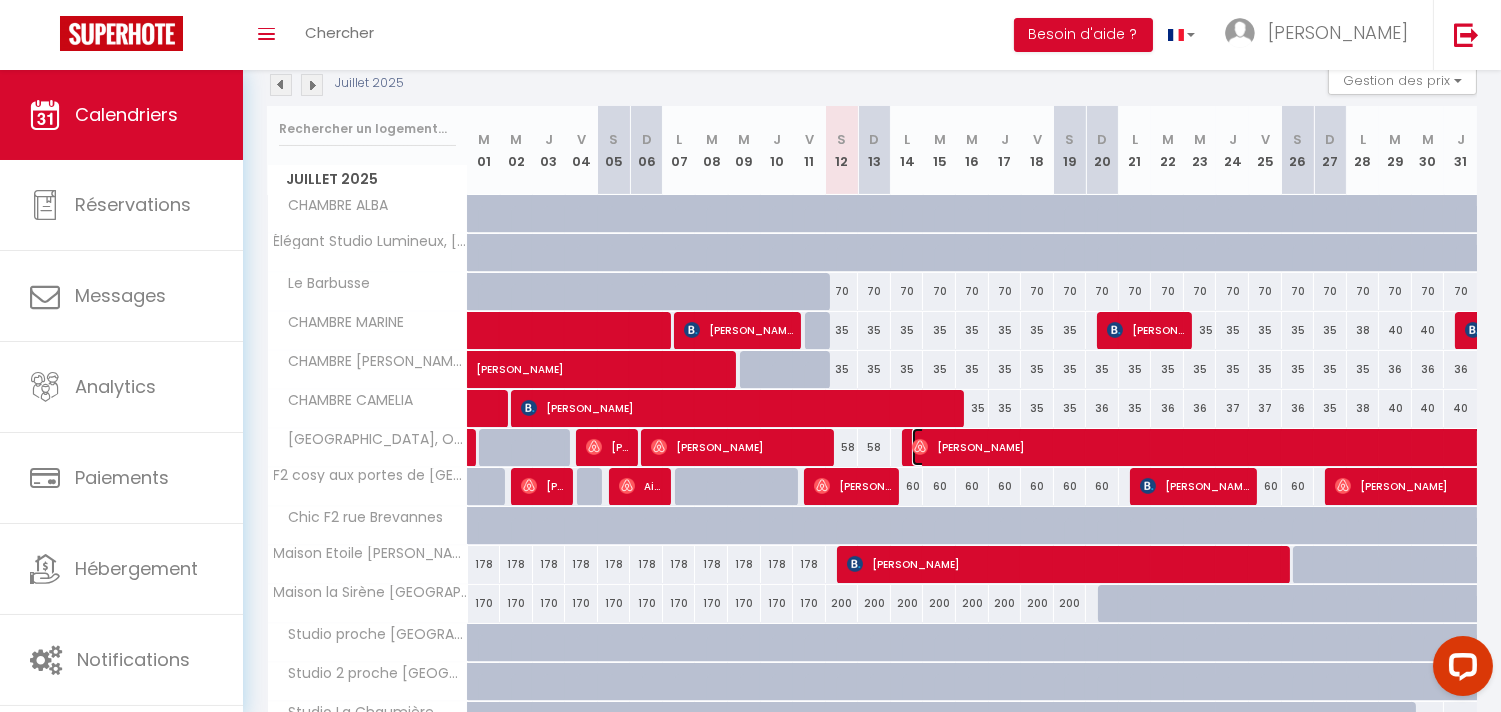 click on "Luce Garcia" at bounding box center [1326, 447] 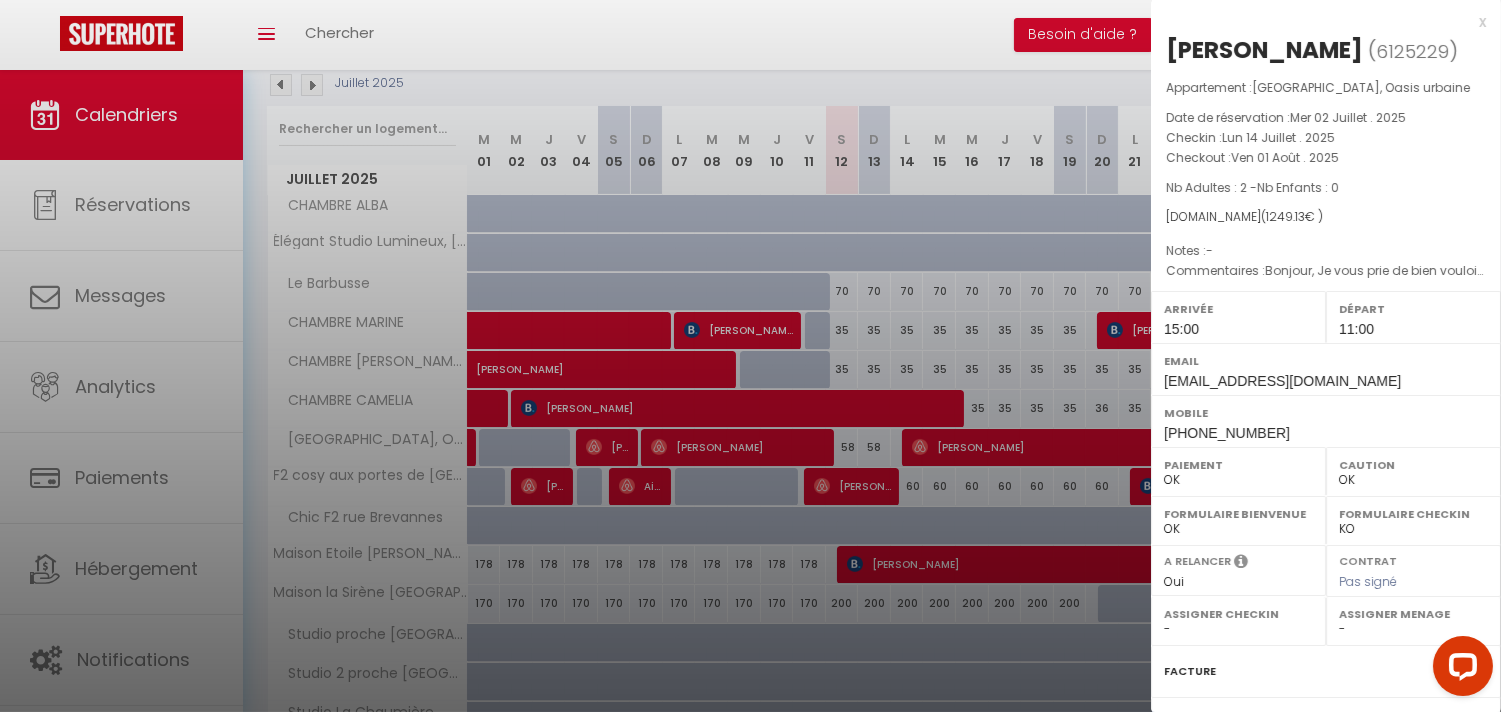 click at bounding box center [750, 356] 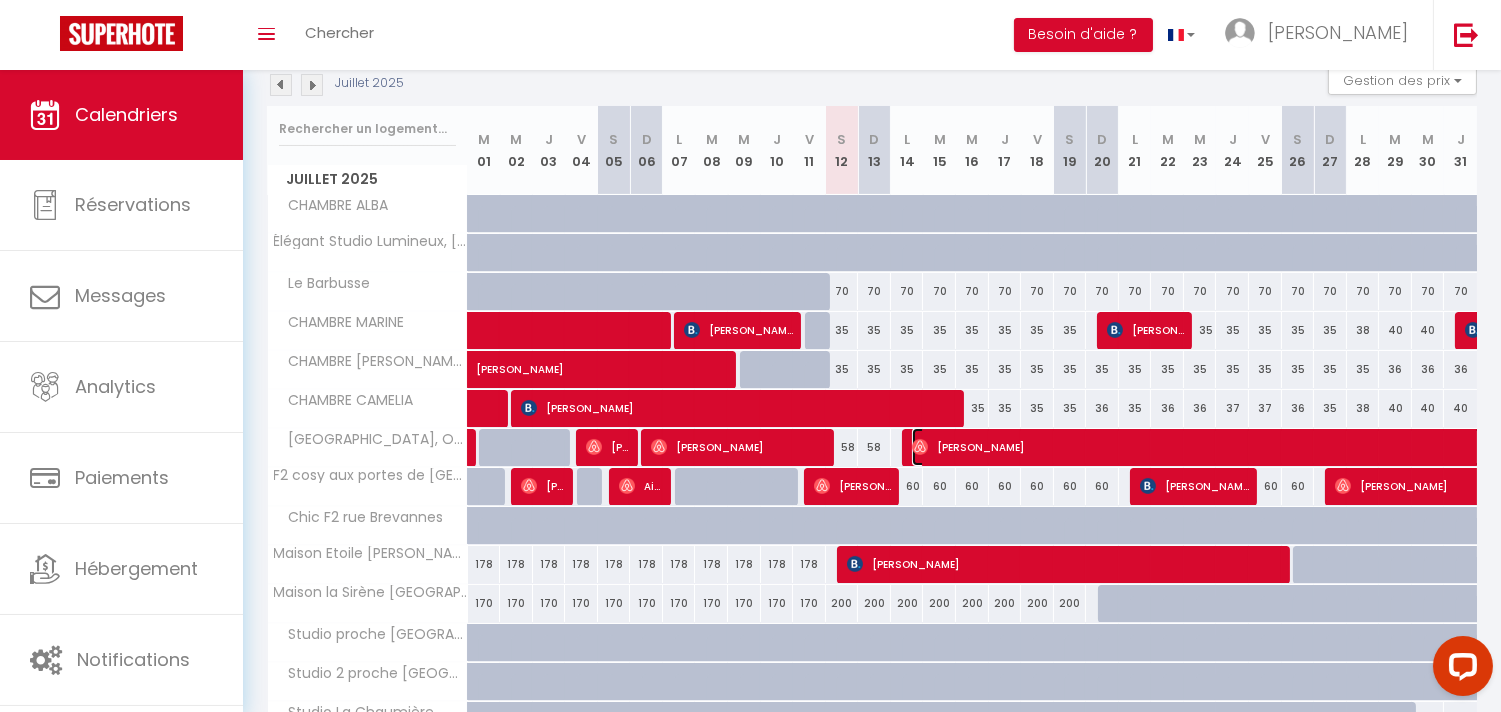 click on "Luce Garcia" at bounding box center (1326, 447) 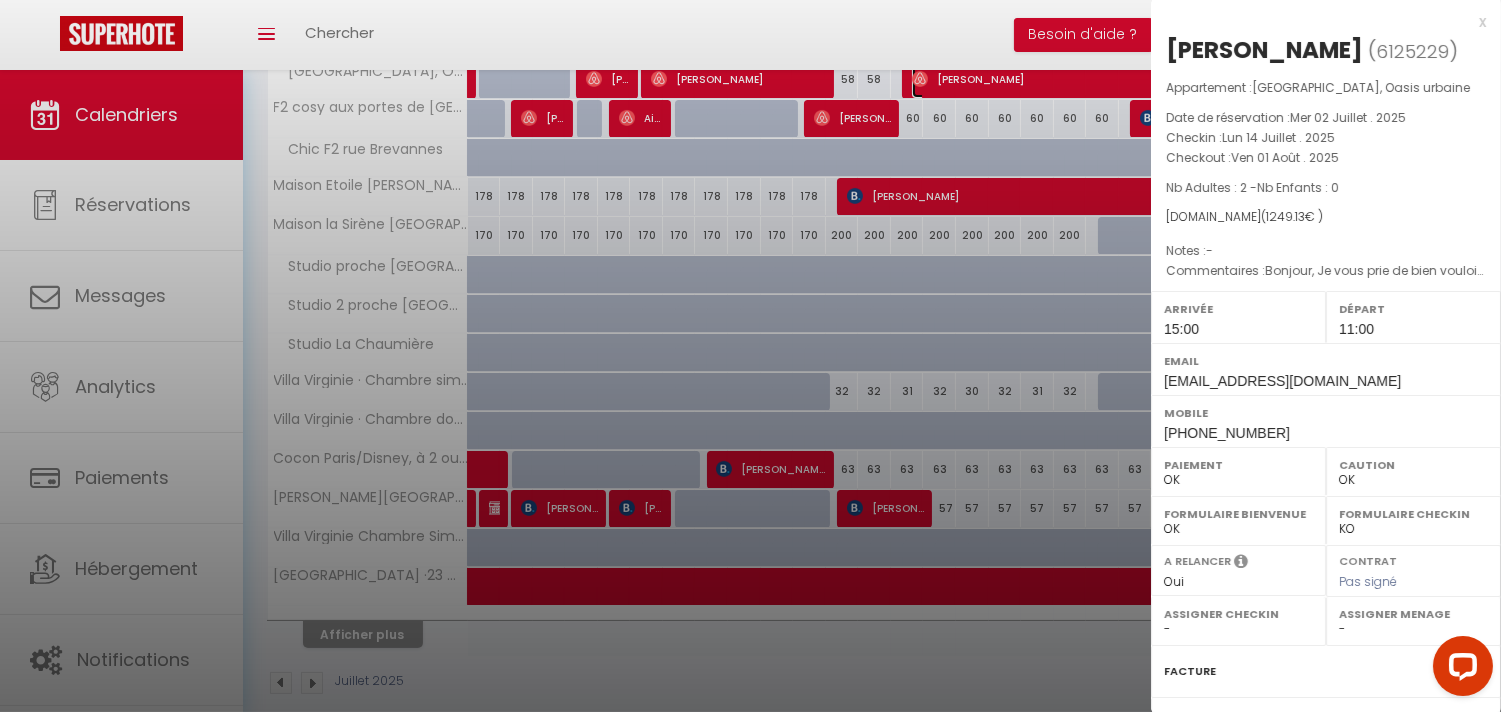 scroll, scrollTop: 618, scrollLeft: 0, axis: vertical 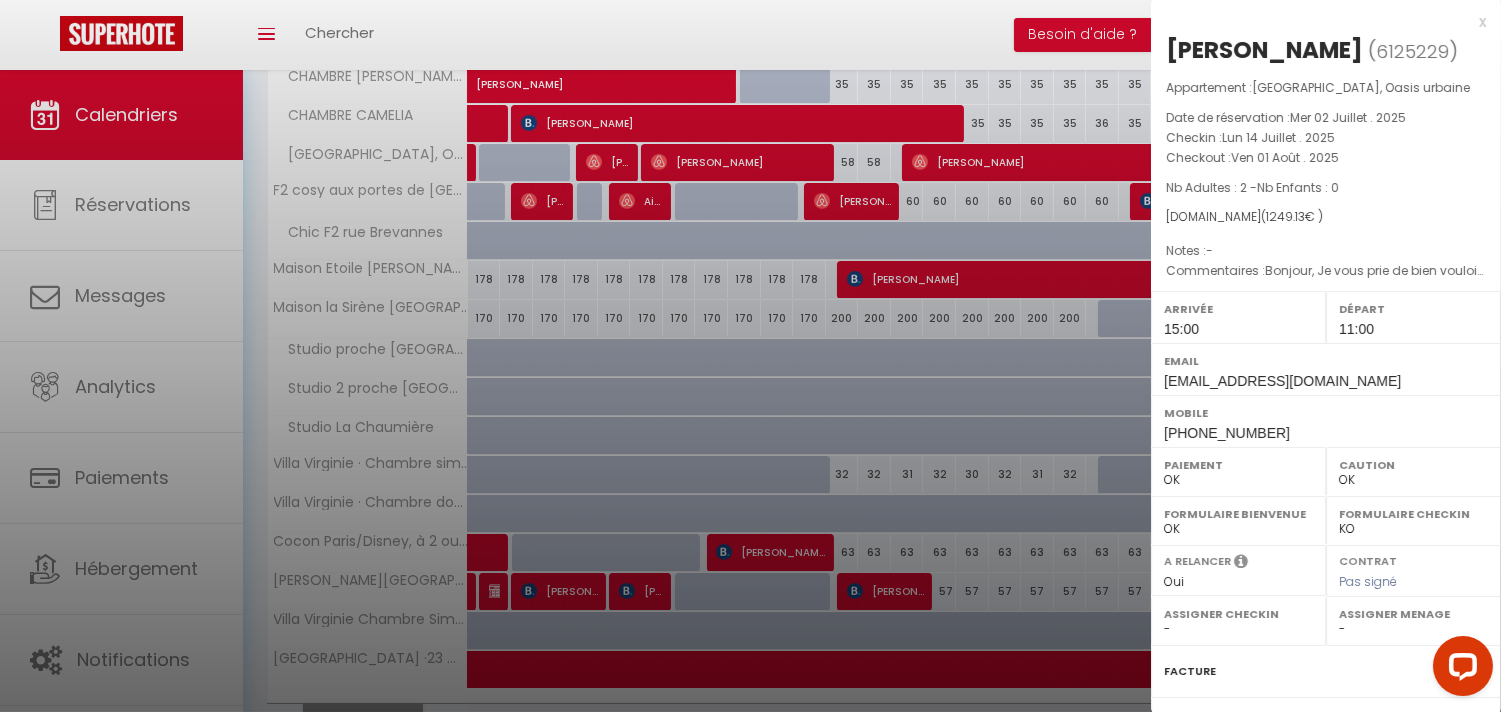 click at bounding box center (750, 356) 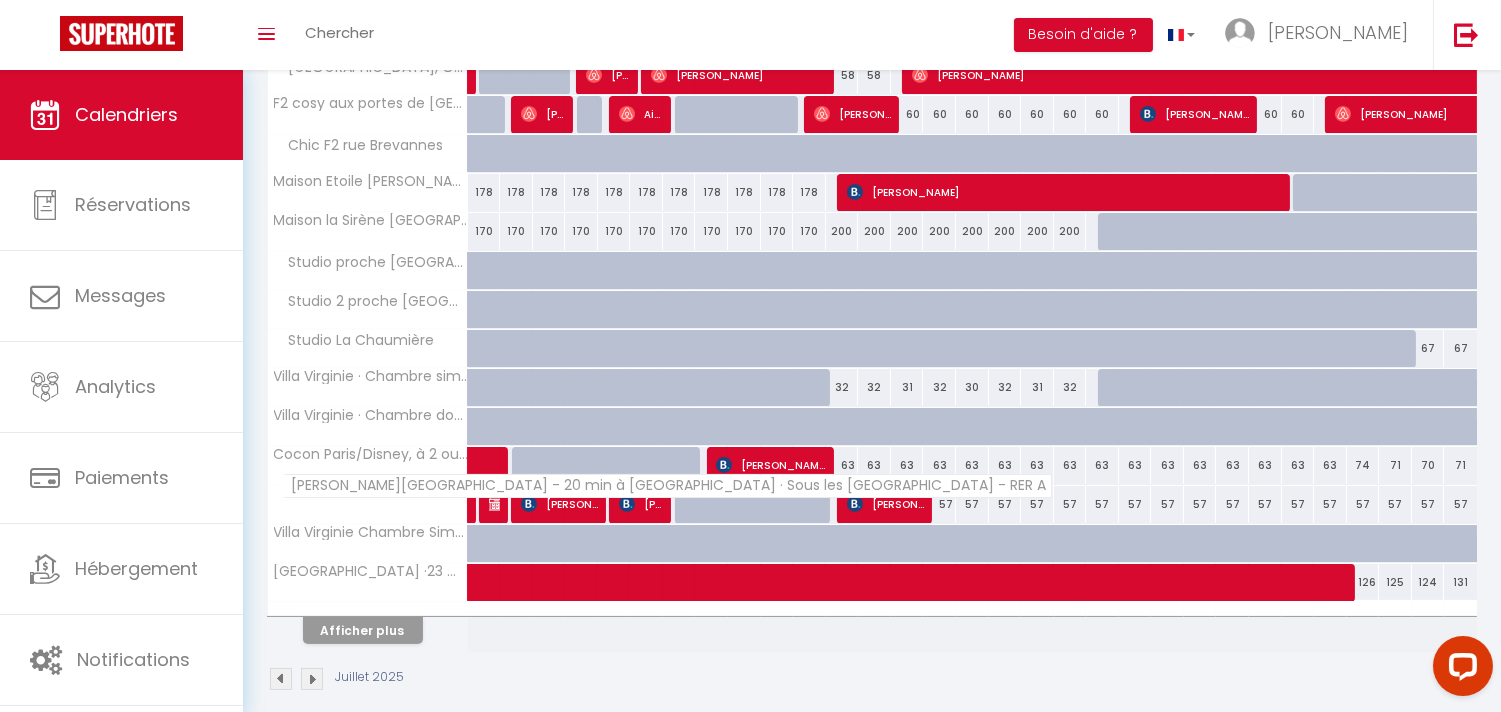 scroll, scrollTop: 618, scrollLeft: 0, axis: vertical 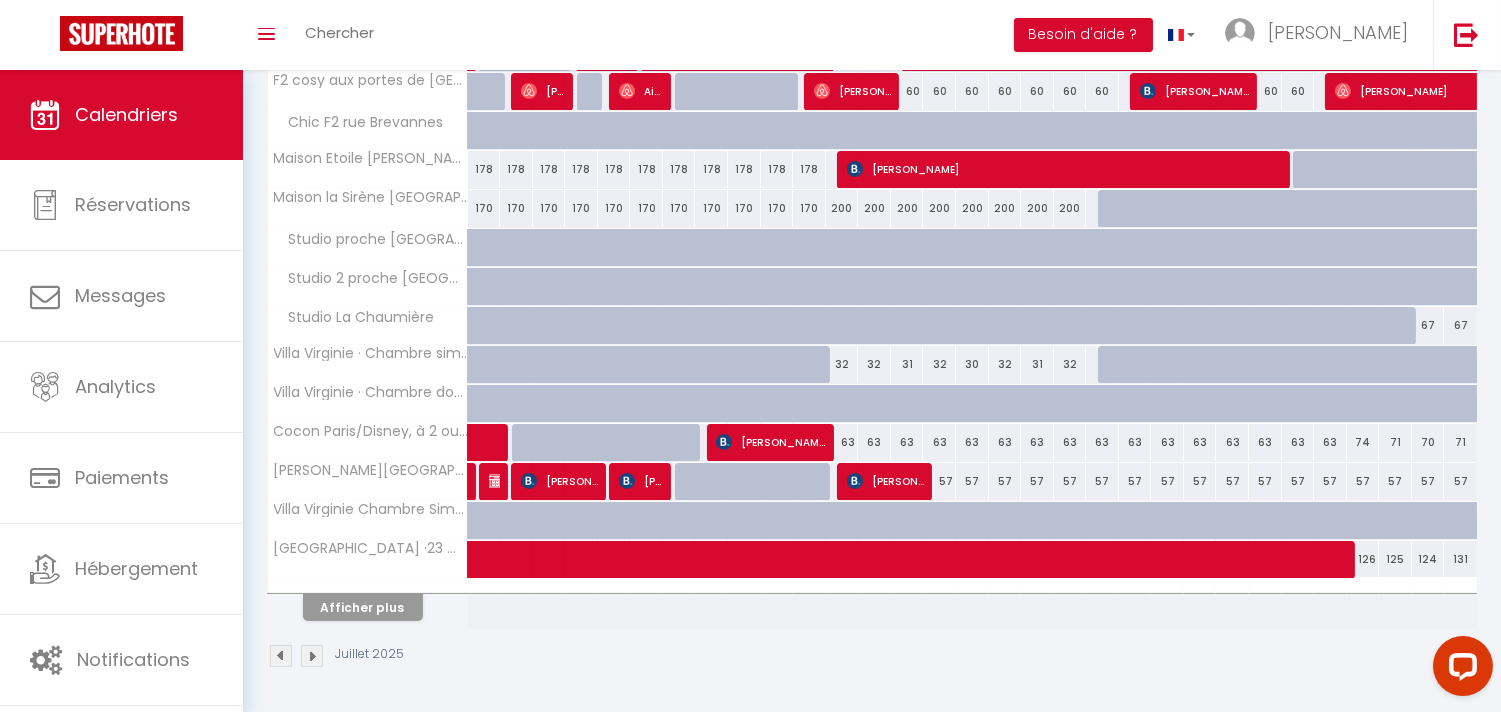 click at bounding box center (281, 656) 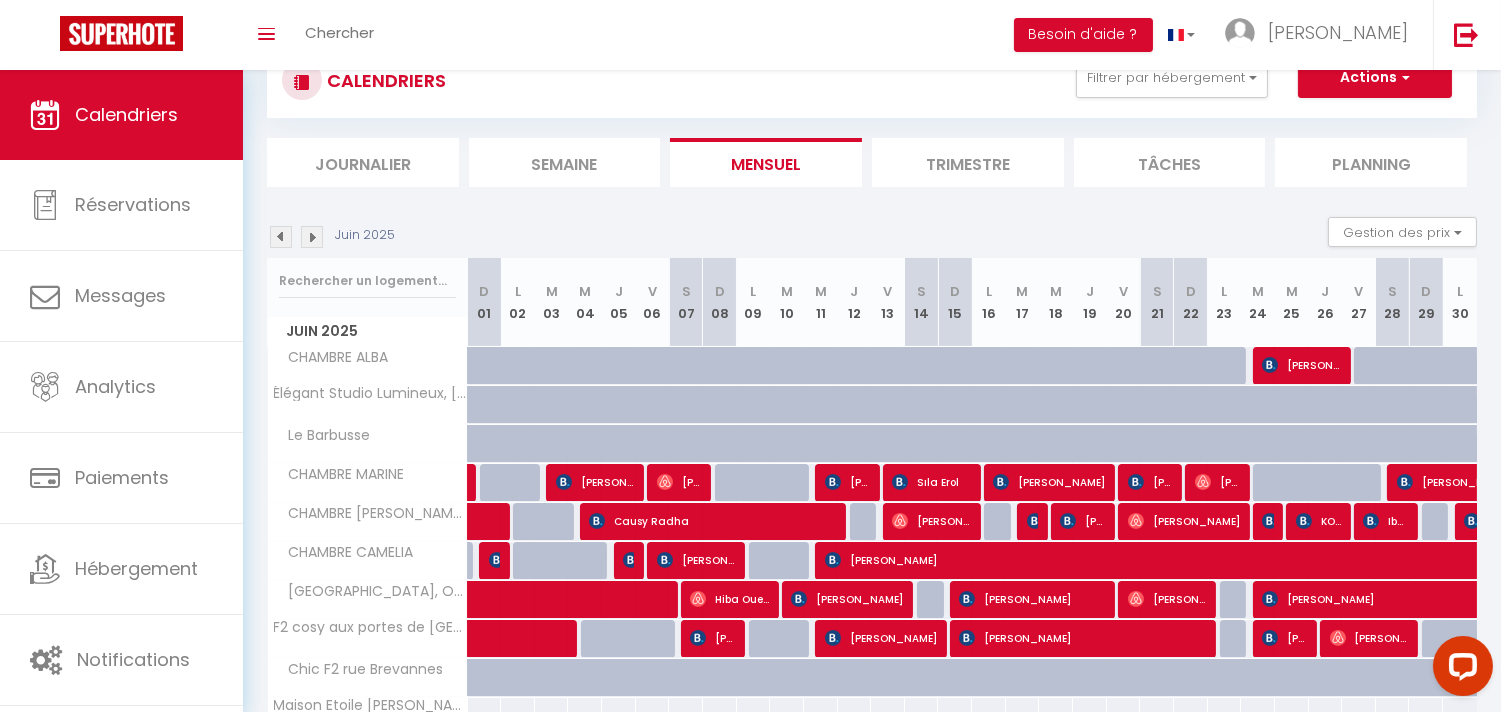 scroll, scrollTop: 227, scrollLeft: 0, axis: vertical 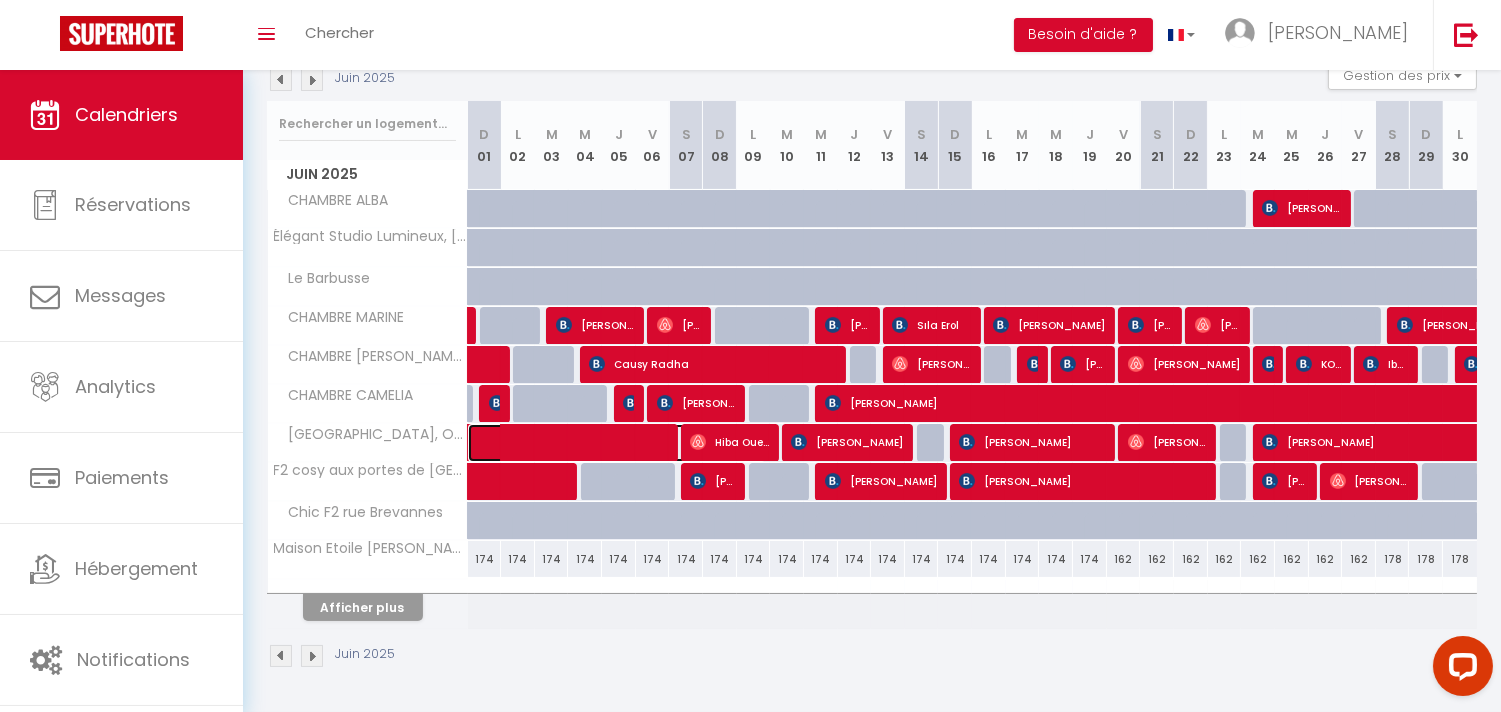 click at bounding box center (627, 443) 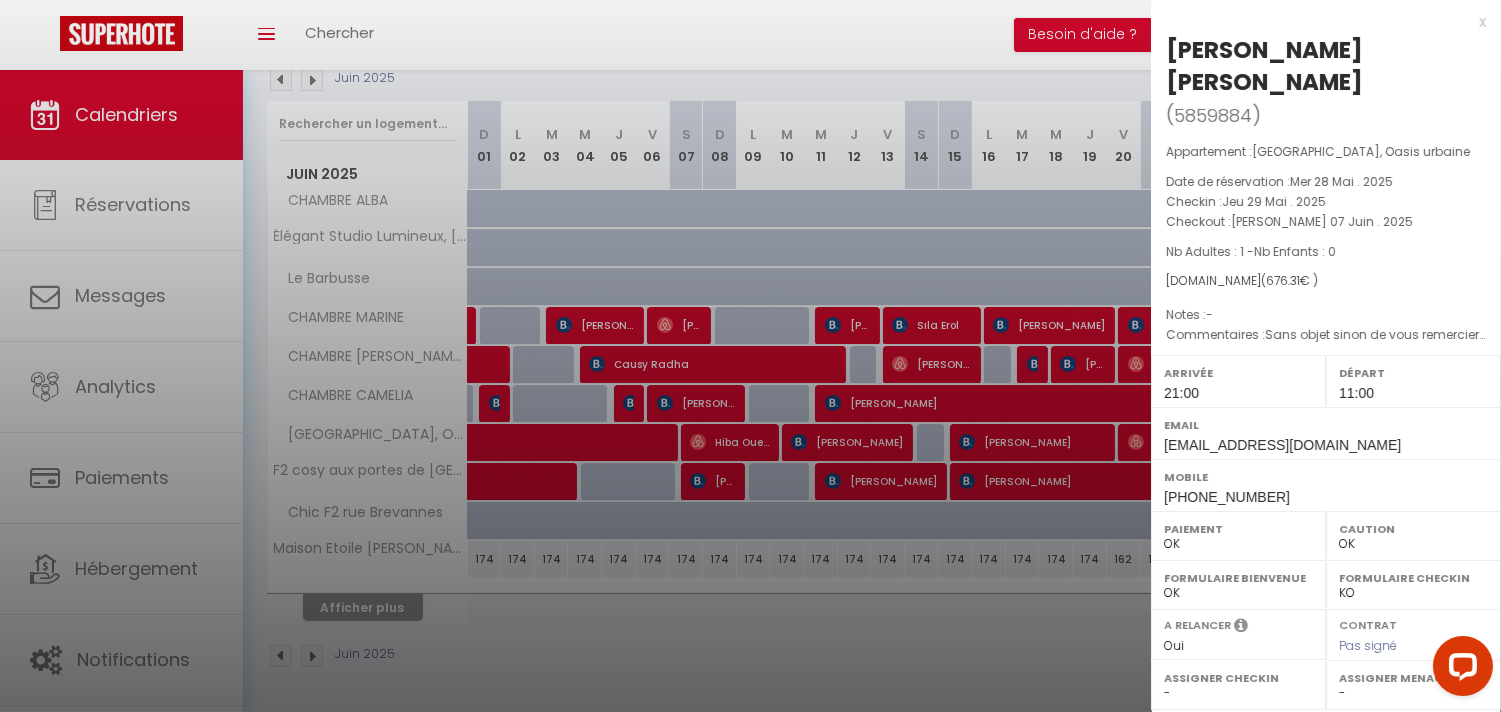 click at bounding box center (750, 356) 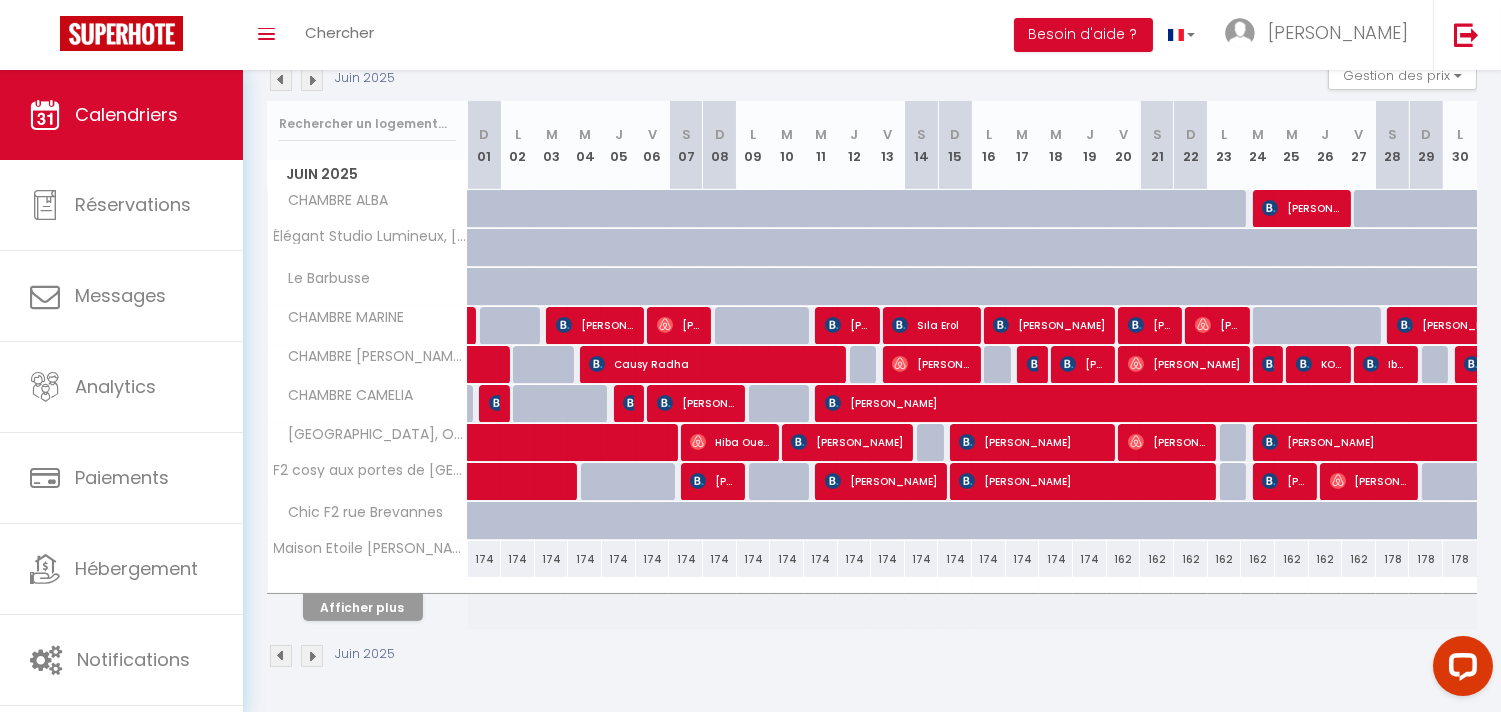 click at bounding box center [312, 656] 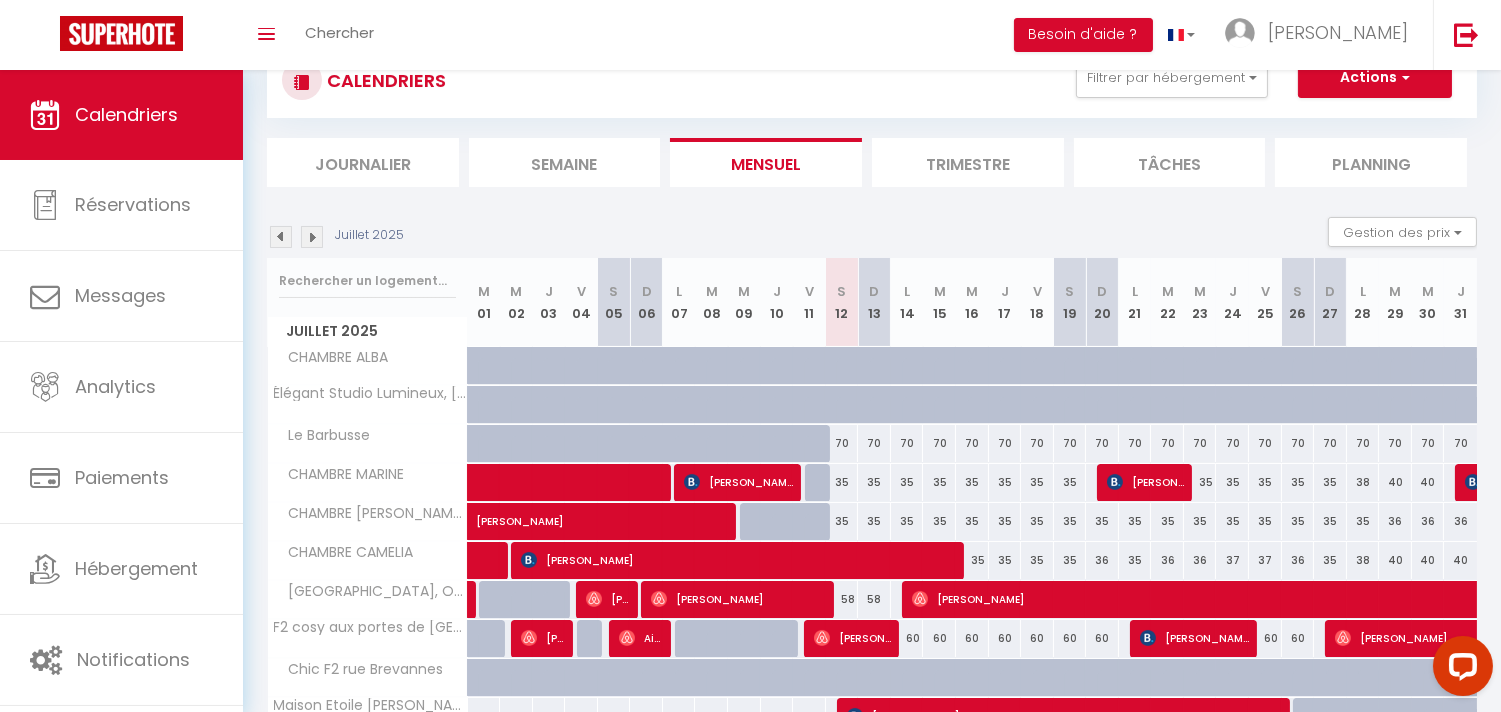 scroll, scrollTop: 227, scrollLeft: 0, axis: vertical 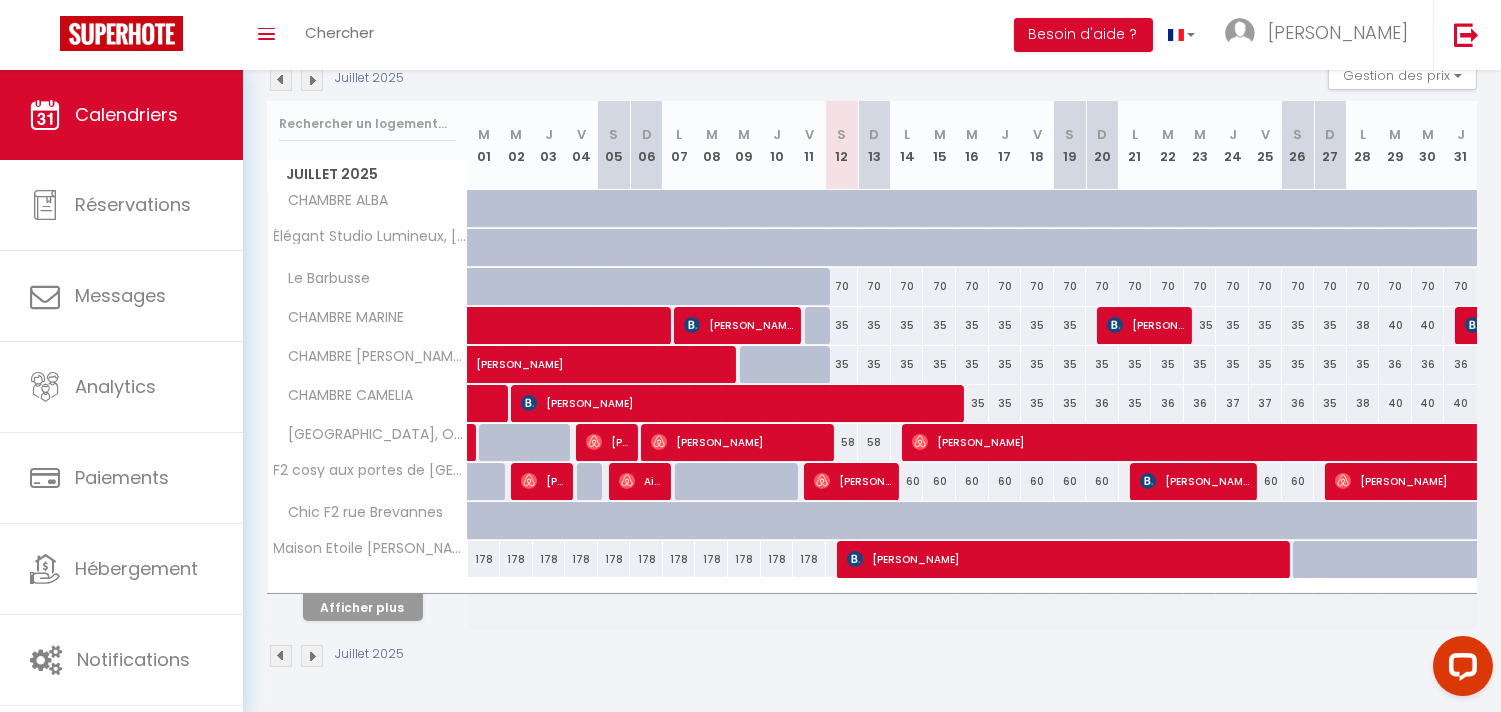 click at bounding box center [312, 656] 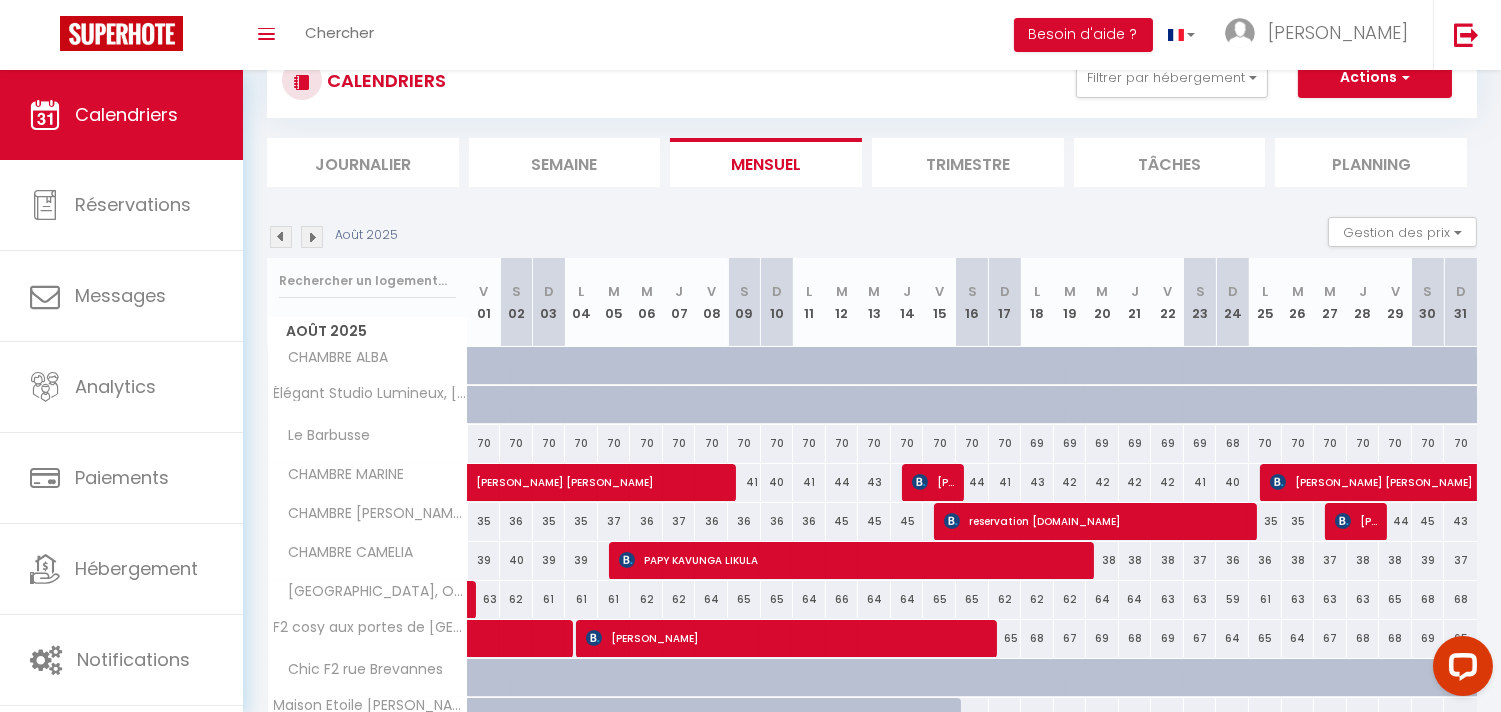 scroll, scrollTop: 227, scrollLeft: 0, axis: vertical 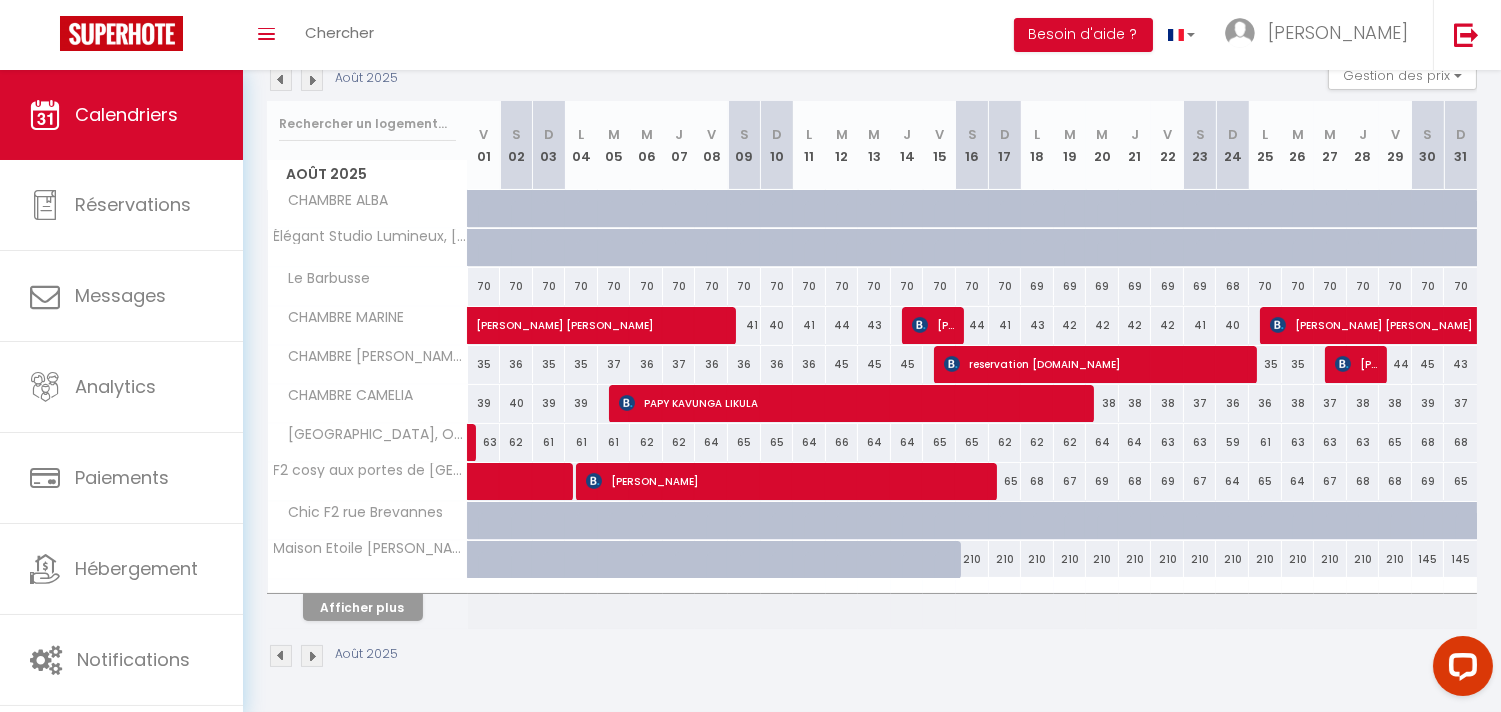click at bounding box center (281, 656) 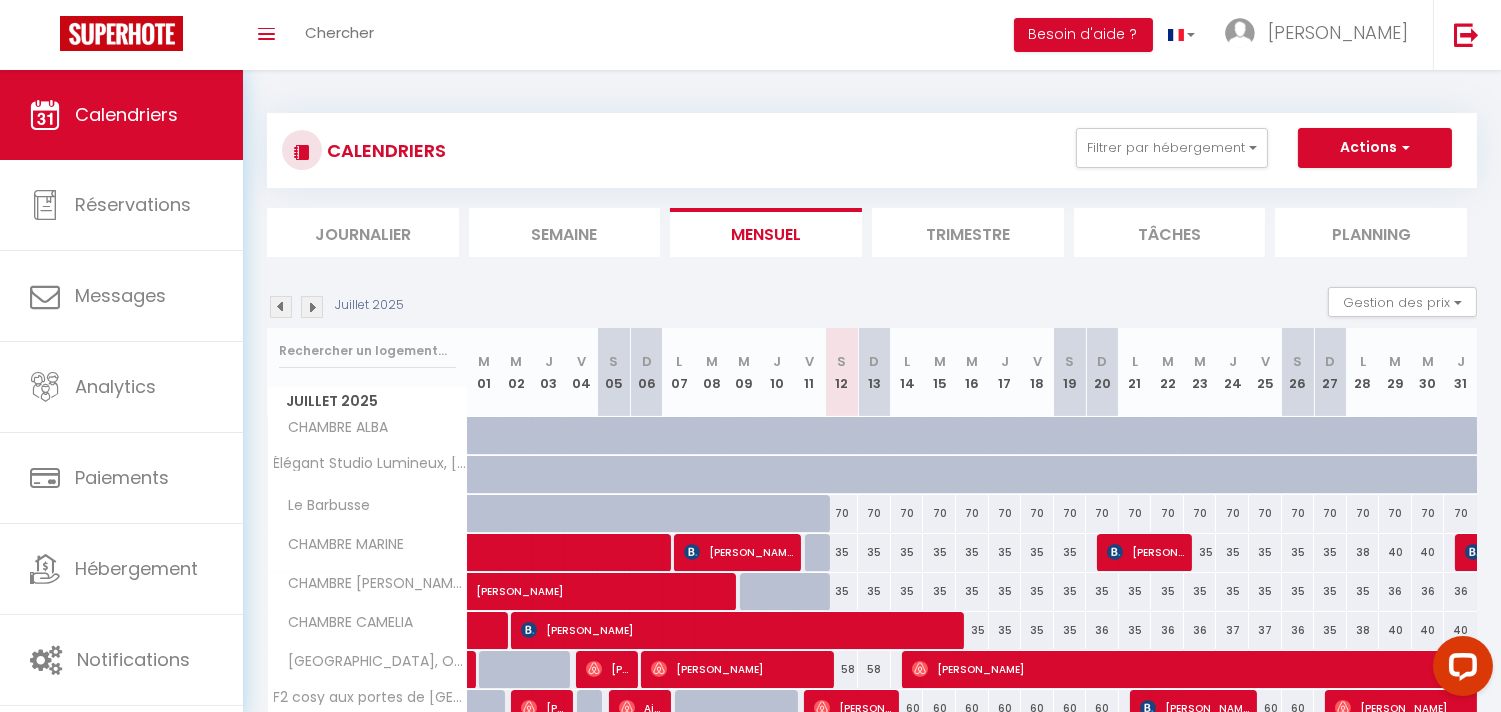 scroll, scrollTop: 227, scrollLeft: 0, axis: vertical 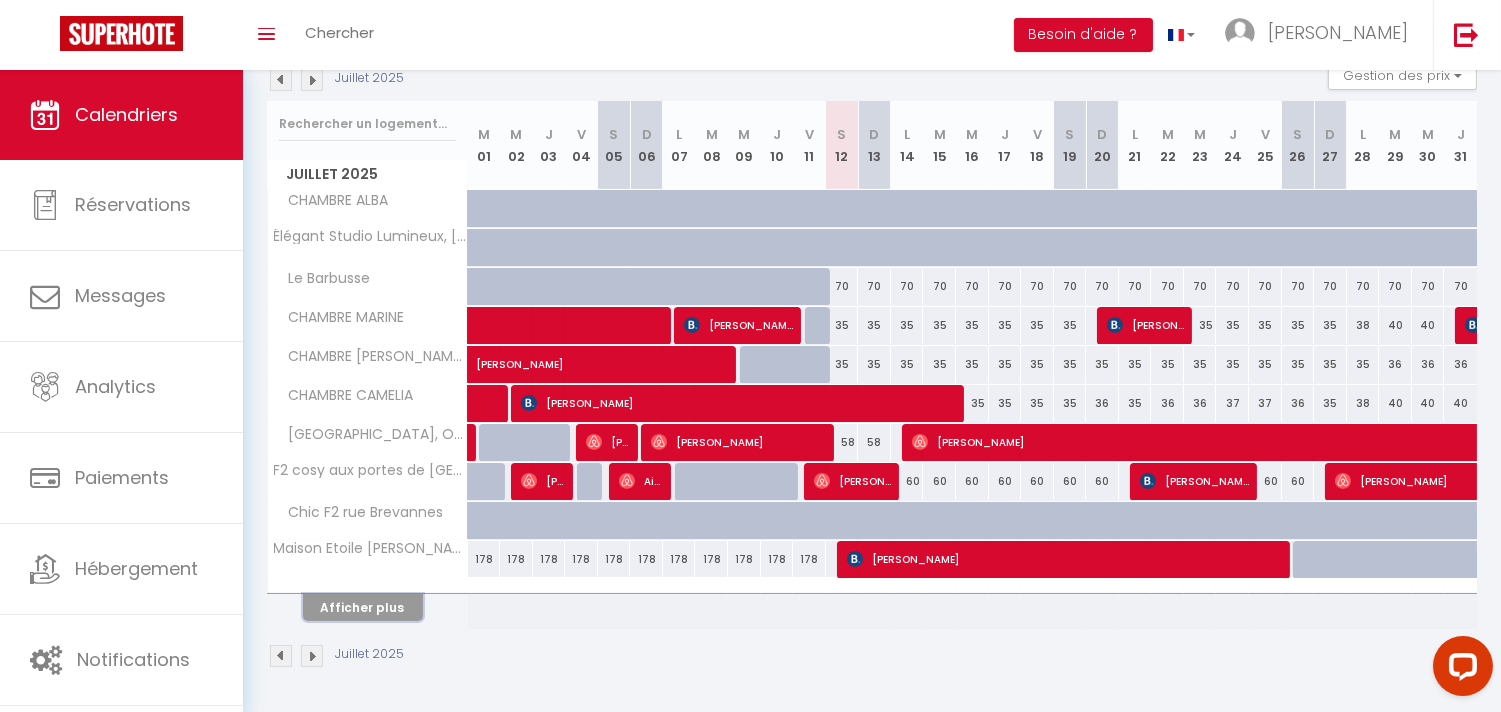 click on "Afficher plus" at bounding box center (363, 607) 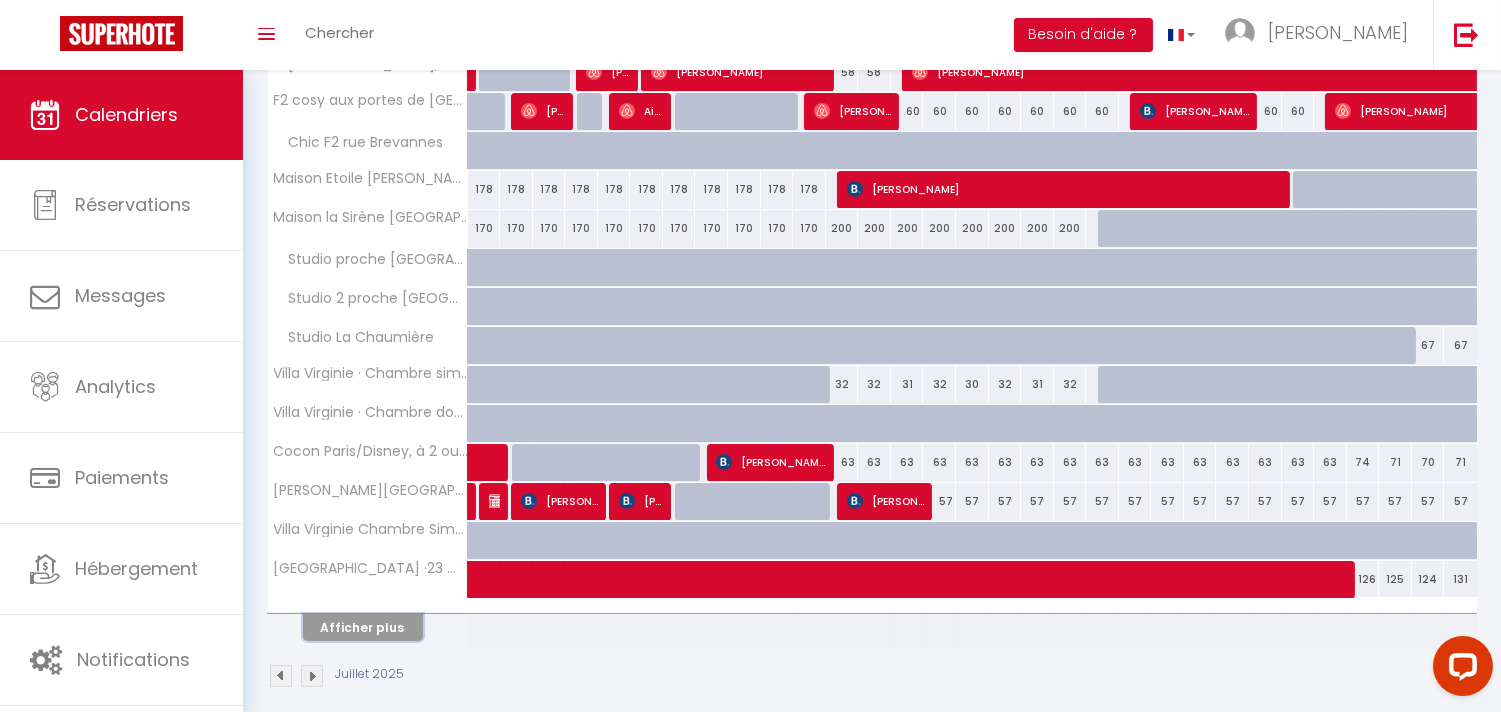 scroll, scrollTop: 618, scrollLeft: 0, axis: vertical 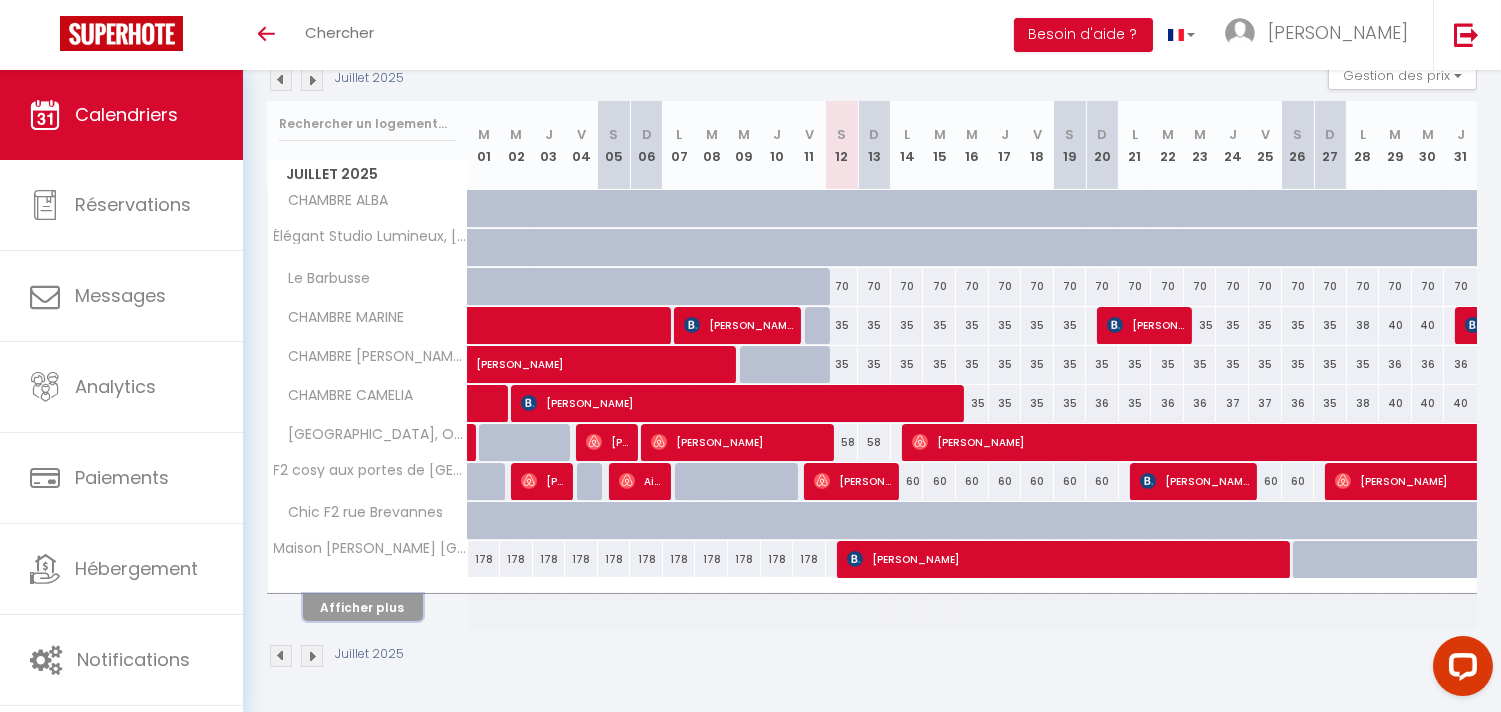 click on "Afficher plus" at bounding box center (363, 607) 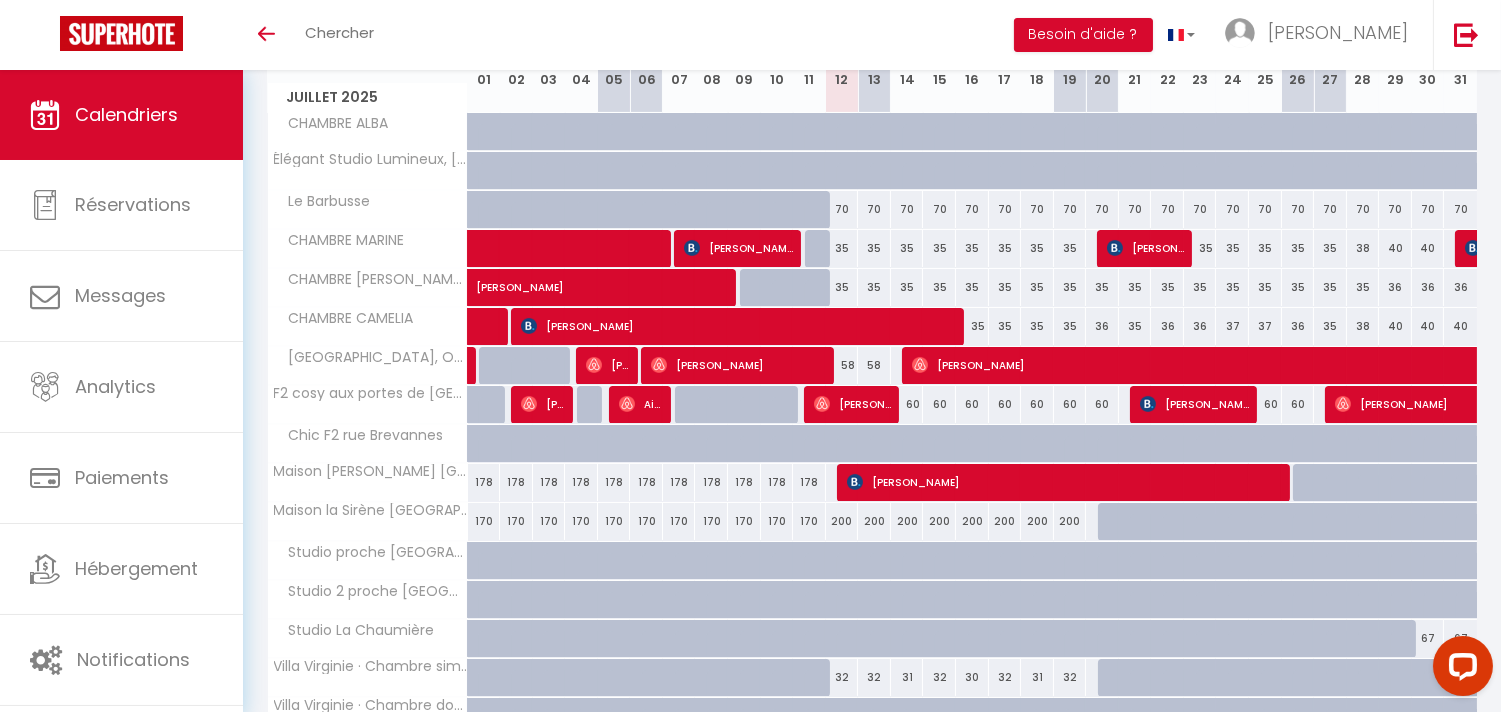 scroll, scrollTop: 561, scrollLeft: 0, axis: vertical 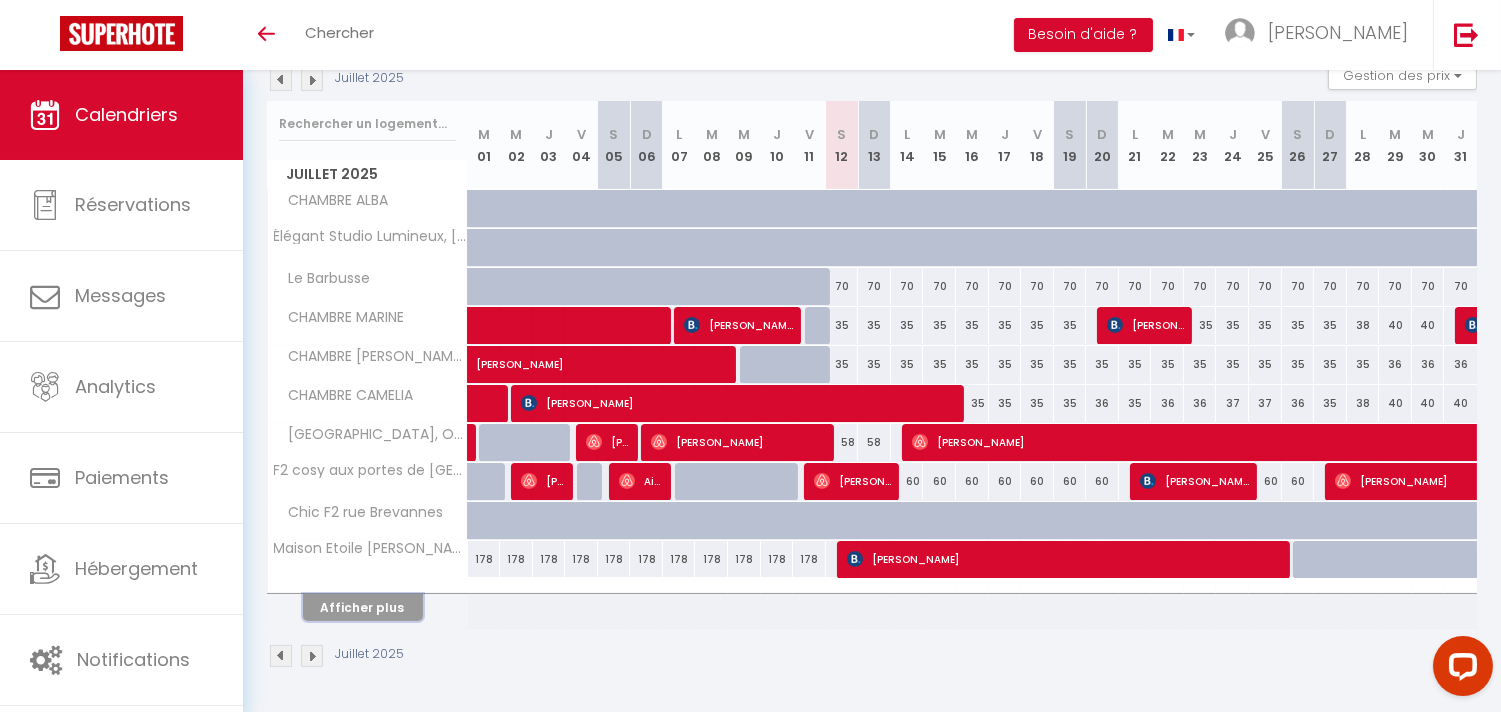 click on "Afficher plus" at bounding box center [363, 607] 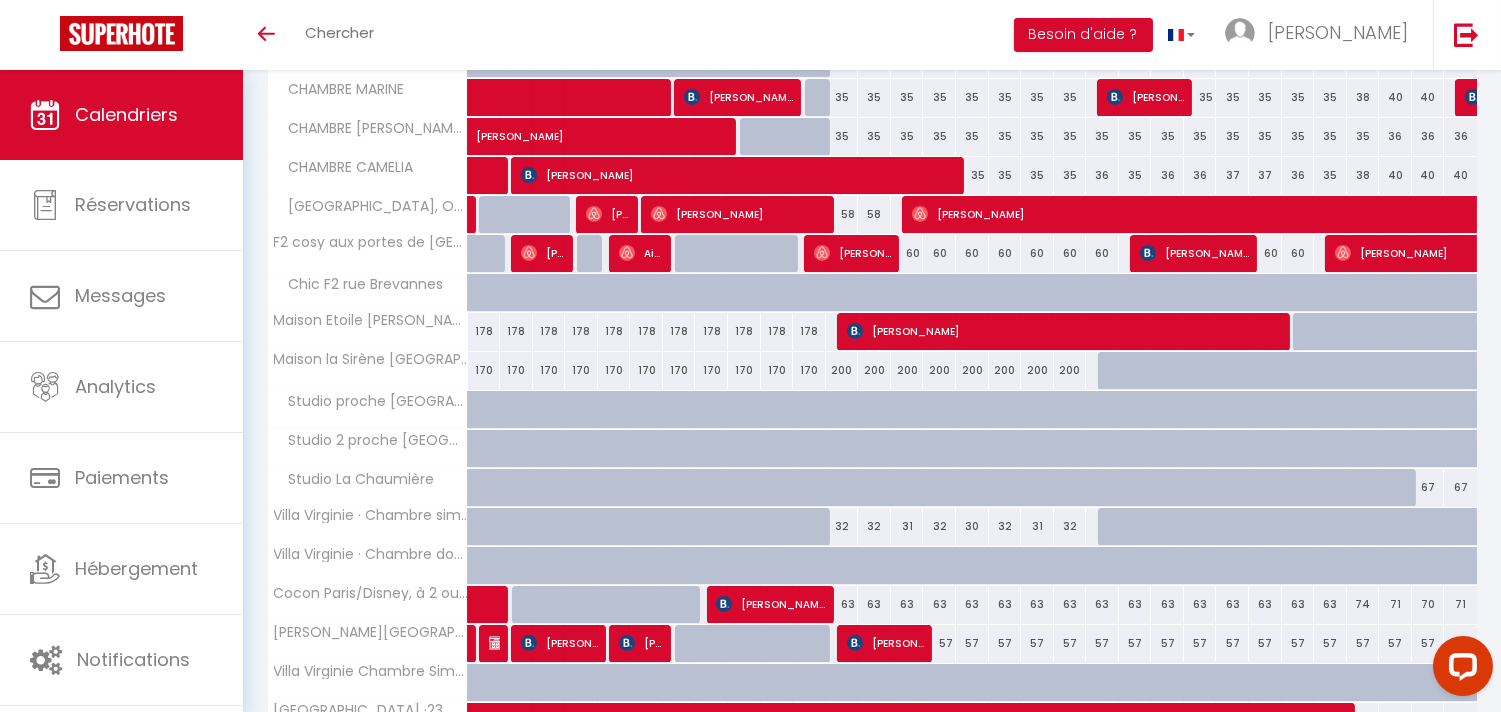 scroll, scrollTop: 618, scrollLeft: 0, axis: vertical 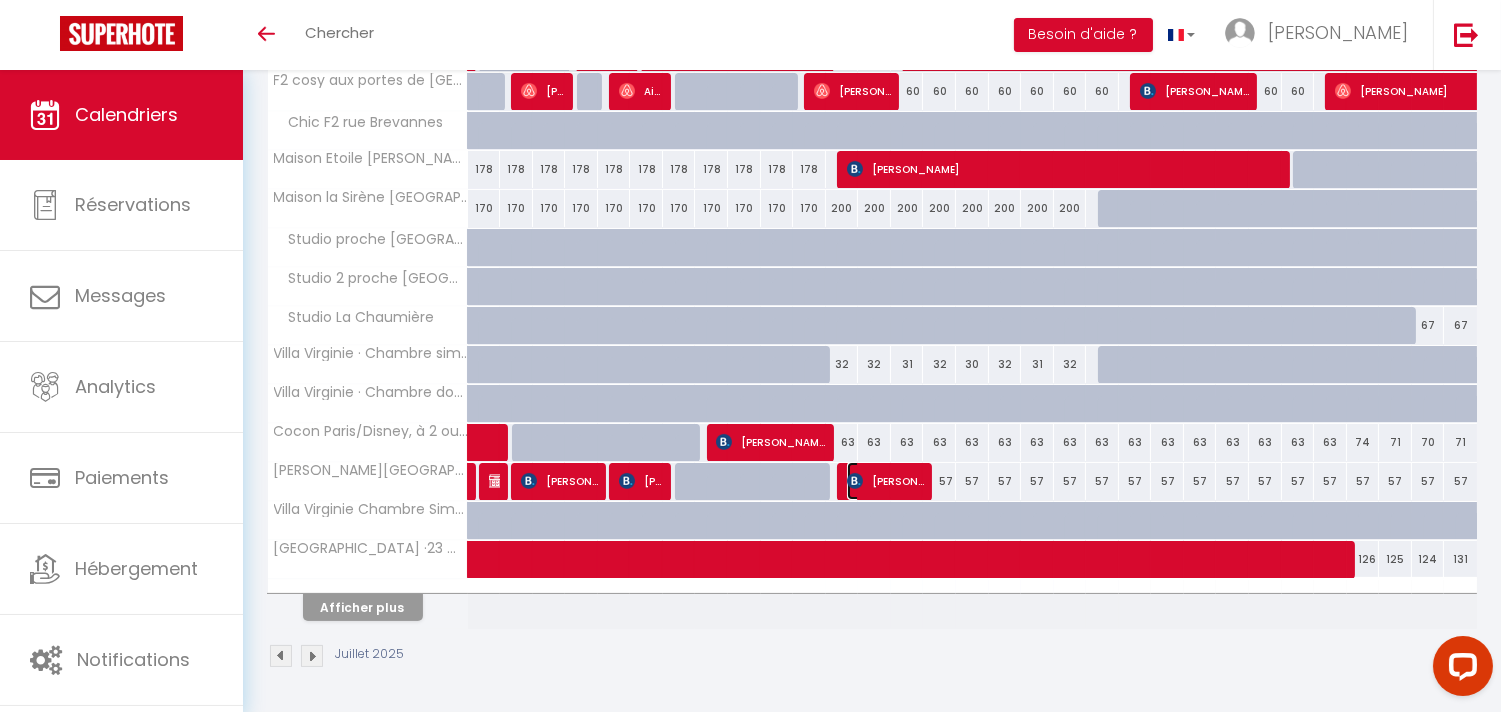 click on "[PERSON_NAME]" at bounding box center (885, 481) 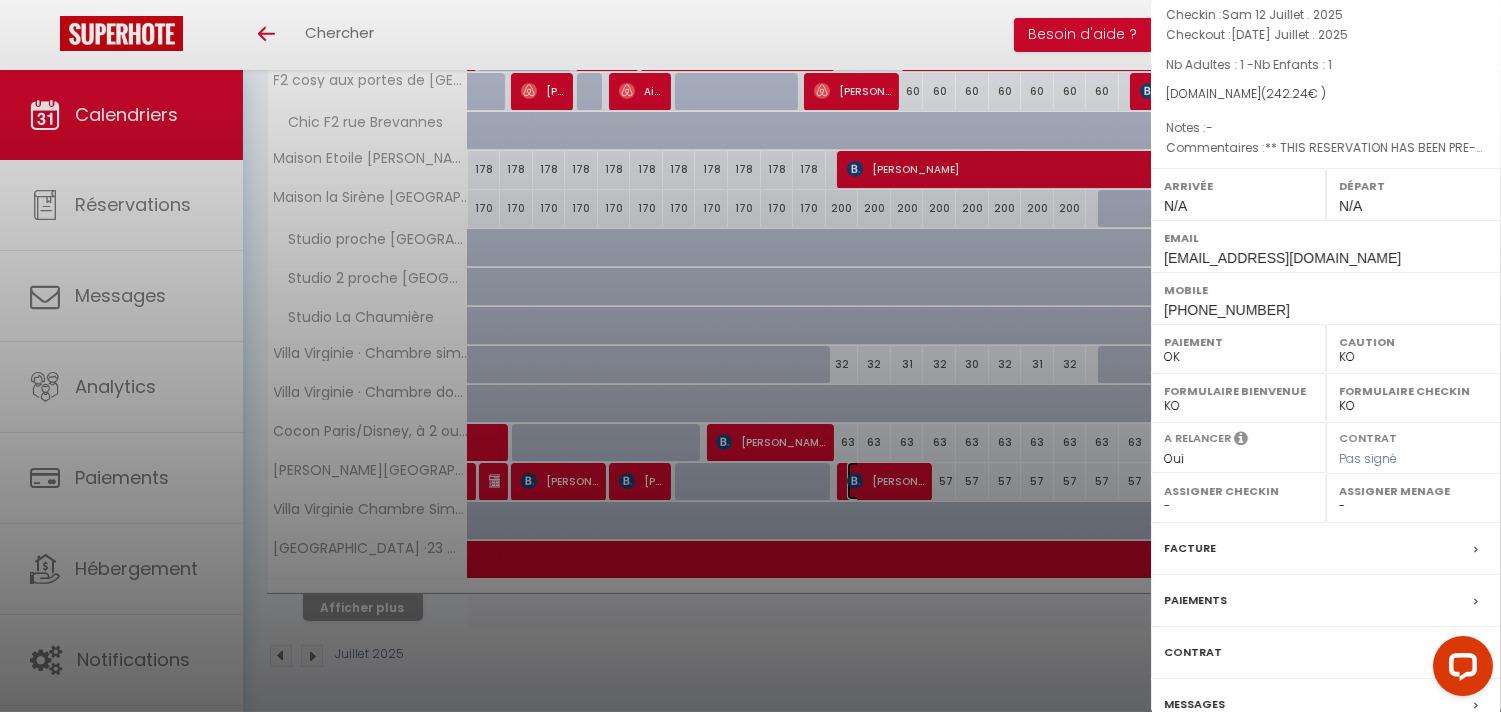 scroll, scrollTop: 241, scrollLeft: 0, axis: vertical 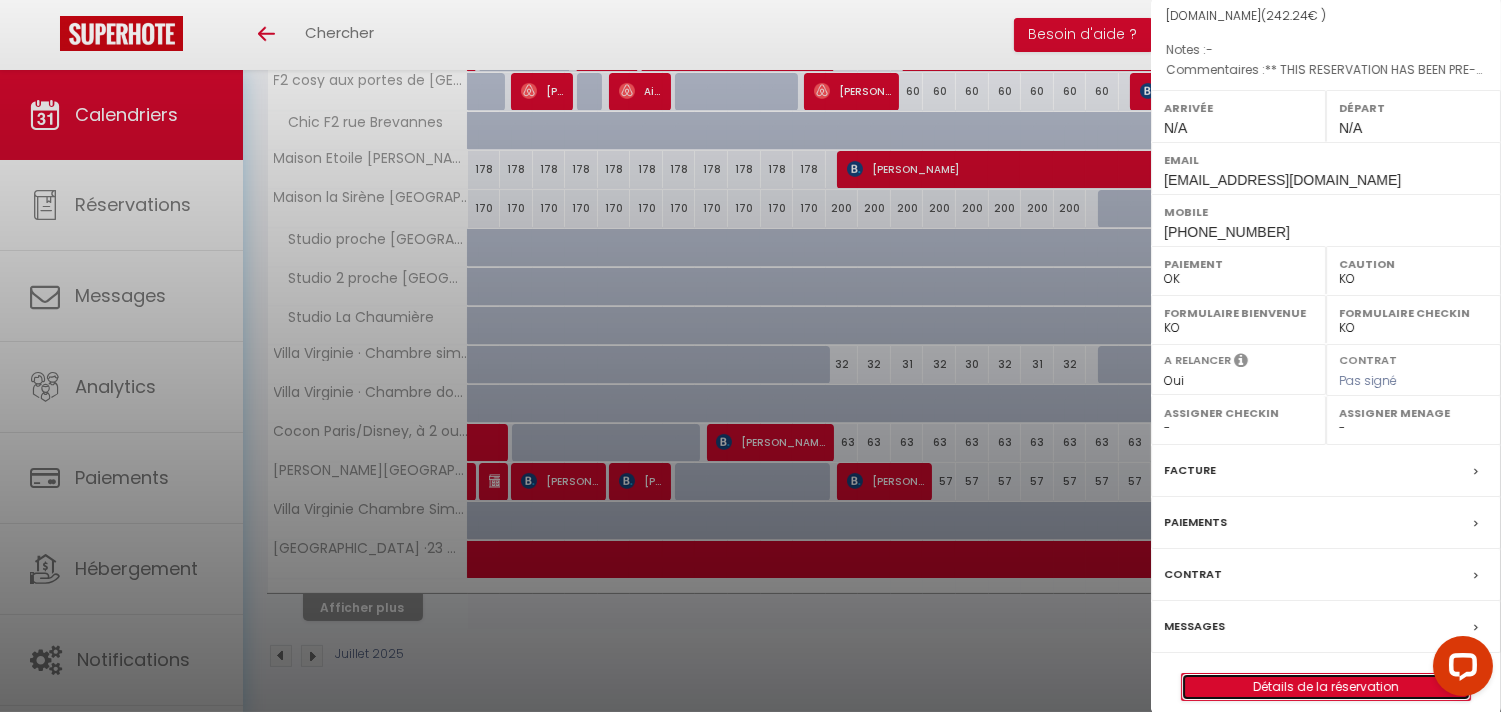 click on "Détails de la réservation" at bounding box center (1326, 687) 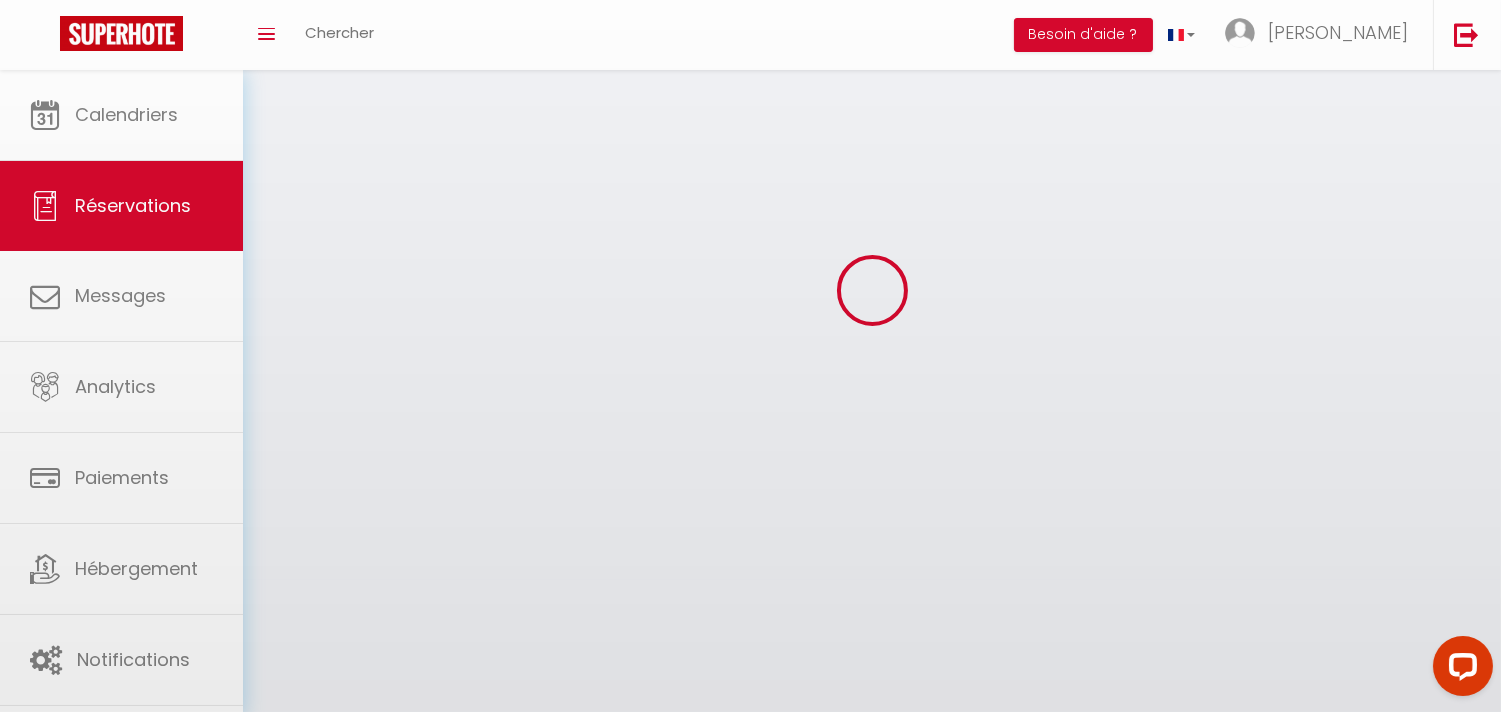 scroll, scrollTop: 0, scrollLeft: 0, axis: both 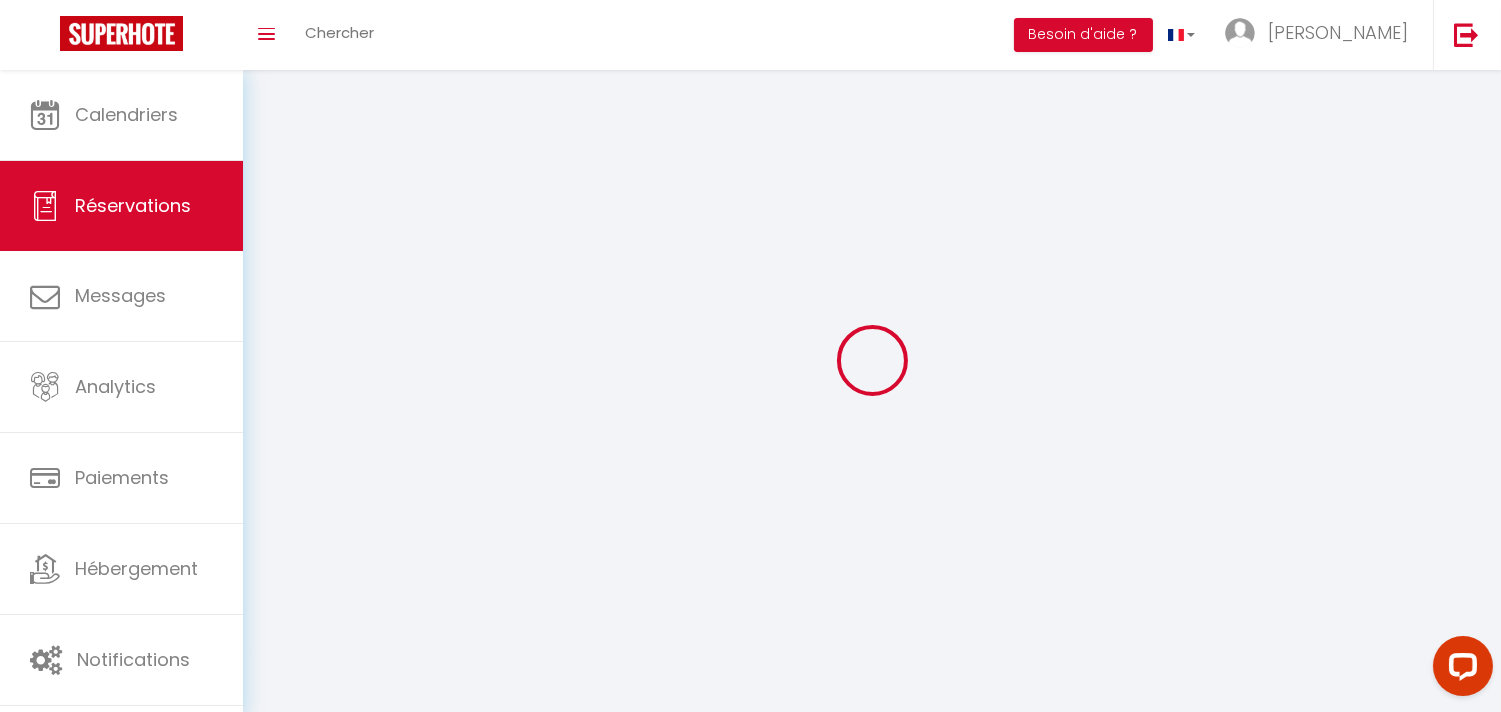 type on "Pat" 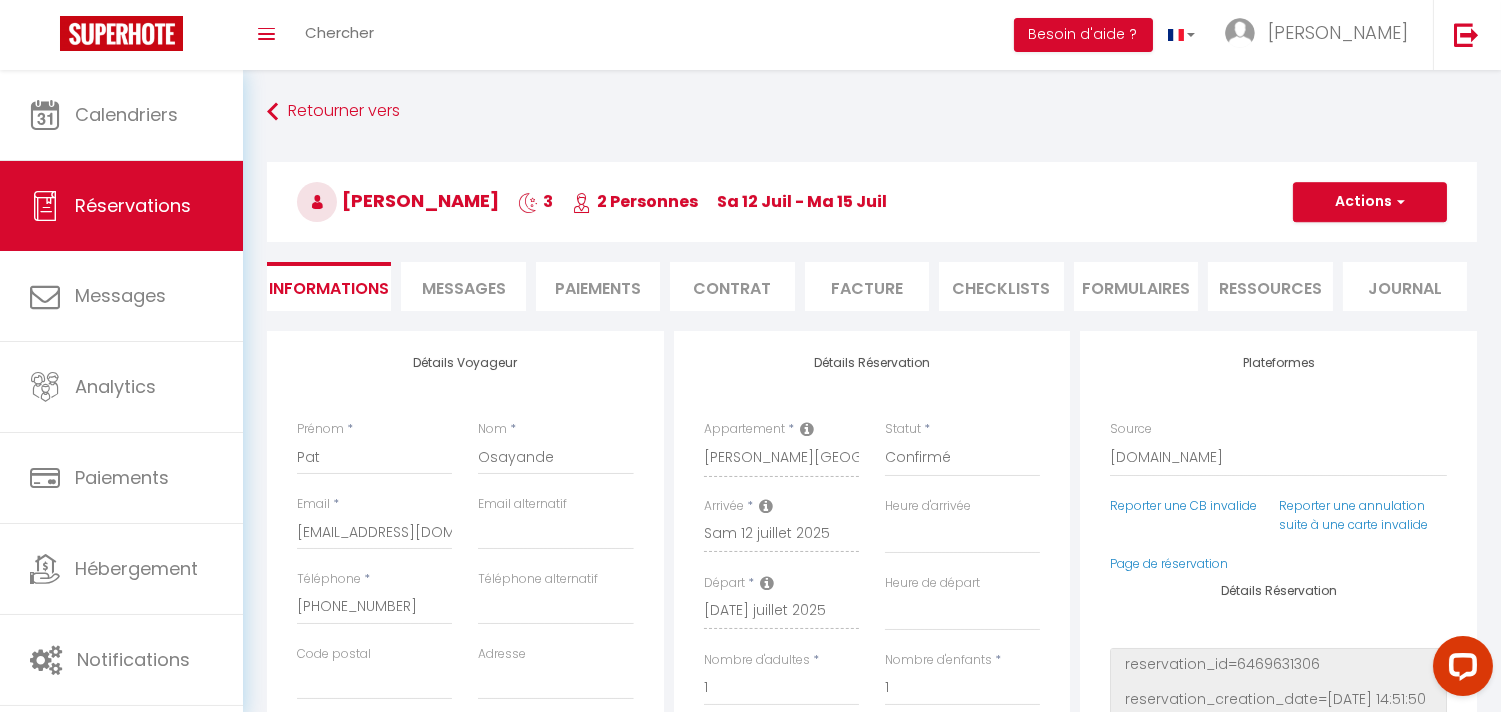 type on "30" 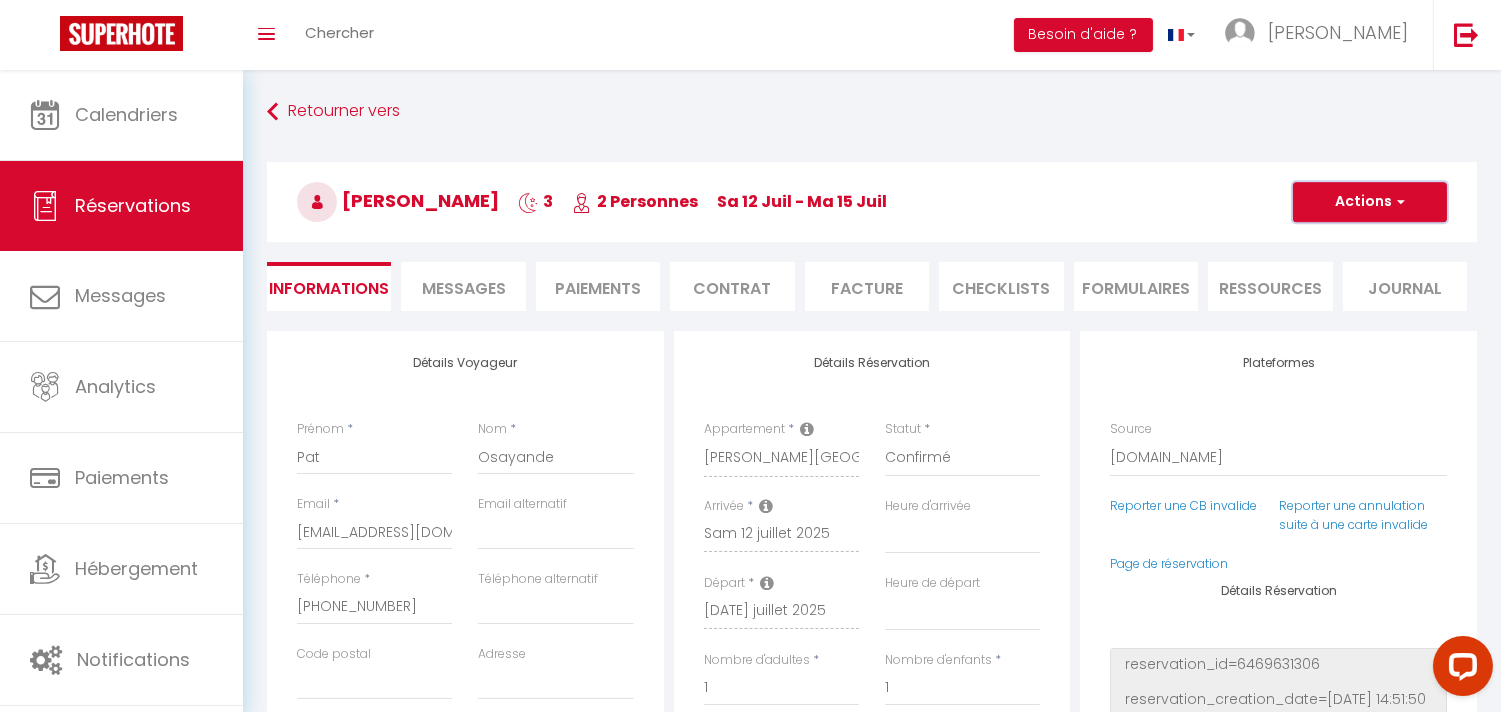 click on "Actions" at bounding box center [1370, 202] 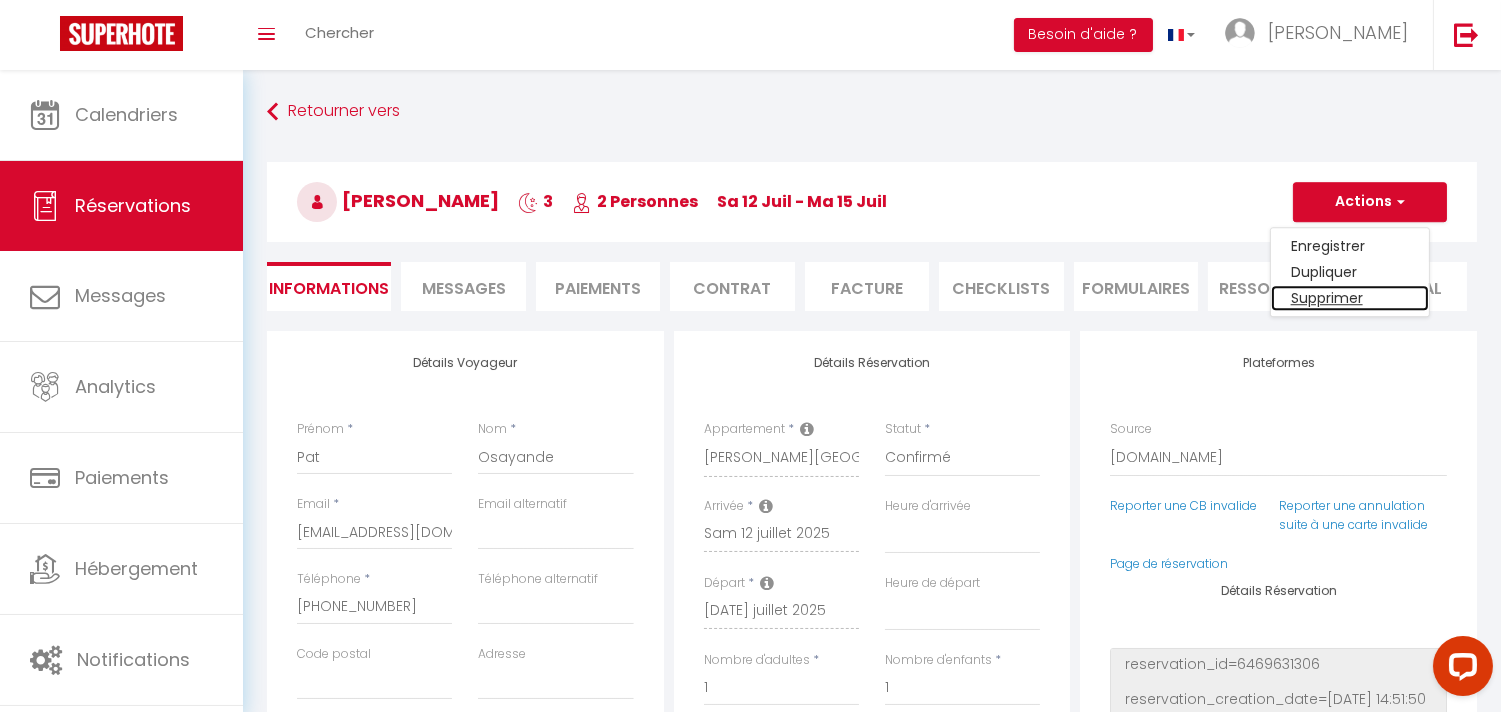 click on "Supprimer" at bounding box center [1350, 298] 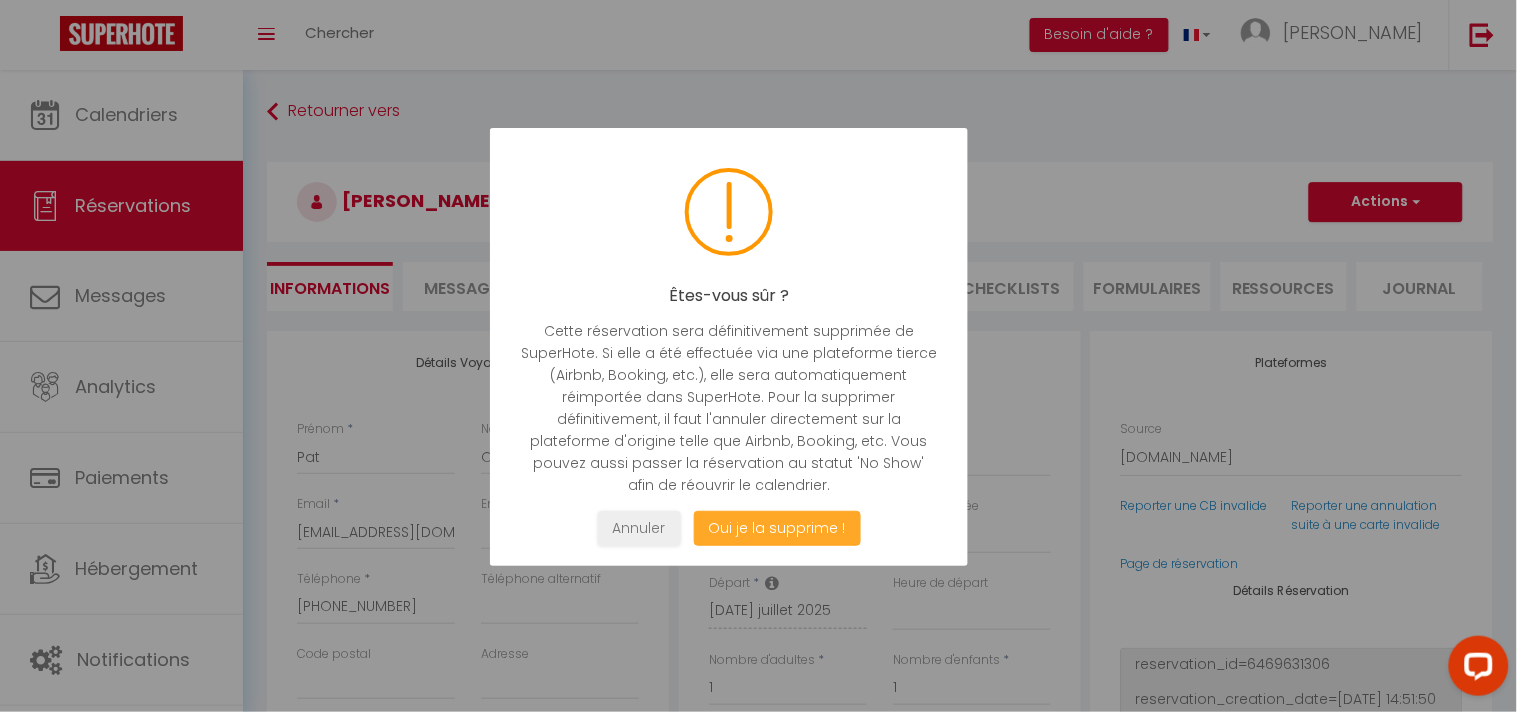 click on "Oui je la supprime !" at bounding box center [776, 528] 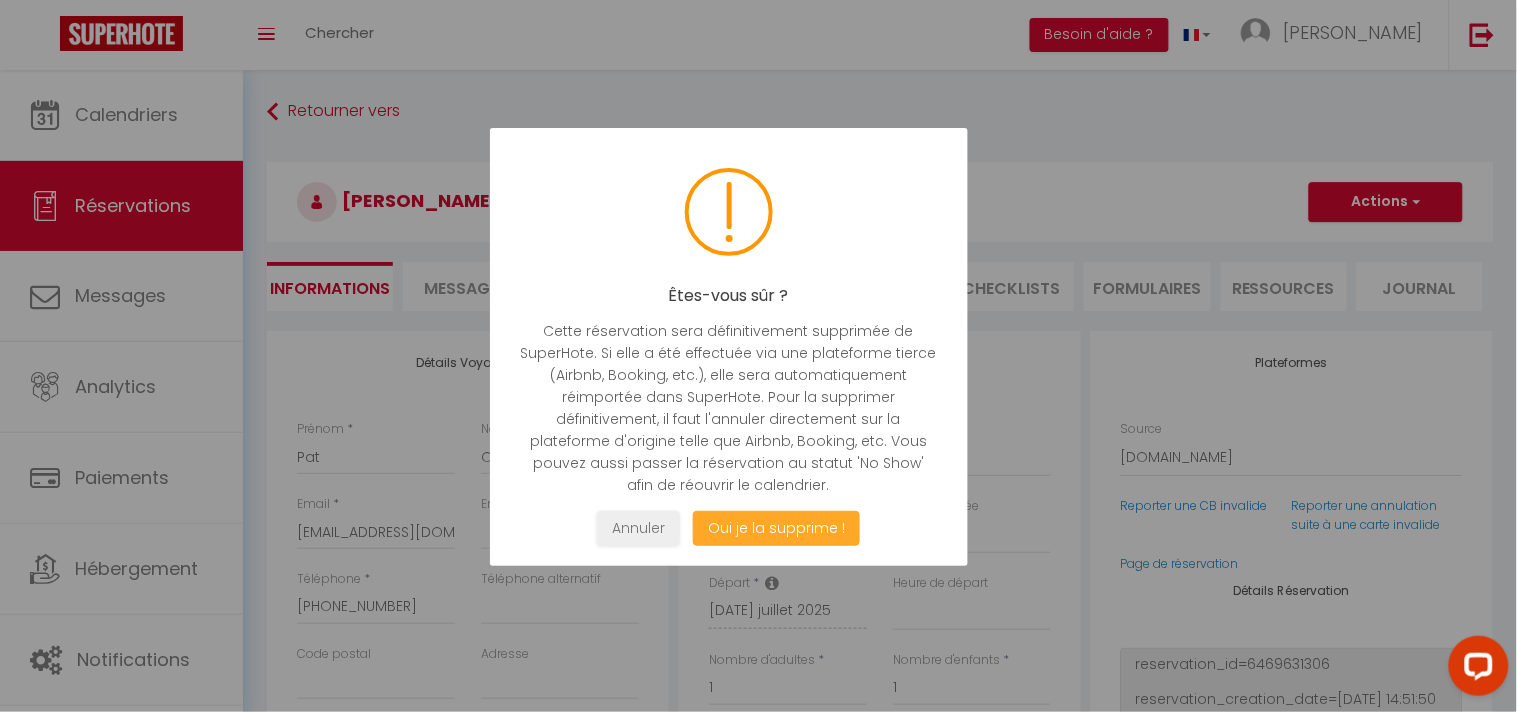 click on "Oui je la supprime !" at bounding box center [776, 528] 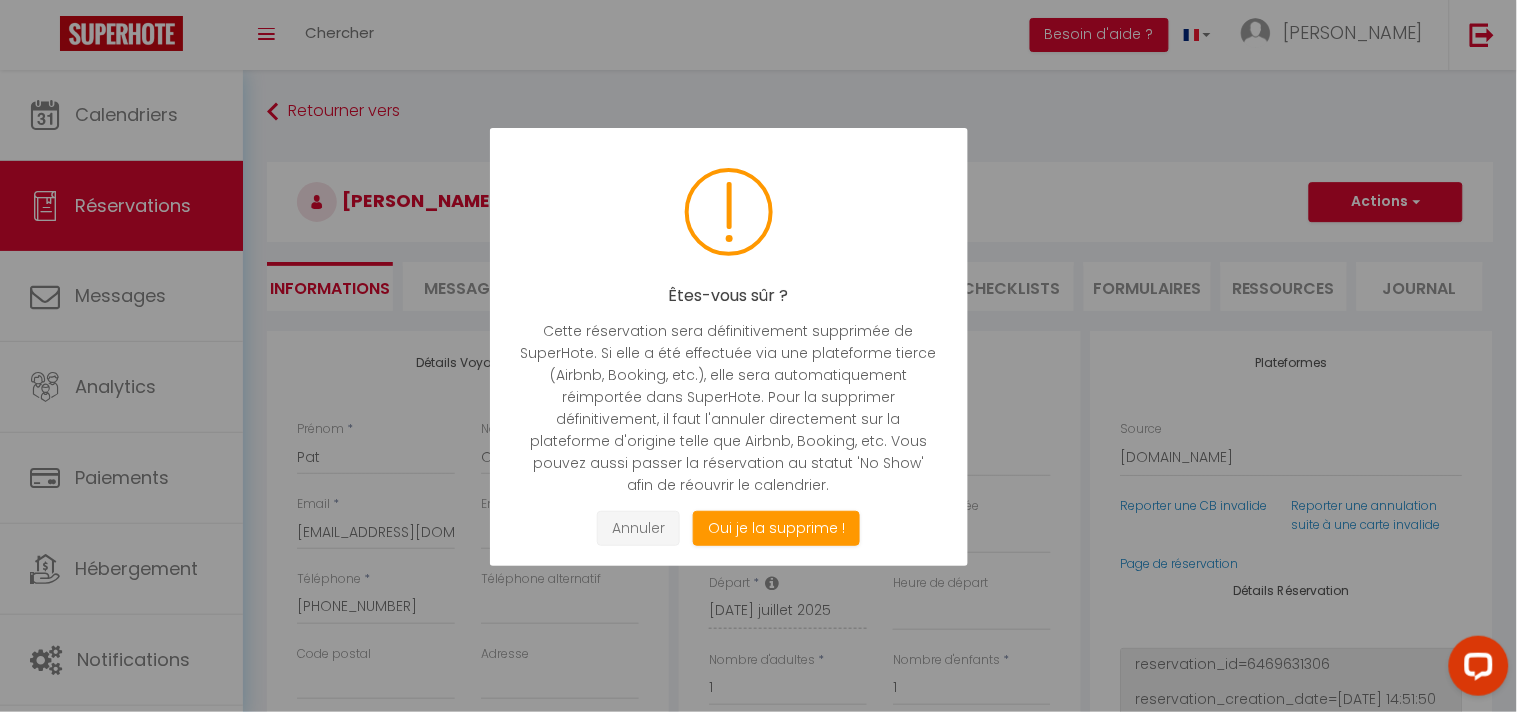 click on "Annuler" at bounding box center [638, 528] 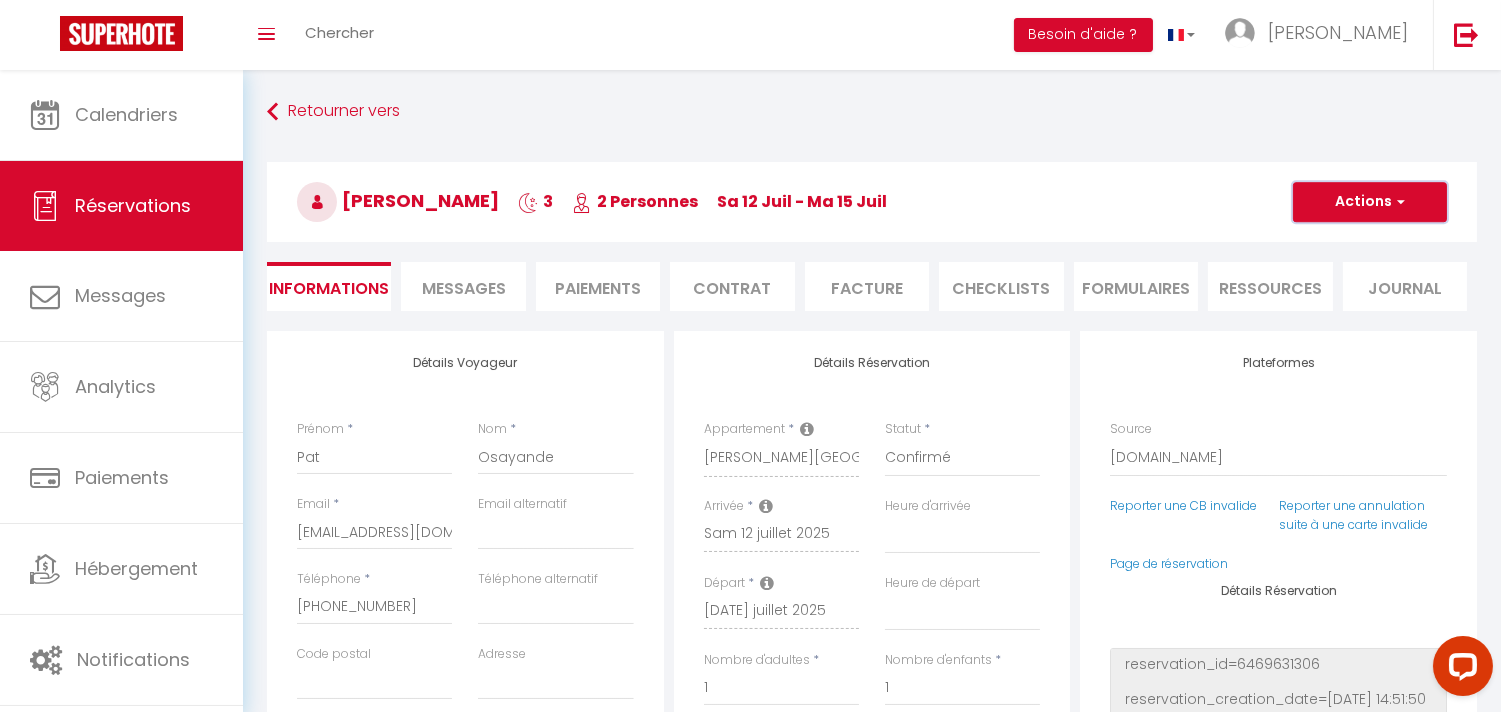 click on "Actions" at bounding box center [1370, 202] 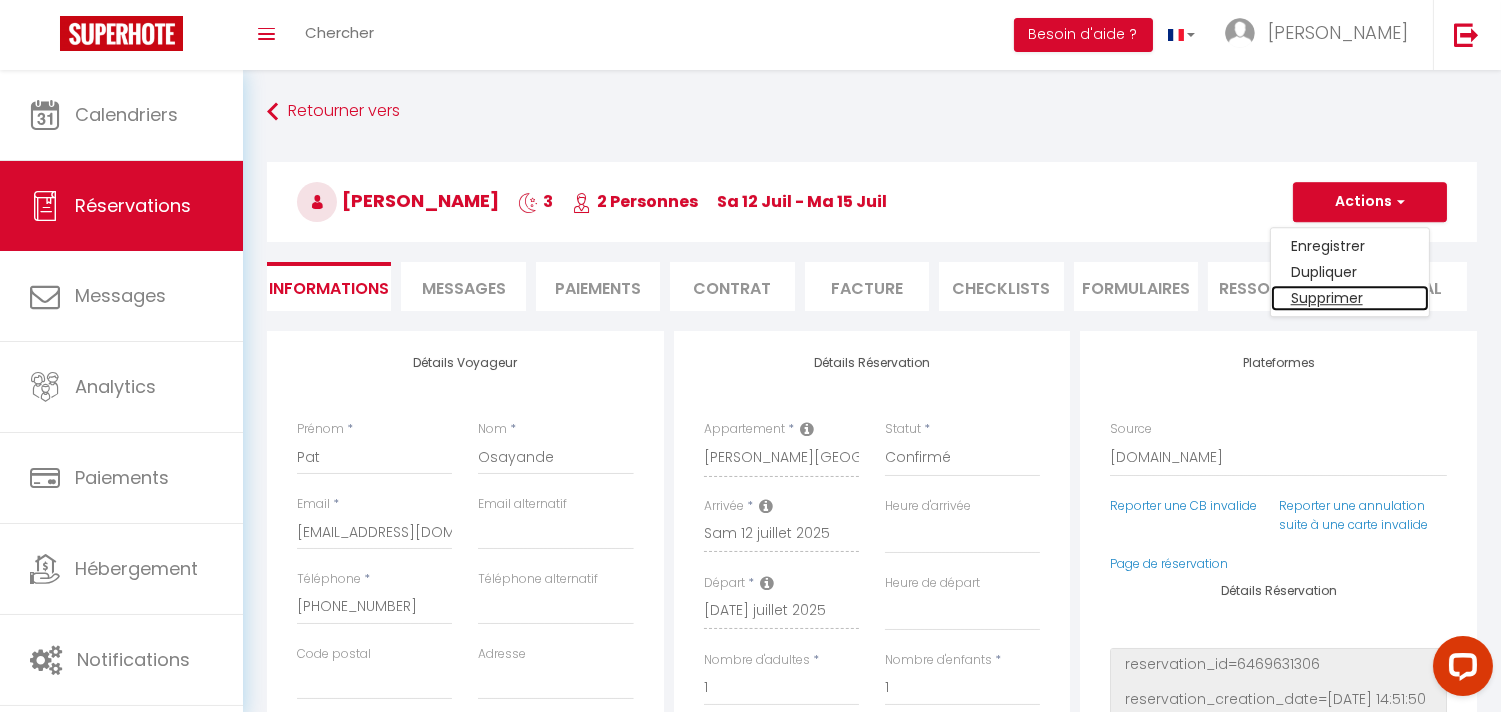click on "Supprimer" at bounding box center [1350, 298] 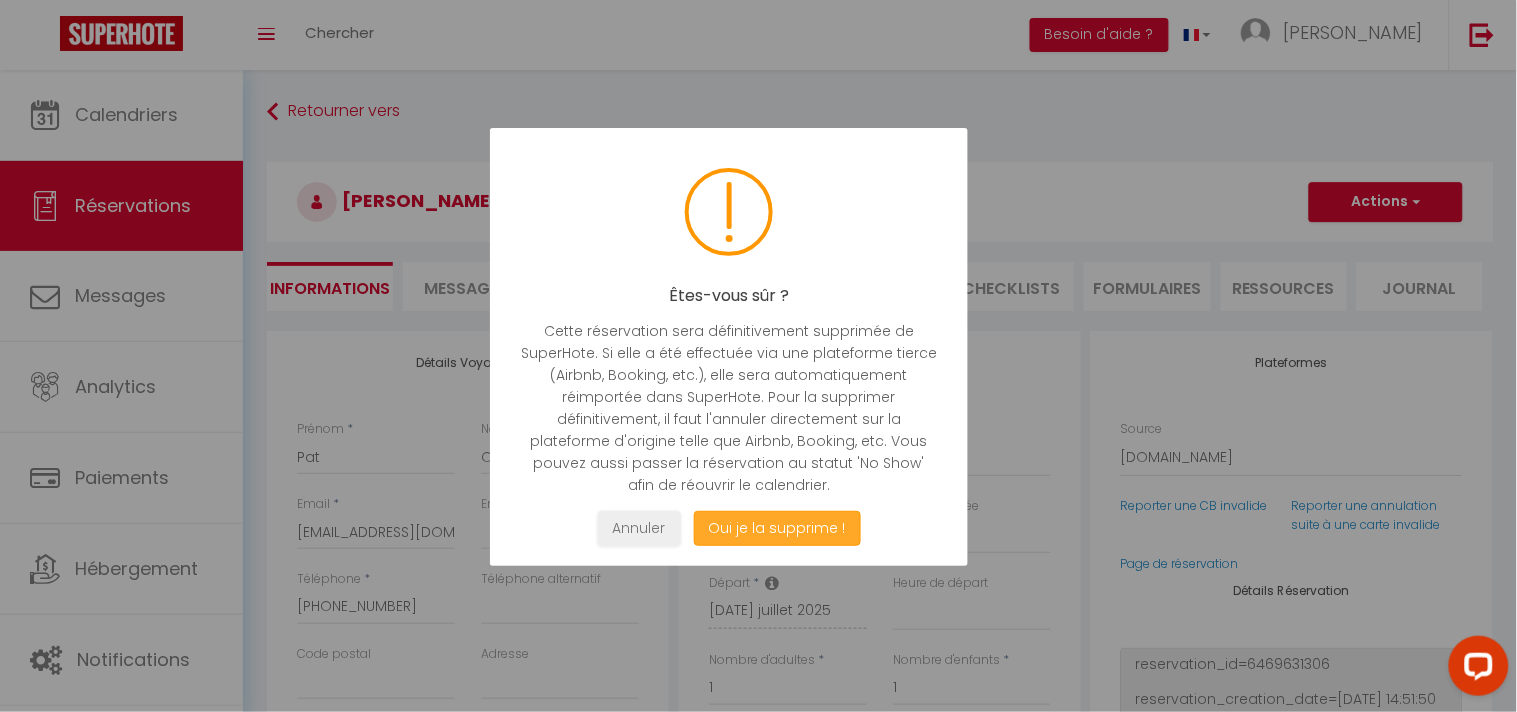 click on "Oui je la supprime !" at bounding box center (776, 528) 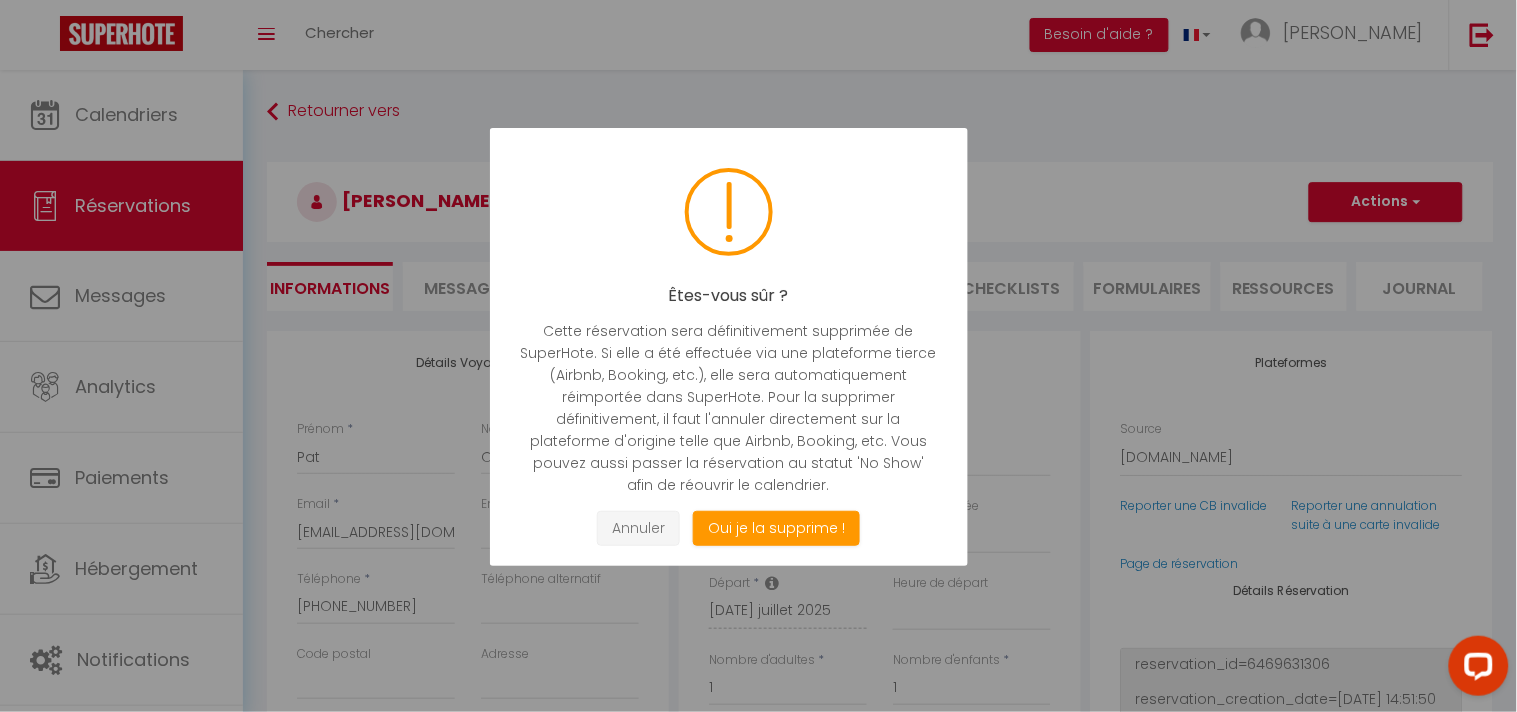 click on "Annuler" at bounding box center (638, 528) 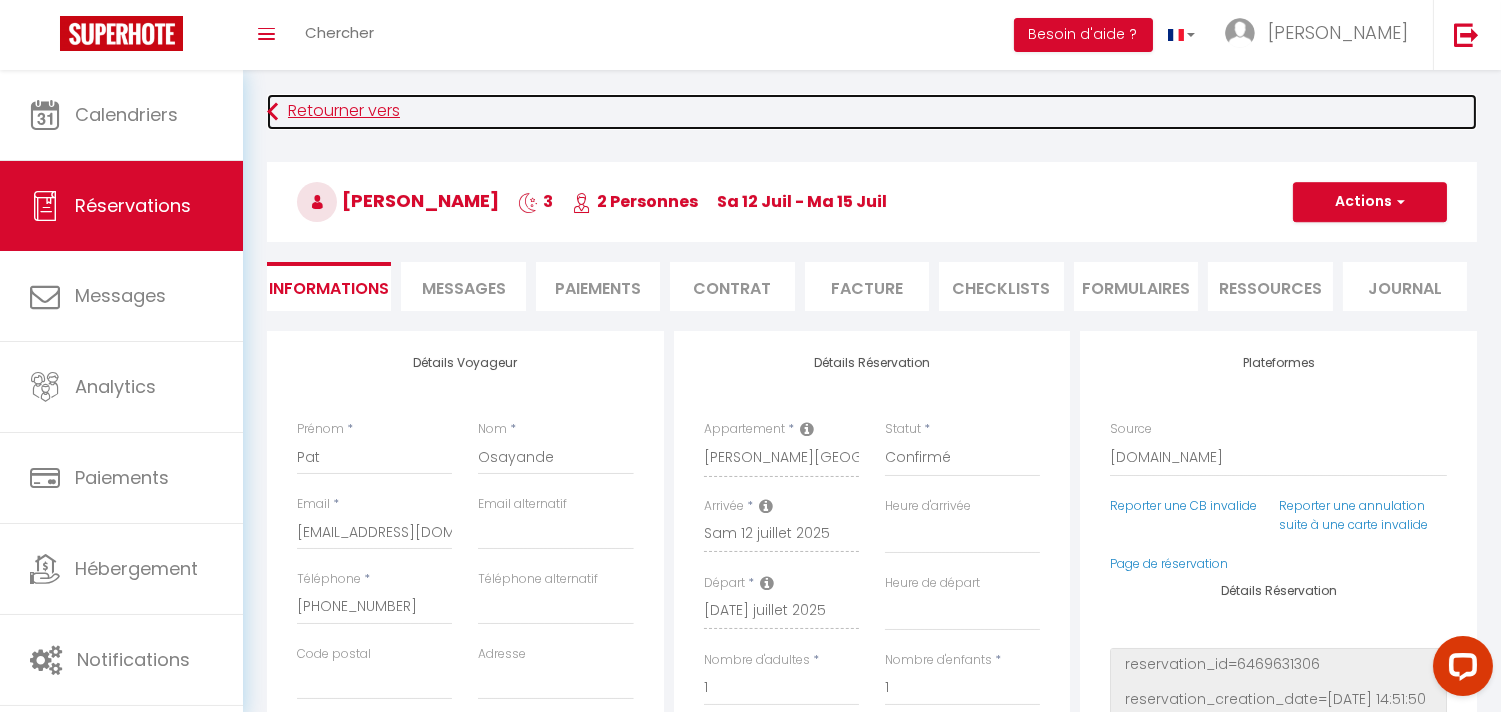 click at bounding box center (272, 112) 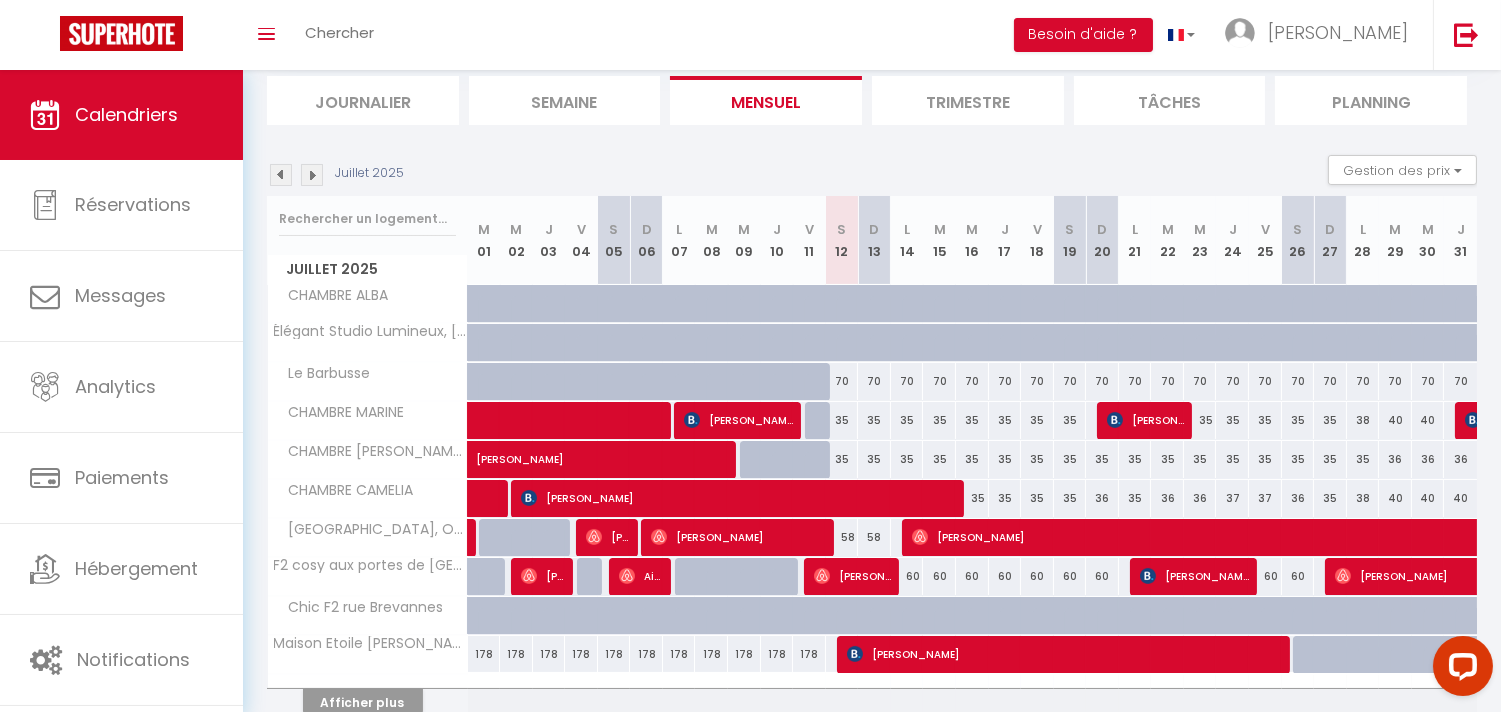 scroll, scrollTop: 227, scrollLeft: 0, axis: vertical 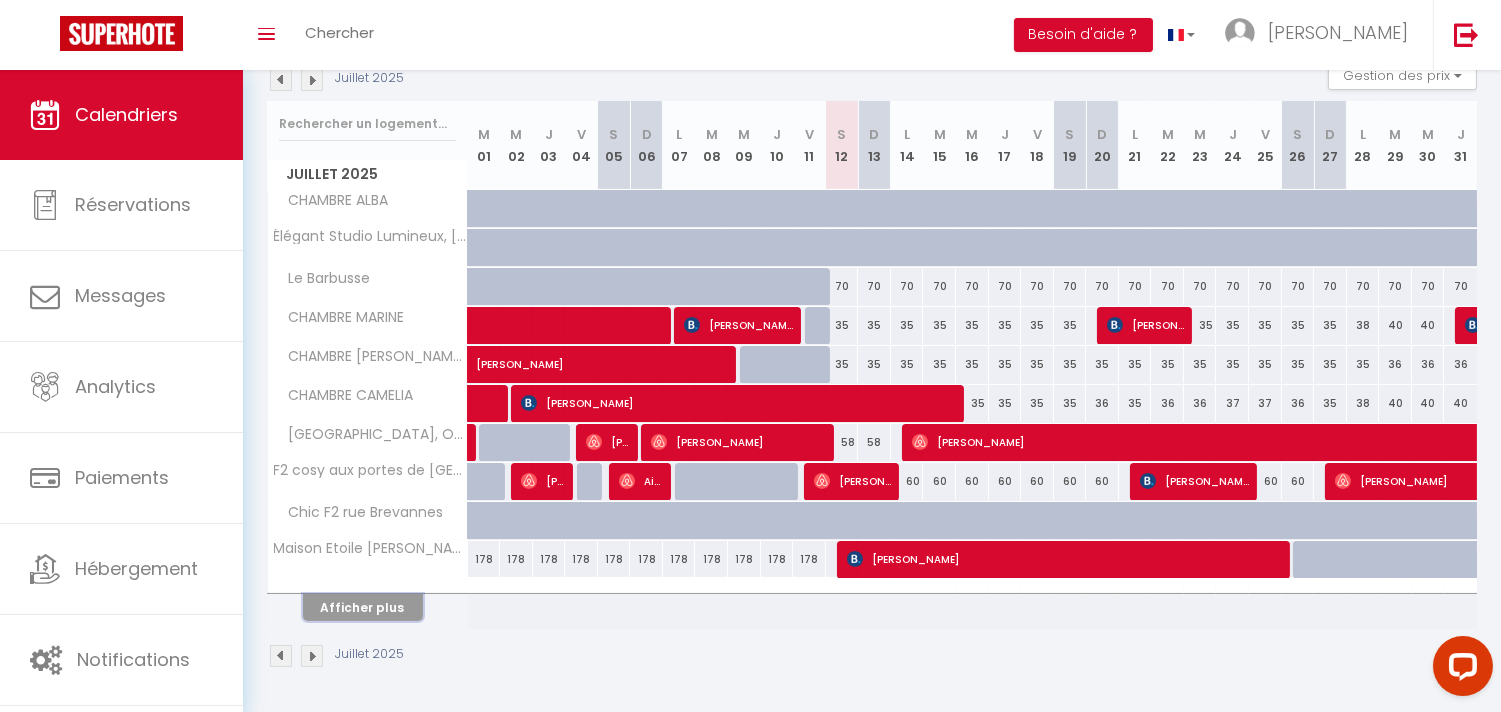 click on "Afficher plus" at bounding box center (363, 607) 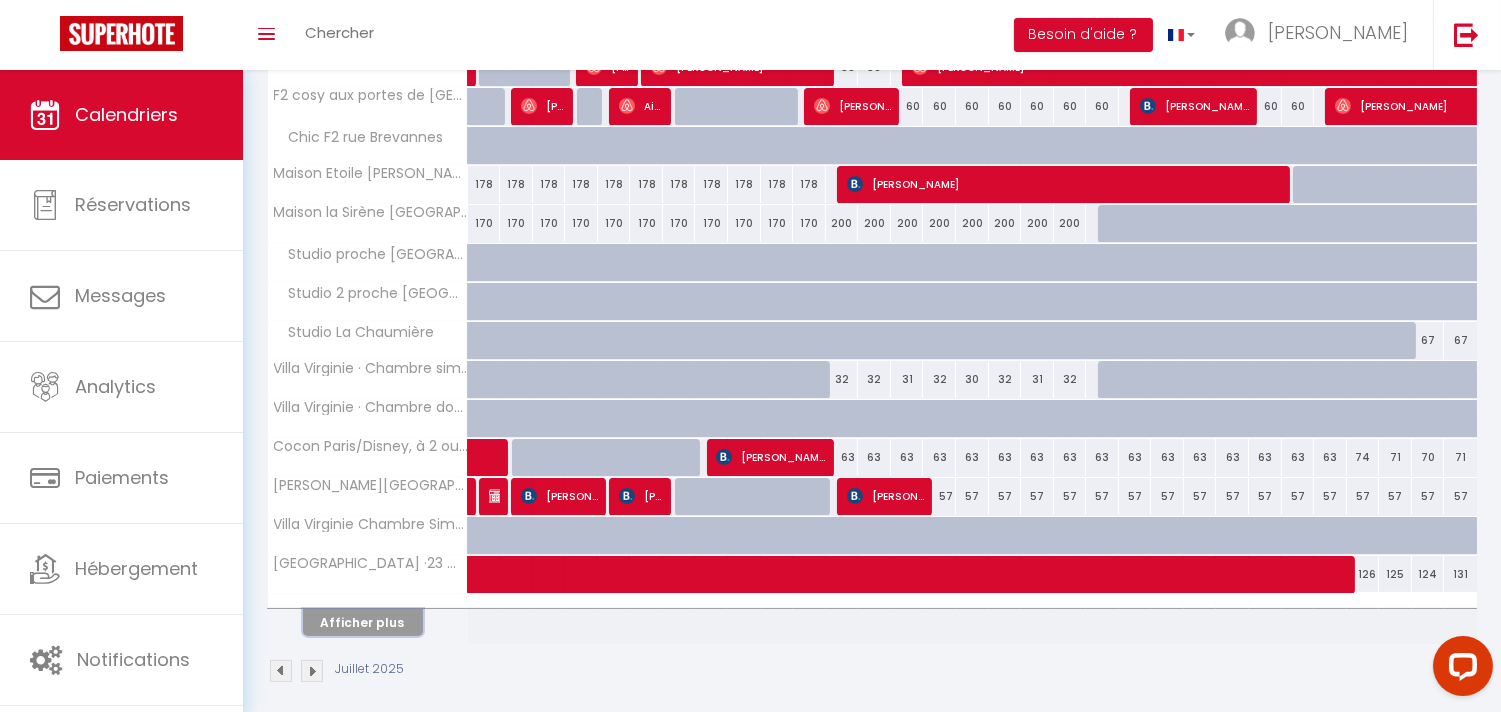 scroll, scrollTop: 618, scrollLeft: 0, axis: vertical 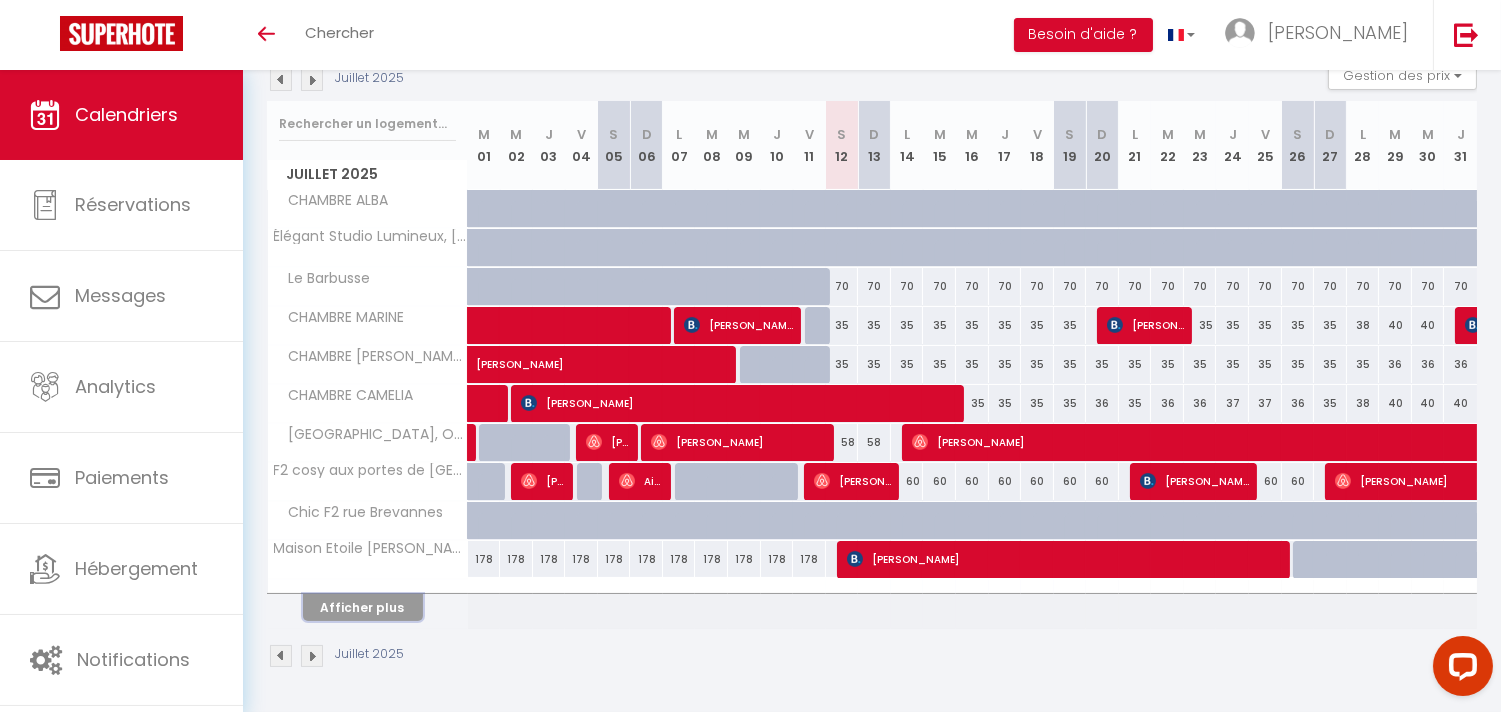 click on "Afficher plus" at bounding box center [363, 607] 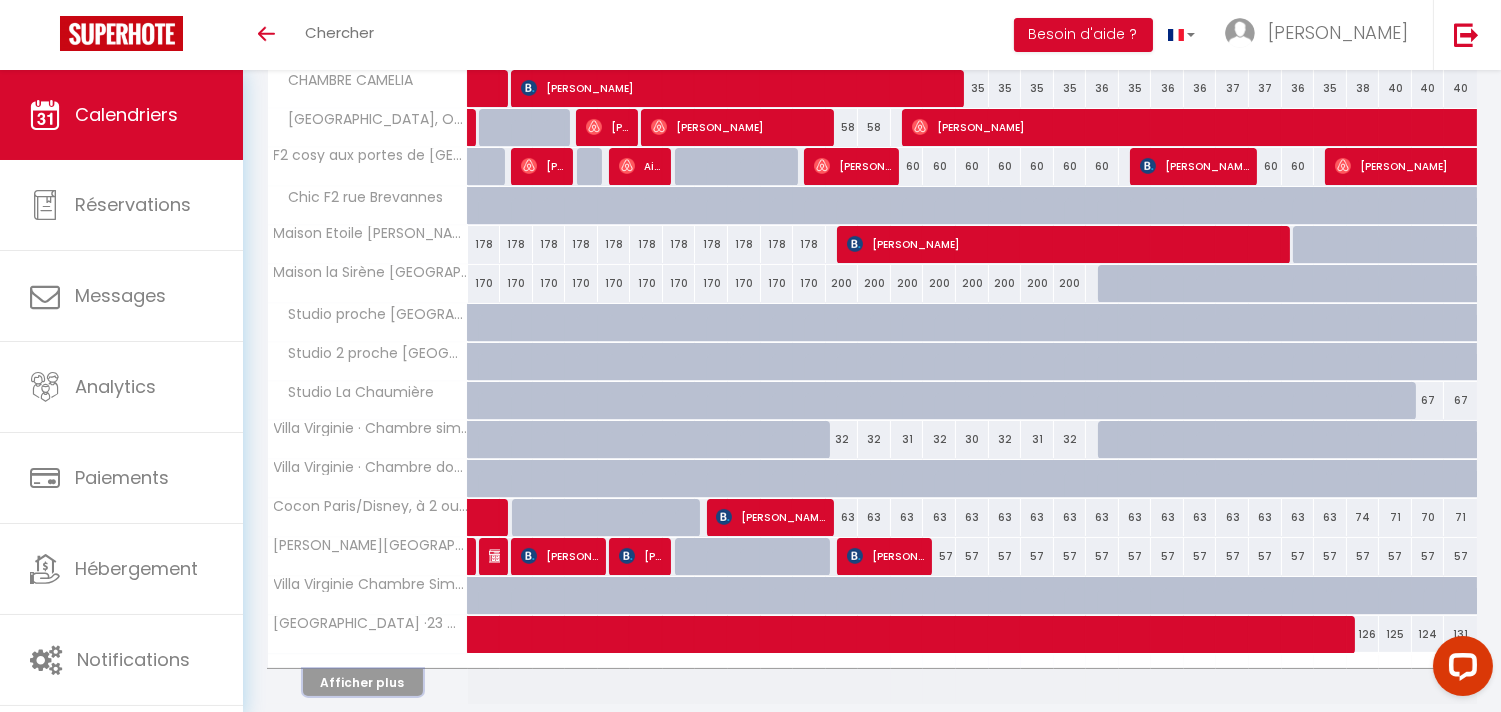 scroll, scrollTop: 561, scrollLeft: 0, axis: vertical 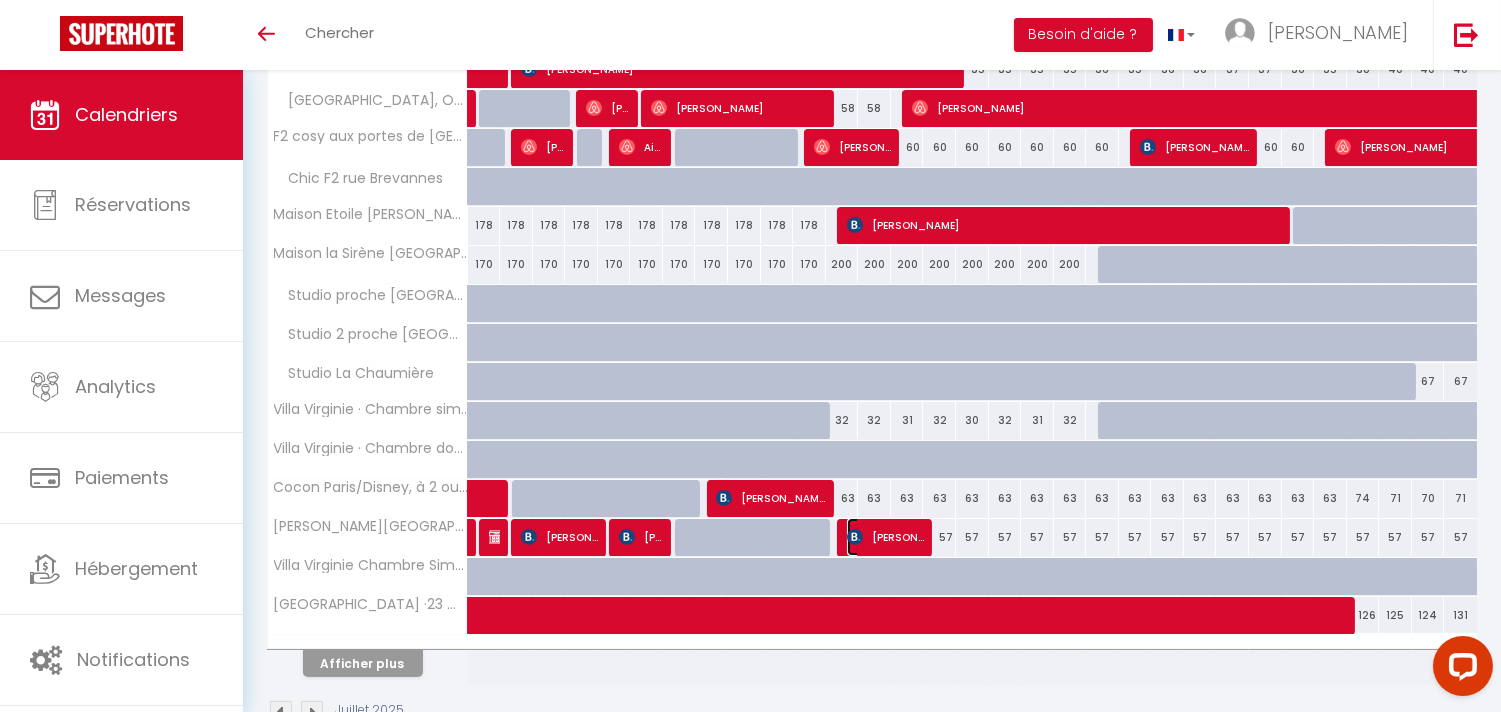 click on "[PERSON_NAME]" at bounding box center (885, 537) 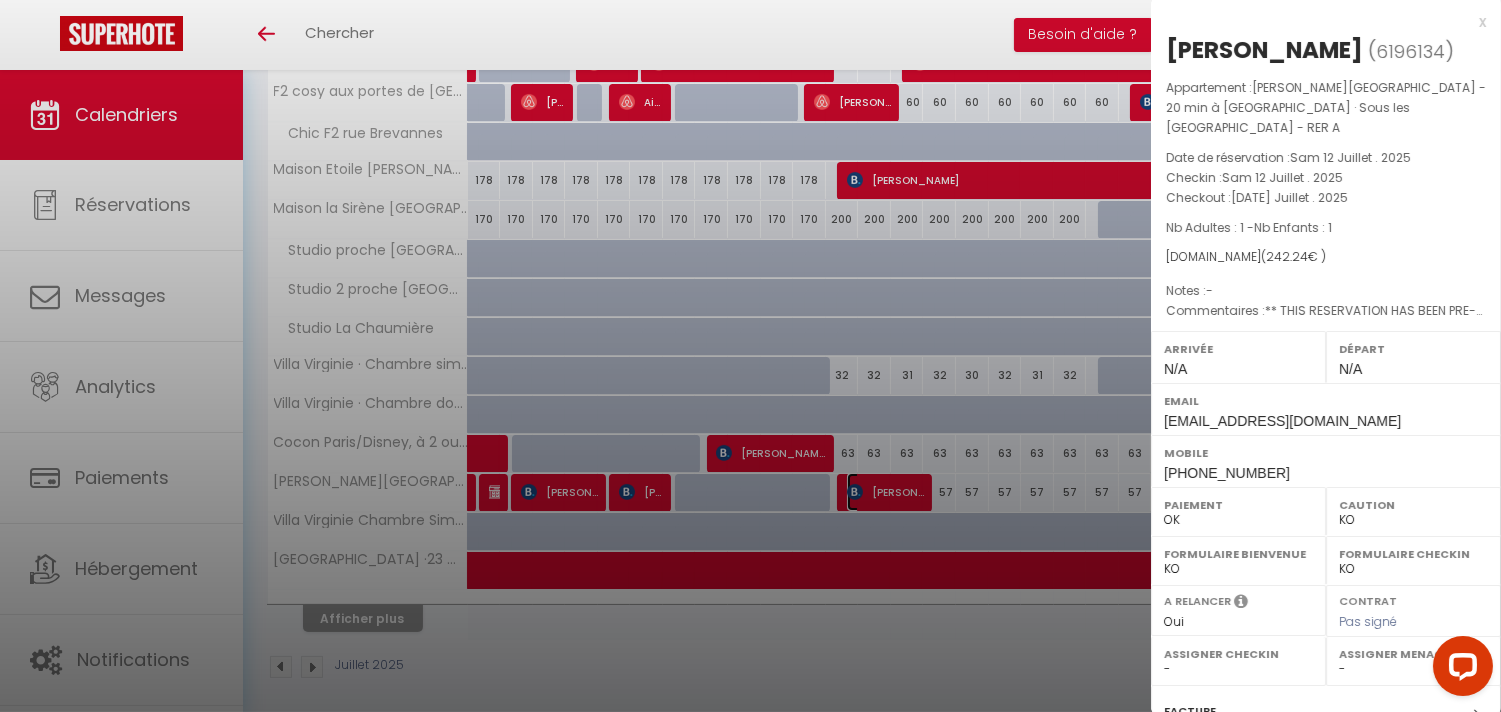 scroll, scrollTop: 618, scrollLeft: 0, axis: vertical 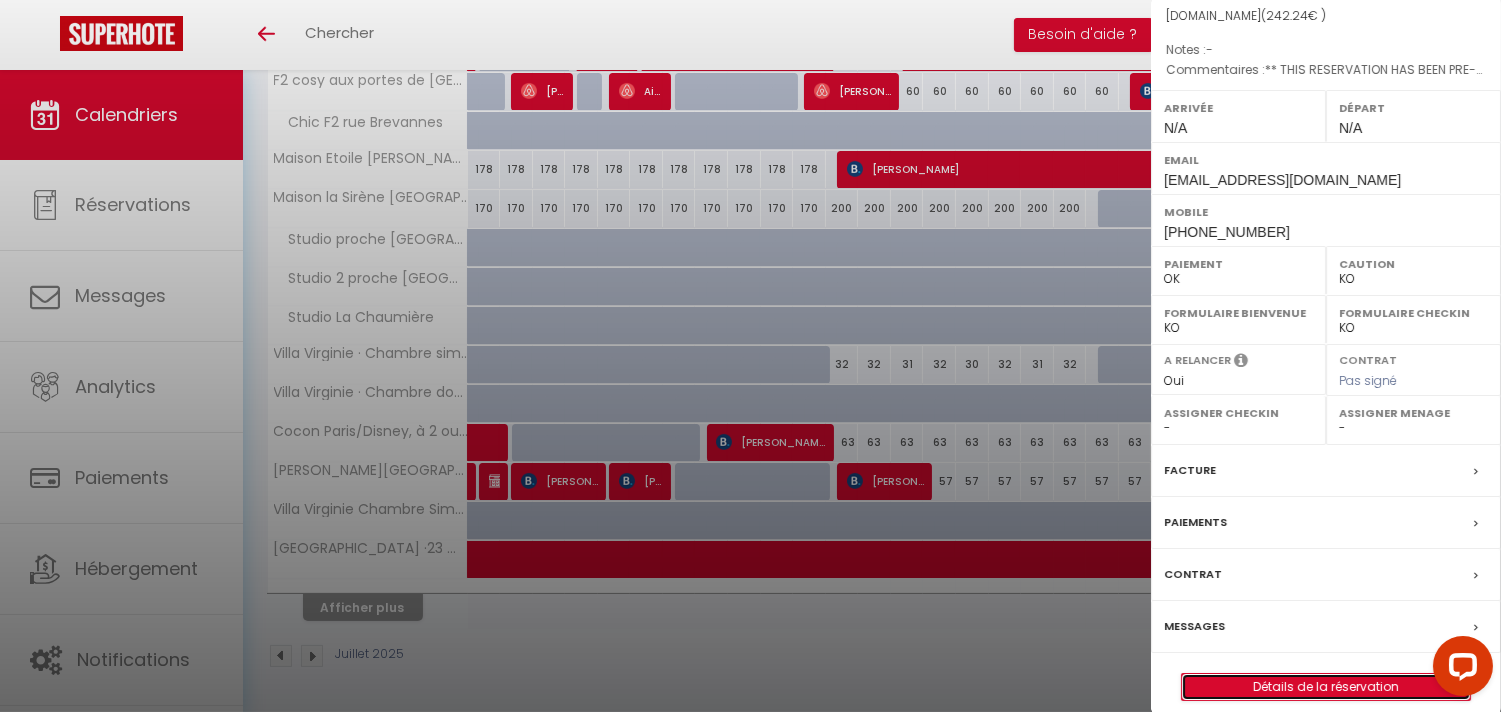 click on "Détails de la réservation" at bounding box center [1326, 687] 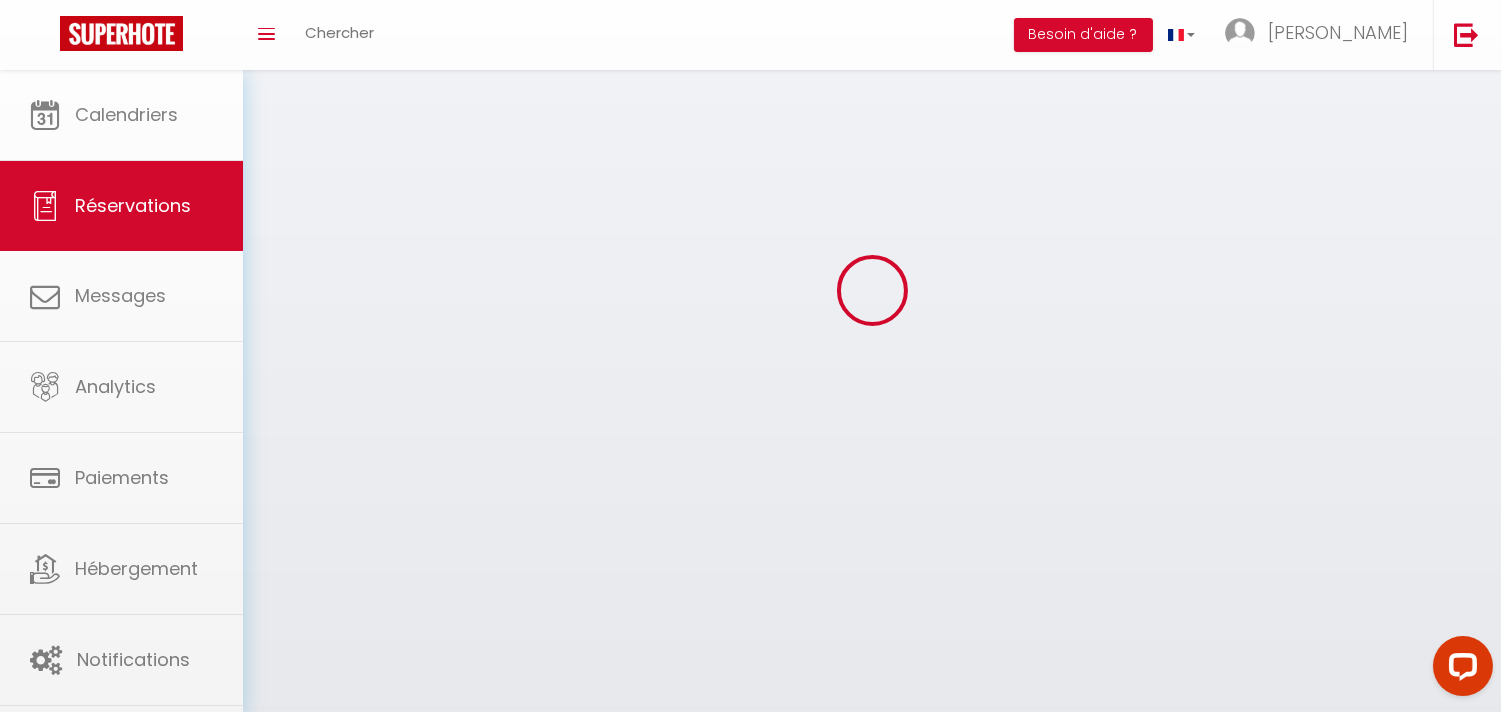 scroll, scrollTop: 0, scrollLeft: 0, axis: both 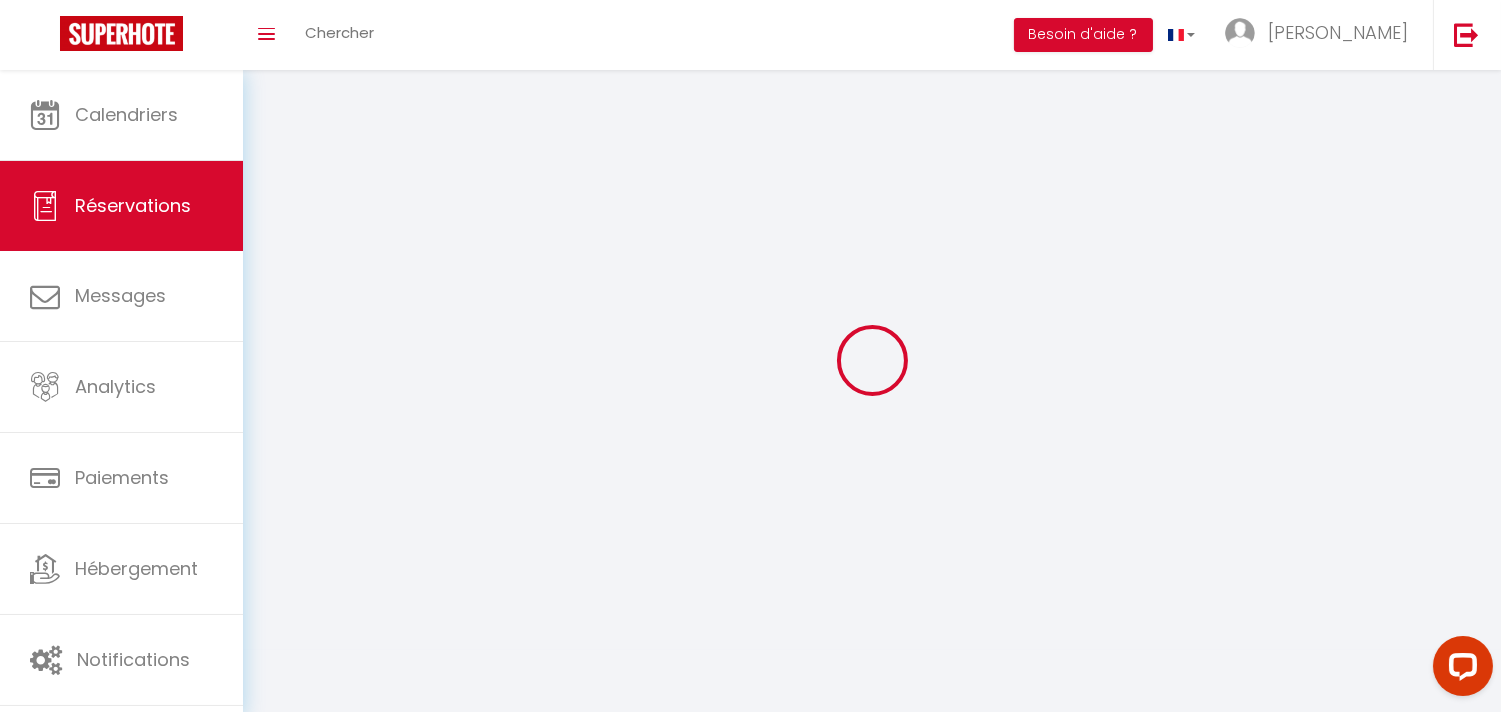 type on "Pat" 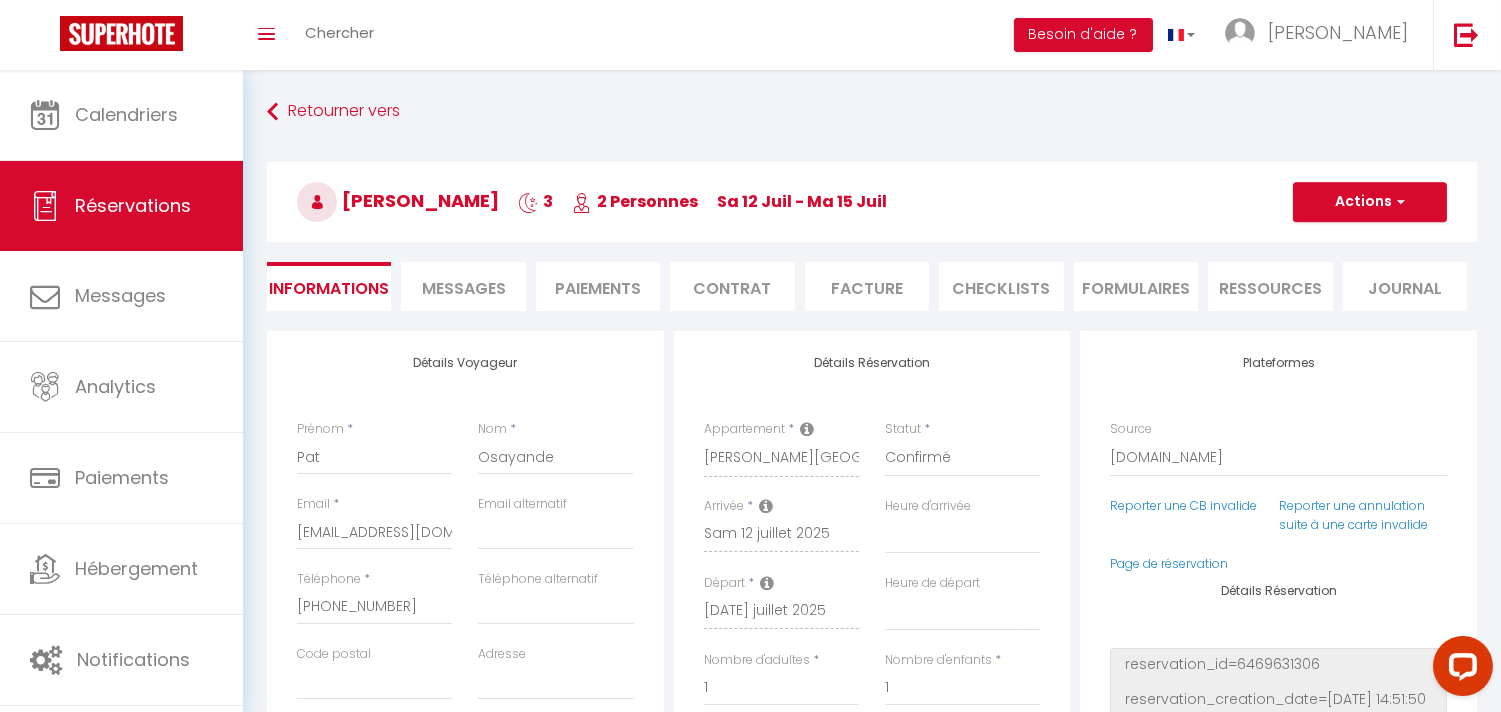 type on "30" 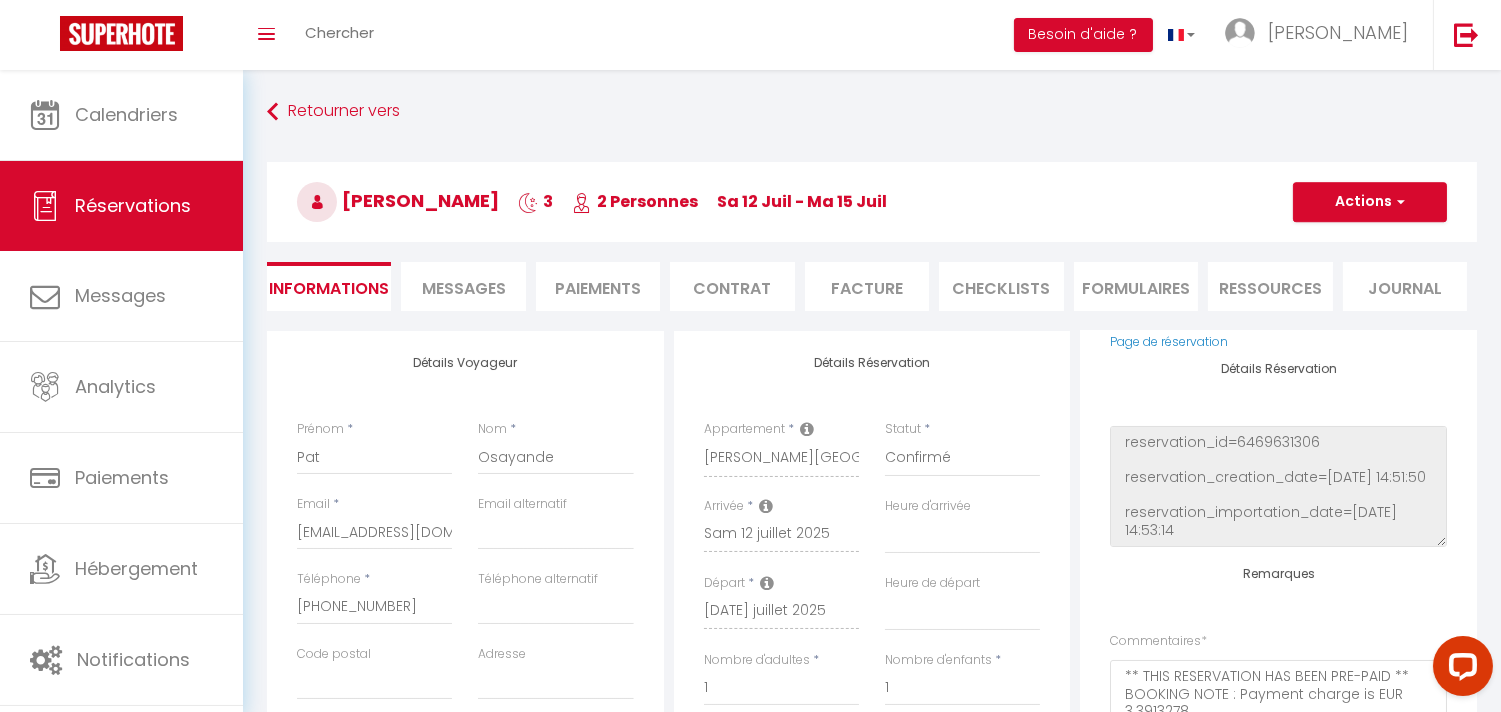 scroll, scrollTop: 237, scrollLeft: 0, axis: vertical 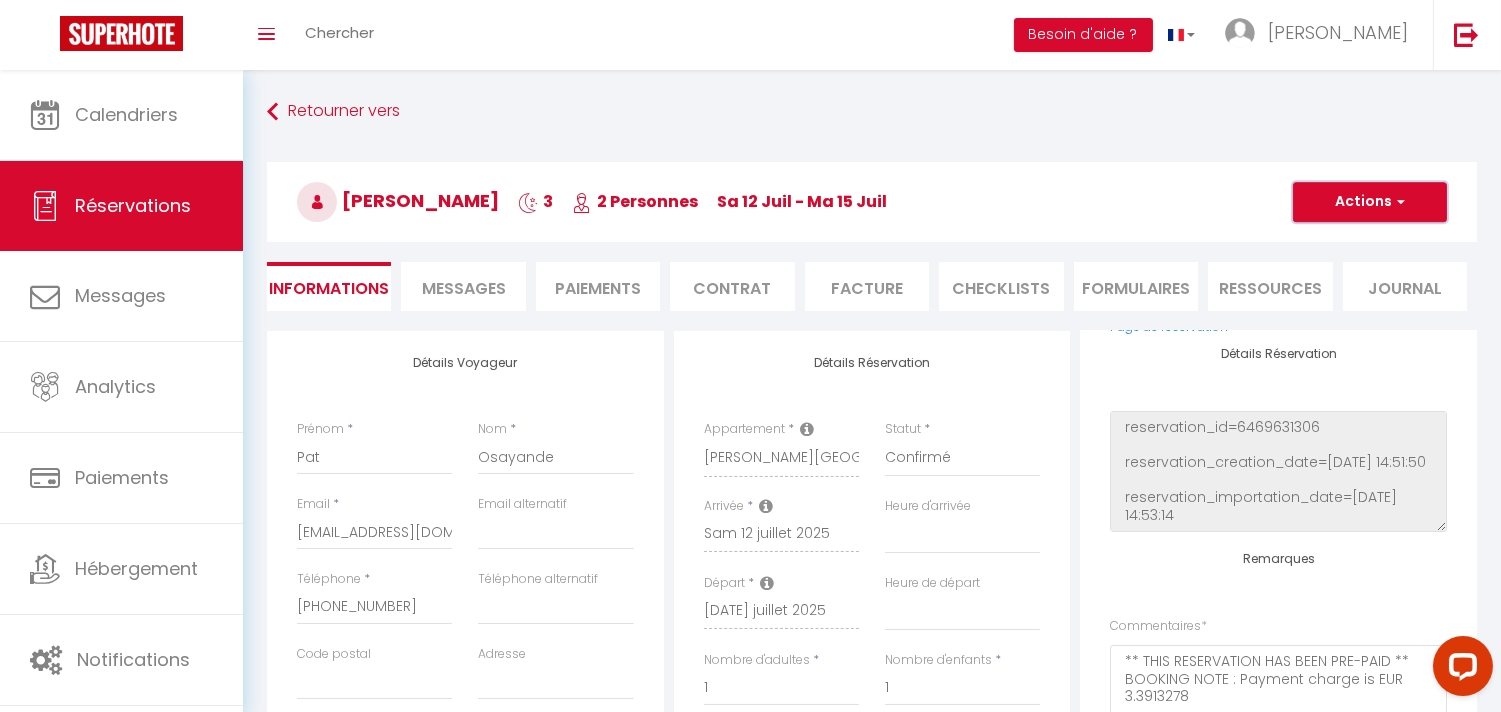 click on "Actions" at bounding box center [1370, 202] 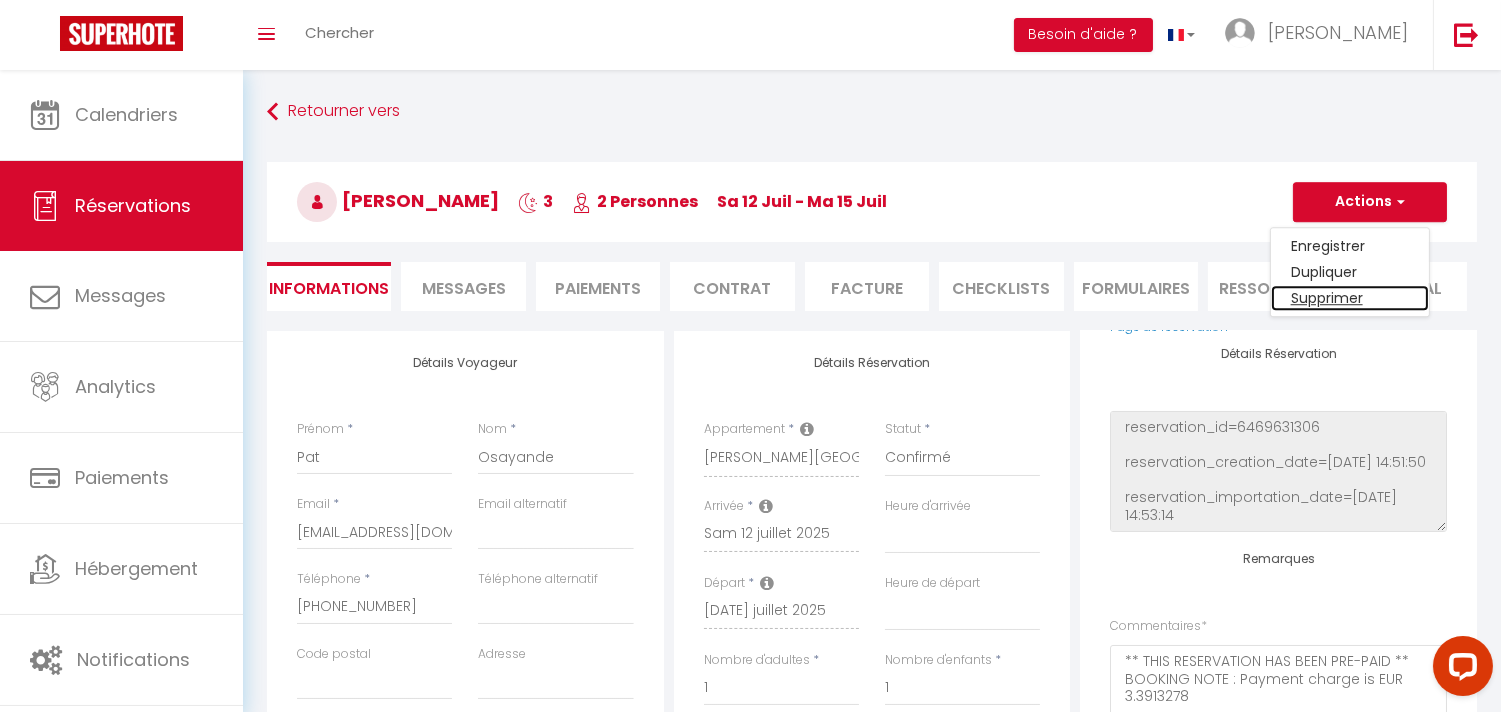 click on "Supprimer" at bounding box center [1350, 298] 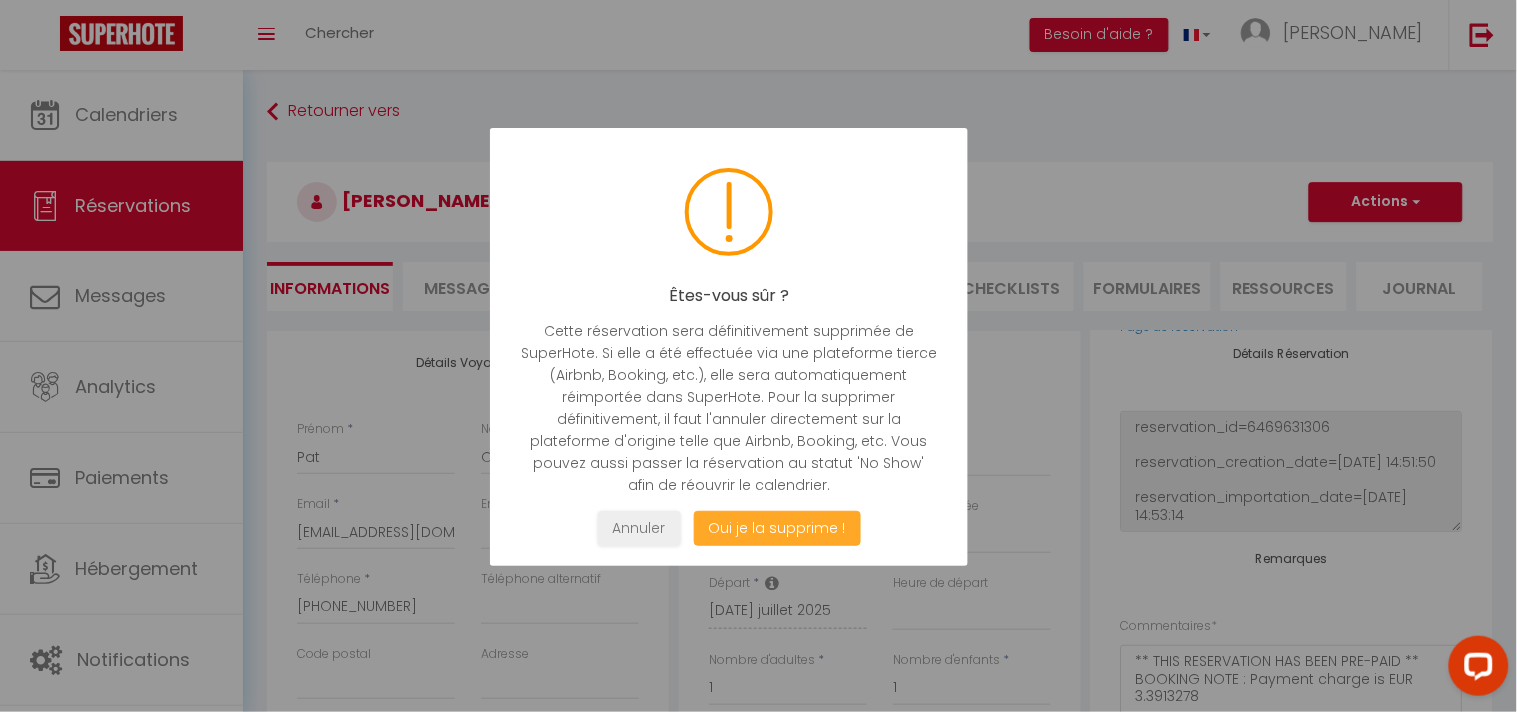 click on "Oui je la supprime !" at bounding box center (776, 528) 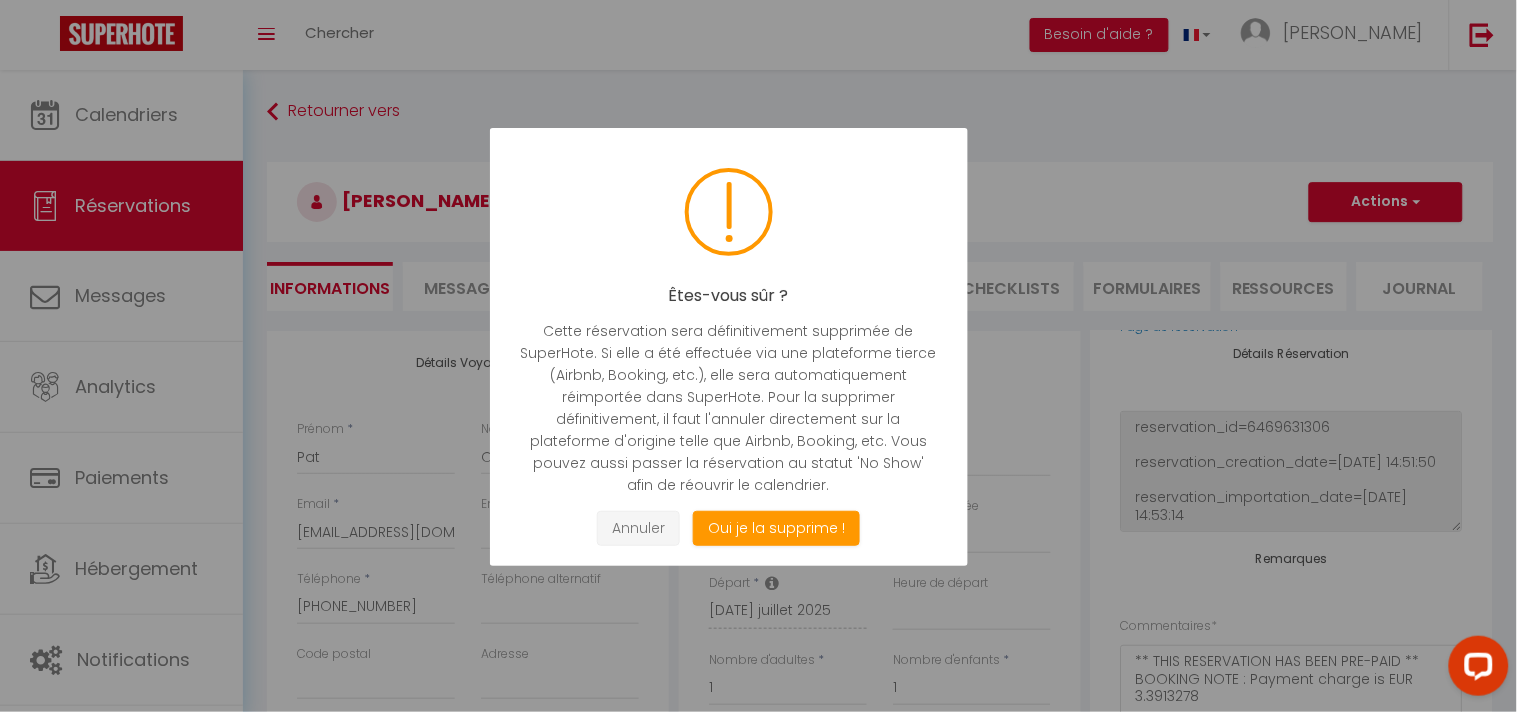 click on "Annuler" at bounding box center (638, 528) 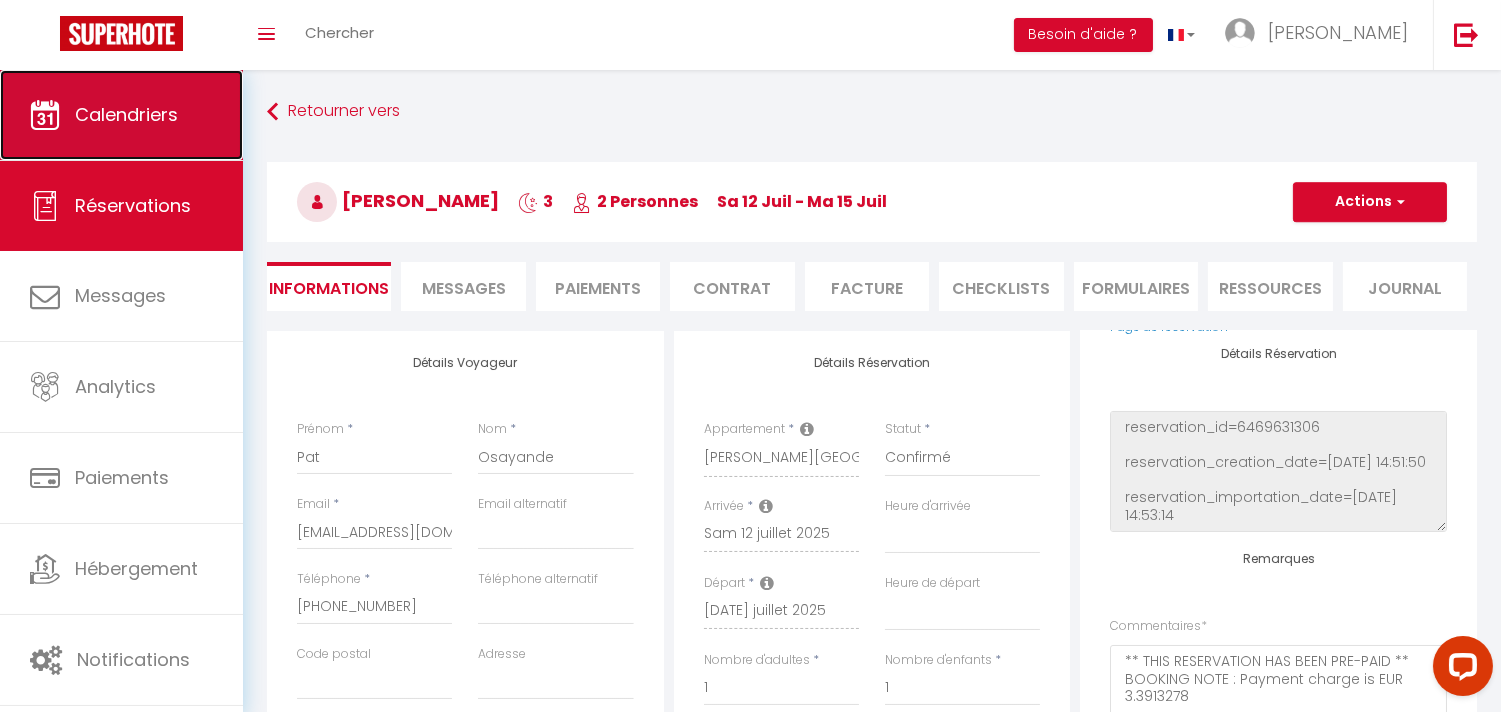 click on "Calendriers" at bounding box center (121, 115) 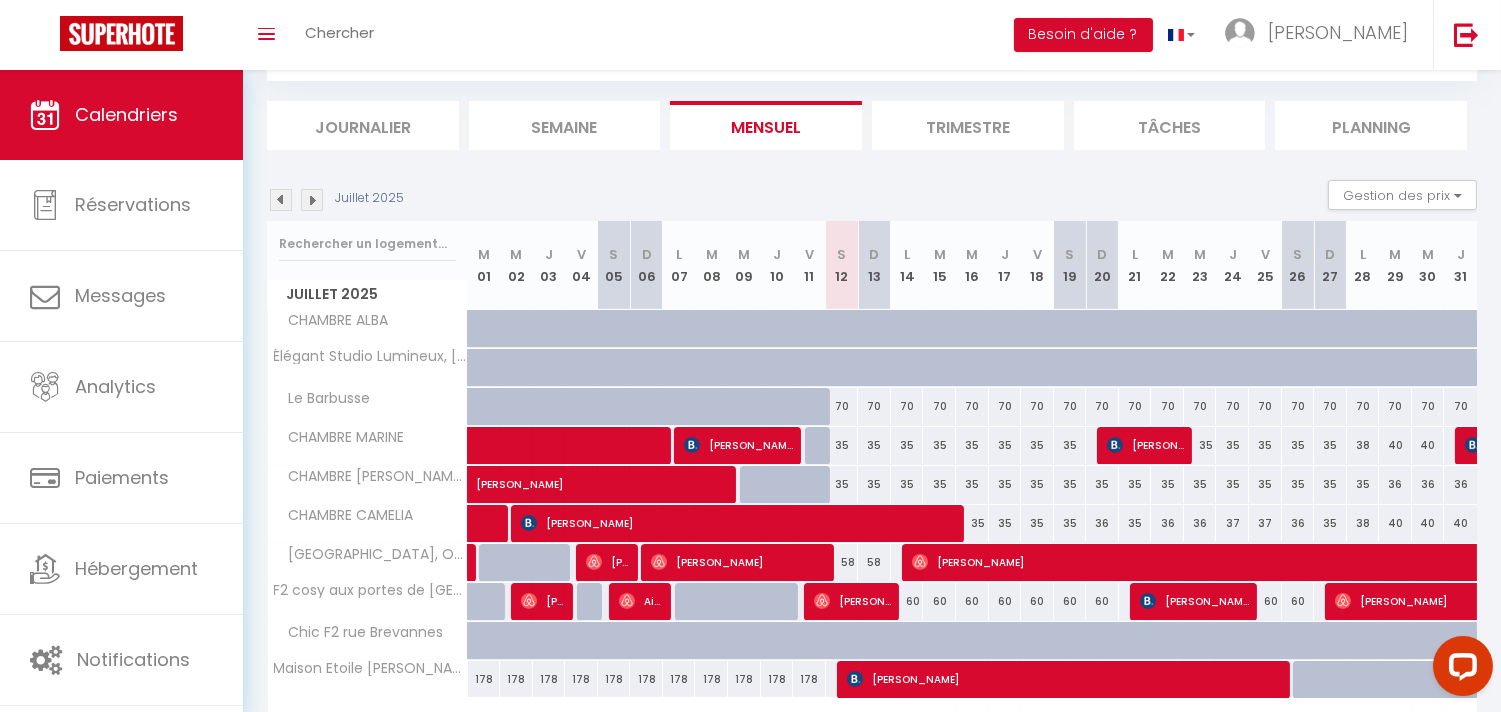 scroll, scrollTop: 227, scrollLeft: 0, axis: vertical 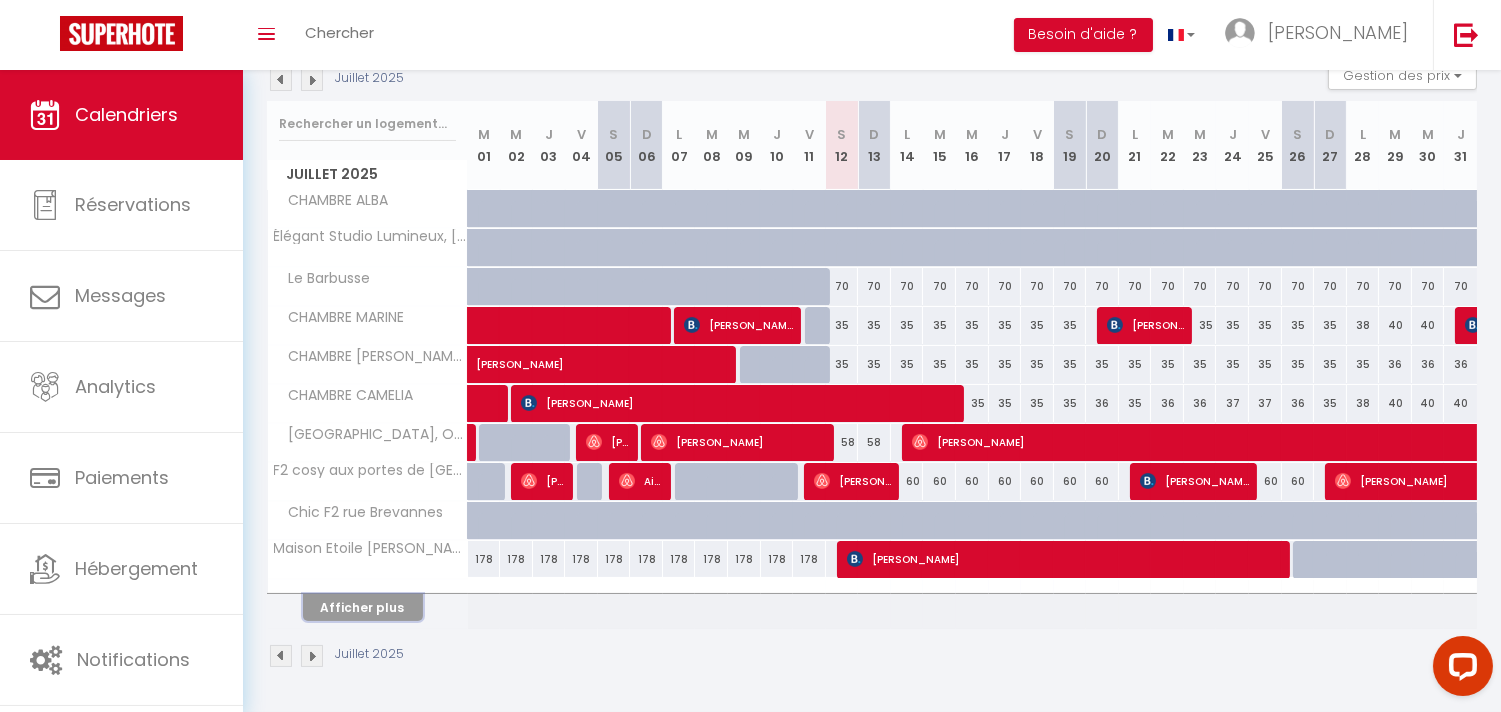 click on "Afficher plus" at bounding box center (363, 607) 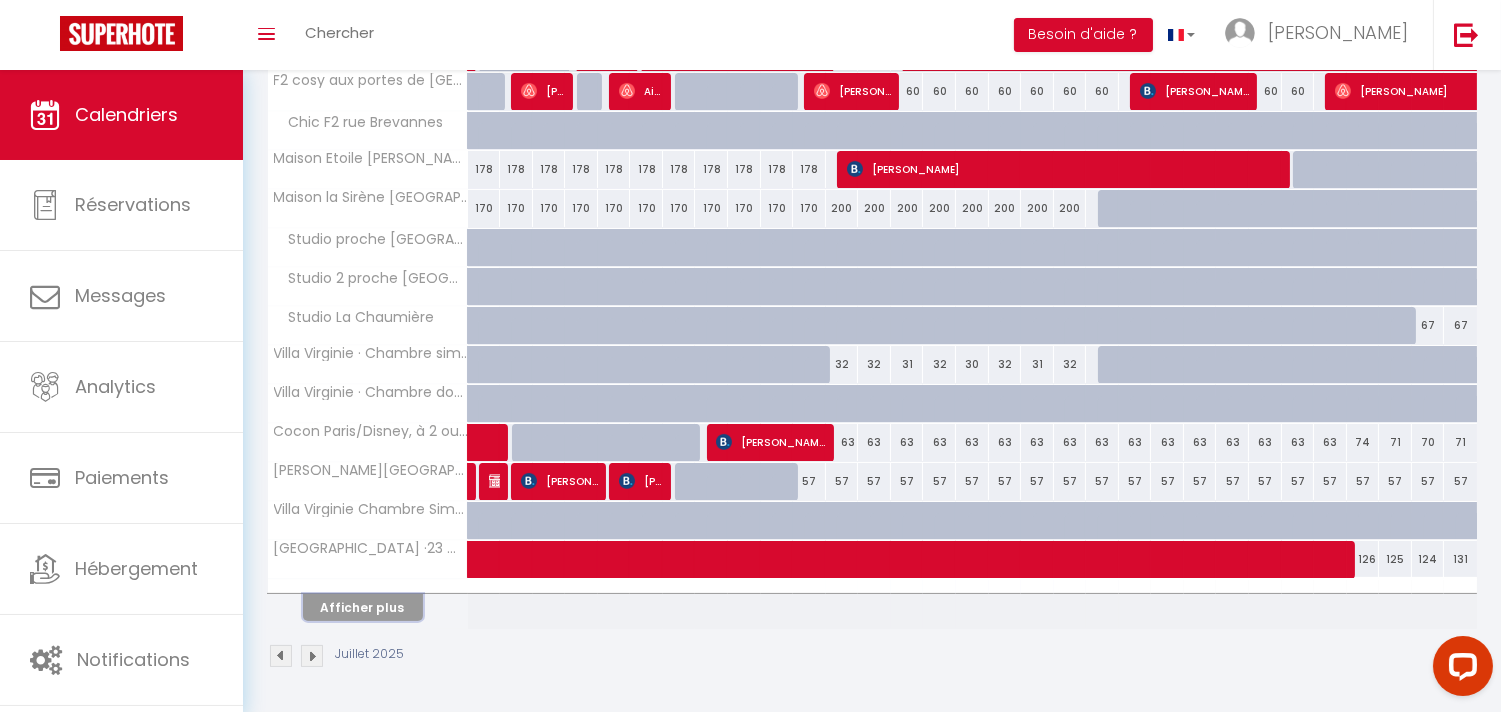 scroll, scrollTop: 618, scrollLeft: 0, axis: vertical 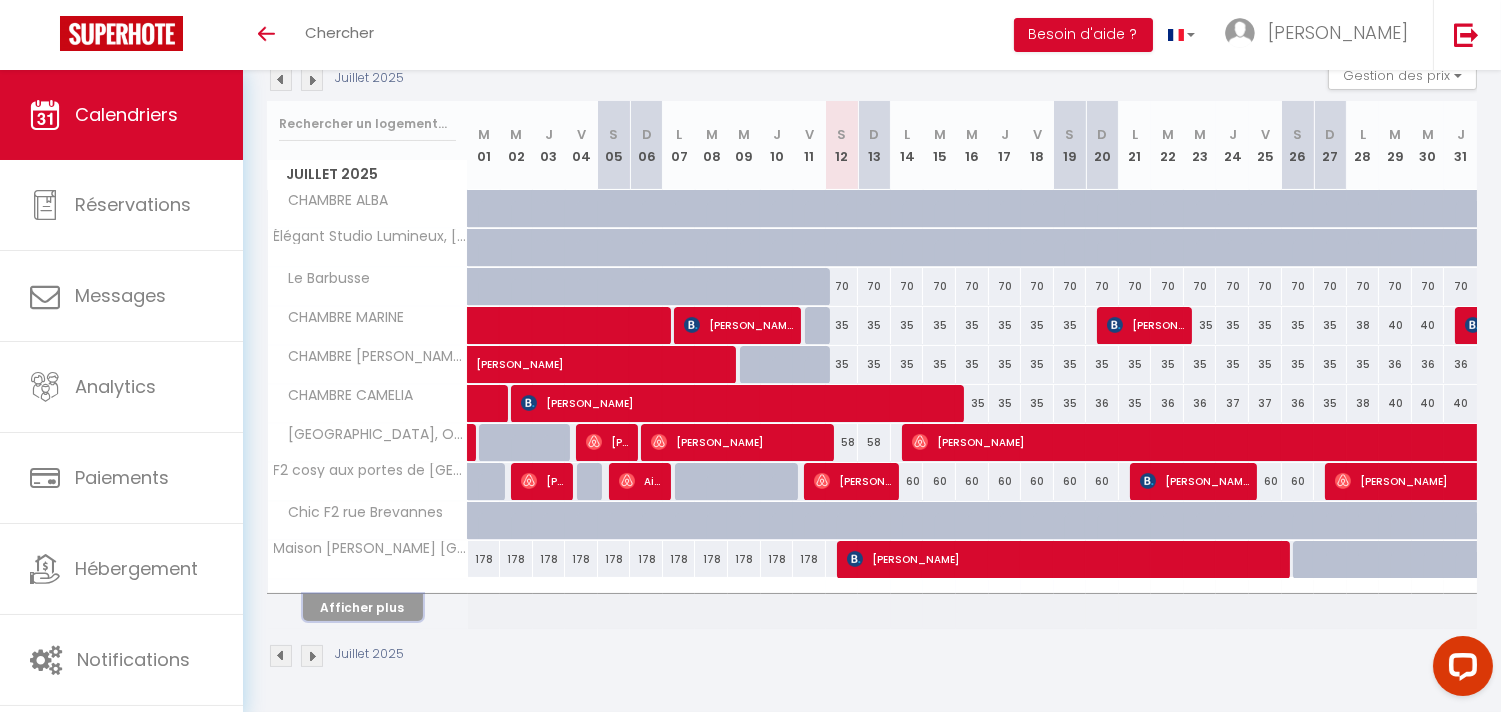 click on "Afficher plus" at bounding box center [363, 607] 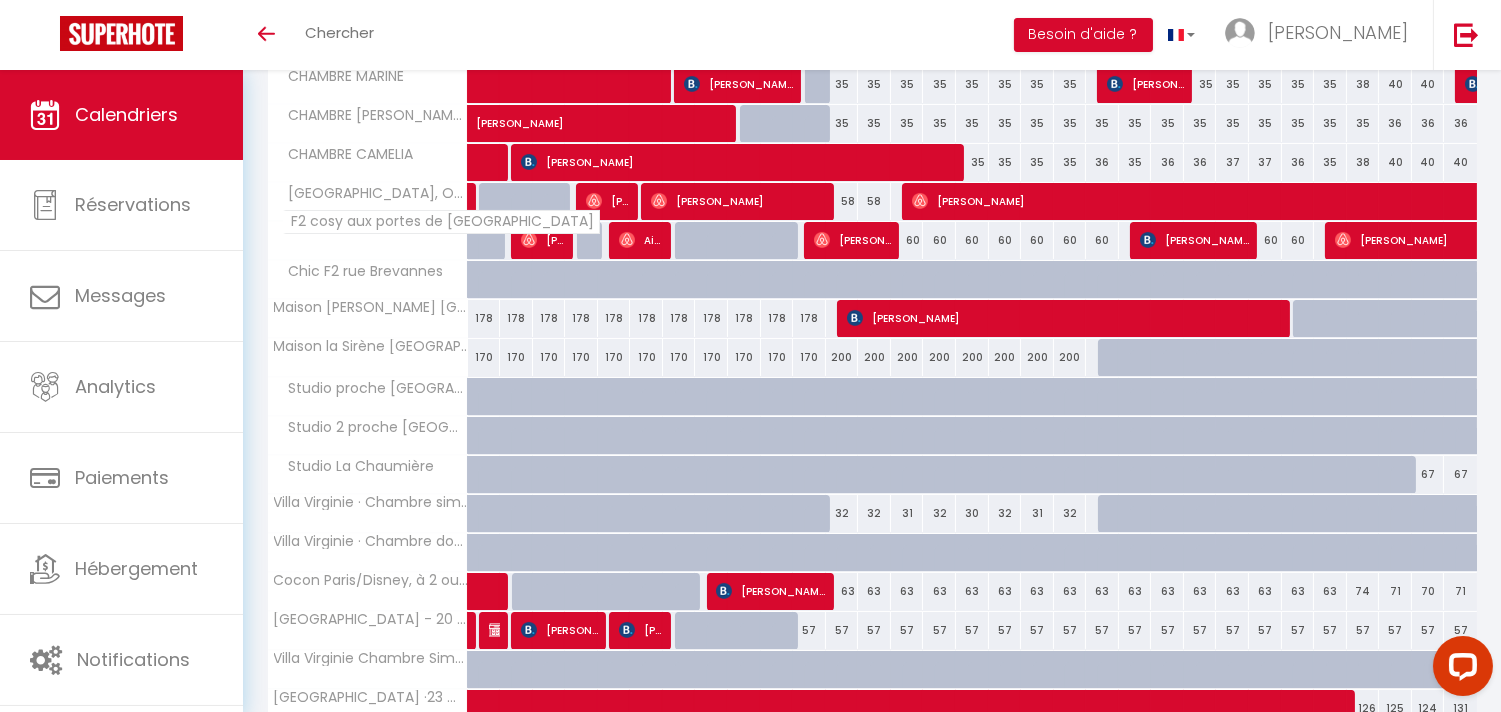scroll, scrollTop: 618, scrollLeft: 0, axis: vertical 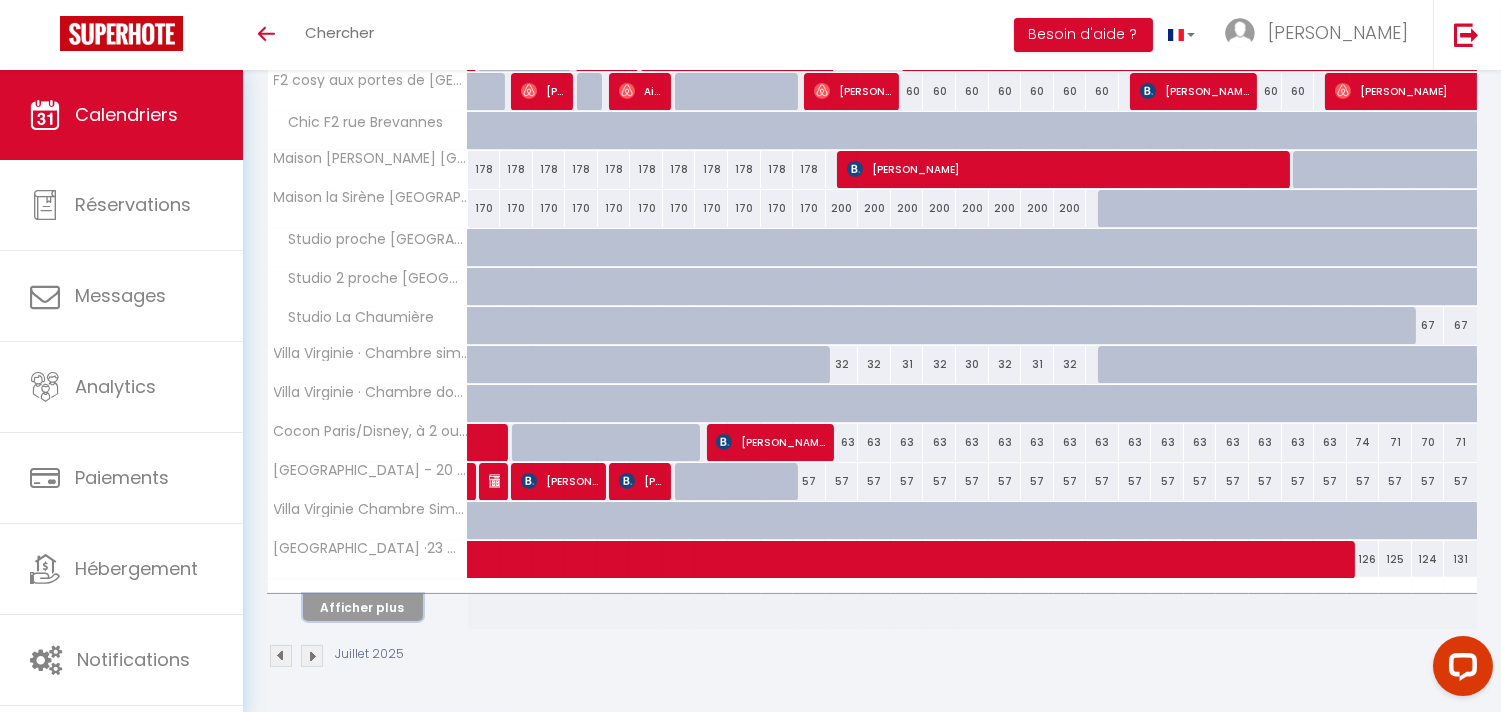 click on "Afficher plus" at bounding box center (363, 607) 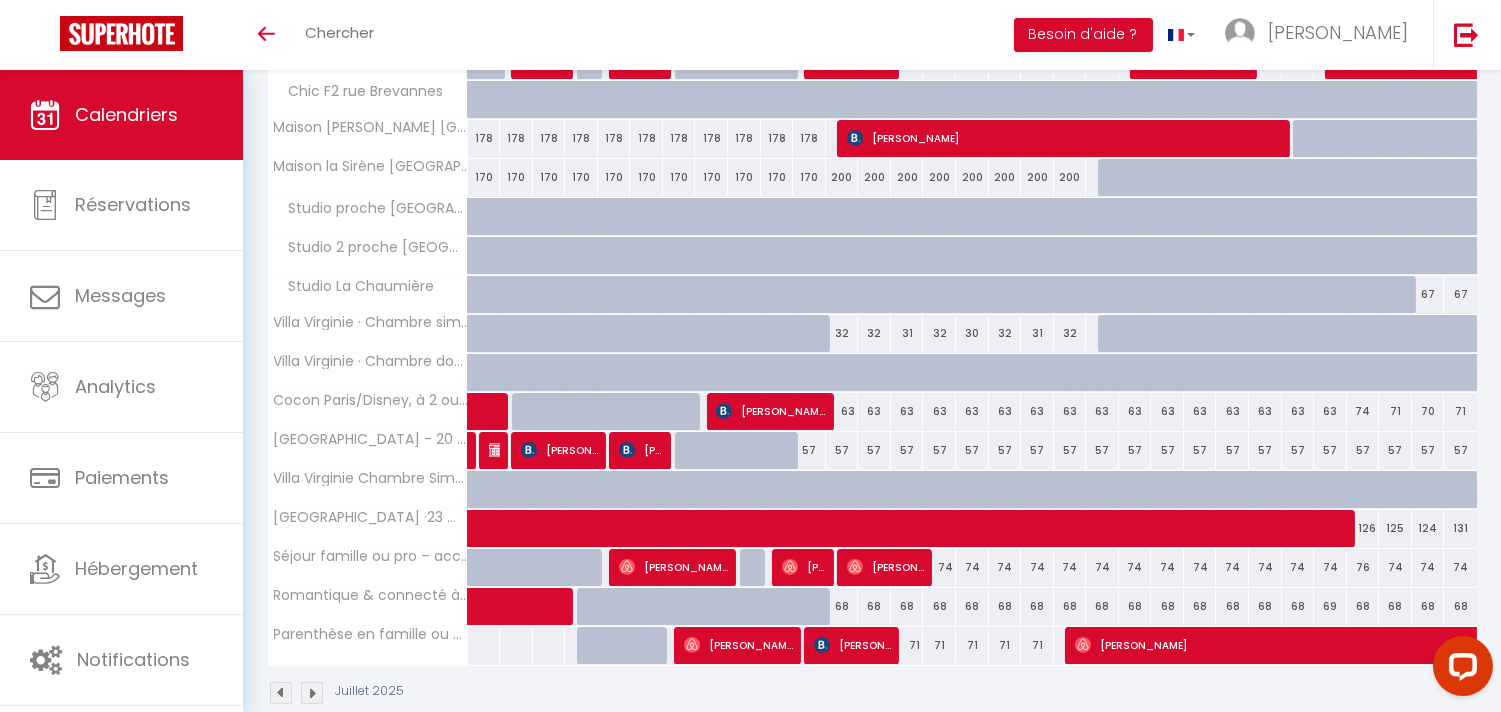 scroll, scrollTop: 686, scrollLeft: 0, axis: vertical 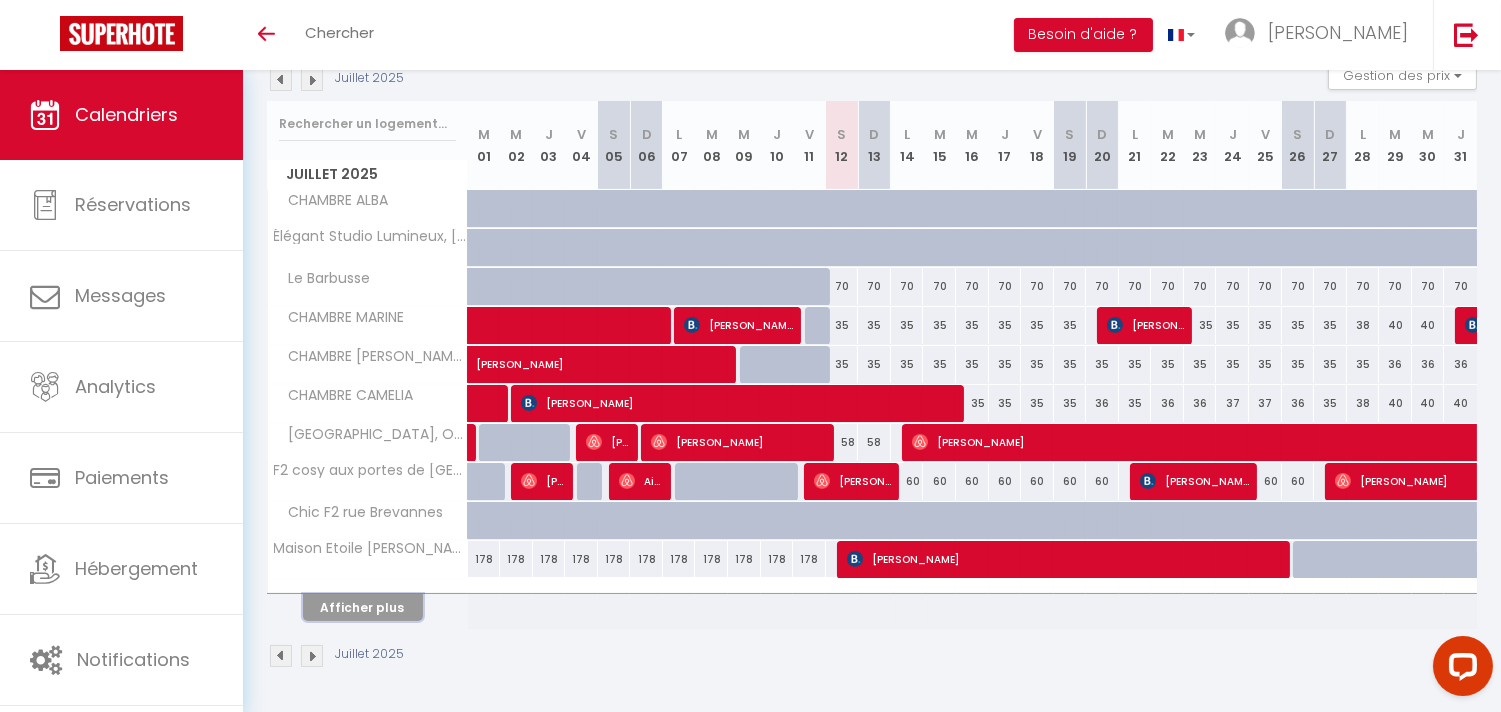 click on "Afficher plus" at bounding box center [363, 607] 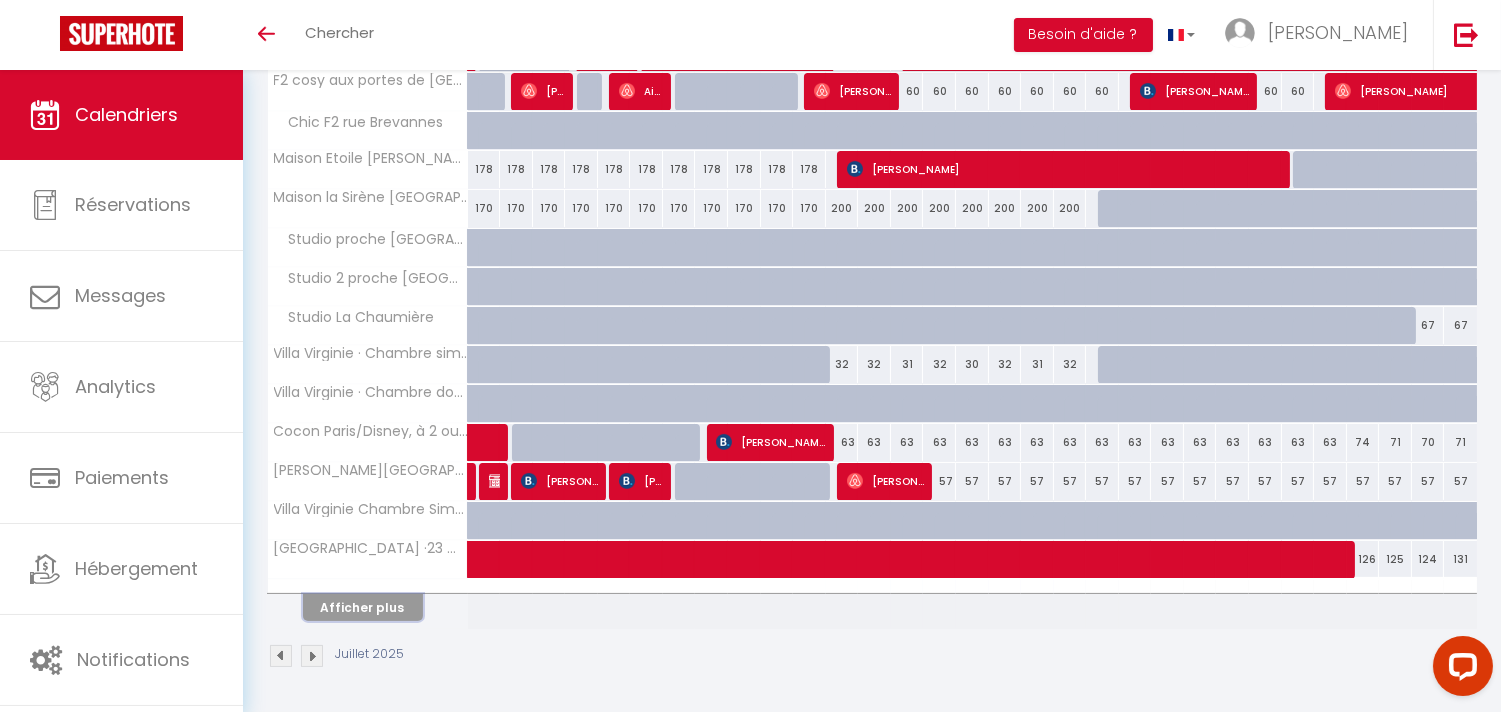 scroll, scrollTop: 618, scrollLeft: 0, axis: vertical 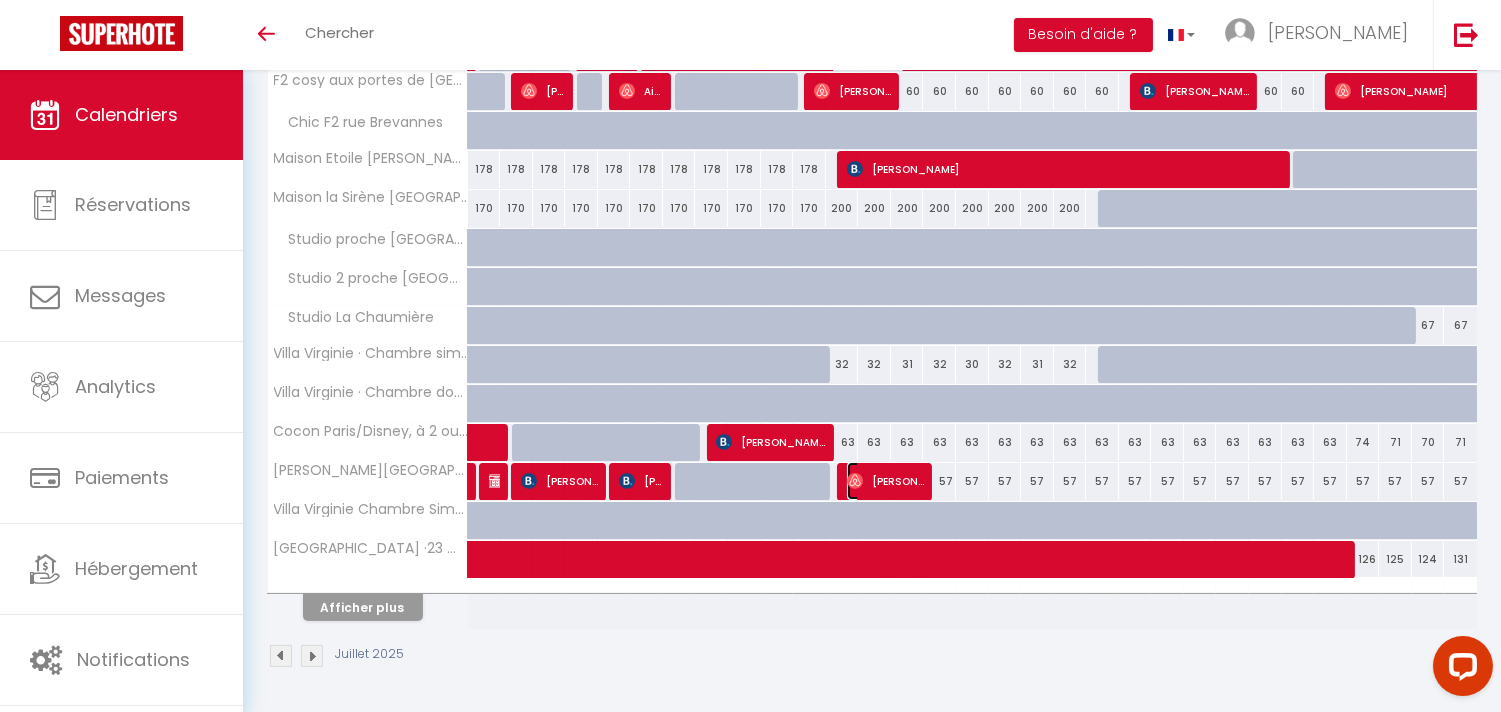 click on "Philippe Lapitre" at bounding box center [885, 481] 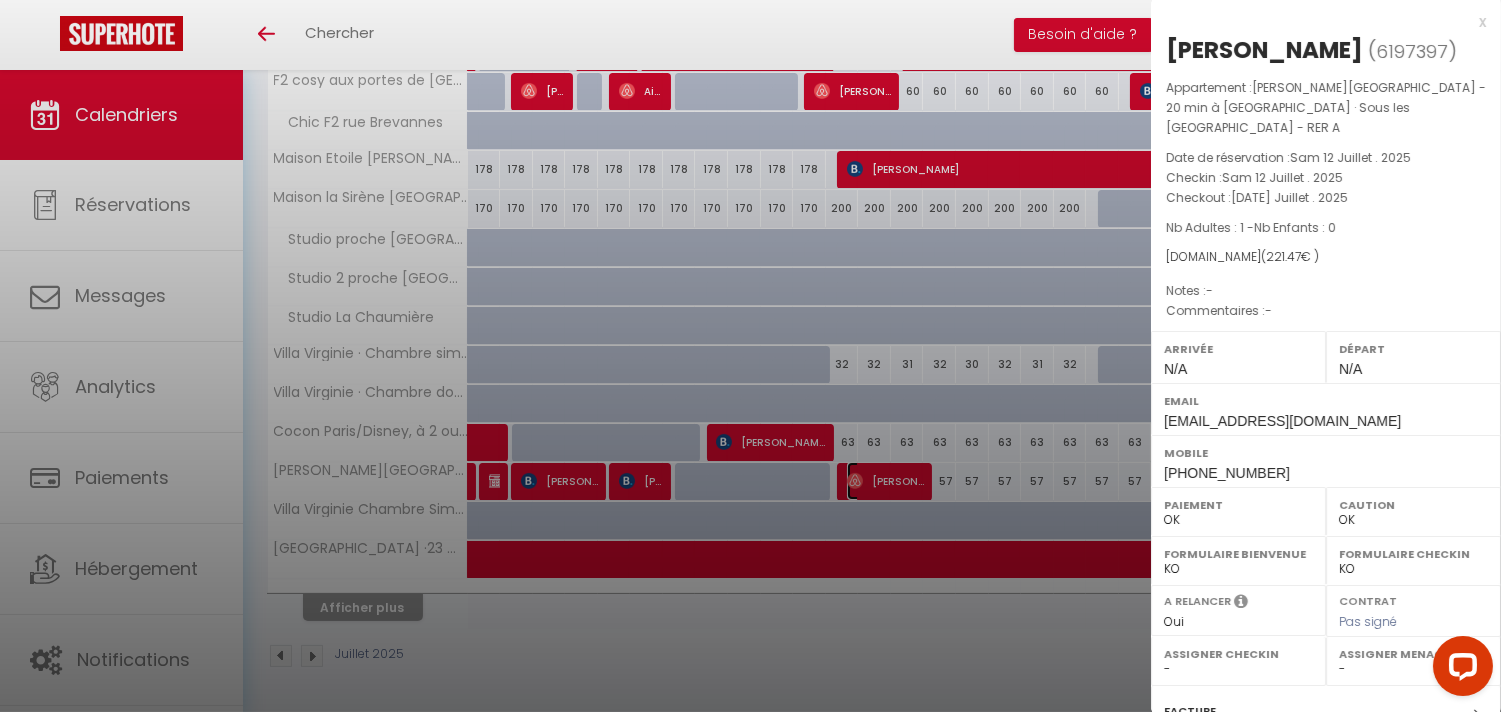 scroll, scrollTop: 241, scrollLeft: 0, axis: vertical 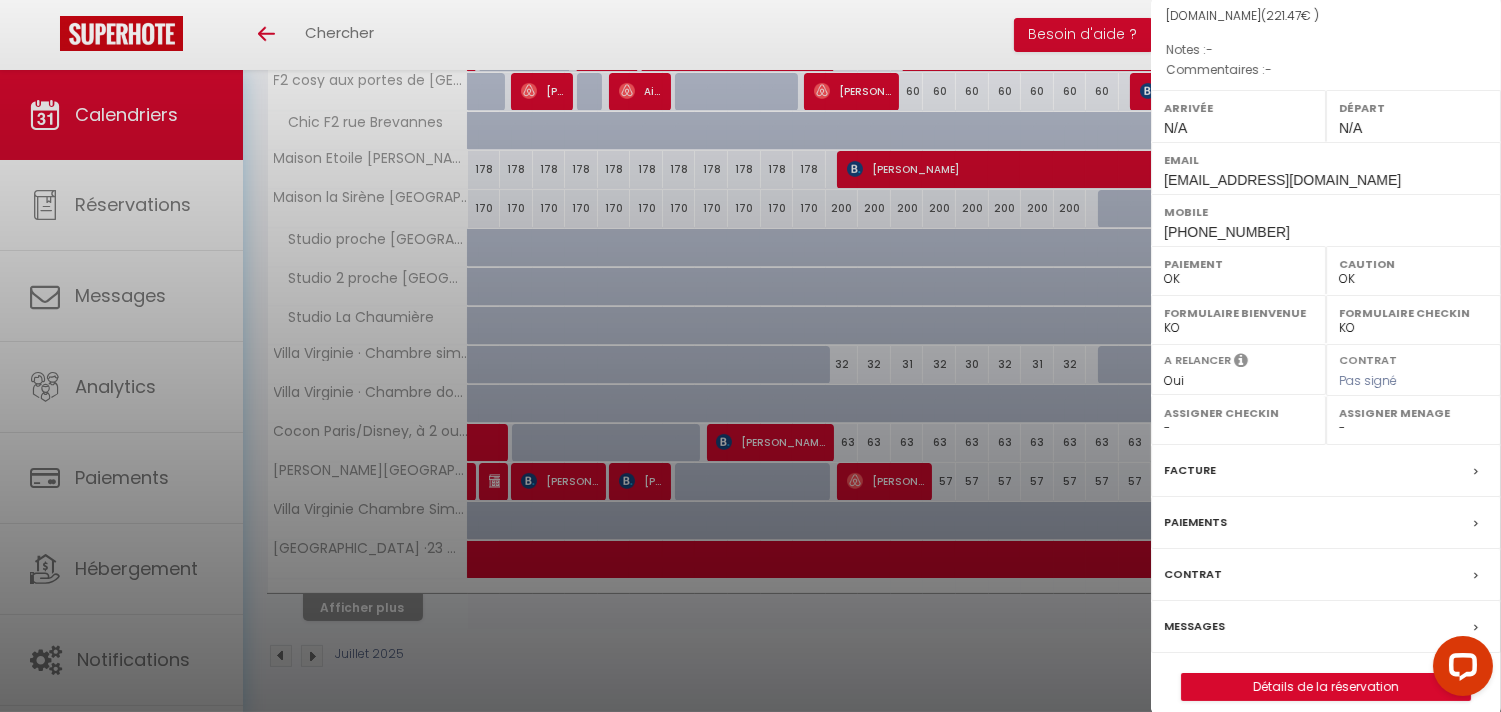 click on "Messages" at bounding box center (1326, 627) 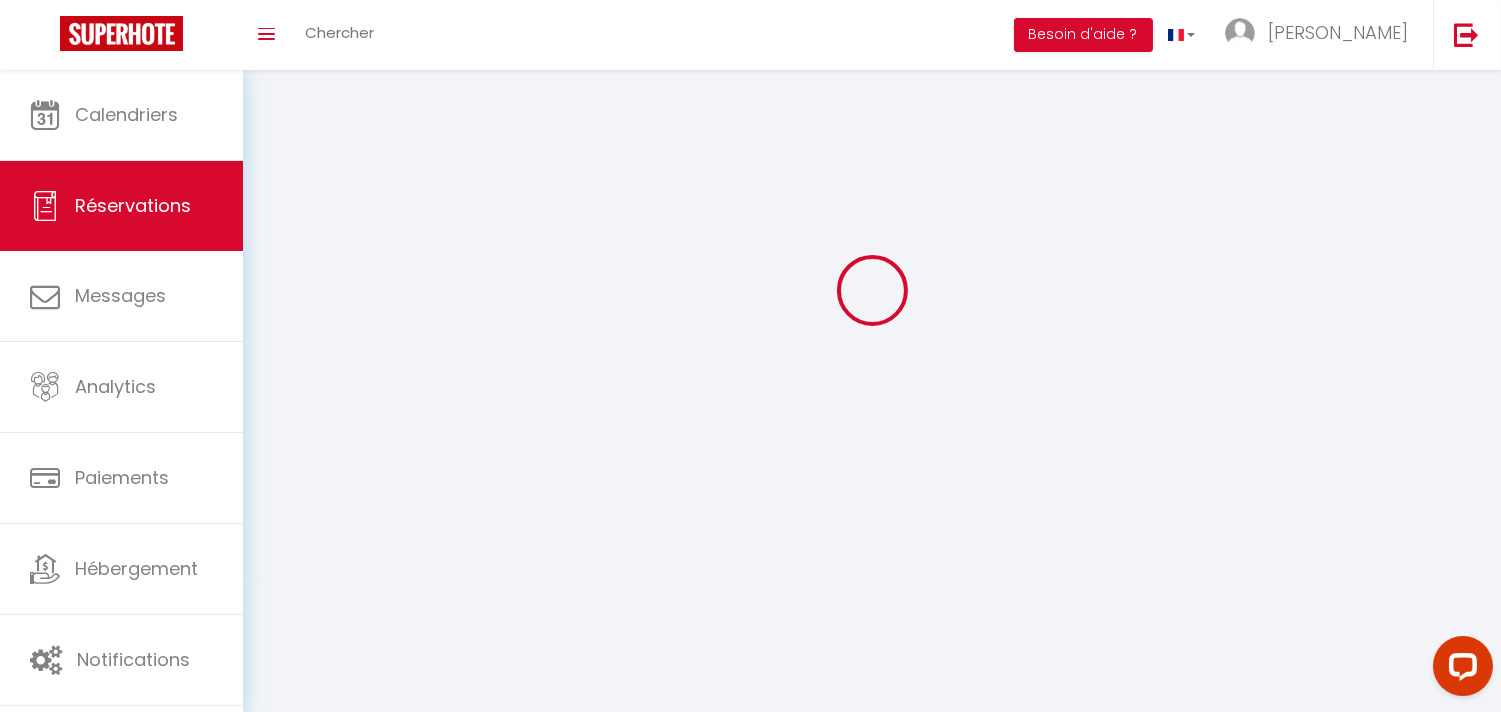 scroll, scrollTop: 0, scrollLeft: 0, axis: both 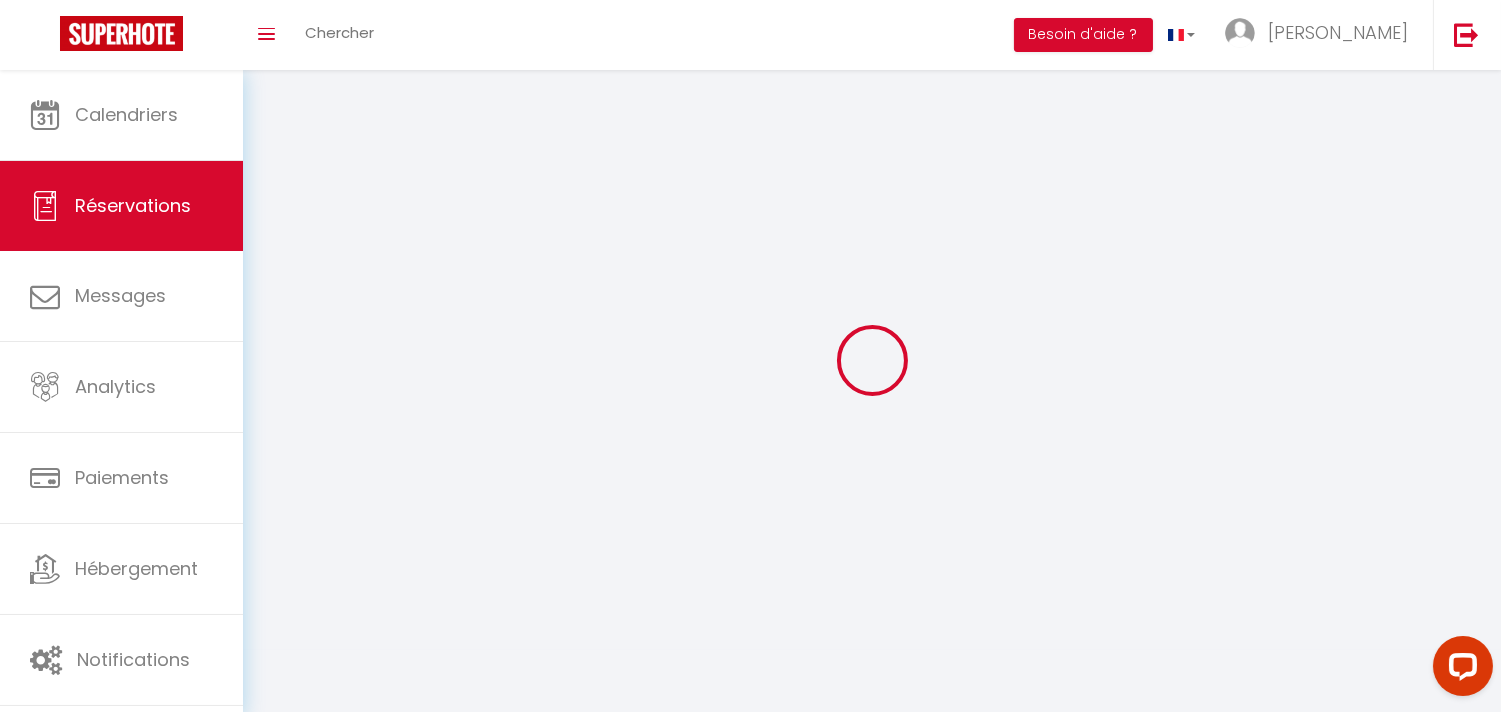 select 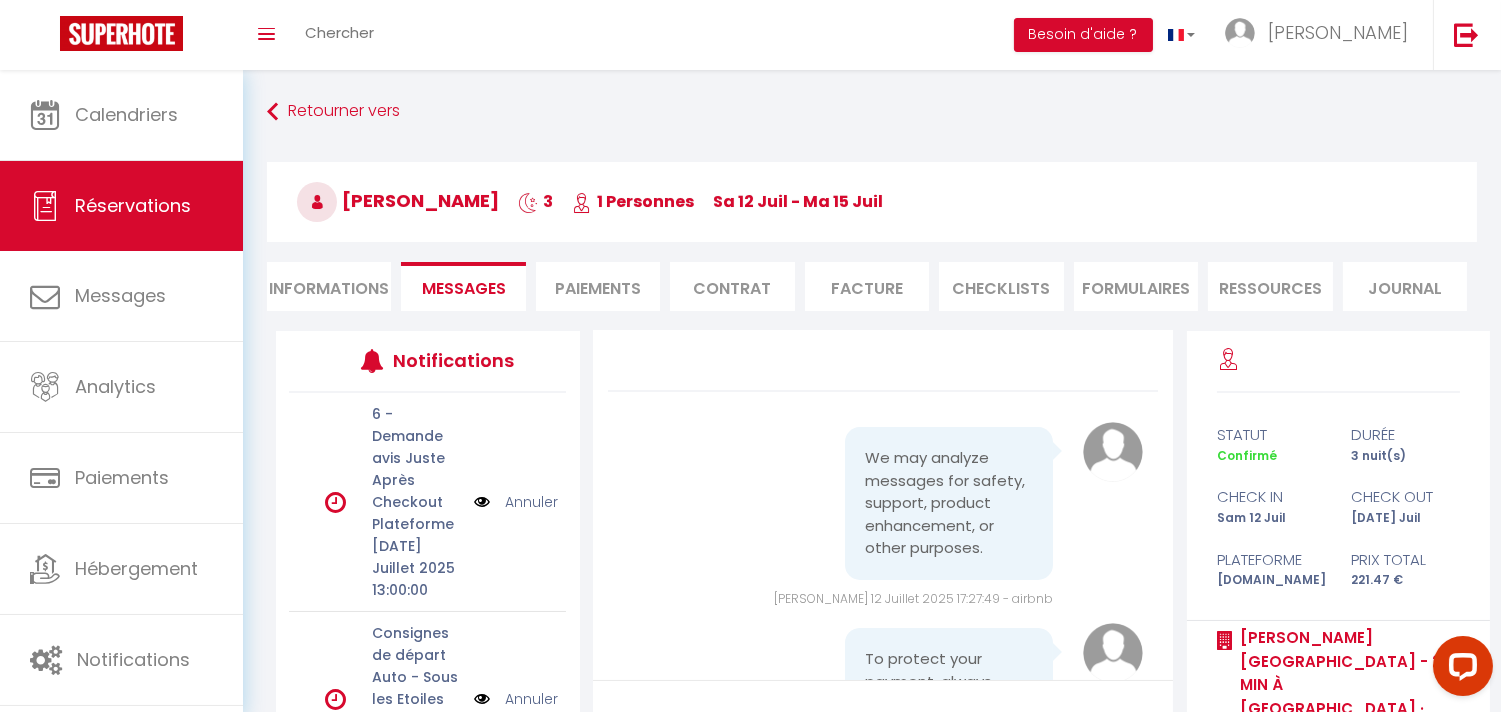 scroll, scrollTop: 0, scrollLeft: 0, axis: both 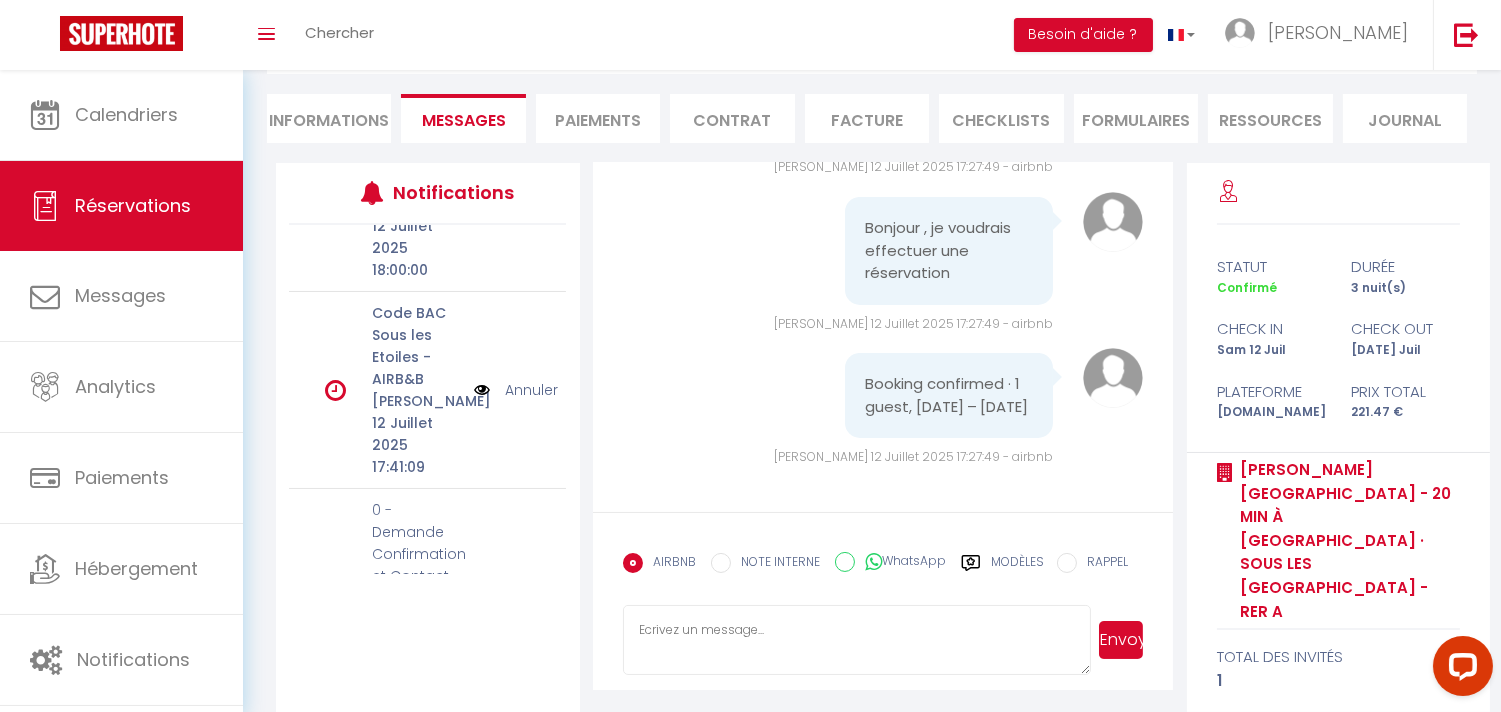 click at bounding box center [482, 390] 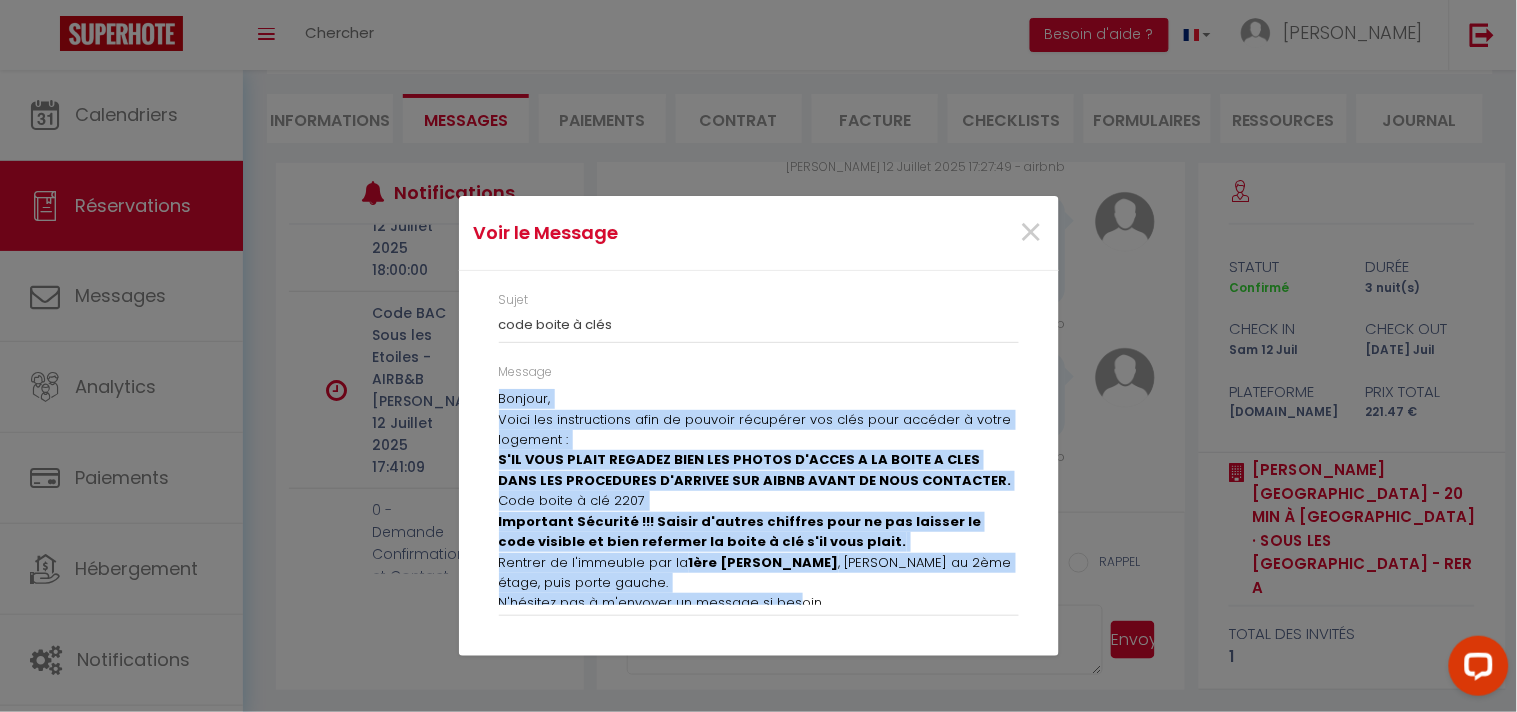 scroll, scrollTop: 50, scrollLeft: 0, axis: vertical 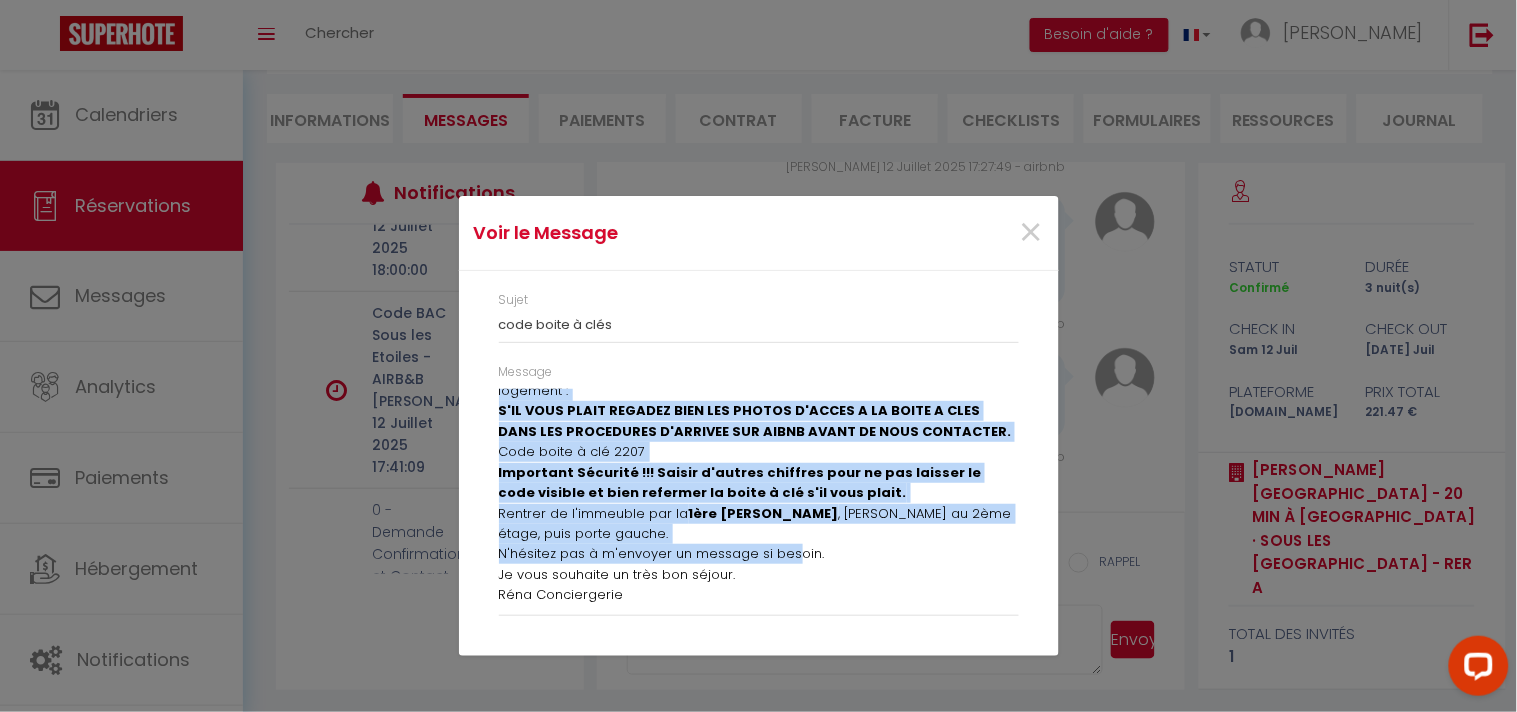 drag, startPoint x: 498, startPoint y: 398, endPoint x: 831, endPoint y: 645, distance: 414.60583 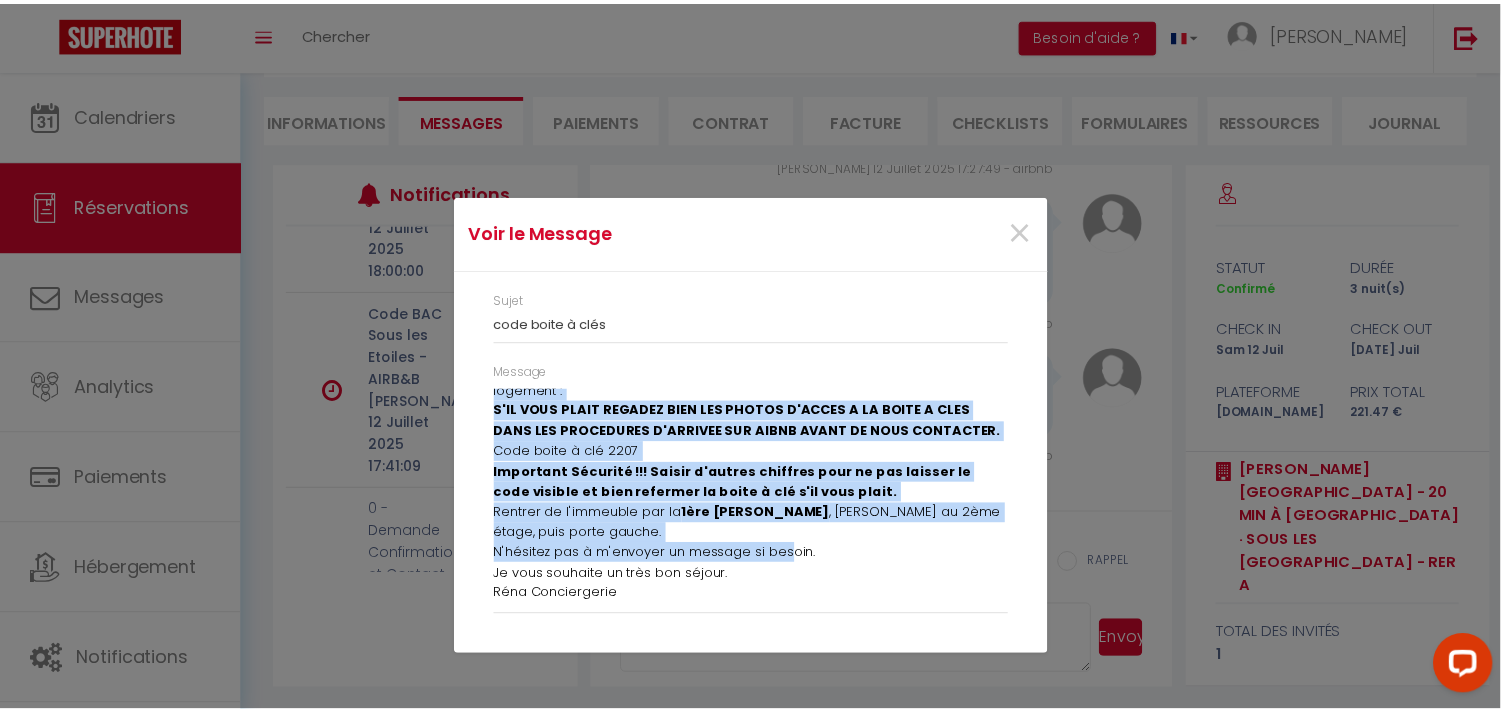 scroll, scrollTop: 48, scrollLeft: 0, axis: vertical 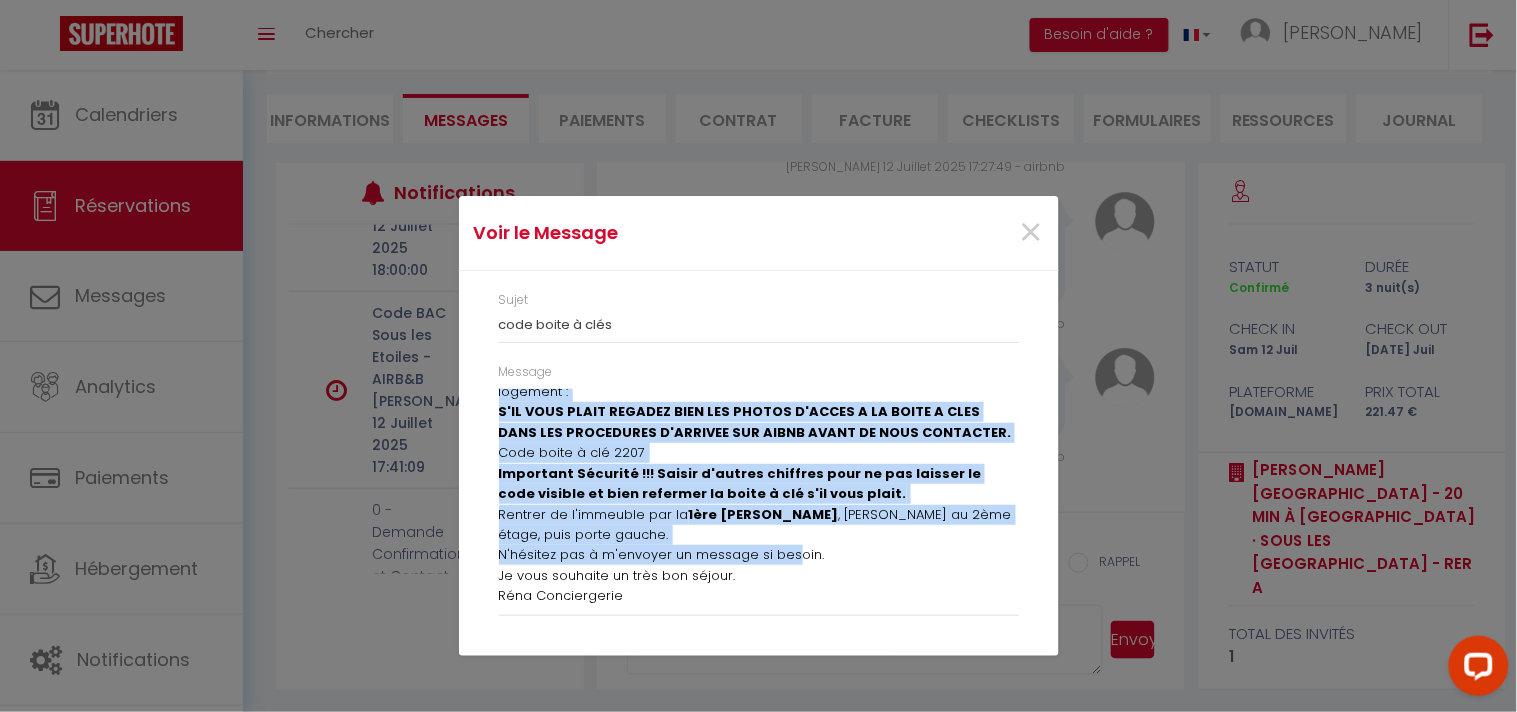 copy on "Bonjour, Voici les instructions afin de pouvoir récupérer vos clés pour accéder à votre logement : S'IL VOUS PLAIT REGADEZ BIEN LES PHOTOS D'ACCES A LA BOITE A CLES DANS LES PROCEDURES D'ARRIVEE SUR AIBNB AVANT DE NOUS CONTACTER. Code boite à clé 2207 Important Sécurité !!! Saisir d'autres chiffres pour ne pas laisser le code visible et bien refermer la boite à clé s'il vous plait.
Rentrer de l'immeuble par la  1ère porte blanche , montez au 2ème étage, puis porte gauche.
N'hésitez pas à m'envoyer un message si besoin.
Je vous souhaite un très bon séjour.
Réna Conciergerie" 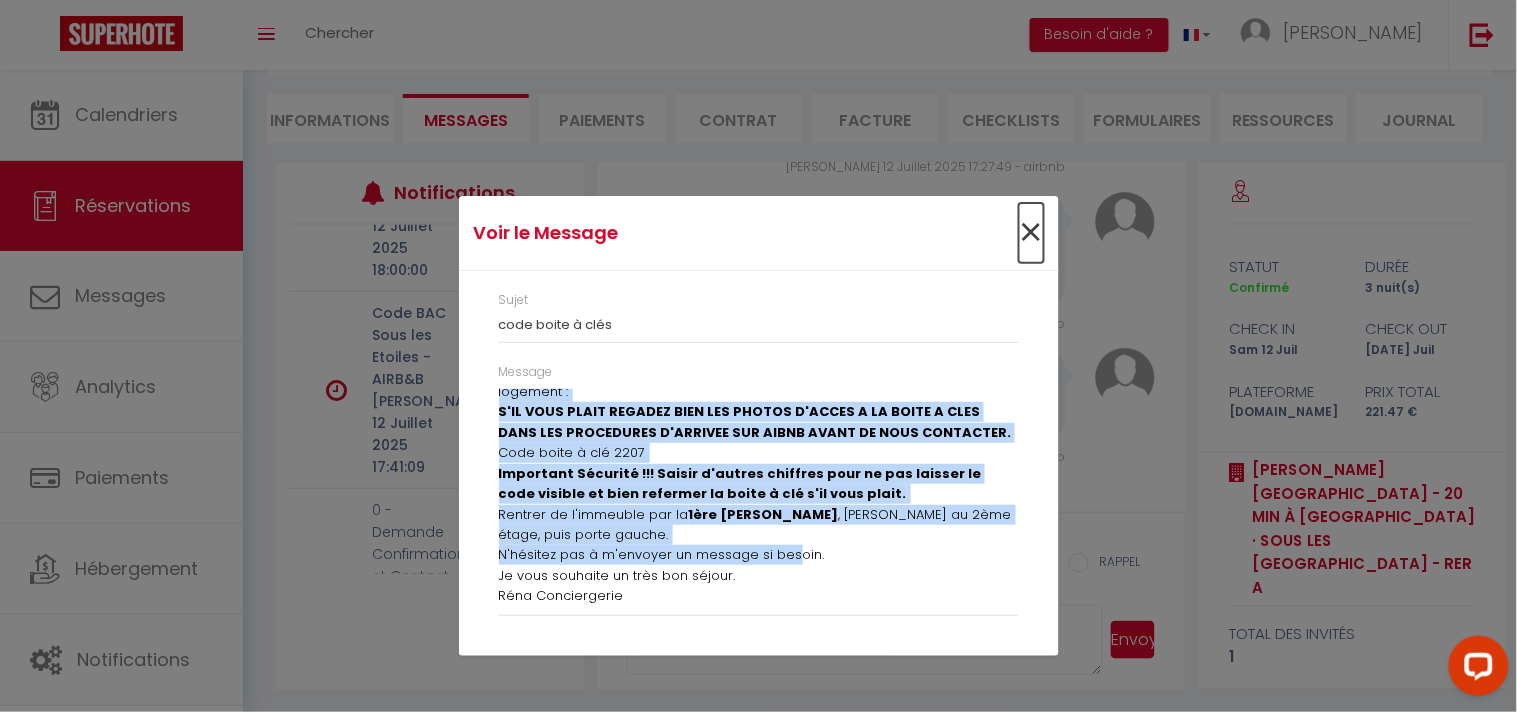 click on "×" at bounding box center (1031, 233) 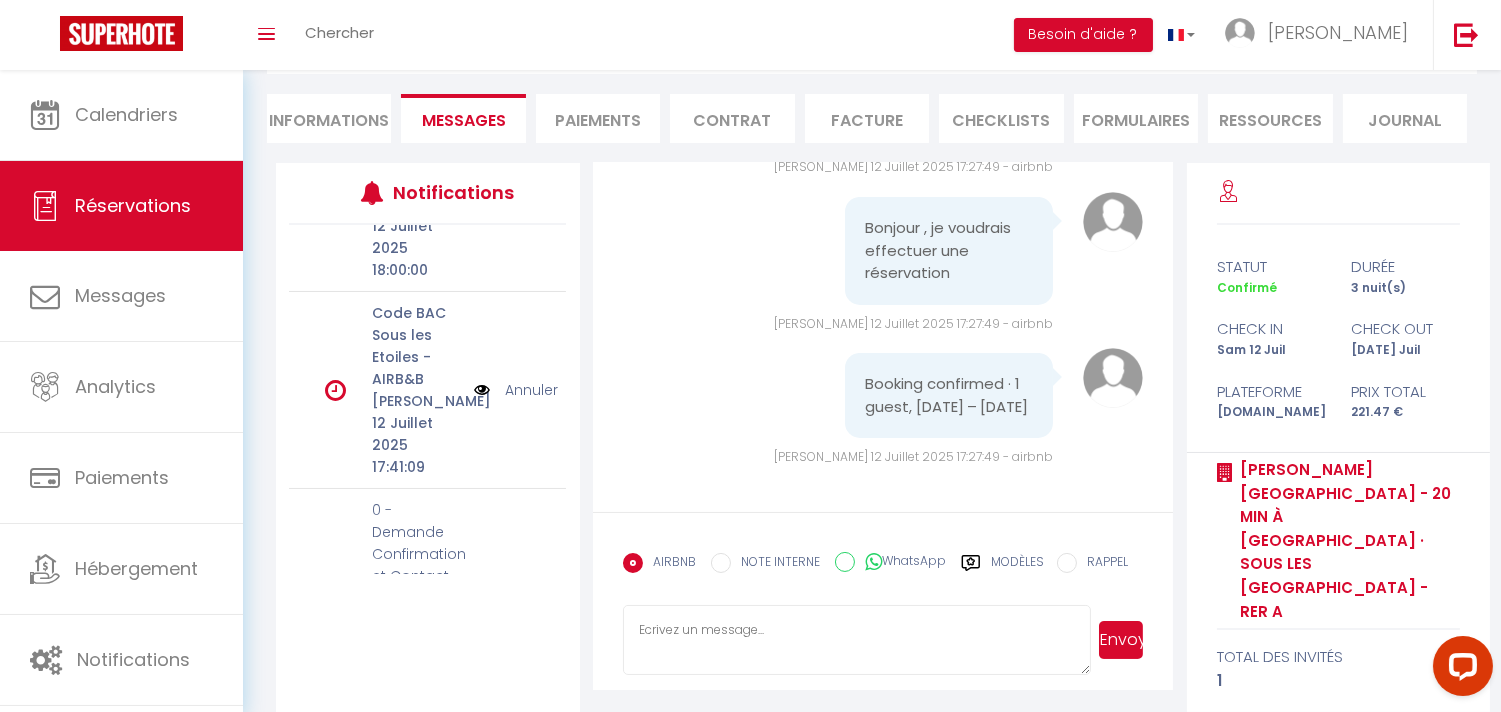click at bounding box center (857, 640) 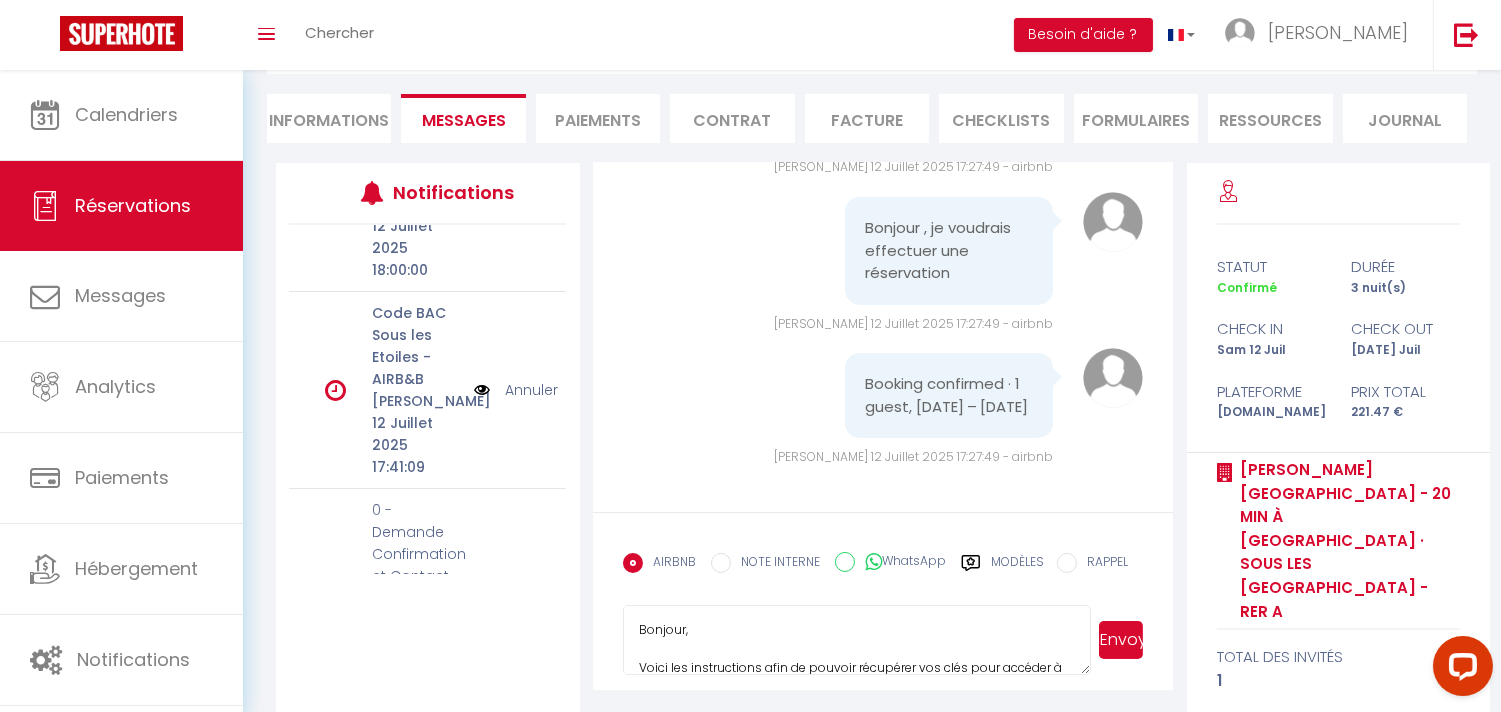 scroll, scrollTop: 360, scrollLeft: 0, axis: vertical 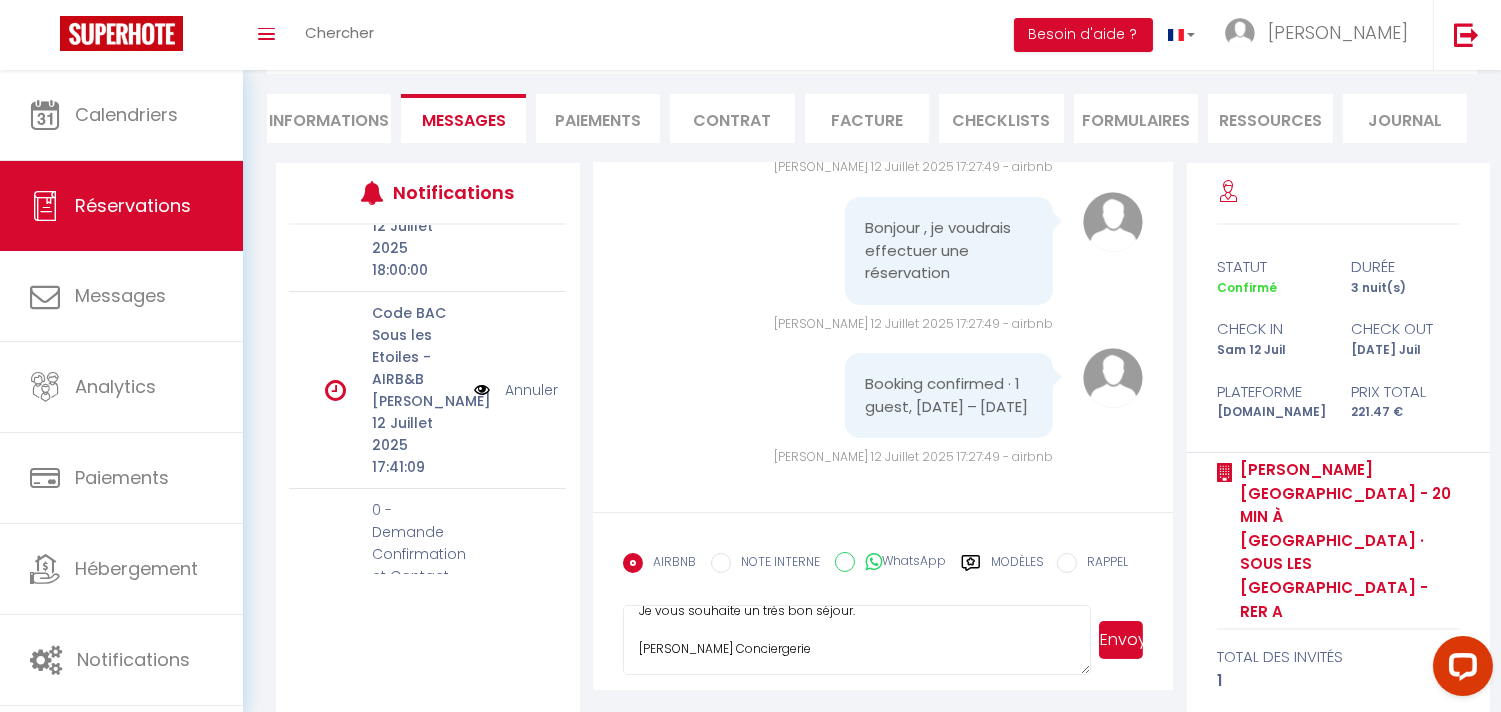 type on "Bonjour,
Voici les instructions afin de pouvoir récupérer vos clés pour accéder à votre logement :
S'IL VOUS PLAIT REGADEZ BIEN LES PHOTOS D'ACCES A LA BOITE A CLES DANS LES PROCEDURES D'ARRIVEE SUR AIBNB AVANT DE NOUS CONTACTER.
Code boite à clé 2207
Important Sécurité !!! Saisir d'autres chiffres pour ne pas laisser le code visible et bien refermer la boite à clé s'il vous plait.
Rentrer de l'immeuble par la 1ère porte blanche, montez au 2ème étage, puis porte gauche.
N'hésitez pas à m'envoyer un message si besoin.
Je vous souhaite un très bon séjour.
Réna Conciergerie" 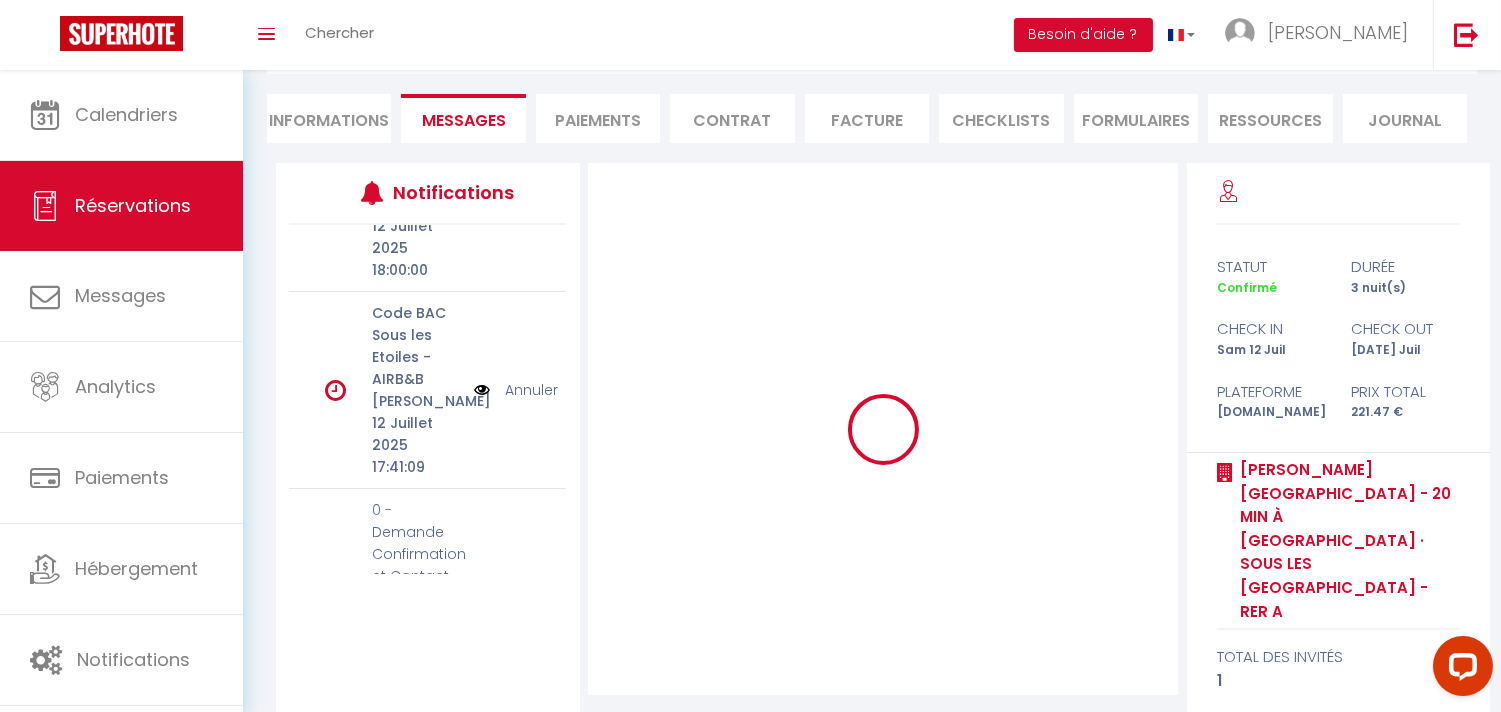 type 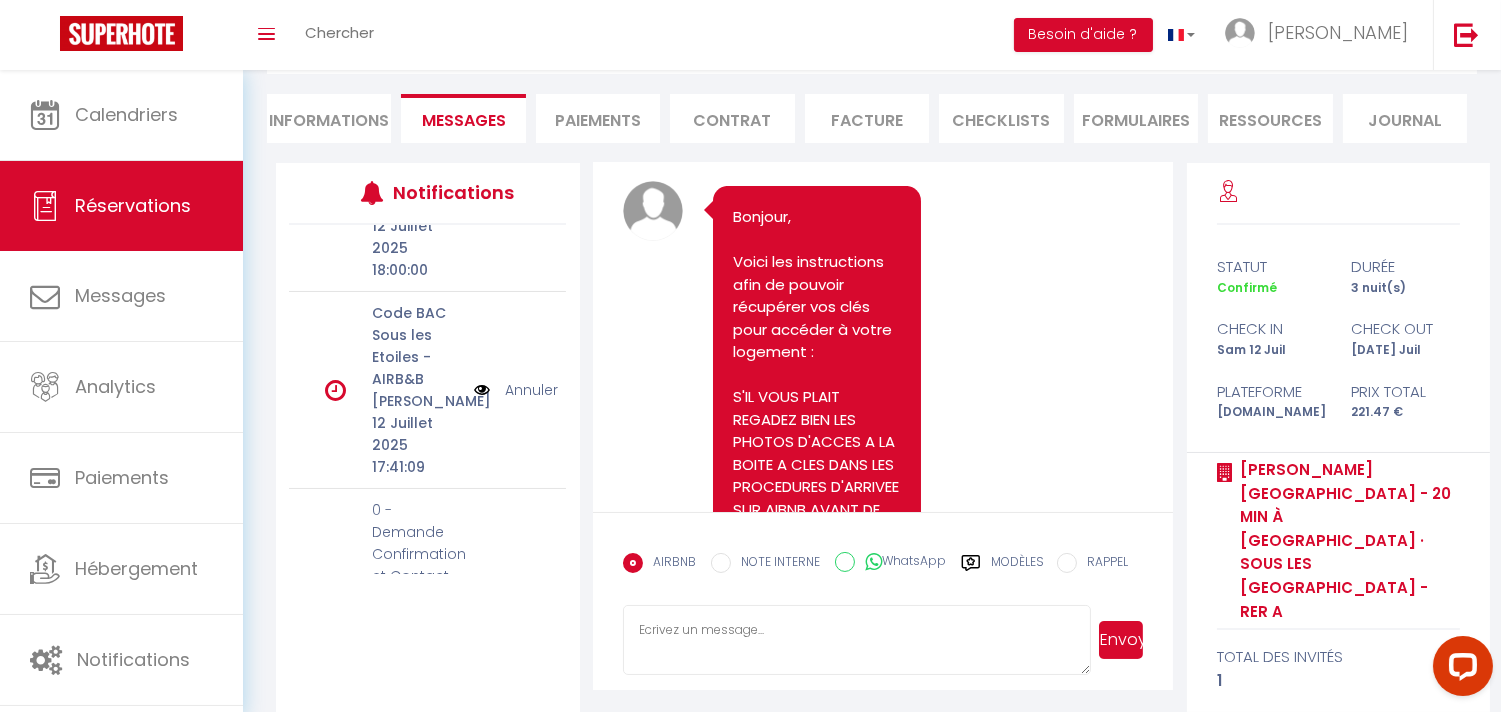 scroll, scrollTop: 256, scrollLeft: 0, axis: vertical 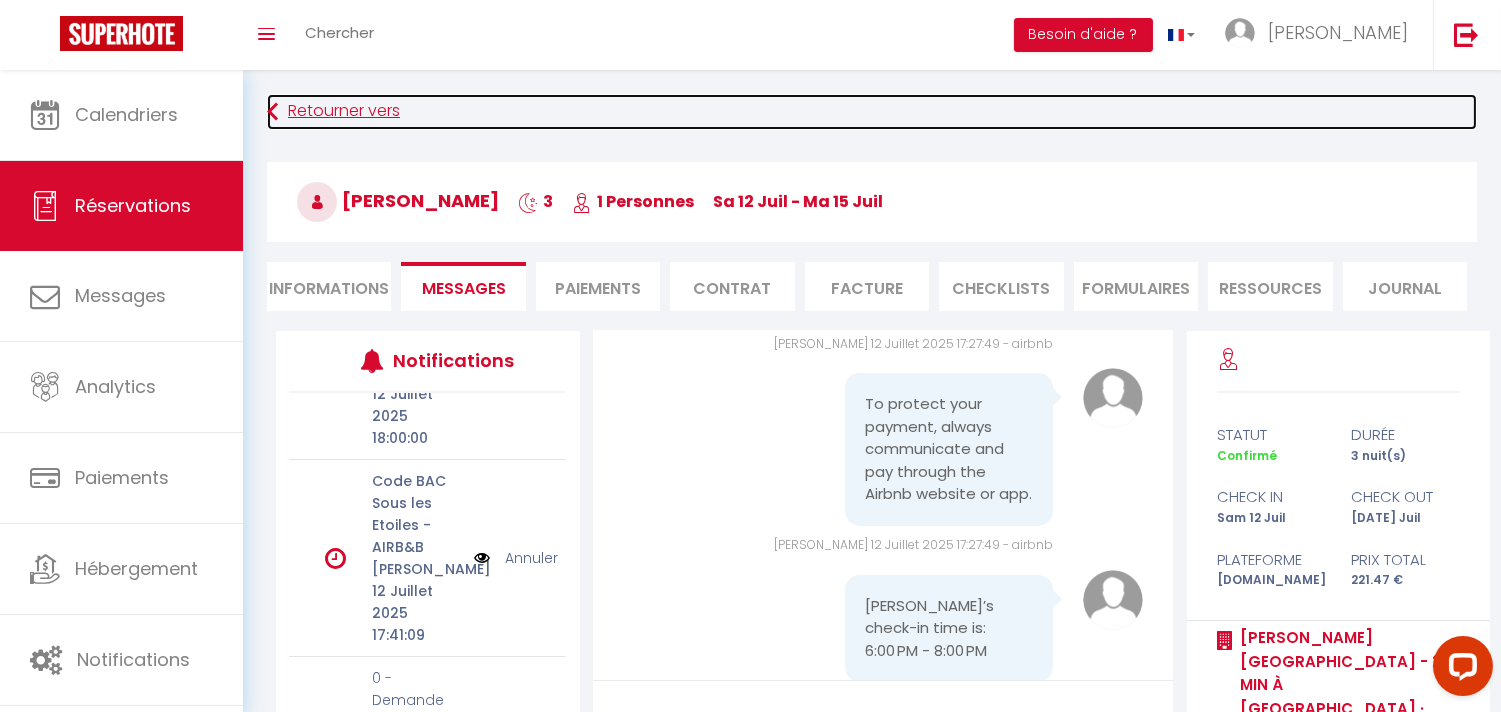click at bounding box center (272, 112) 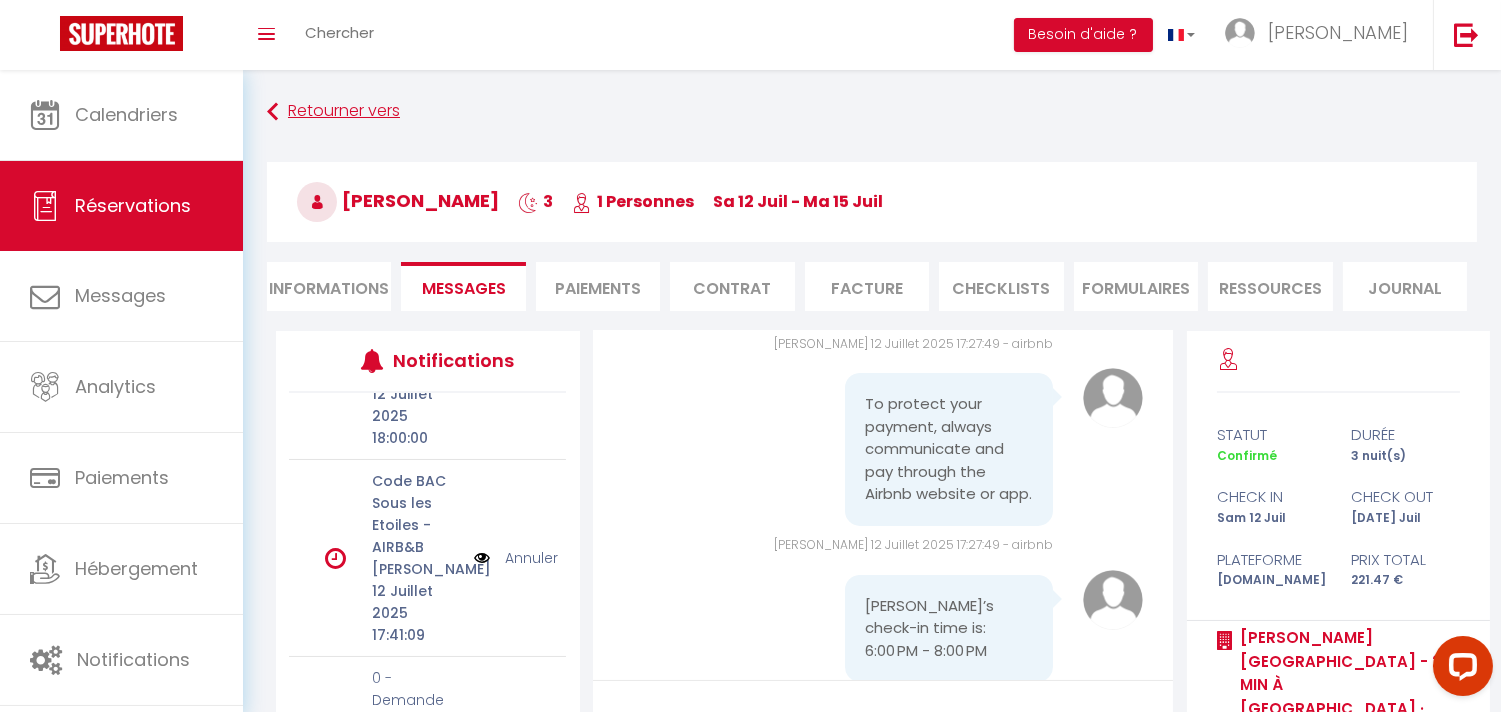 scroll, scrollTop: 70, scrollLeft: 0, axis: vertical 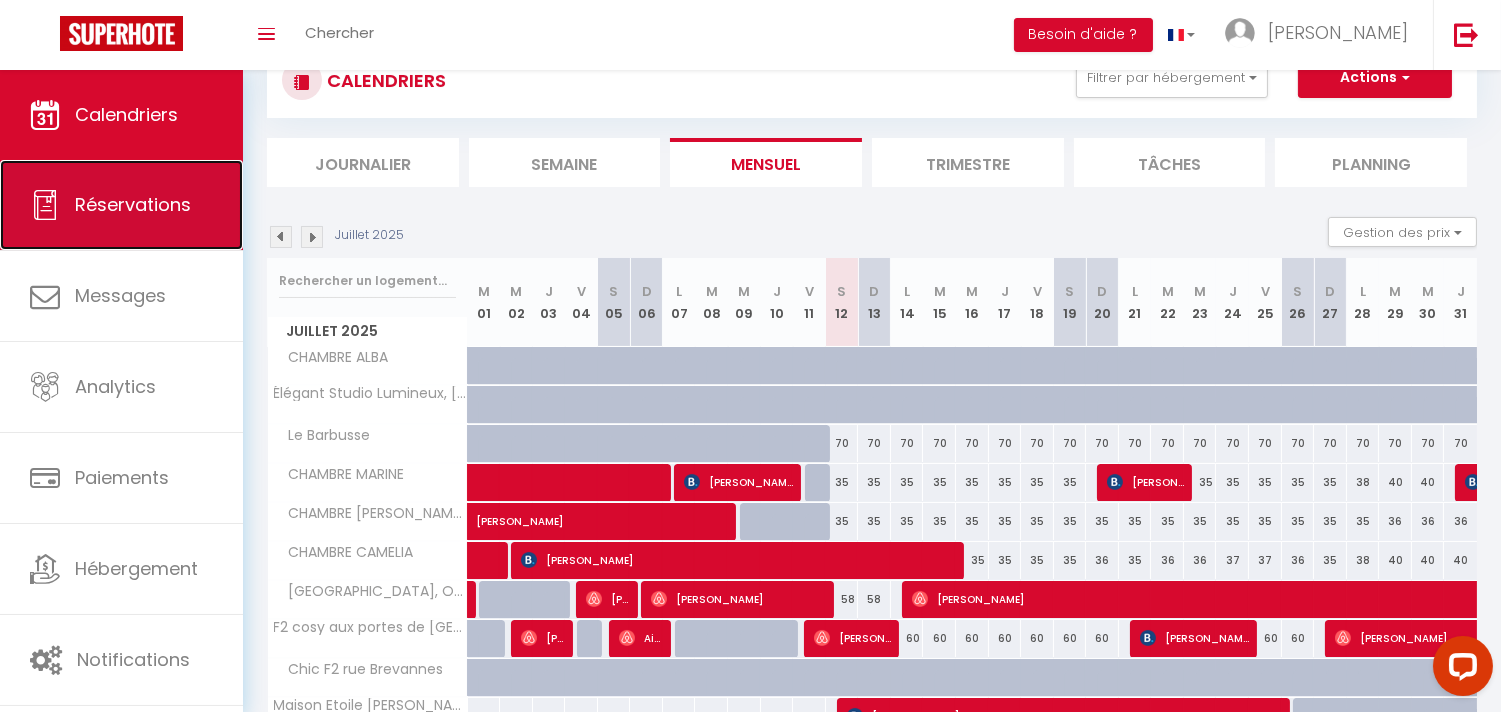 click on "Réservations" at bounding box center [133, 204] 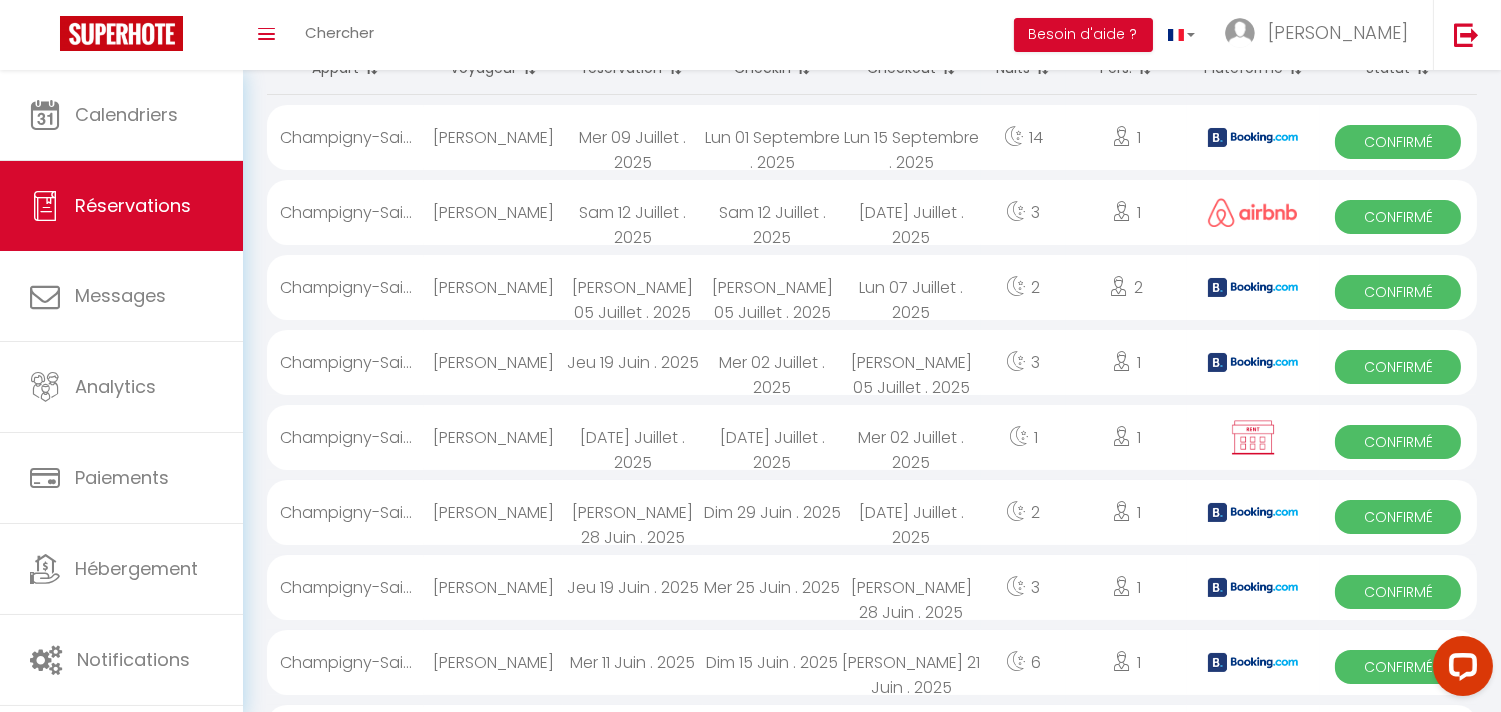 scroll, scrollTop: 0, scrollLeft: 0, axis: both 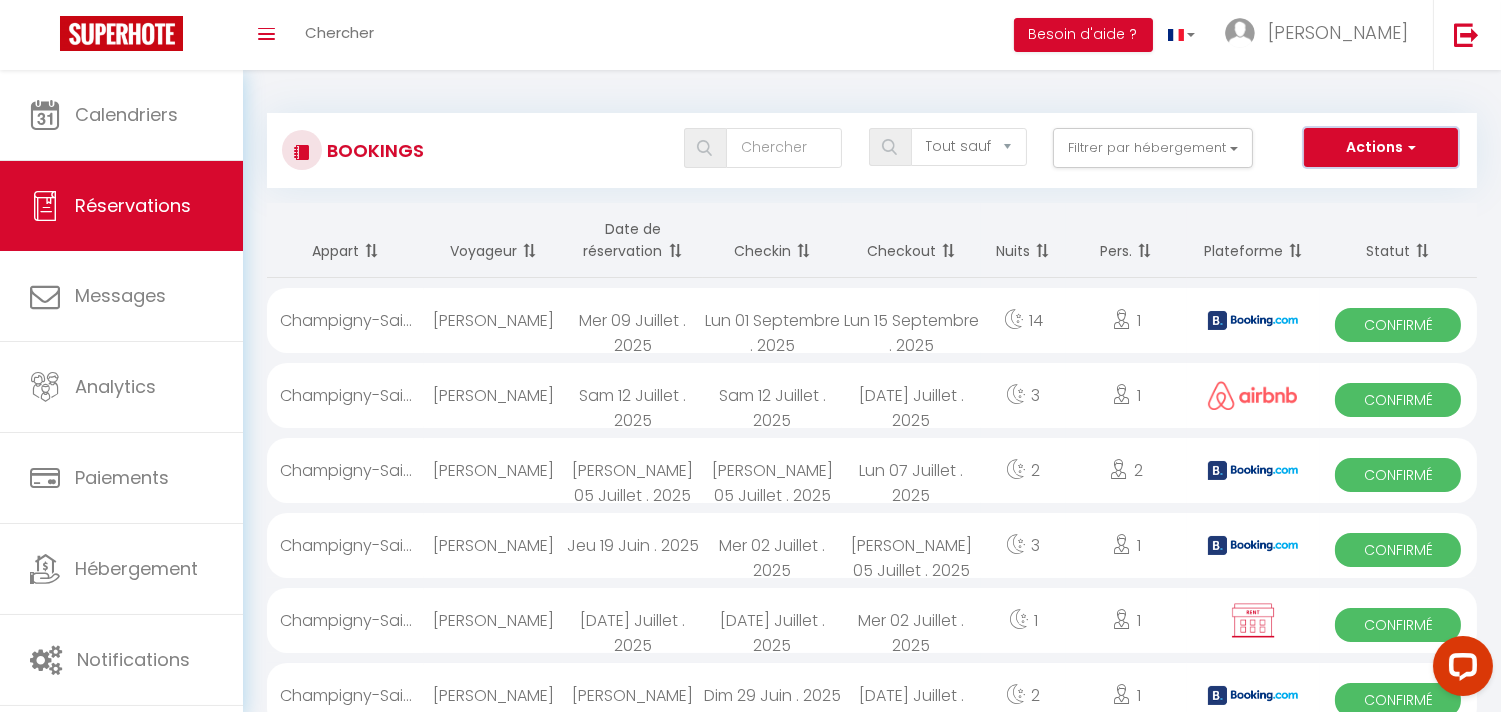 click on "Actions" at bounding box center [1381, 148] 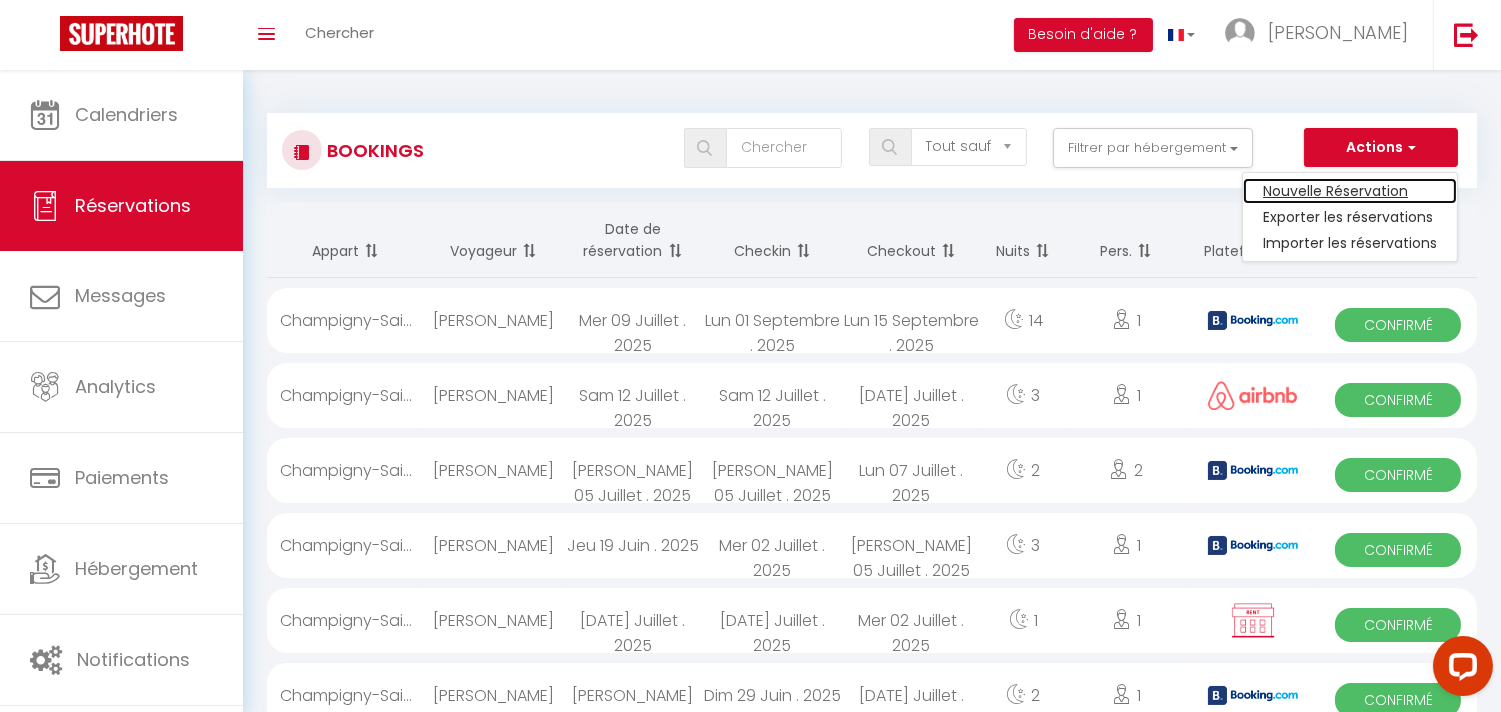 click on "Nouvelle Réservation" at bounding box center (1350, 191) 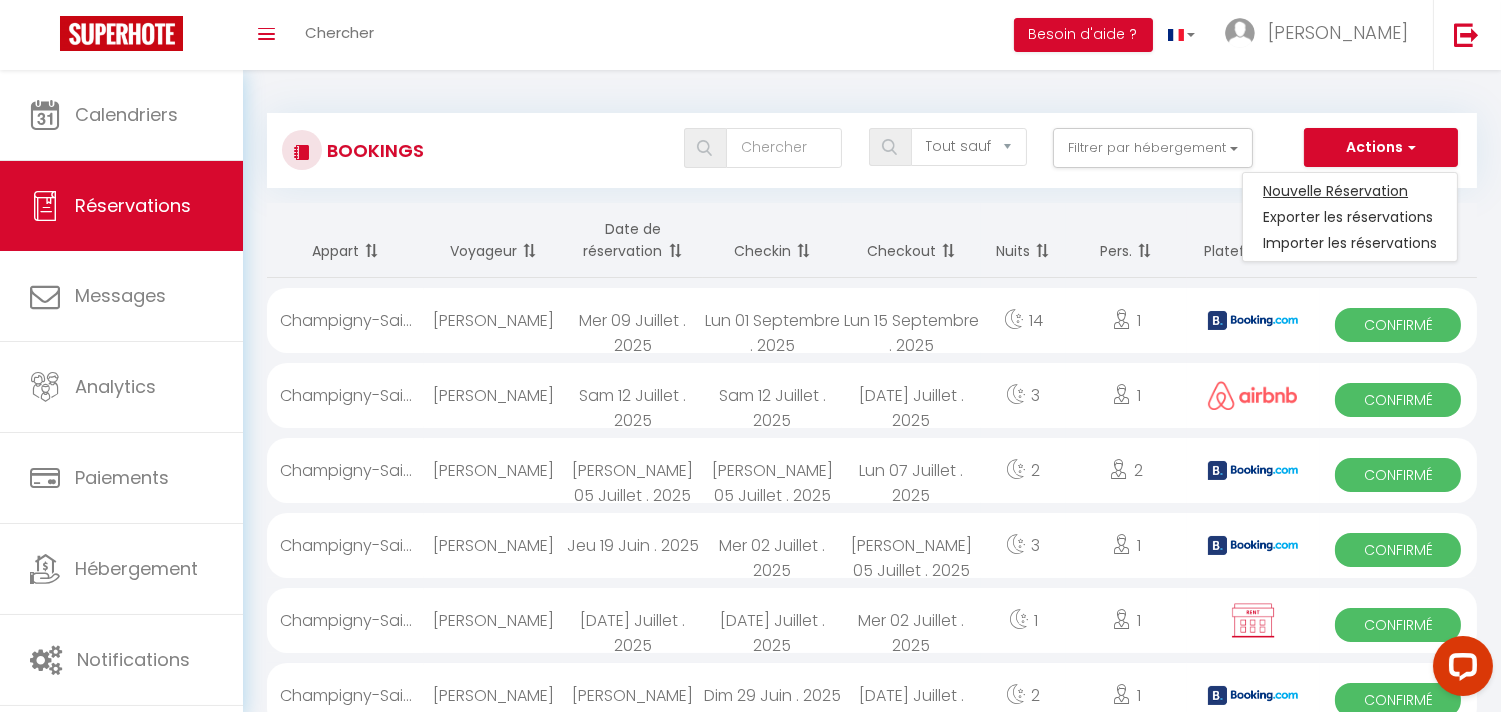 select 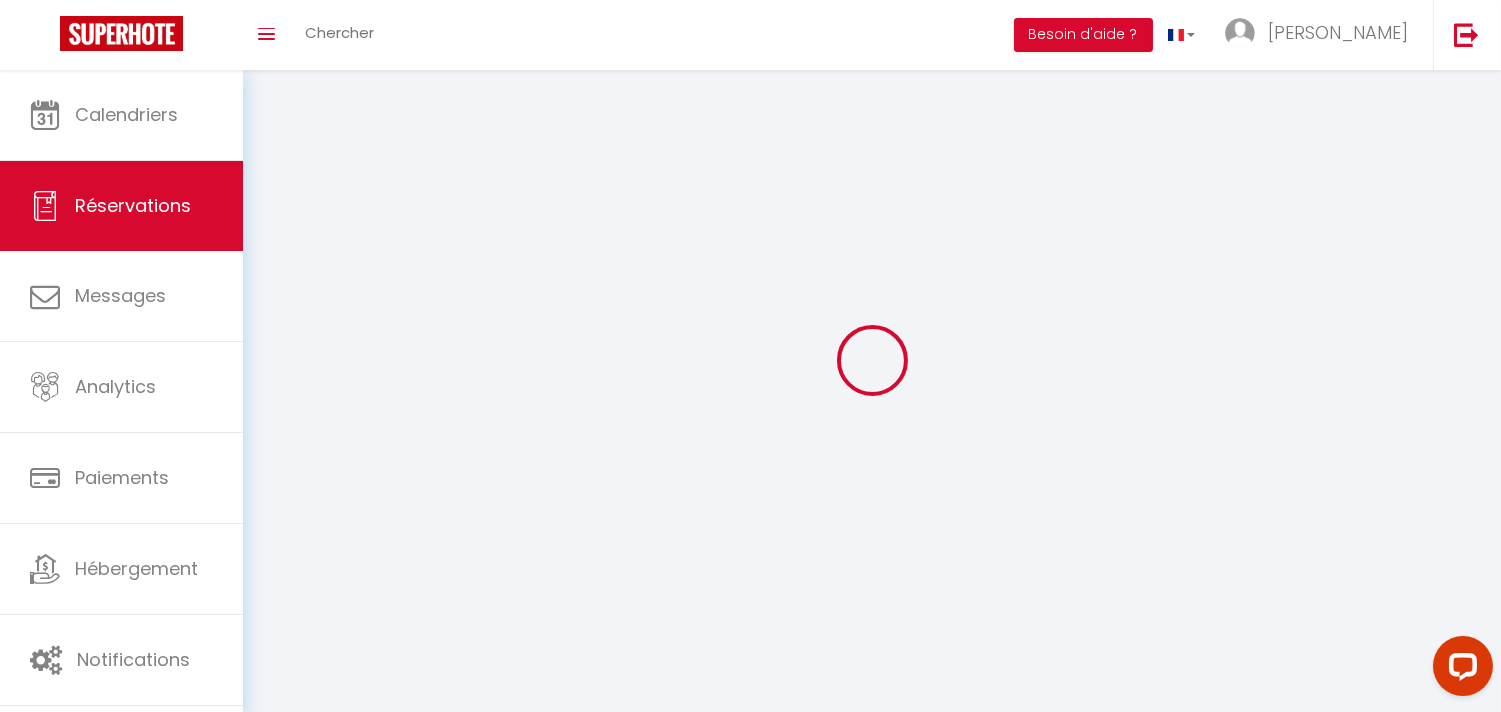 select 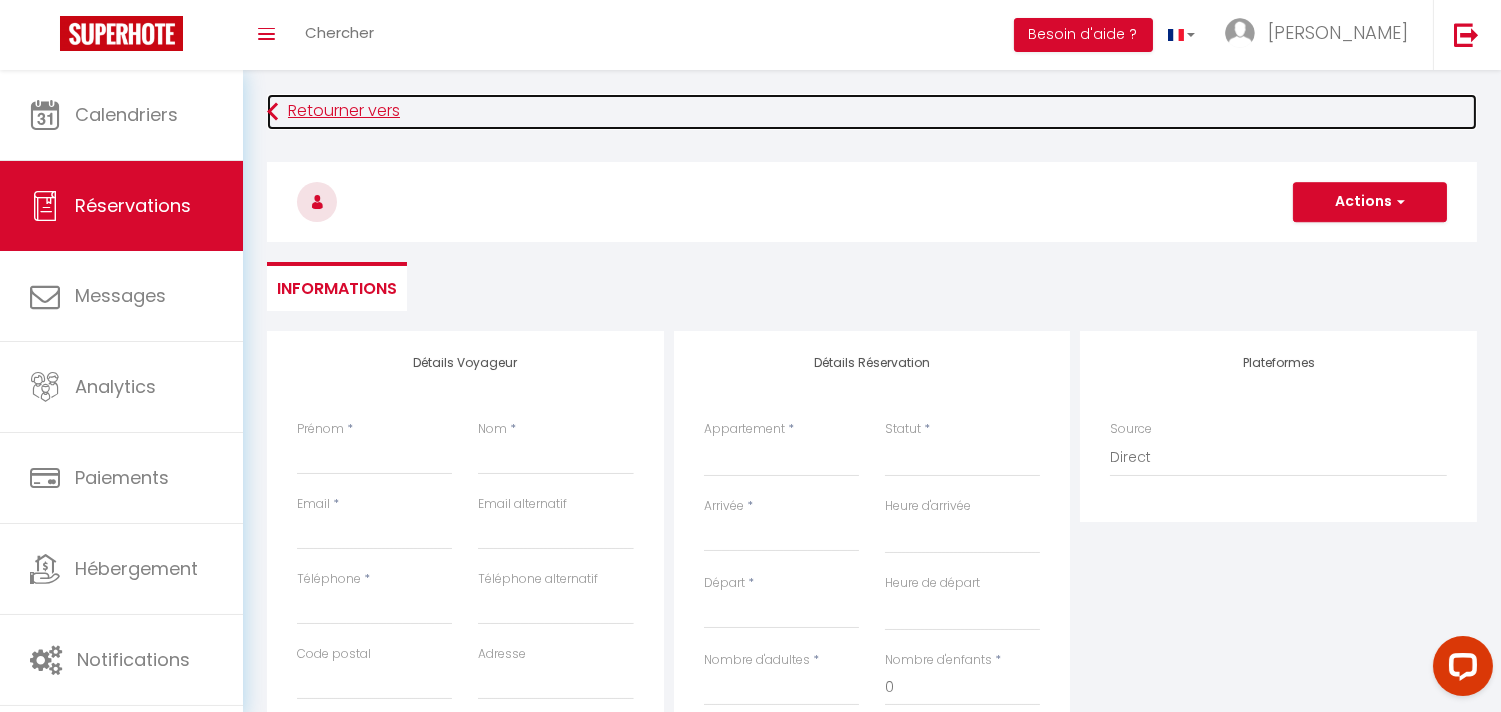 click on "Retourner vers" at bounding box center [872, 112] 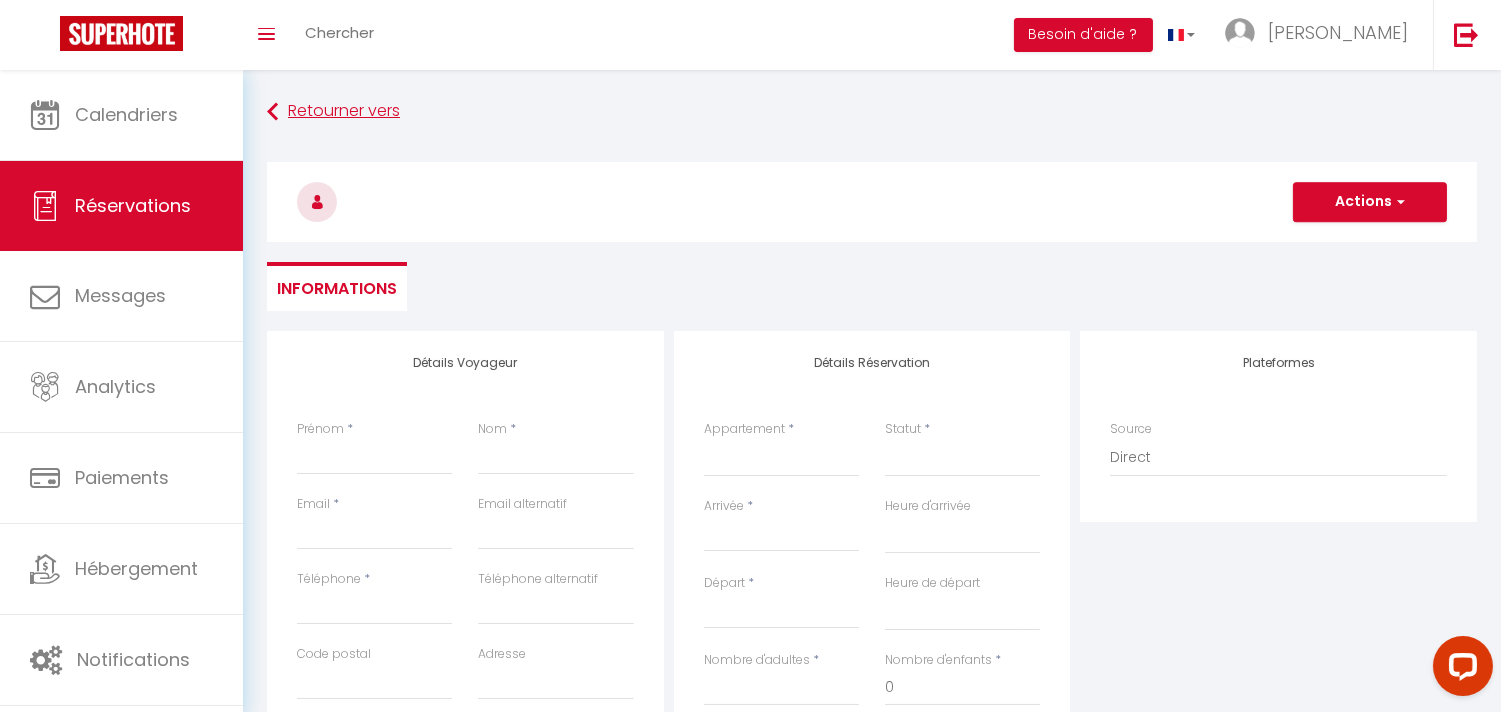 select on "not_cancelled" 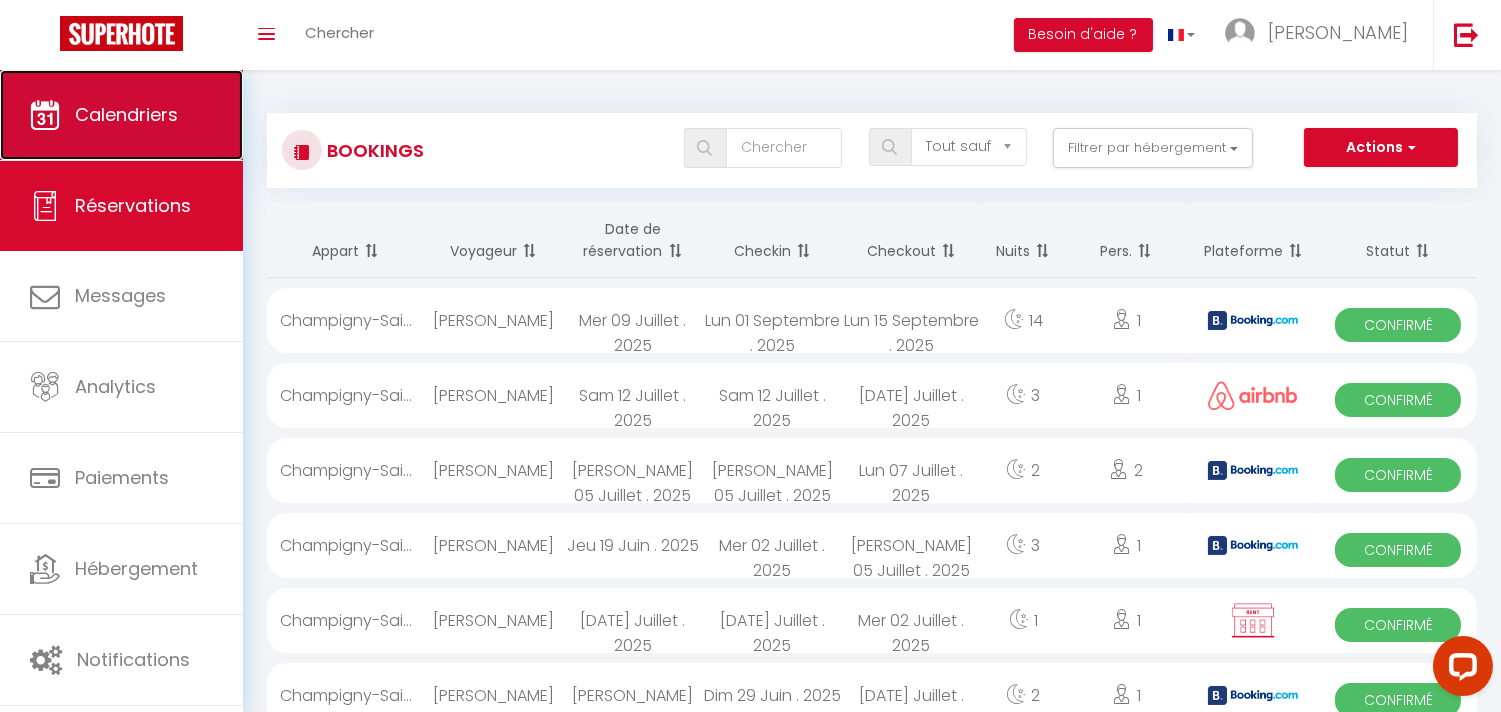 click on "Calendriers" at bounding box center [126, 114] 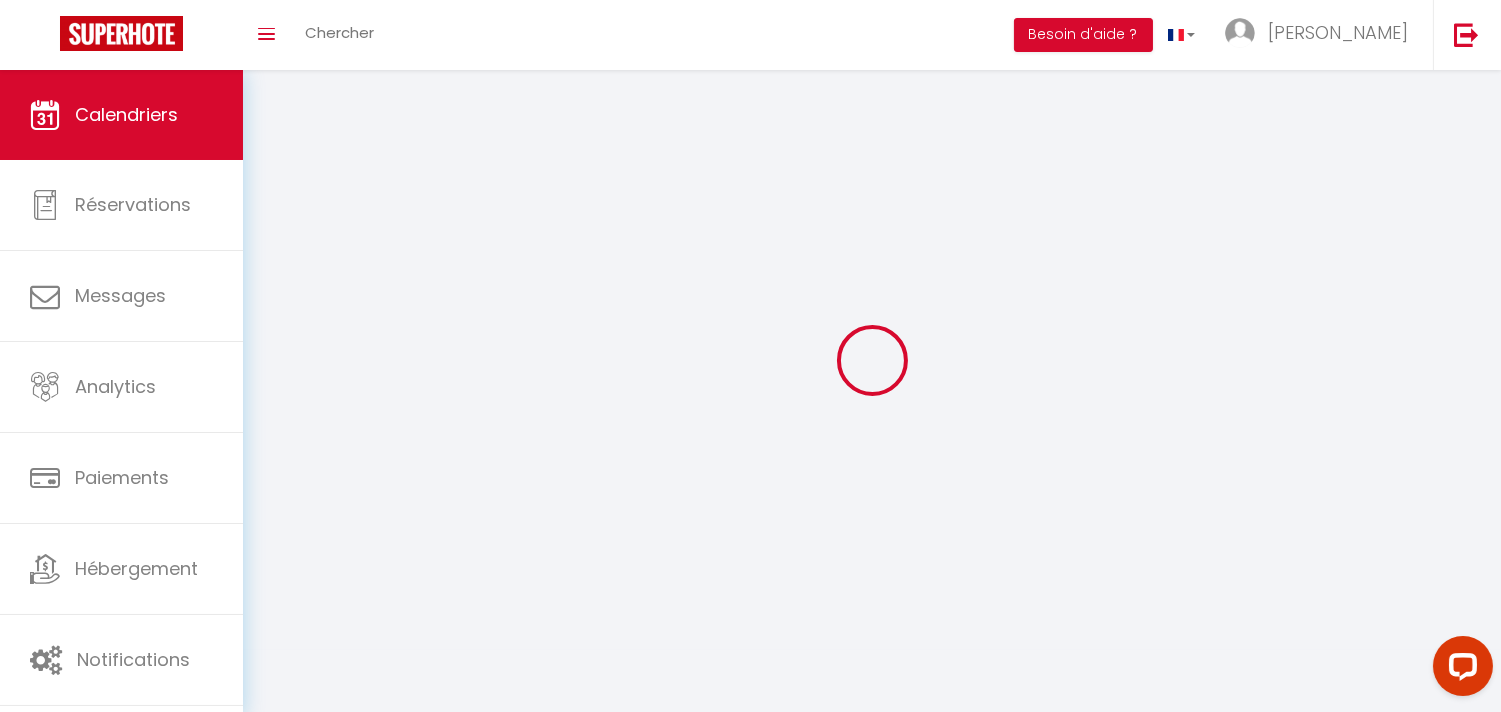 select 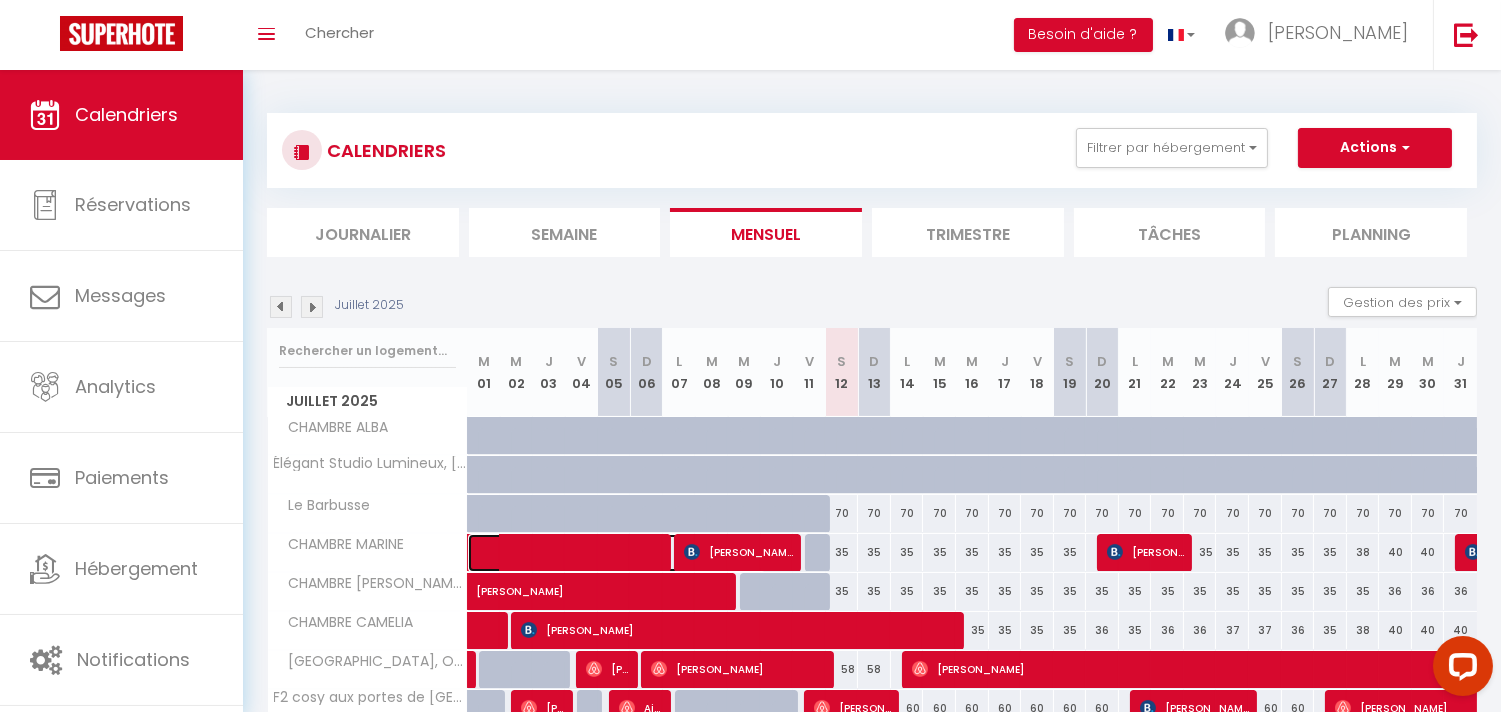 click at bounding box center (627, 553) 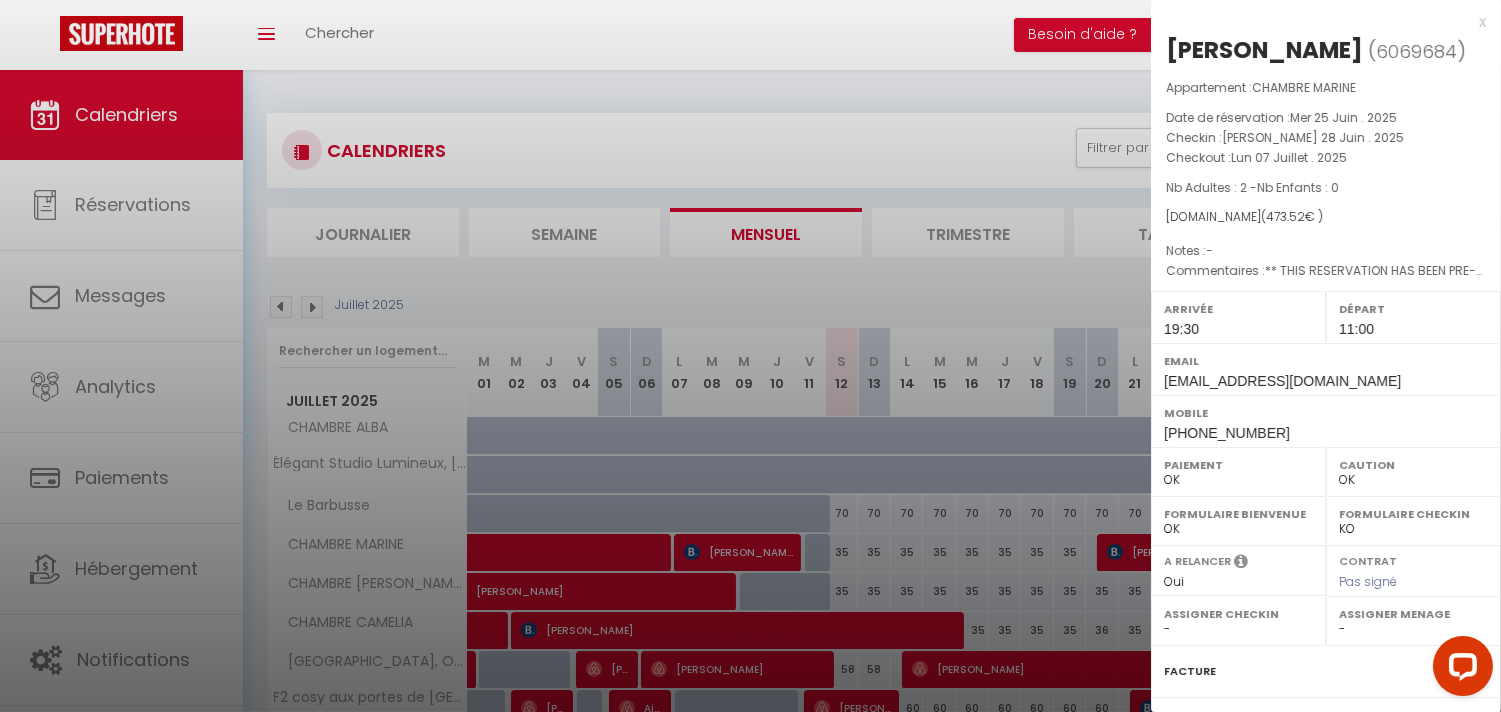 click at bounding box center [750, 356] 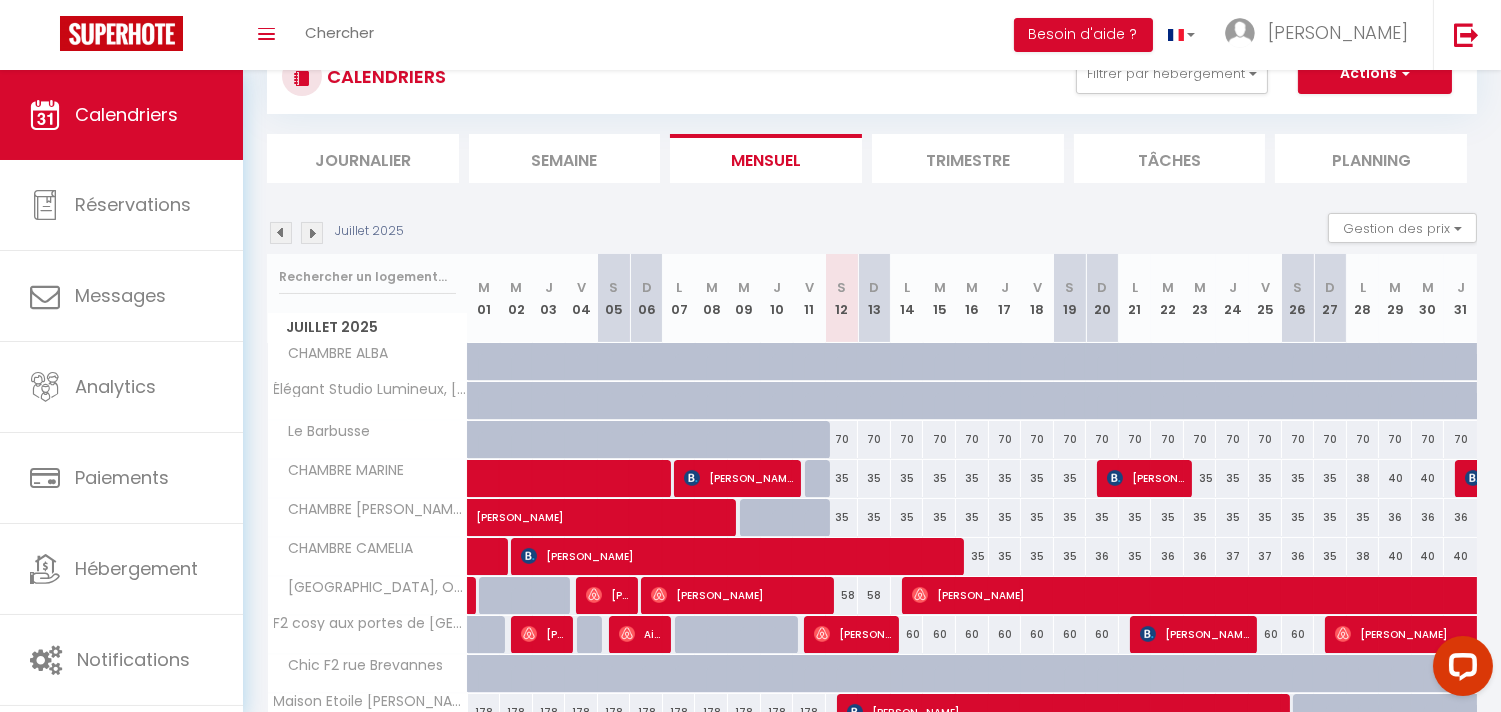 scroll, scrollTop: 222, scrollLeft: 0, axis: vertical 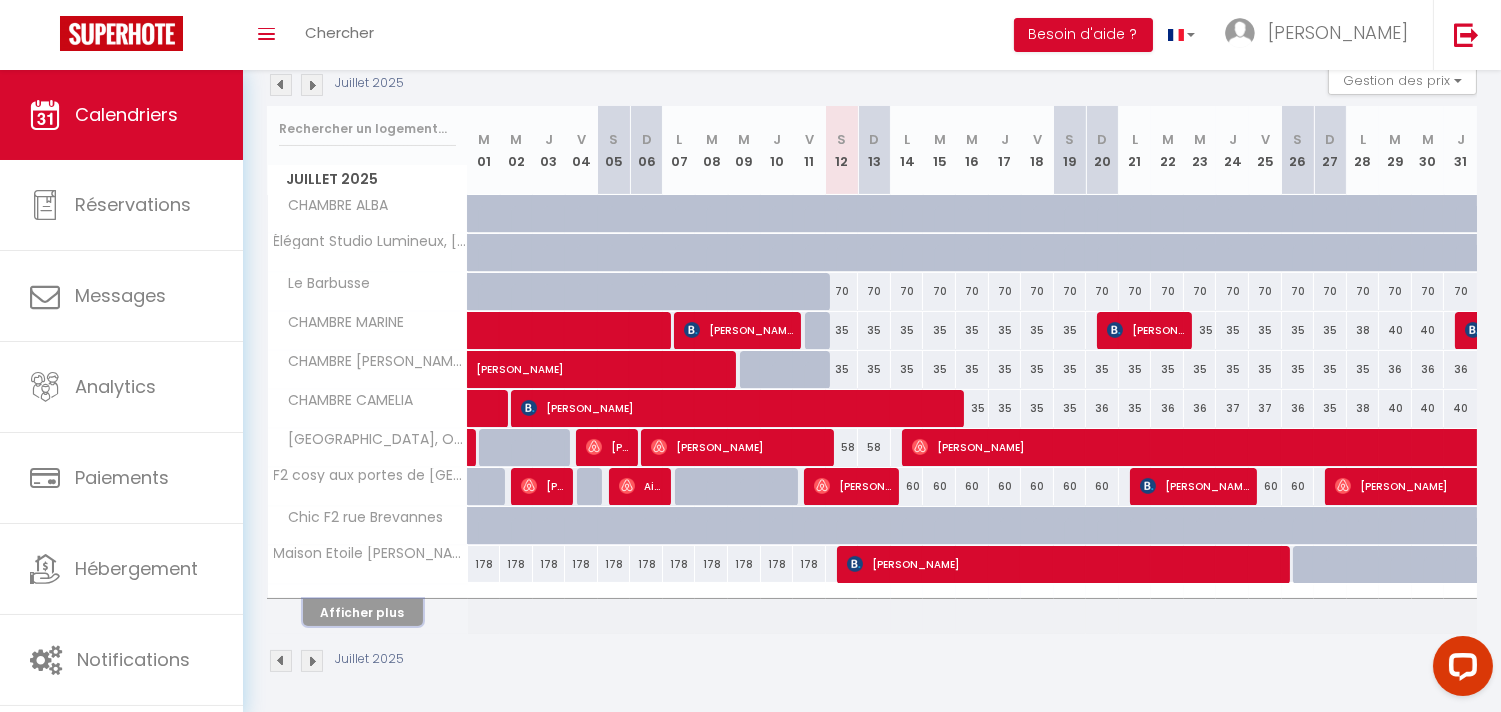 click on "Afficher plus" at bounding box center [363, 612] 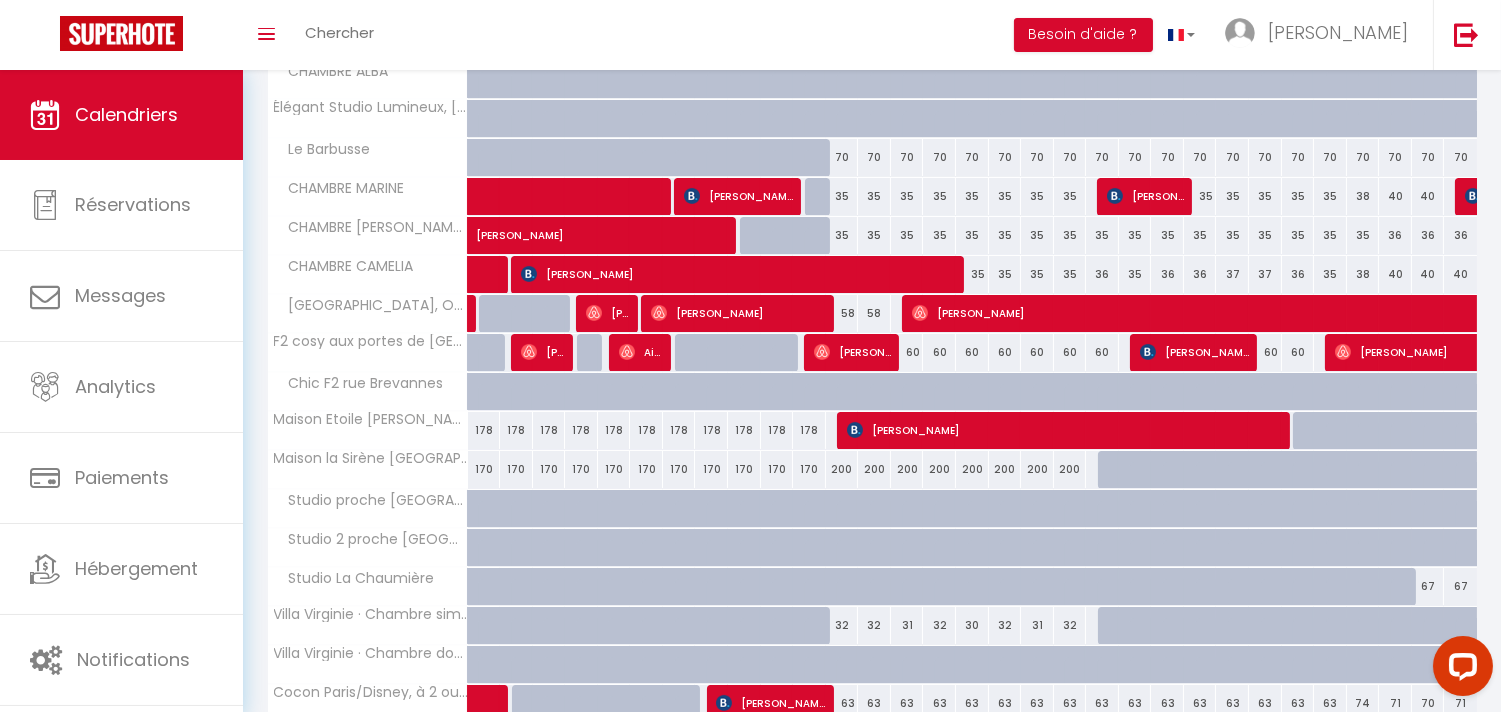 scroll, scrollTop: 222, scrollLeft: 0, axis: vertical 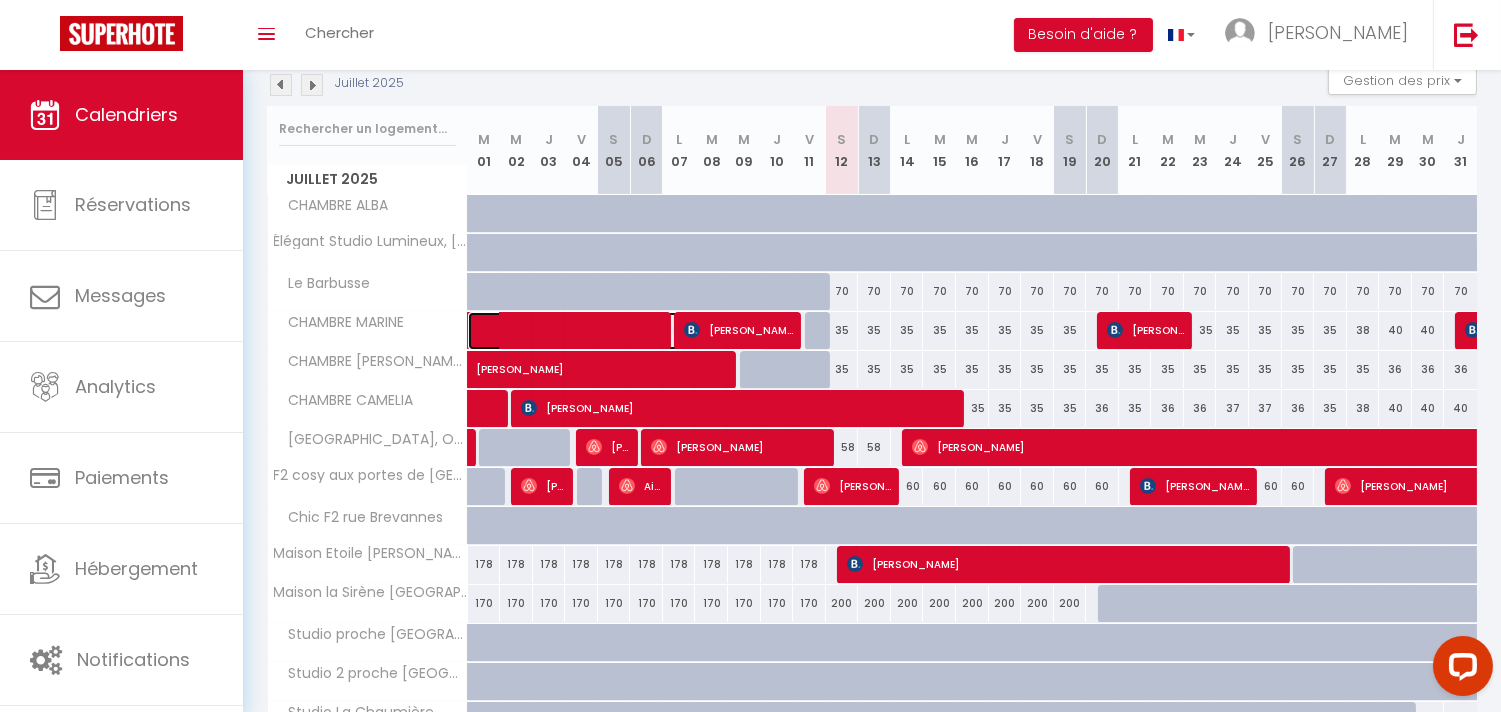 click at bounding box center (627, 331) 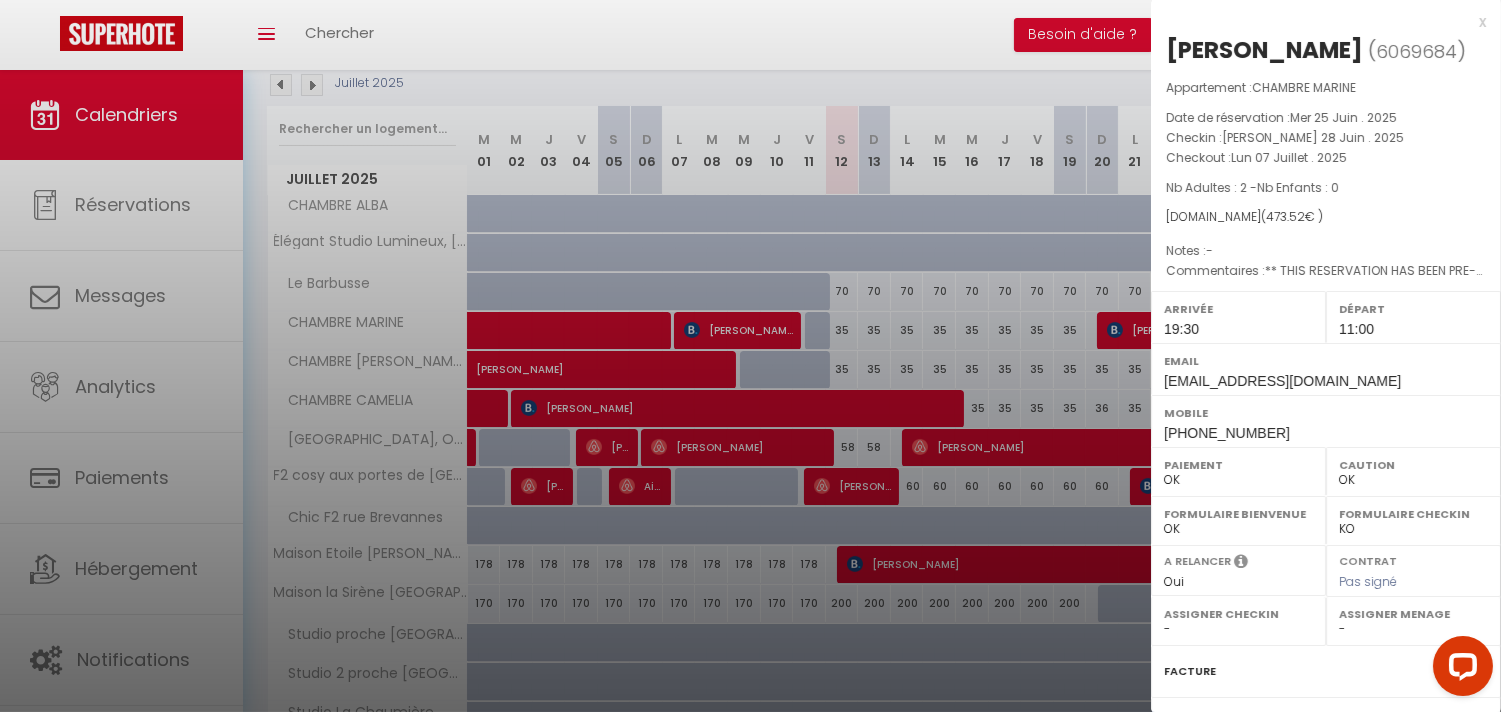 click at bounding box center [750, 356] 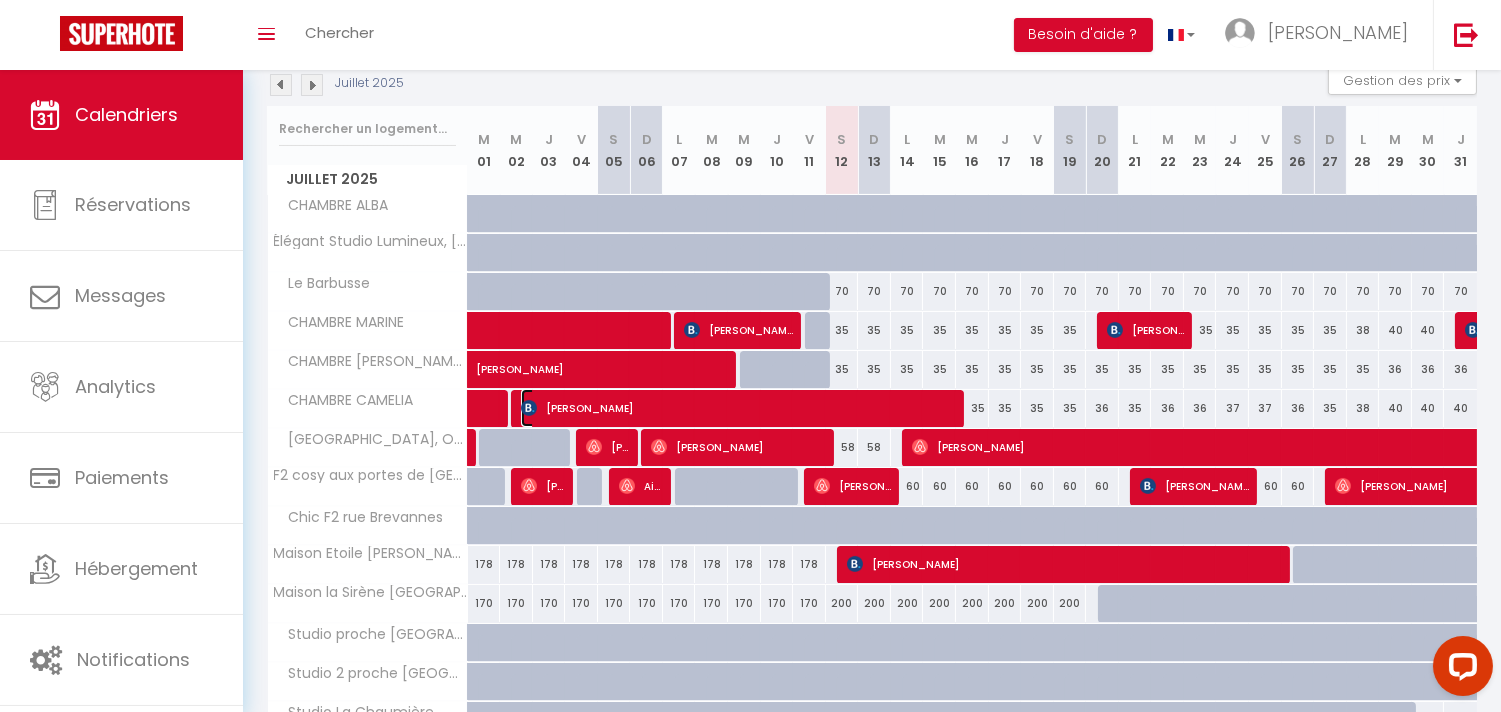 click on "Simas Rackauskas" at bounding box center (741, 408) 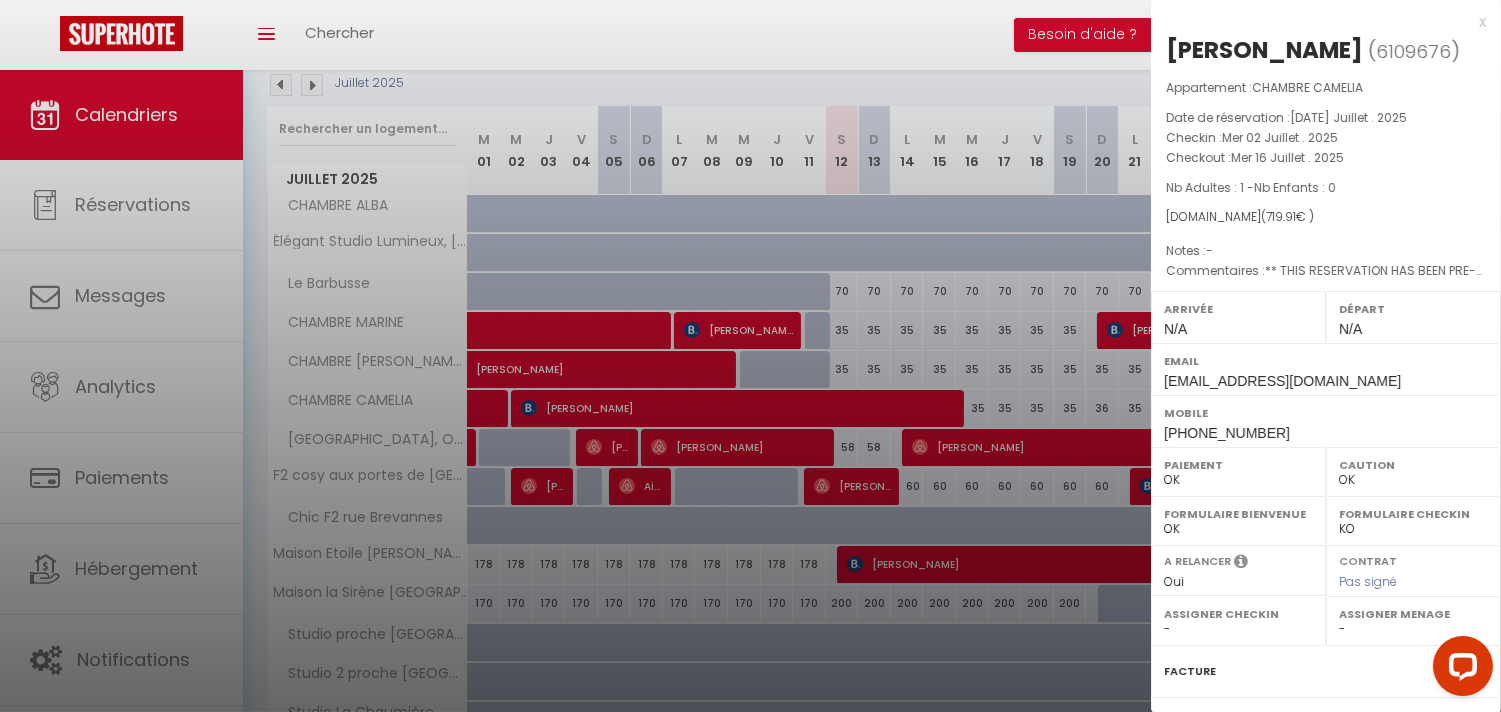click at bounding box center (750, 356) 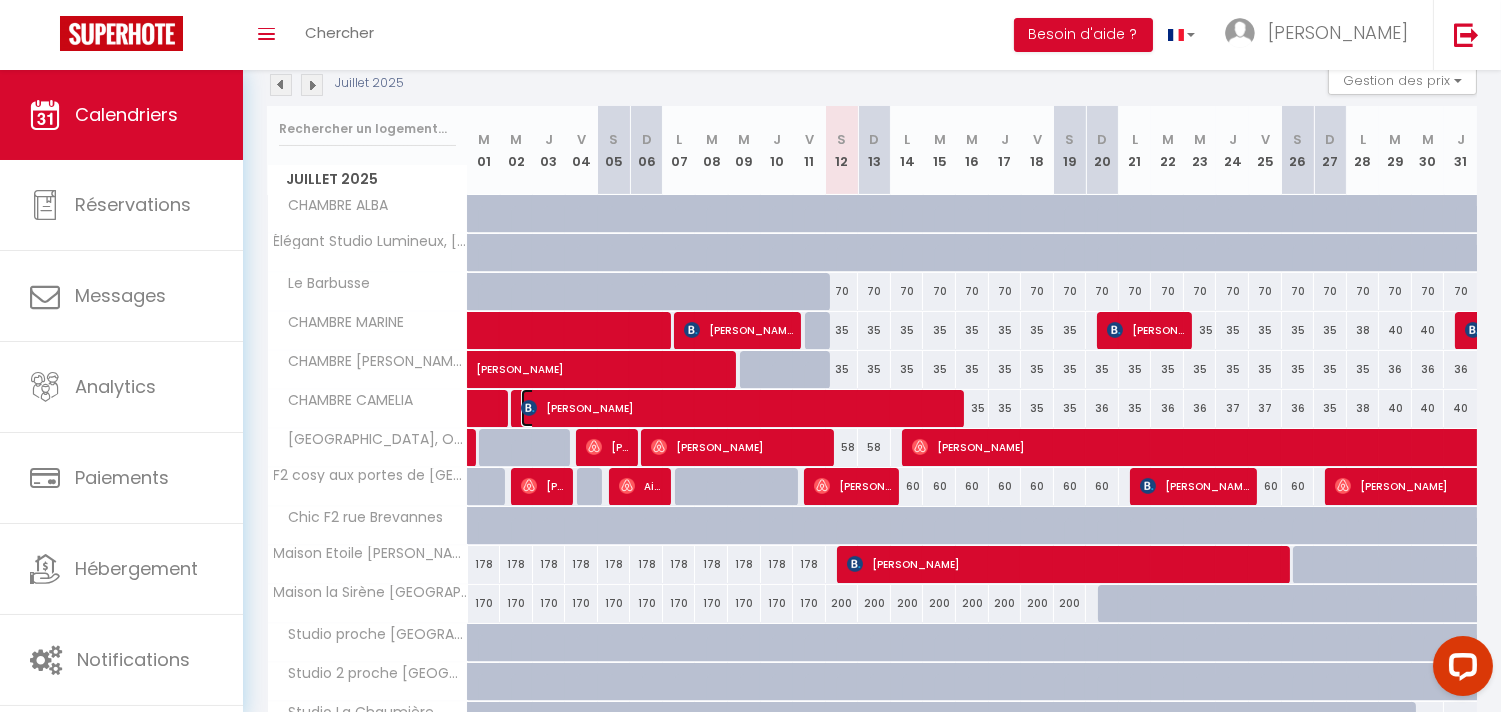 click at bounding box center [529, 408] 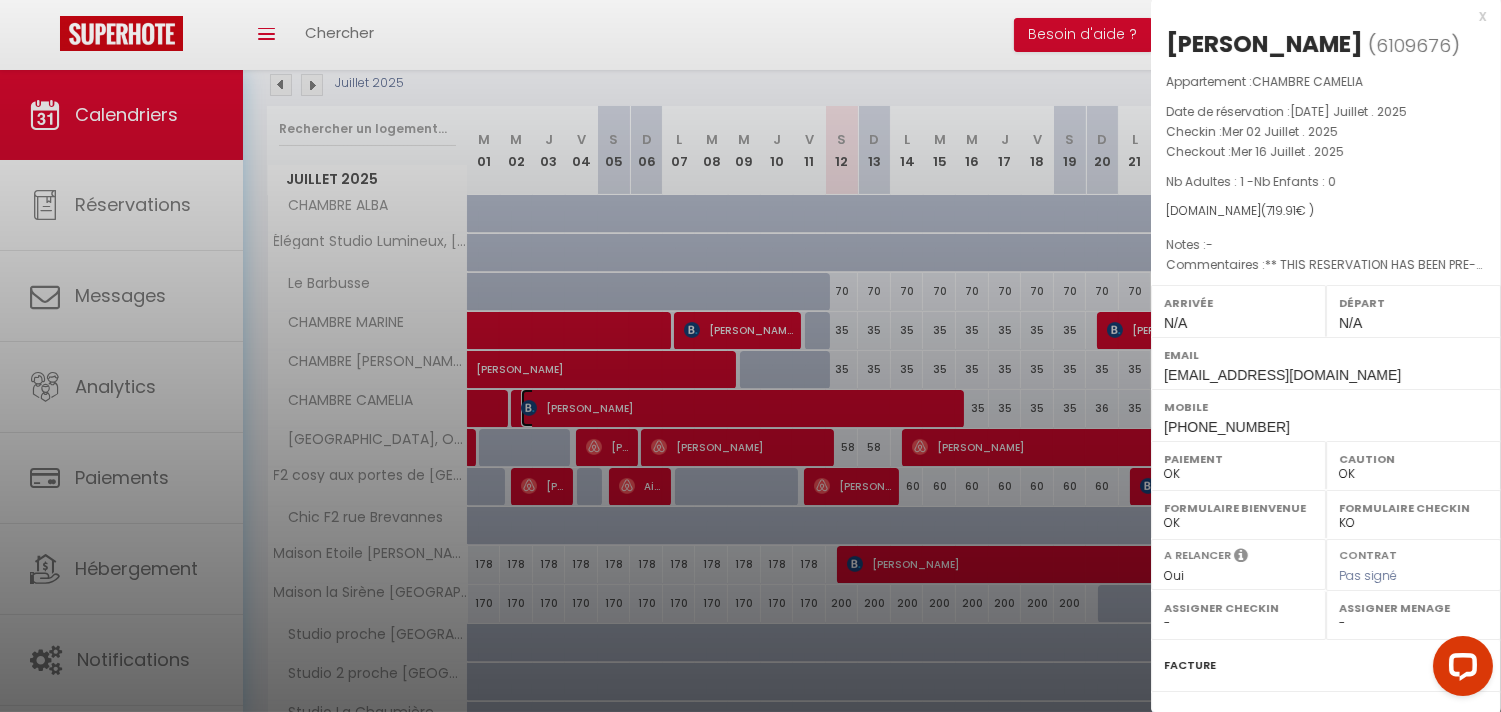 scroll, scrollTop: 0, scrollLeft: 0, axis: both 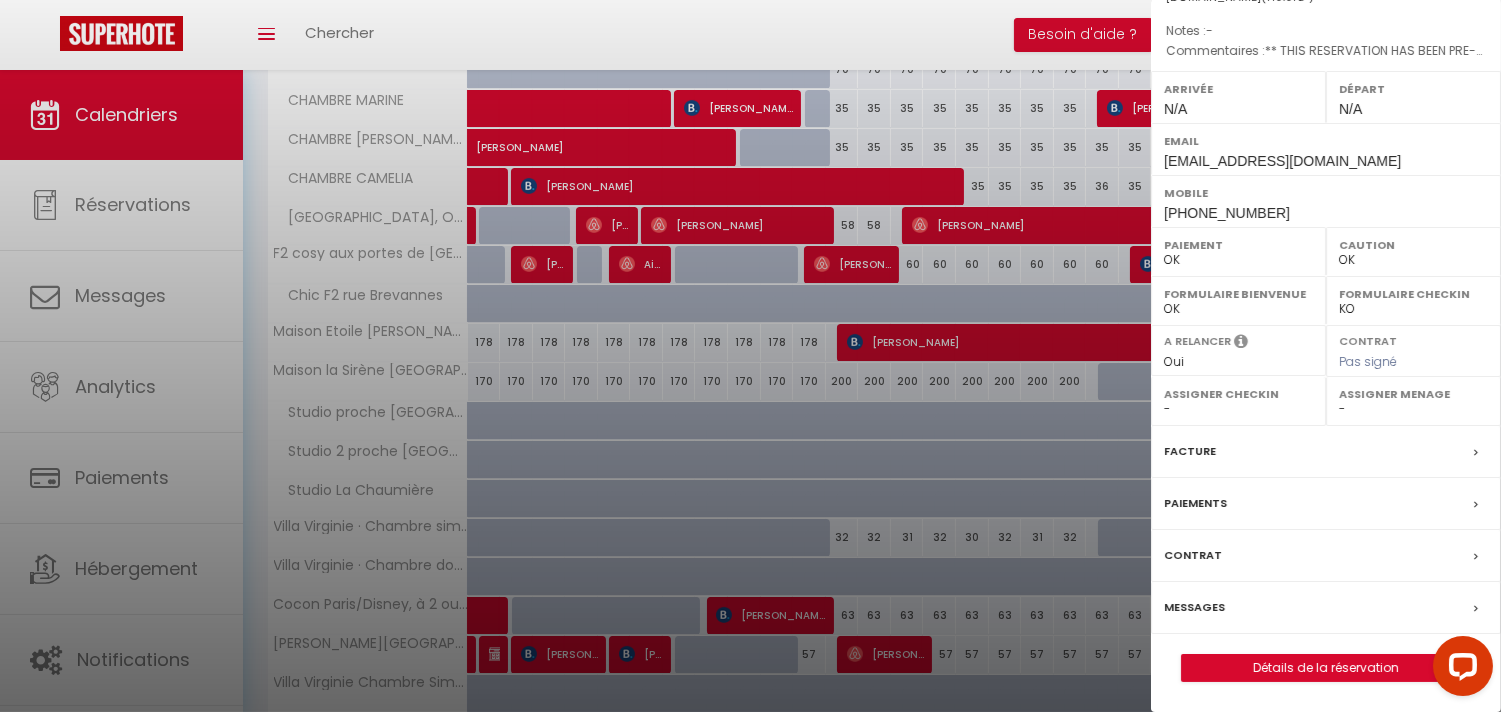 click on "Messages" at bounding box center [1326, 608] 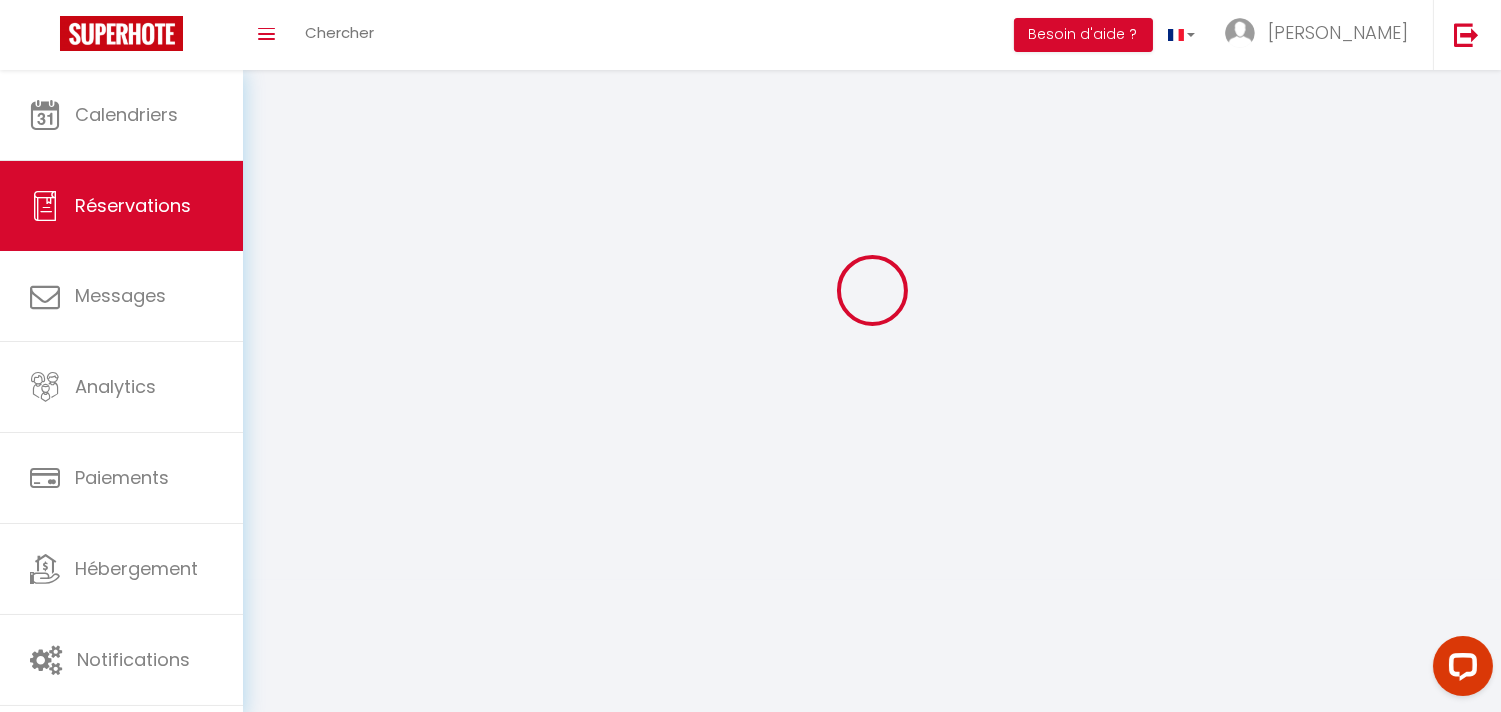 scroll, scrollTop: 0, scrollLeft: 0, axis: both 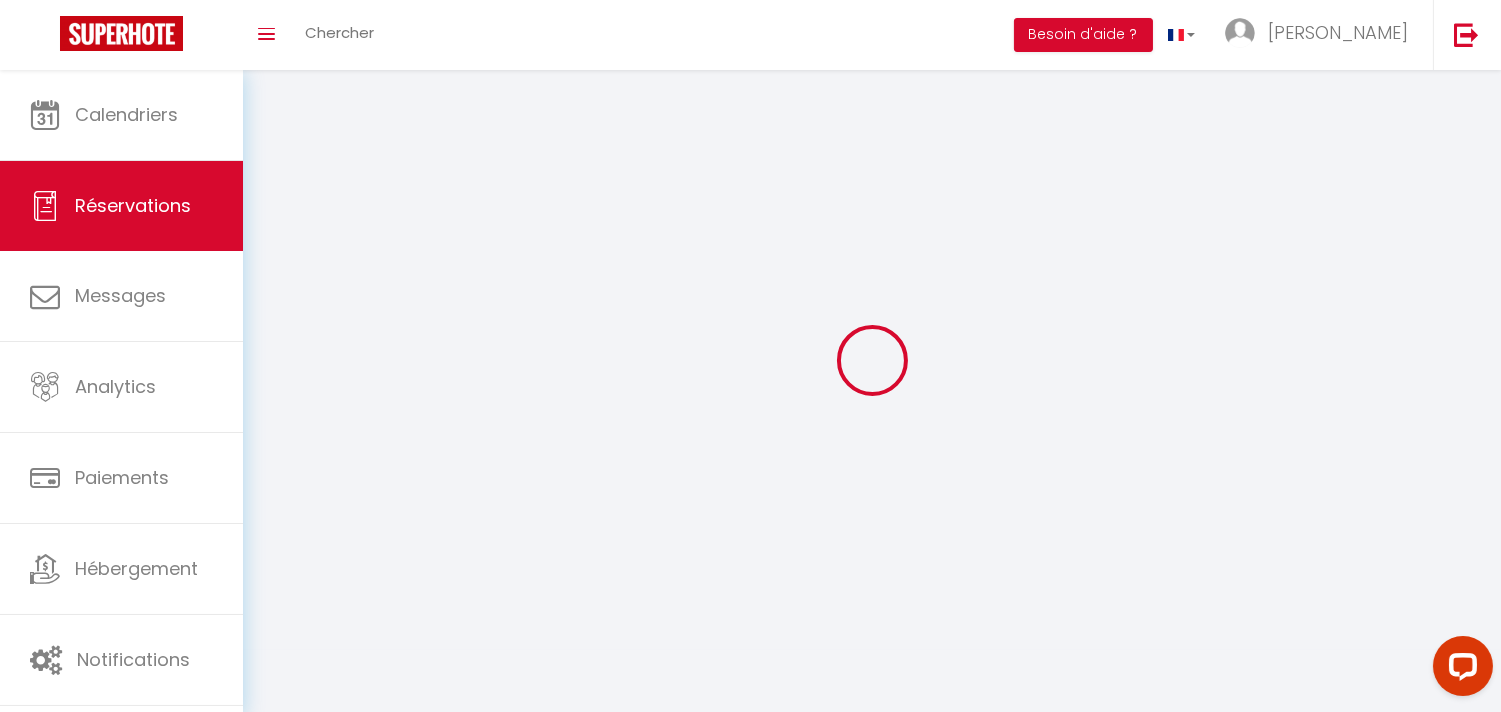 select 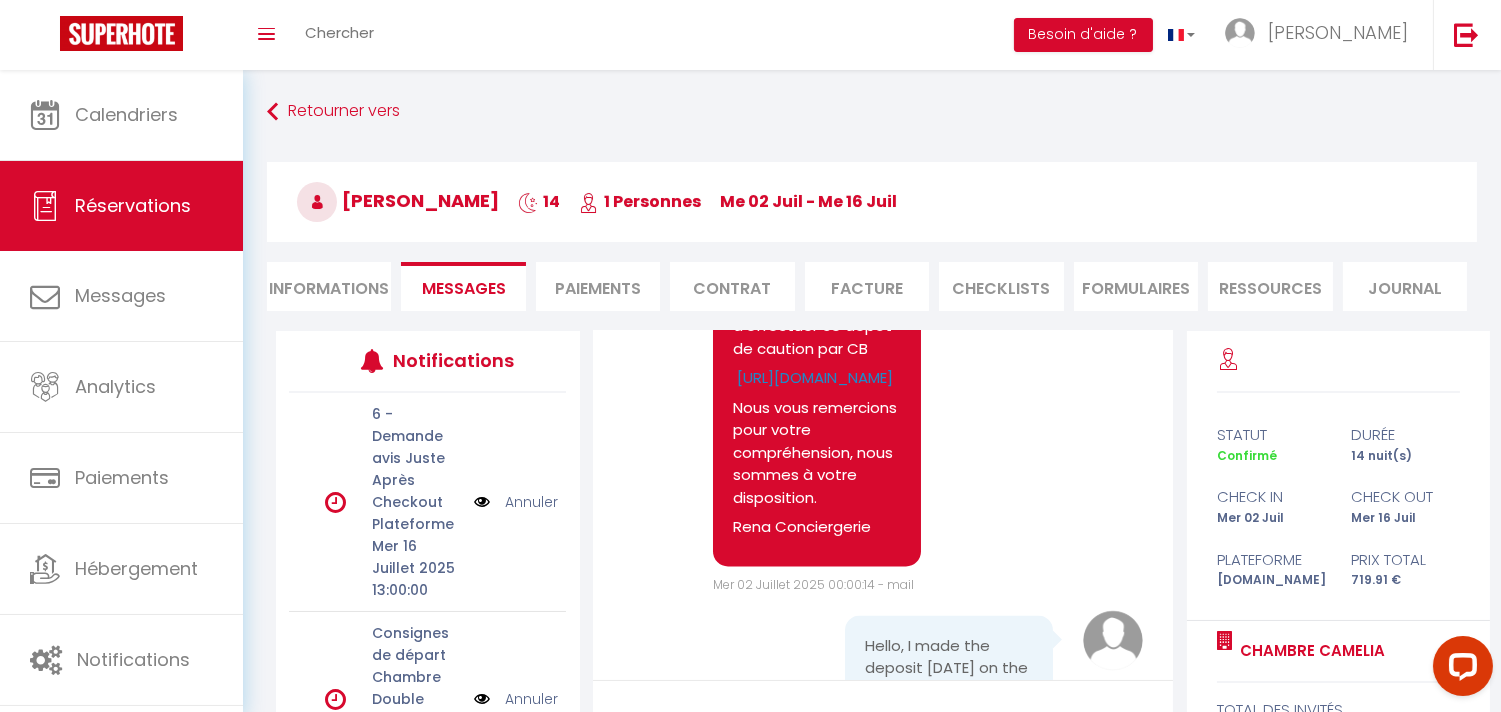 scroll, scrollTop: 6795, scrollLeft: 0, axis: vertical 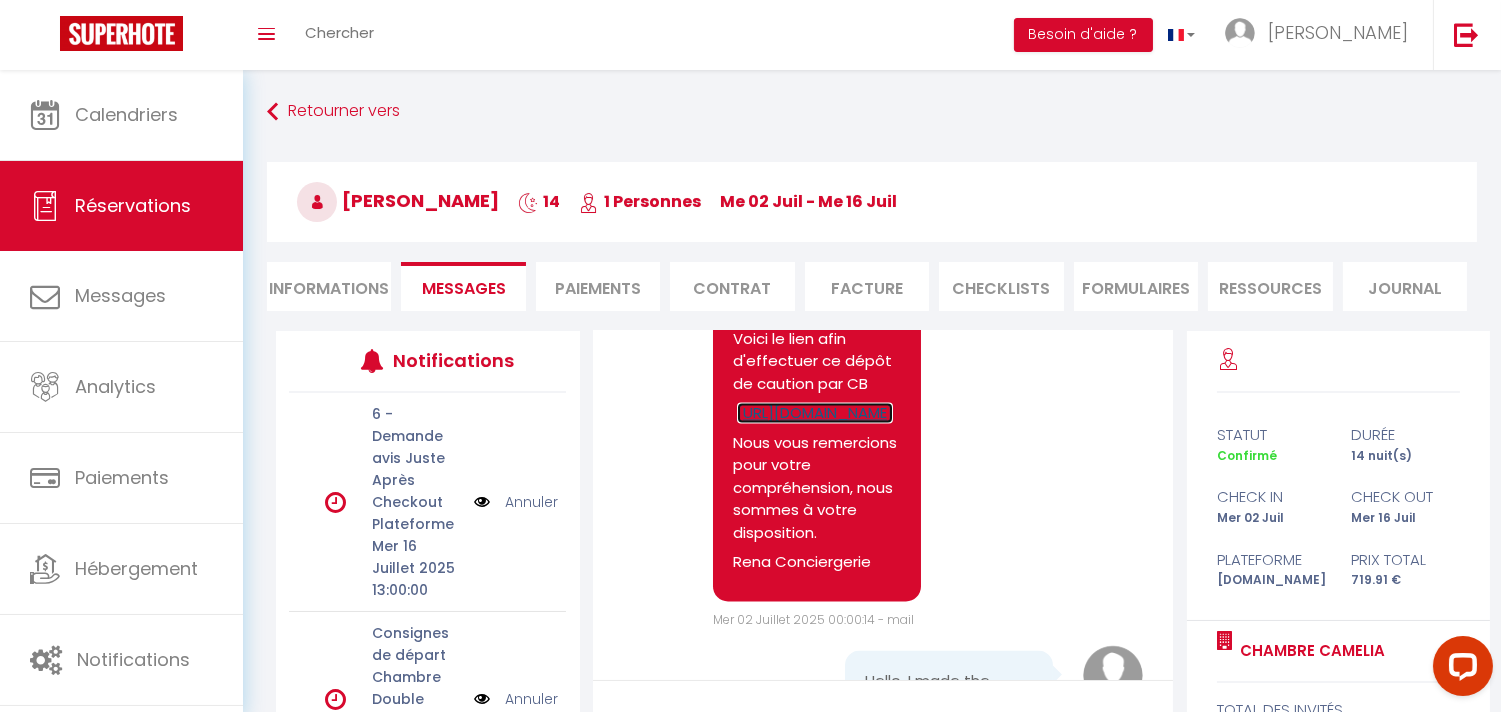 click on "https://superhote.com/applink/p/23Sb7DtB" at bounding box center (815, 413) 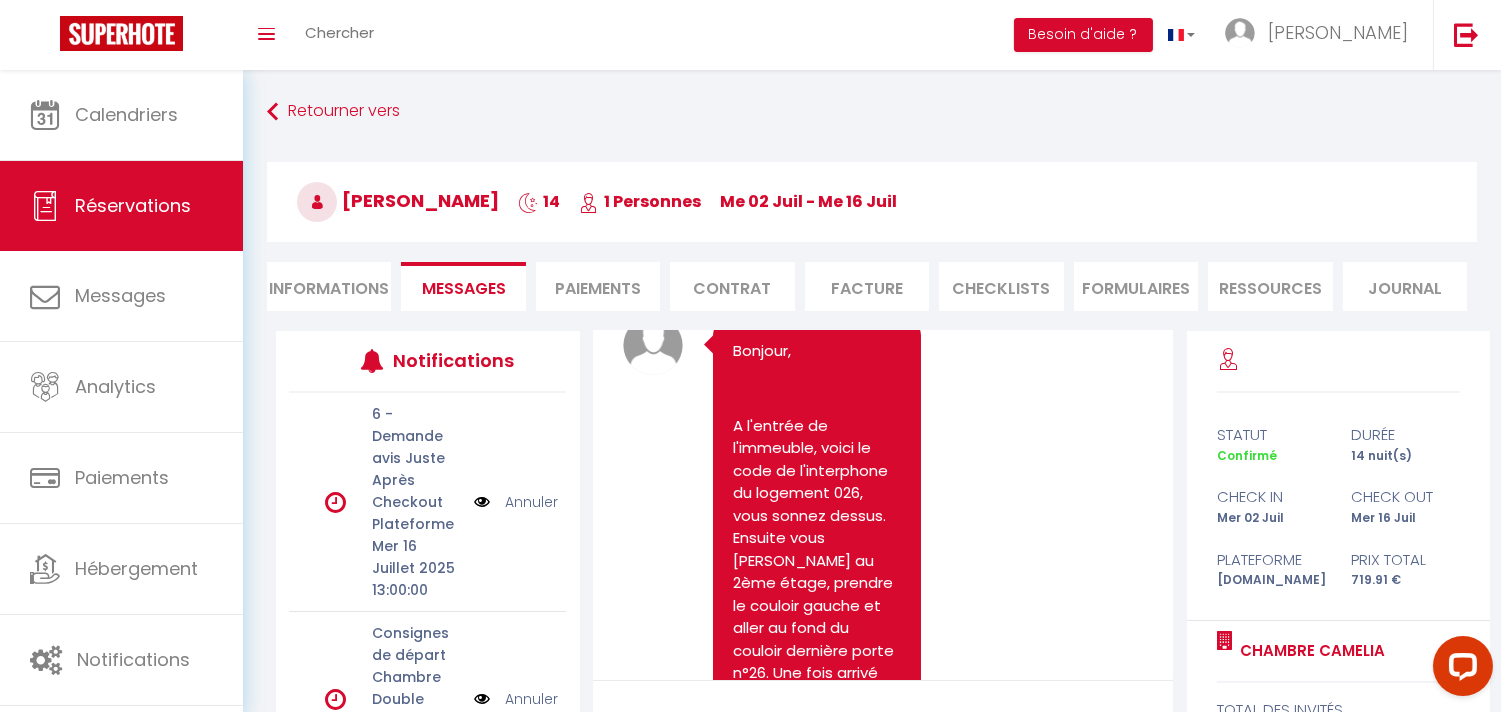 scroll, scrollTop: 7573, scrollLeft: 0, axis: vertical 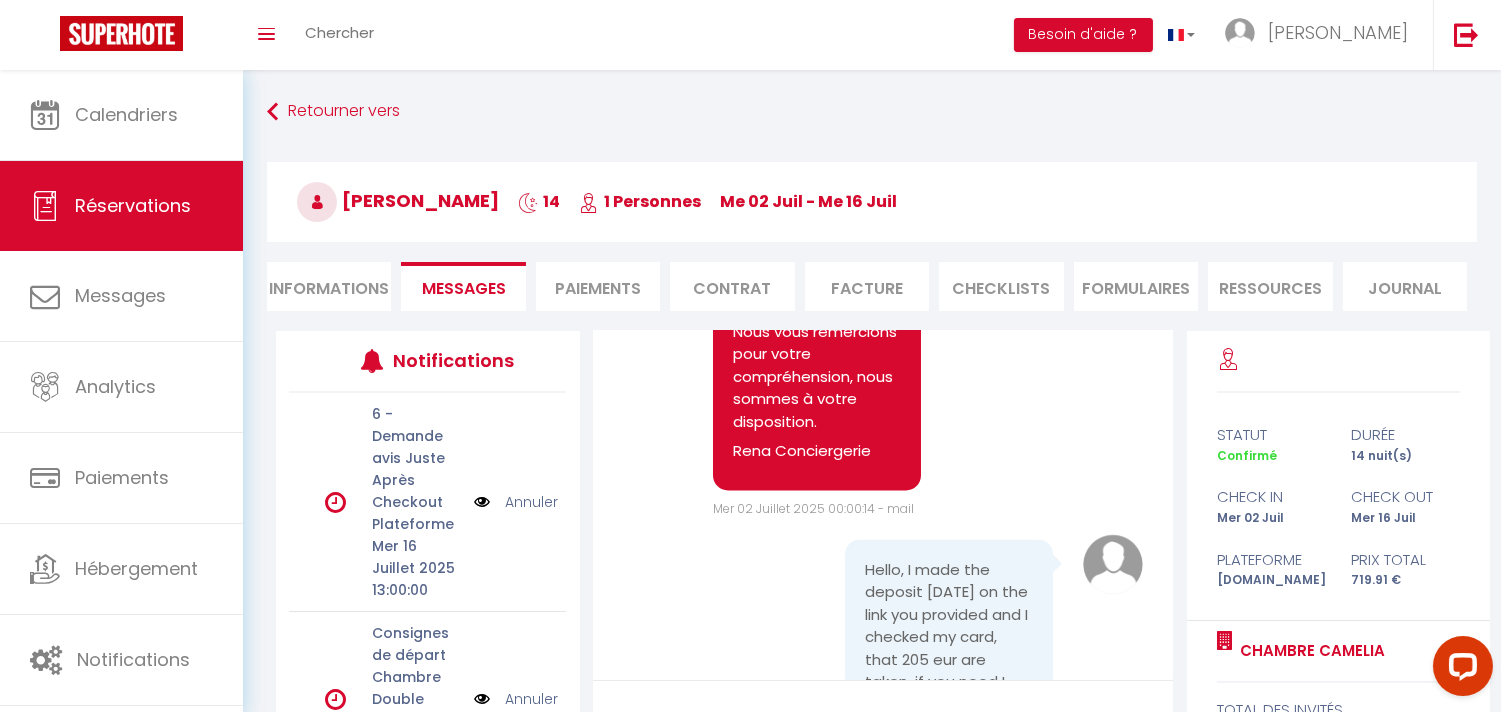 click on "https://superhote.com/applink/p/23Sb7DtB" at bounding box center (815, 302) 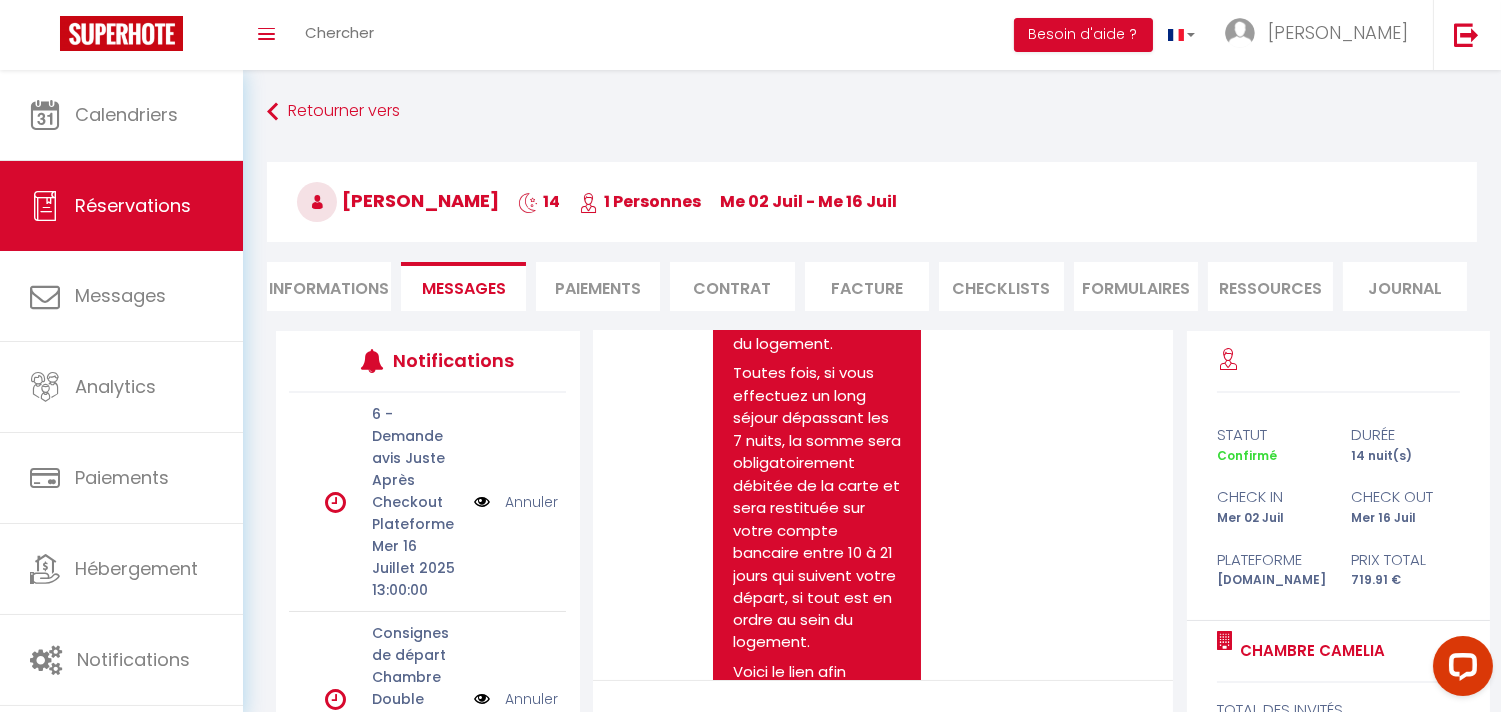 scroll, scrollTop: 6795, scrollLeft: 0, axis: vertical 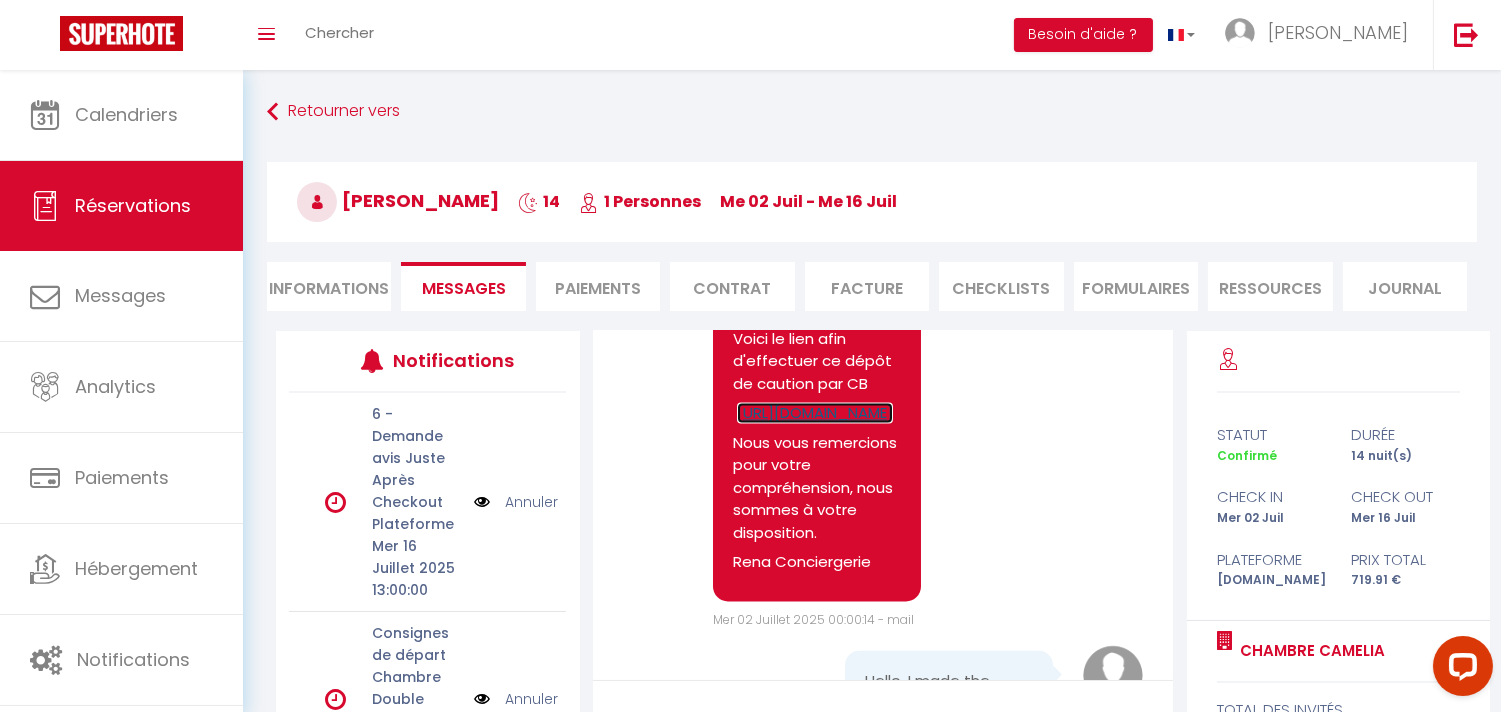 click on "https://superhote.com/applink/p/23Sb7DtB" at bounding box center (815, 413) 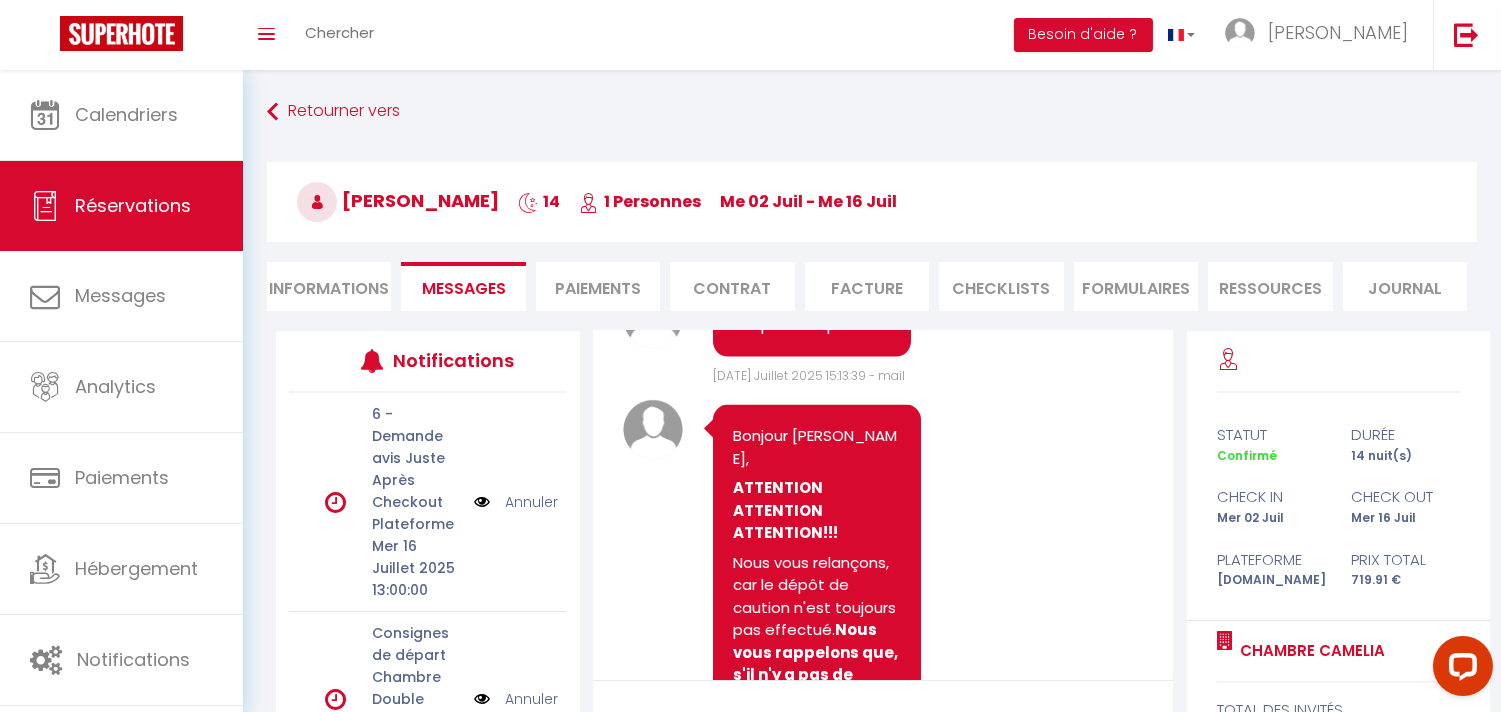 scroll, scrollTop: 6017, scrollLeft: 0, axis: vertical 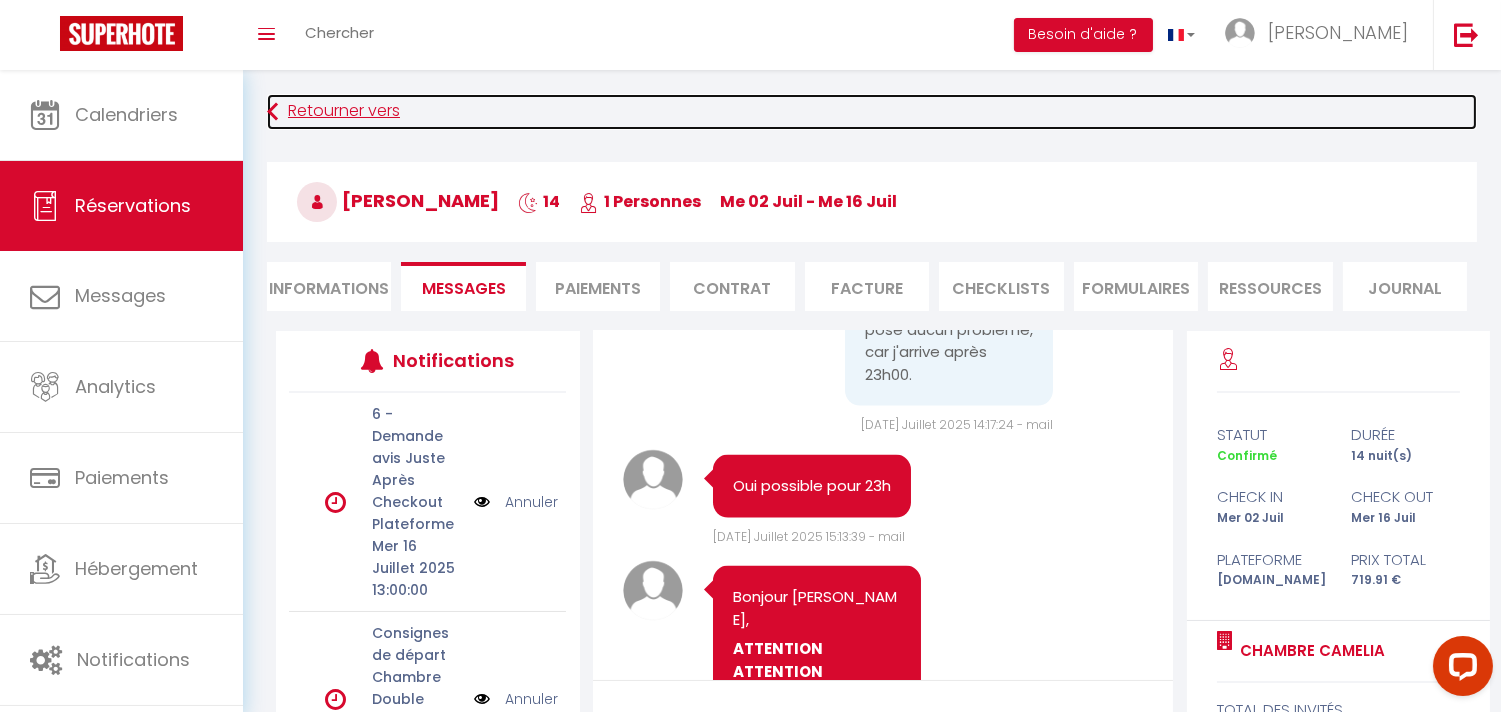 click on "Retourner vers" at bounding box center [872, 112] 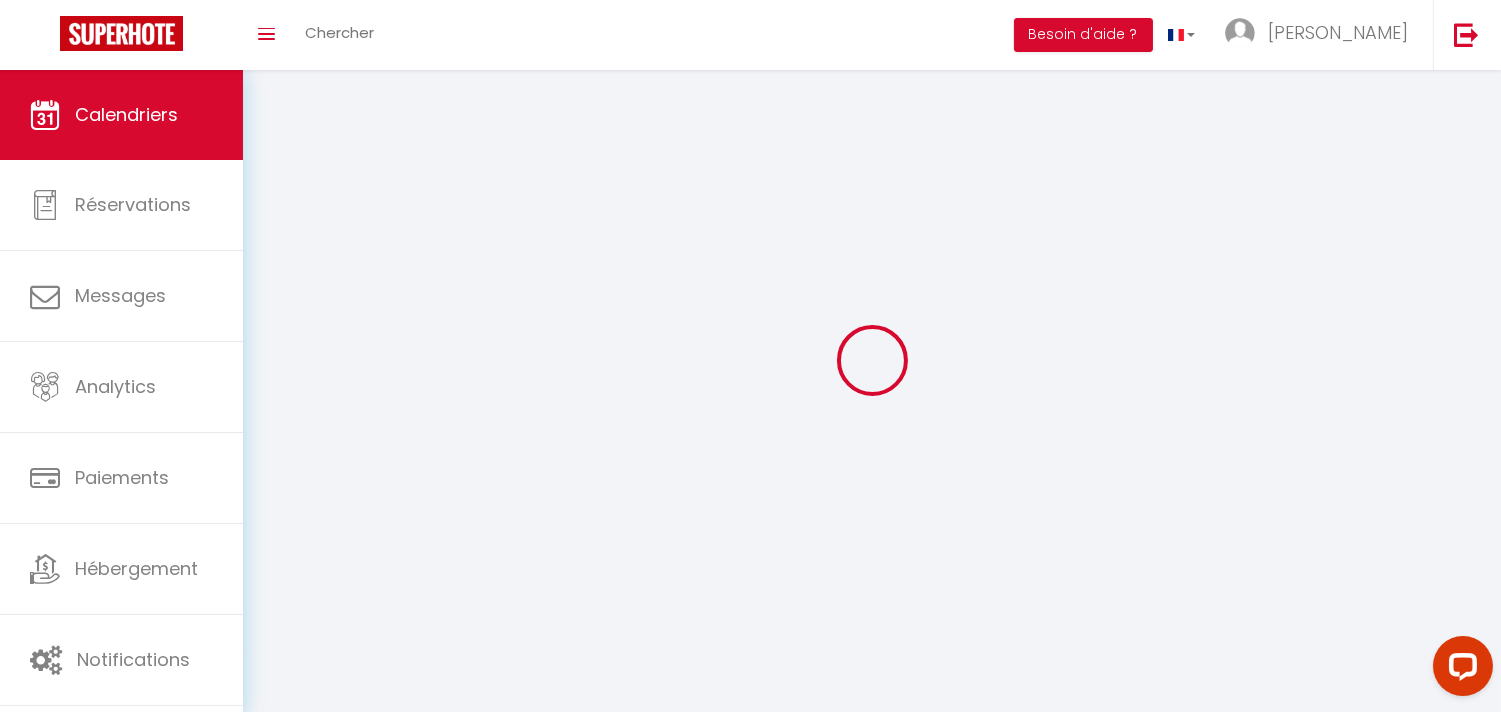 scroll, scrollTop: 70, scrollLeft: 0, axis: vertical 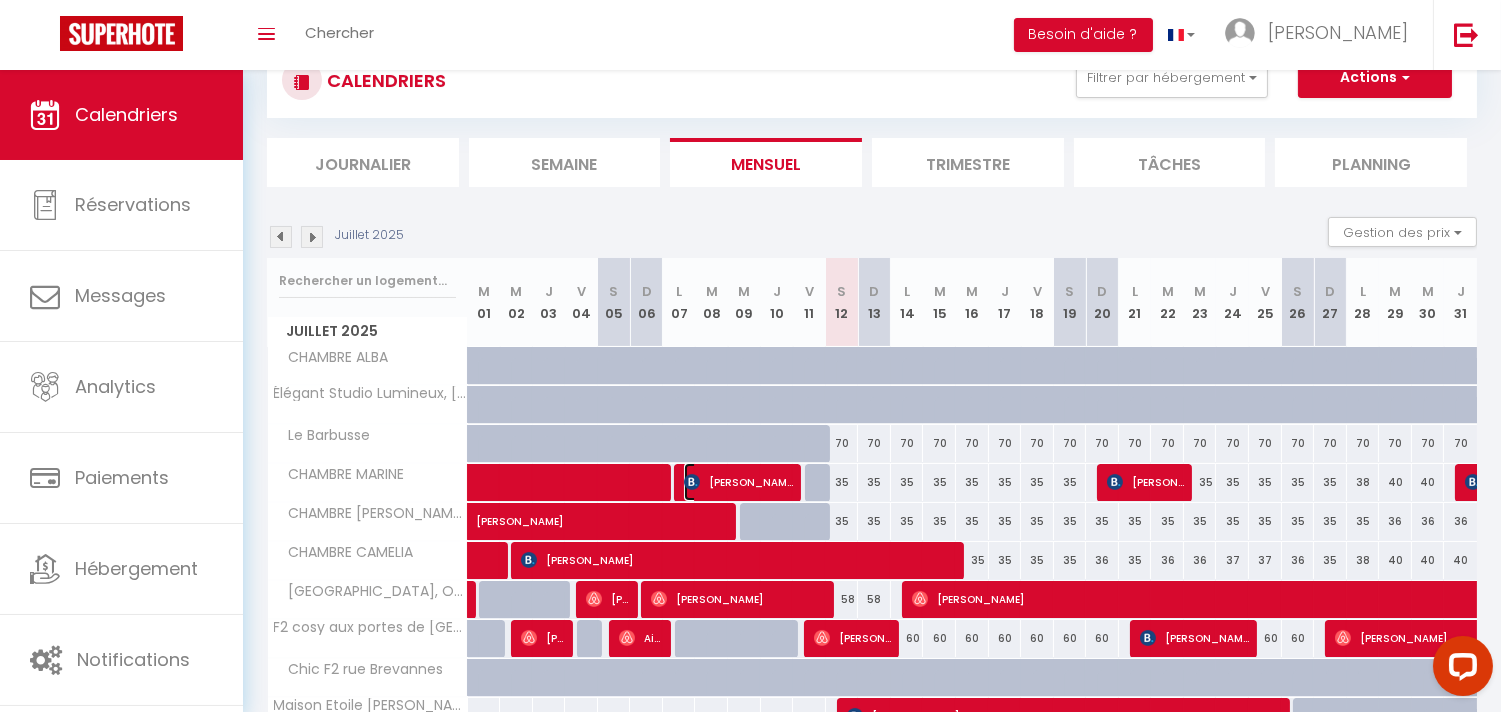 click on "gael yviquel" at bounding box center (739, 482) 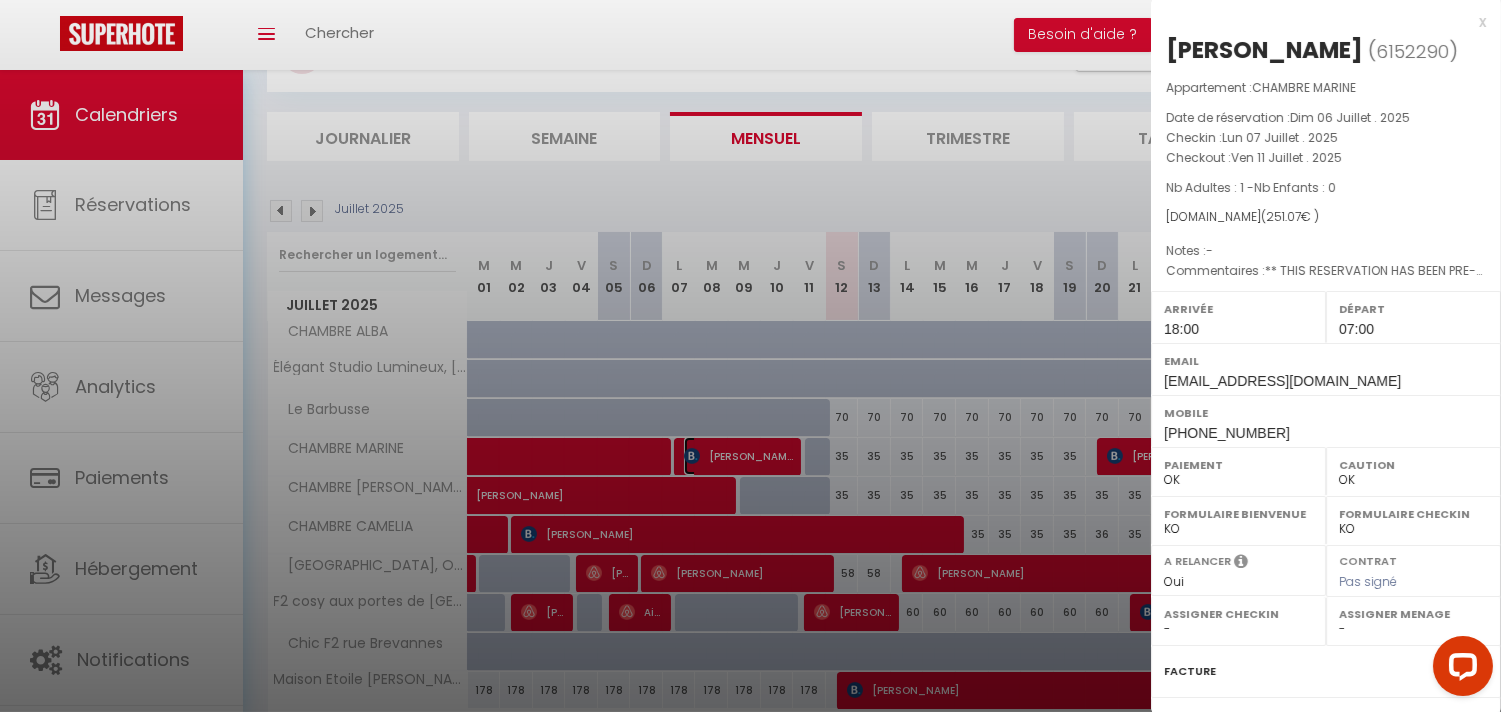 scroll, scrollTop: 227, scrollLeft: 0, axis: vertical 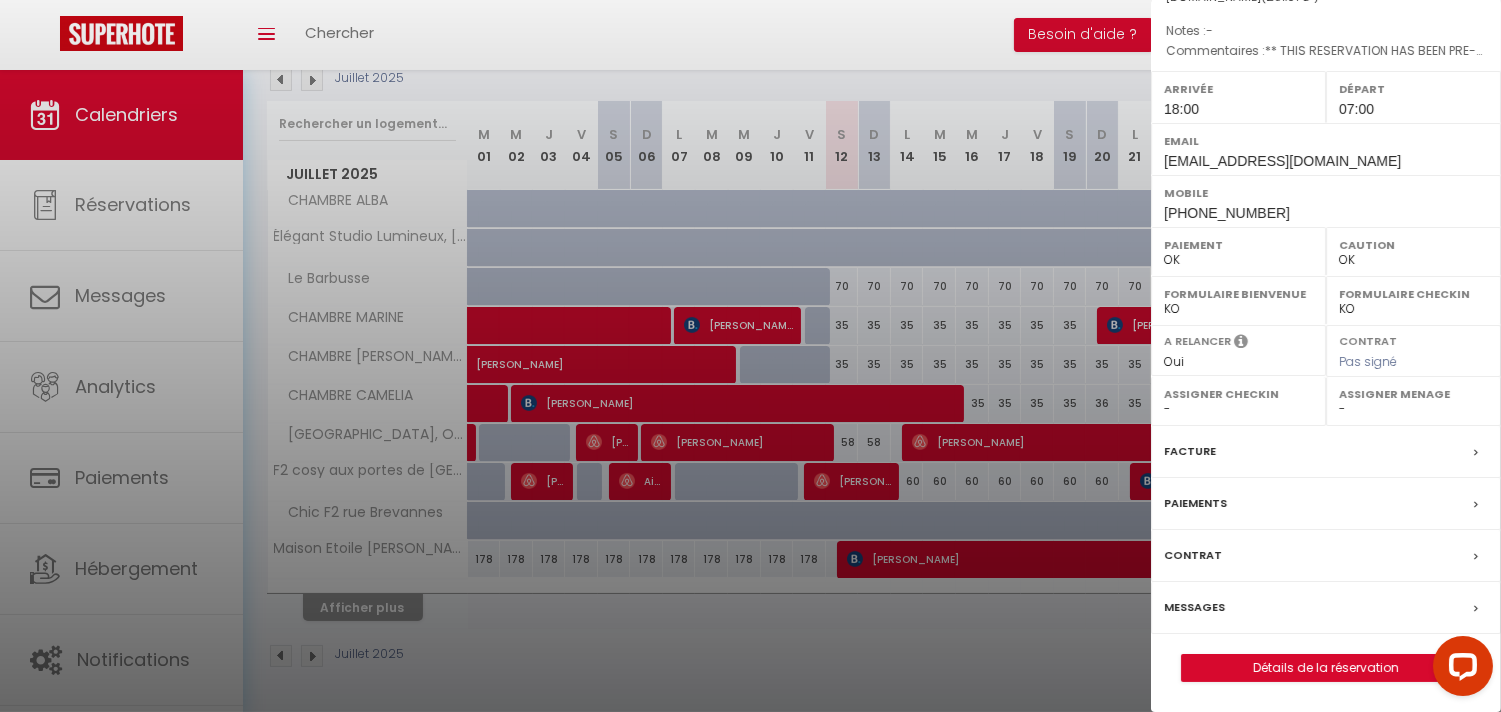 click on "Messages" at bounding box center (1194, 607) 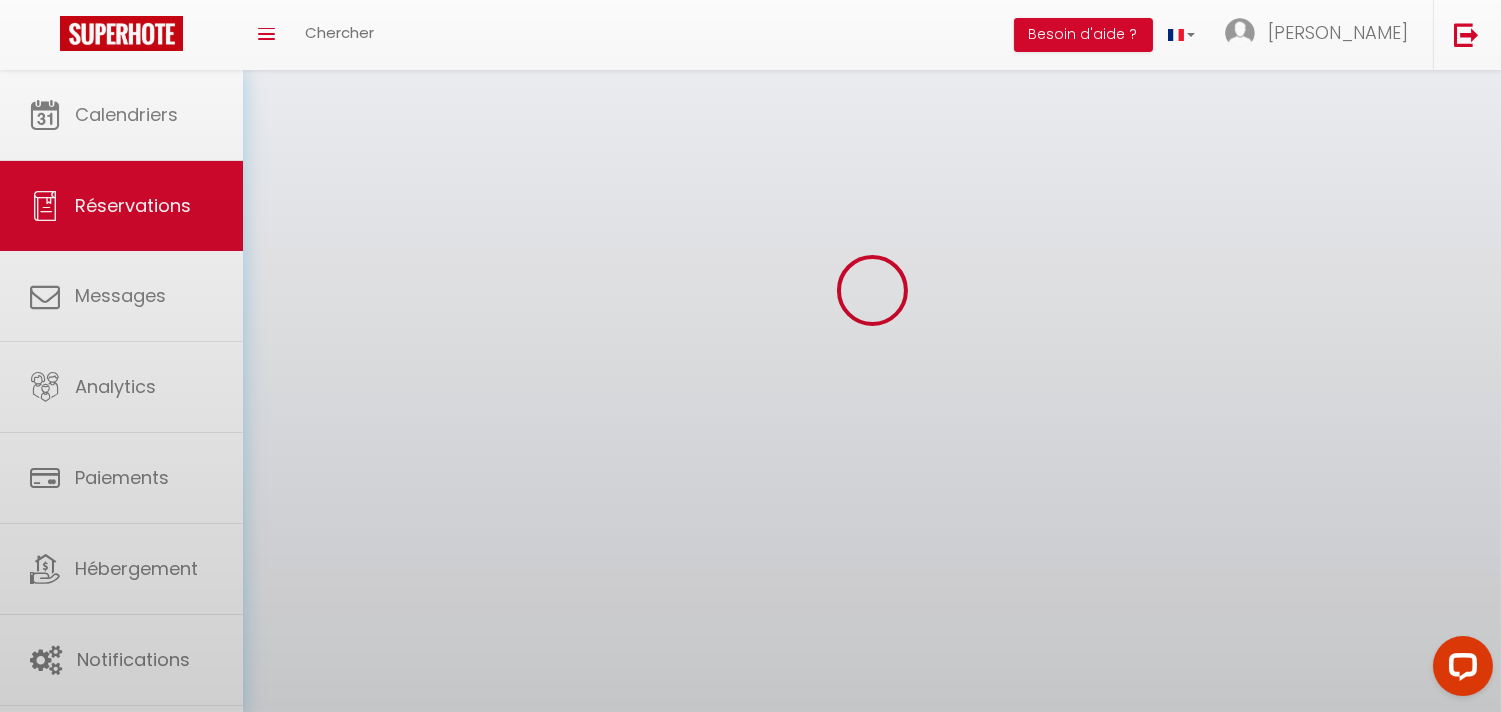 scroll, scrollTop: 0, scrollLeft: 0, axis: both 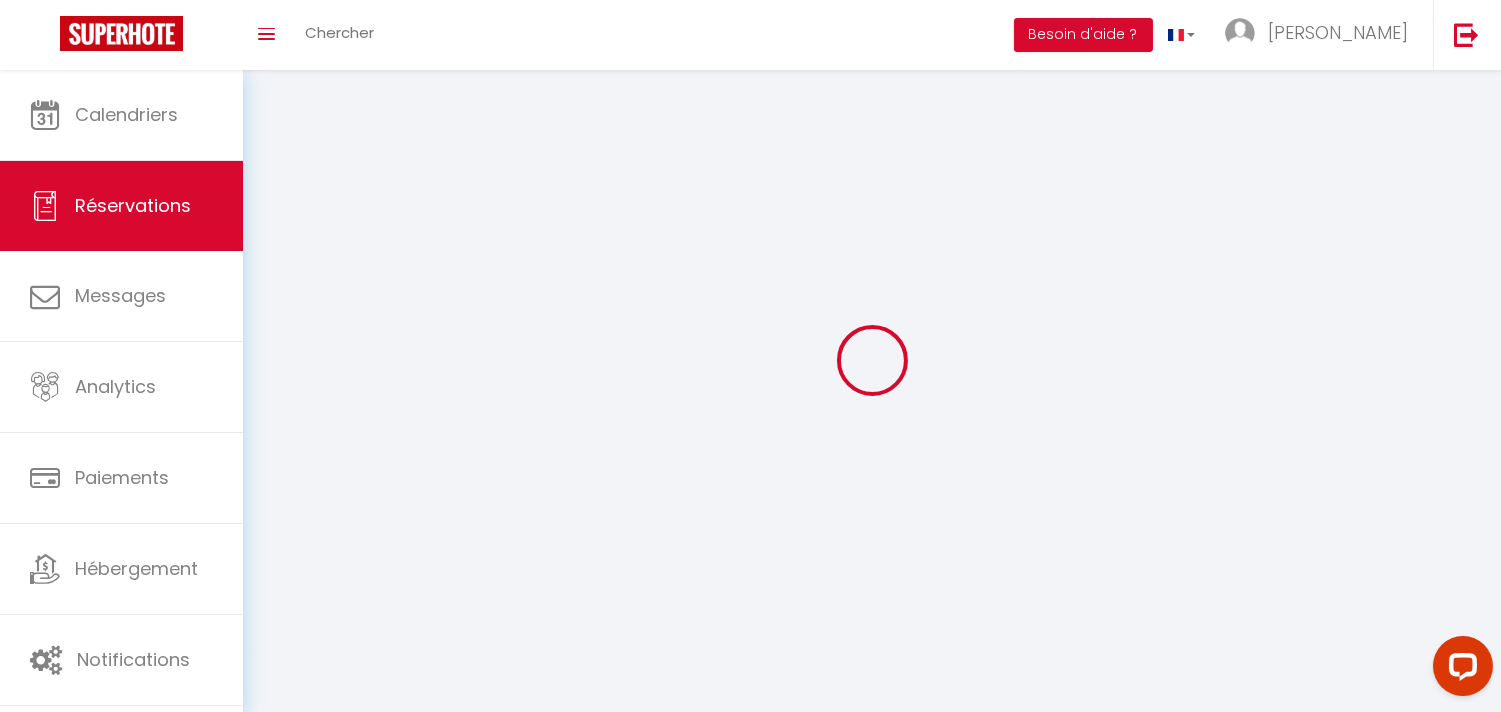 select 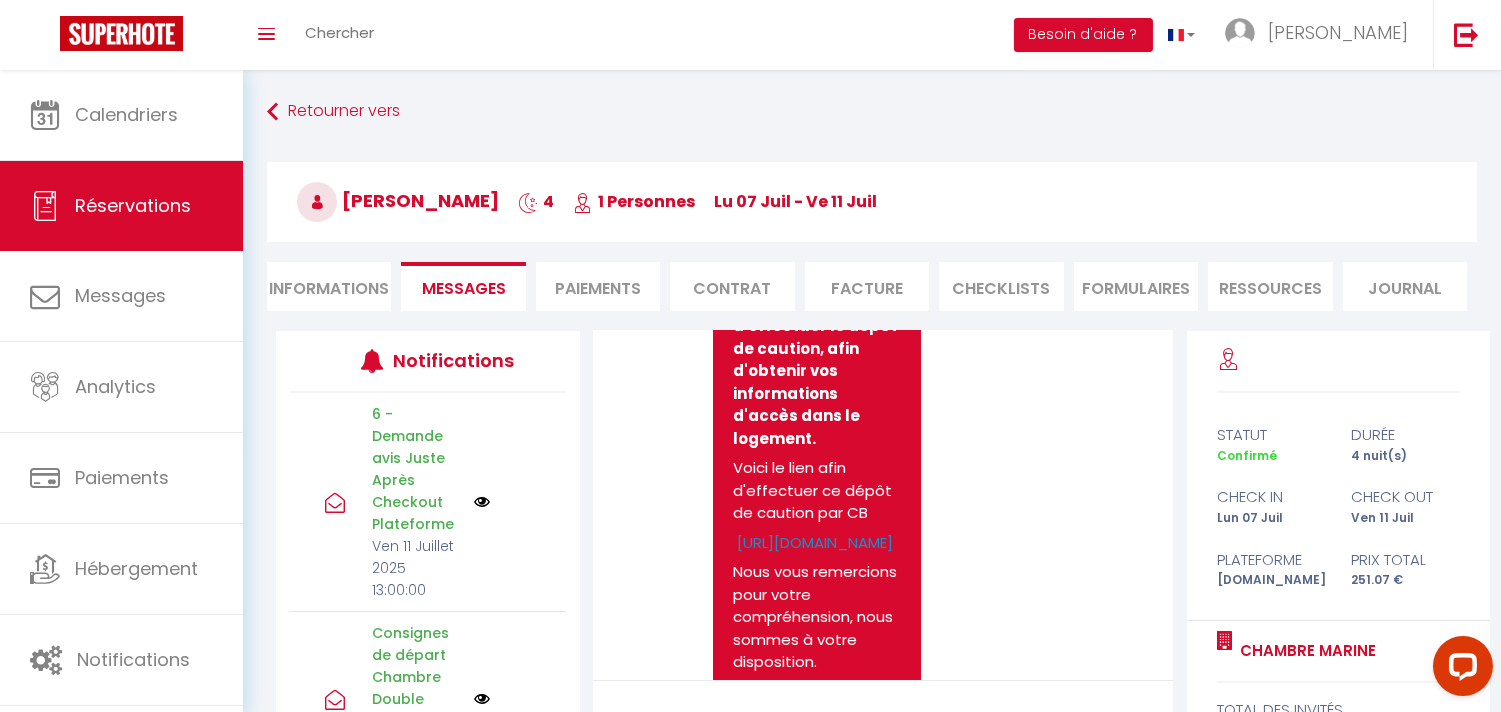 scroll, scrollTop: 3222, scrollLeft: 0, axis: vertical 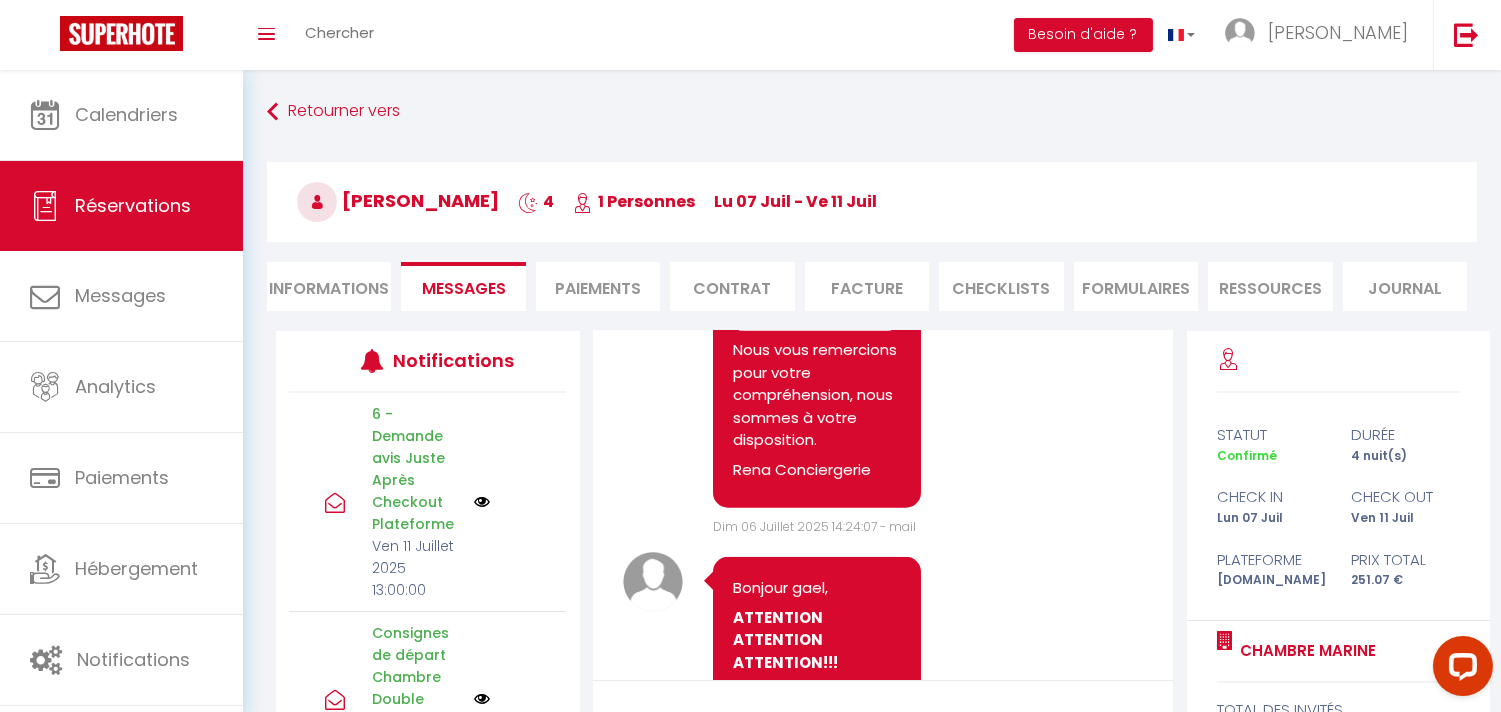 click on "https://superhote.com/applink/p/FznZoGeL" at bounding box center [815, 320] 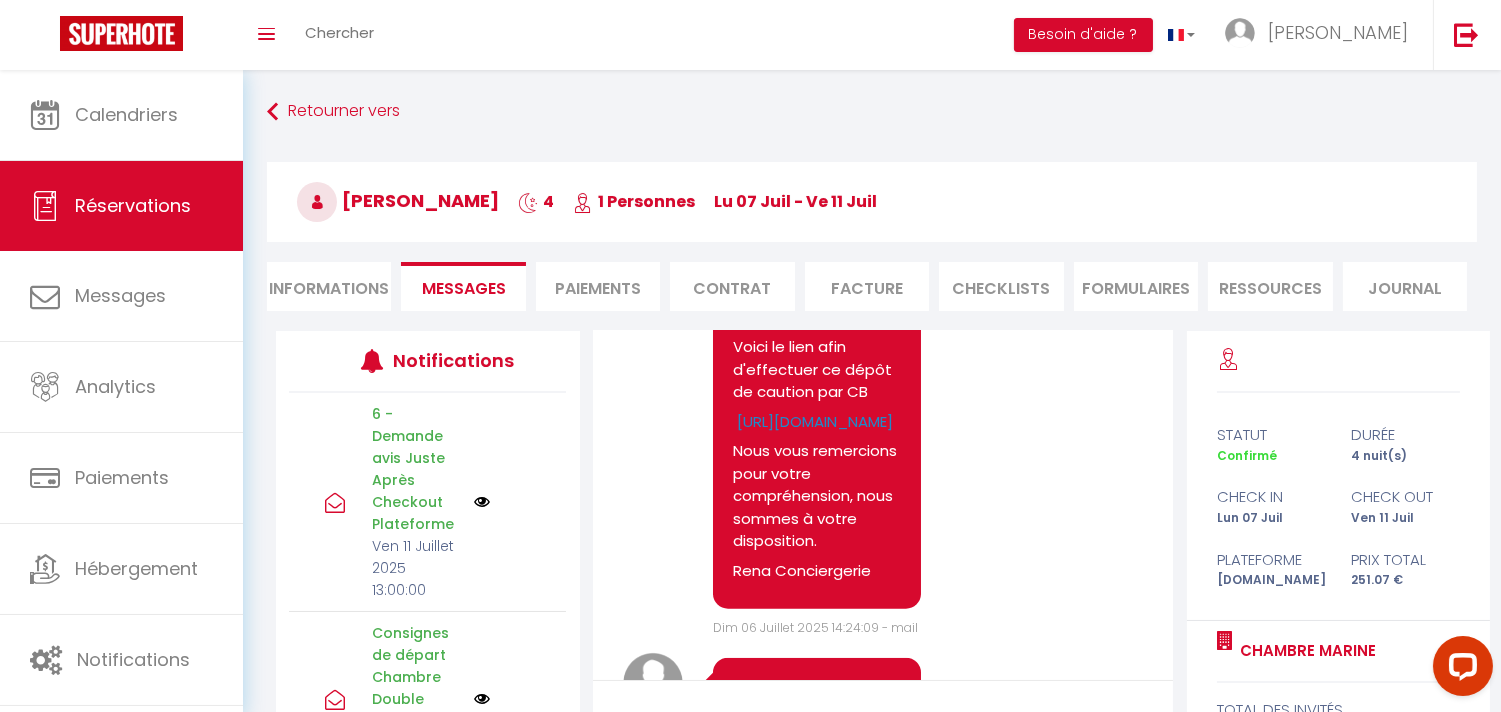 scroll, scrollTop: 4444, scrollLeft: 0, axis: vertical 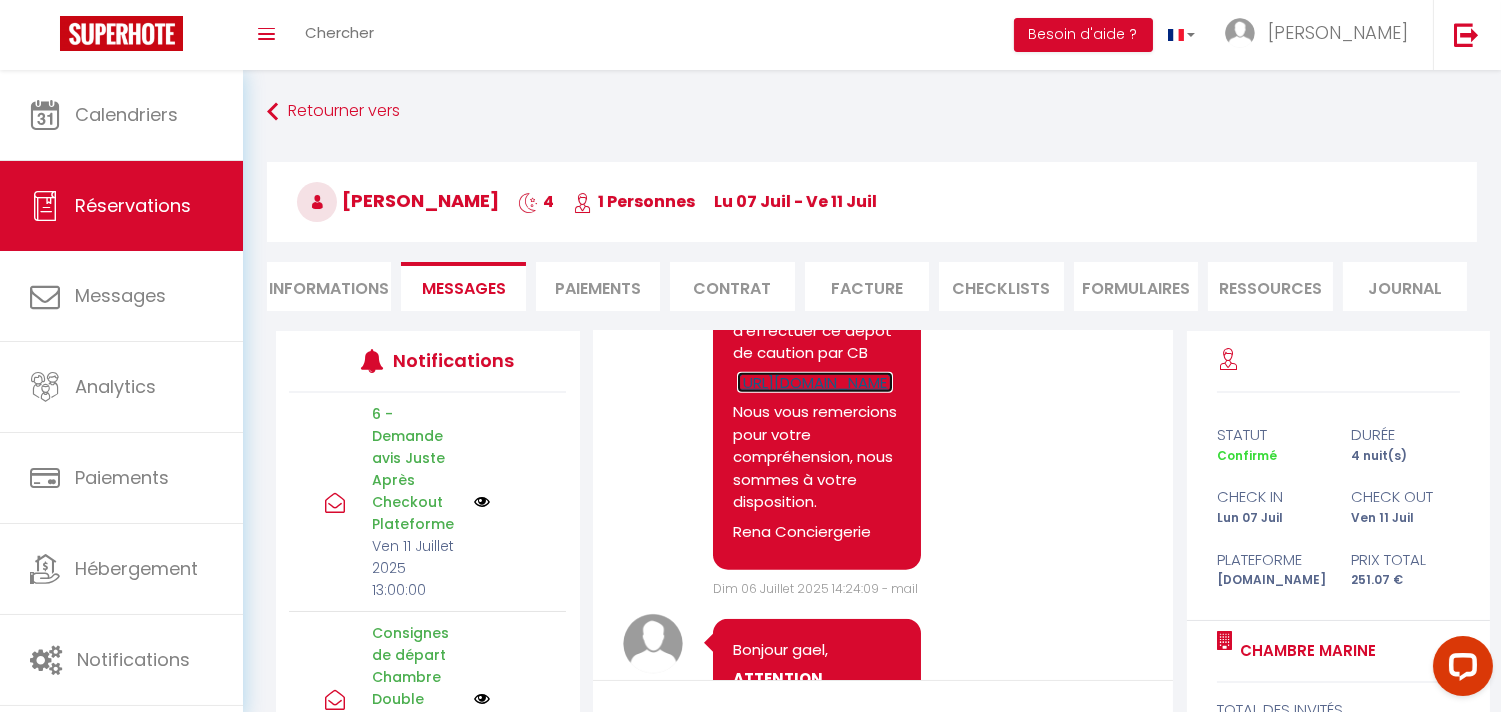 click on "https://superhote.com/applink/p/ElfEo0Wc" at bounding box center [815, 382] 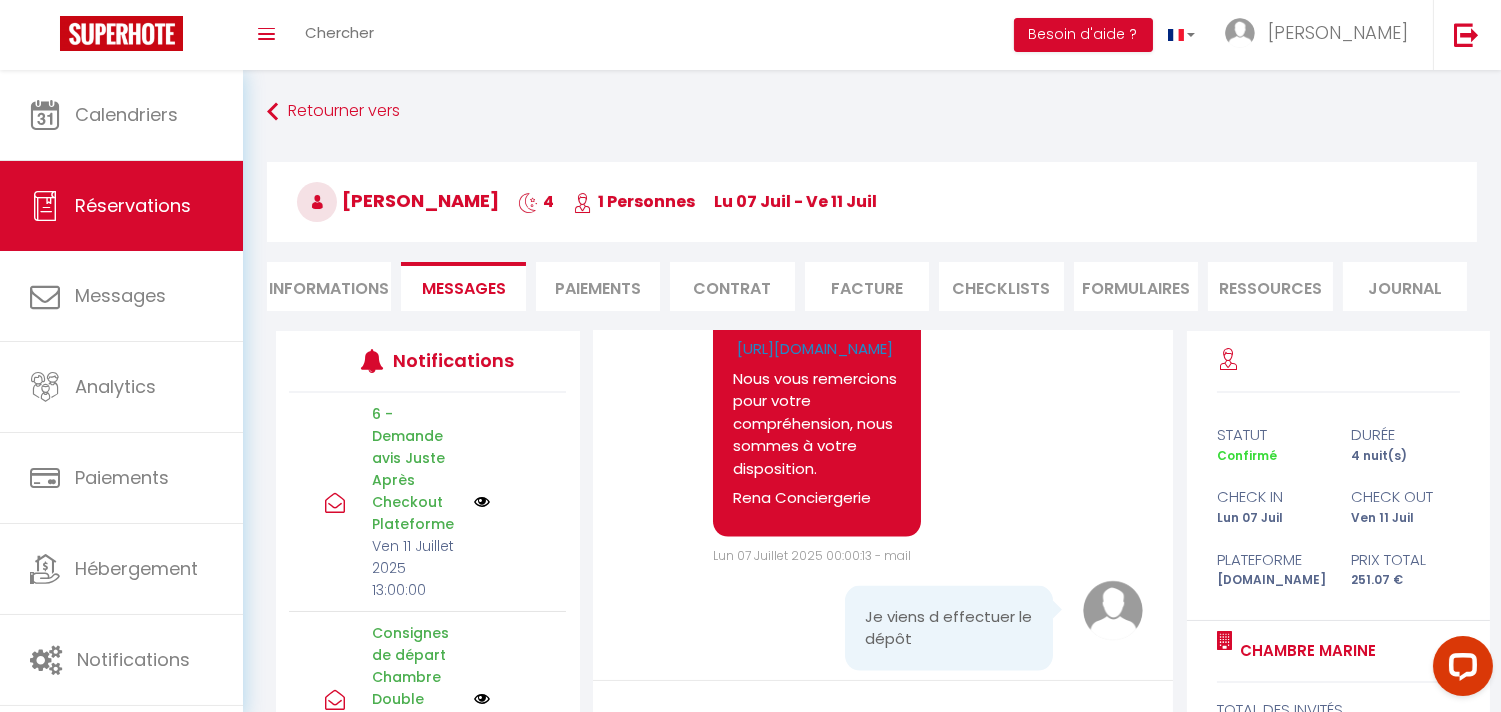 scroll, scrollTop: 5888, scrollLeft: 0, axis: vertical 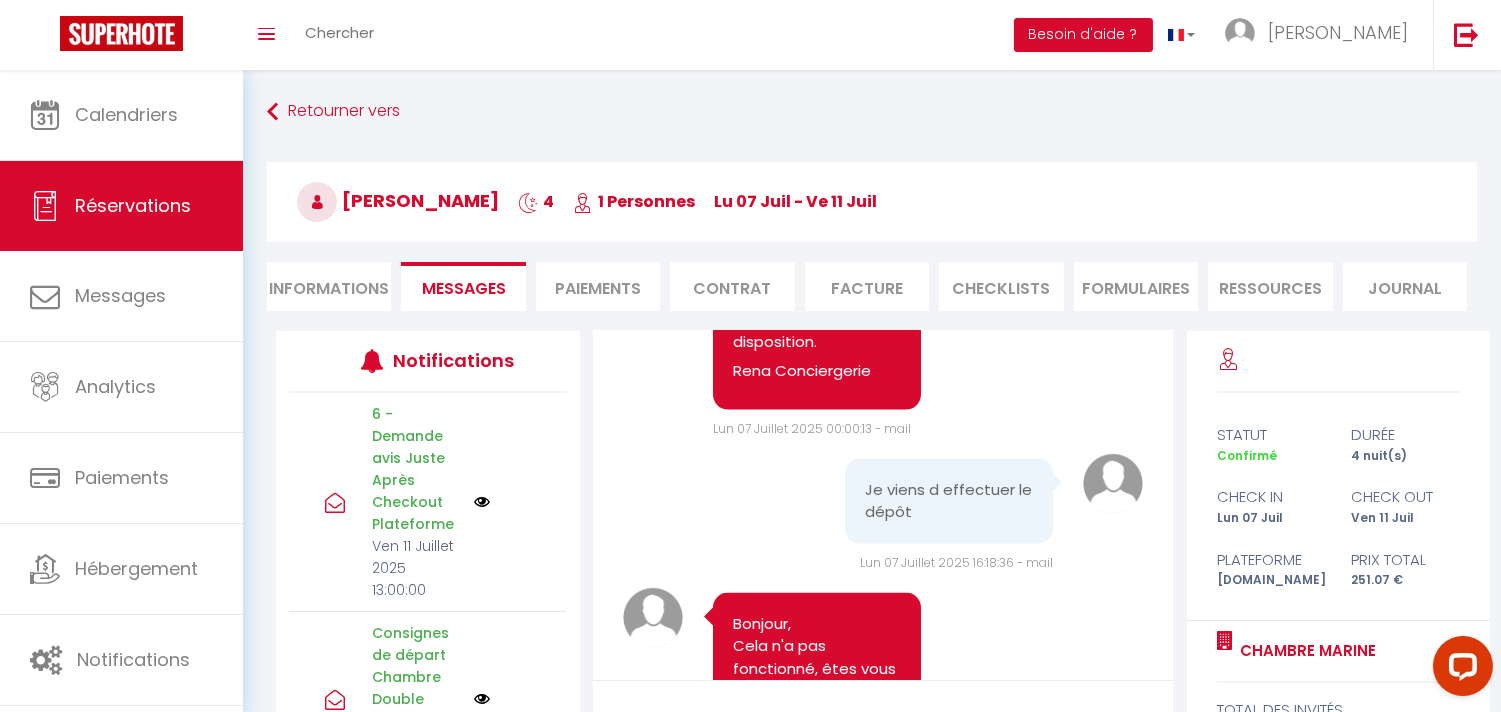 click on "https://superhote.com/applink/p/UEAAH2mV" at bounding box center [815, 221] 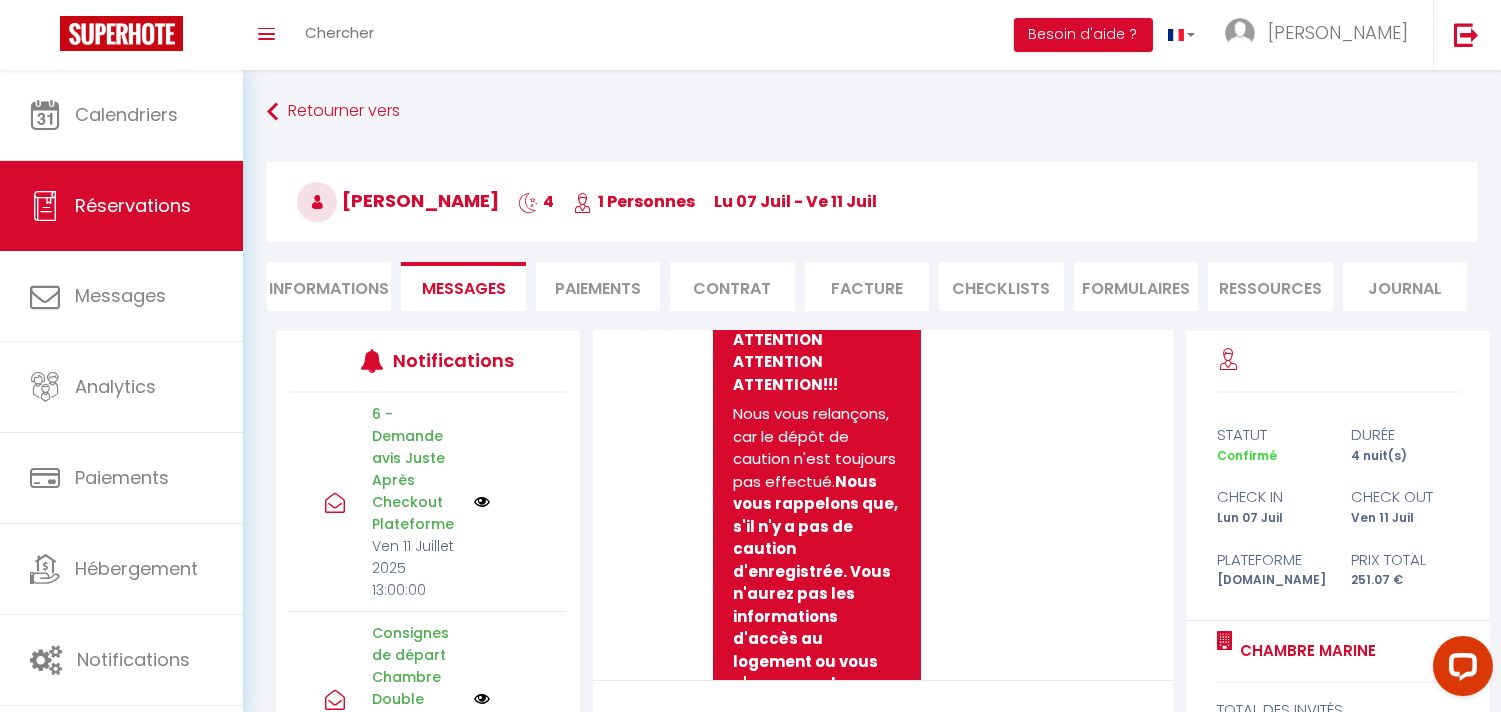 scroll, scrollTop: 3444, scrollLeft: 0, axis: vertical 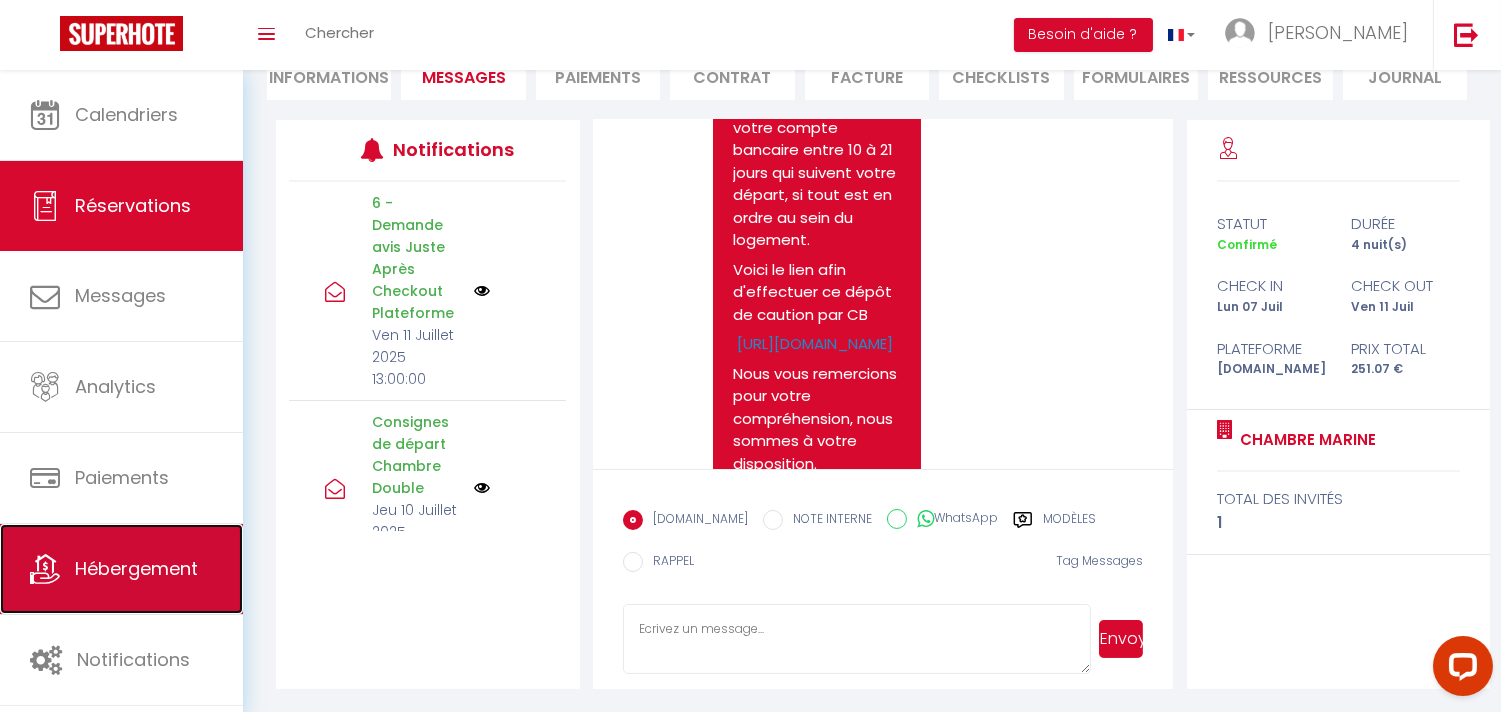 click on "Hébergement" at bounding box center [136, 568] 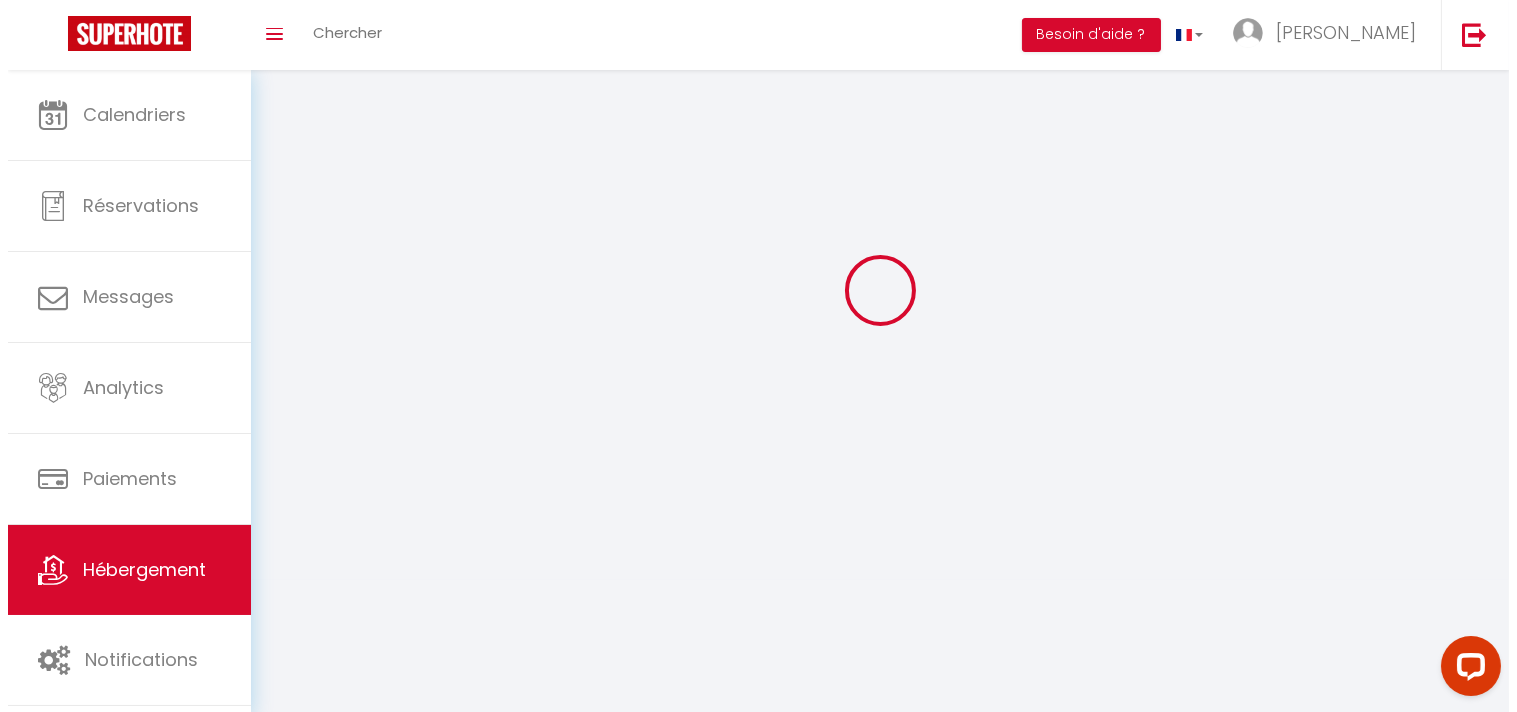 scroll, scrollTop: 0, scrollLeft: 0, axis: both 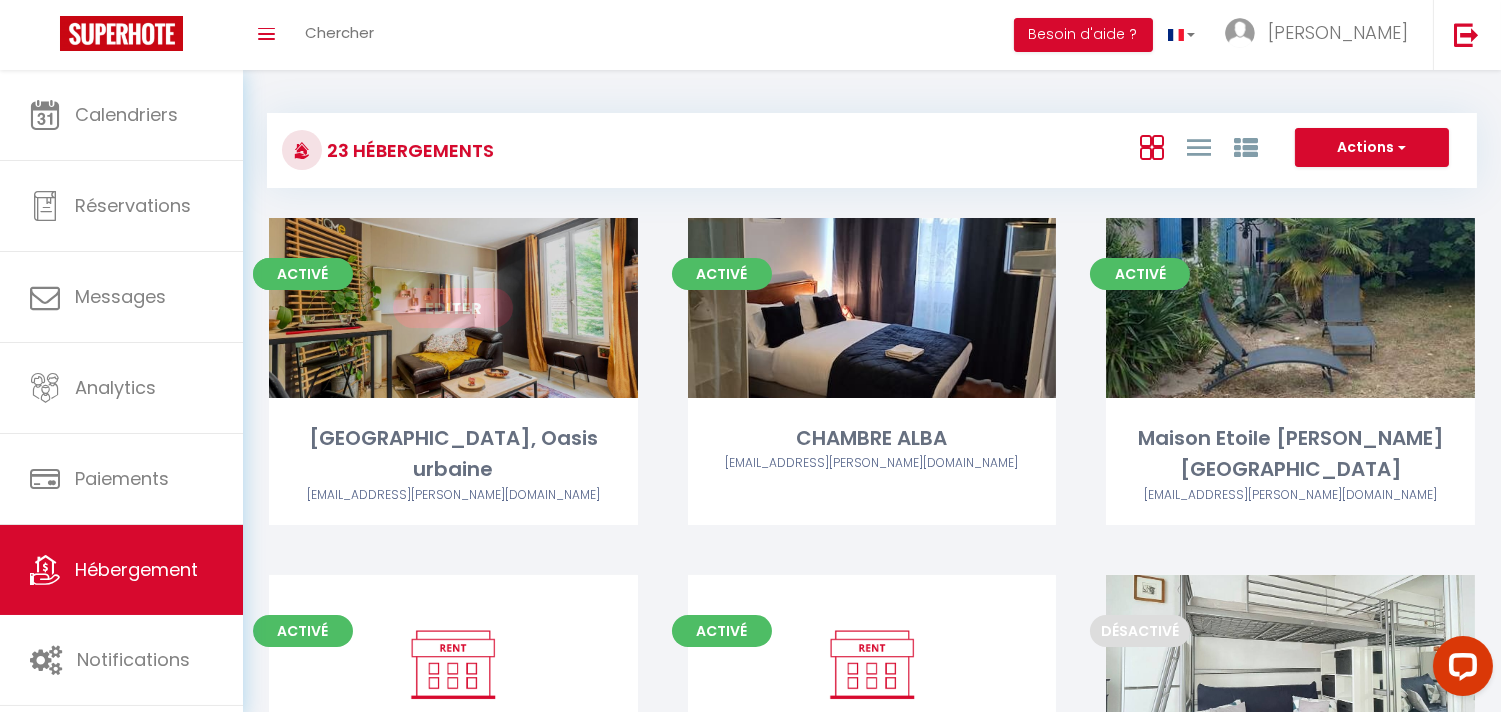 click on "Editer" at bounding box center (453, 308) 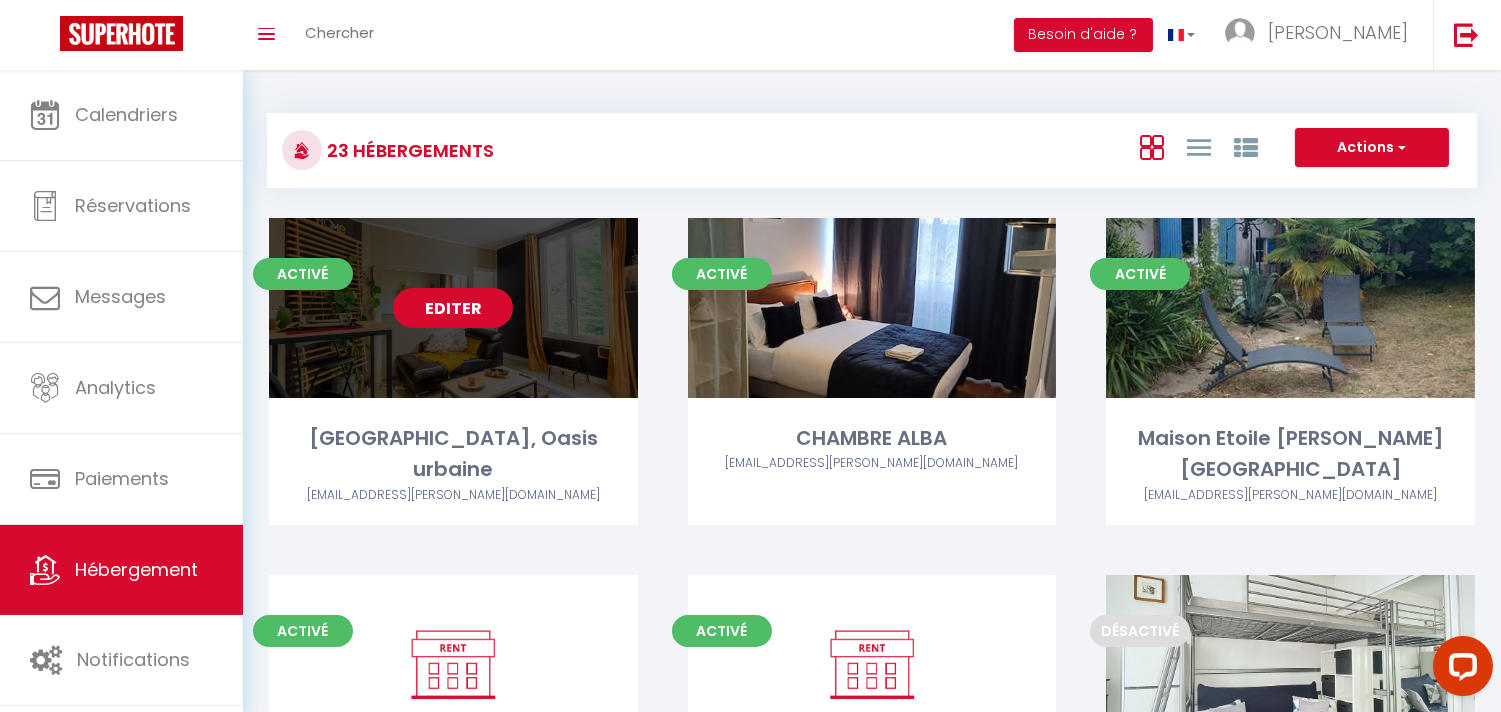 click on "Editer" at bounding box center (453, 308) 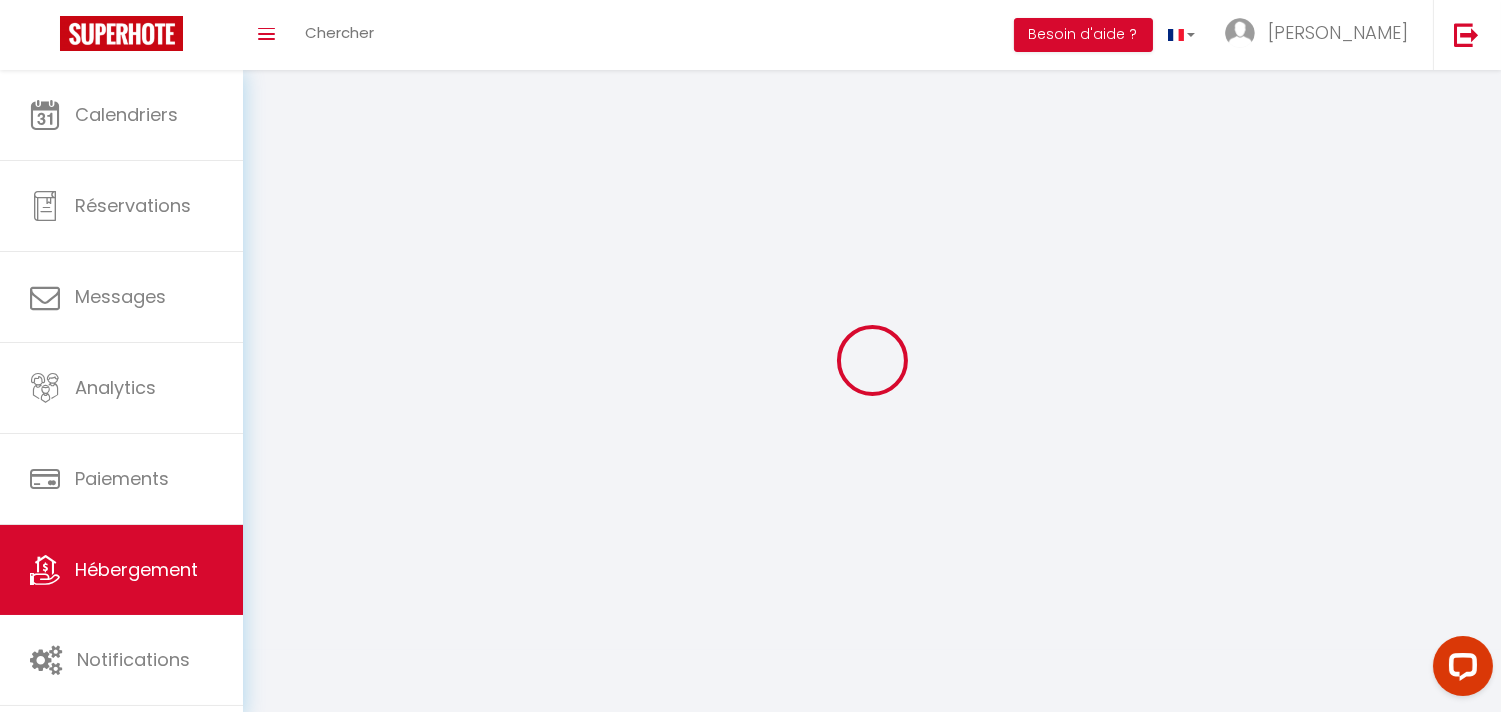 select on "1" 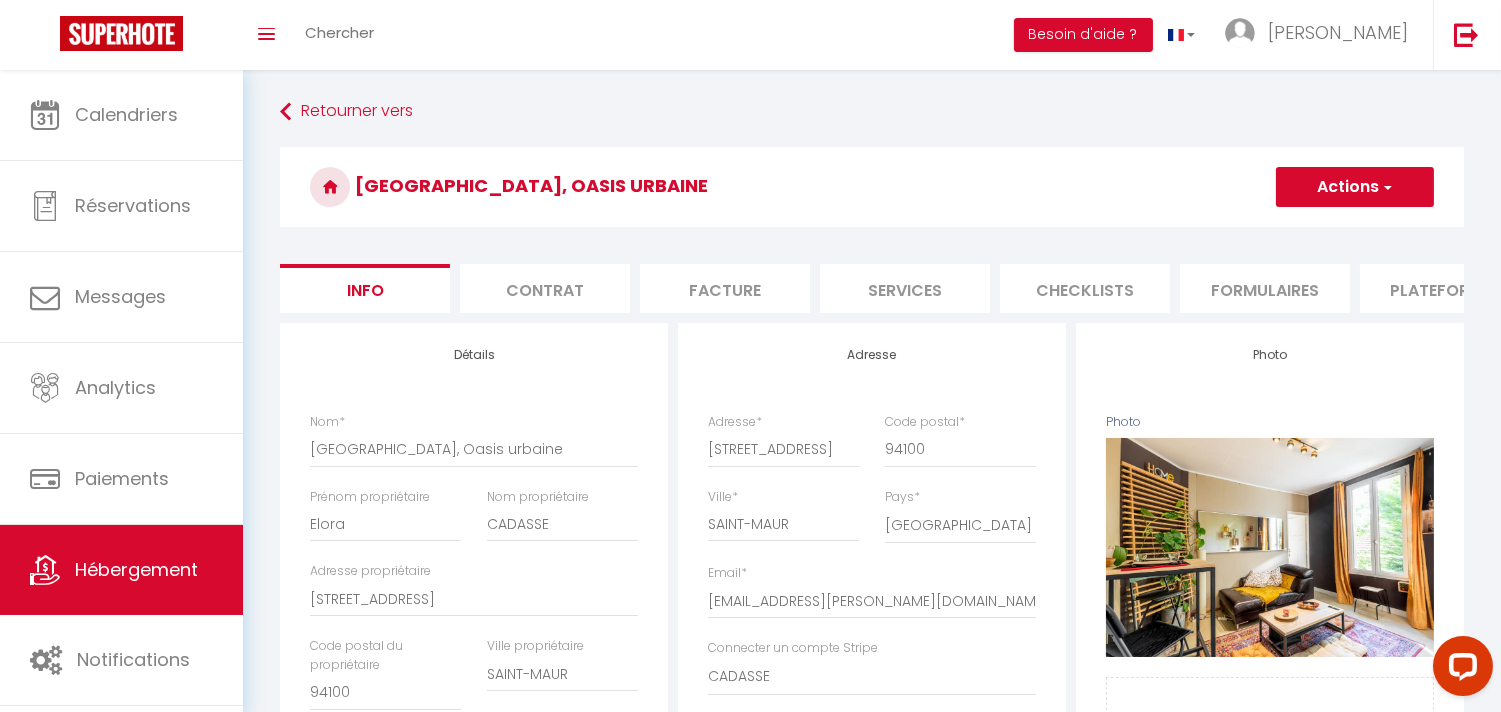 click on "Checklists" at bounding box center [1085, 288] 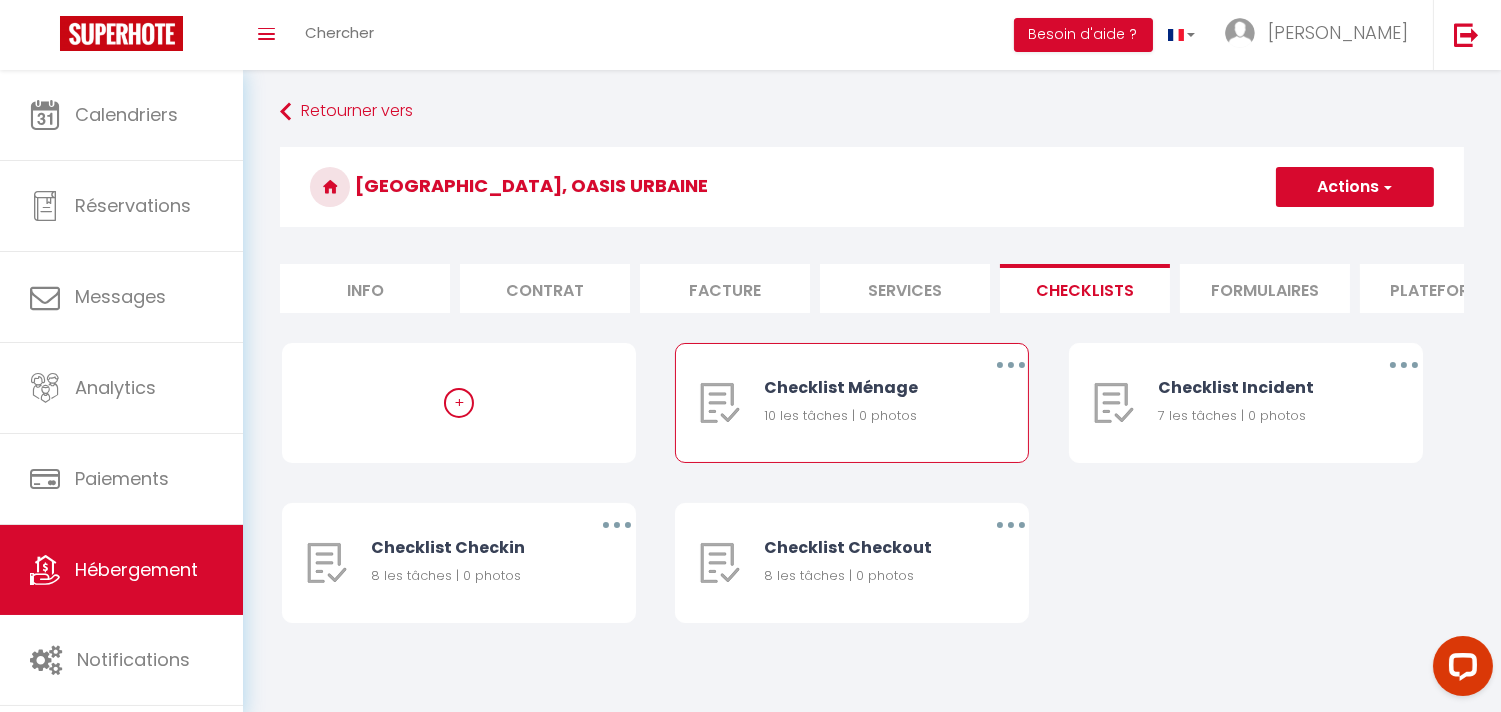 click at bounding box center (720, 403) 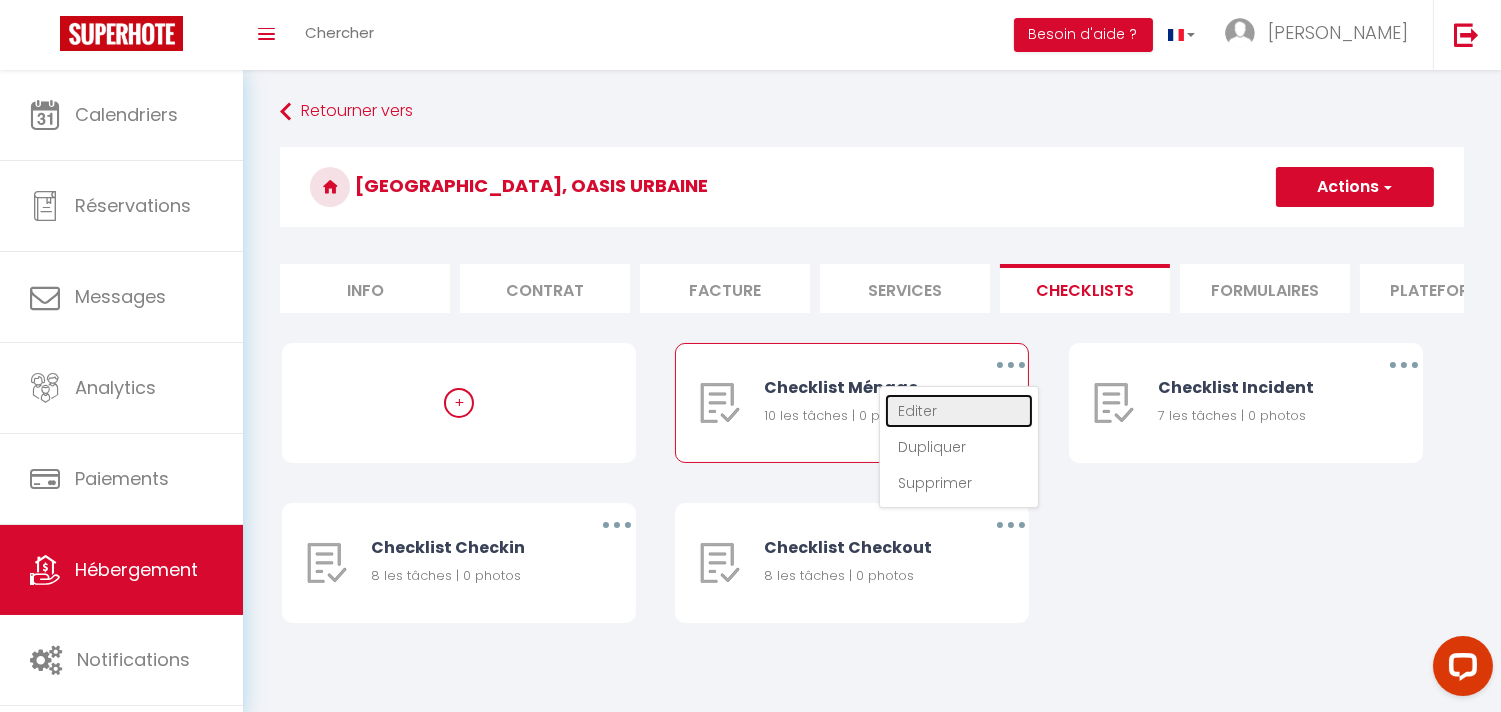 click on "Editer" at bounding box center [959, 411] 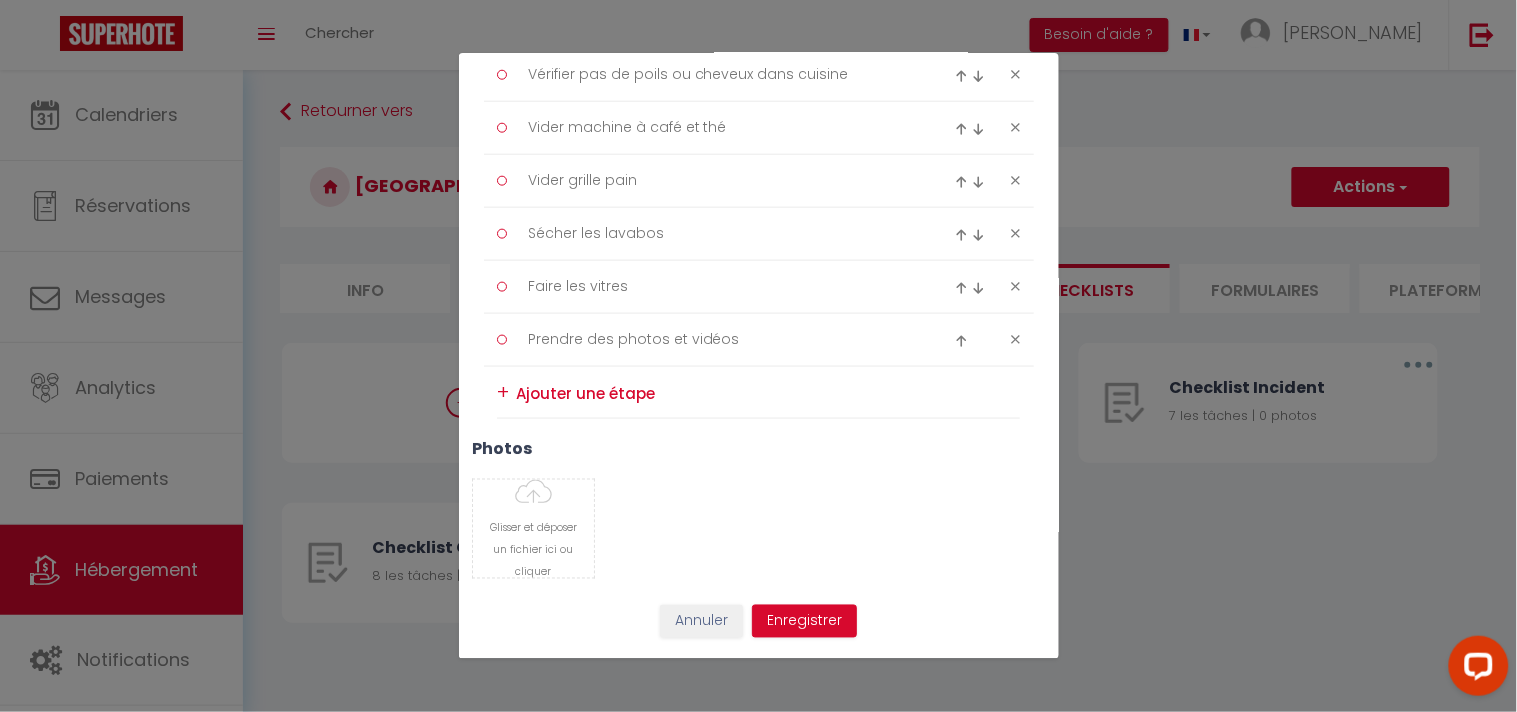 scroll, scrollTop: 0, scrollLeft: 0, axis: both 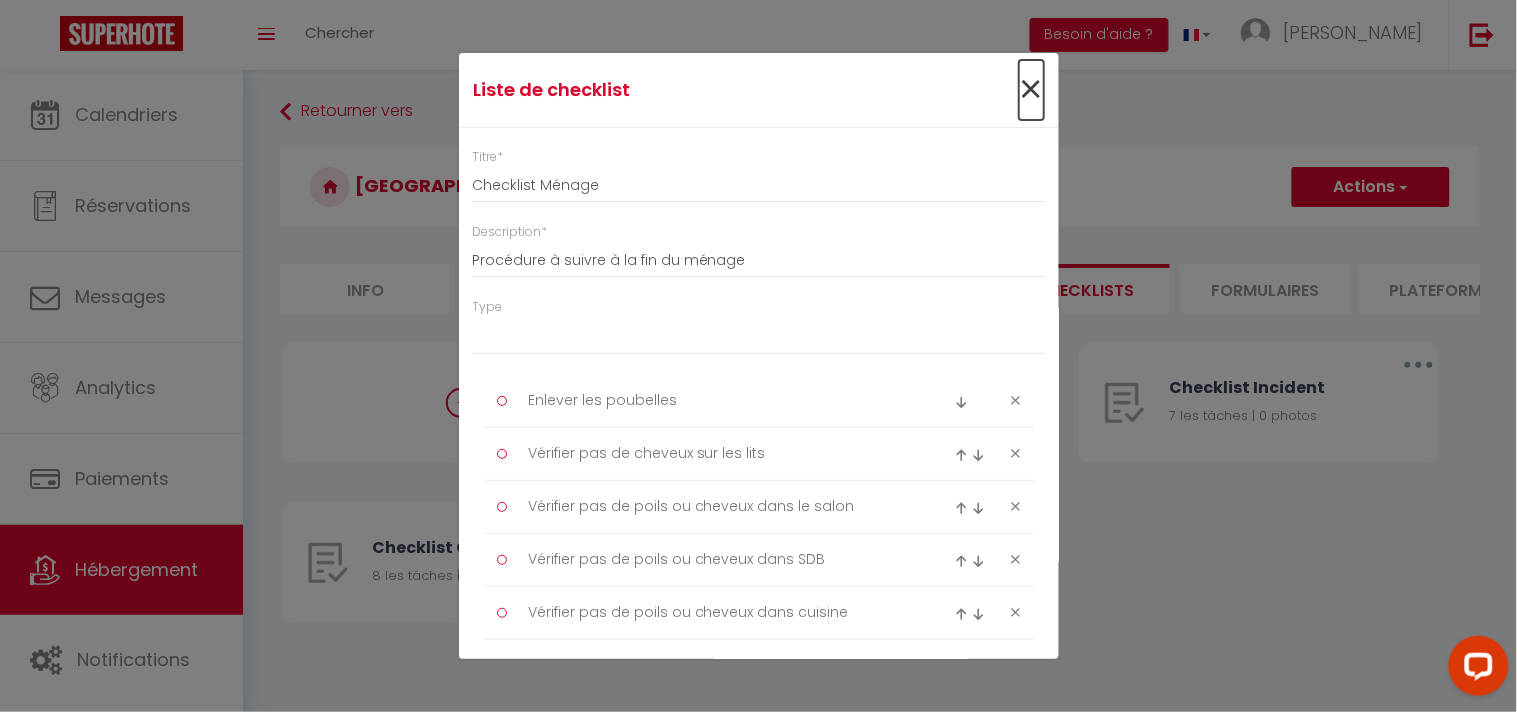 click on "×" at bounding box center [1031, 90] 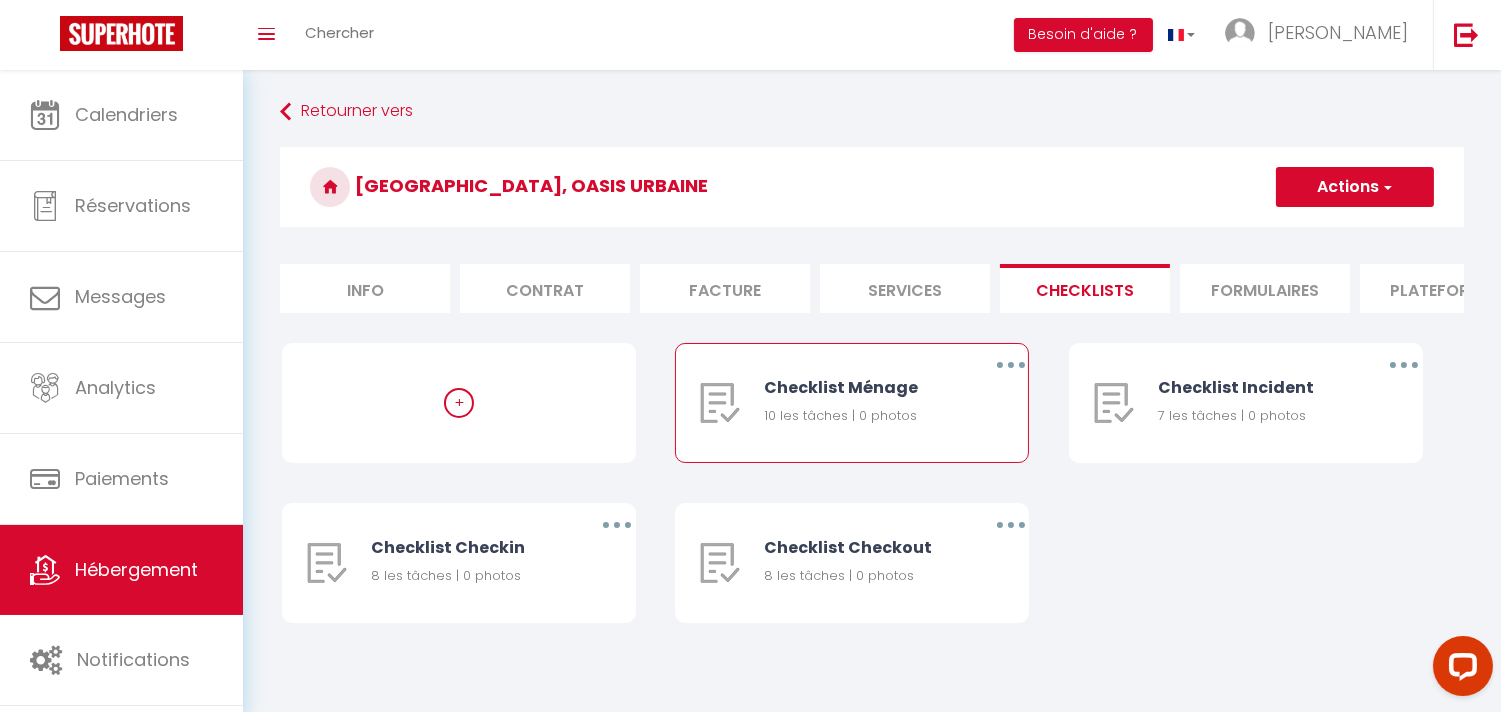 click at bounding box center [1011, 365] 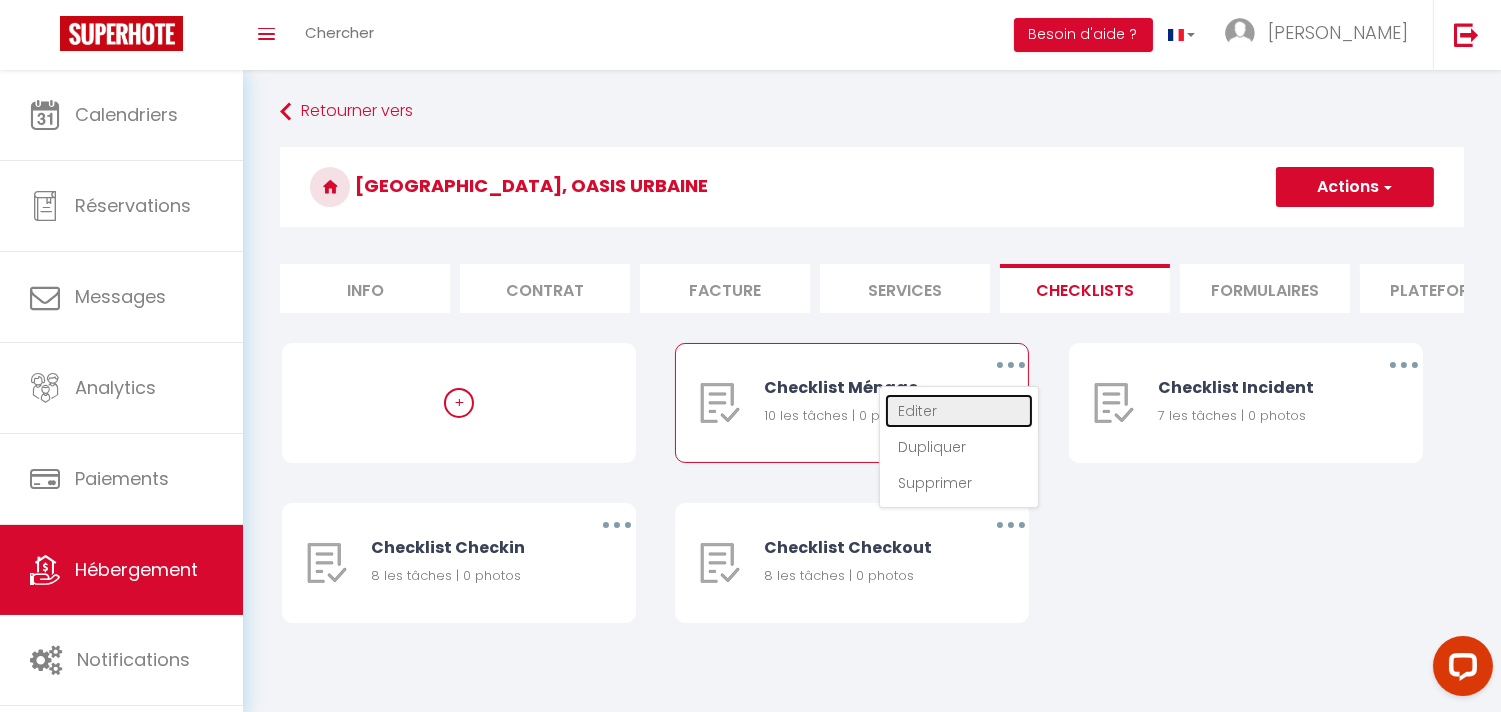 click on "Editer" at bounding box center [959, 411] 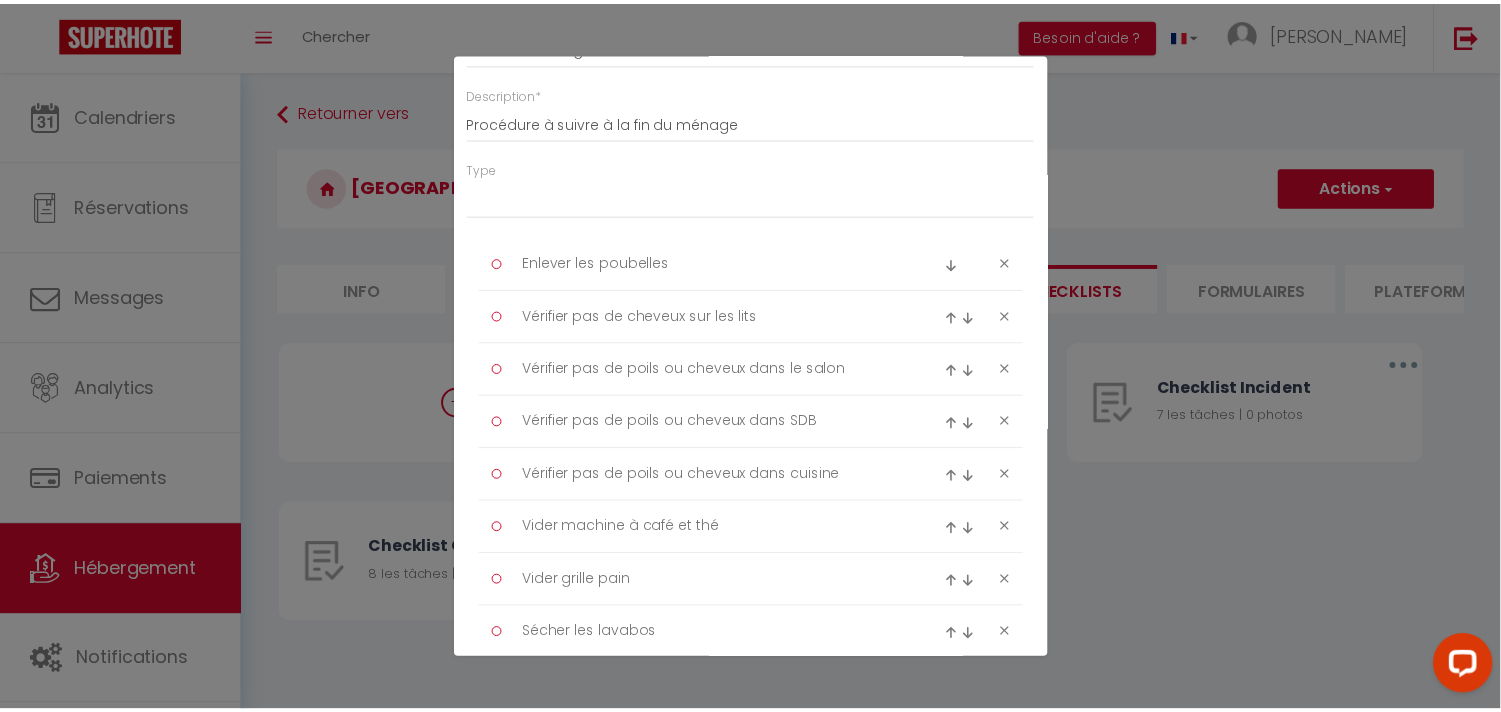 scroll, scrollTop: 0, scrollLeft: 0, axis: both 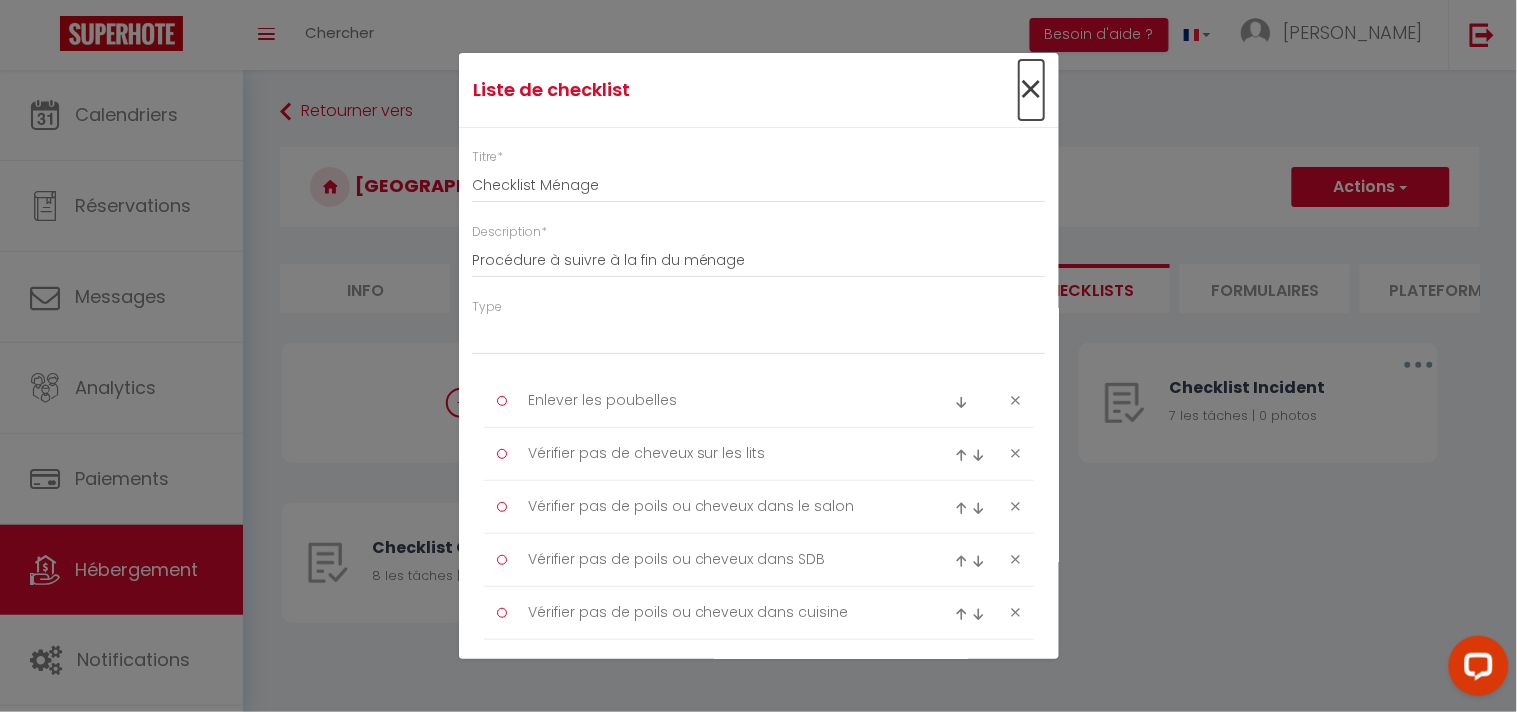 click on "×" at bounding box center [1031, 90] 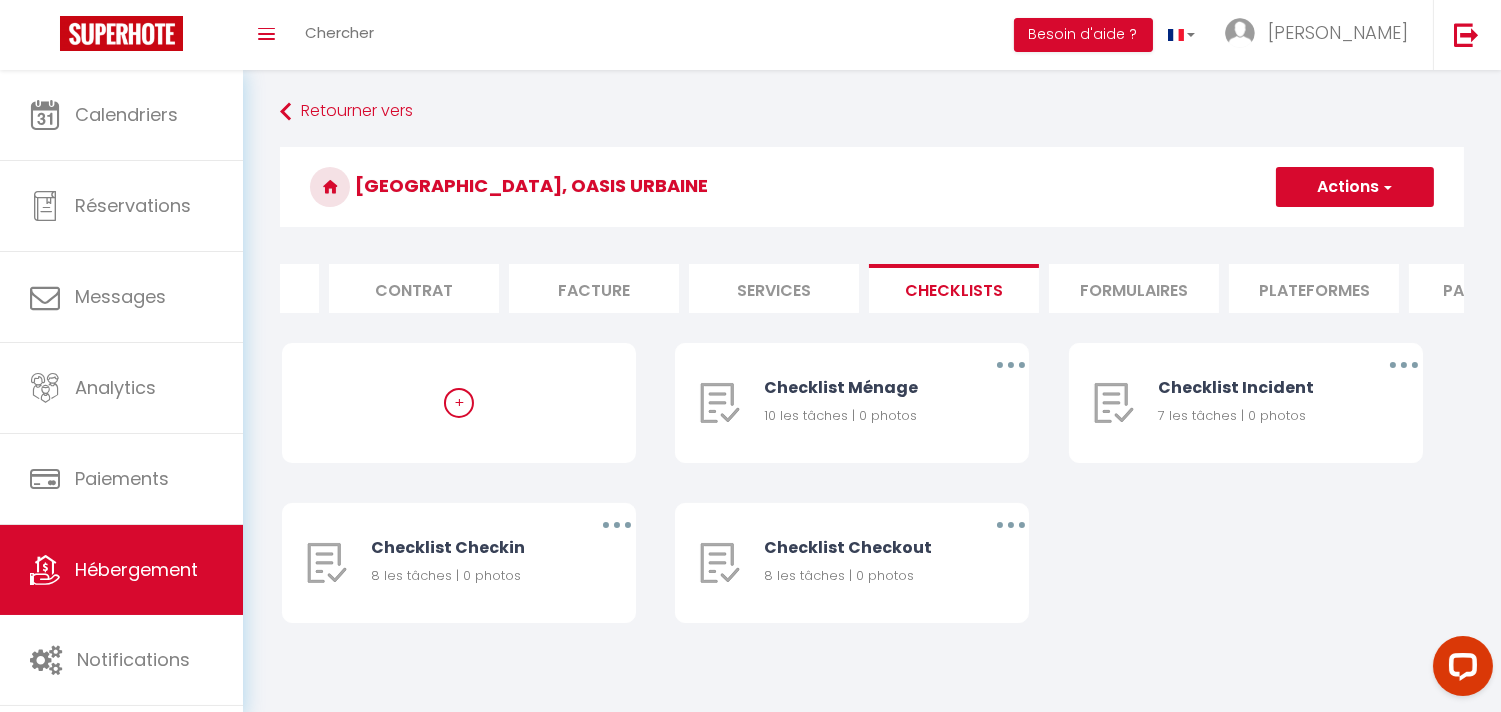 scroll, scrollTop: 0, scrollLeft: 133, axis: horizontal 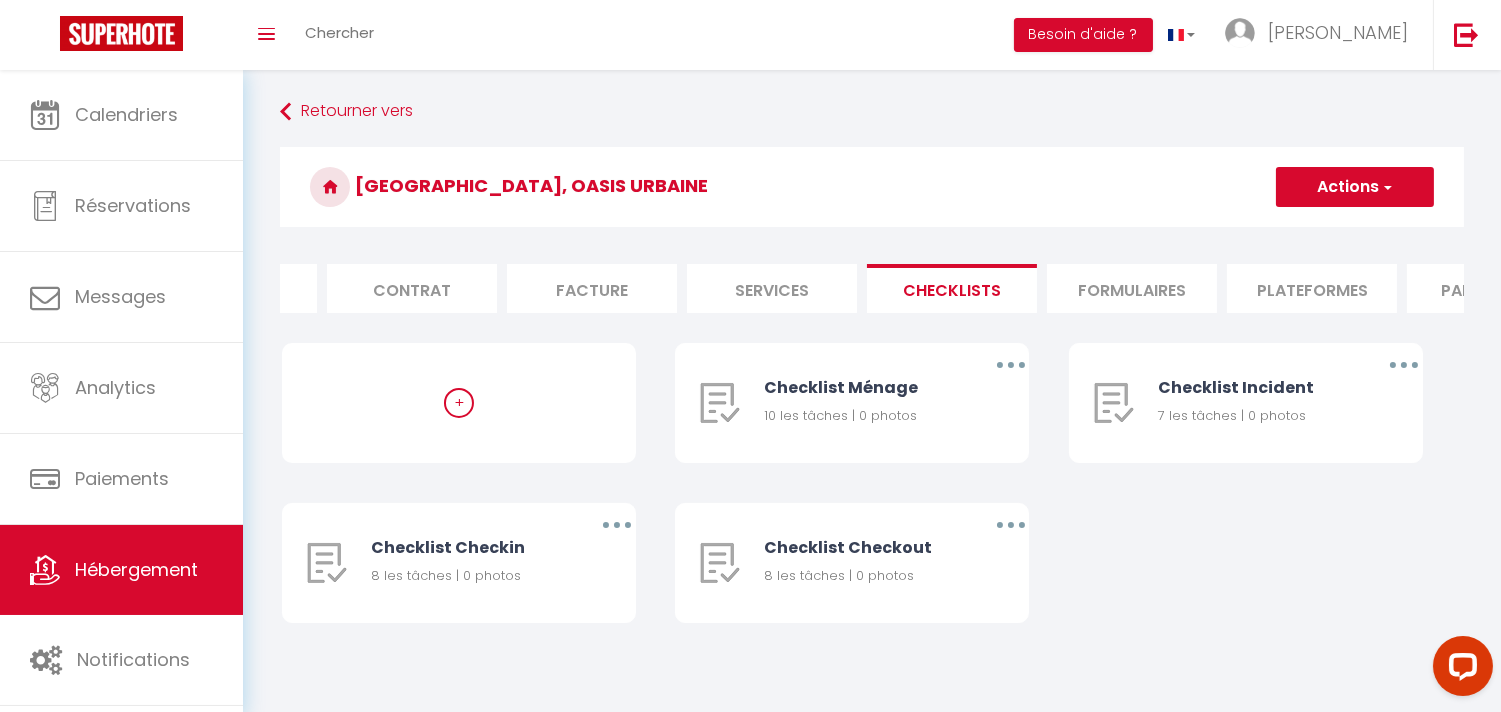 click on "Plateformes" at bounding box center (1312, 288) 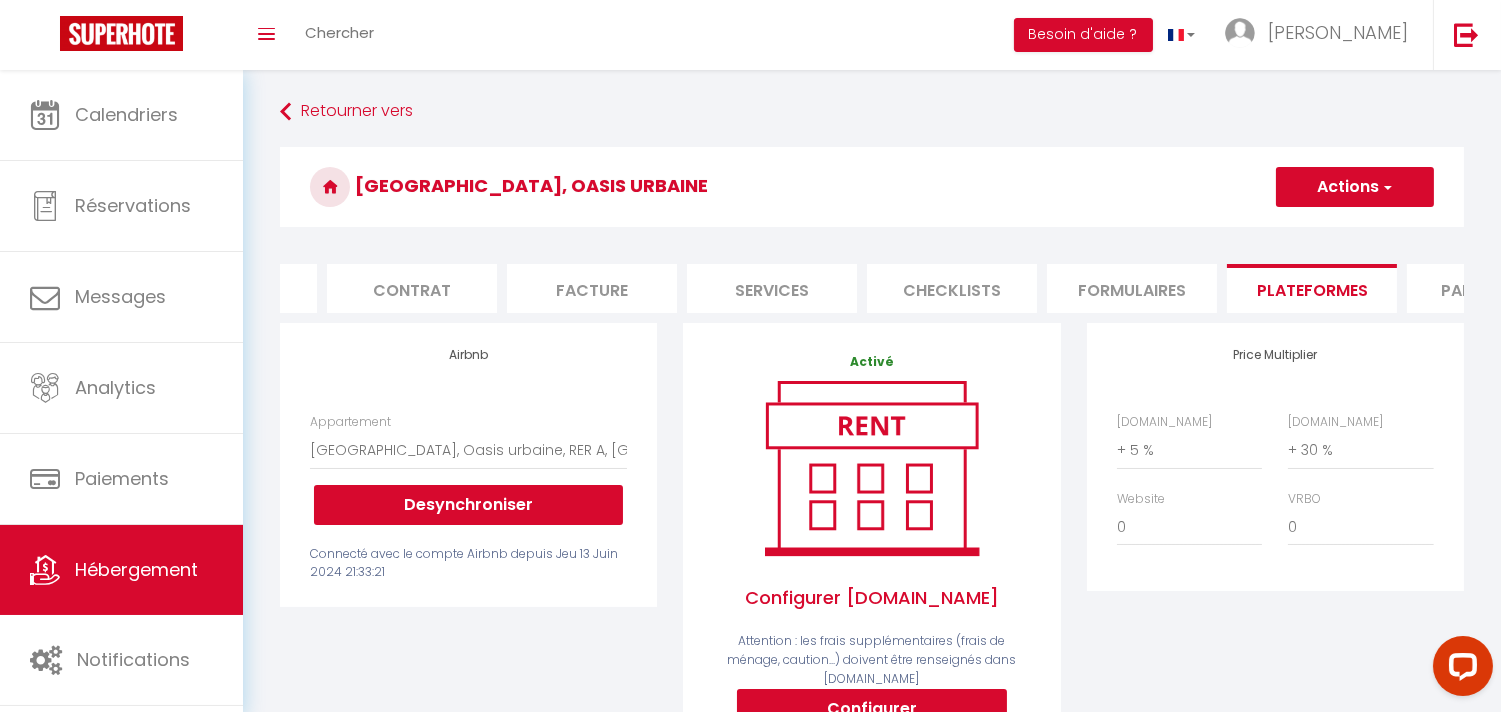 click on "Paramètres" at bounding box center [1492, 288] 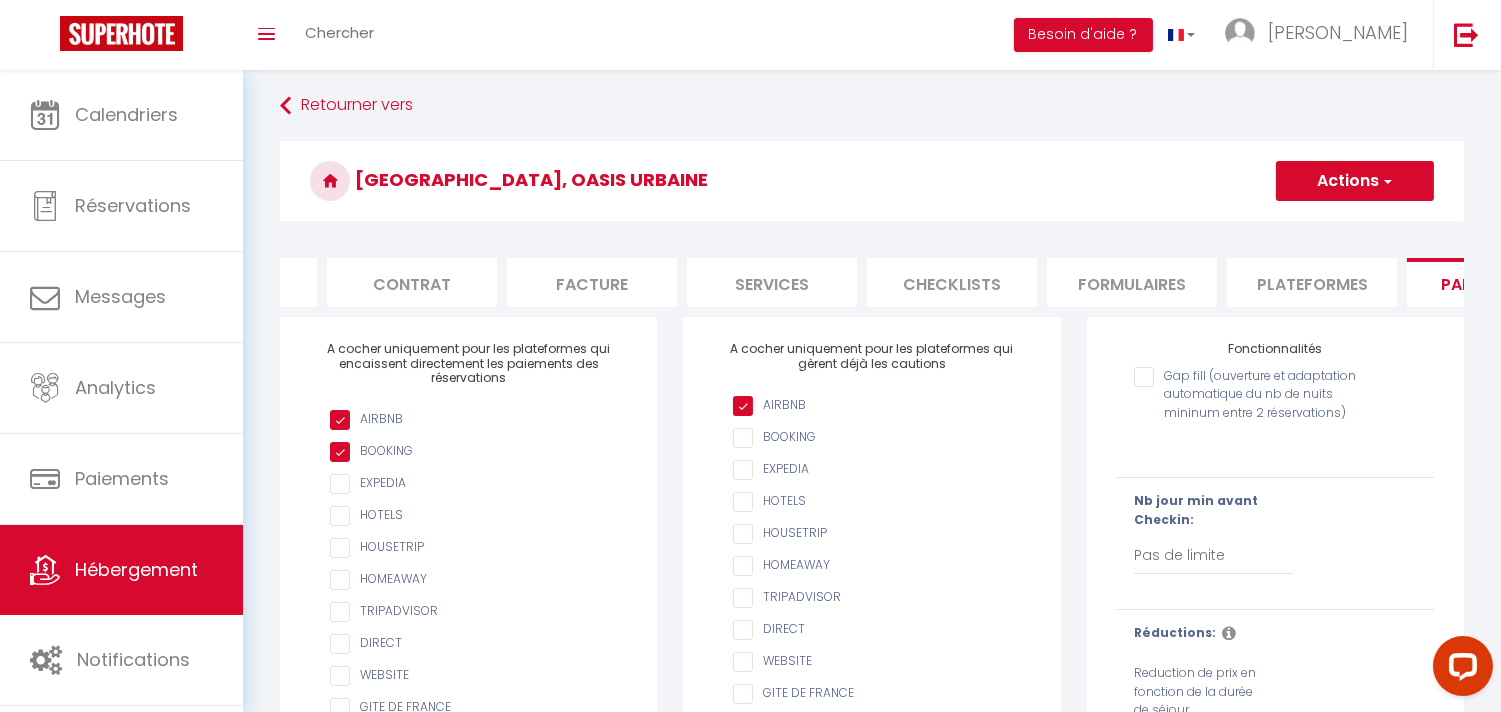 scroll, scrollTop: 0, scrollLeft: 0, axis: both 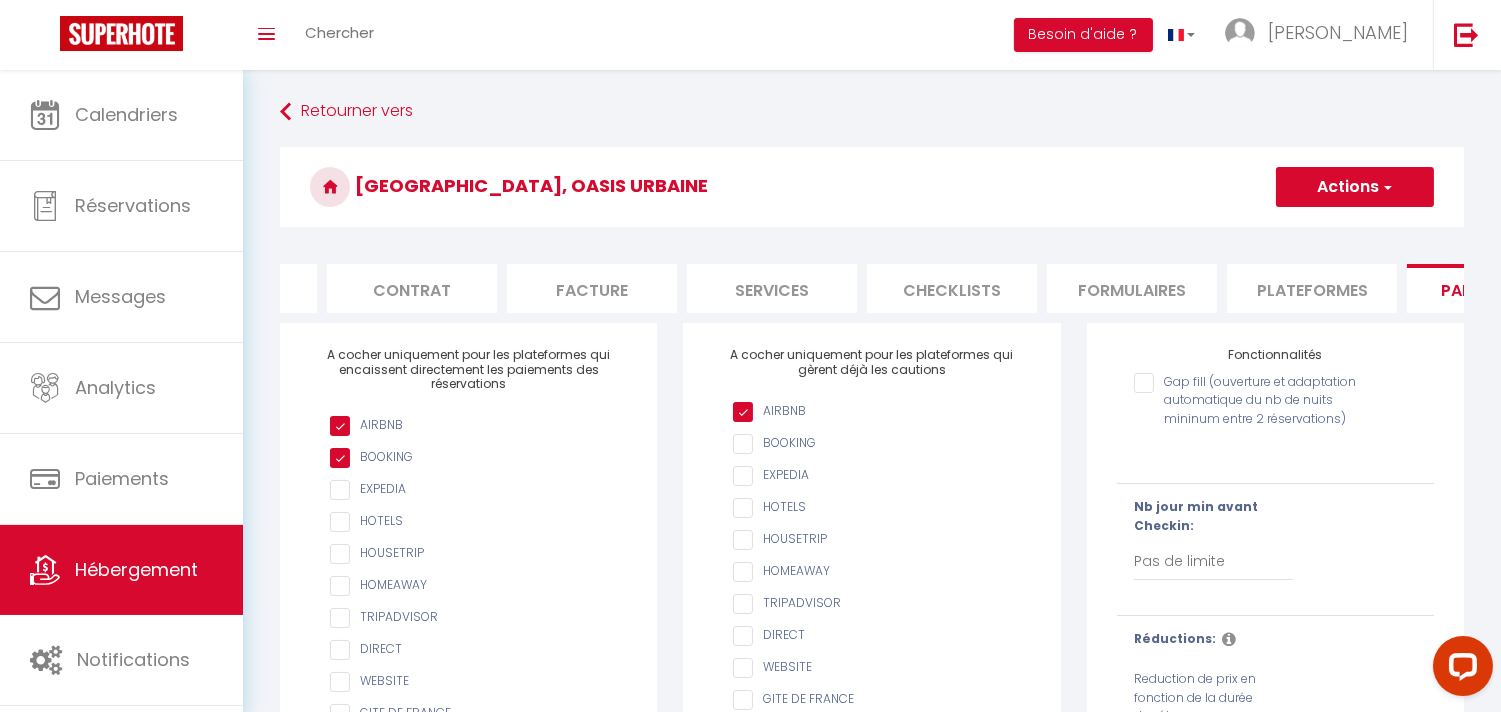 click on "Paramètres" at bounding box center [1492, 288] 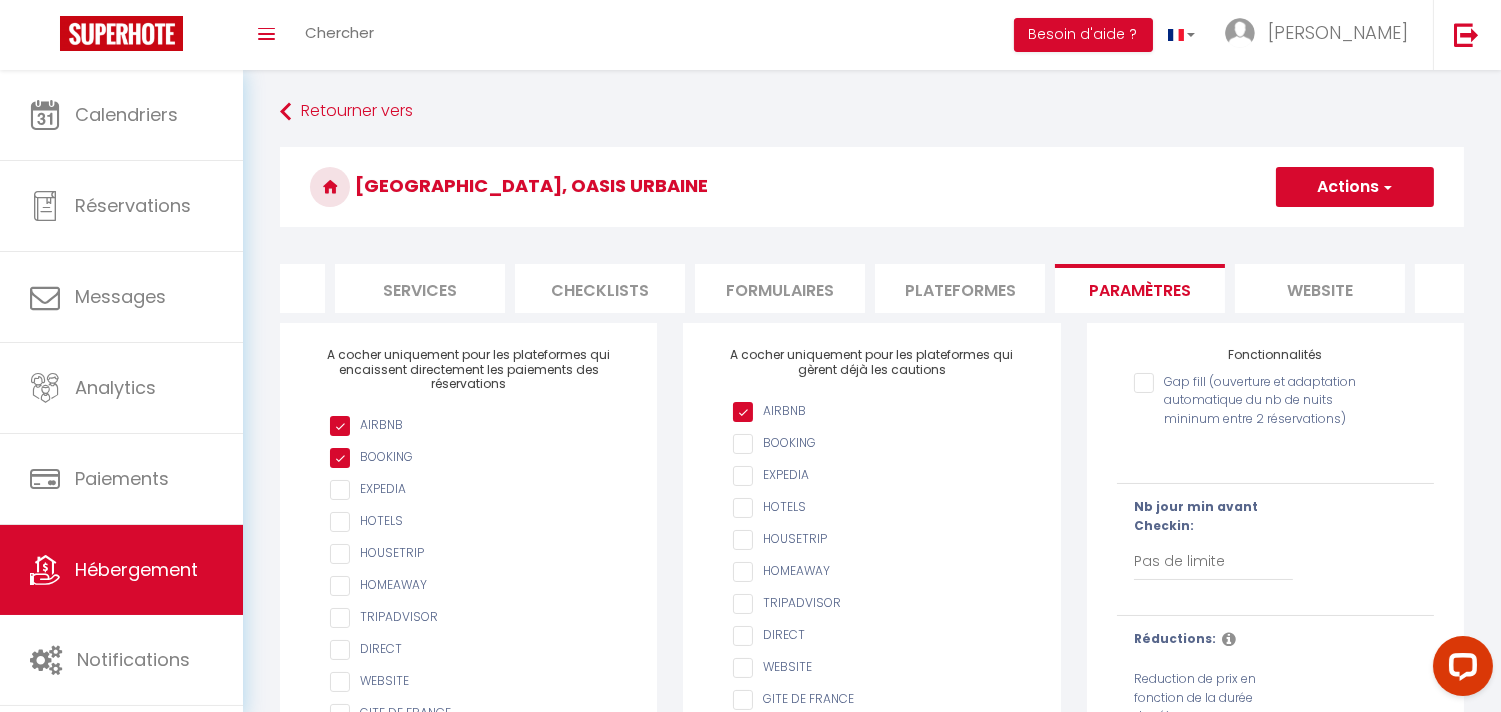 scroll, scrollTop: 0, scrollLeft: 488, axis: horizontal 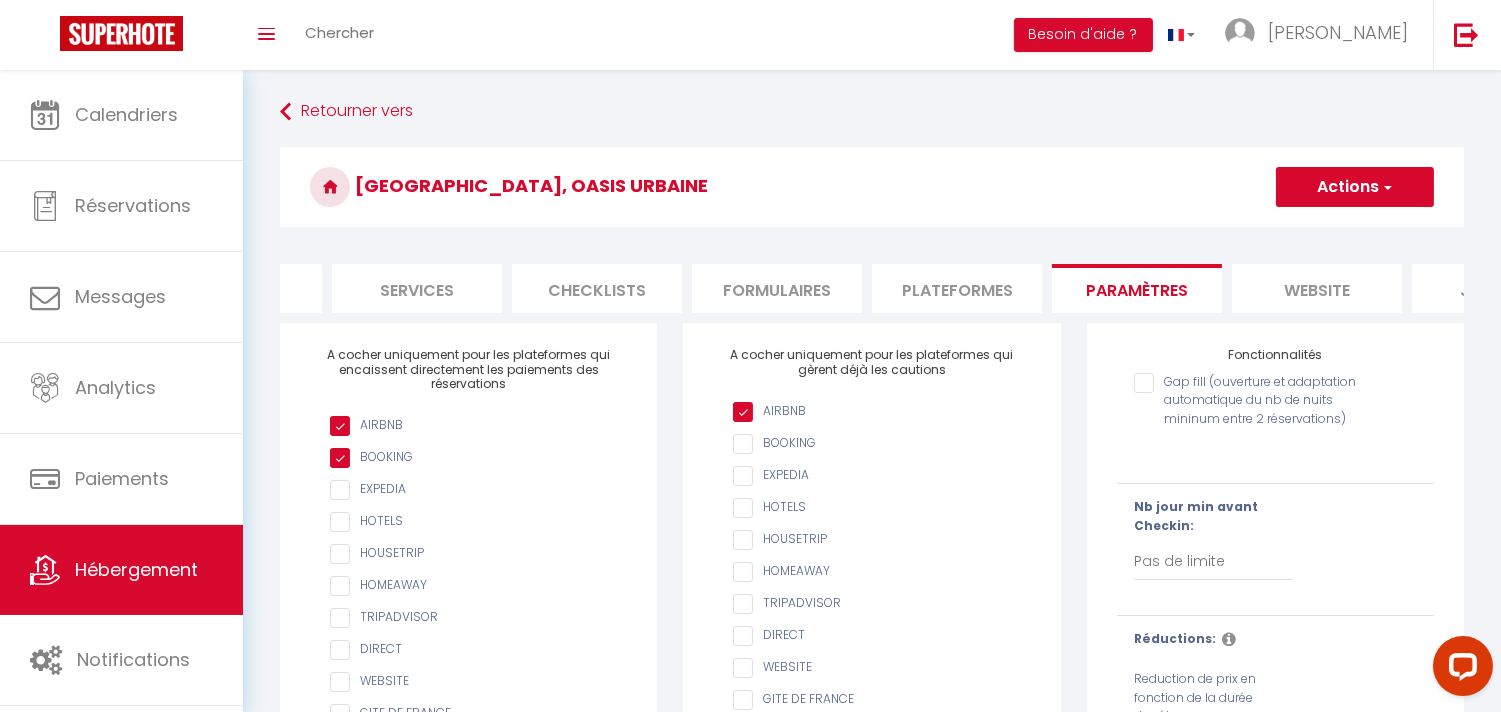 click on "website" at bounding box center (1317, 288) 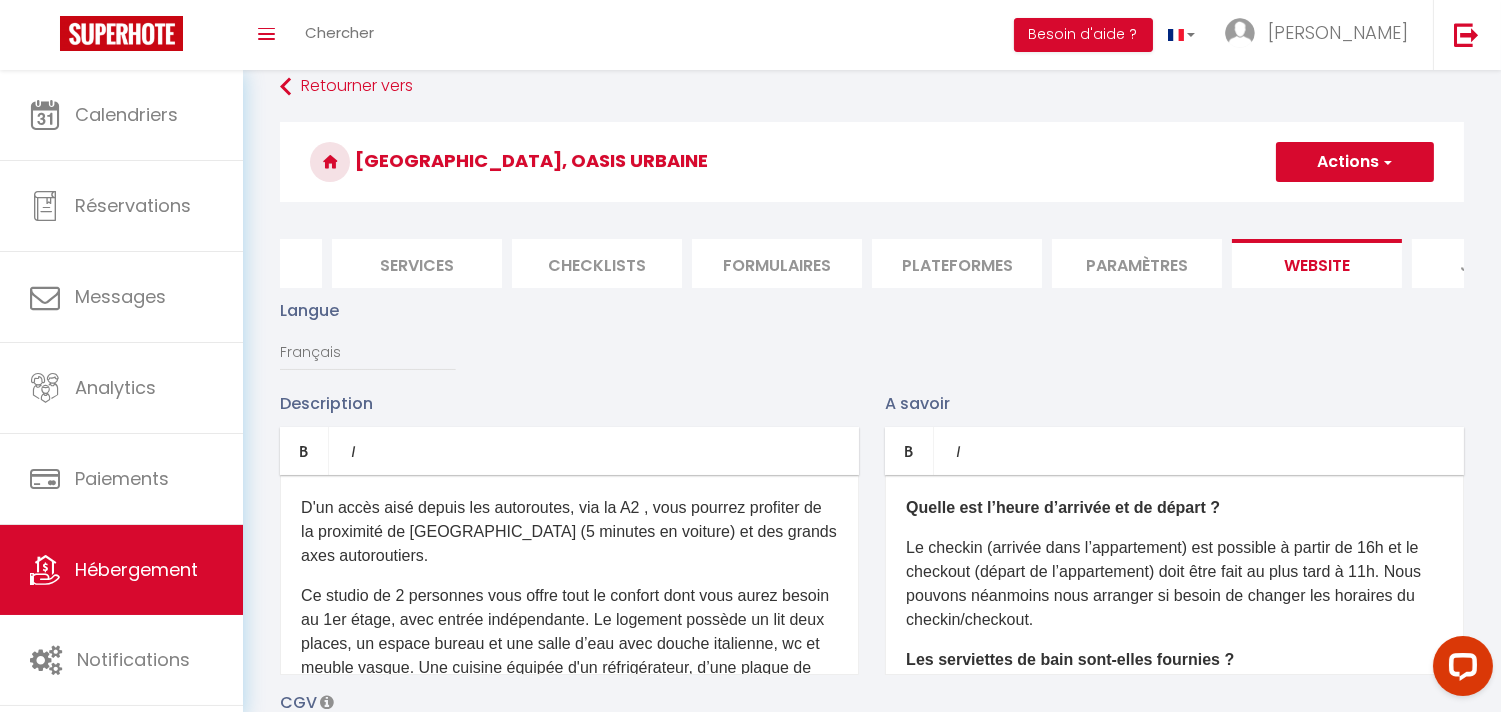 scroll, scrollTop: 0, scrollLeft: 0, axis: both 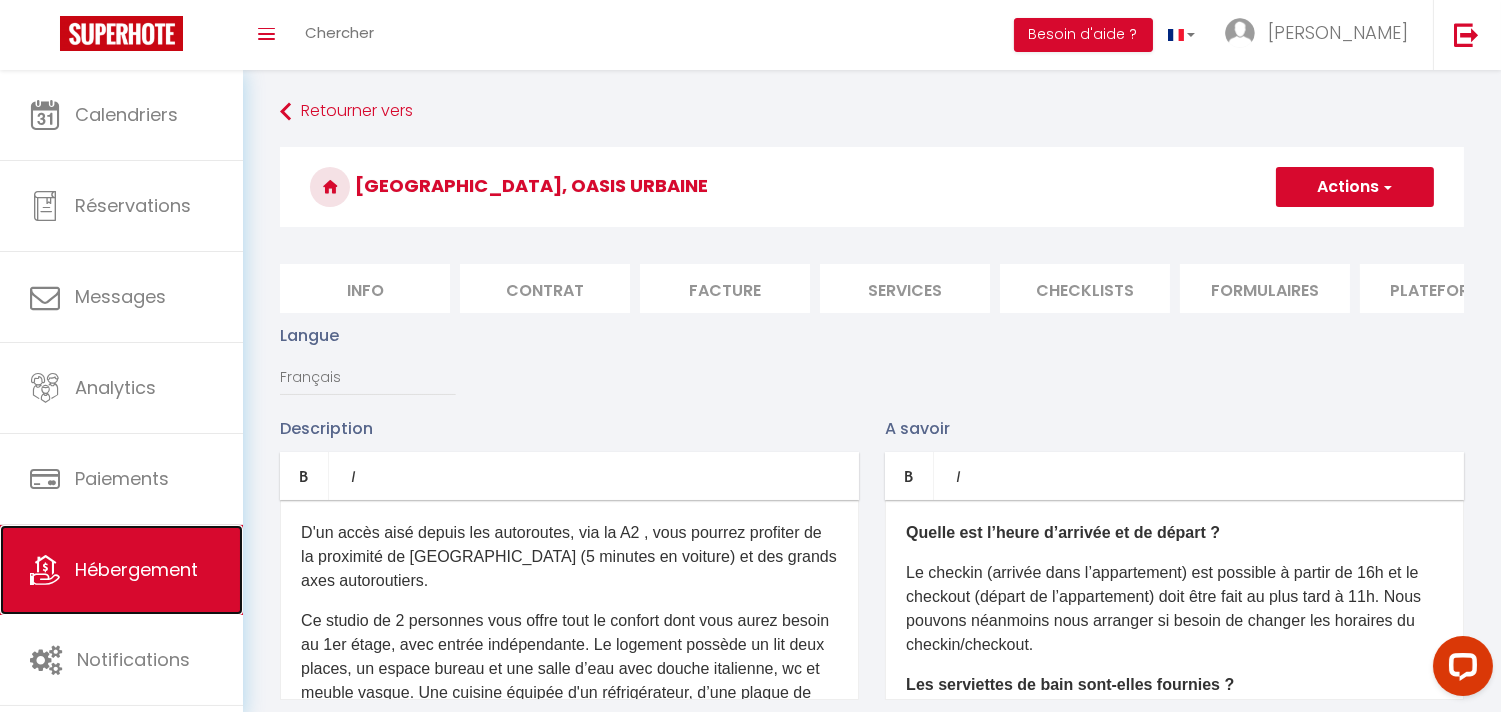 click on "Hébergement" at bounding box center [121, 570] 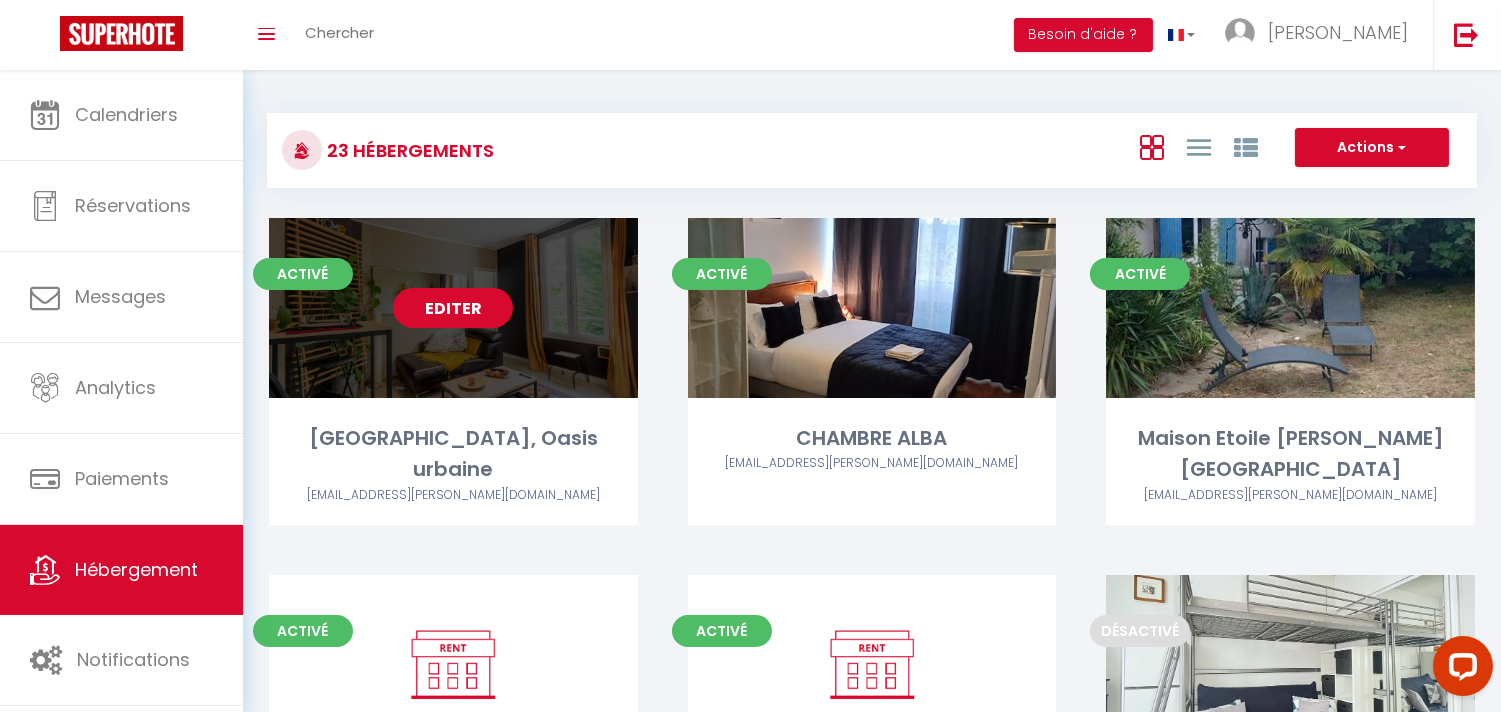 click on "Editer" at bounding box center [453, 308] 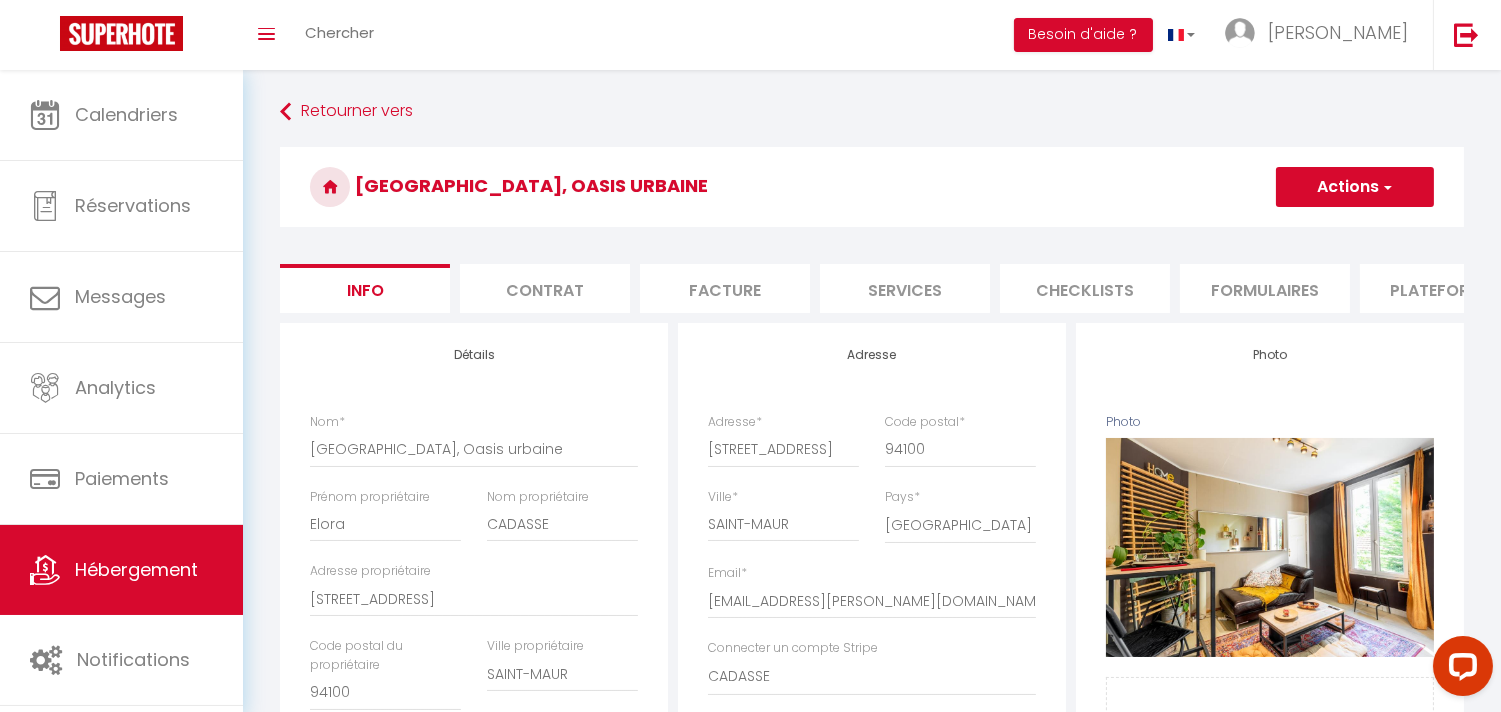 drag, startPoint x: 646, startPoint y: 310, endPoint x: 1178, endPoint y: 397, distance: 539.0668 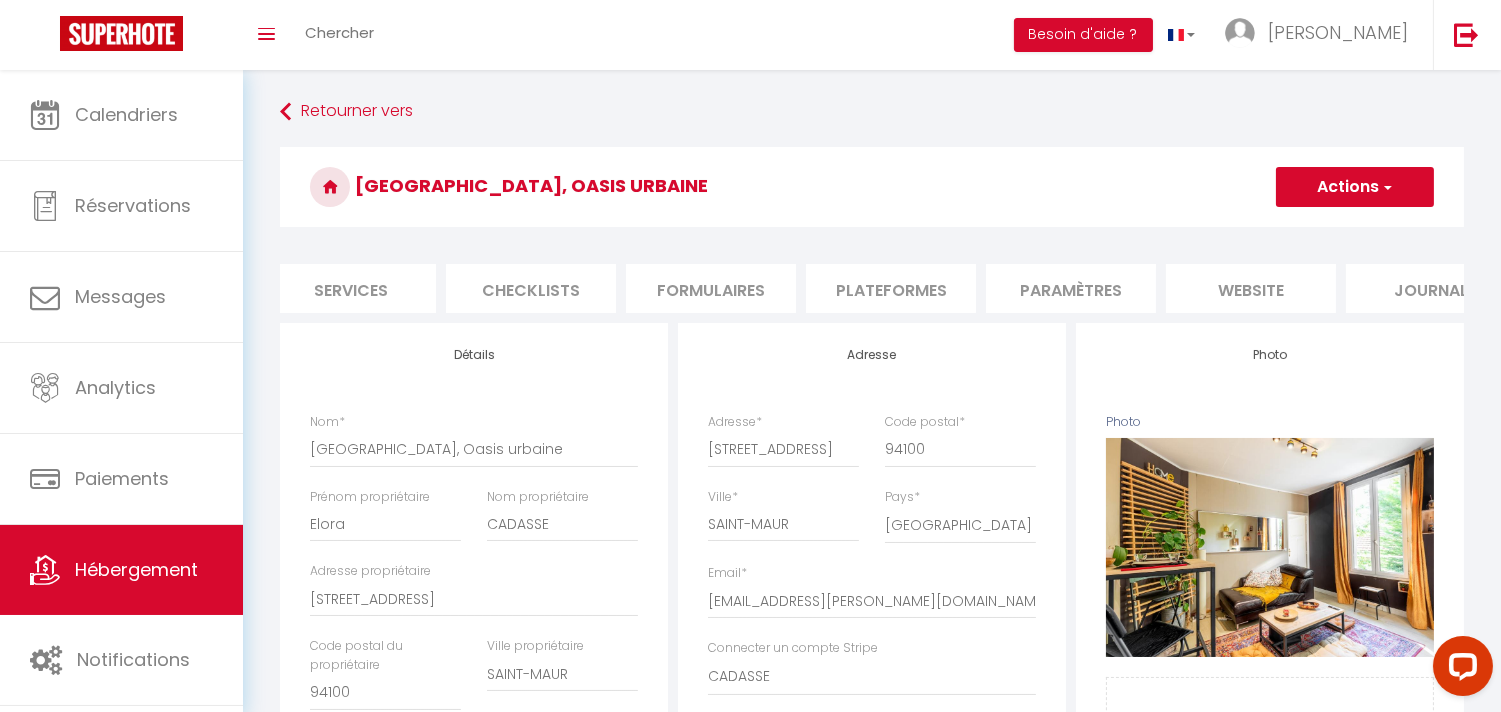 scroll, scrollTop: 0, scrollLeft: 577, axis: horizontal 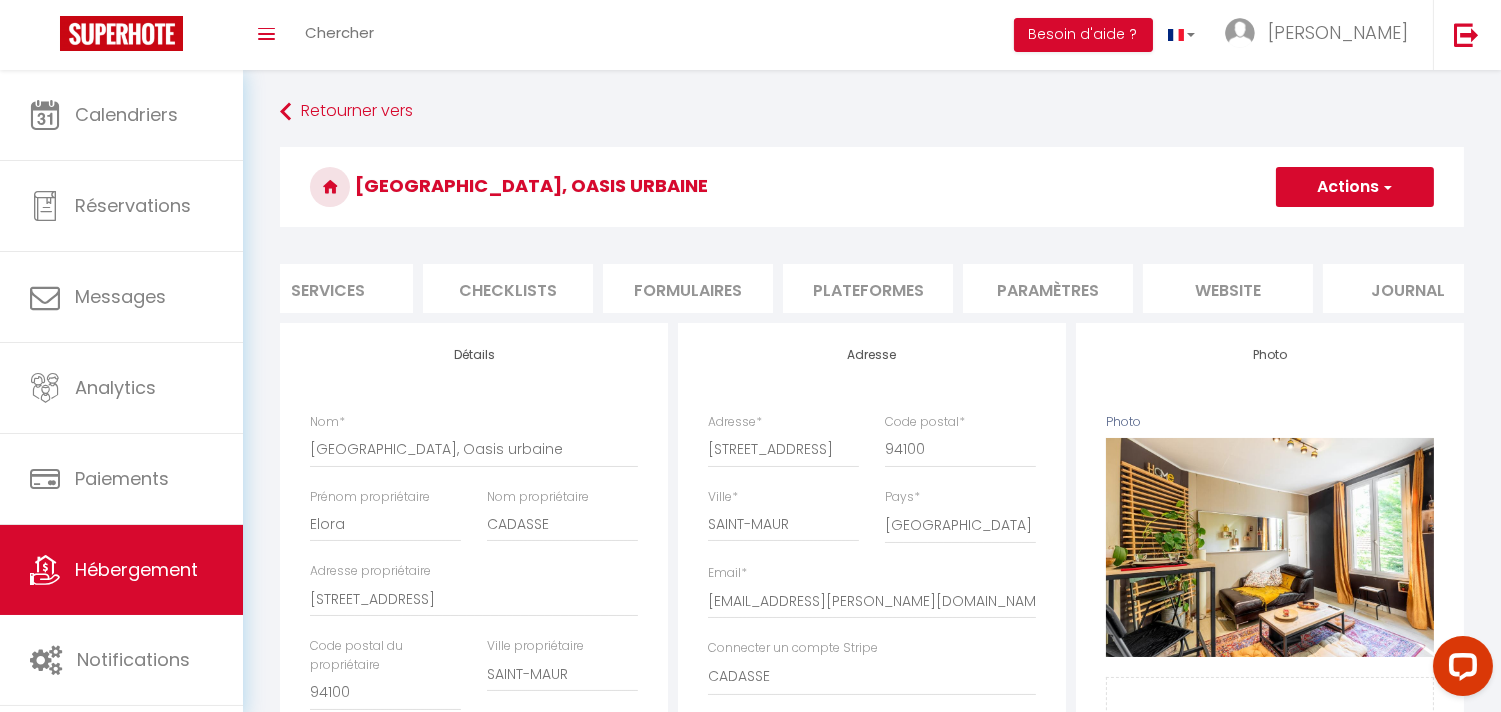 click on "website" at bounding box center [1228, 288] 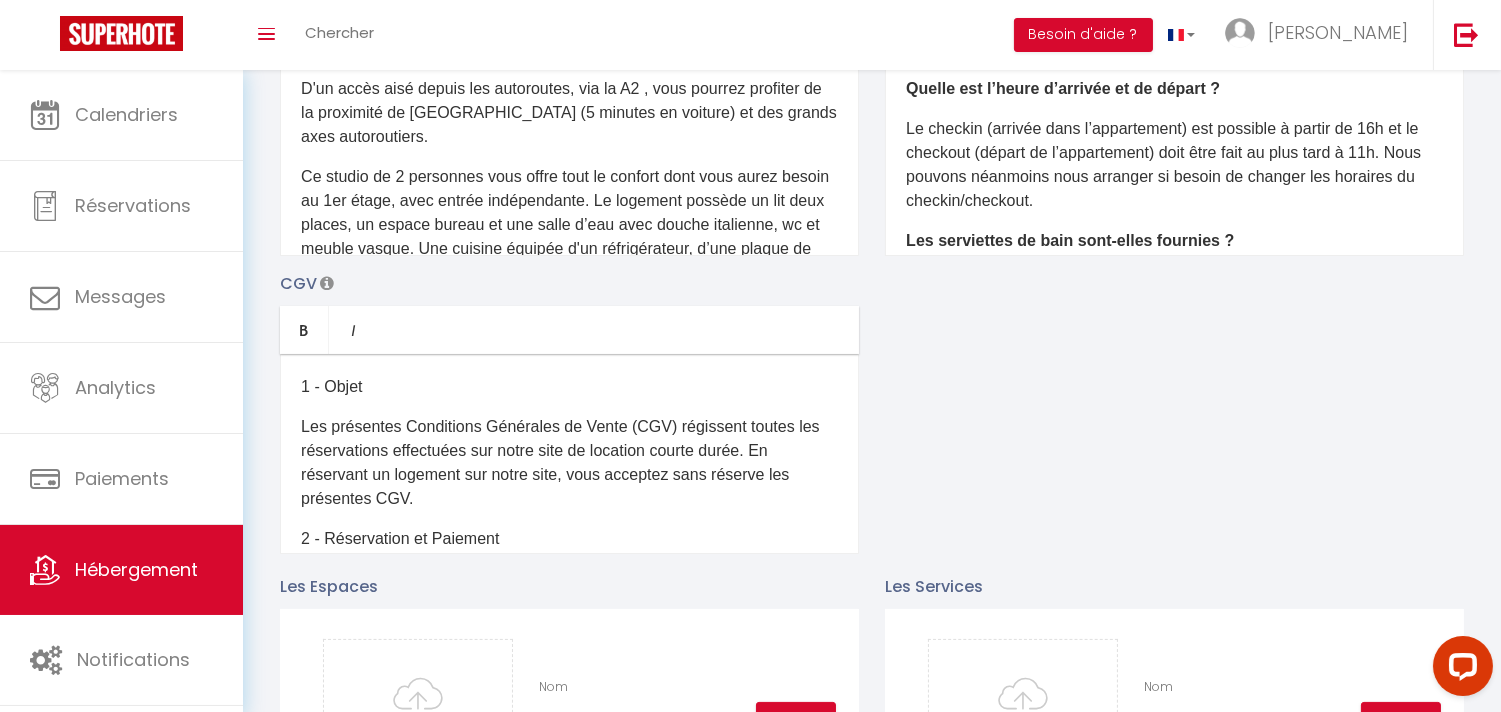 scroll, scrollTop: 888, scrollLeft: 0, axis: vertical 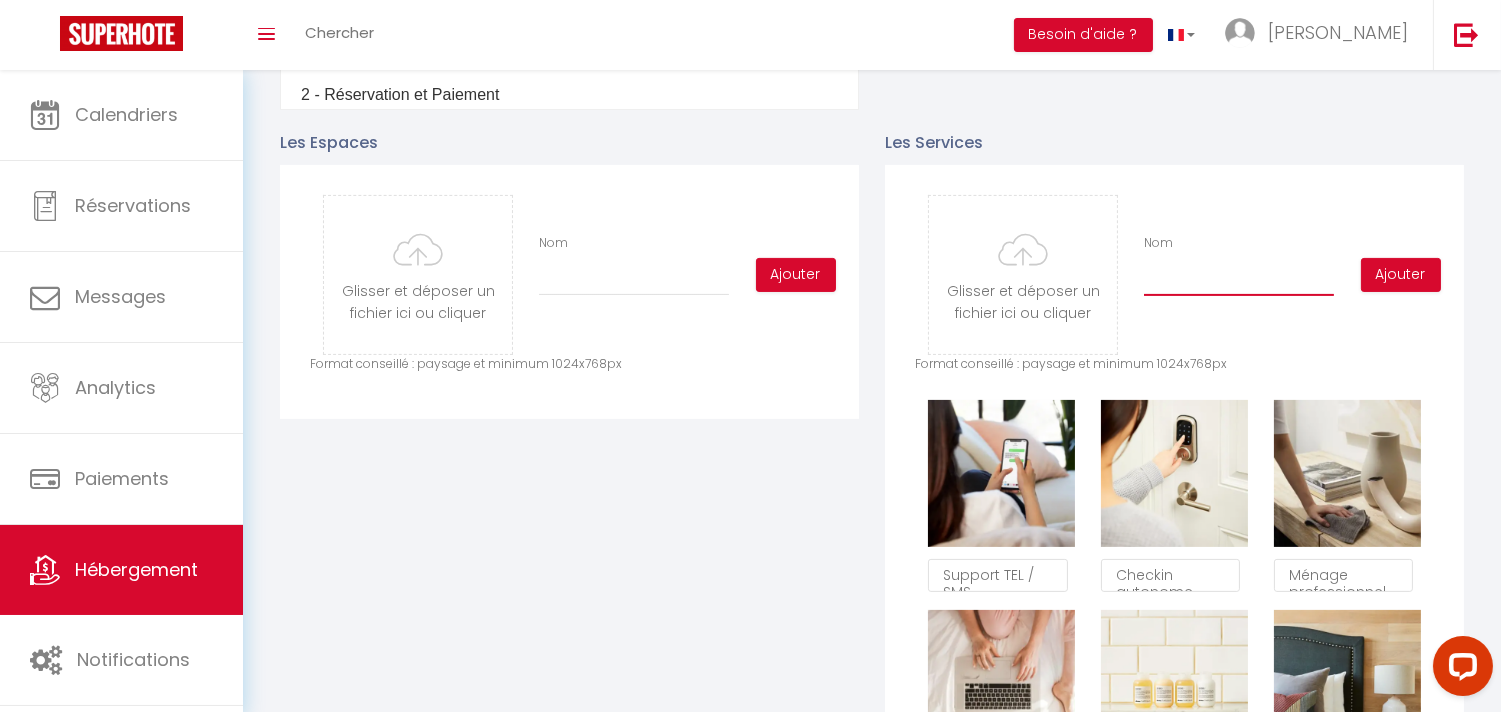 click on "Nom" at bounding box center (1239, 278) 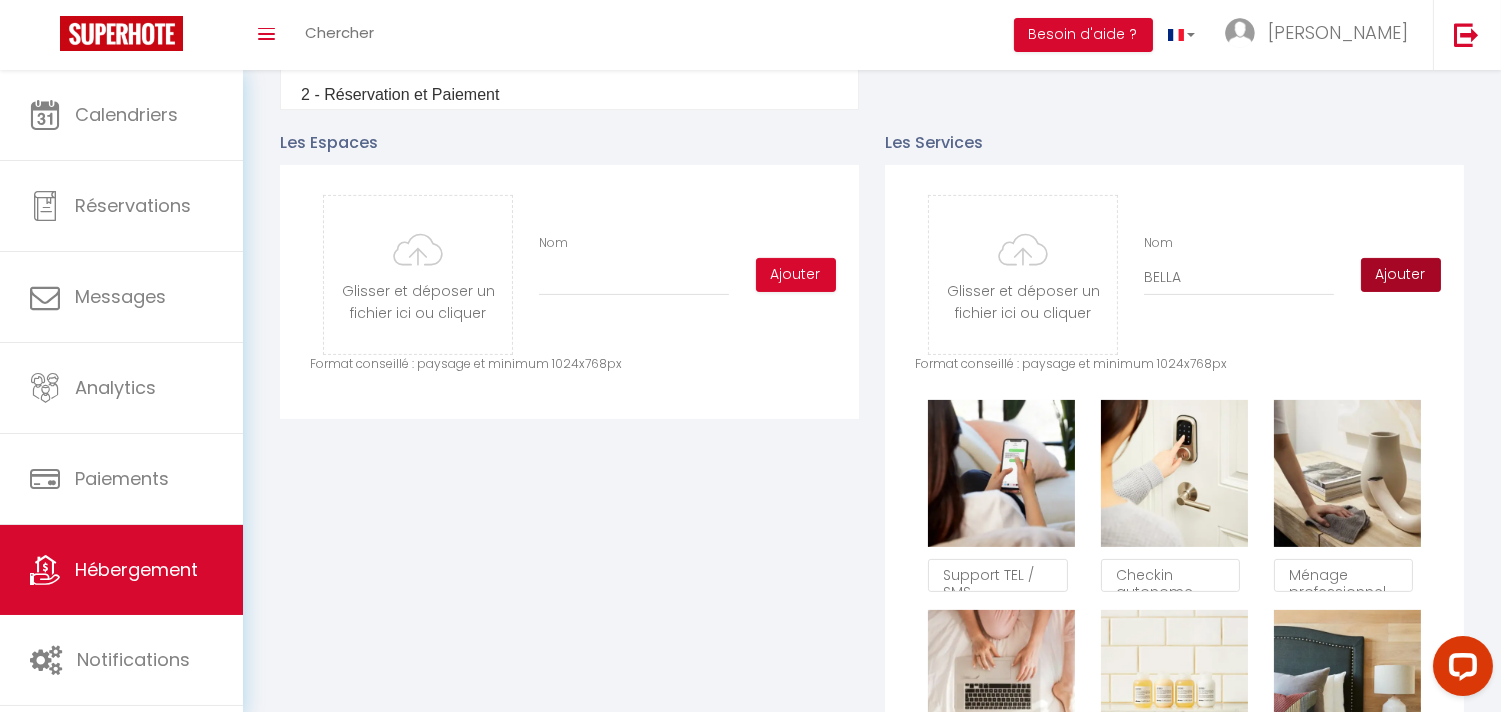 click on "Ajouter" at bounding box center (1401, 275) 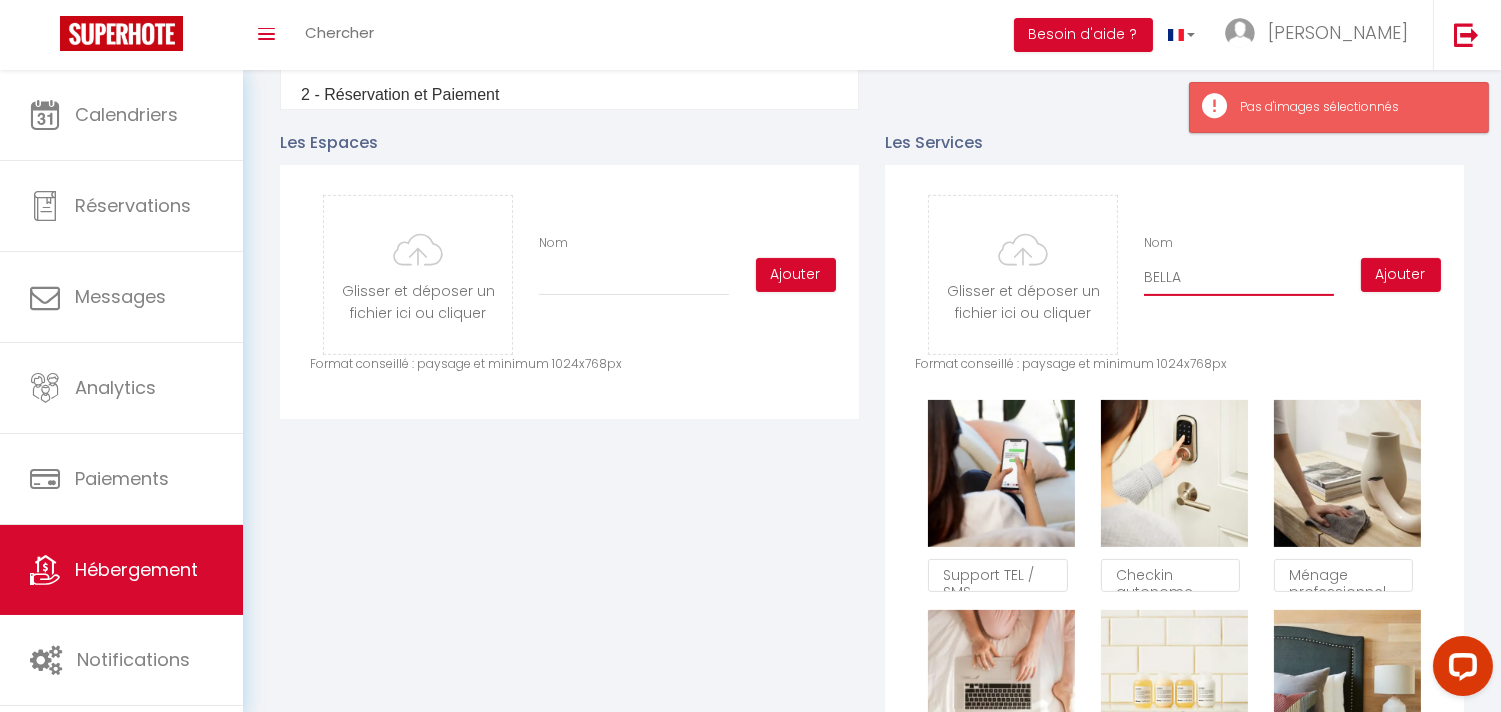 click on "BELLA" at bounding box center [1239, 278] 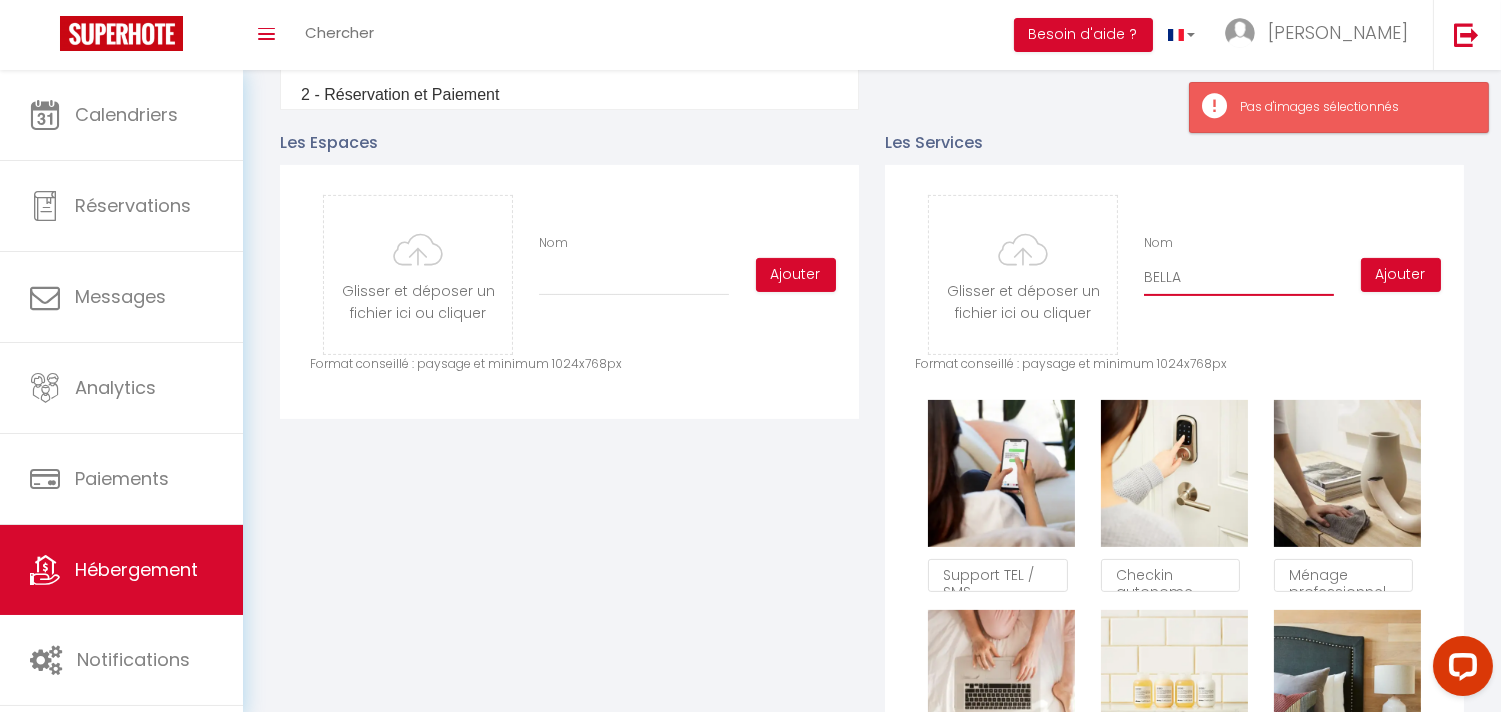 drag, startPoint x: 1232, startPoint y: 295, endPoint x: 745, endPoint y: 284, distance: 487.1242 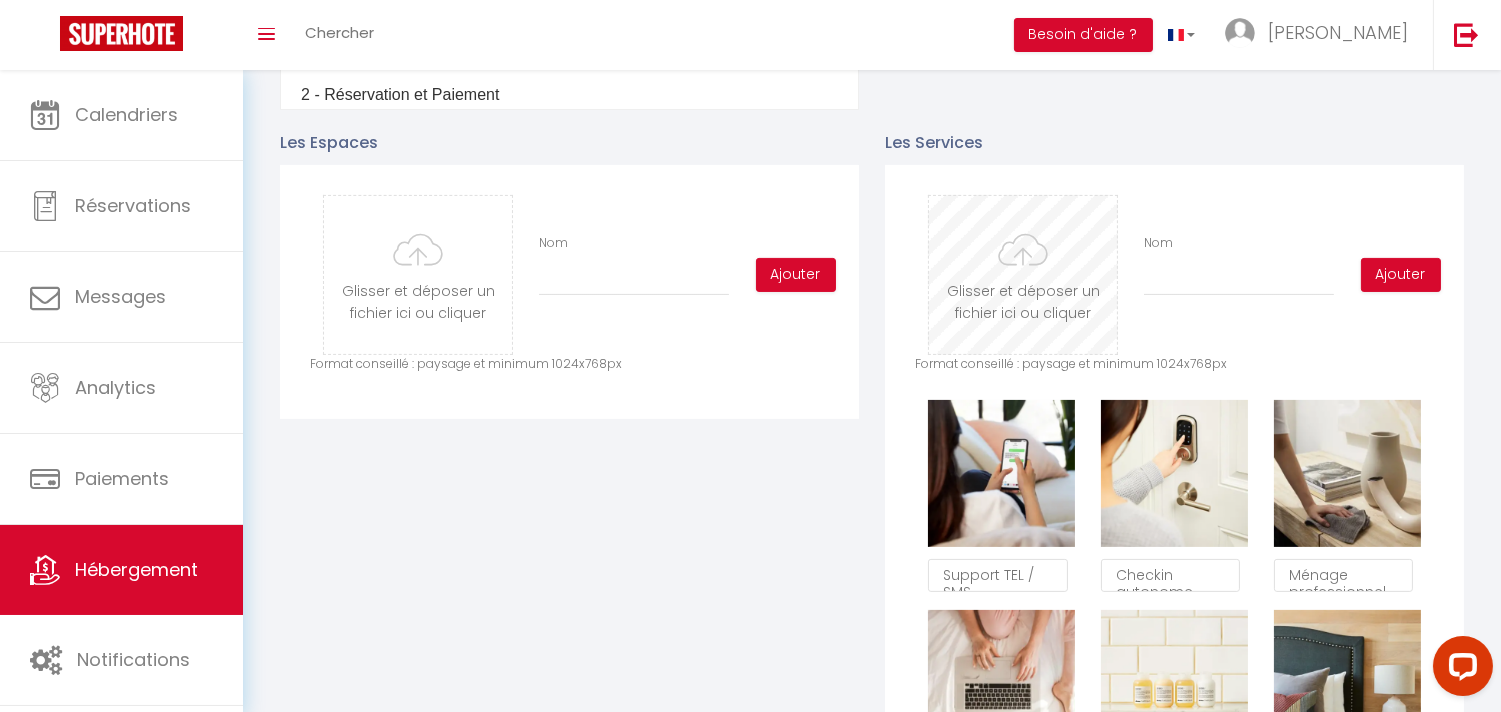 click at bounding box center [1023, 275] 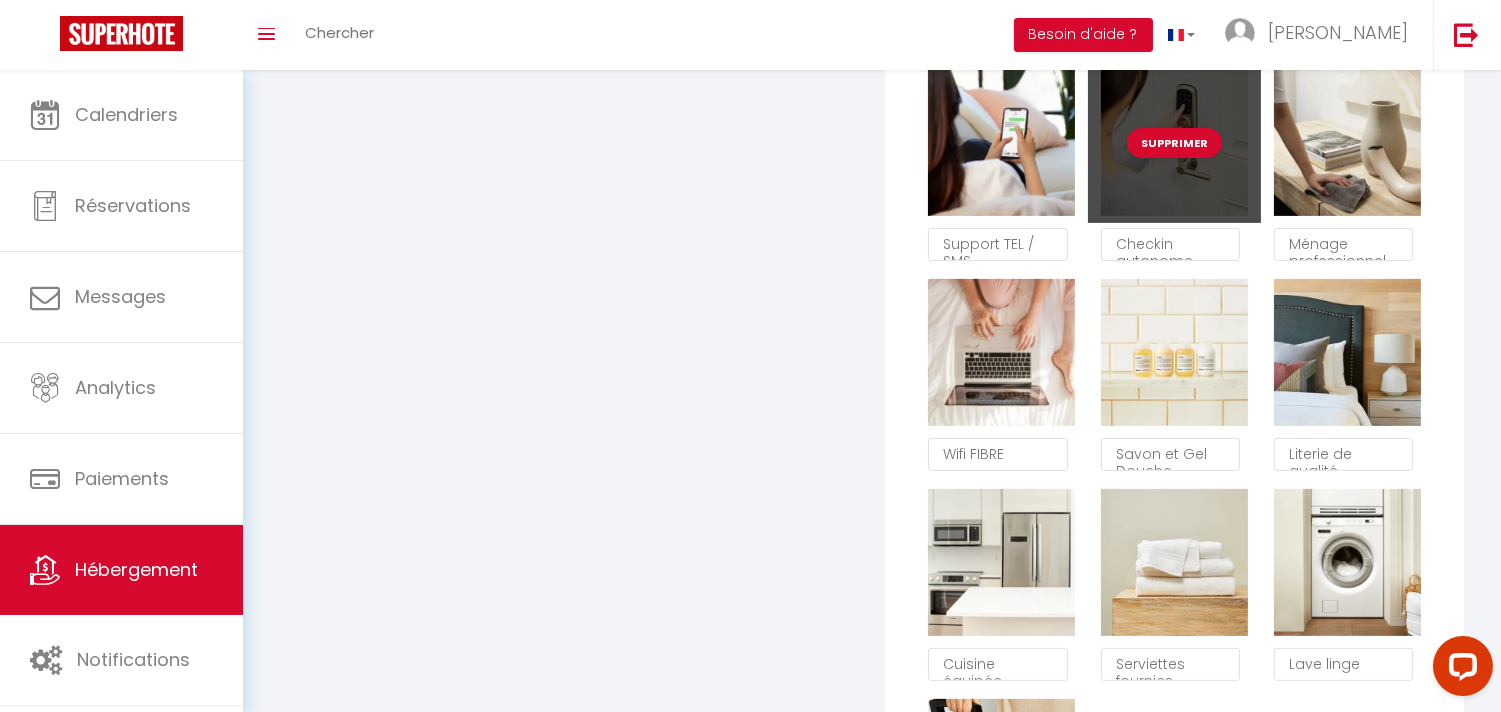 scroll, scrollTop: 1222, scrollLeft: 0, axis: vertical 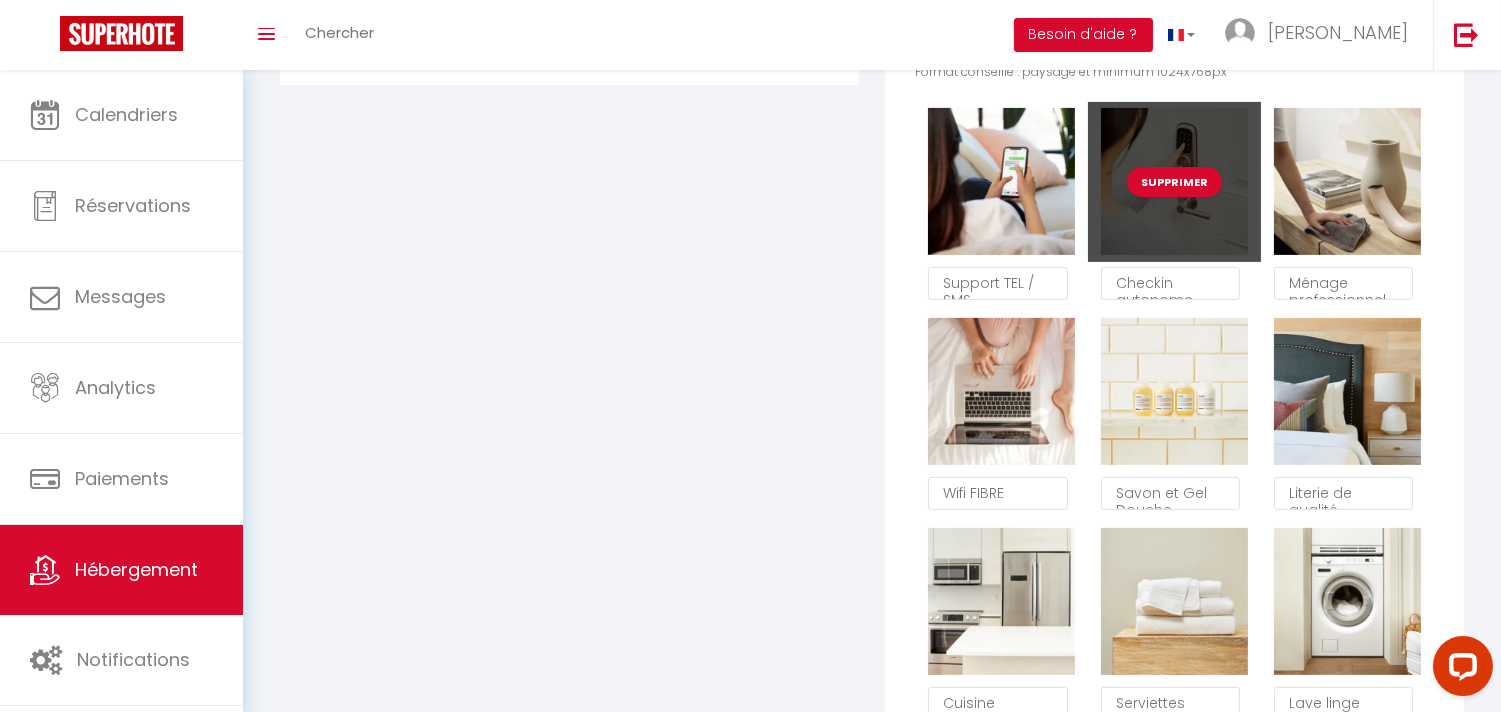 click on "Supprimer" at bounding box center [1174, 182] 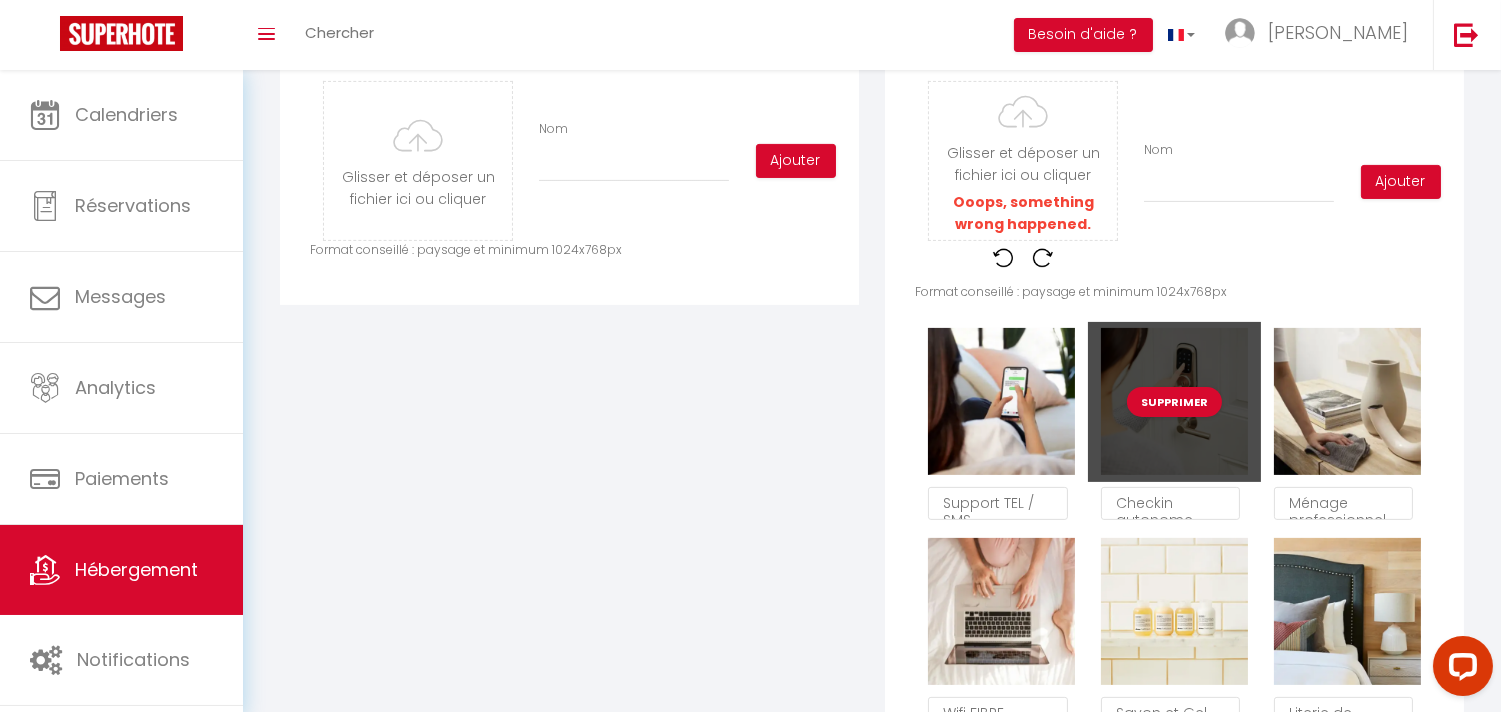 scroll, scrollTop: 1000, scrollLeft: 0, axis: vertical 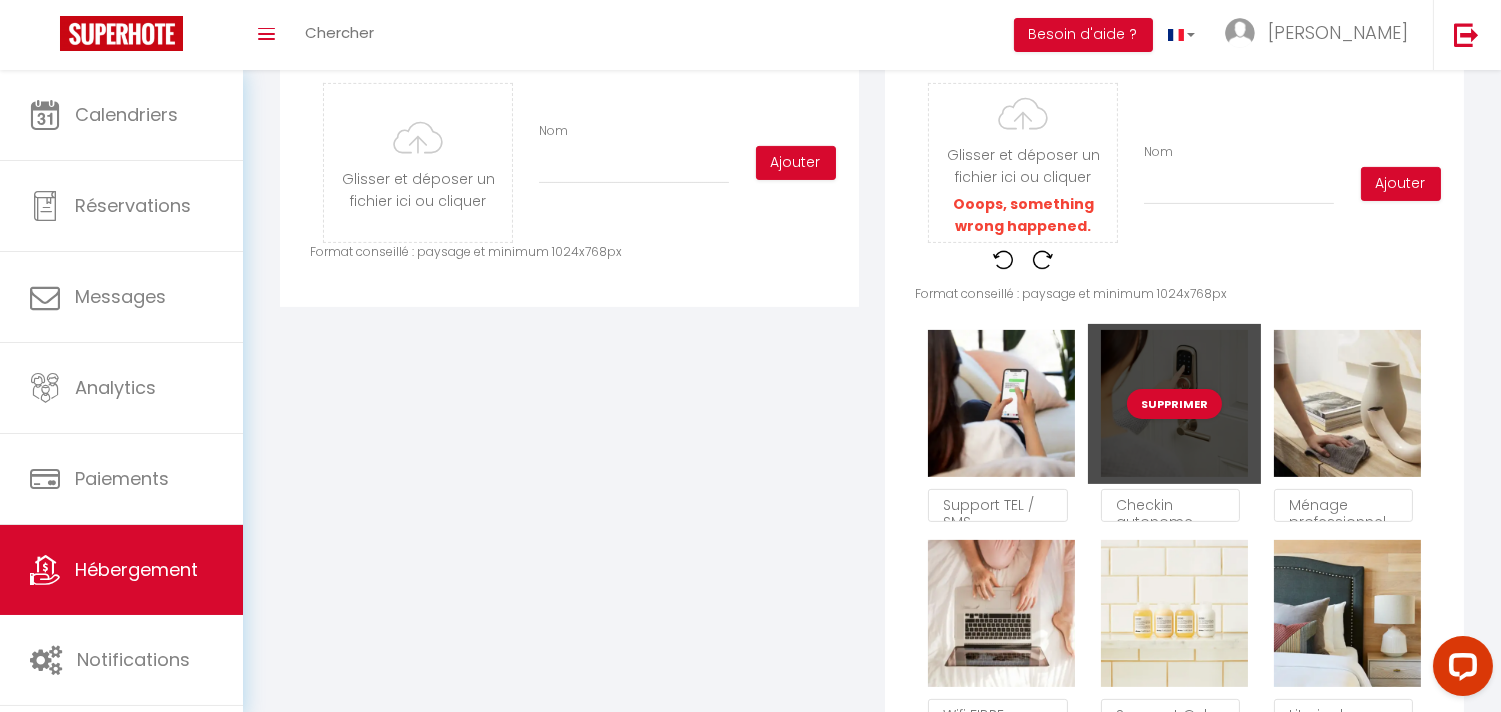 click on "Supprimer" at bounding box center [1174, 404] 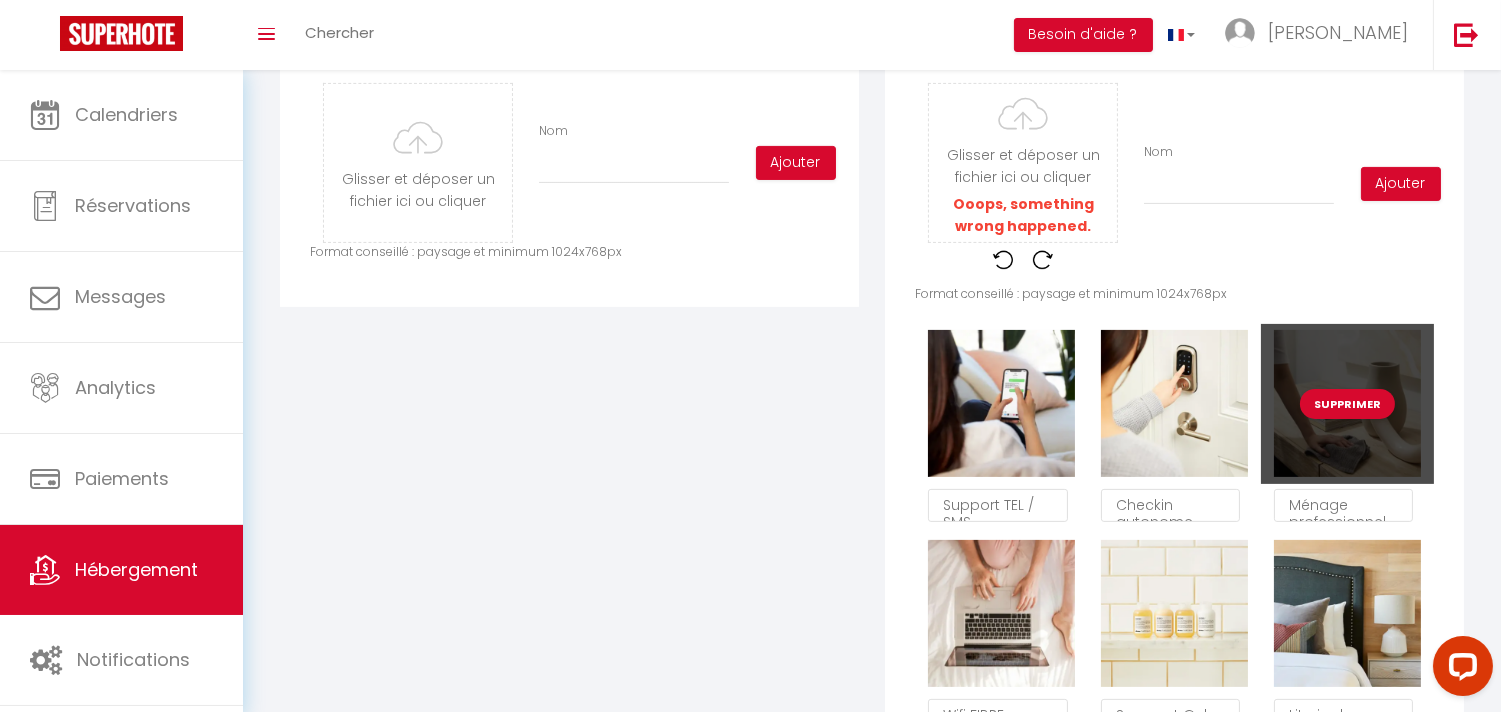 click on "Supprimer" at bounding box center [1347, 404] 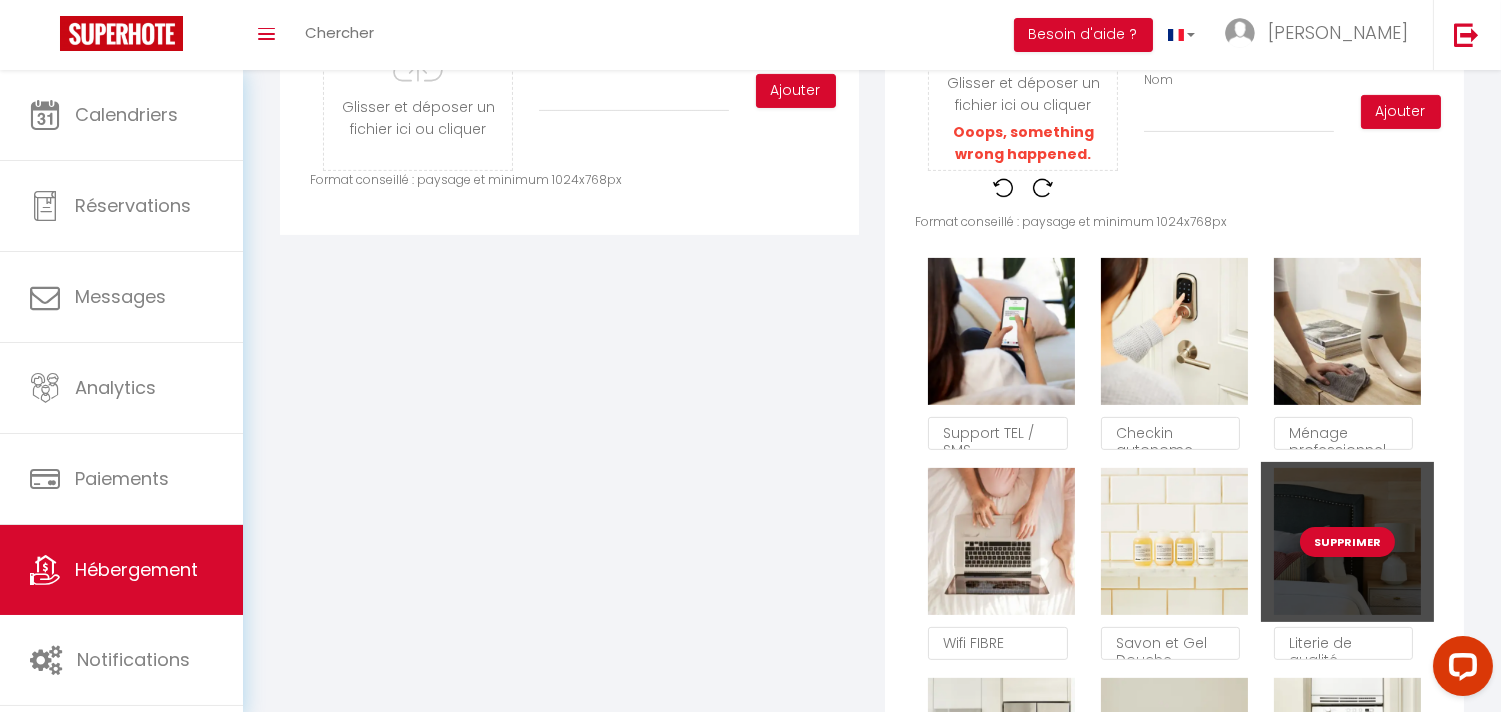 scroll, scrollTop: 1111, scrollLeft: 0, axis: vertical 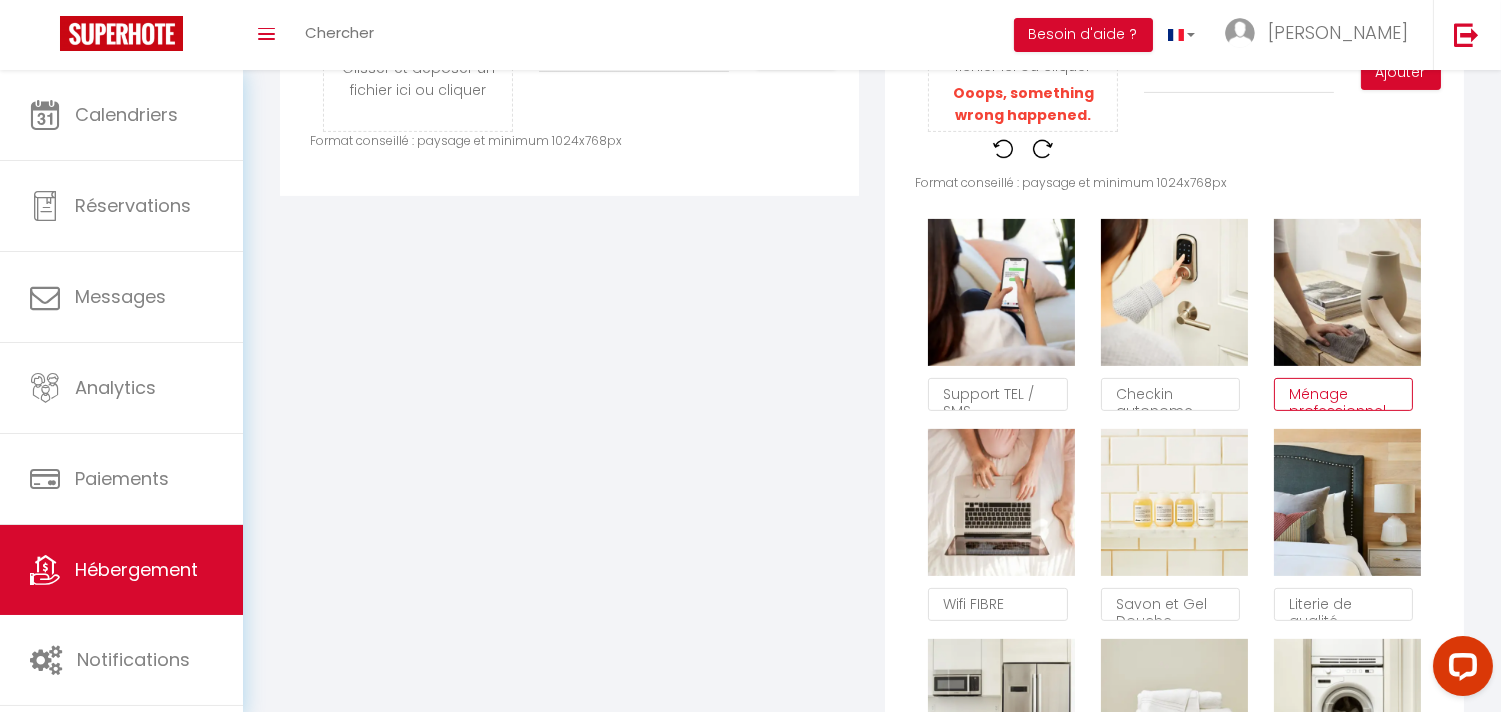 click on "Ménage professionnel" at bounding box center [1343, 395] 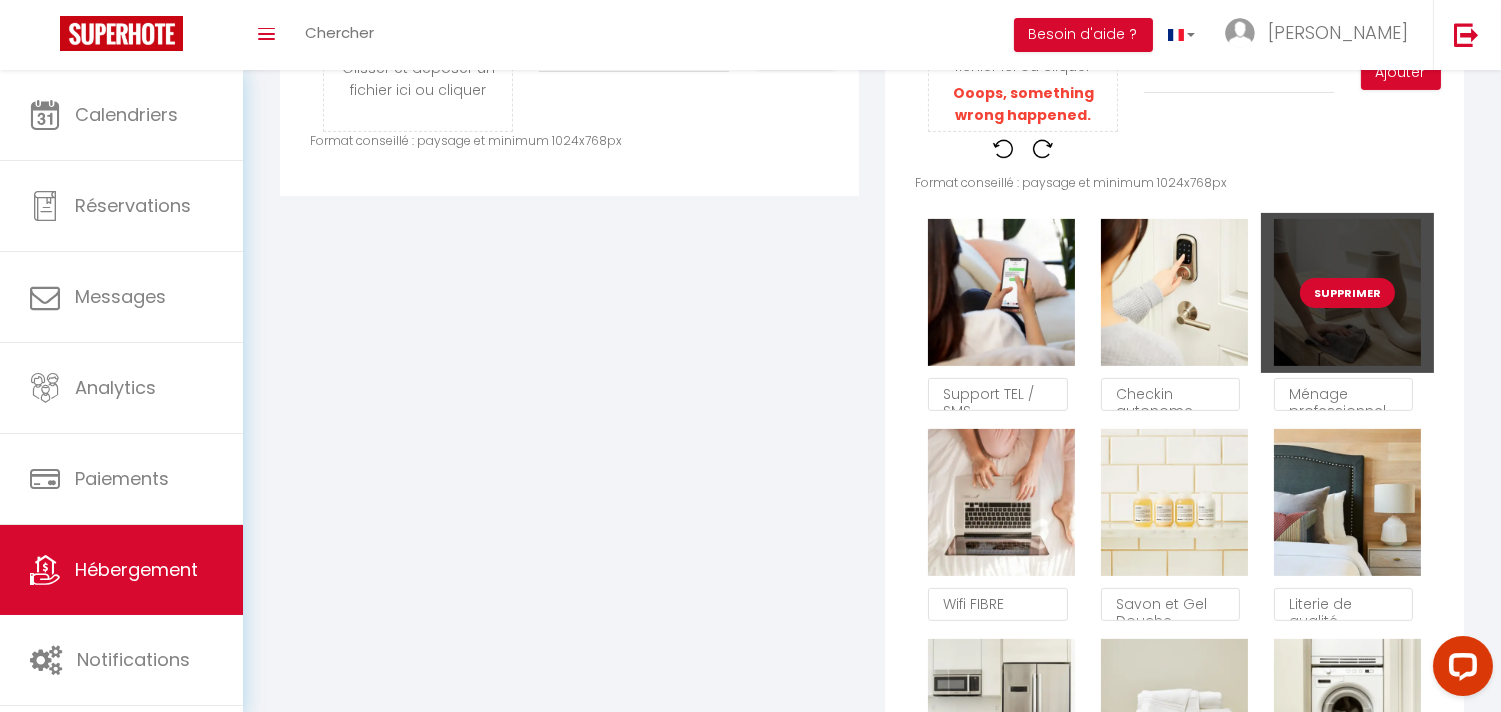 click on "Supprimer" at bounding box center (1347, 293) 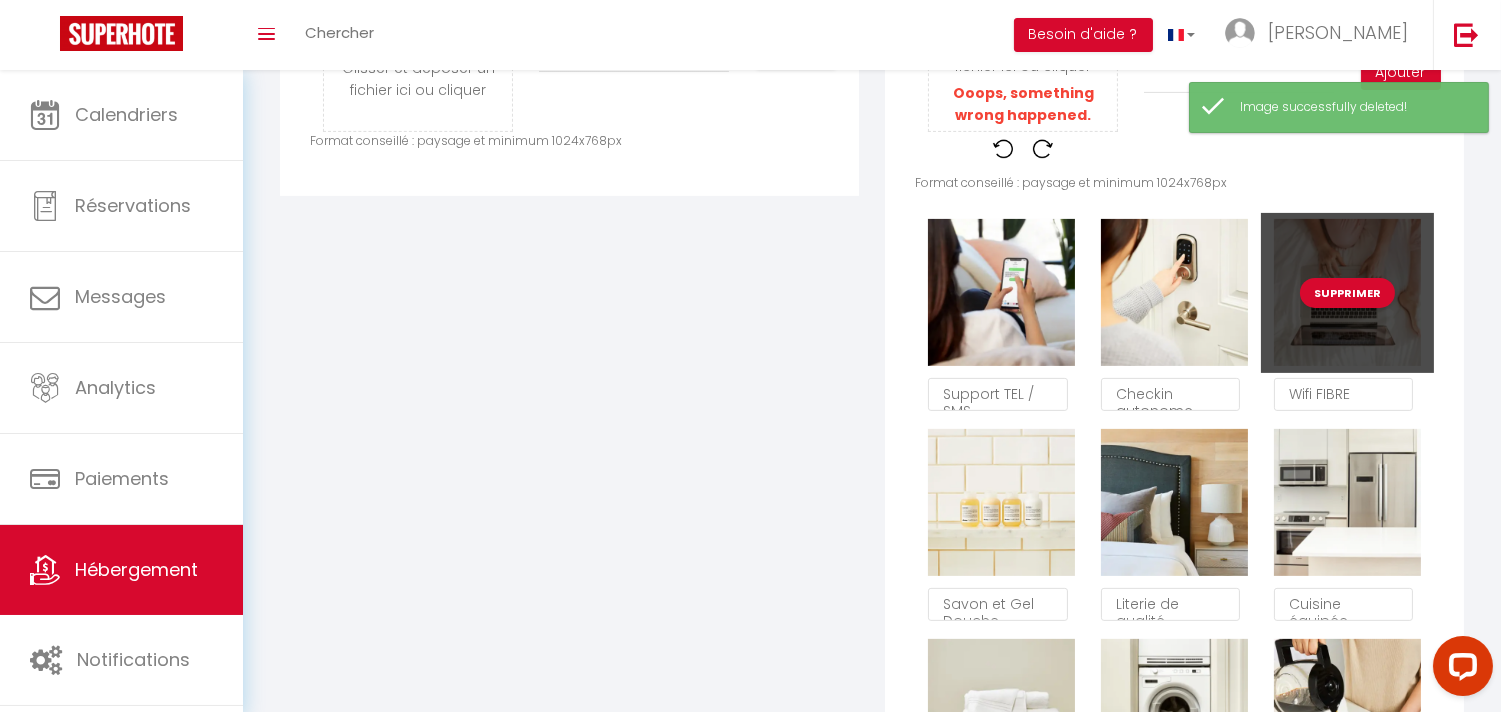 click on "Supprimer" at bounding box center (1347, 293) 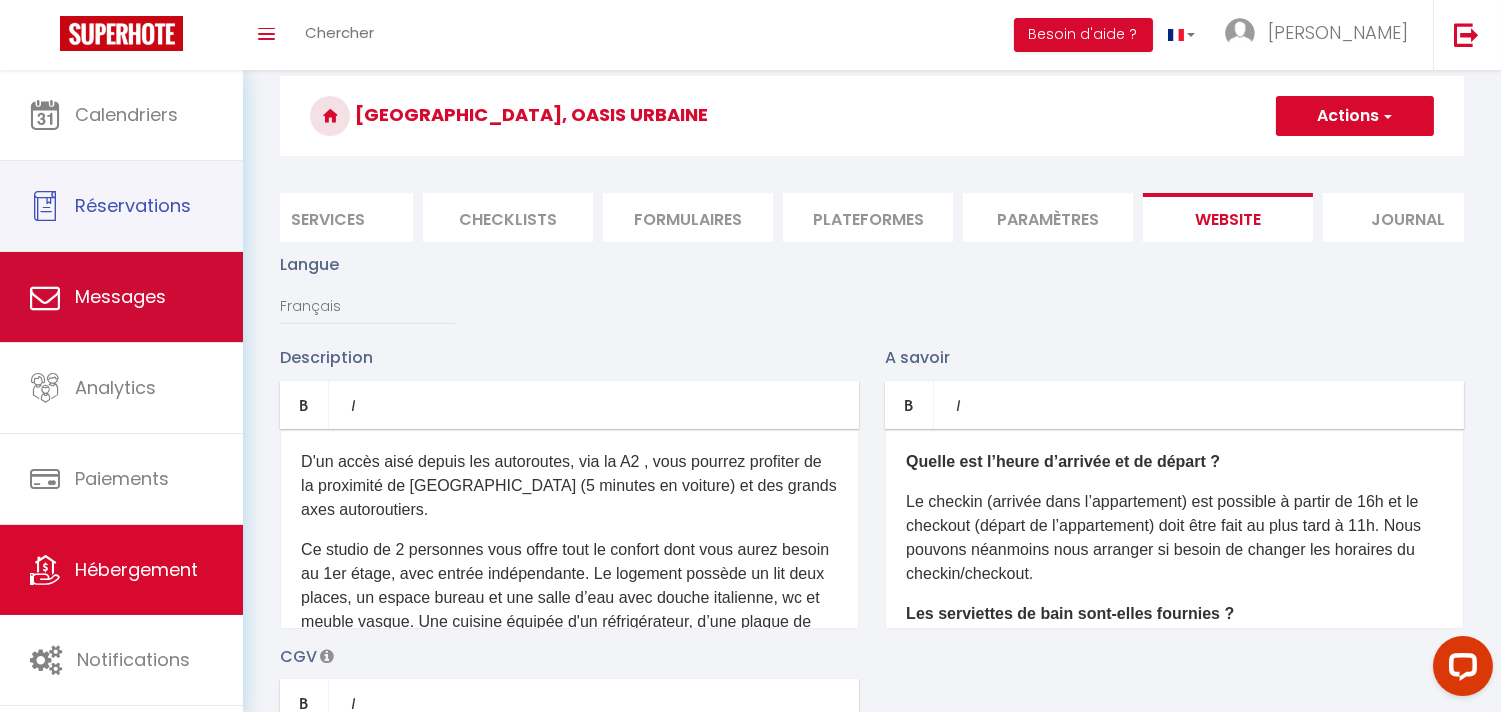 scroll, scrollTop: 0, scrollLeft: 0, axis: both 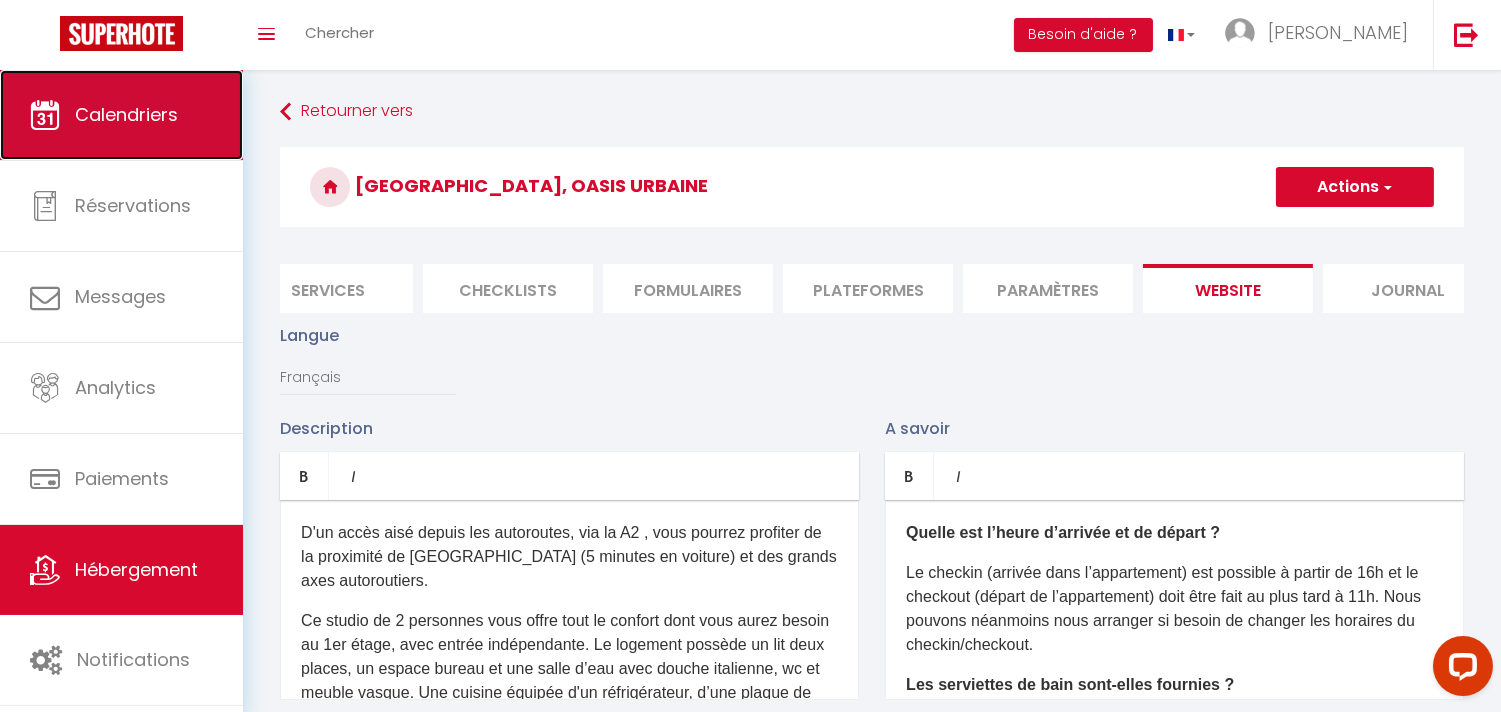 click on "Calendriers" at bounding box center [126, 114] 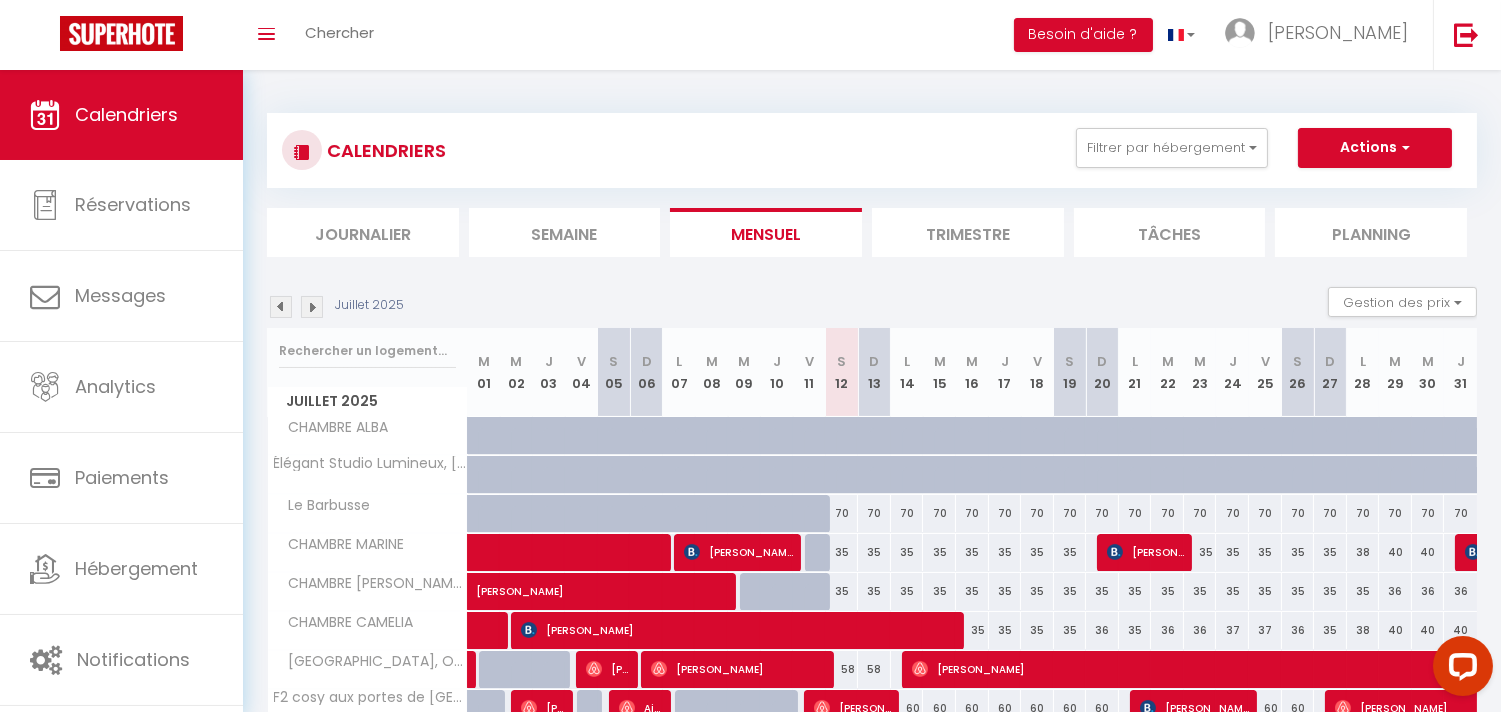 click on "Journalier" at bounding box center [363, 232] 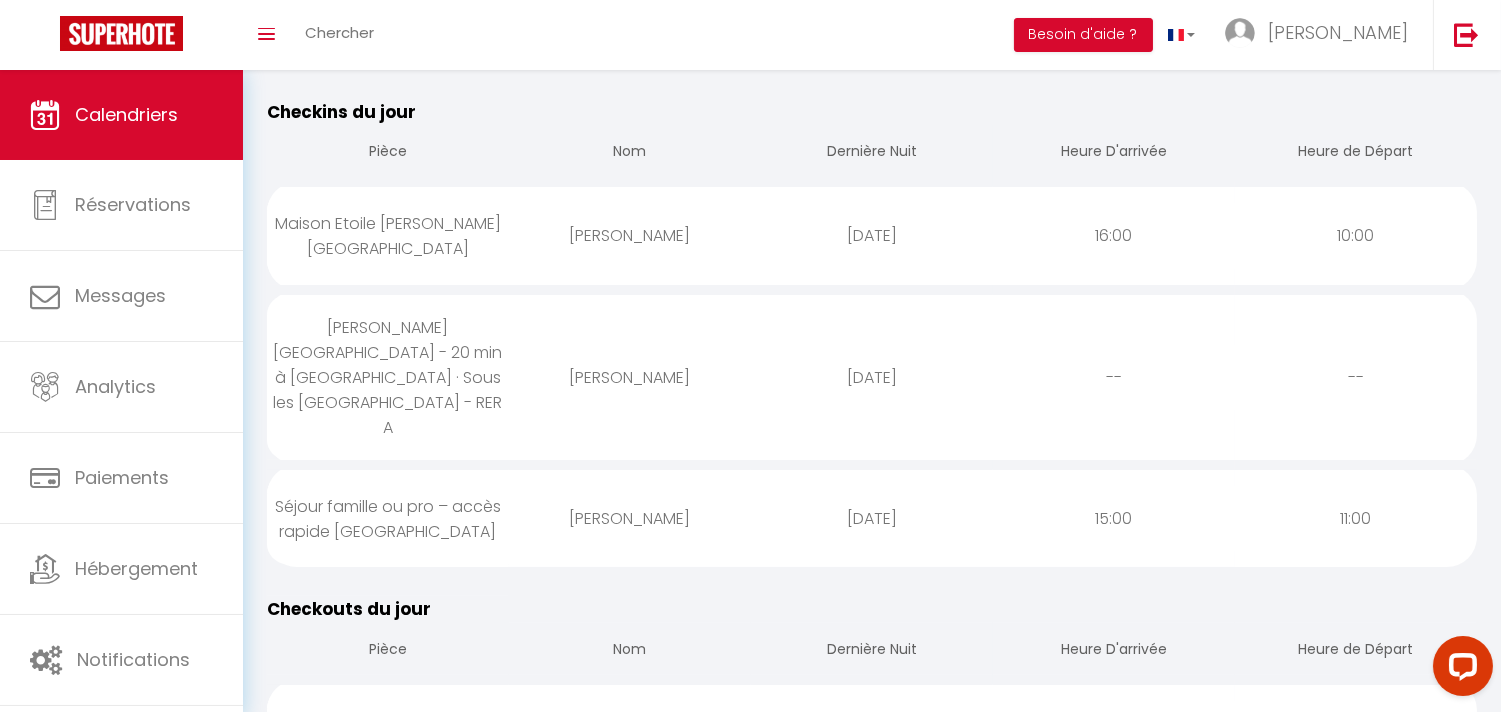 scroll, scrollTop: 0, scrollLeft: 0, axis: both 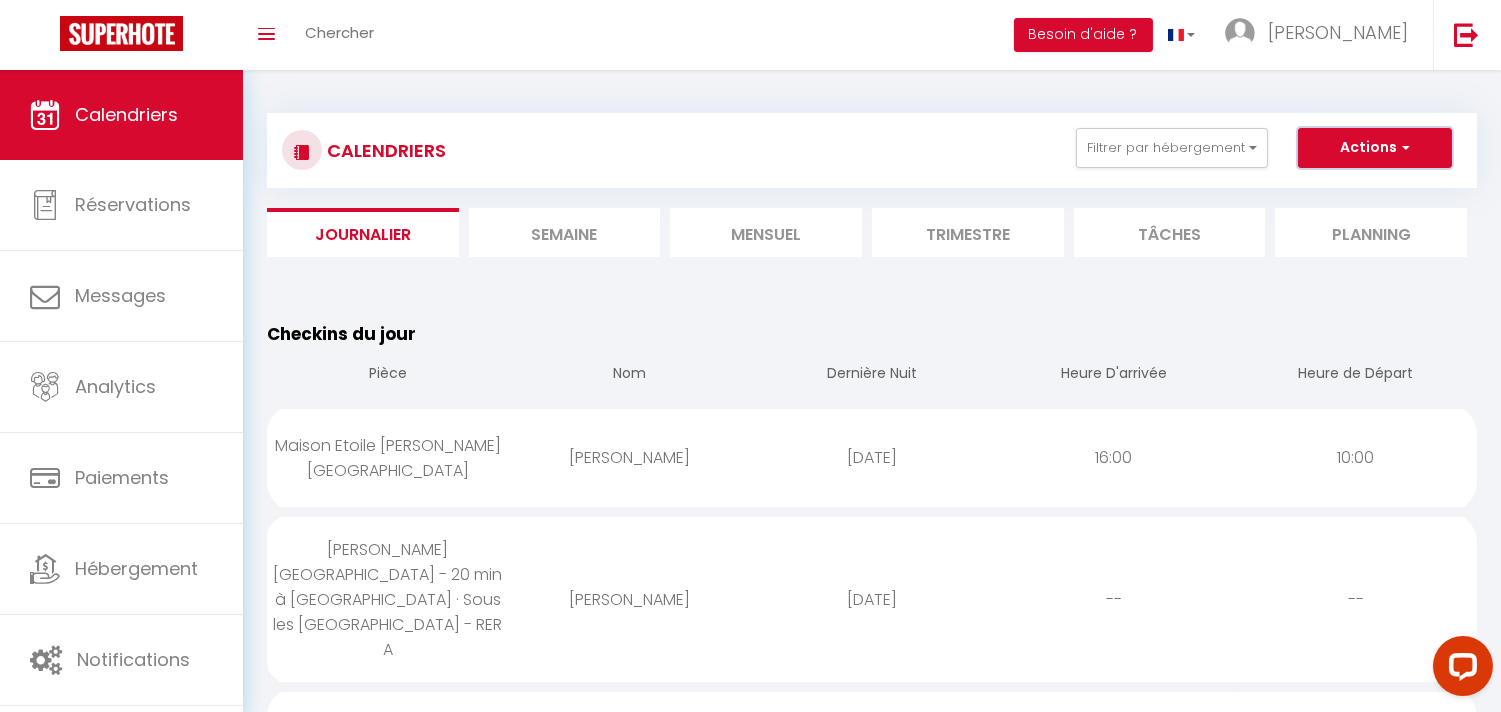 click at bounding box center (1403, 147) 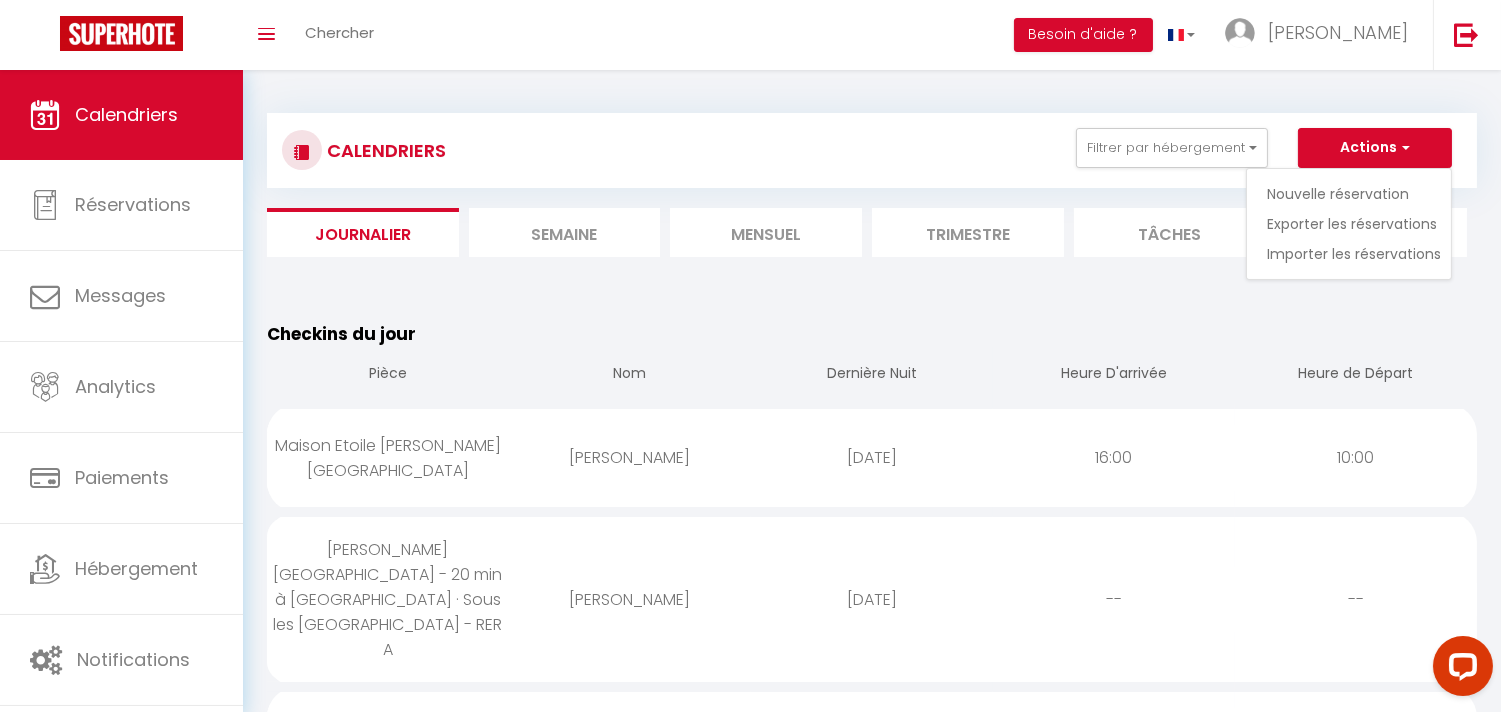 click on "Dernière Nuit" at bounding box center [872, 375] 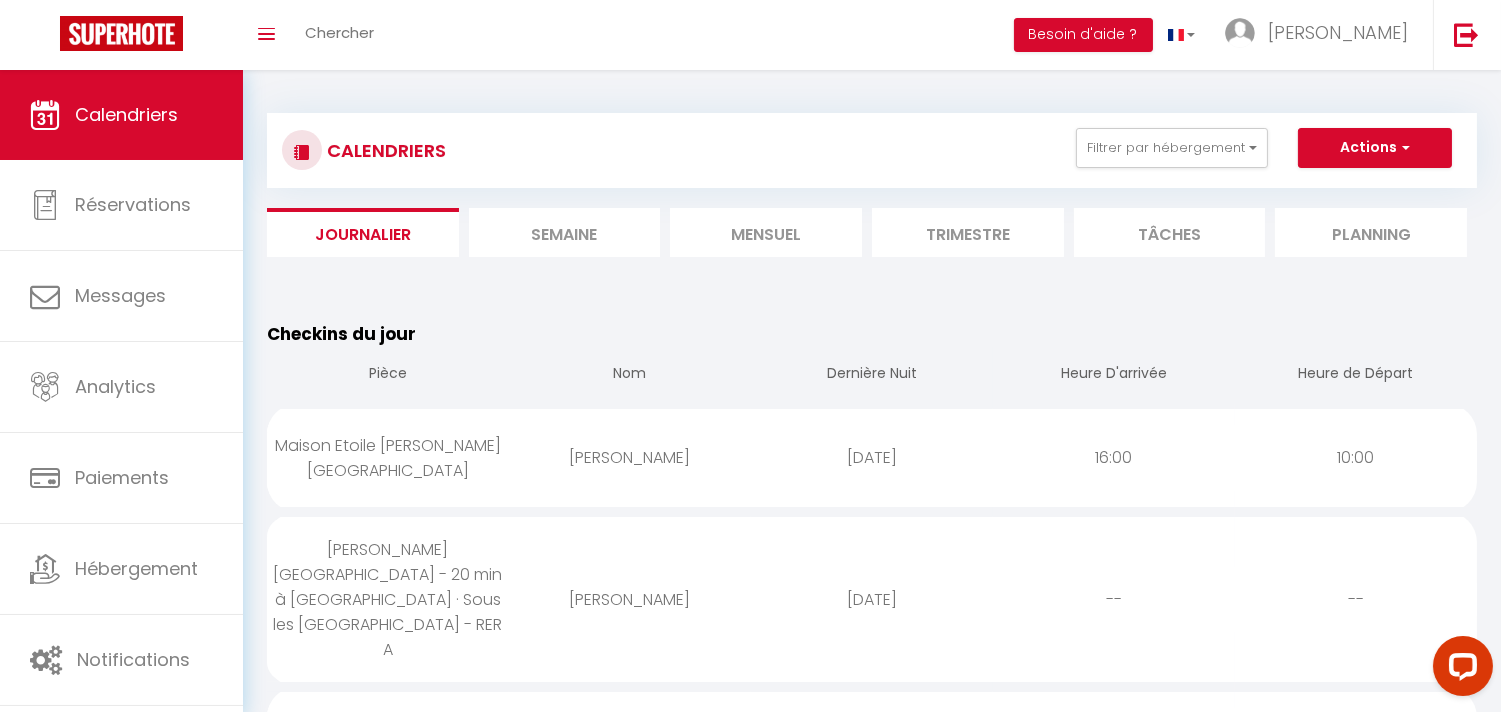 click on "Dernière Nuit" at bounding box center [872, 375] 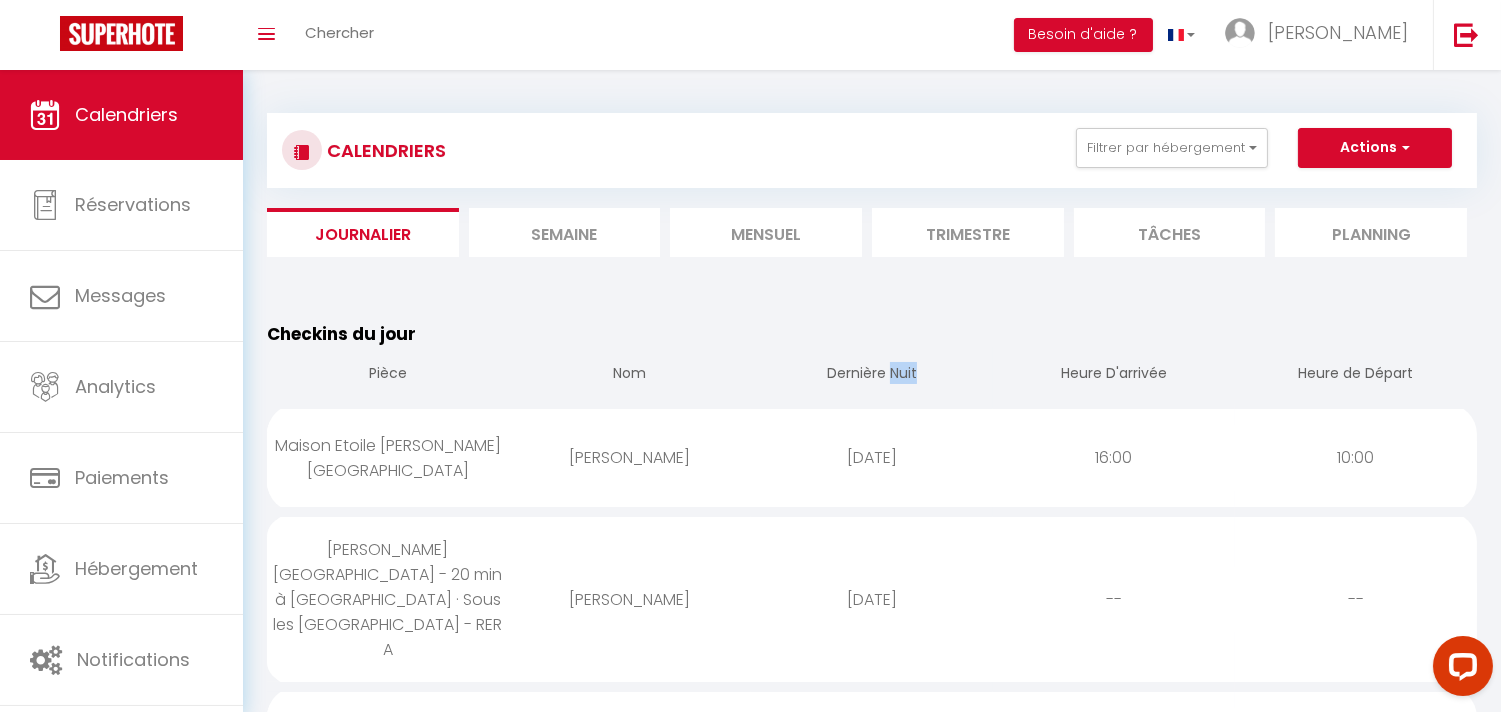 click on "Dernière Nuit" at bounding box center (872, 375) 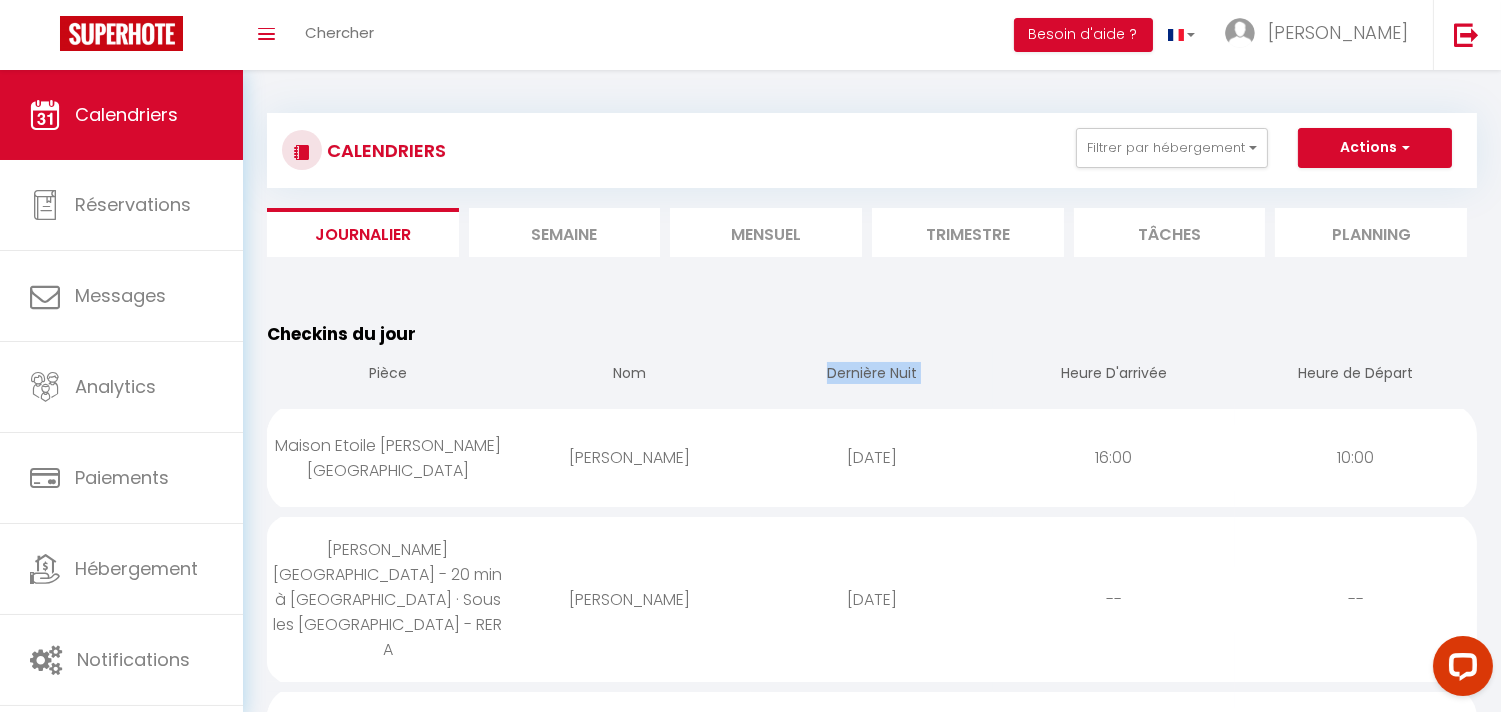click on "Dernière Nuit" at bounding box center (872, 375) 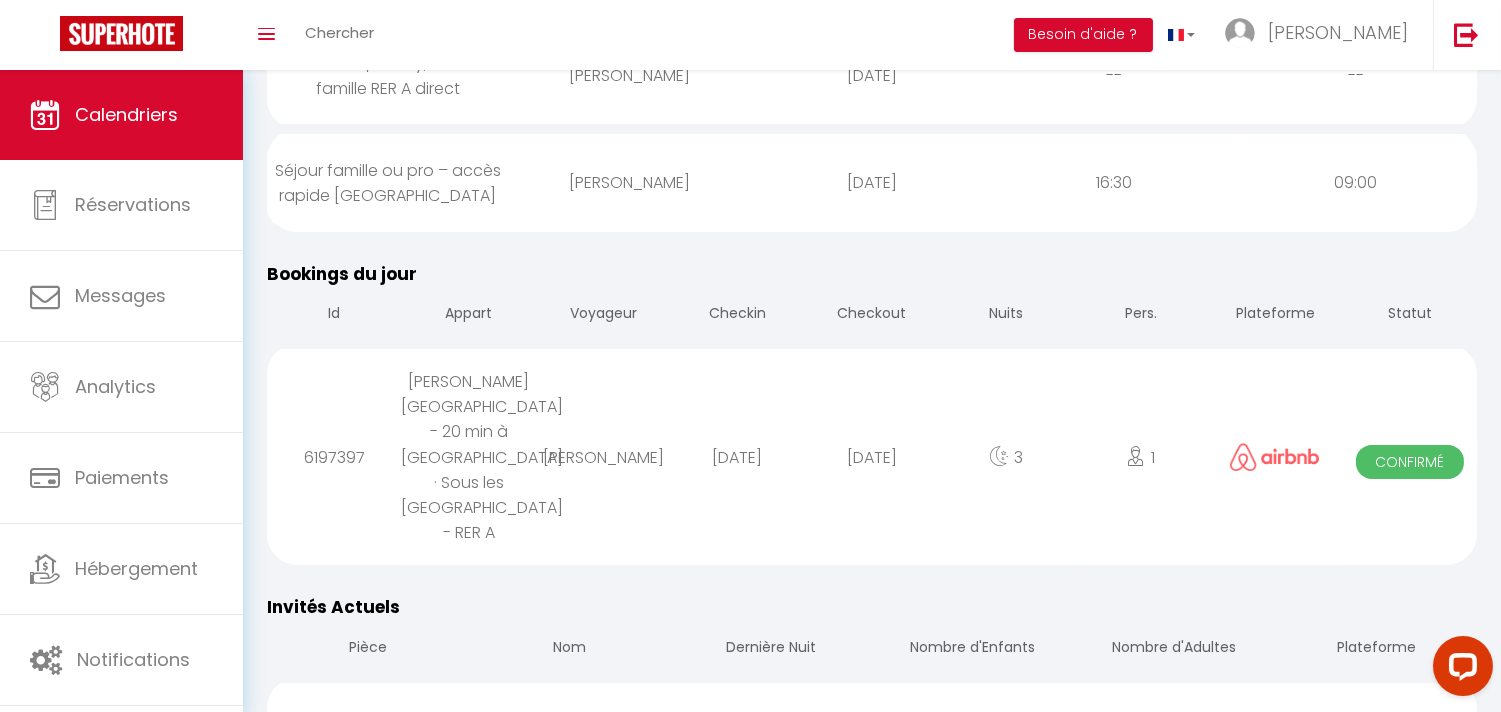 scroll, scrollTop: 1000, scrollLeft: 0, axis: vertical 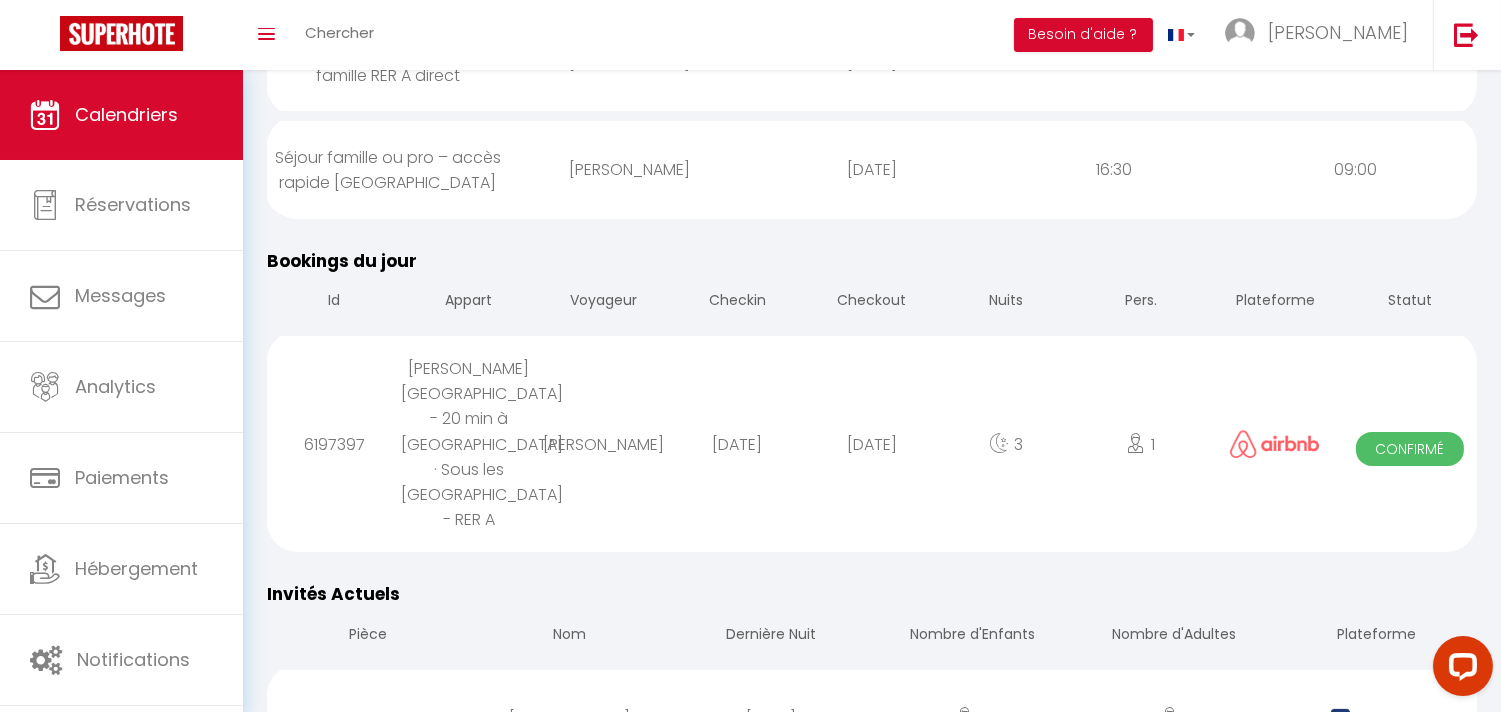 click on "Voyageur" at bounding box center [603, 302] 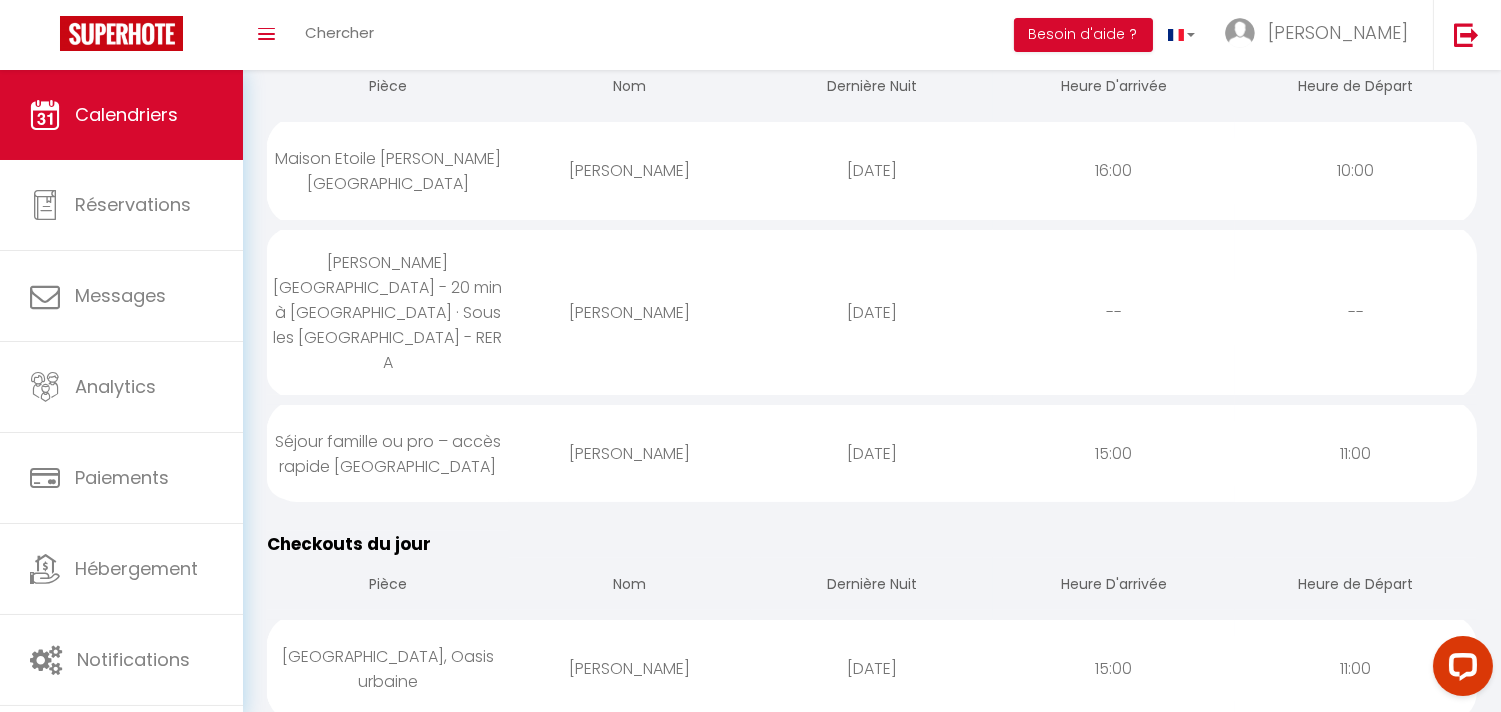 scroll, scrollTop: 222, scrollLeft: 0, axis: vertical 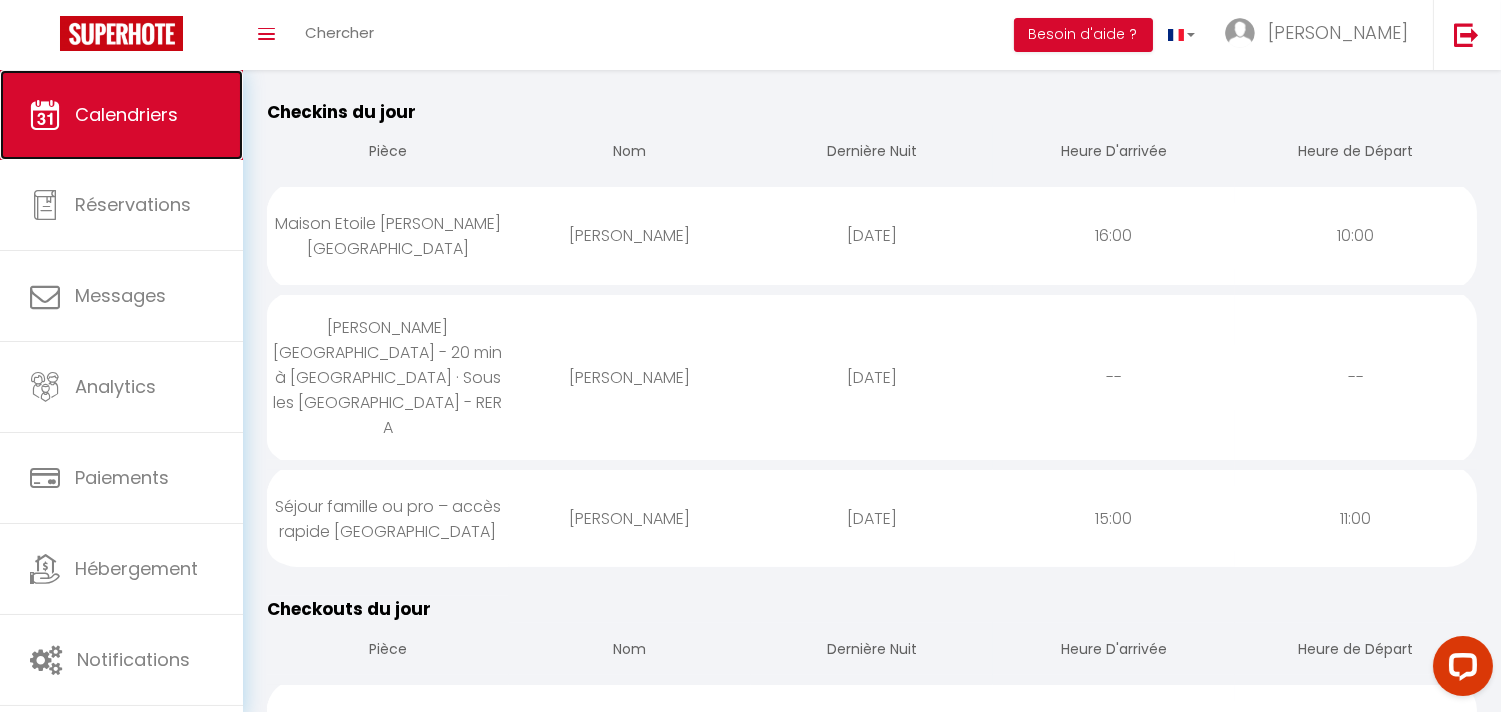 click on "Calendriers" at bounding box center (126, 114) 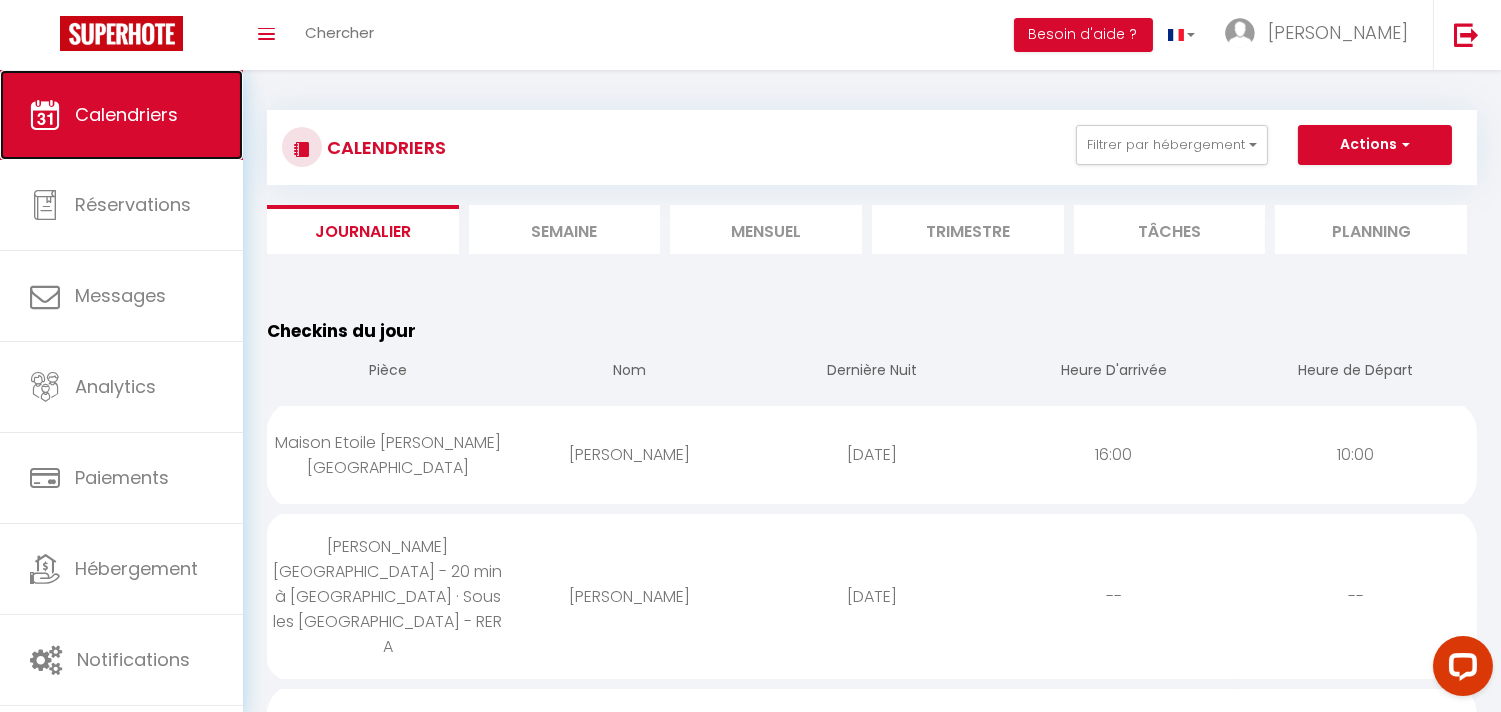 scroll, scrollTop: 0, scrollLeft: 0, axis: both 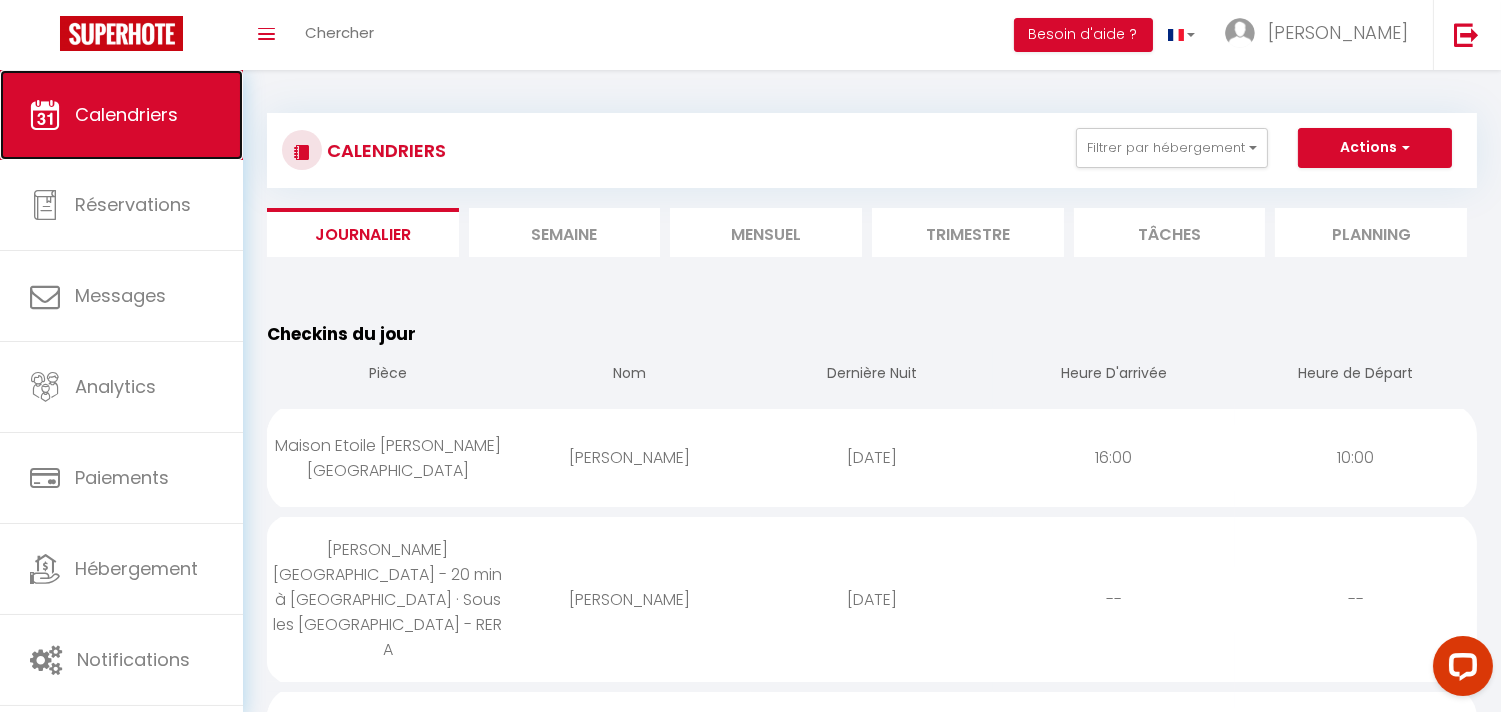 click on "Calendriers" at bounding box center [126, 114] 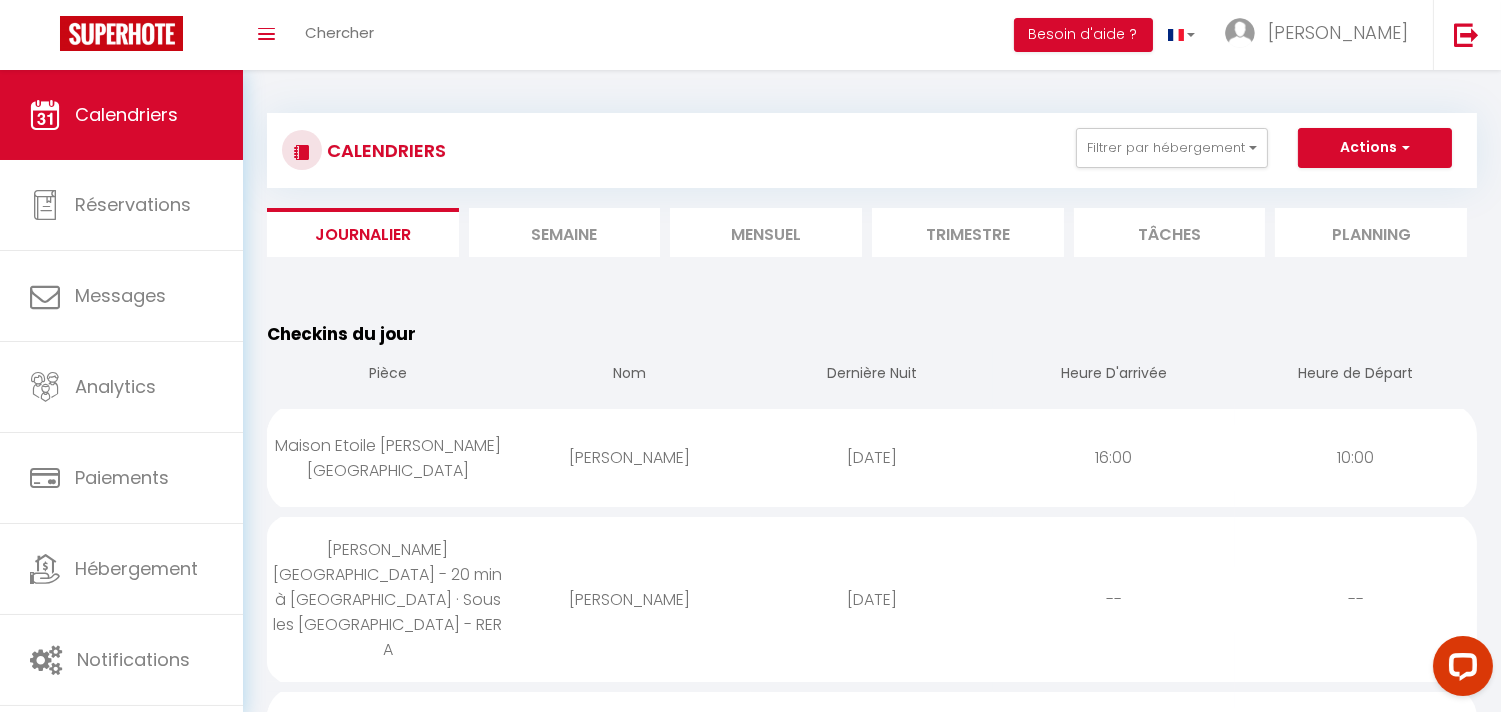 click on "Mensuel" at bounding box center (766, 232) 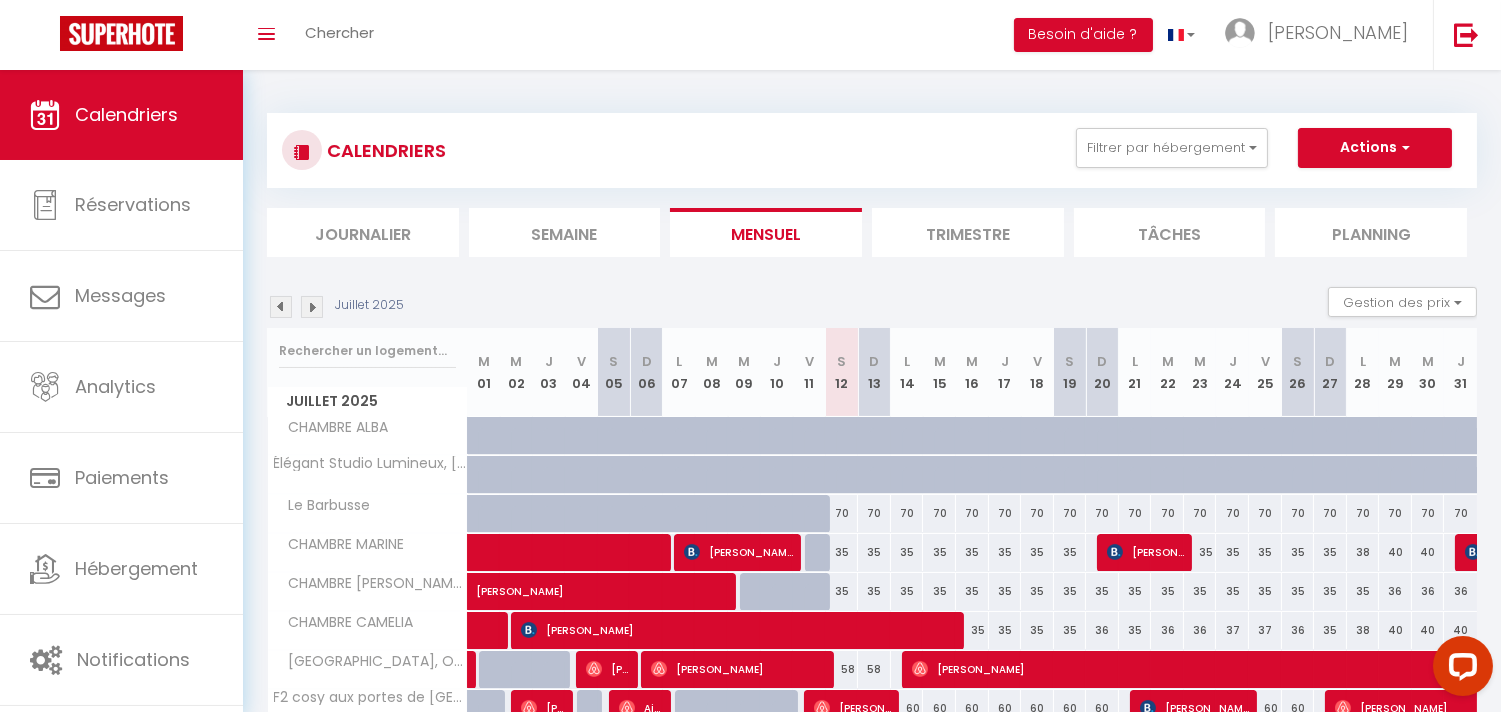 click on "Semaine" at bounding box center (565, 232) 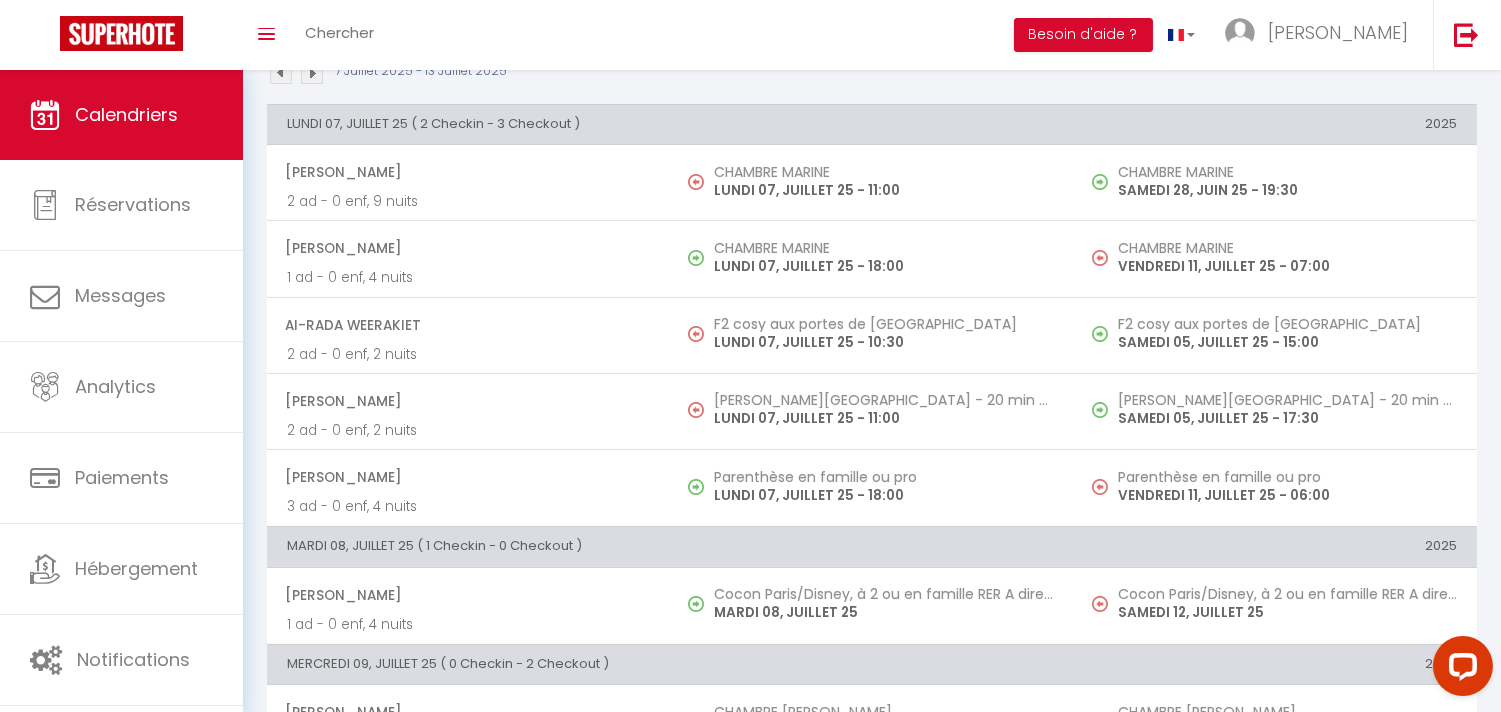 scroll, scrollTop: 0, scrollLeft: 0, axis: both 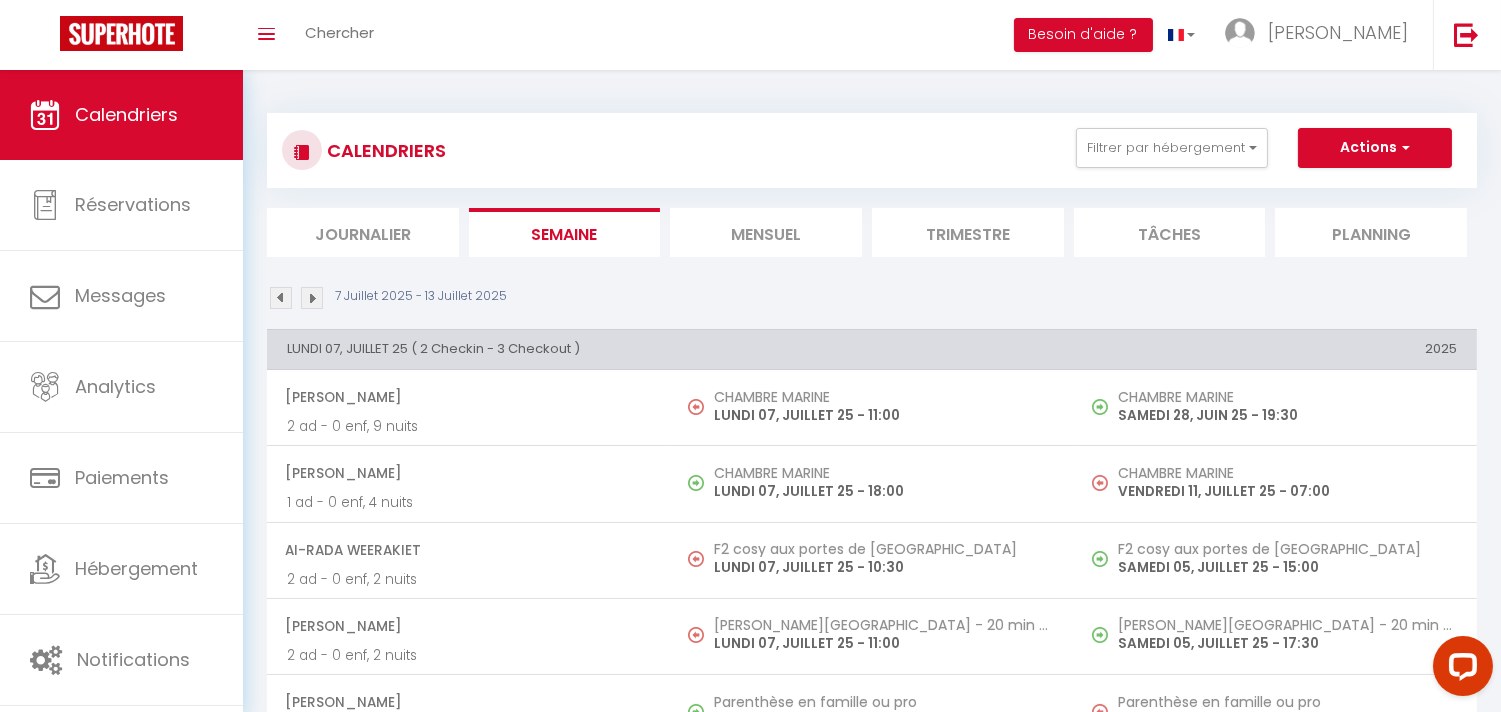 click on "2025" at bounding box center [1275, 349] 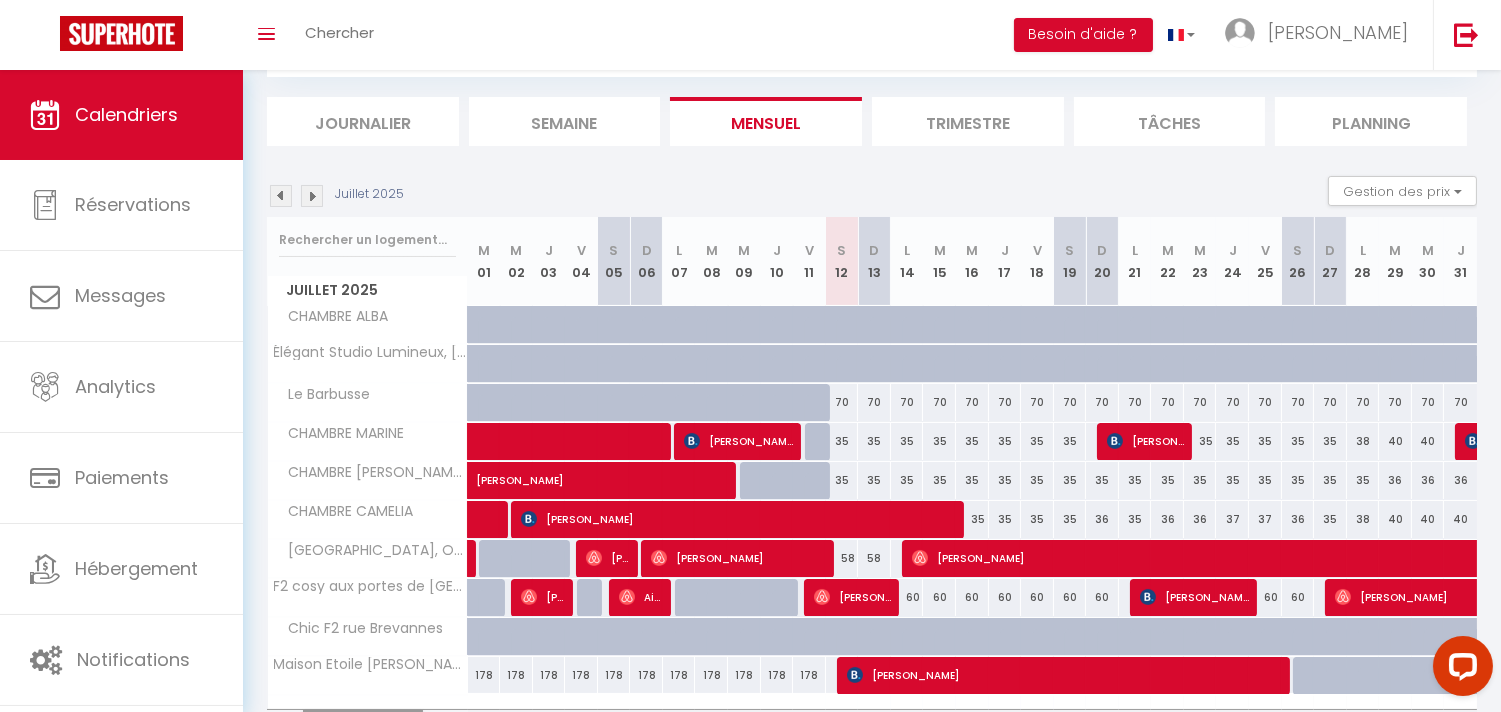scroll, scrollTop: 222, scrollLeft: 0, axis: vertical 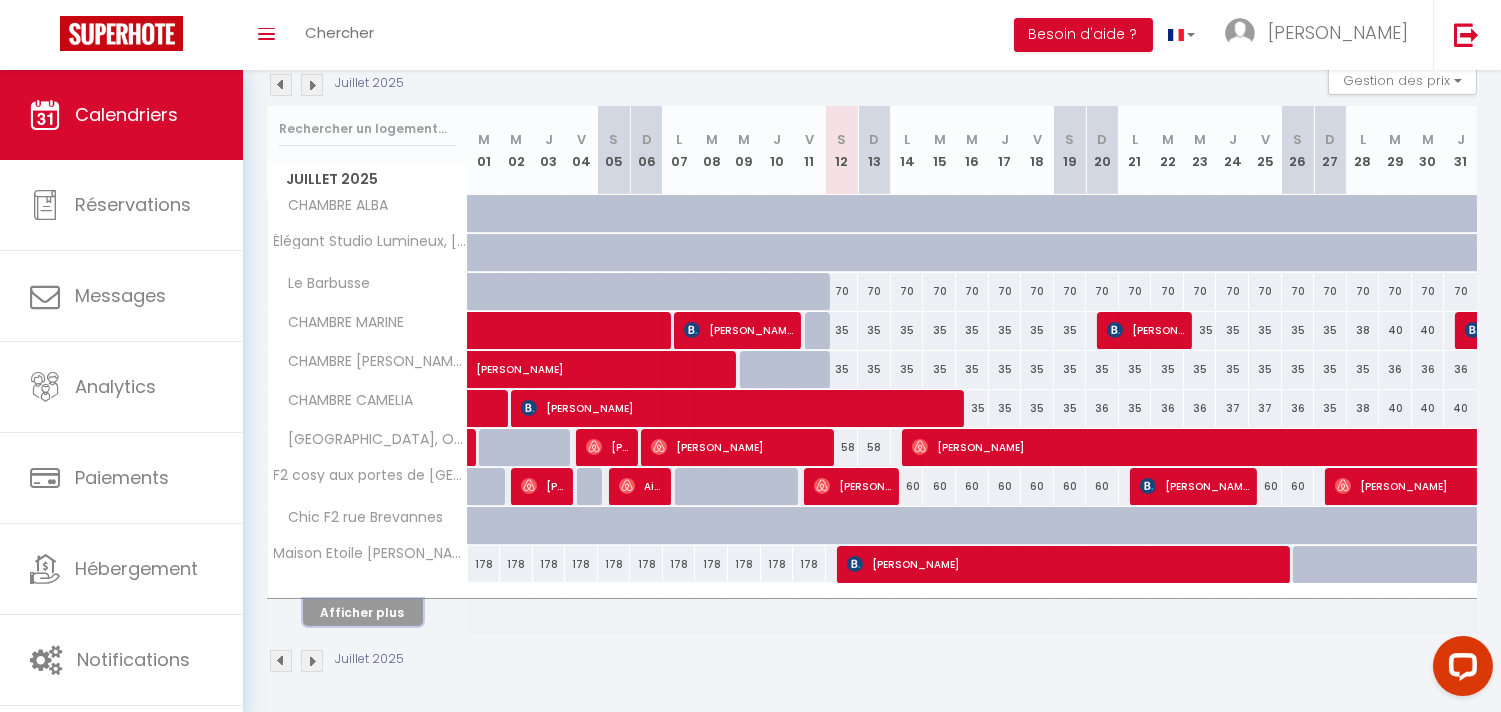 click on "Afficher plus" at bounding box center [363, 612] 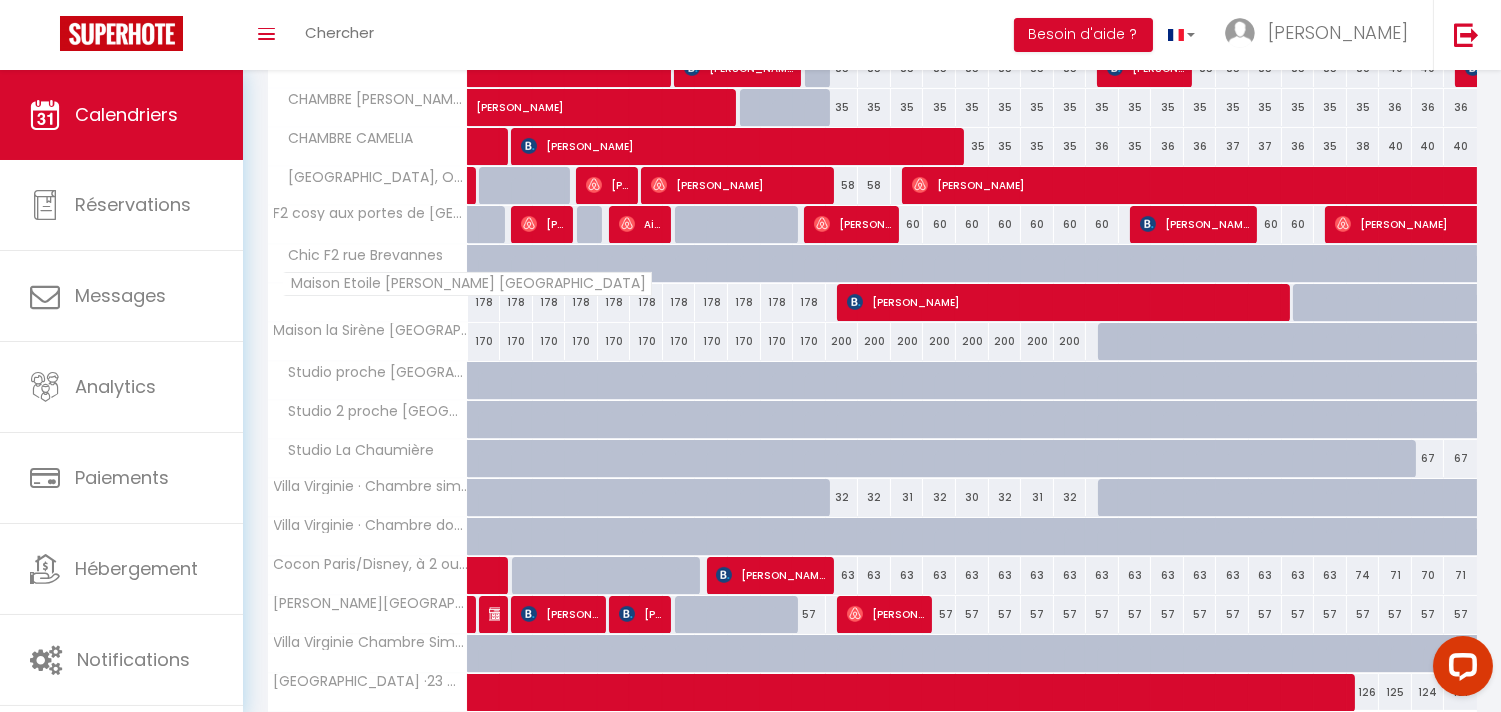 scroll, scrollTop: 618, scrollLeft: 0, axis: vertical 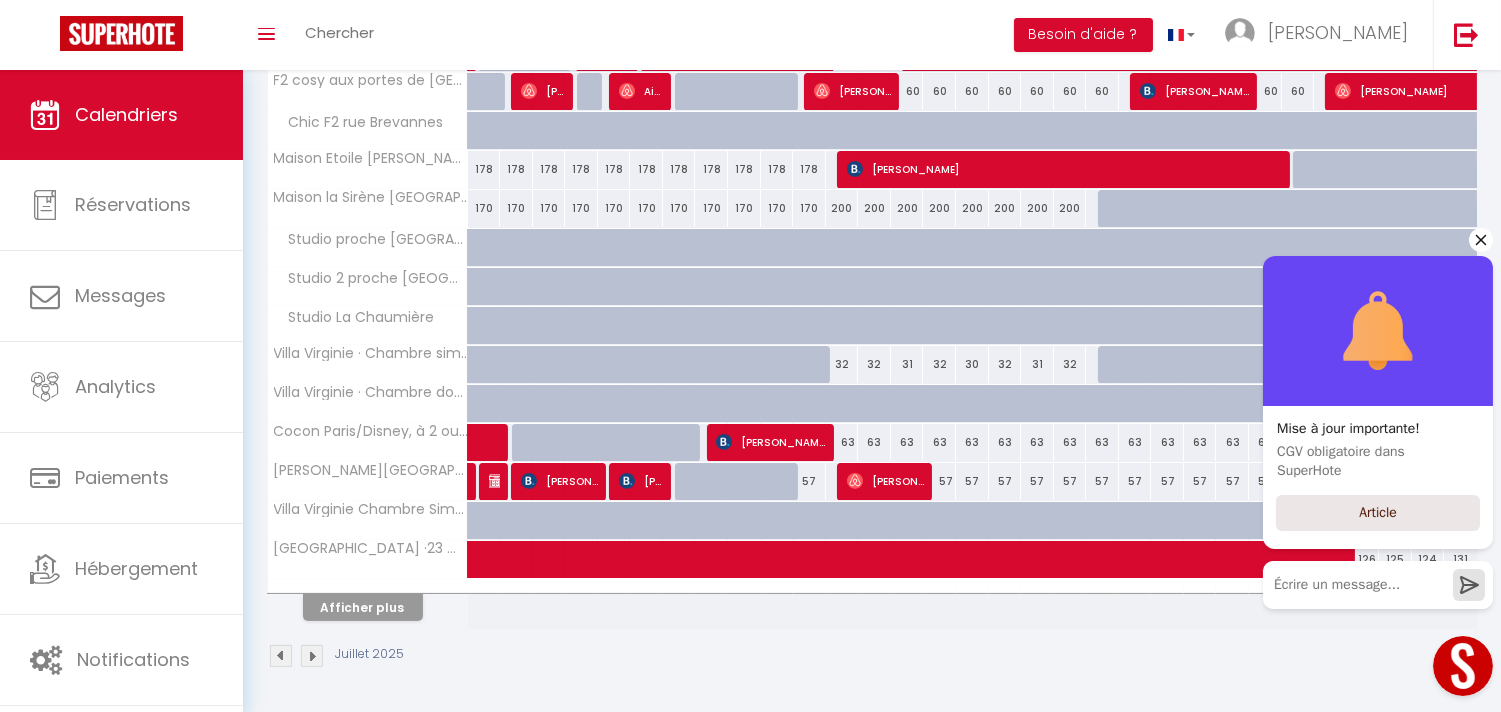 click 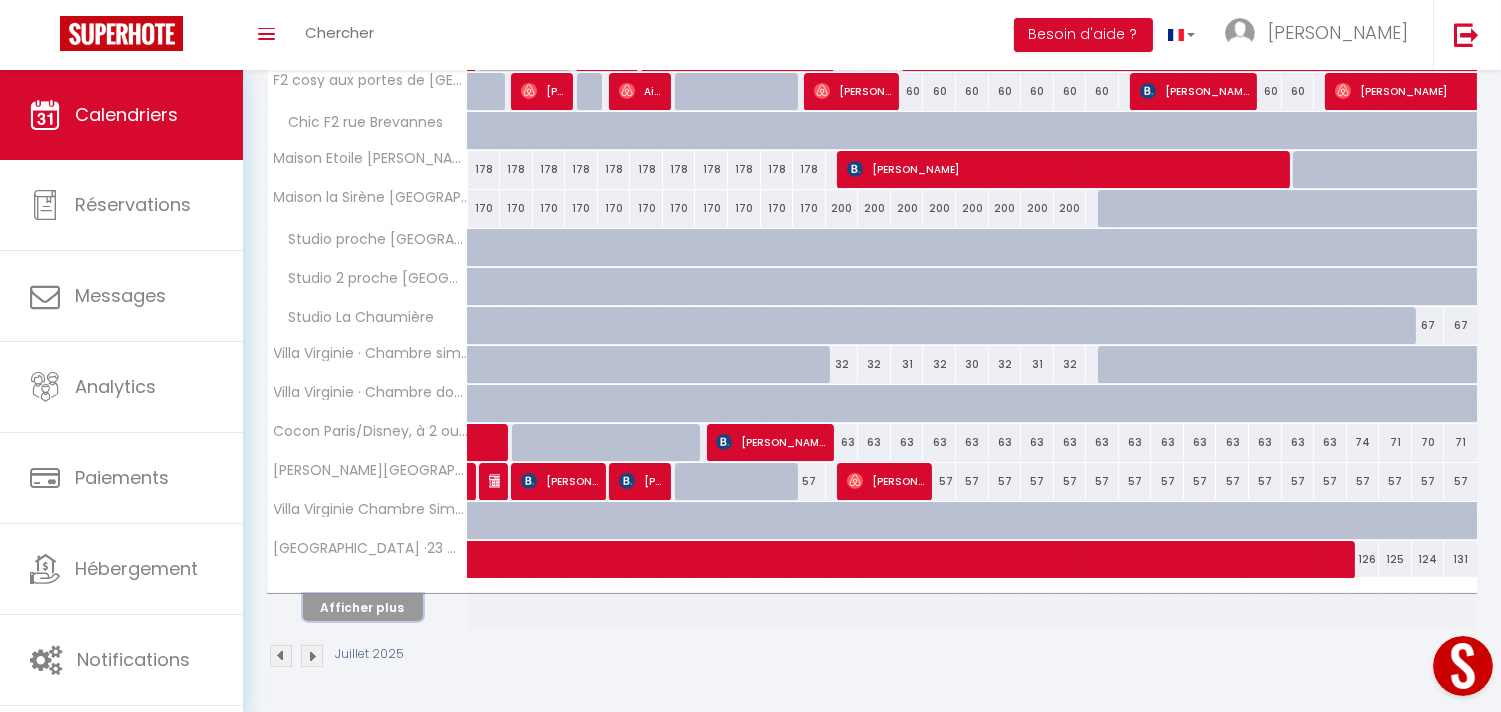 click on "Afficher plus" at bounding box center [363, 607] 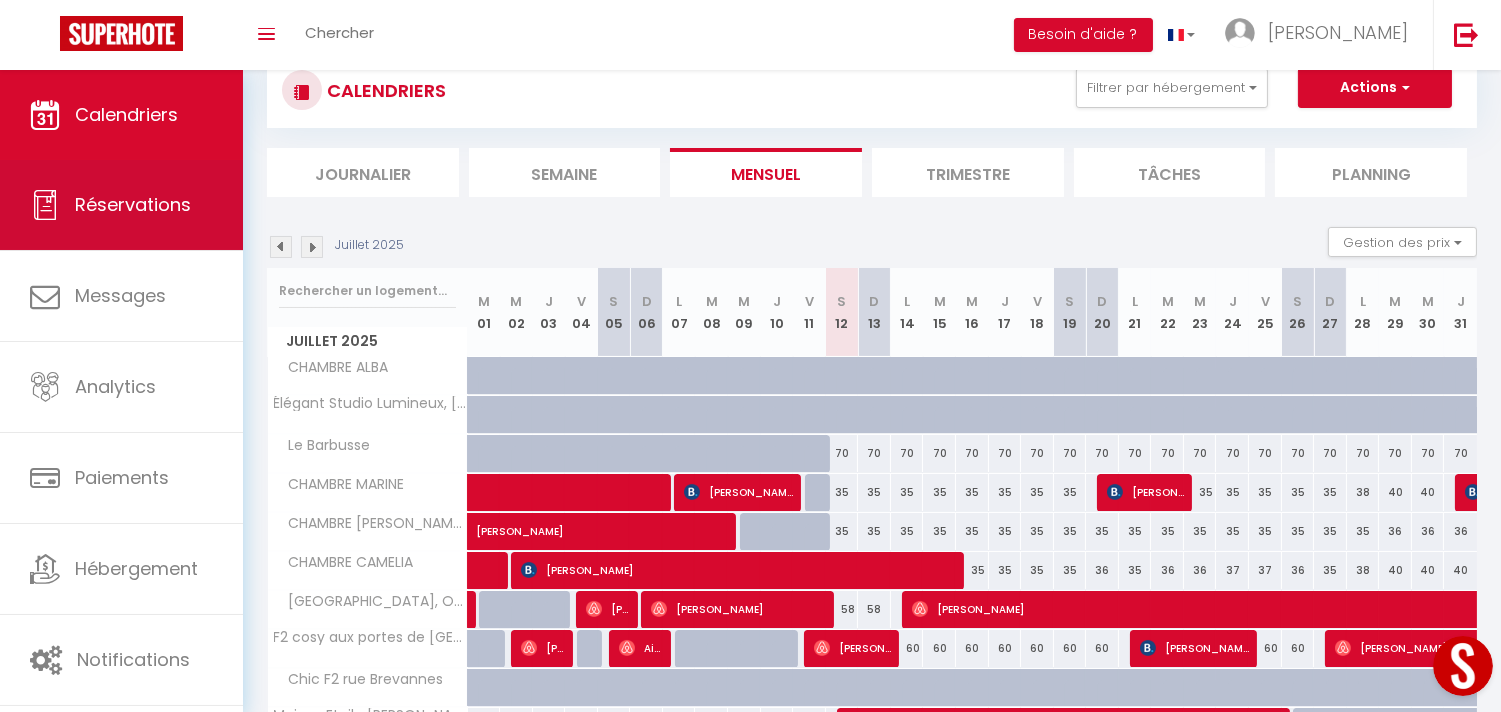 scroll, scrollTop: 0, scrollLeft: 0, axis: both 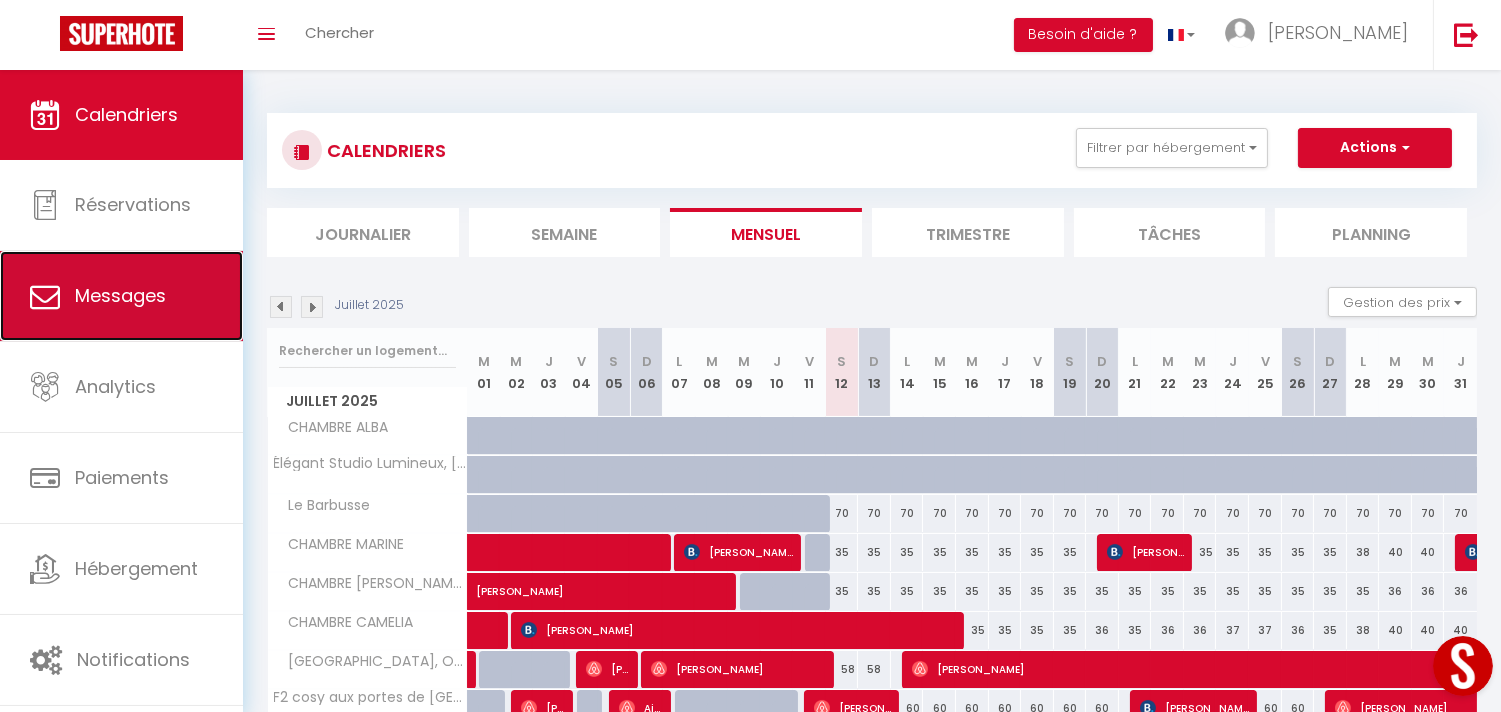 click on "Messages" at bounding box center (121, 296) 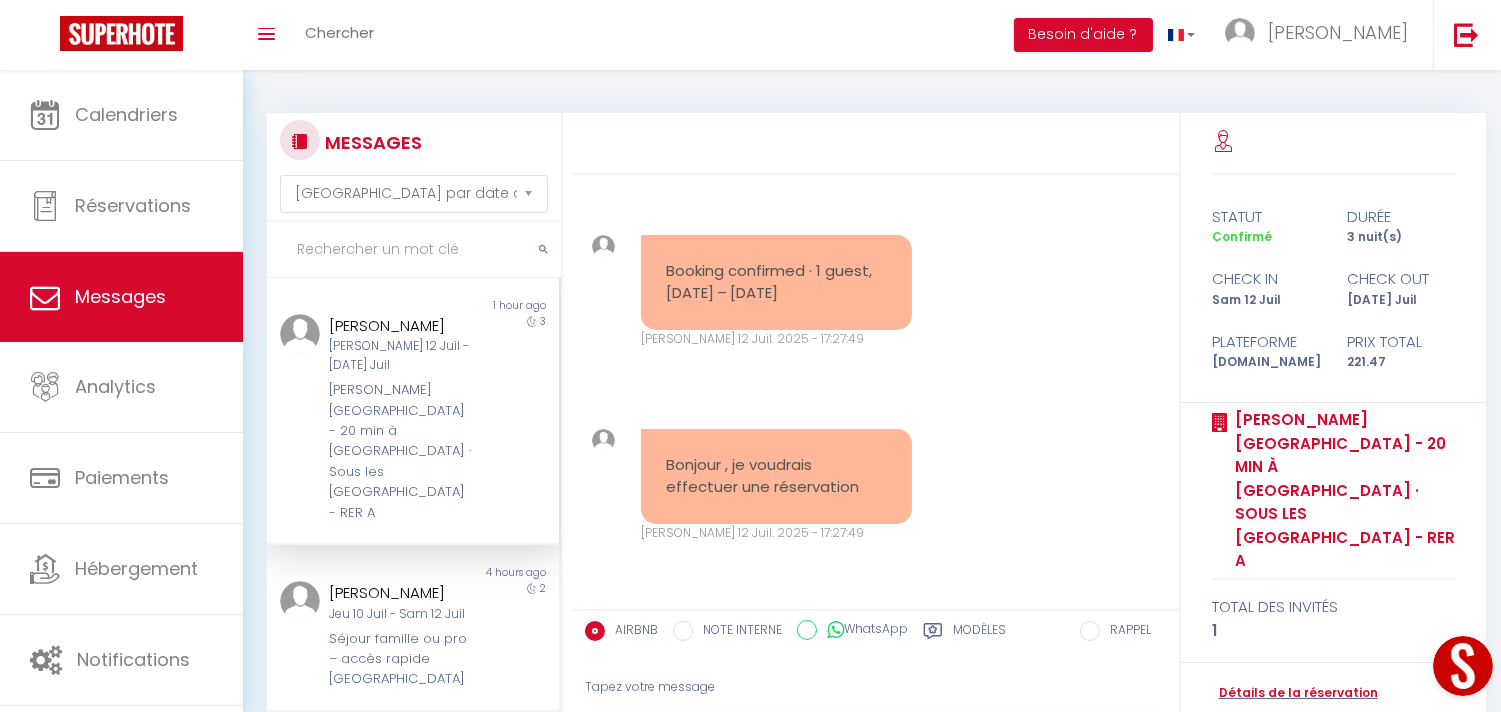 scroll, scrollTop: 4500, scrollLeft: 0, axis: vertical 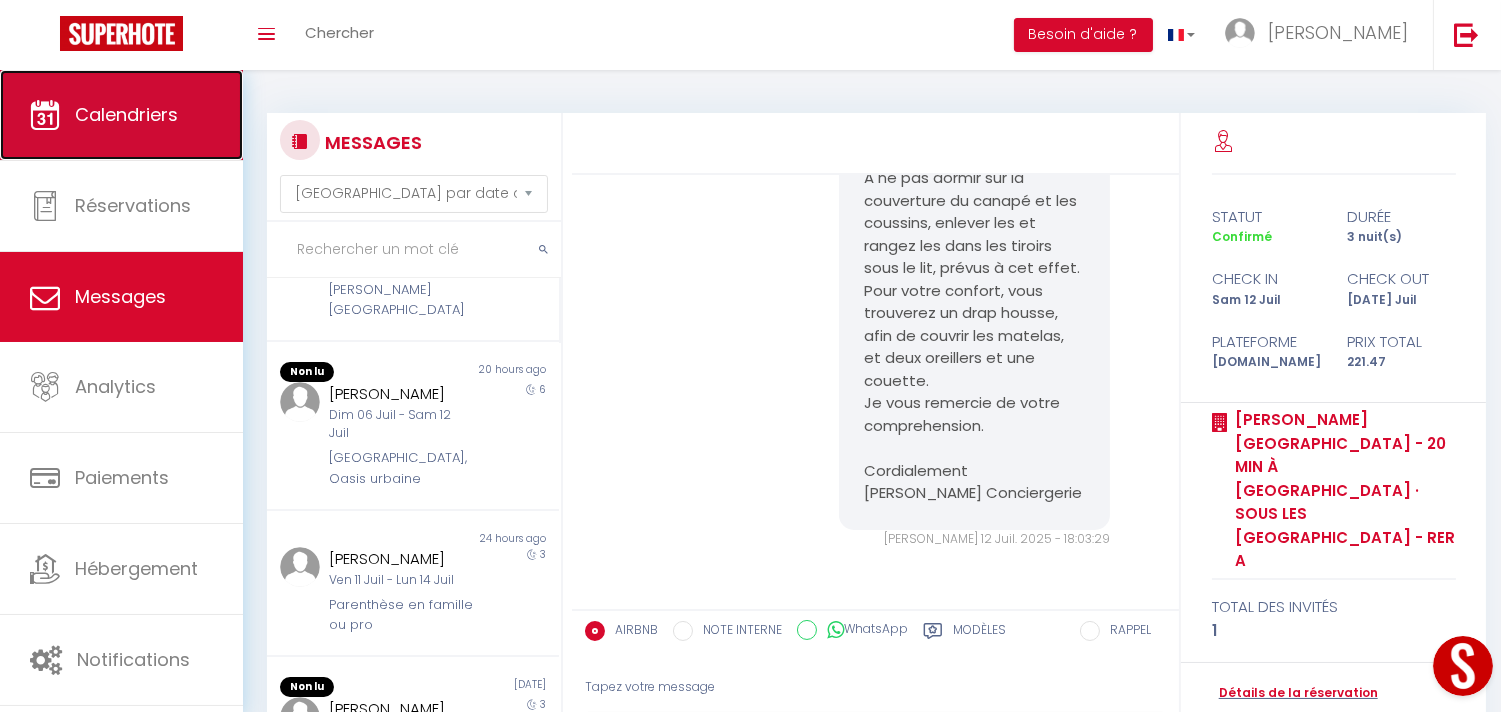 click on "Calendriers" at bounding box center (126, 114) 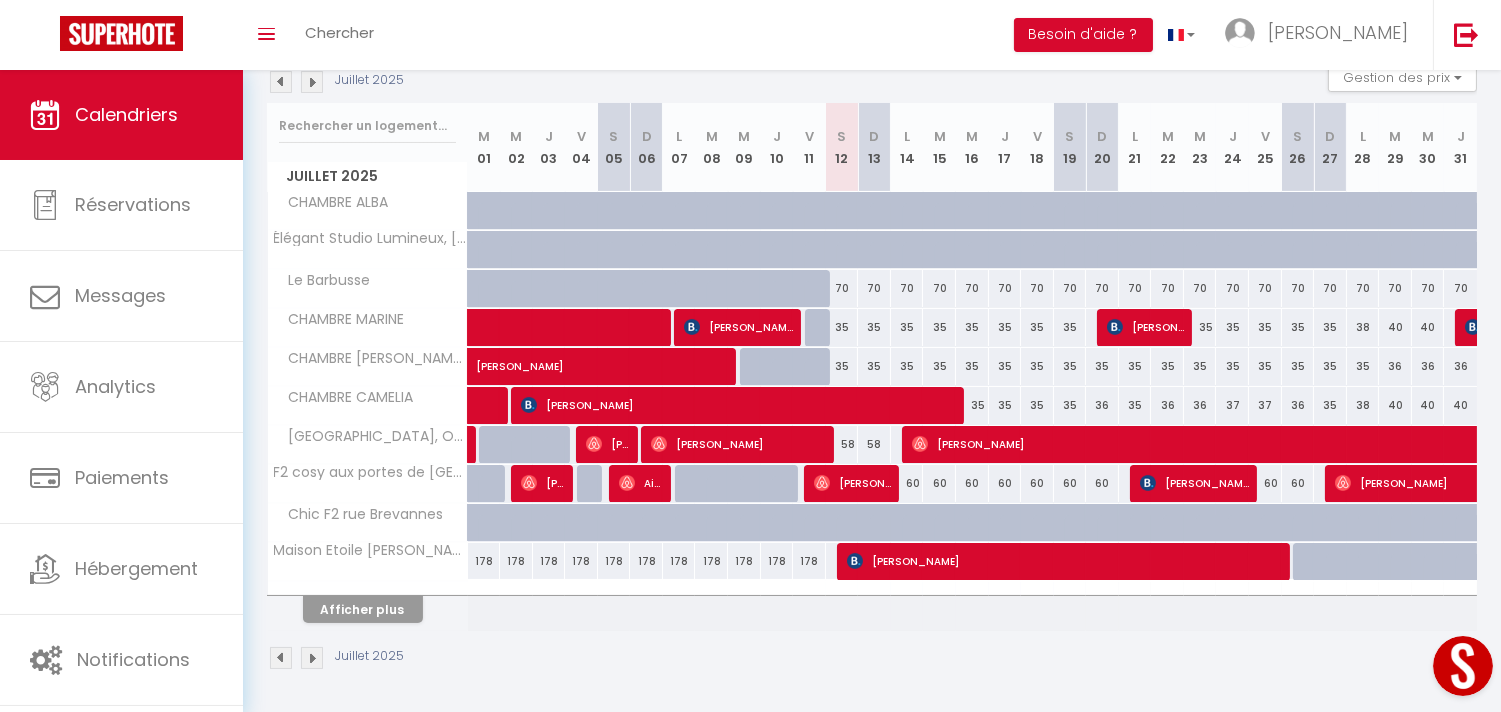 scroll, scrollTop: 227, scrollLeft: 0, axis: vertical 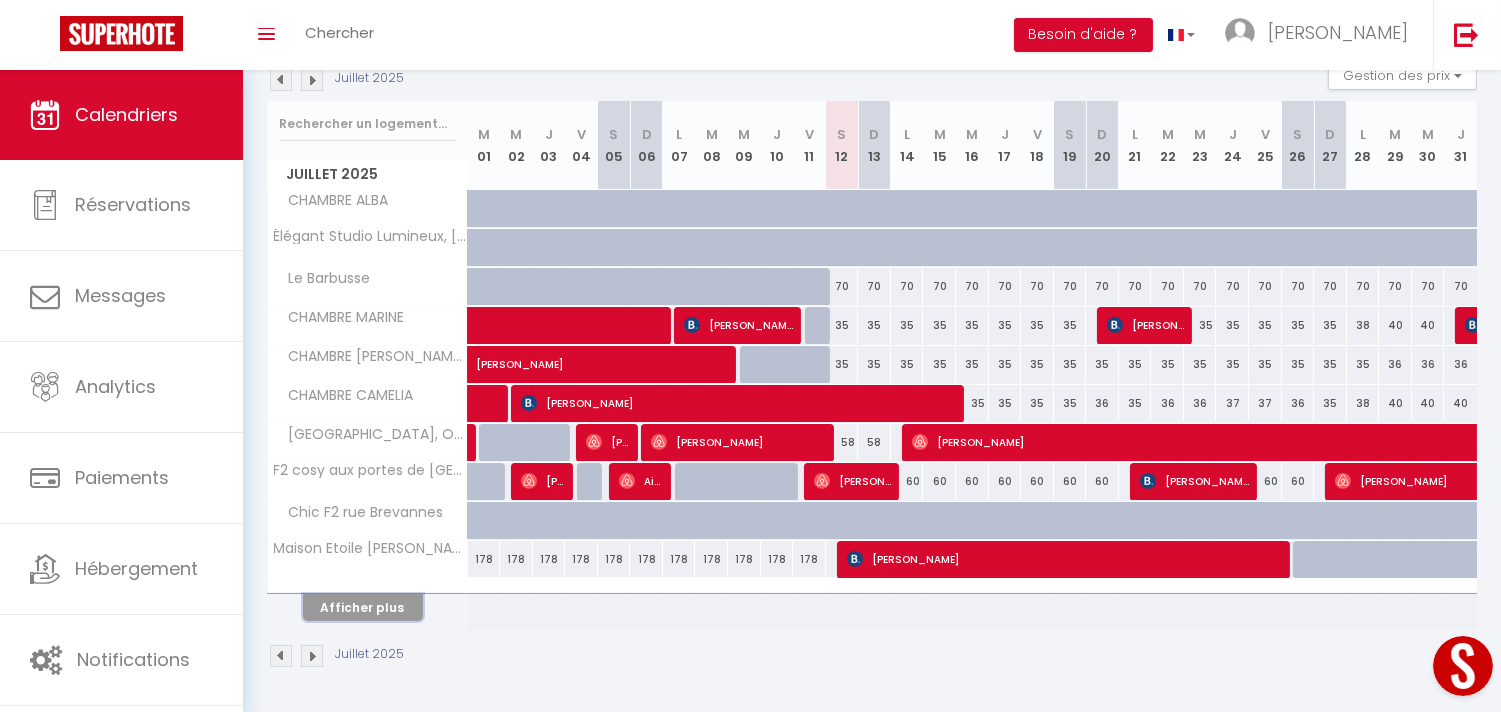 click on "Afficher plus" at bounding box center (363, 607) 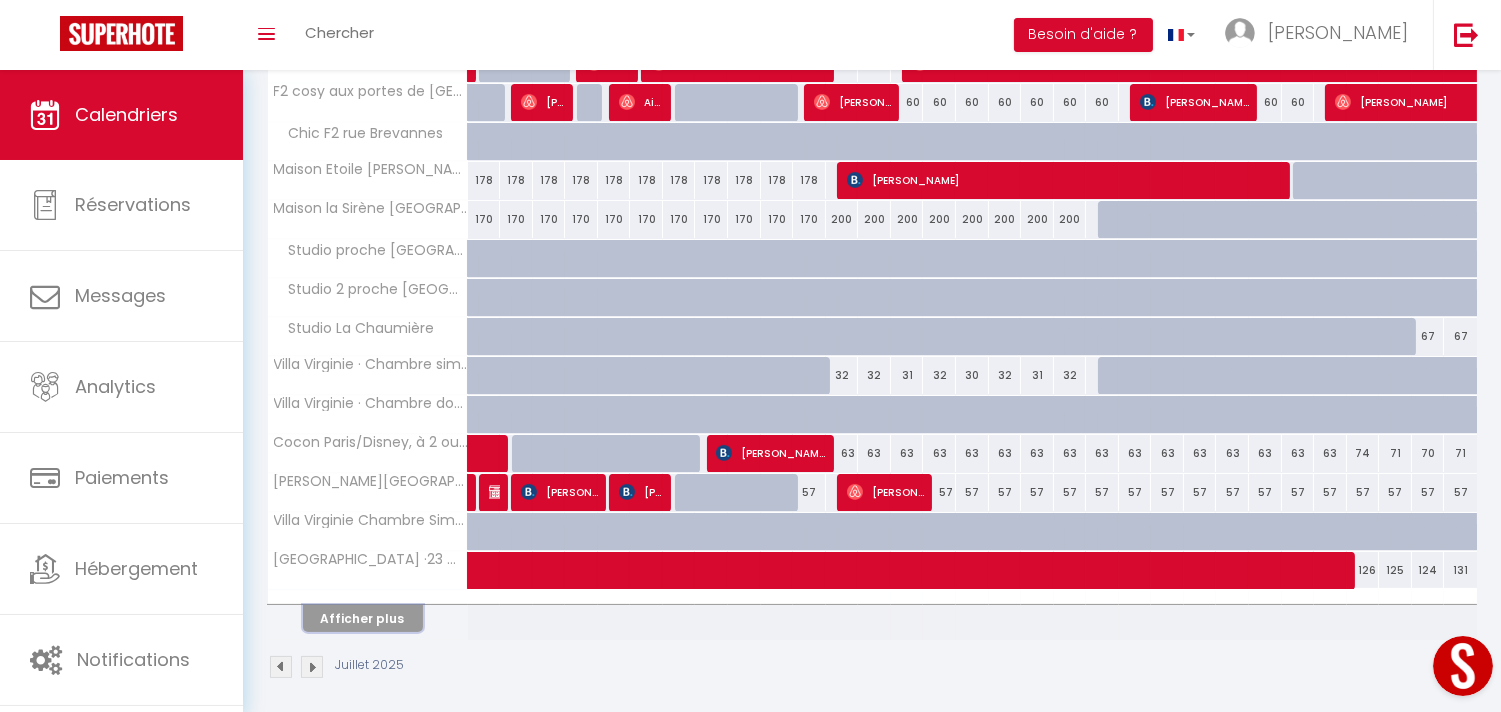 scroll, scrollTop: 618, scrollLeft: 0, axis: vertical 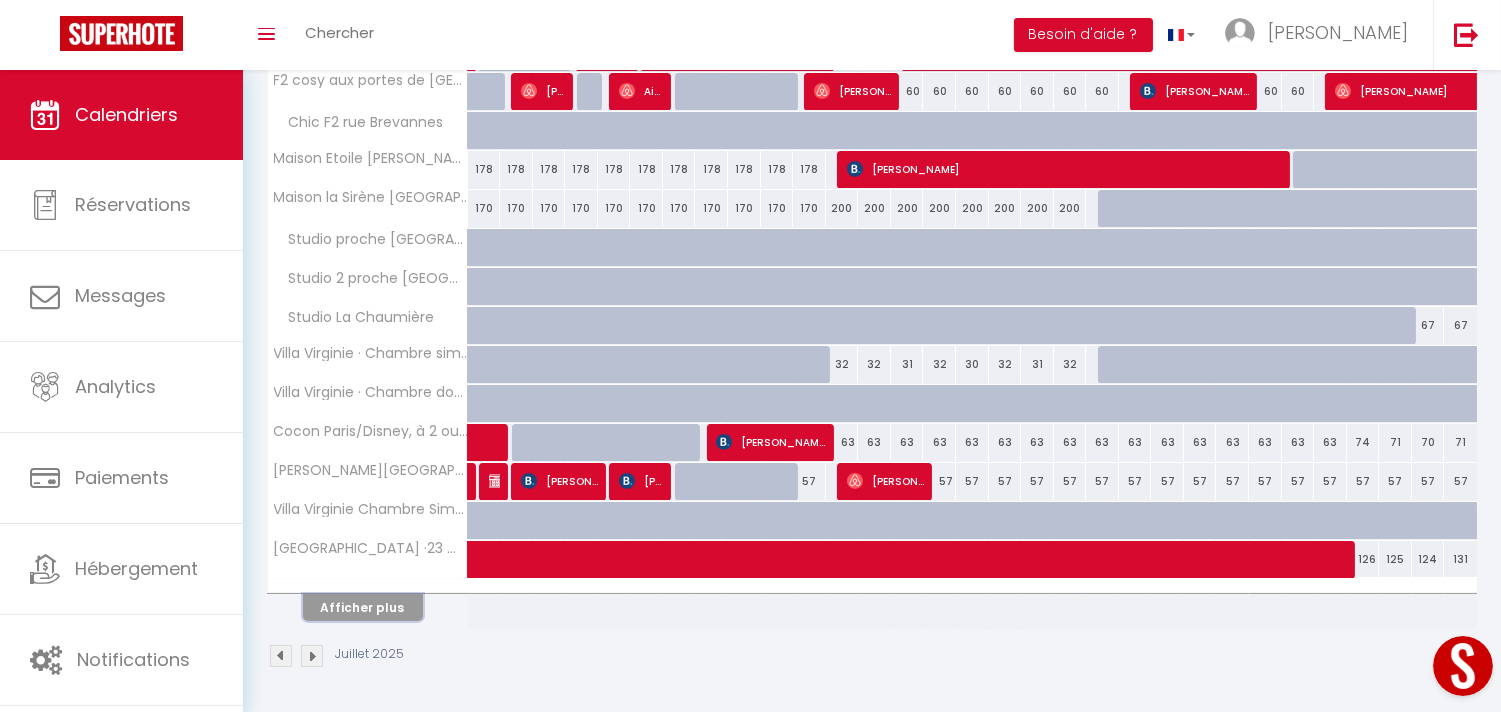 click on "Afficher plus" at bounding box center [363, 607] 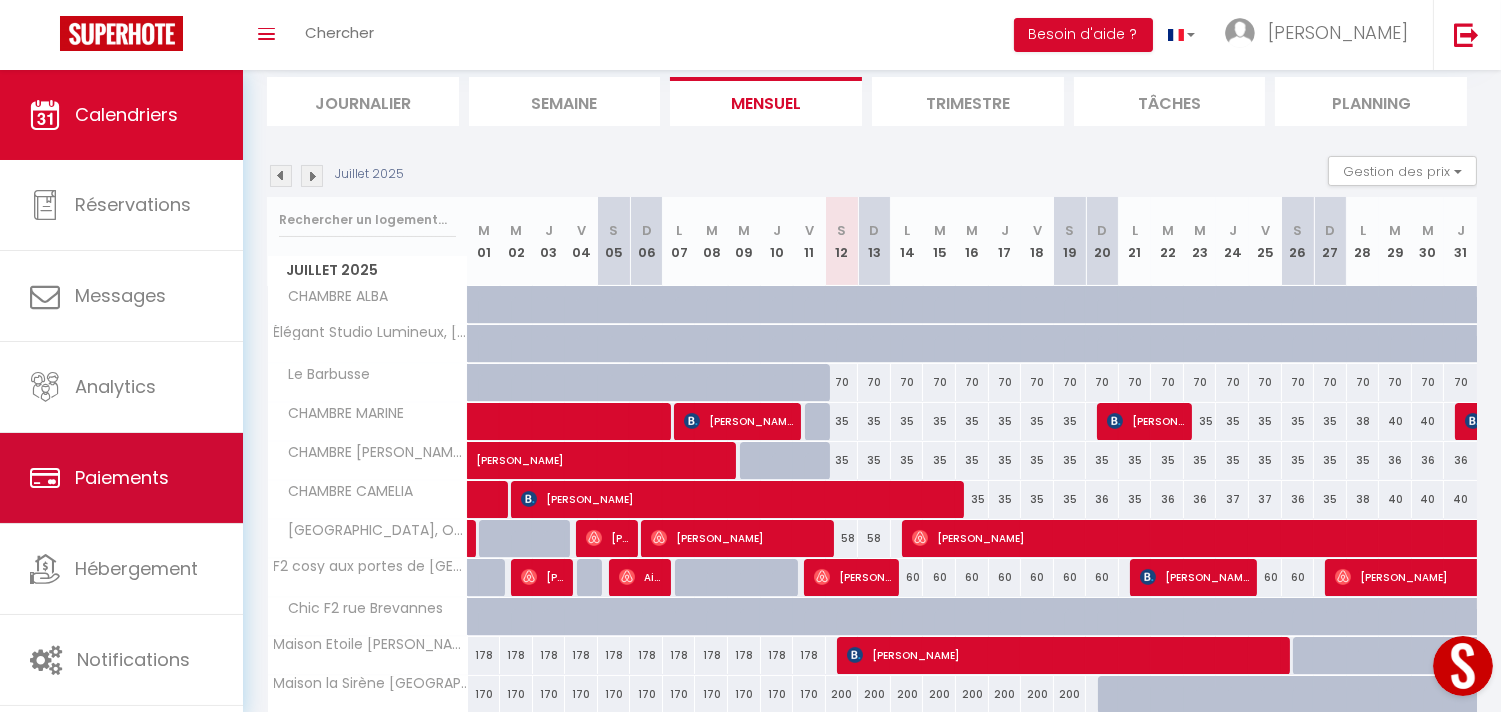 scroll, scrollTop: 686, scrollLeft: 0, axis: vertical 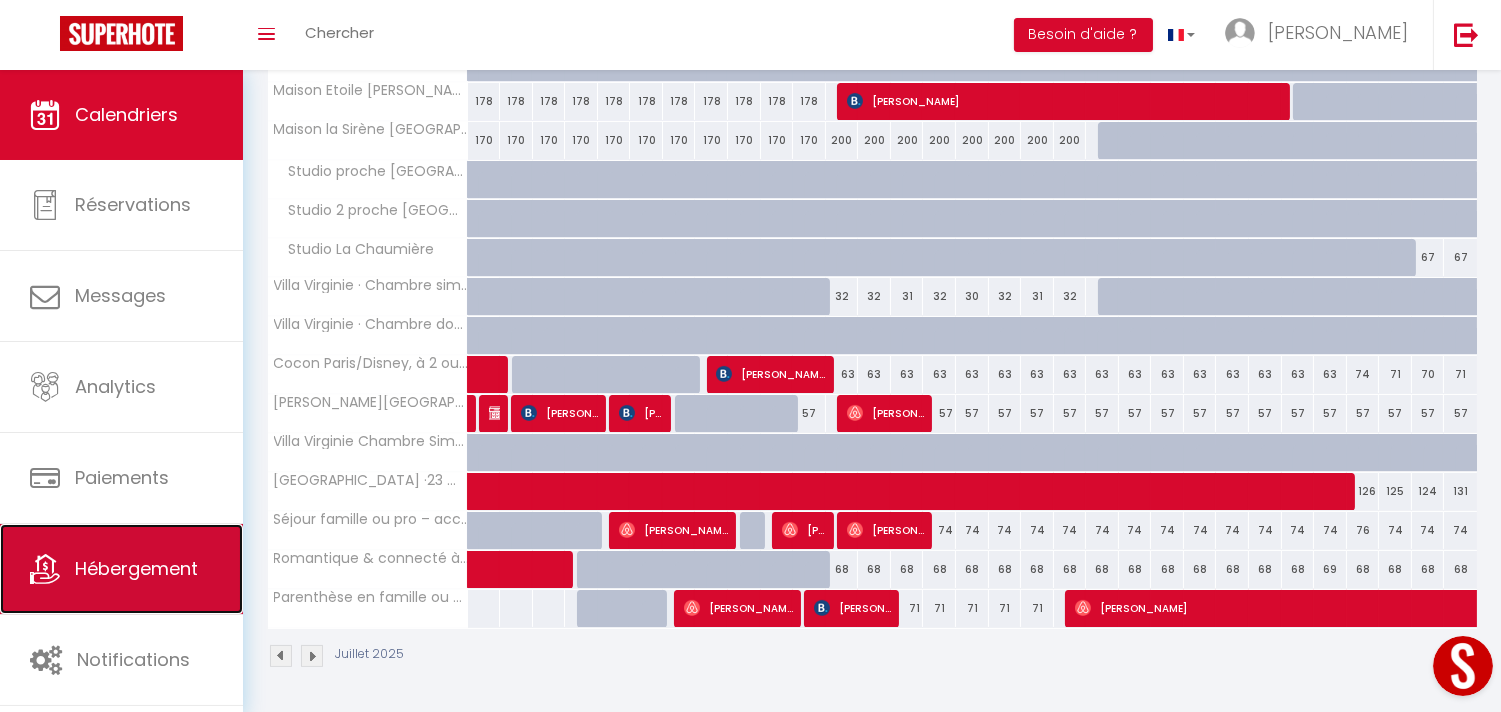 click on "Hébergement" at bounding box center [136, 568] 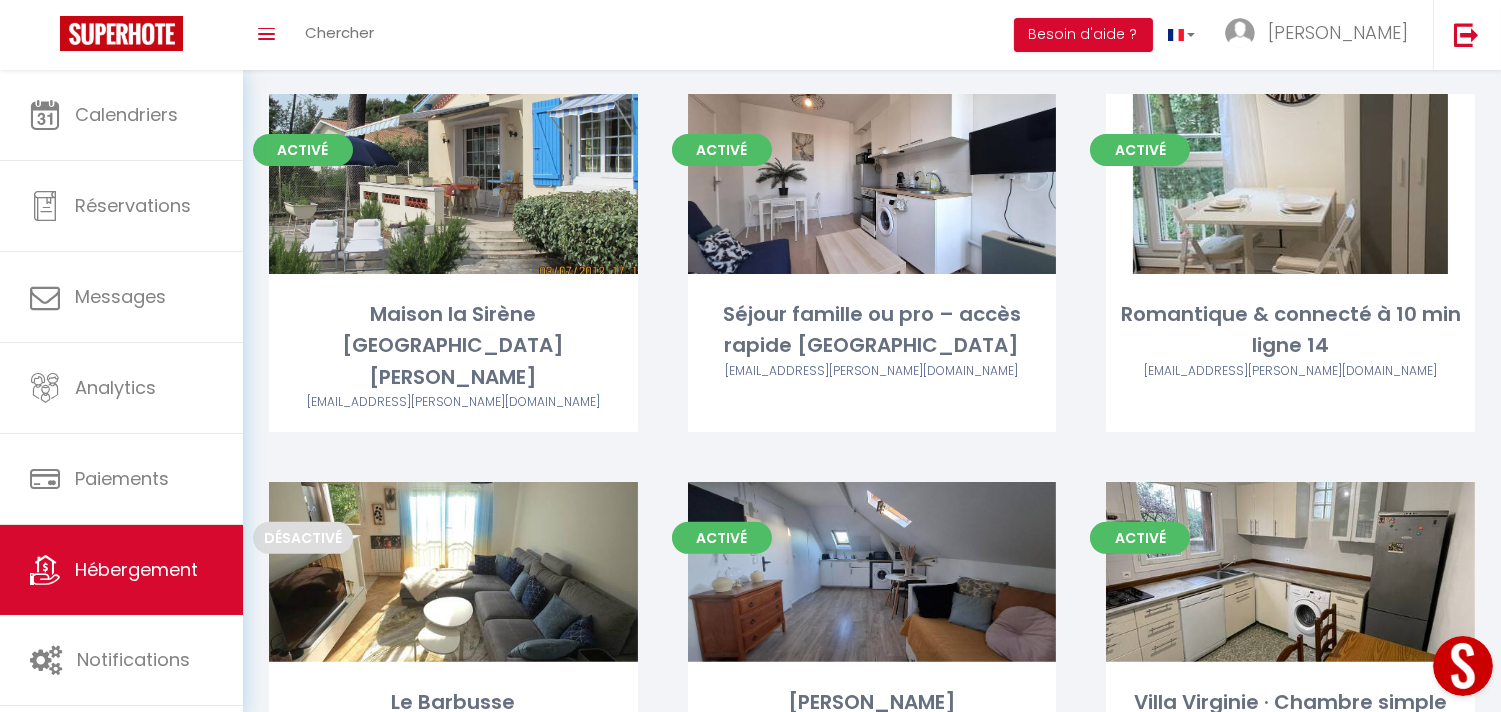 scroll, scrollTop: 1222, scrollLeft: 0, axis: vertical 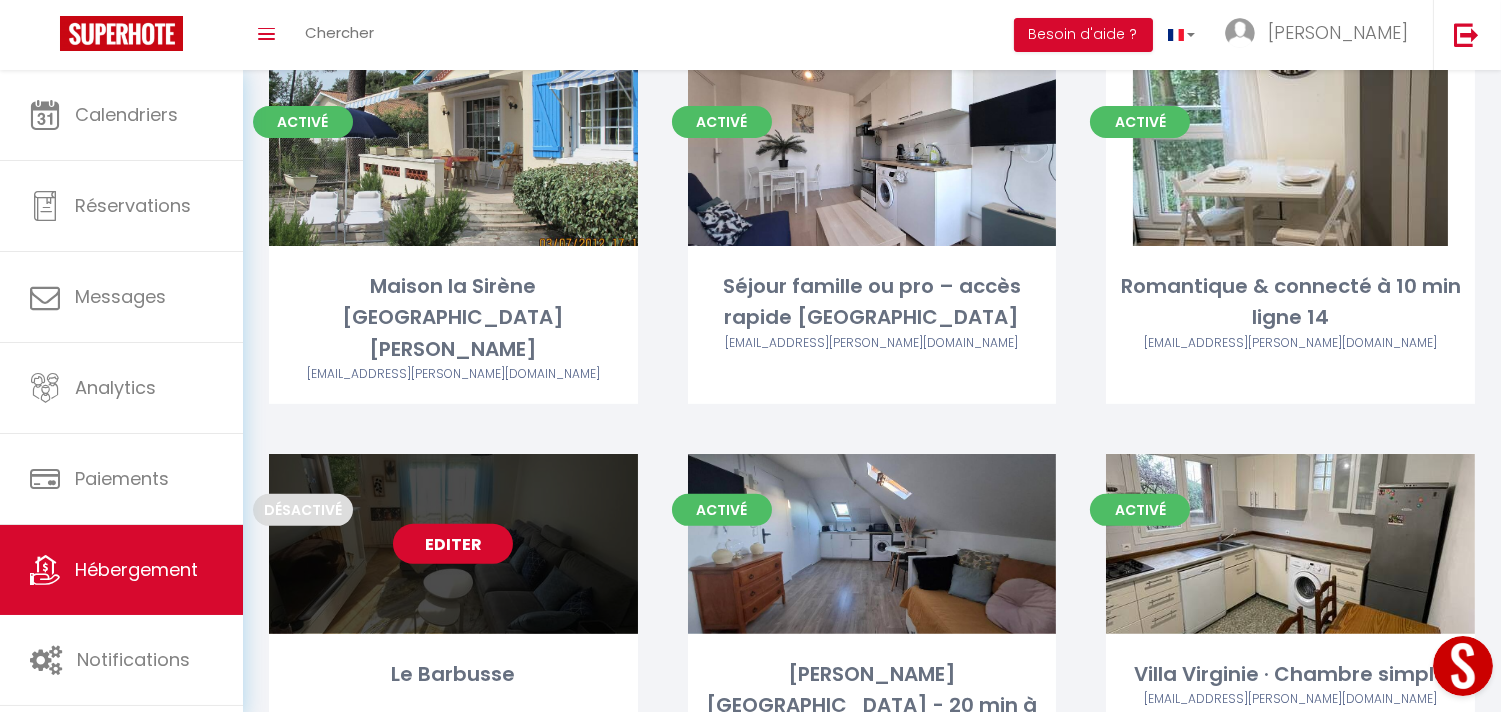 click on "Editer" at bounding box center [453, 544] 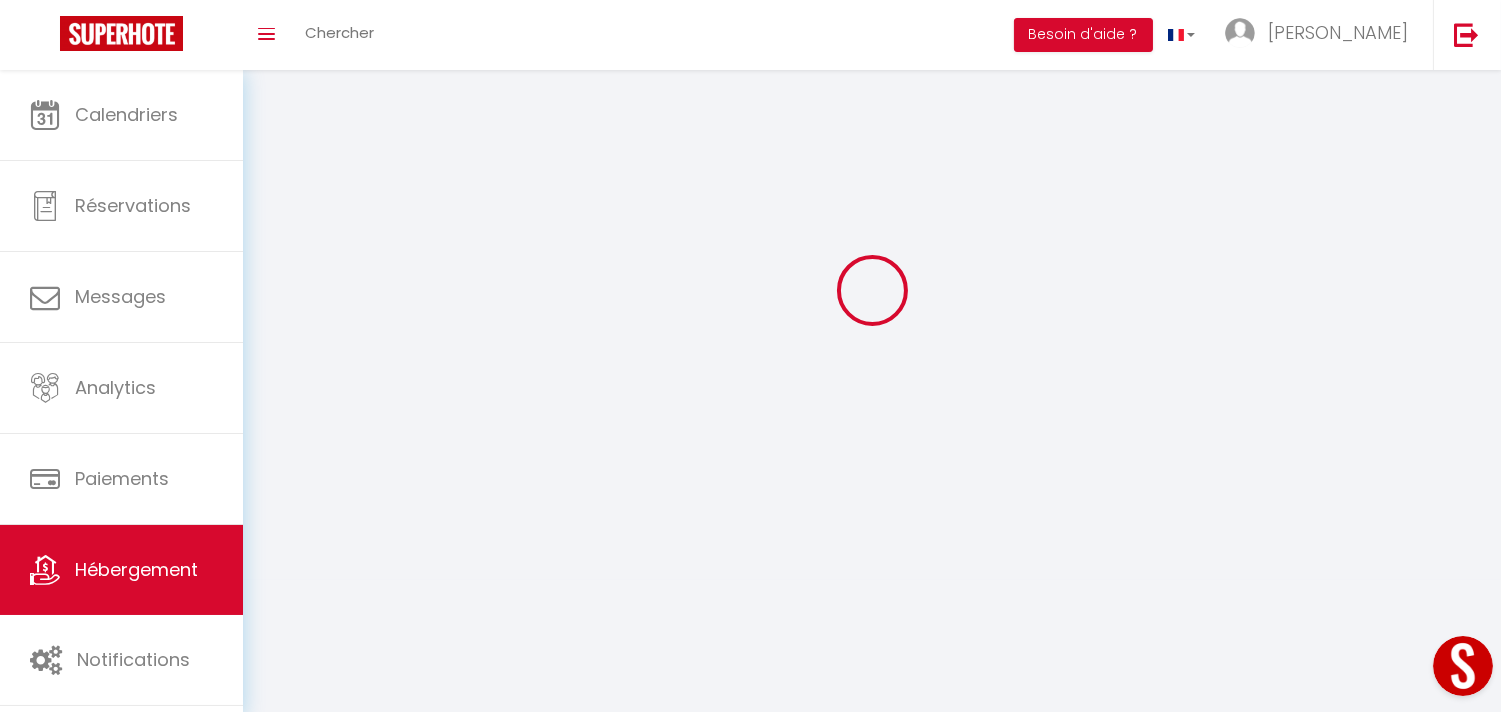 scroll, scrollTop: 0, scrollLeft: 0, axis: both 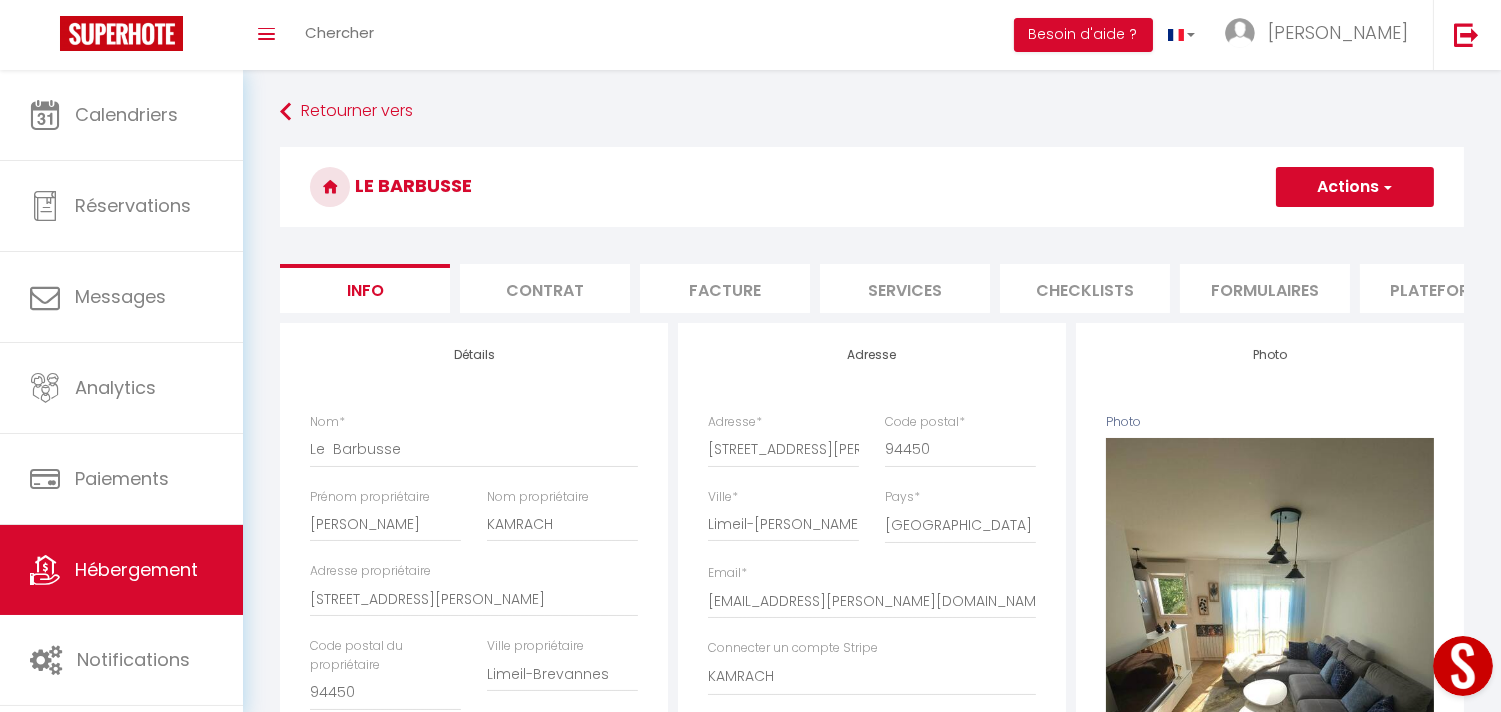click on "Actions" at bounding box center [1355, 187] 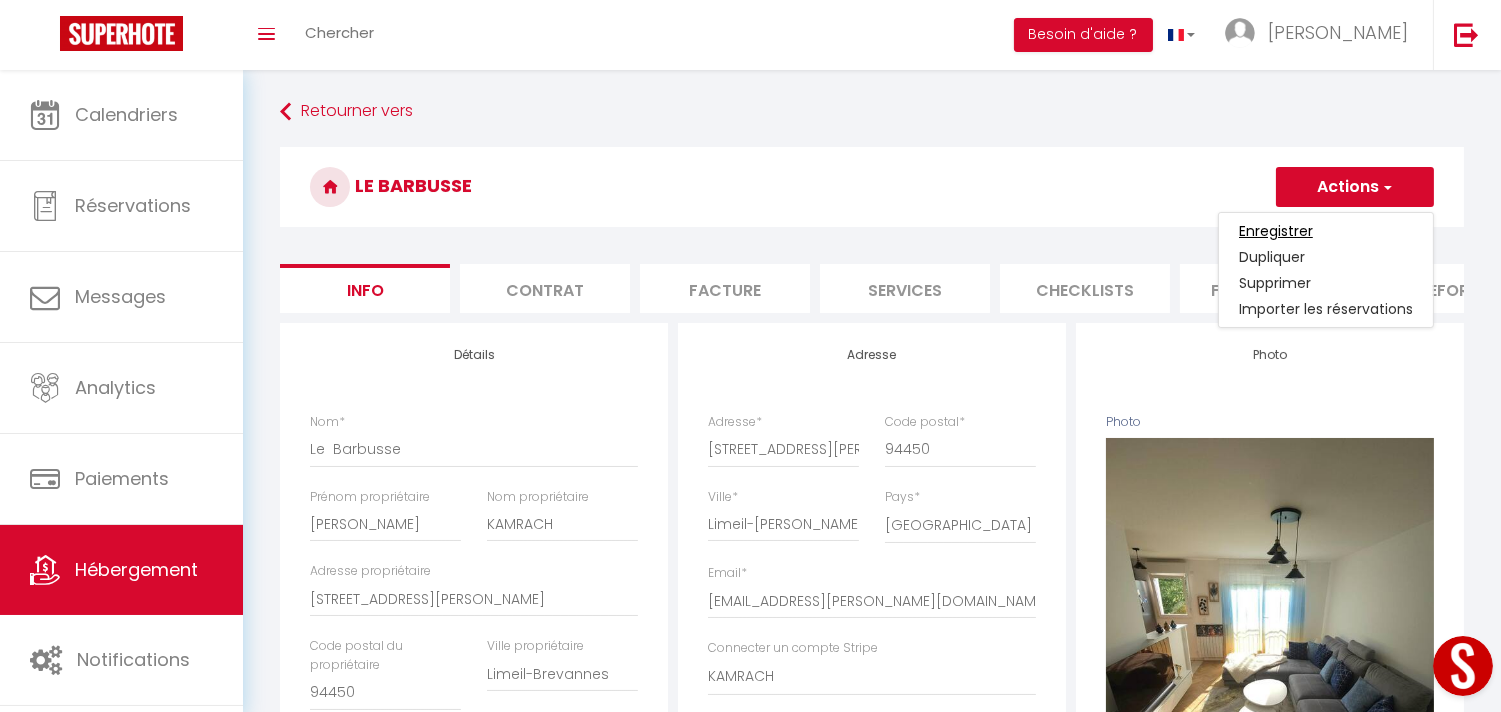 click on "Enregistrer" at bounding box center [1276, 231] 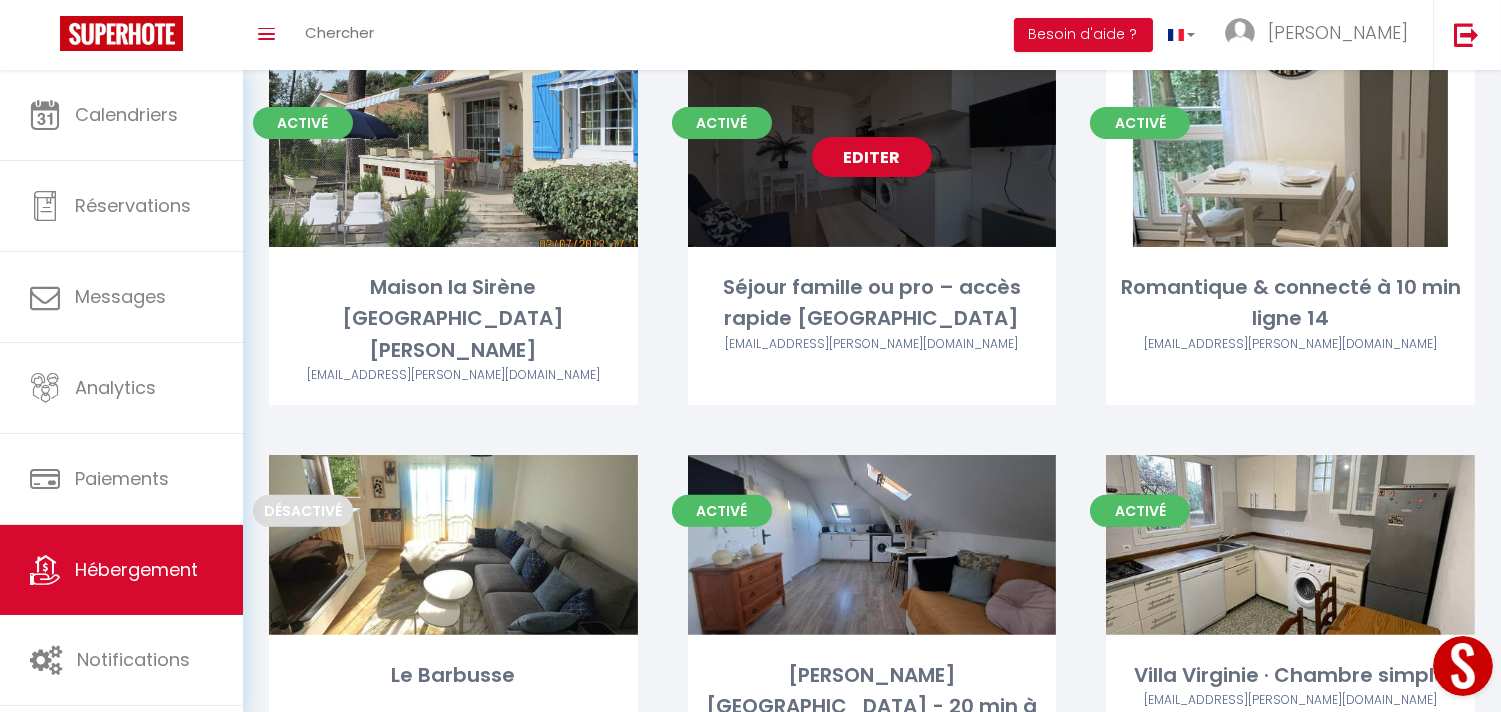 scroll, scrollTop: 1222, scrollLeft: 0, axis: vertical 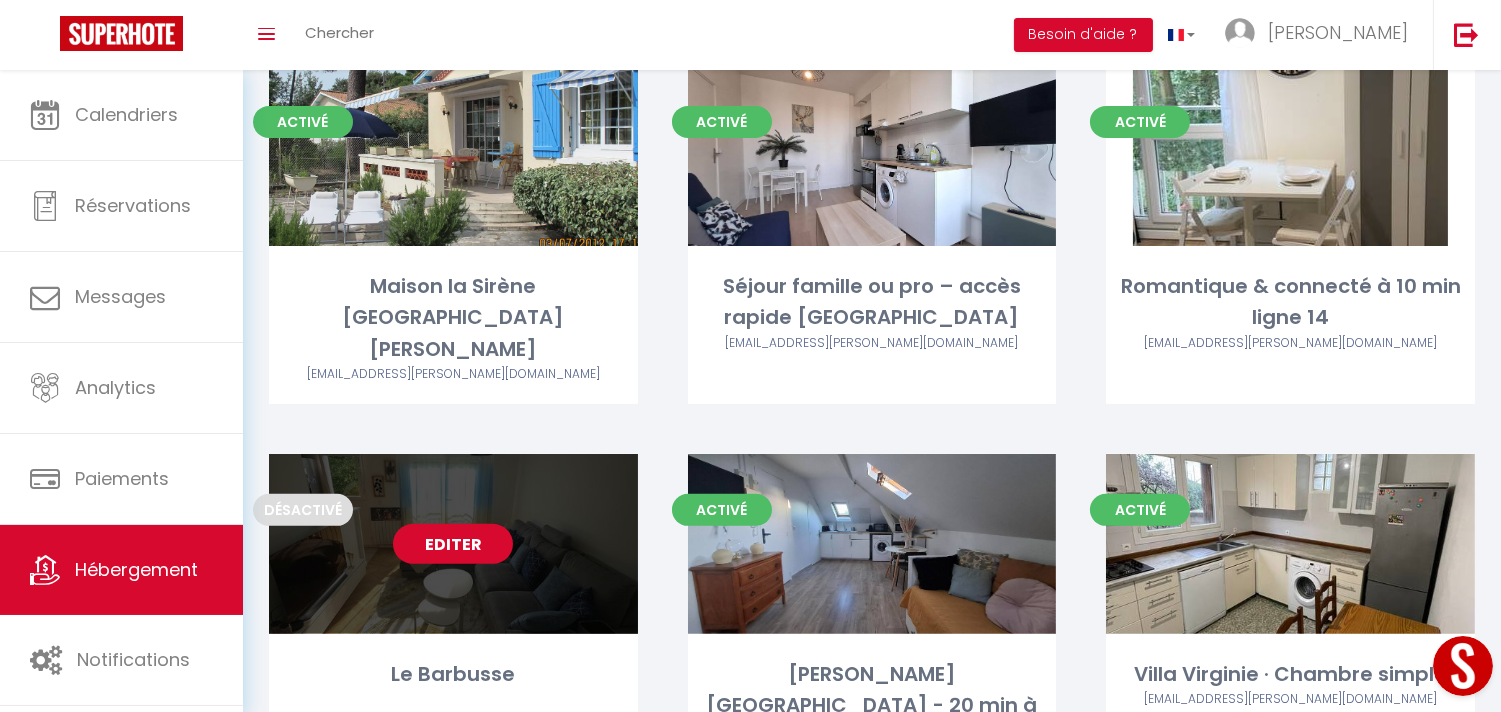 click on "Editer" at bounding box center (453, 544) 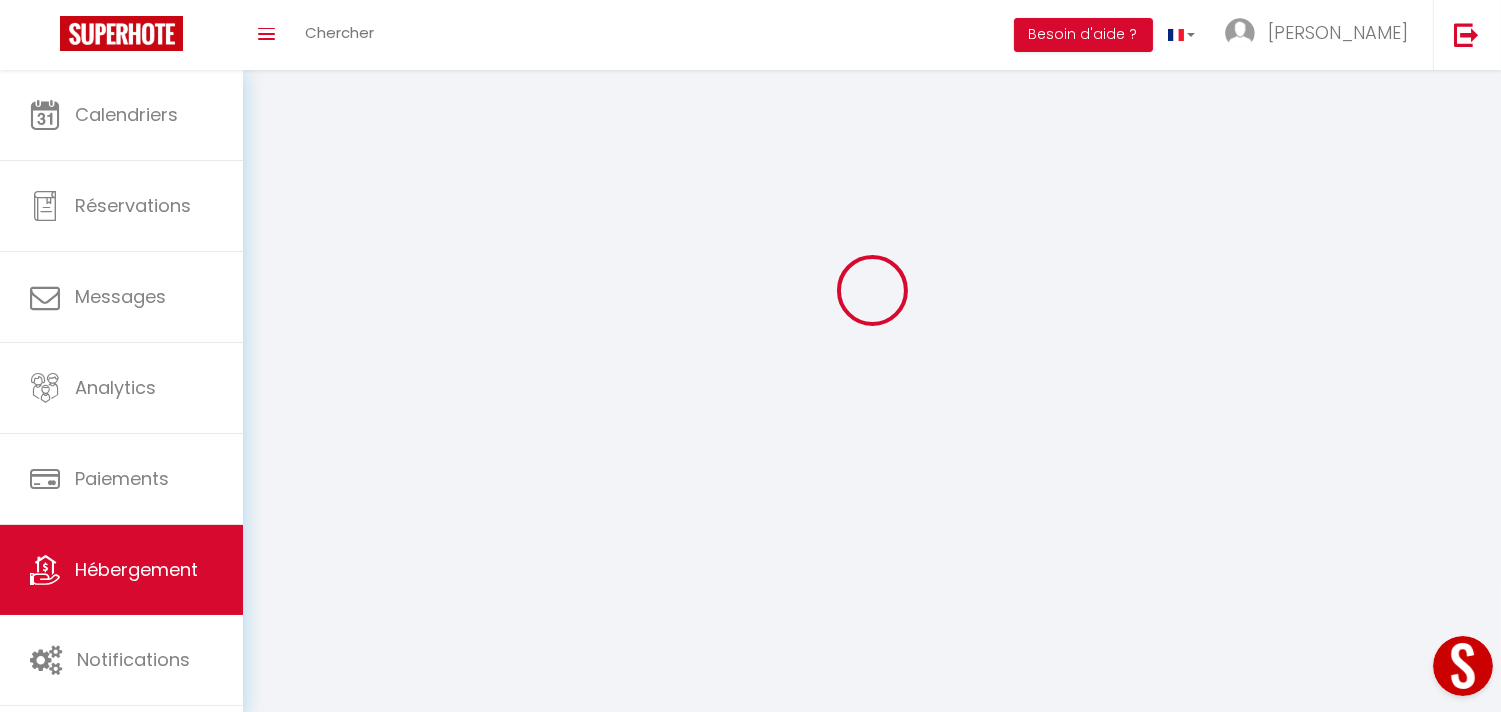 scroll, scrollTop: 0, scrollLeft: 0, axis: both 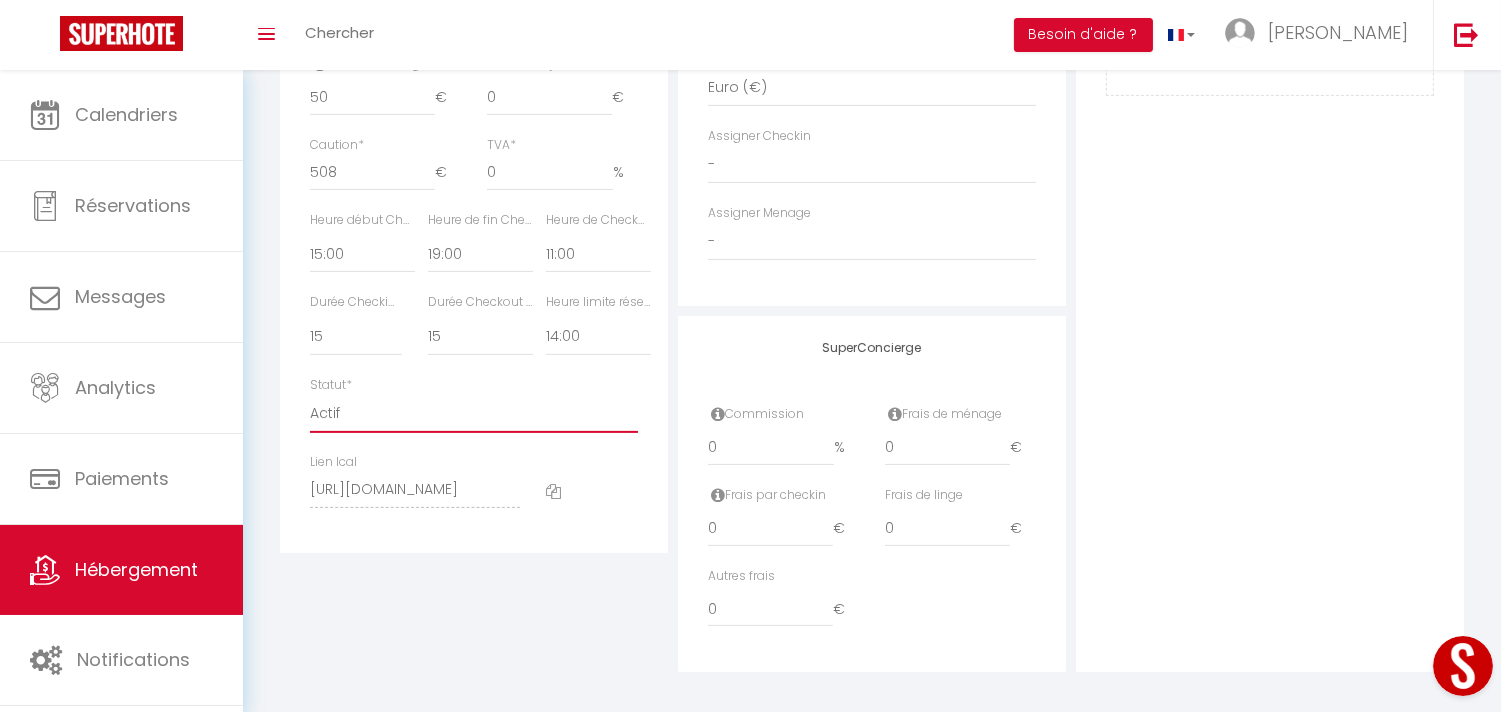 click on "Actif
Pas actif" at bounding box center (474, 414) 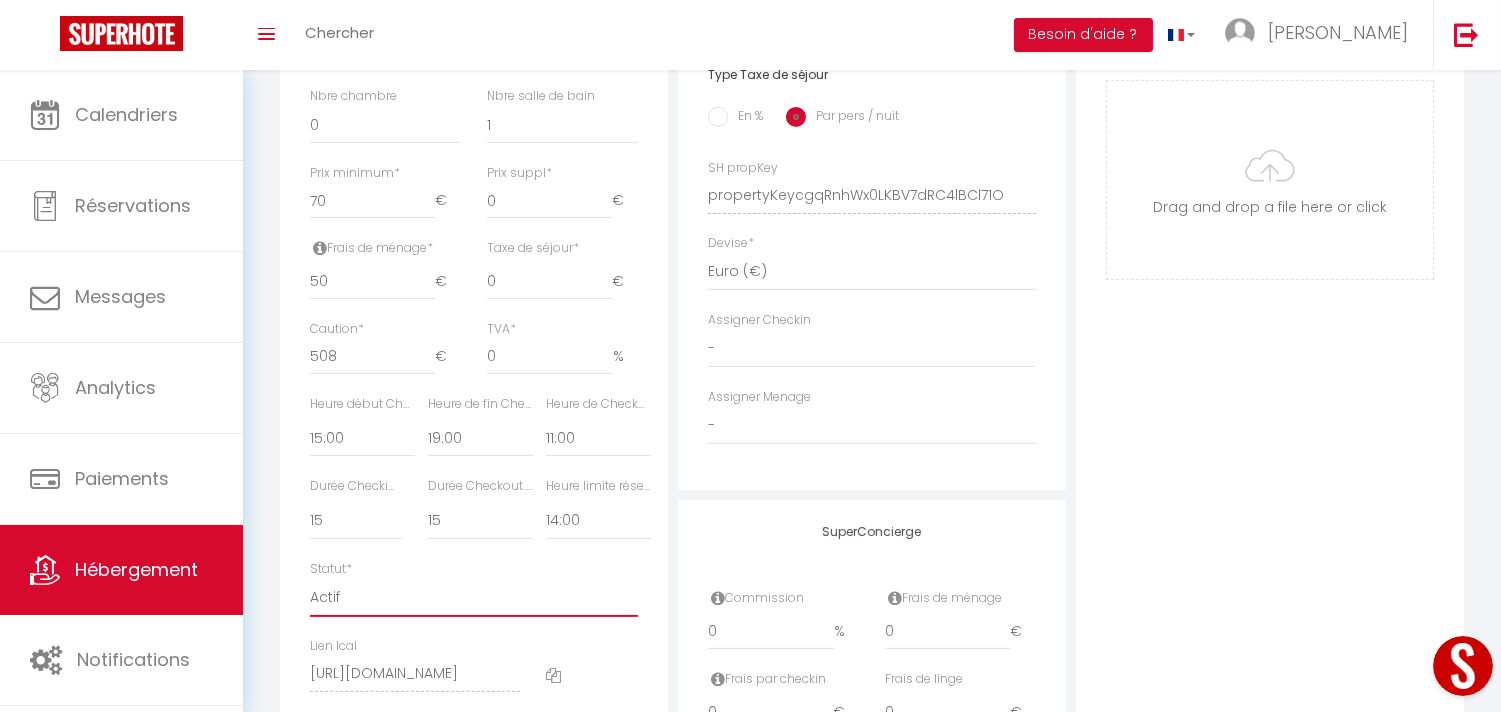 scroll, scrollTop: 777, scrollLeft: 0, axis: vertical 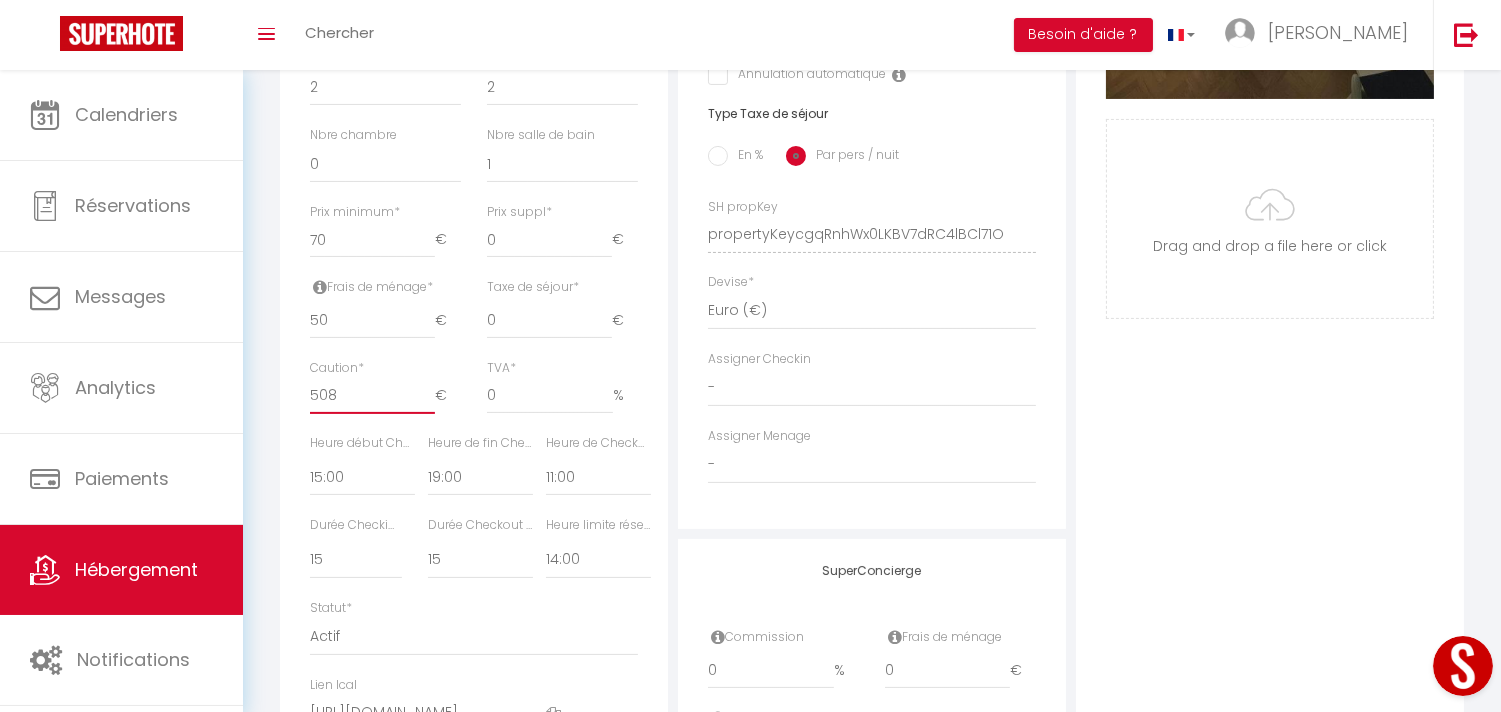 click on "508" at bounding box center [372, 396] 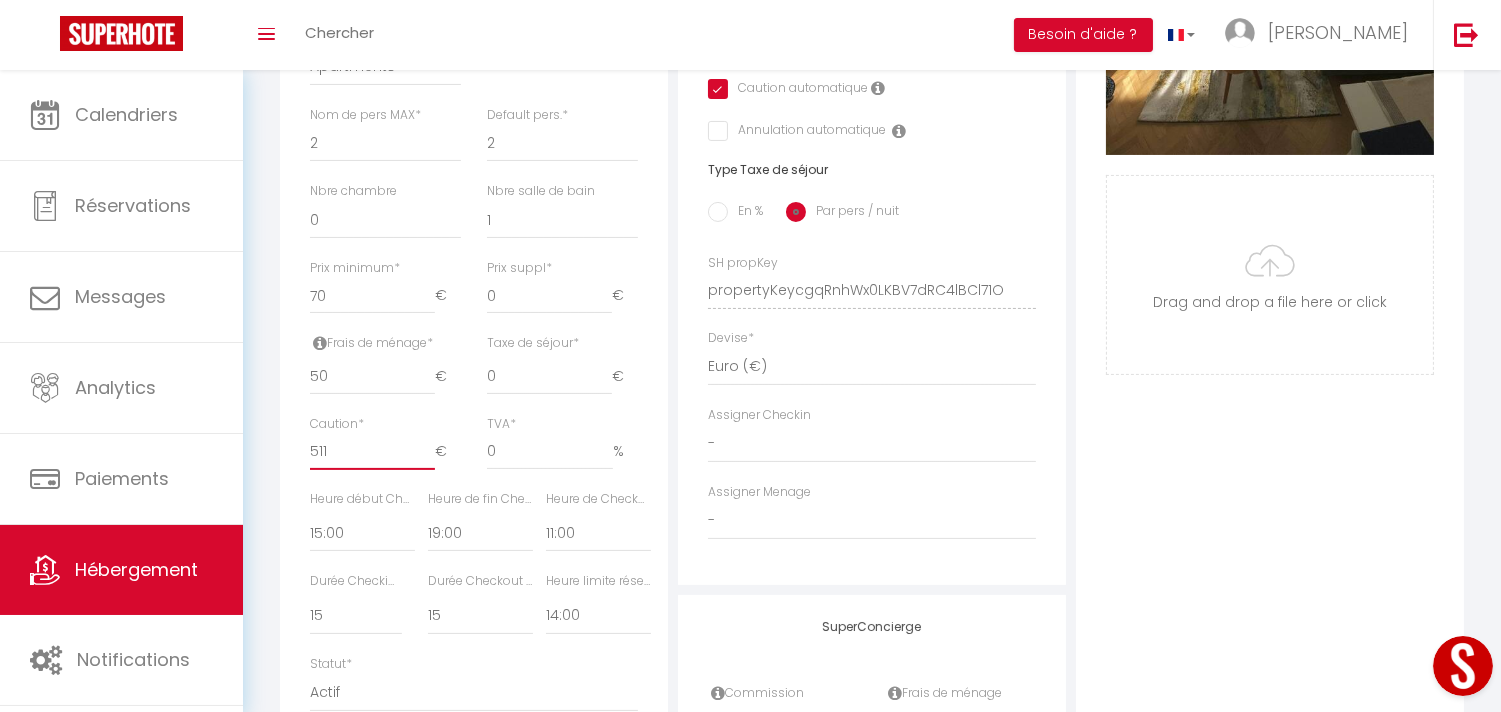 scroll, scrollTop: 666, scrollLeft: 0, axis: vertical 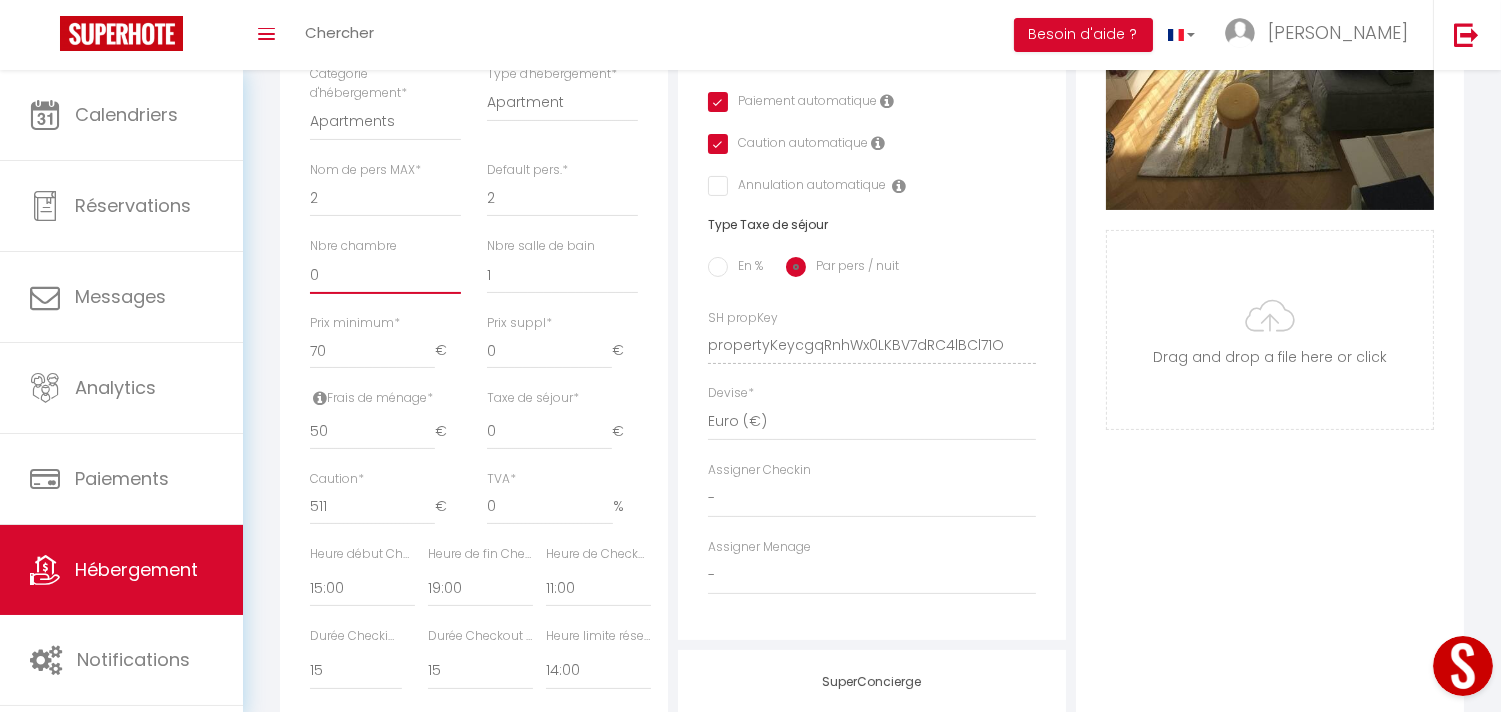 click on "0
1
2
3
4
5
6
7
8
9
10
11
12
13" at bounding box center (385, 275) 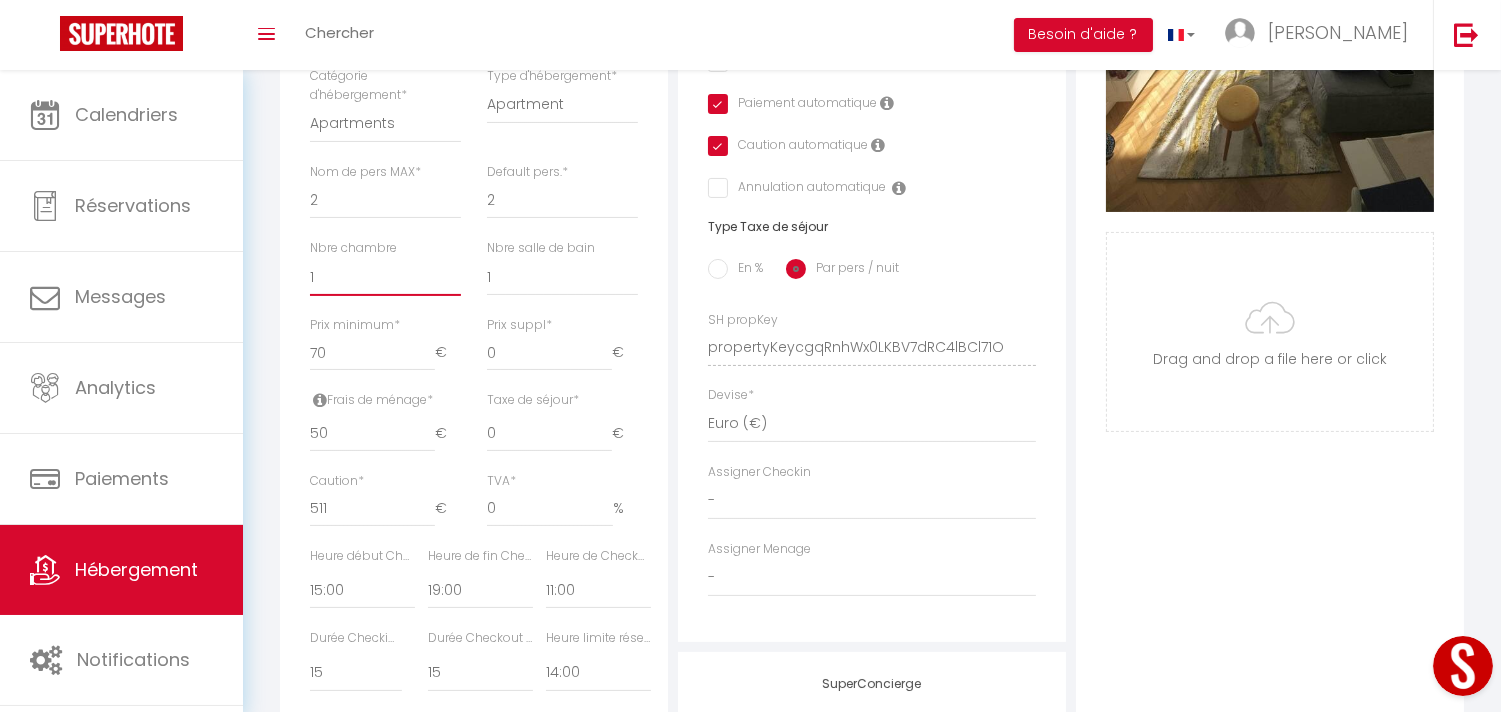 scroll, scrollTop: 666, scrollLeft: 0, axis: vertical 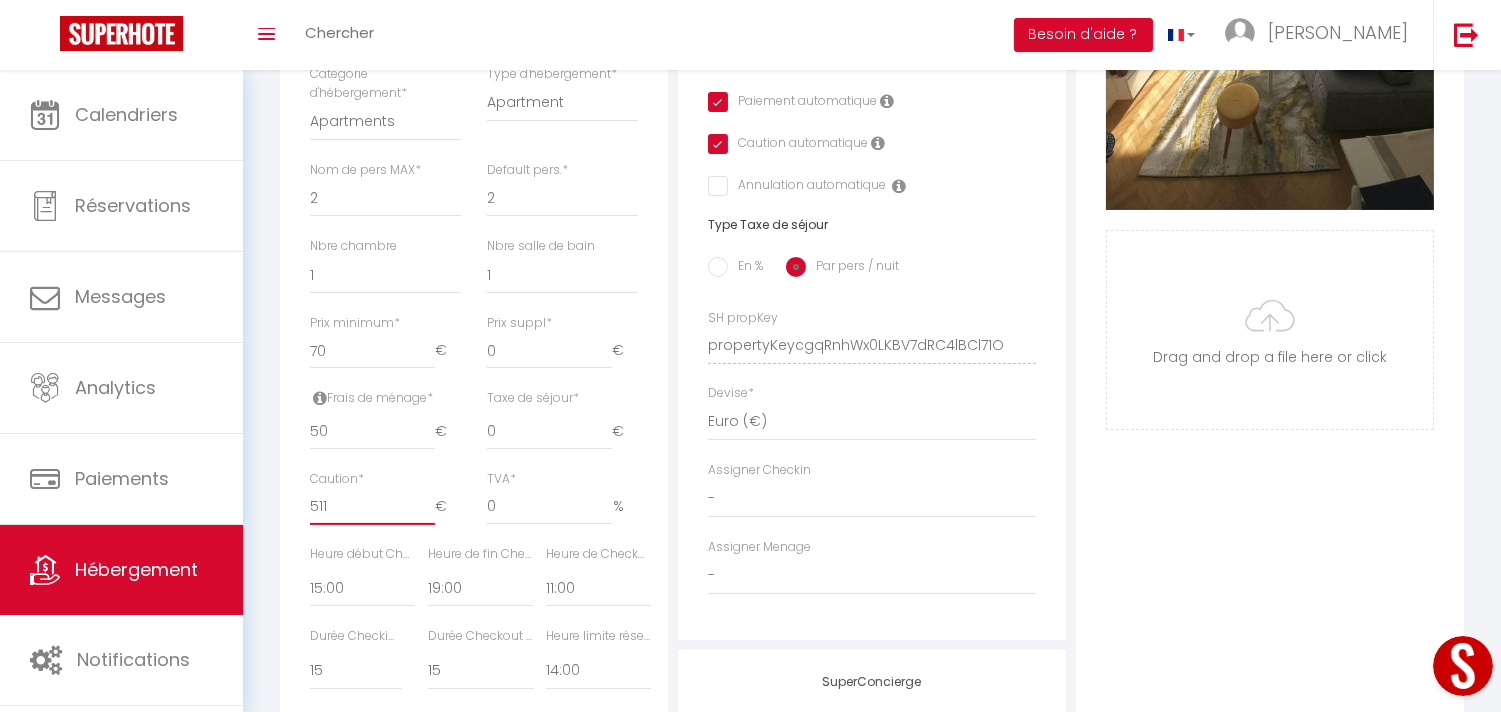 click on "511" at bounding box center (372, 507) 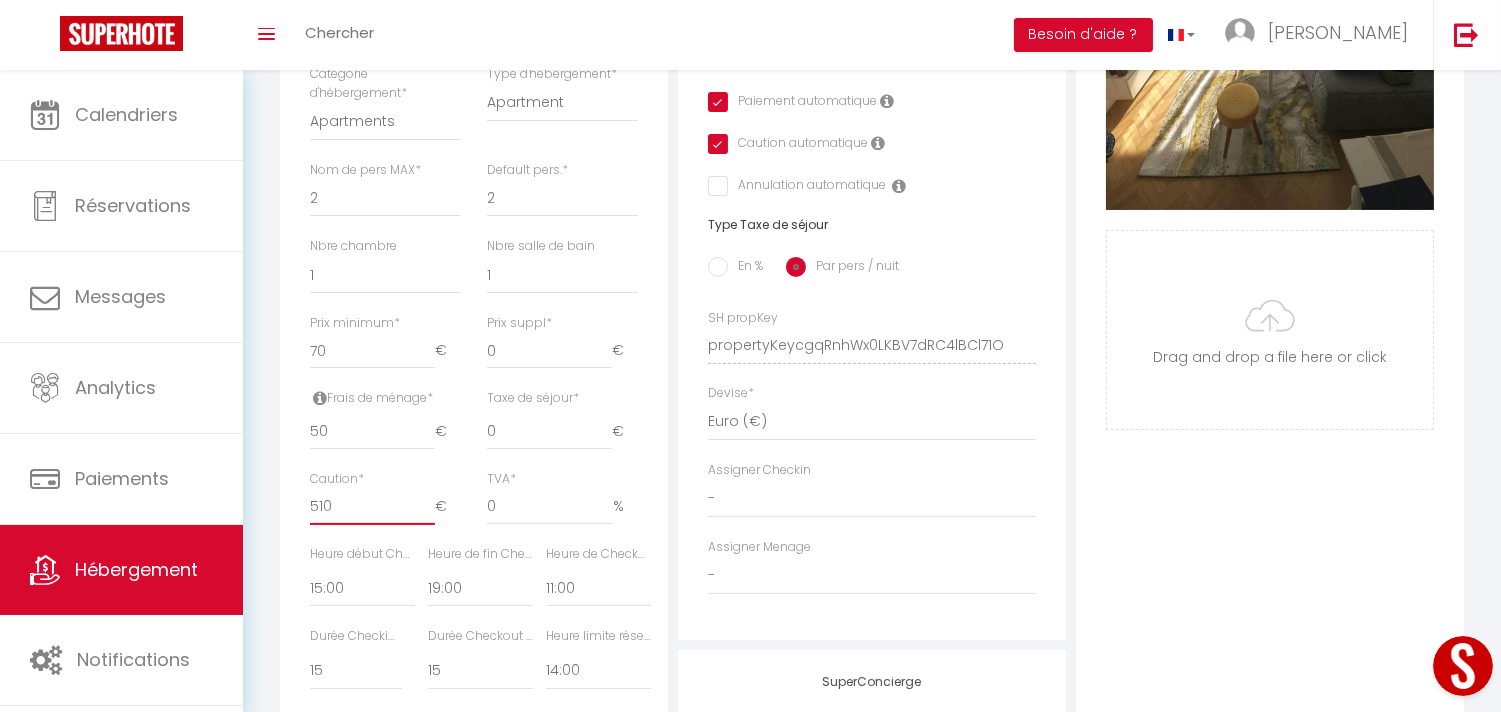 click on "510" at bounding box center [372, 507] 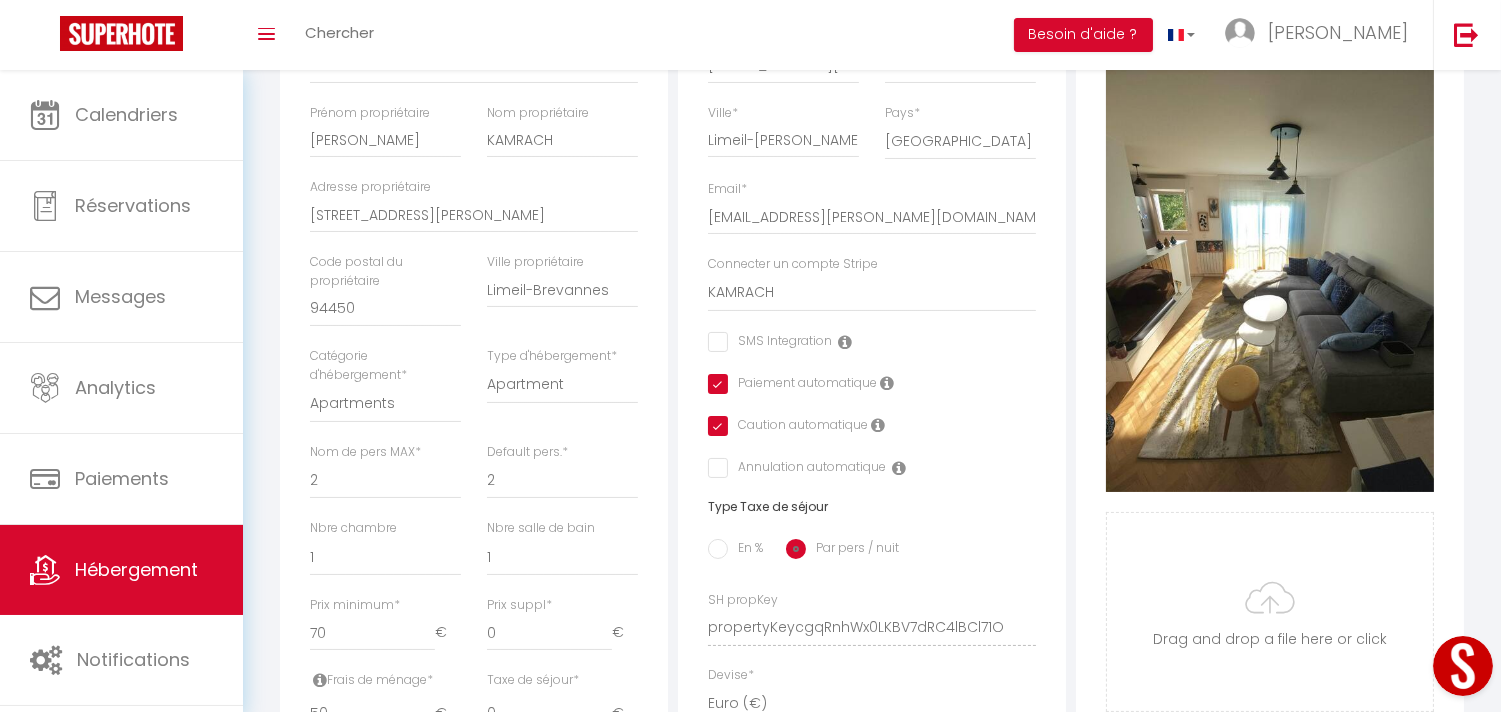 scroll, scrollTop: 333, scrollLeft: 0, axis: vertical 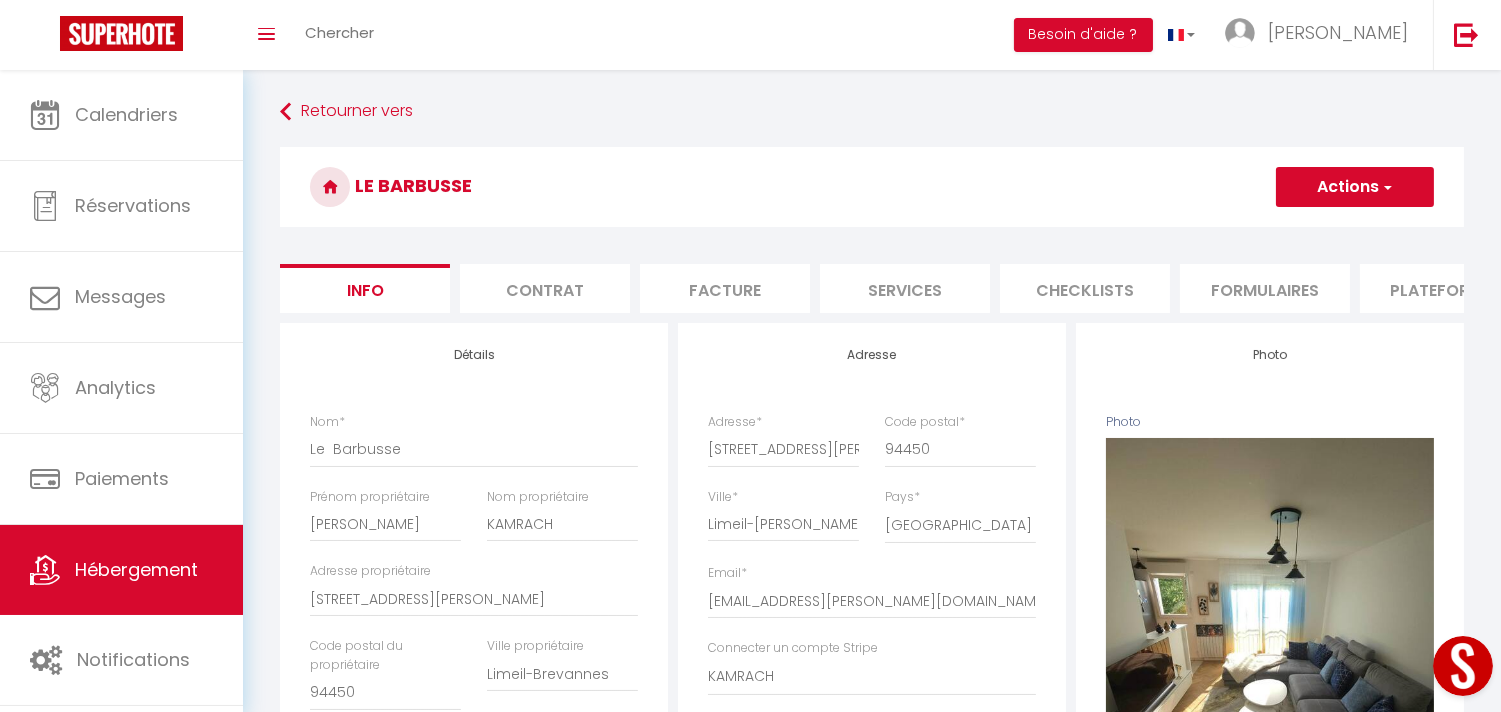 click on "Actions" at bounding box center [1355, 187] 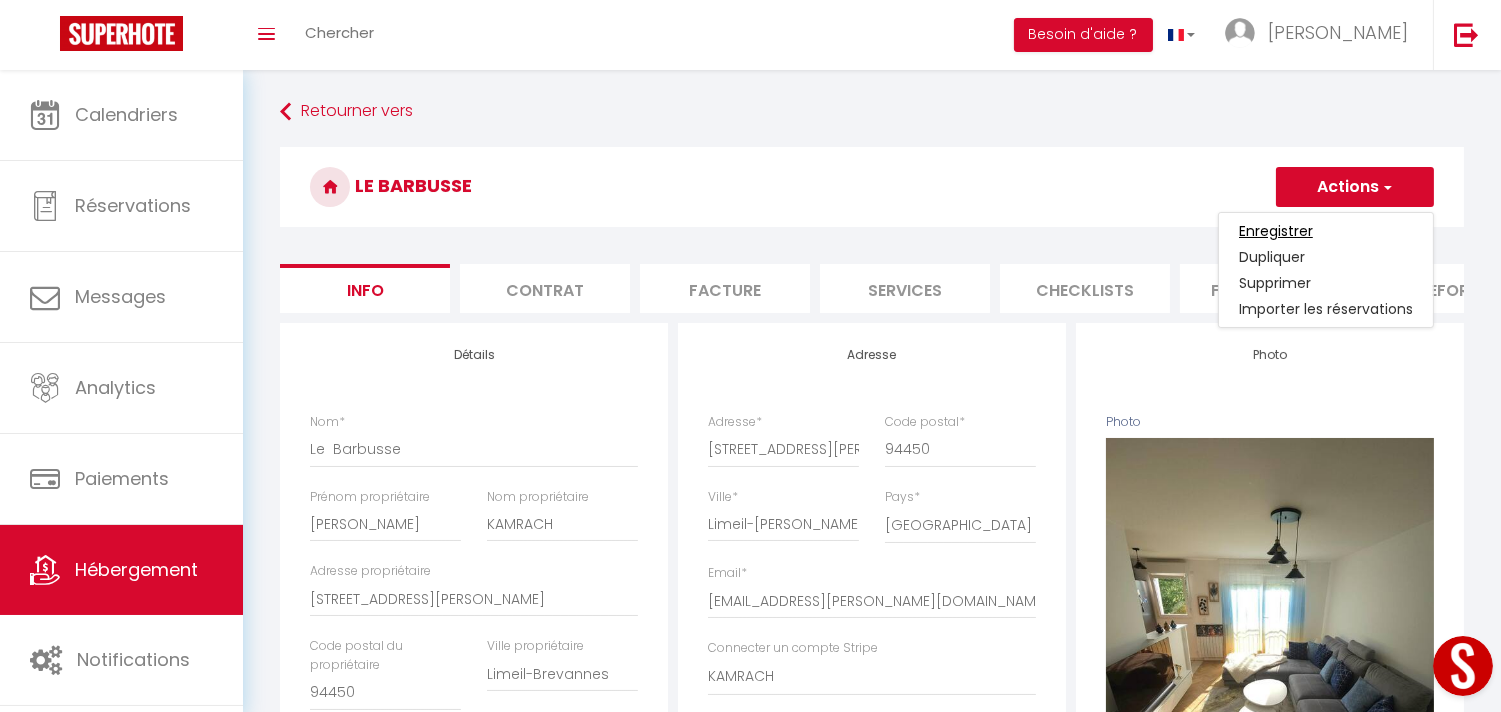click on "Enregistrer" at bounding box center (1276, 231) 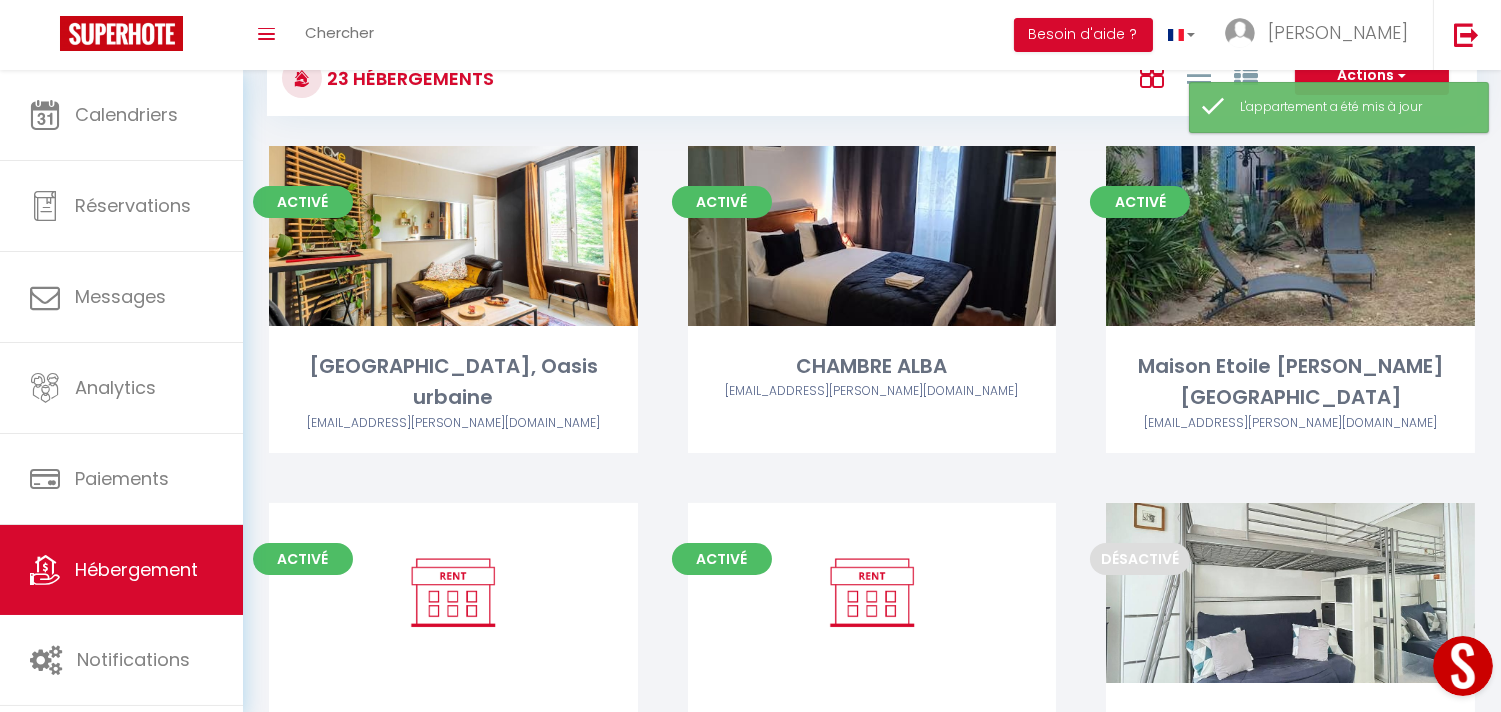 scroll, scrollTop: 111, scrollLeft: 0, axis: vertical 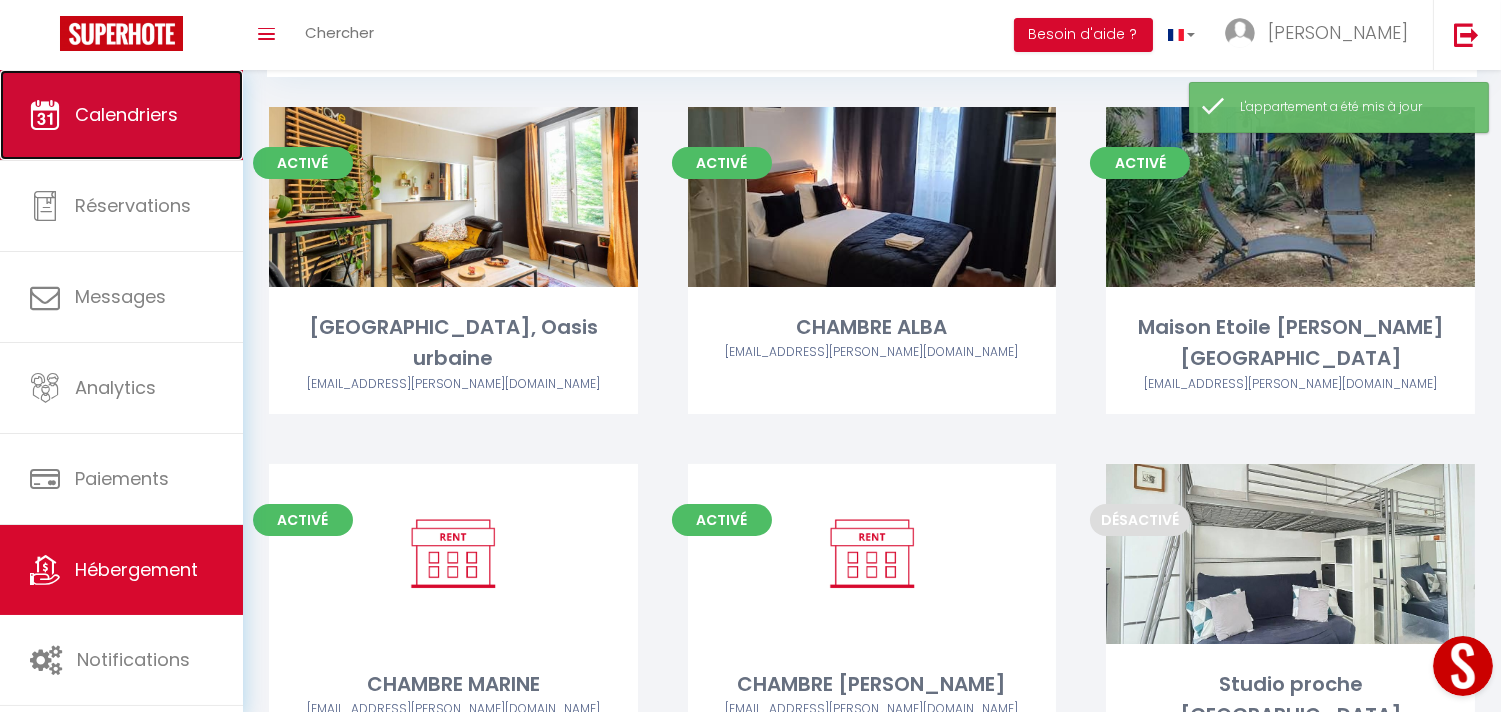 click on "Calendriers" at bounding box center (126, 114) 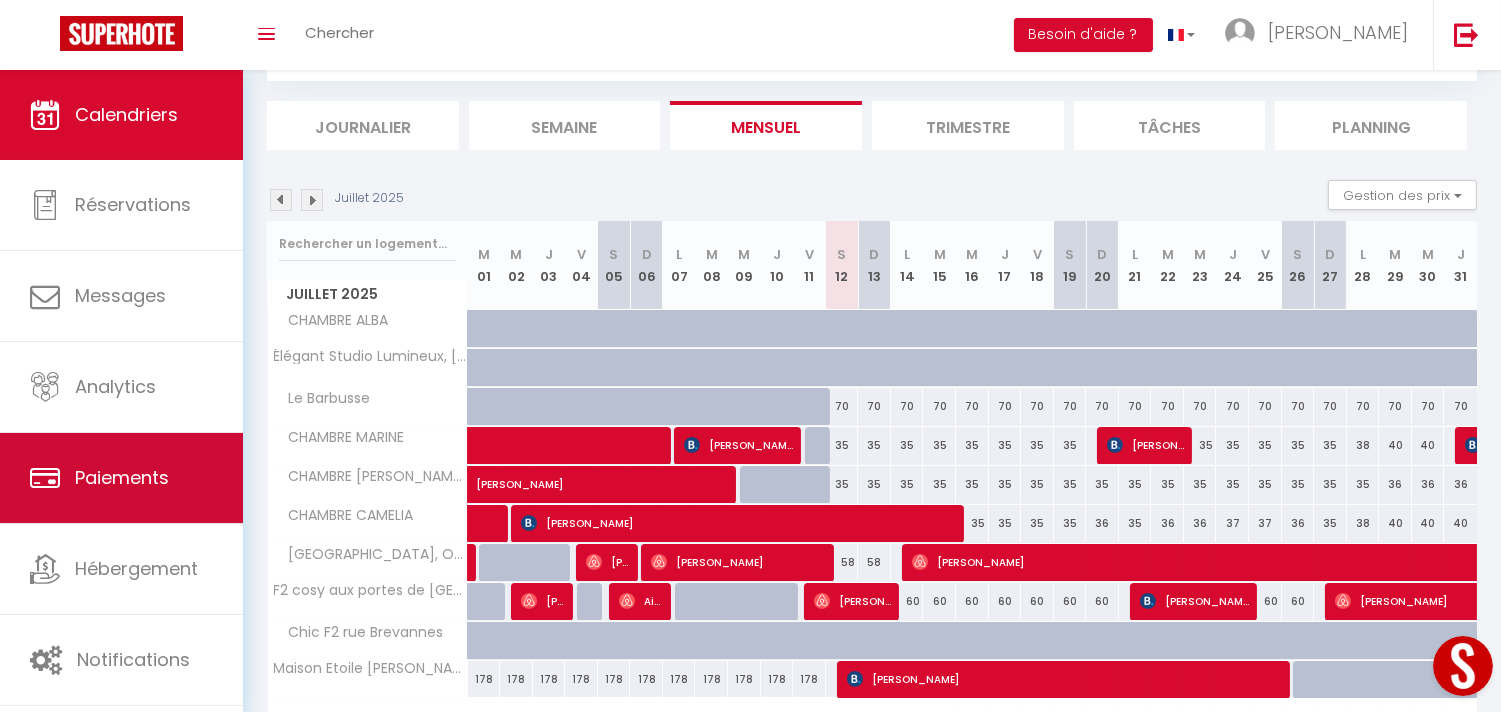 scroll, scrollTop: 227, scrollLeft: 0, axis: vertical 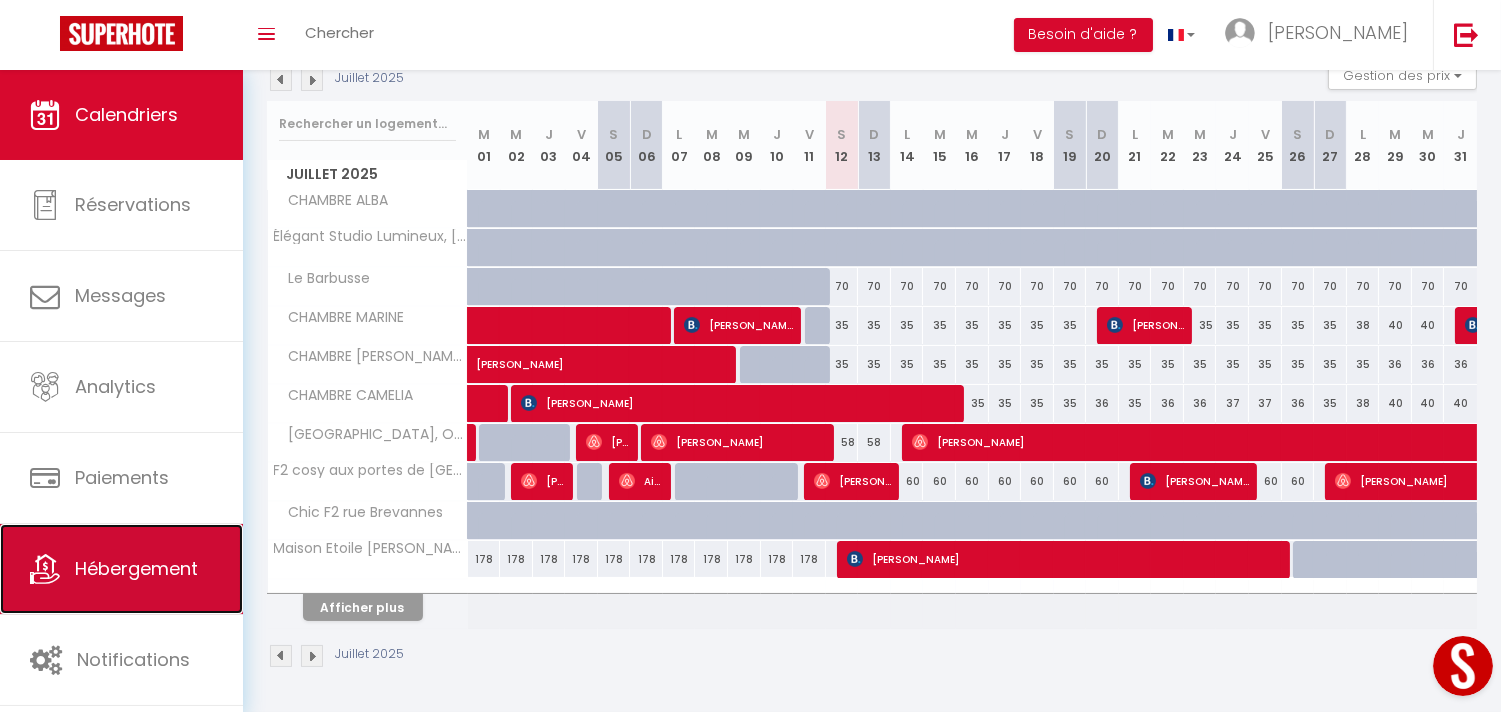 click on "Hébergement" at bounding box center [136, 568] 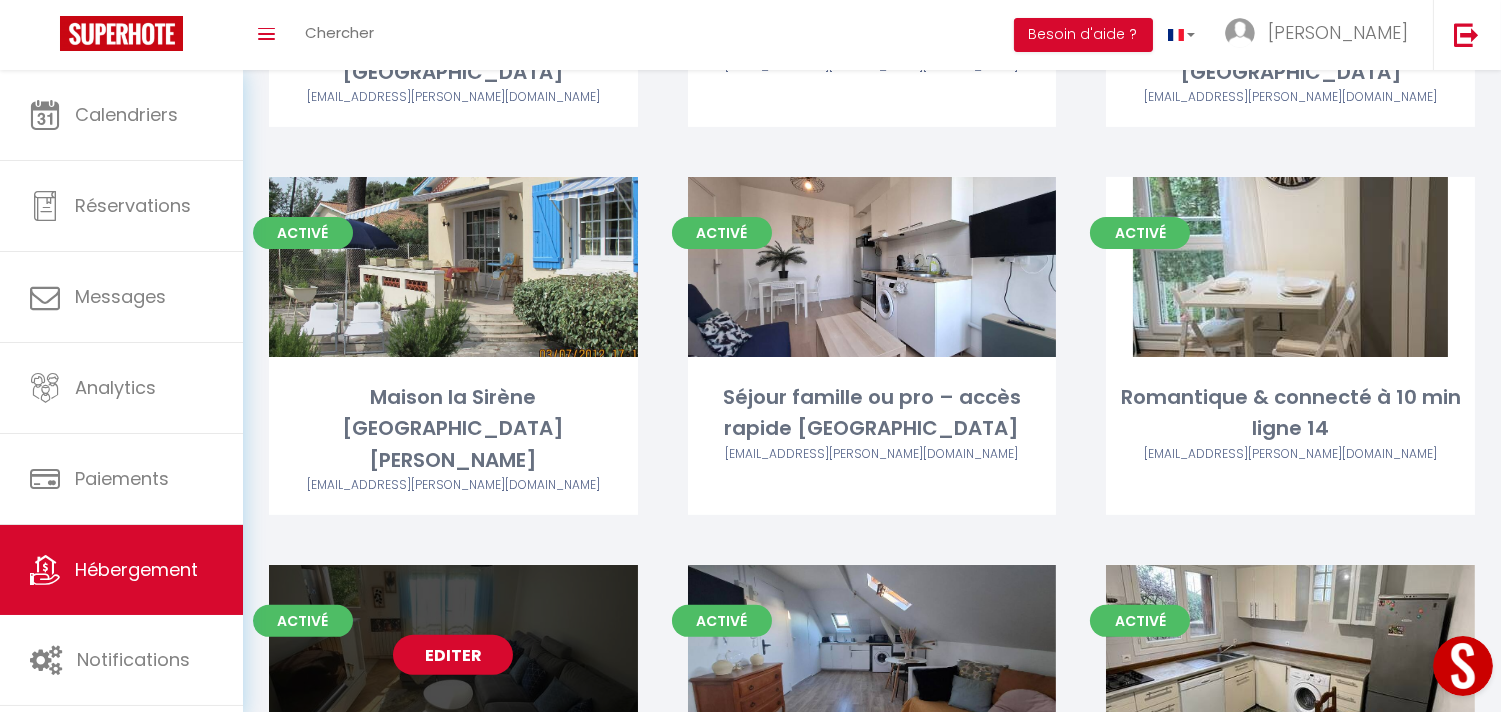 scroll, scrollTop: 1222, scrollLeft: 0, axis: vertical 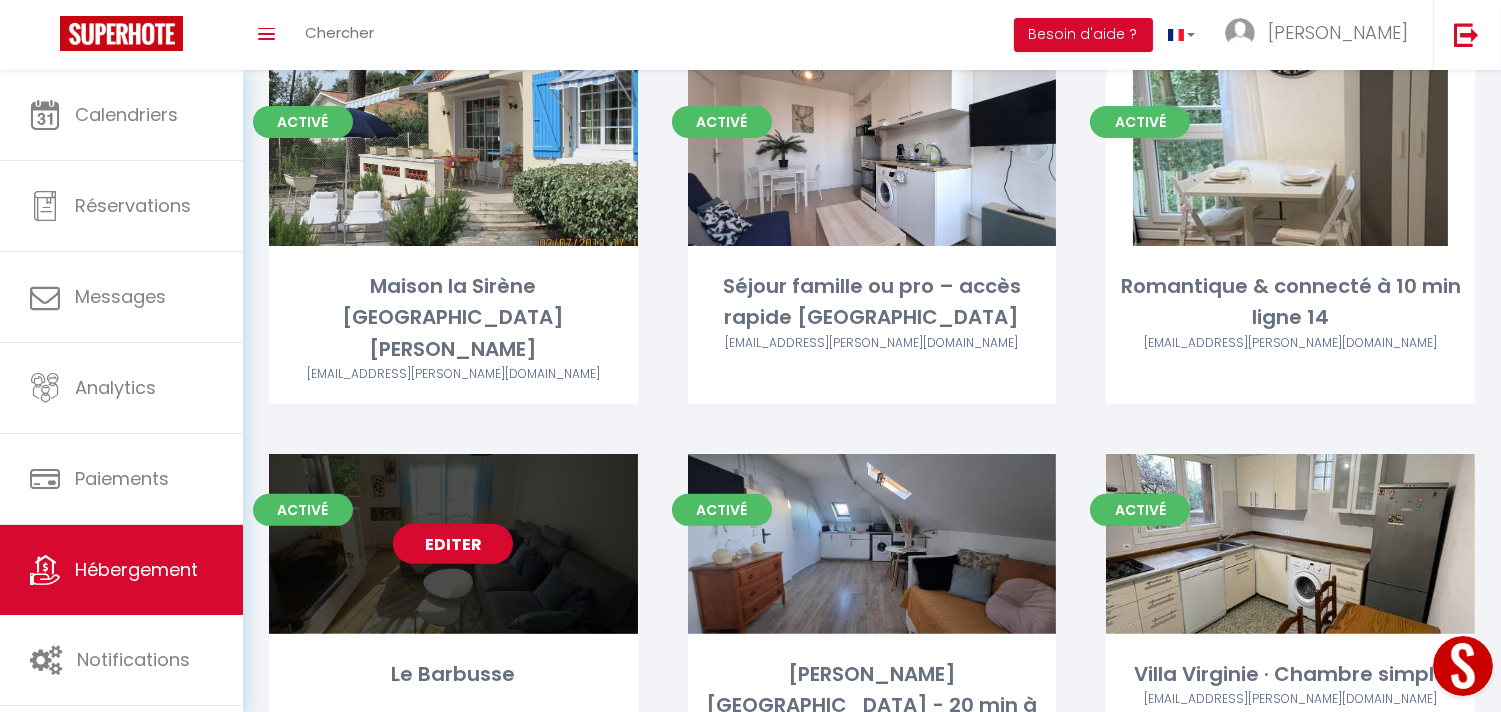 click on "Editer" at bounding box center [453, 544] 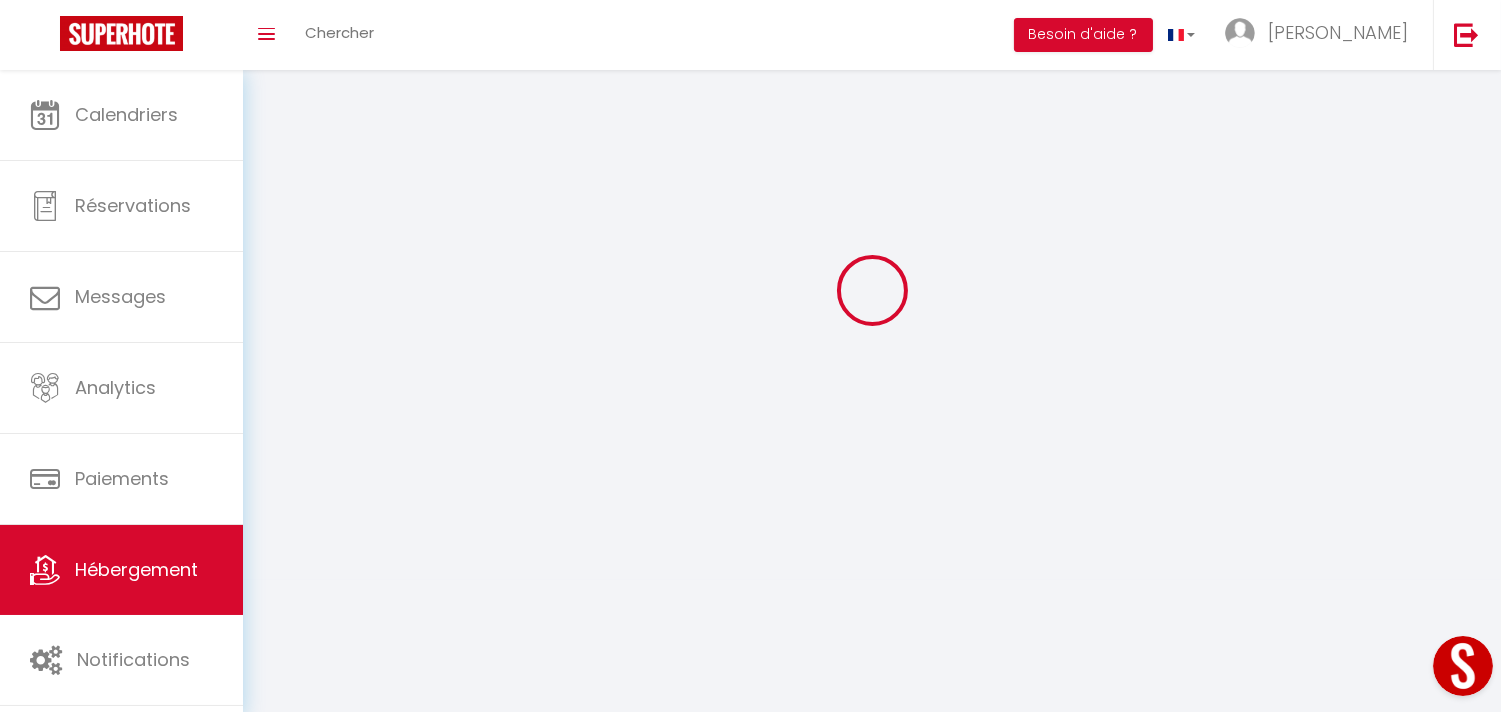scroll, scrollTop: 0, scrollLeft: 0, axis: both 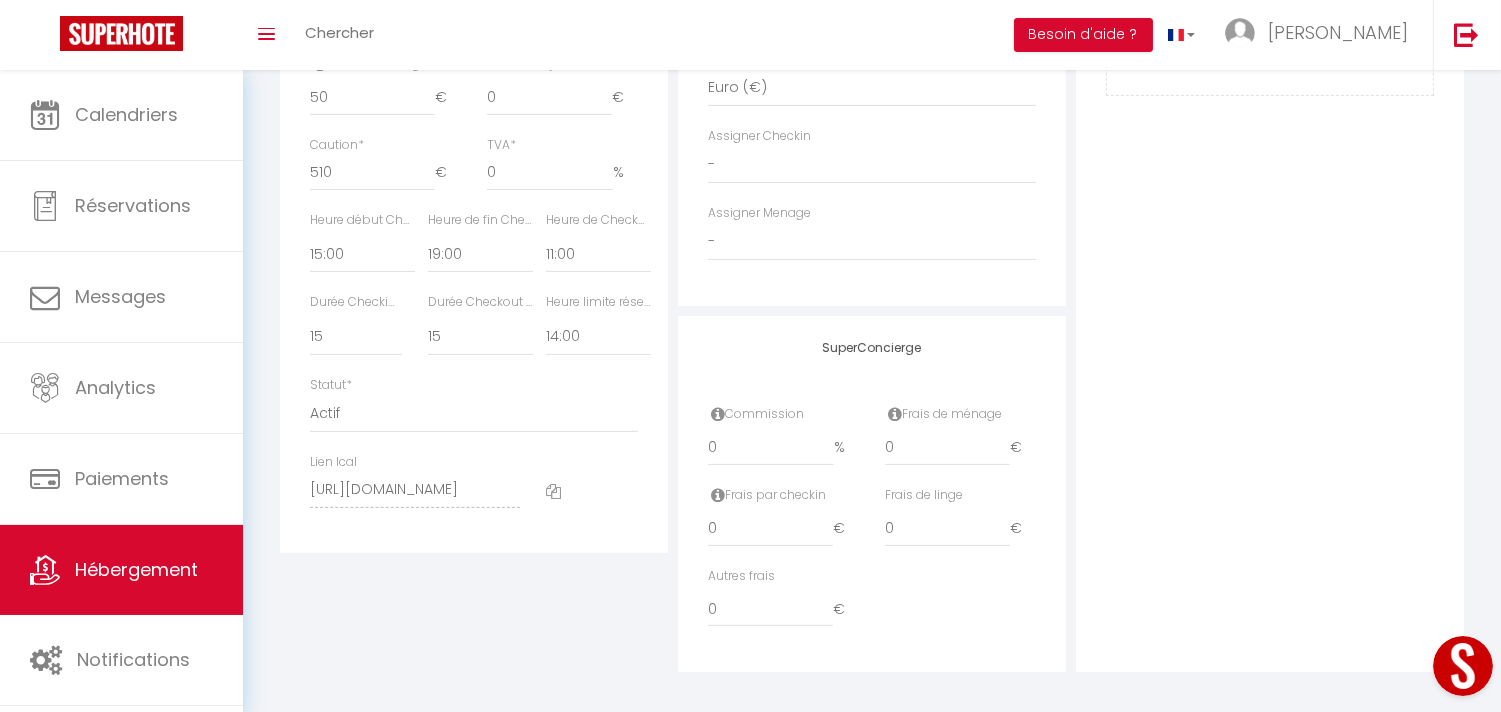 click at bounding box center (553, 491) 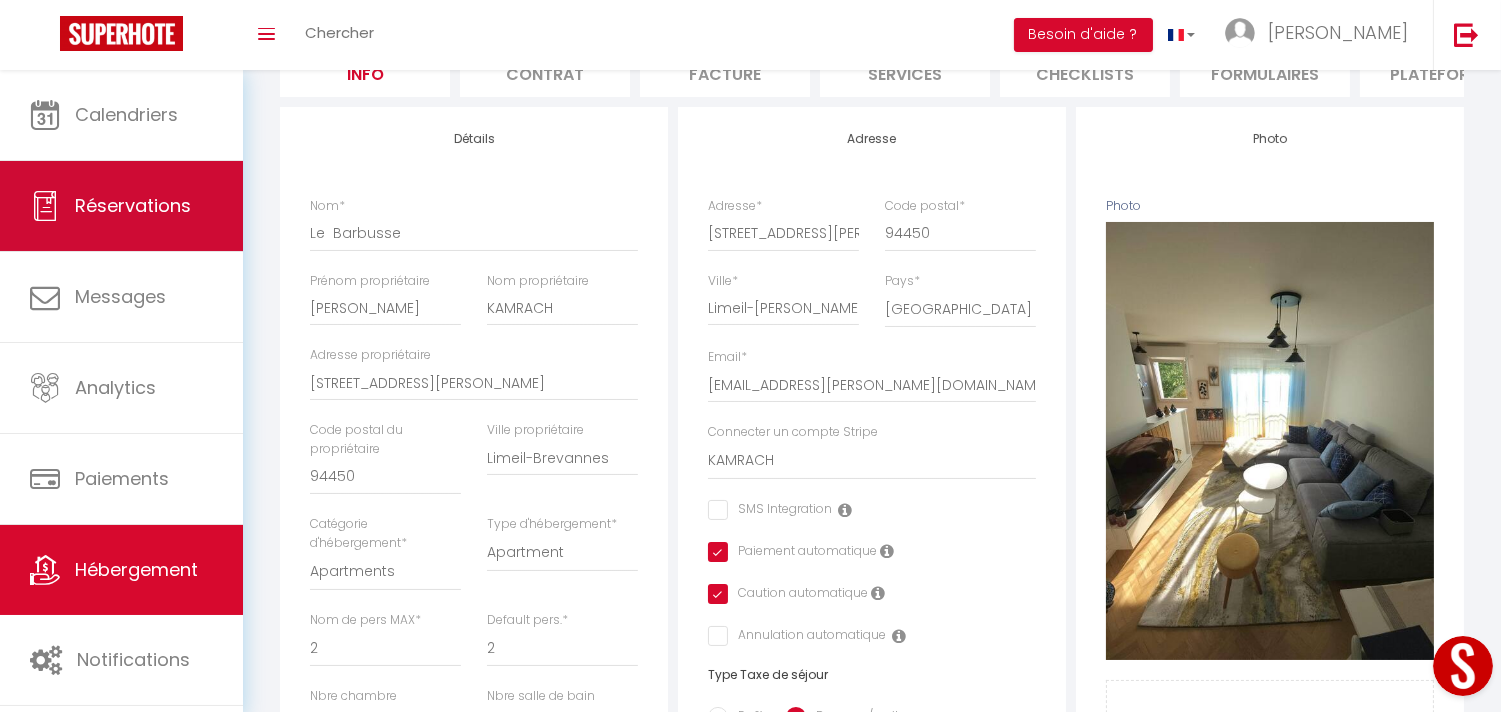 scroll, scrollTop: 0, scrollLeft: 0, axis: both 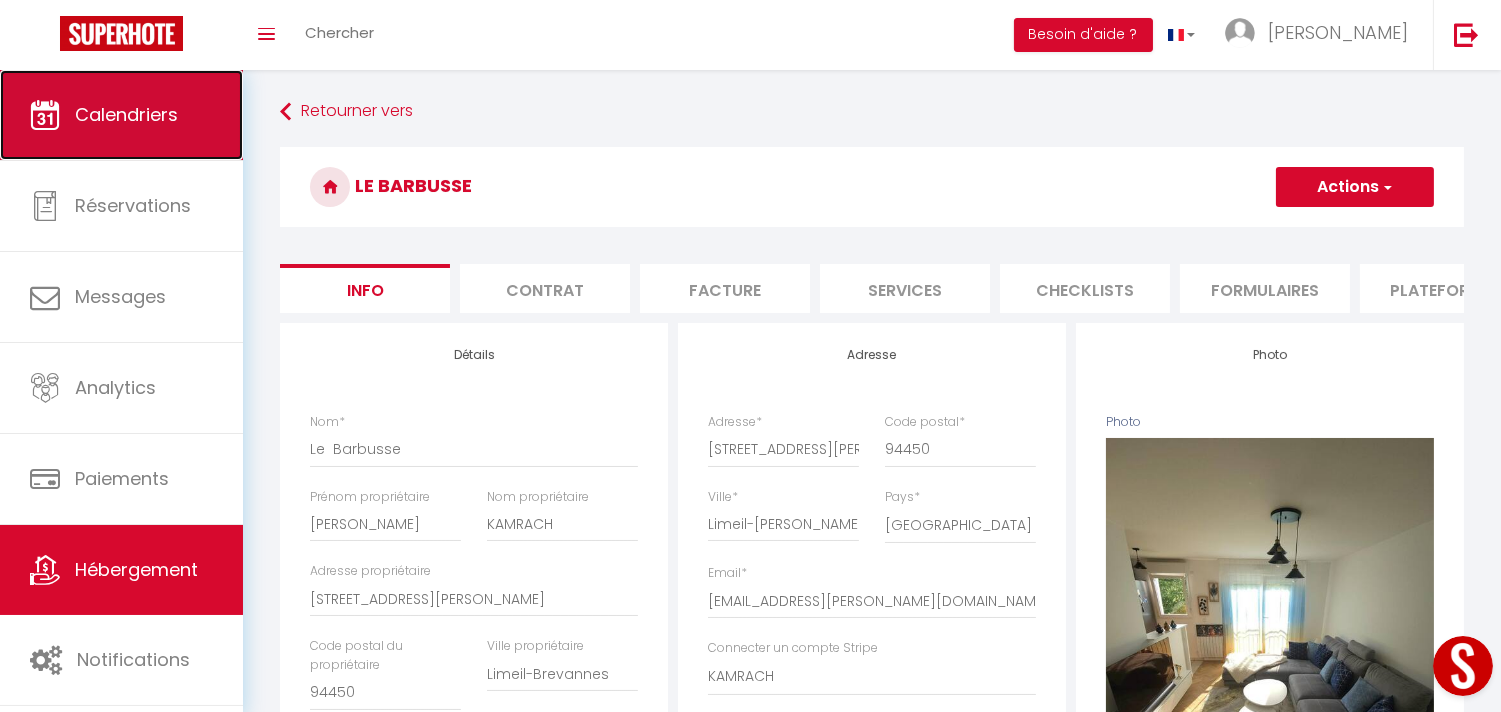 click on "Calendriers" at bounding box center (126, 114) 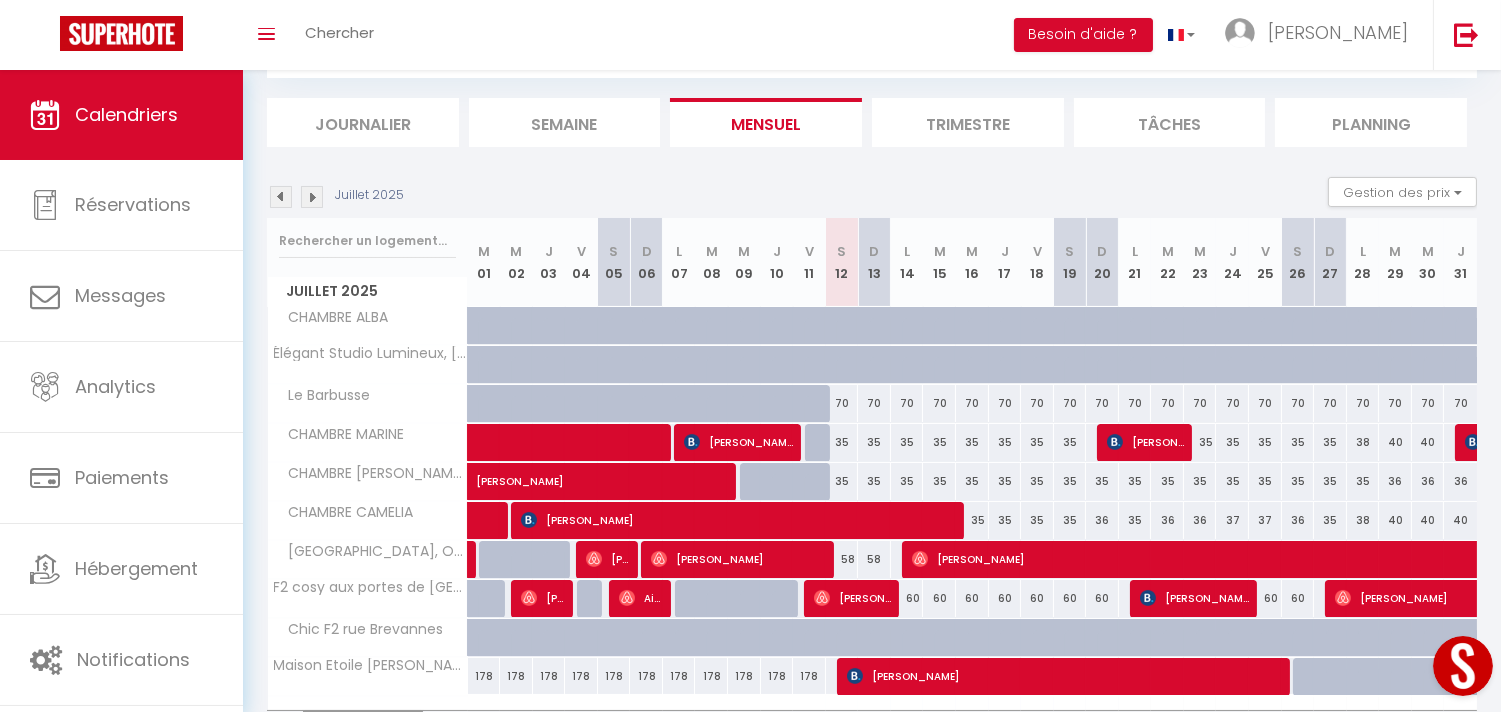 scroll, scrollTop: 111, scrollLeft: 0, axis: vertical 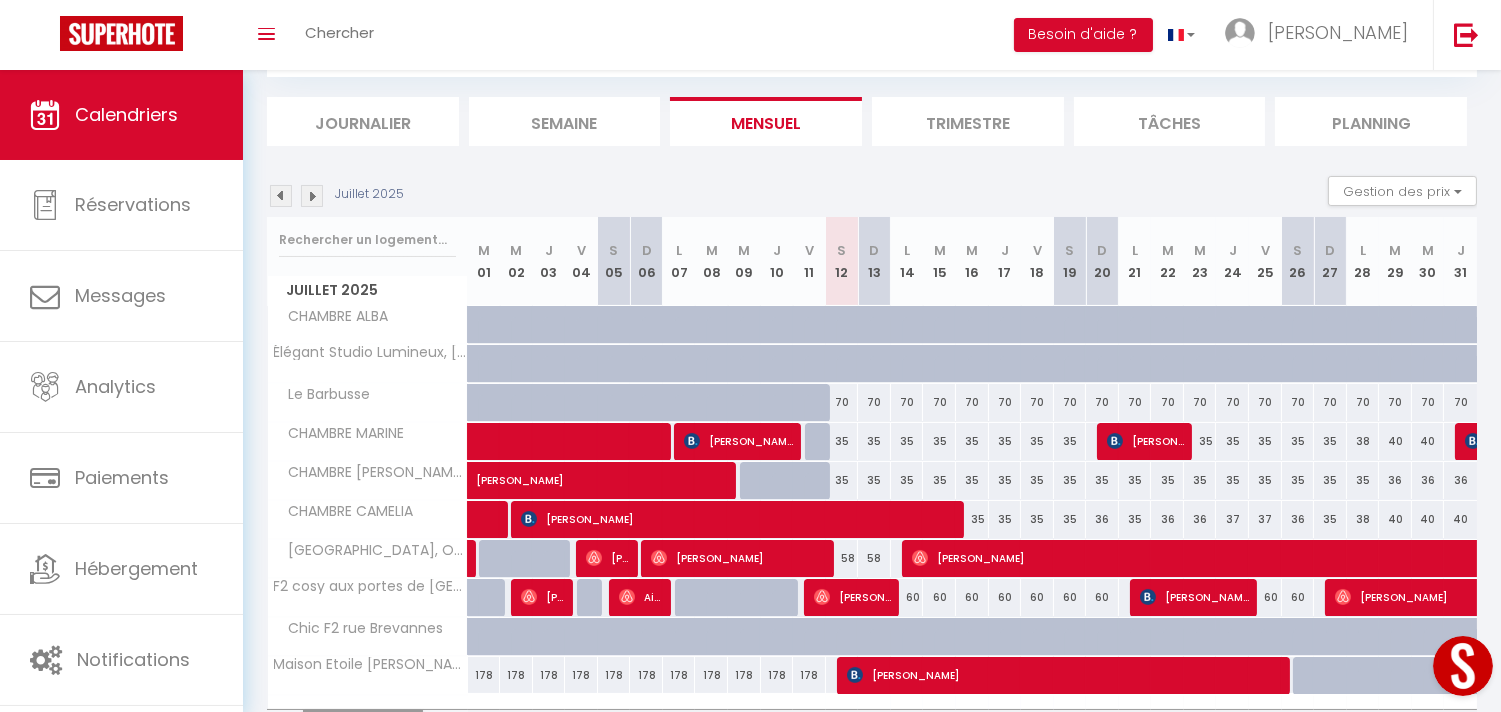 click on "70" at bounding box center (842, 402) 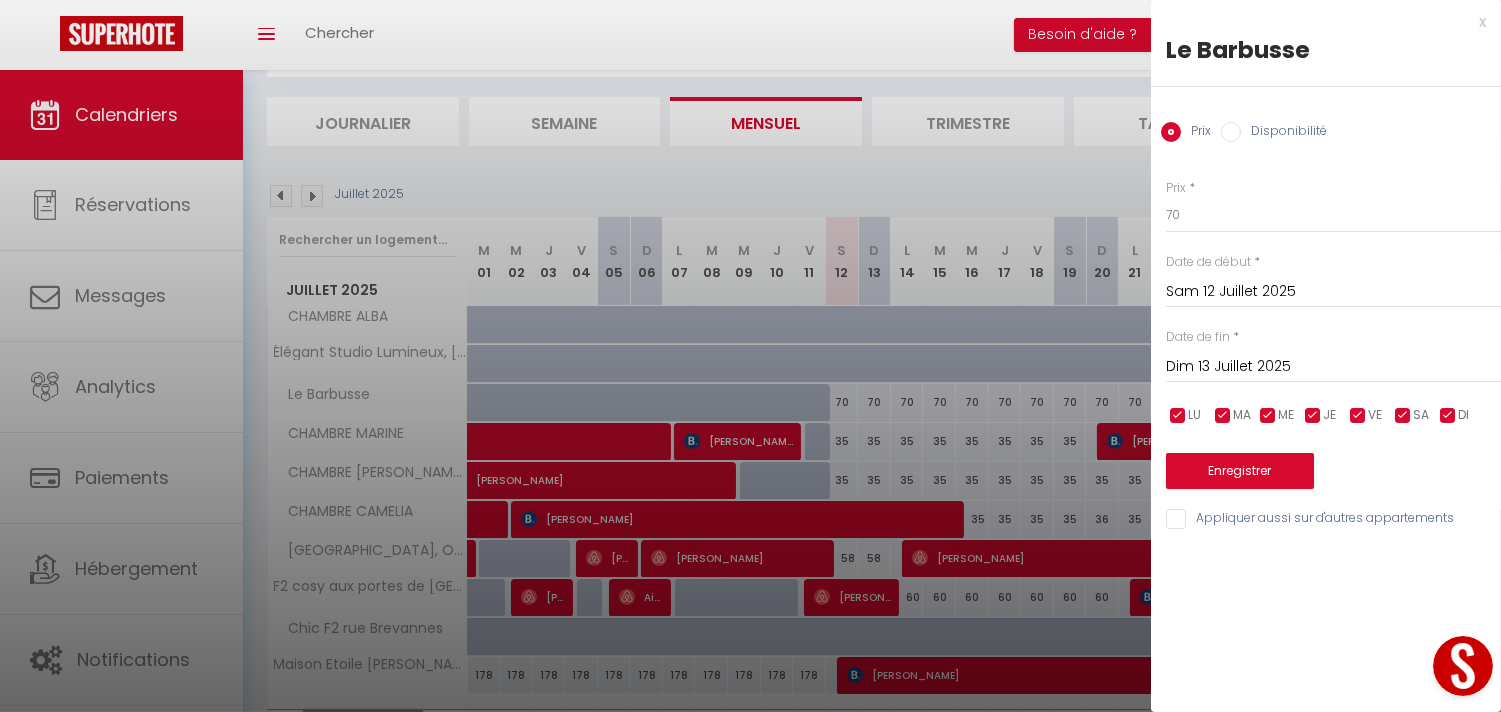 click at bounding box center (750, 356) 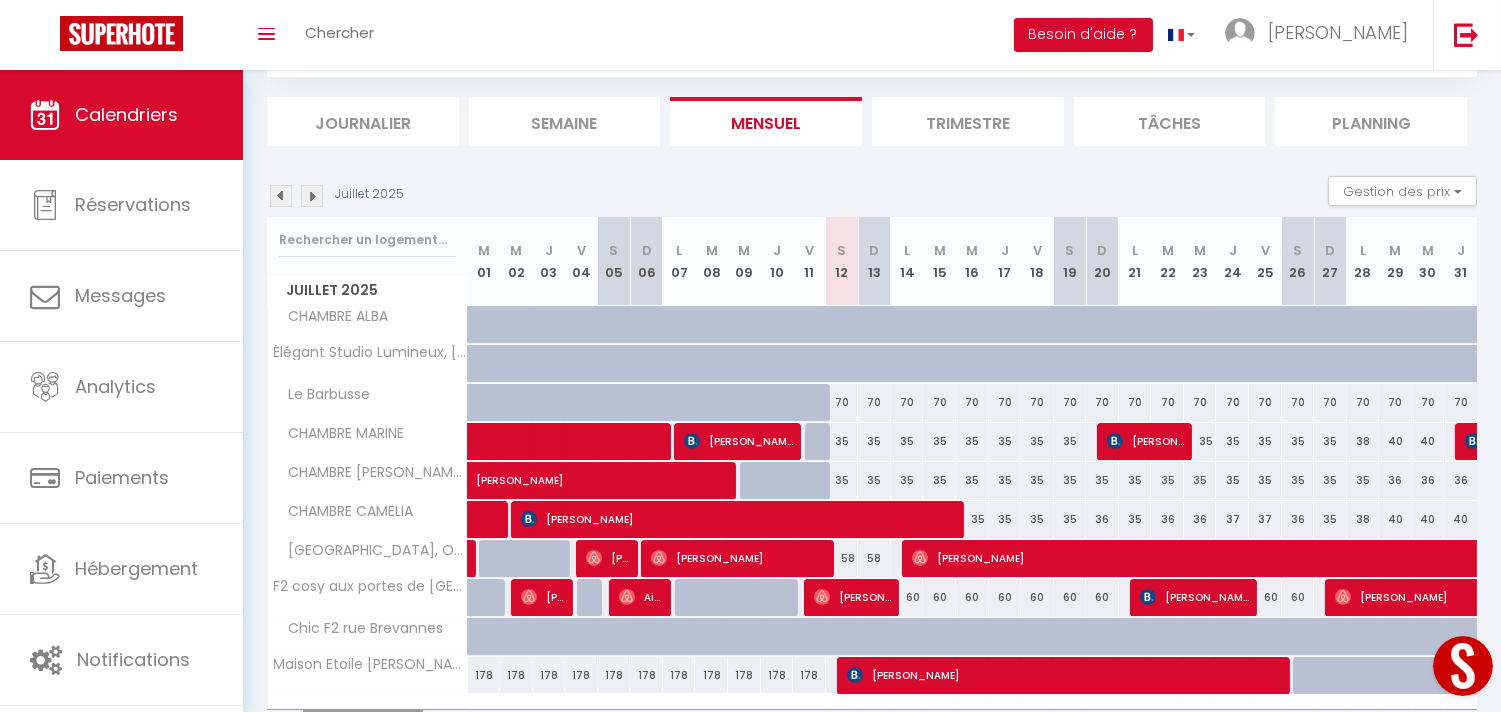 click on "70" at bounding box center [842, 402] 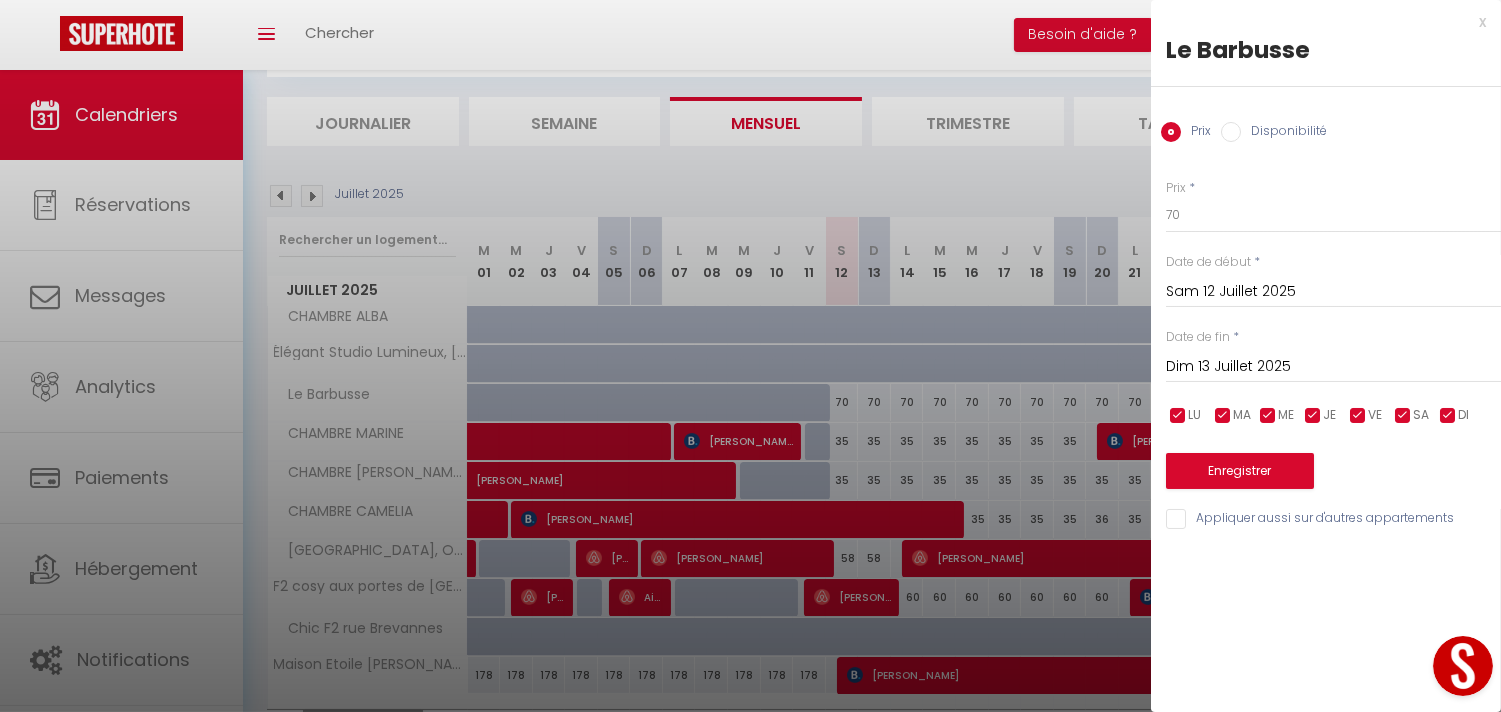 click on "Disponibilité" at bounding box center (1284, 133) 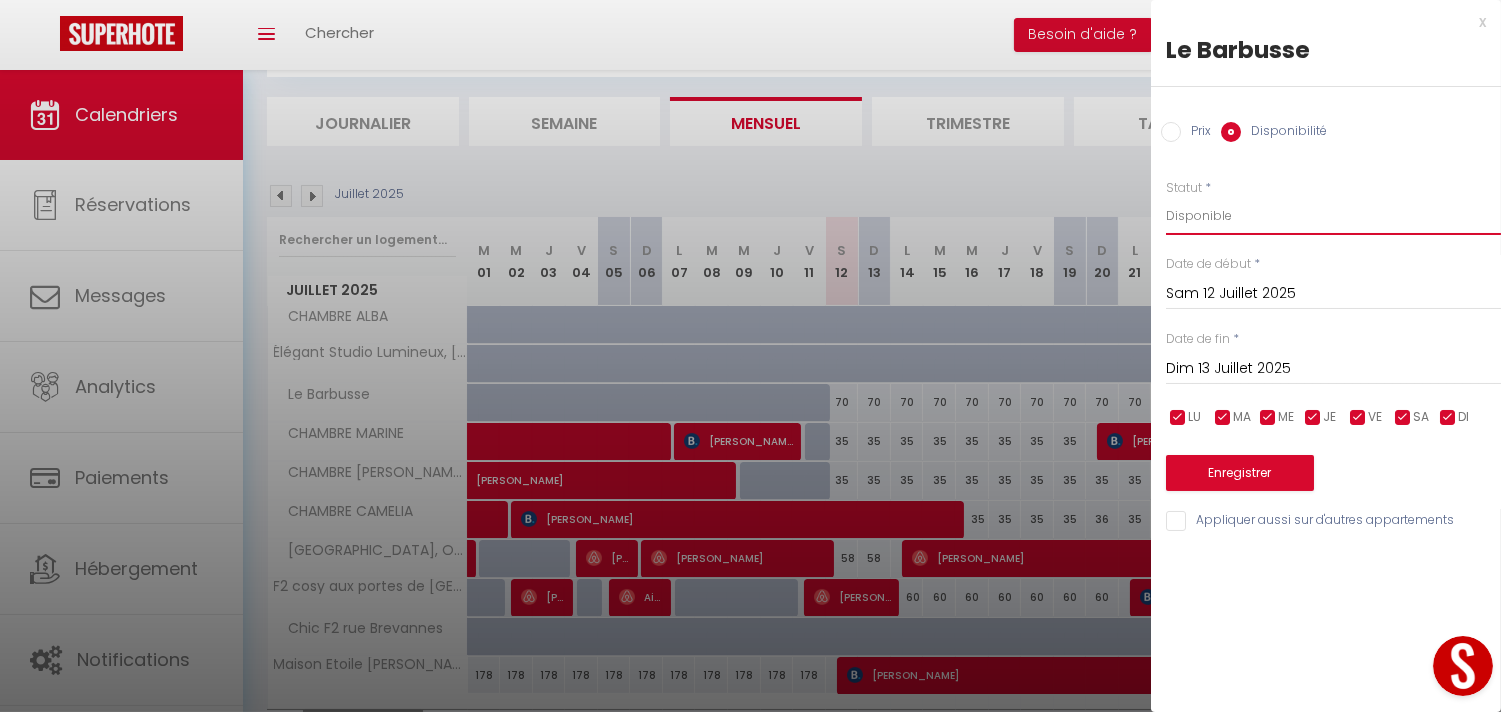 click on "Disponible
Indisponible" at bounding box center [1333, 216] 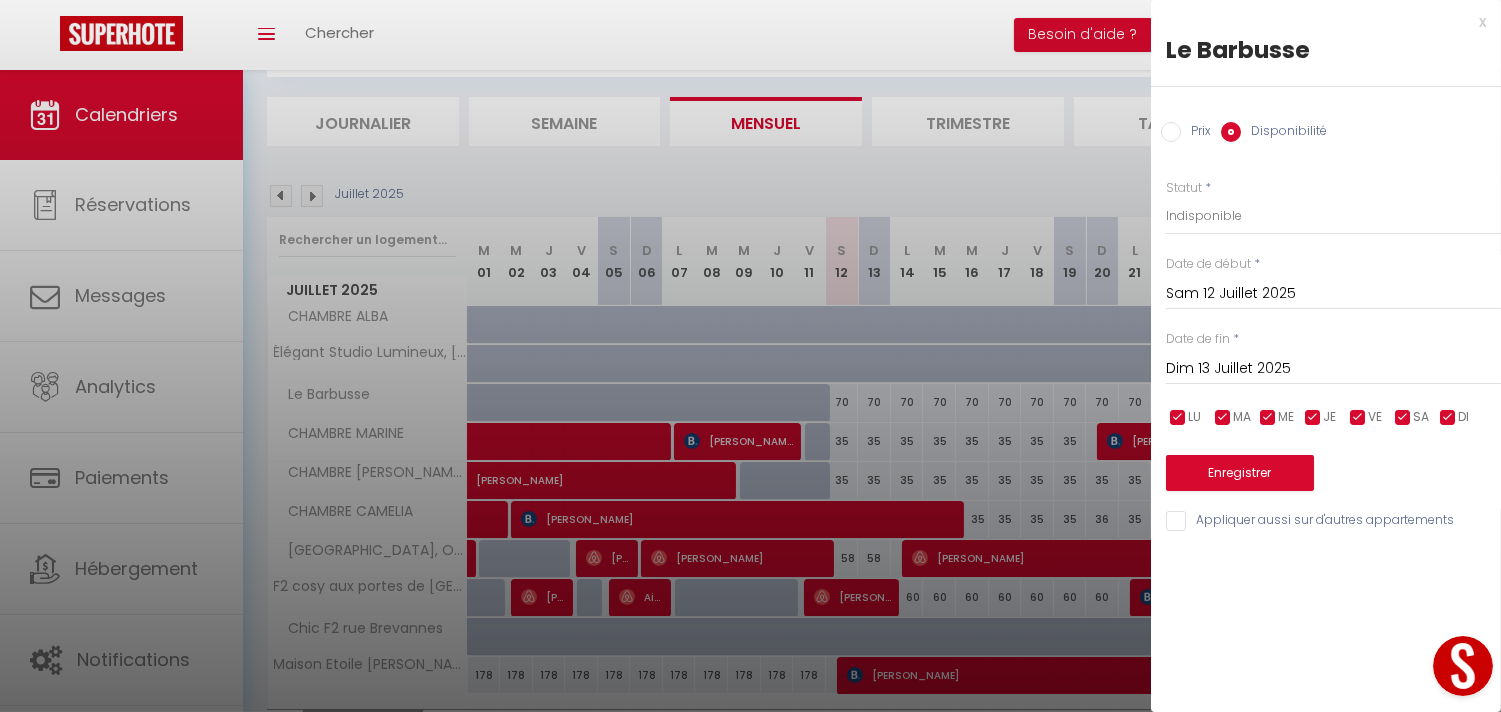 click on "Dim 13 Juillet 2025" at bounding box center (1333, 369) 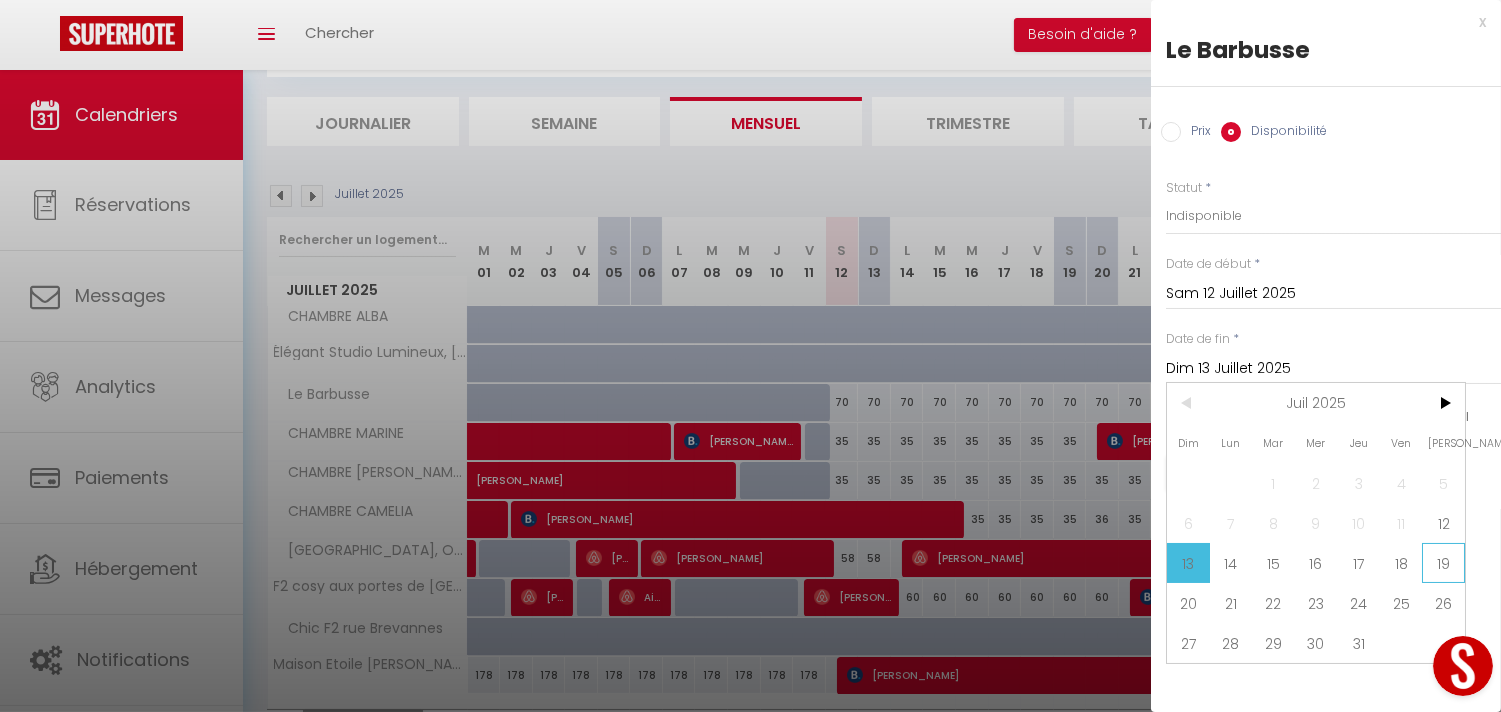 click on "19" at bounding box center [1443, 563] 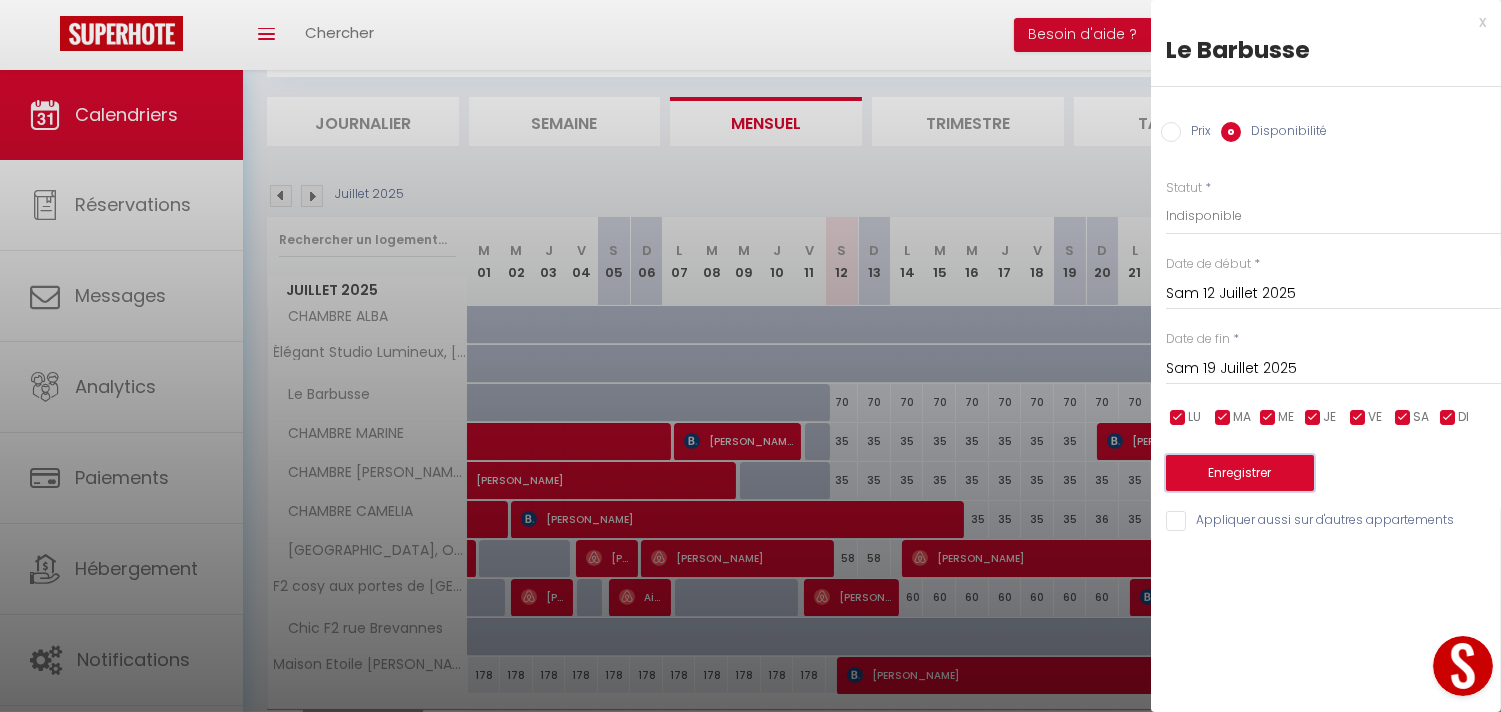 click on "Enregistrer" at bounding box center (1240, 473) 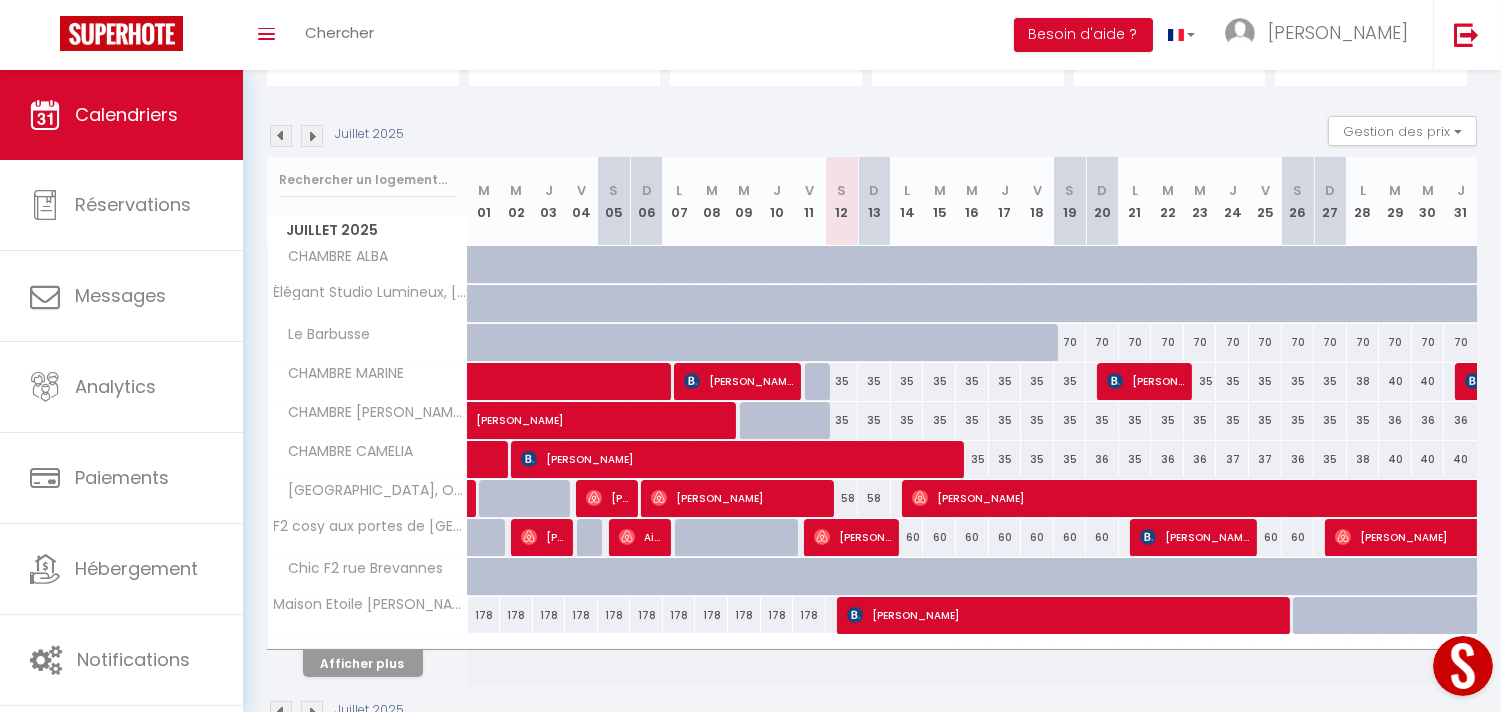 scroll, scrollTop: 227, scrollLeft: 0, axis: vertical 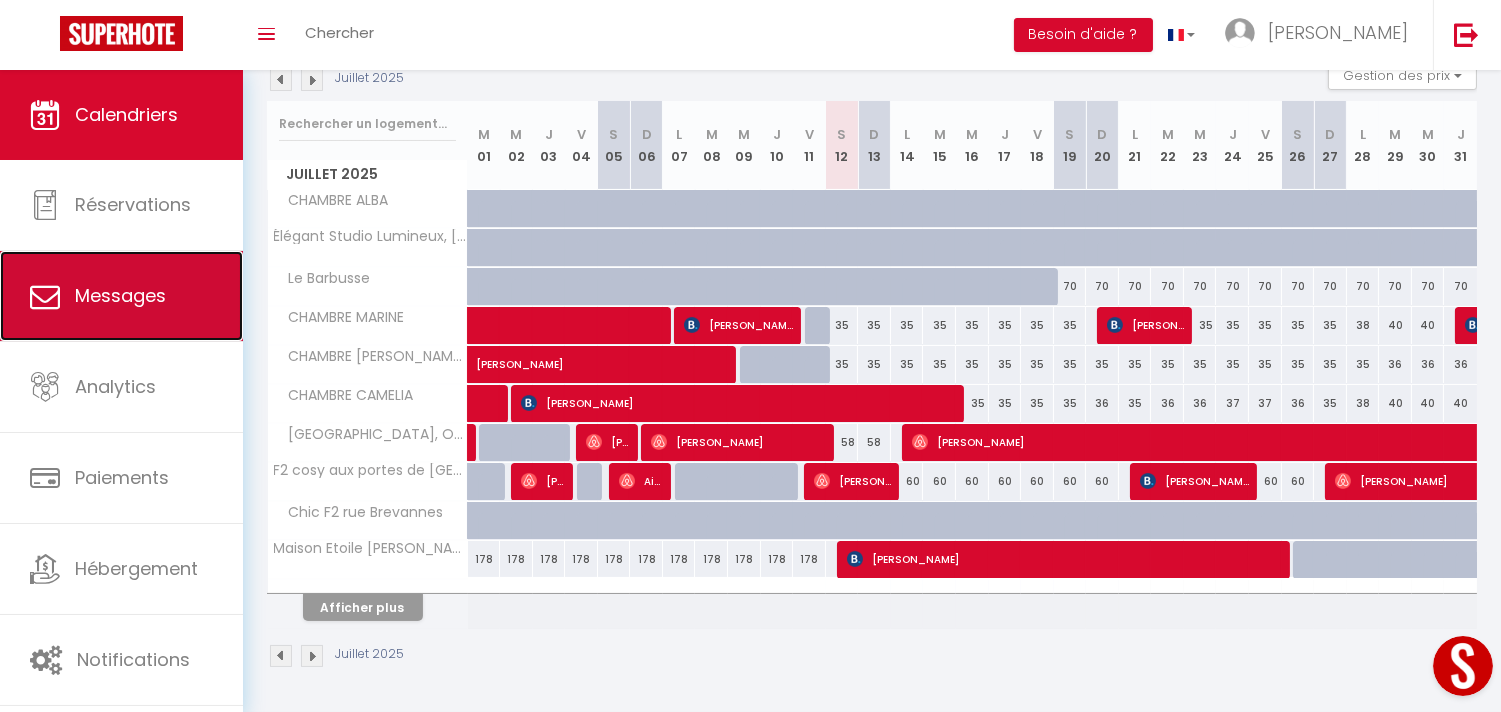 click on "Messages" at bounding box center (120, 295) 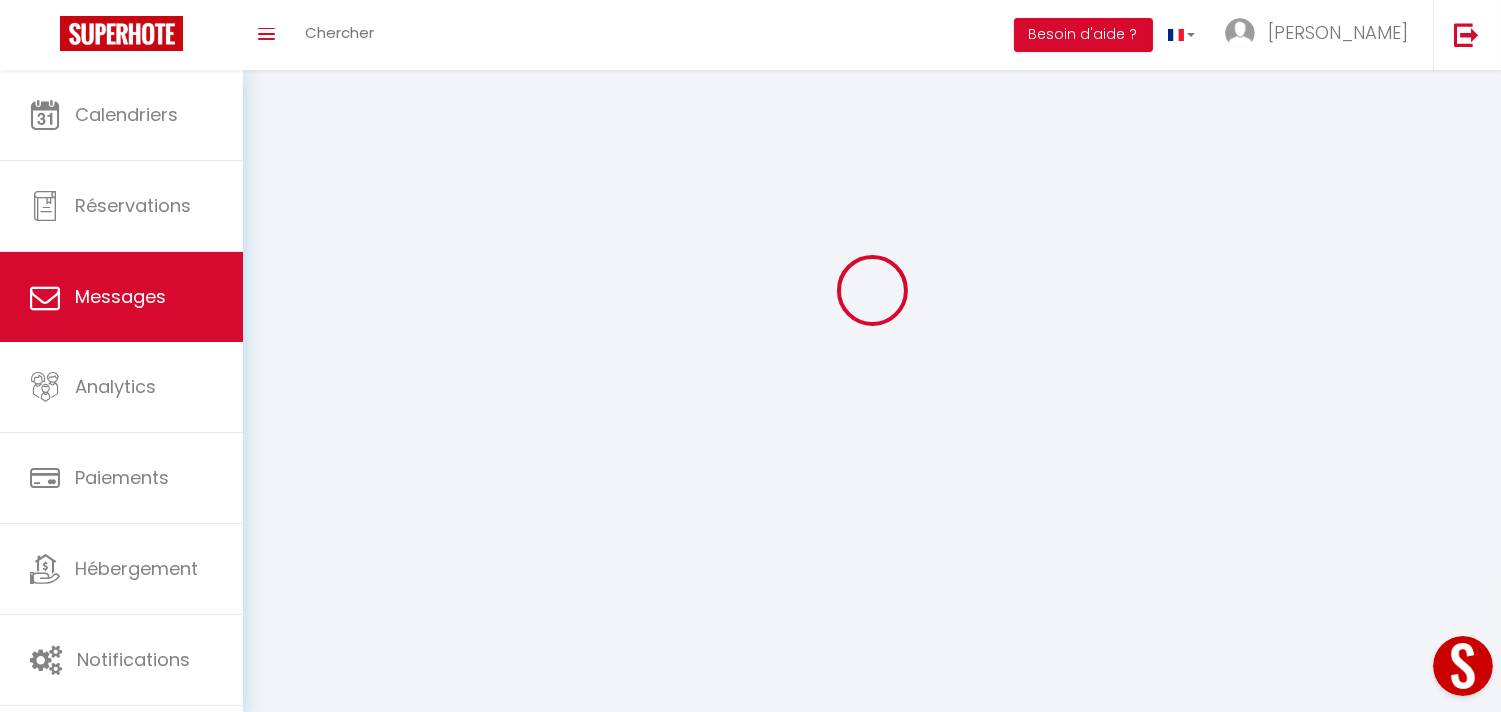 scroll, scrollTop: 0, scrollLeft: 0, axis: both 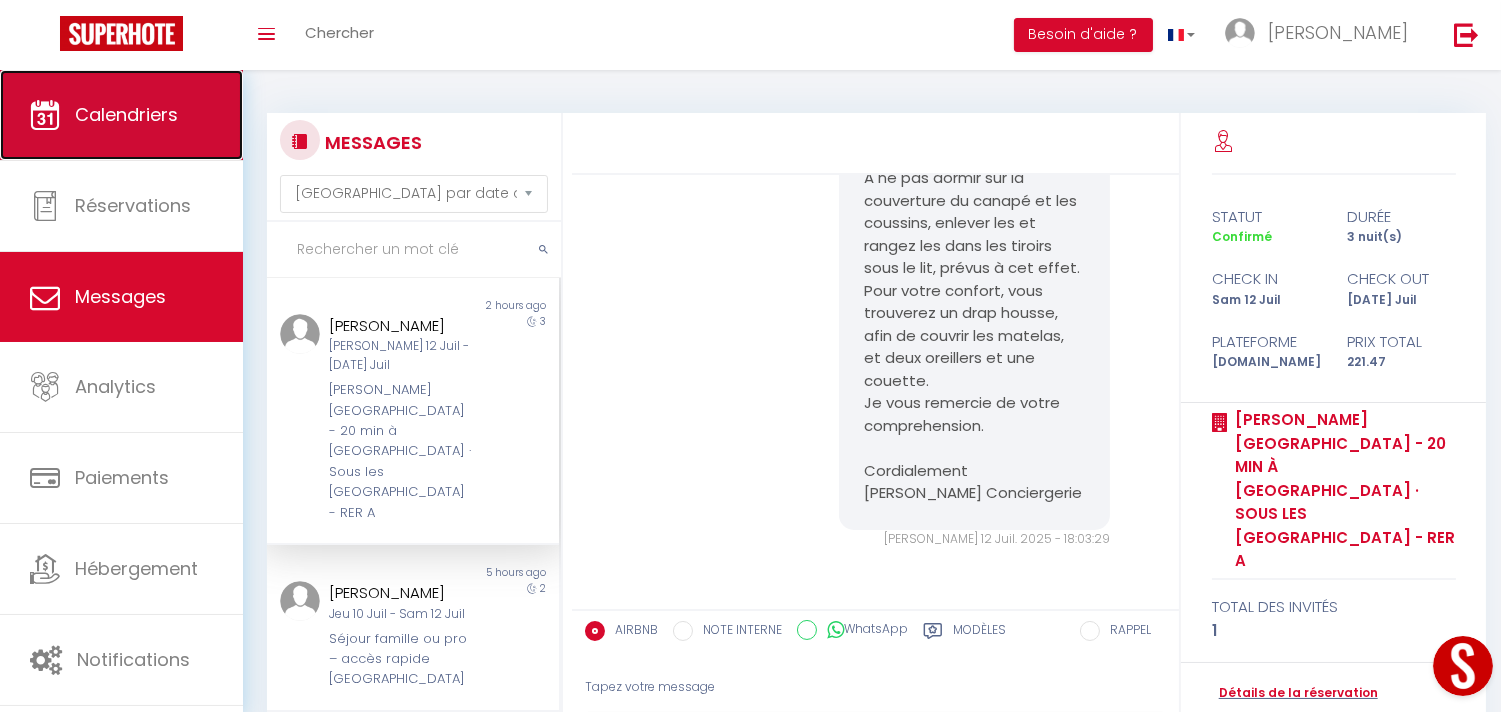 click on "Calendriers" at bounding box center [121, 115] 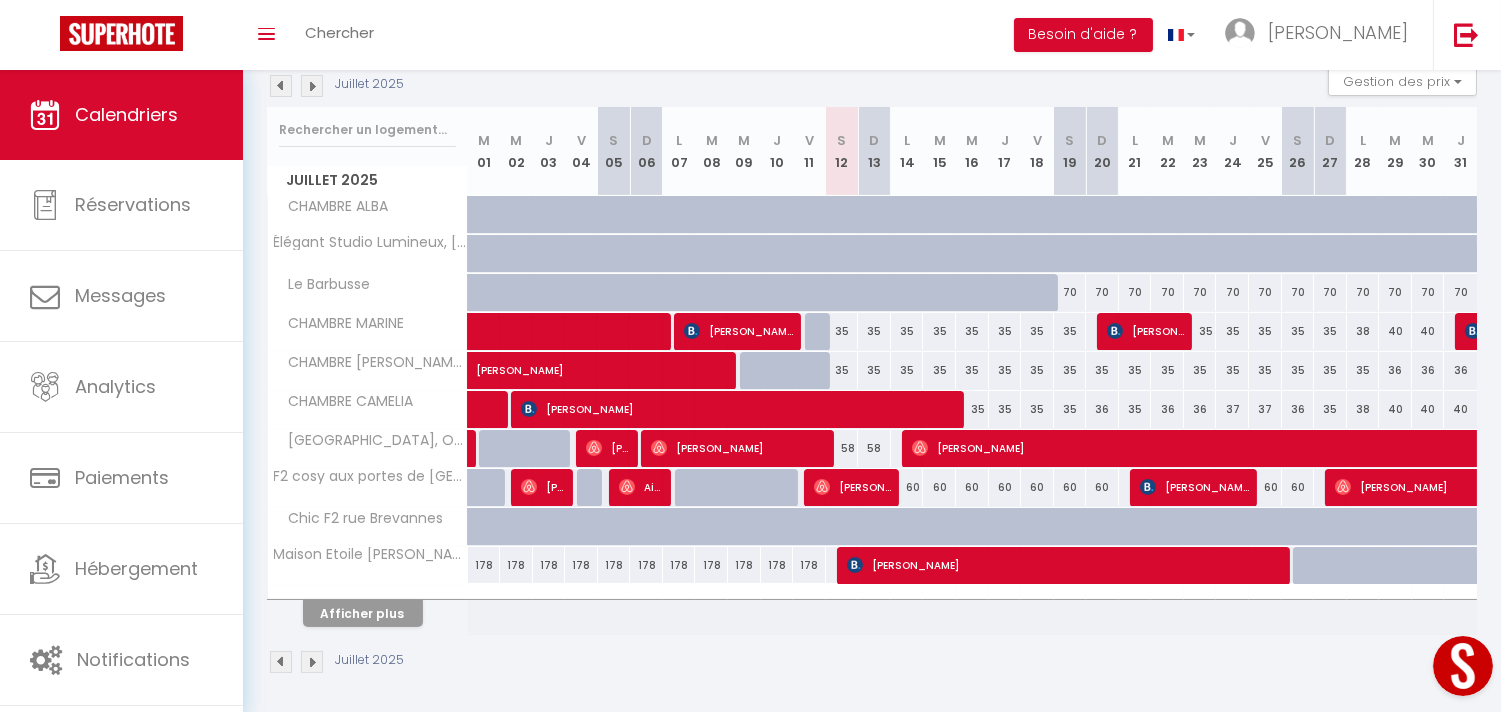 scroll, scrollTop: 222, scrollLeft: 0, axis: vertical 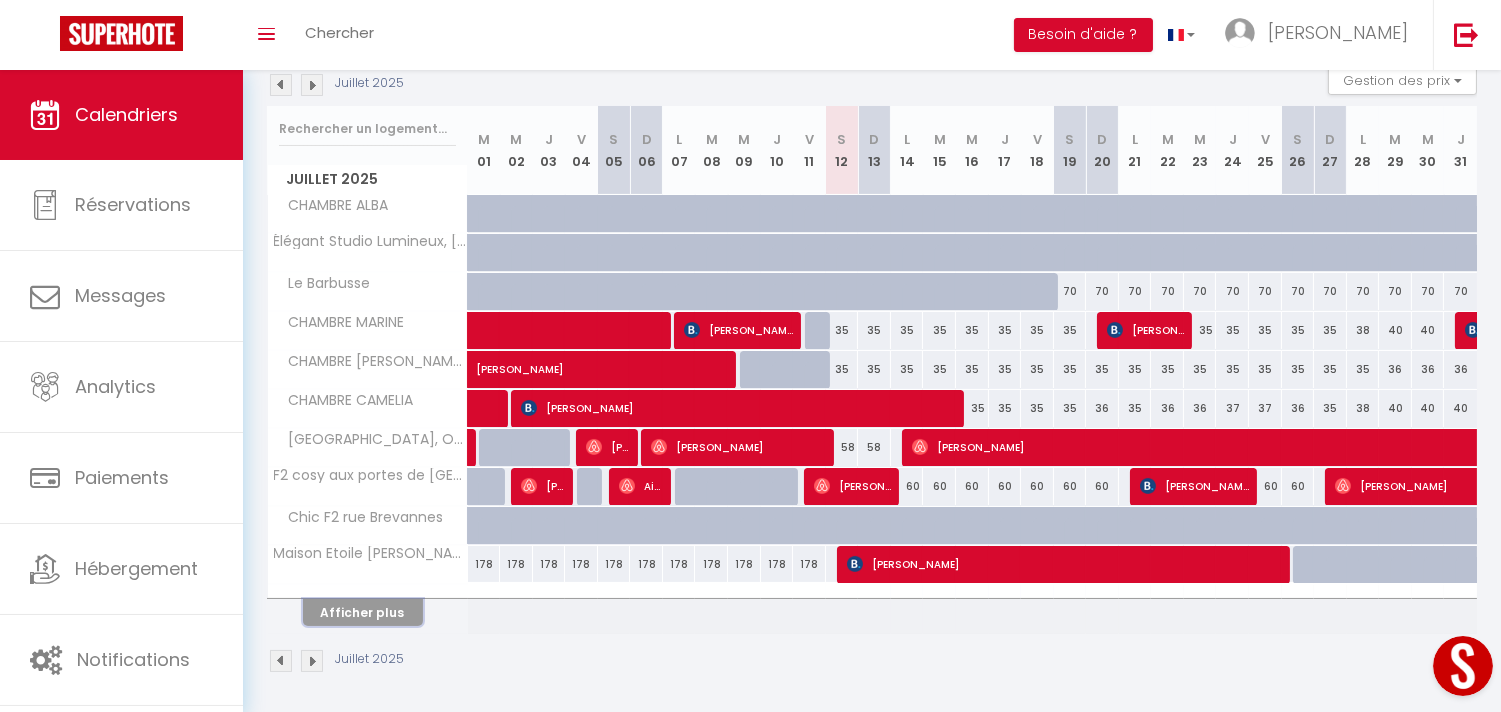 click on "Afficher plus" at bounding box center [363, 612] 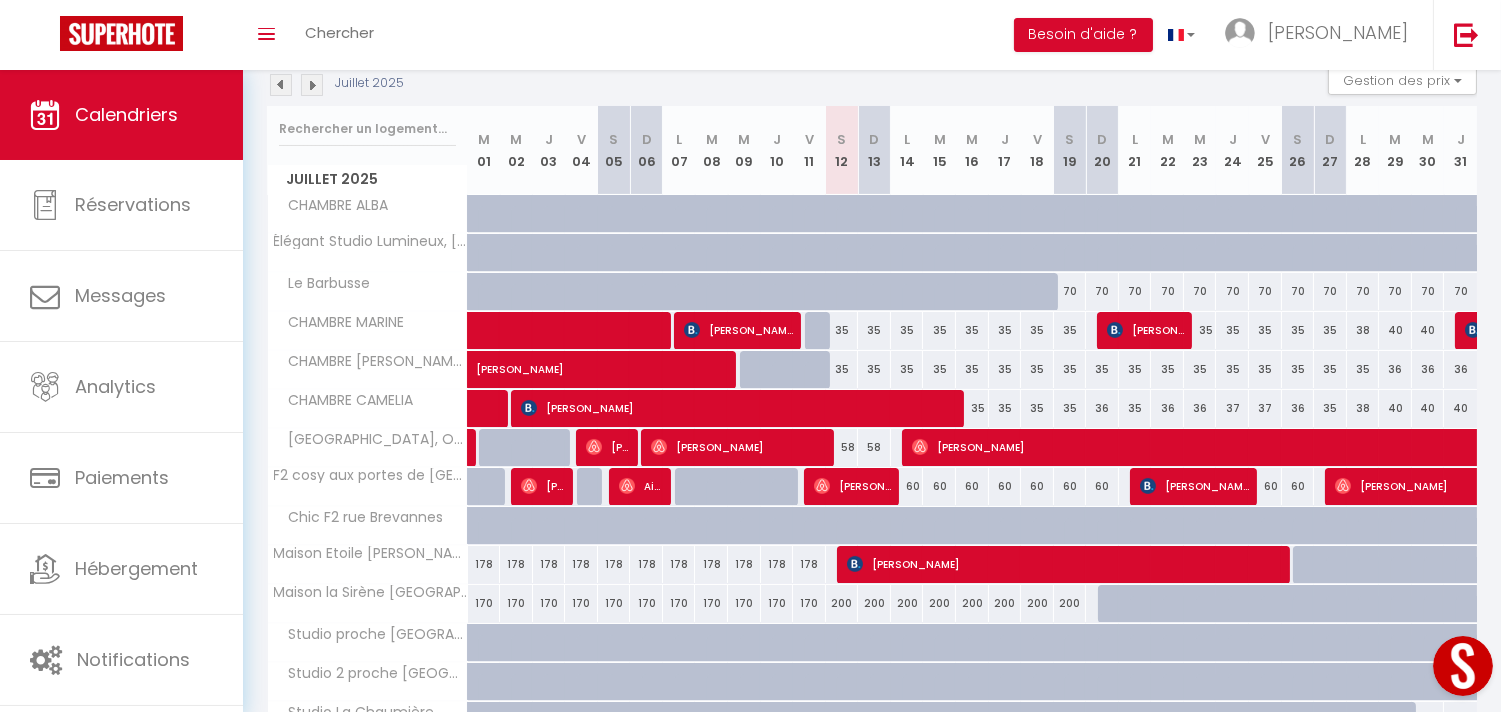 scroll, scrollTop: 555, scrollLeft: 0, axis: vertical 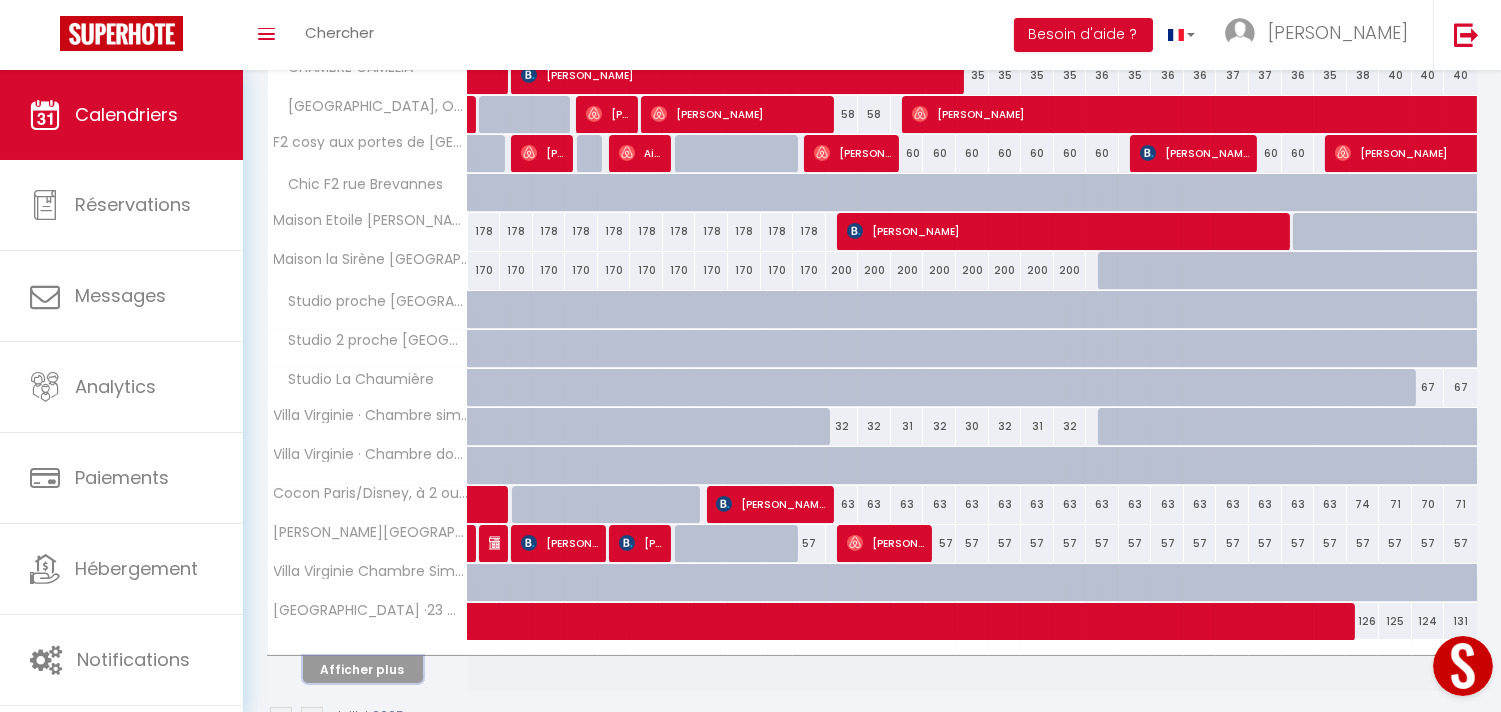 click on "Afficher plus" at bounding box center (363, 669) 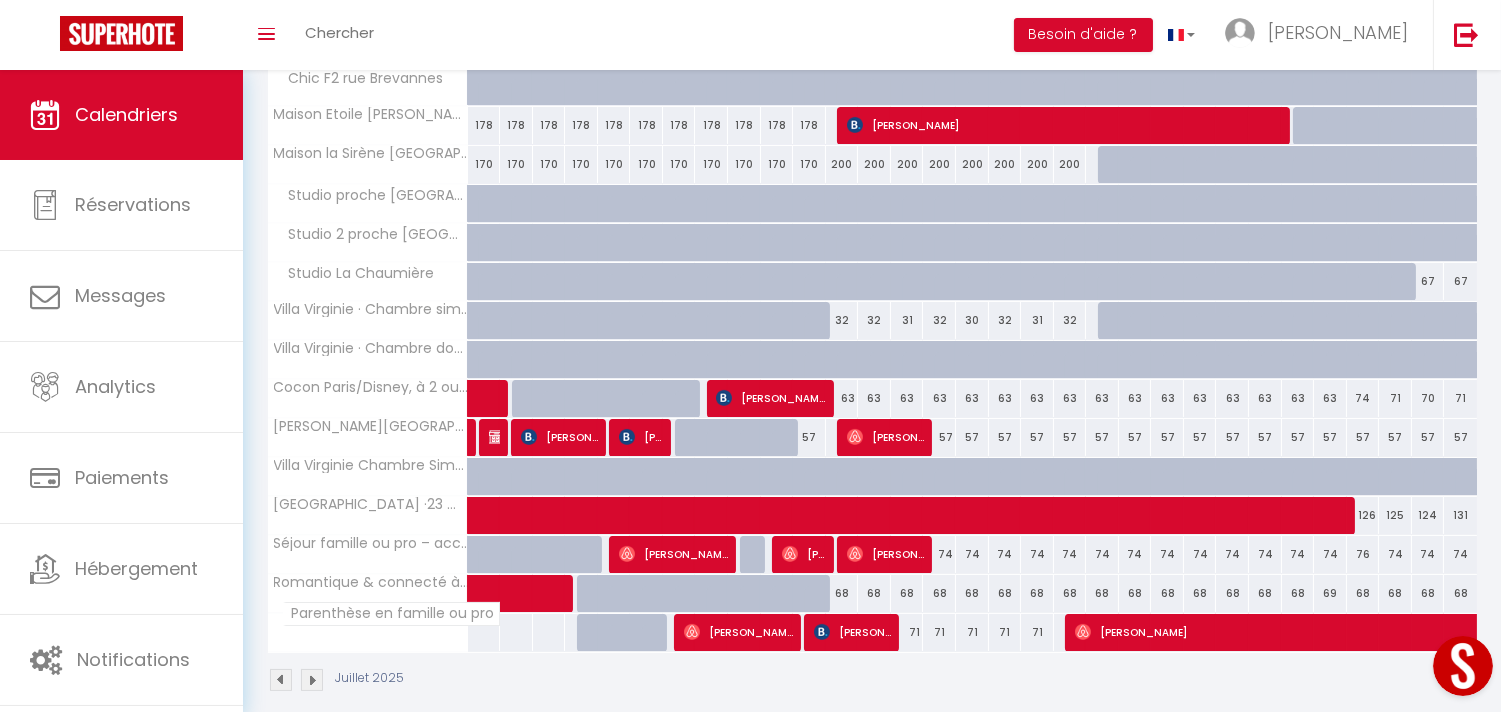 scroll, scrollTop: 686, scrollLeft: 0, axis: vertical 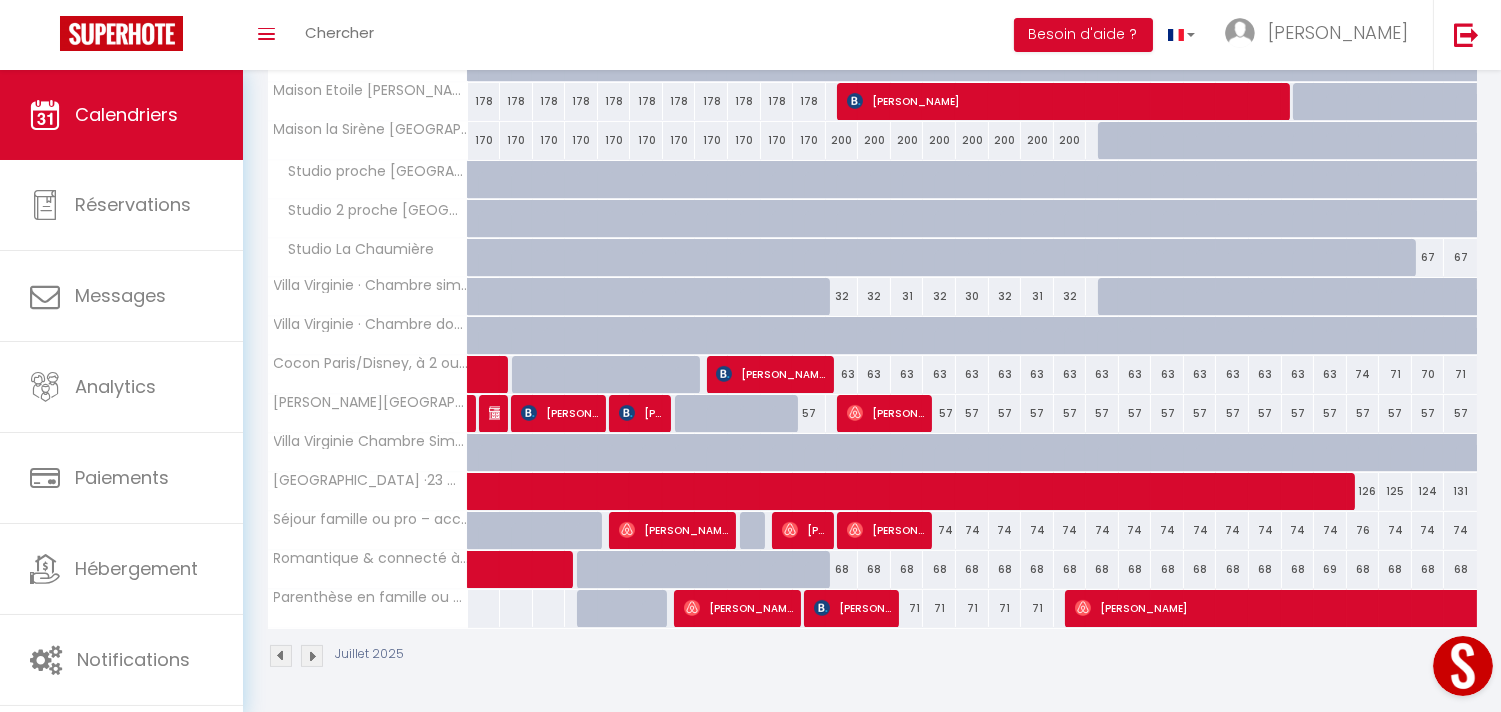 click at bounding box center (281, 656) 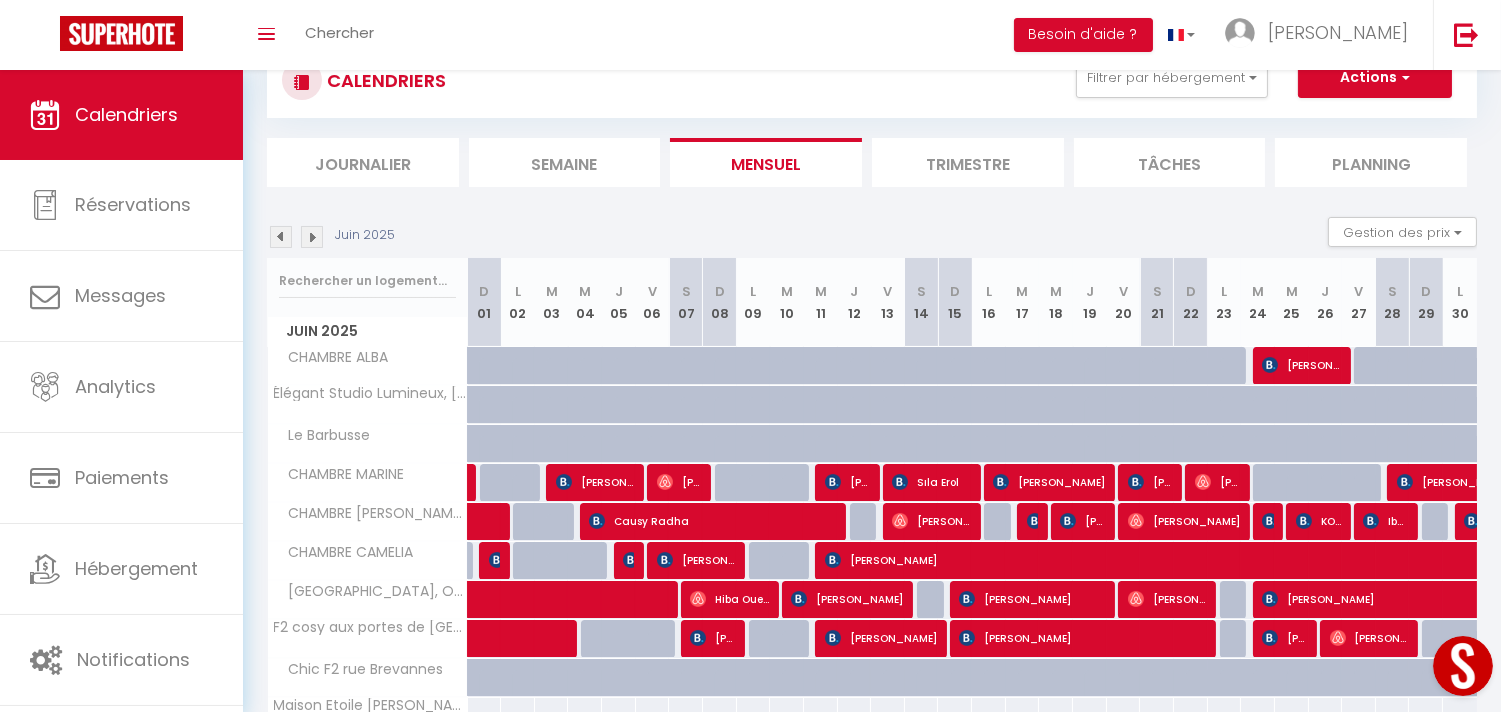 scroll, scrollTop: 227, scrollLeft: 0, axis: vertical 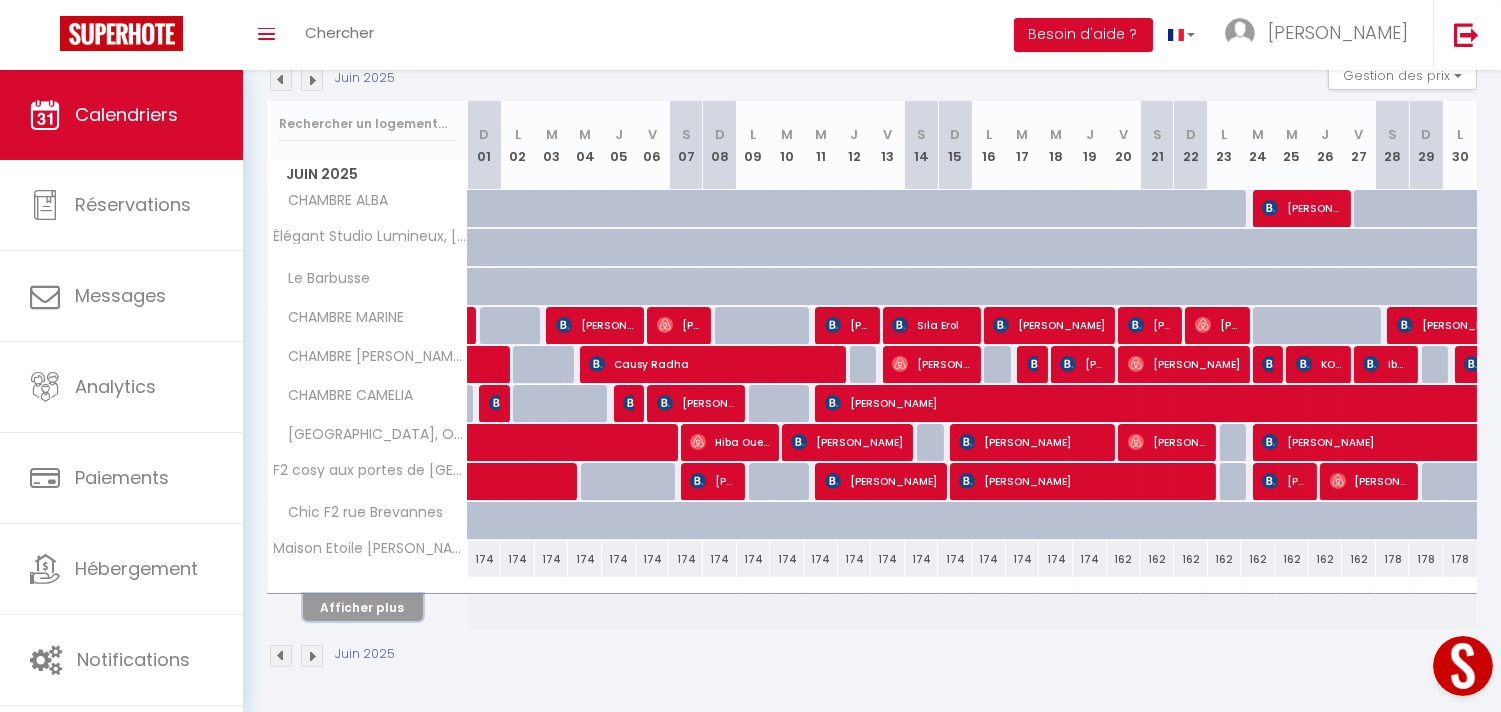 click on "Afficher plus" at bounding box center (363, 607) 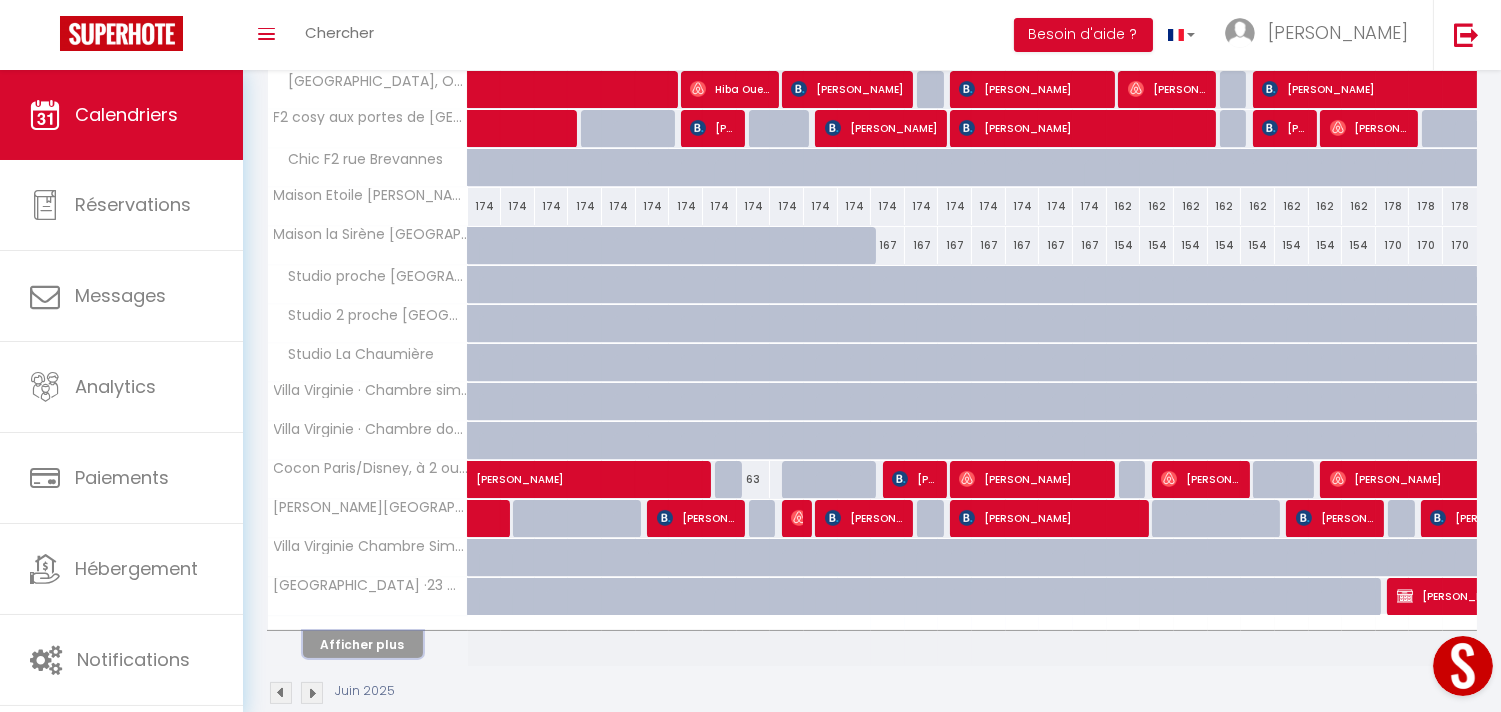 scroll, scrollTop: 618, scrollLeft: 0, axis: vertical 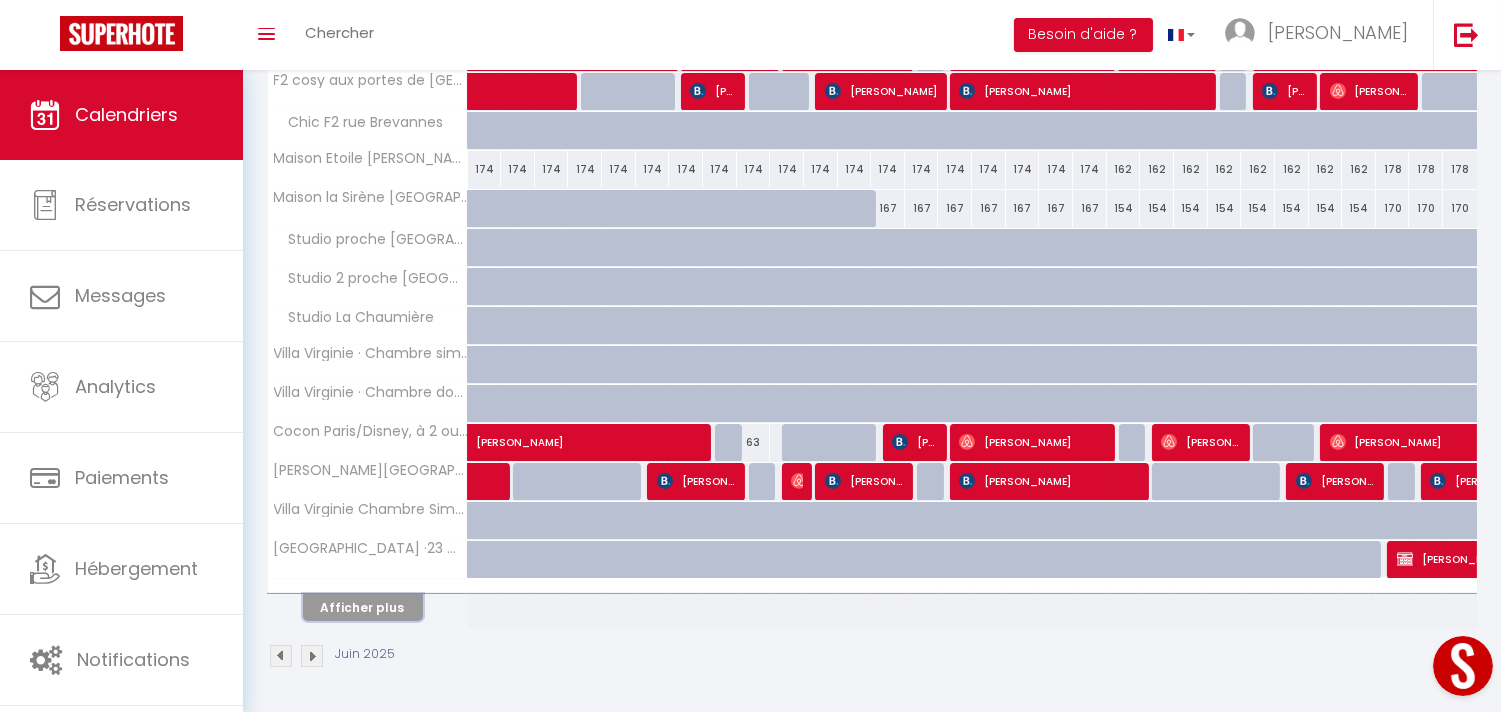 click on "Afficher plus" at bounding box center [363, 607] 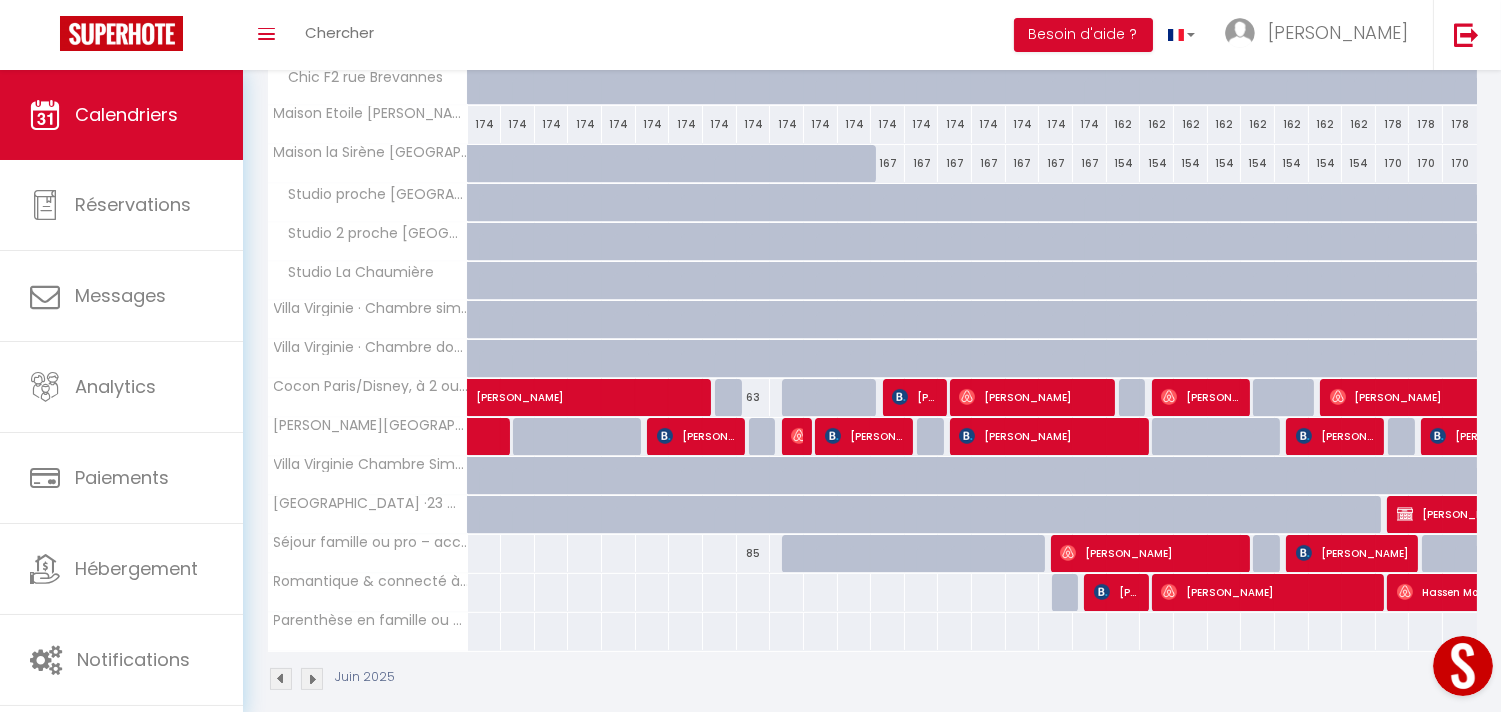 scroll, scrollTop: 686, scrollLeft: 0, axis: vertical 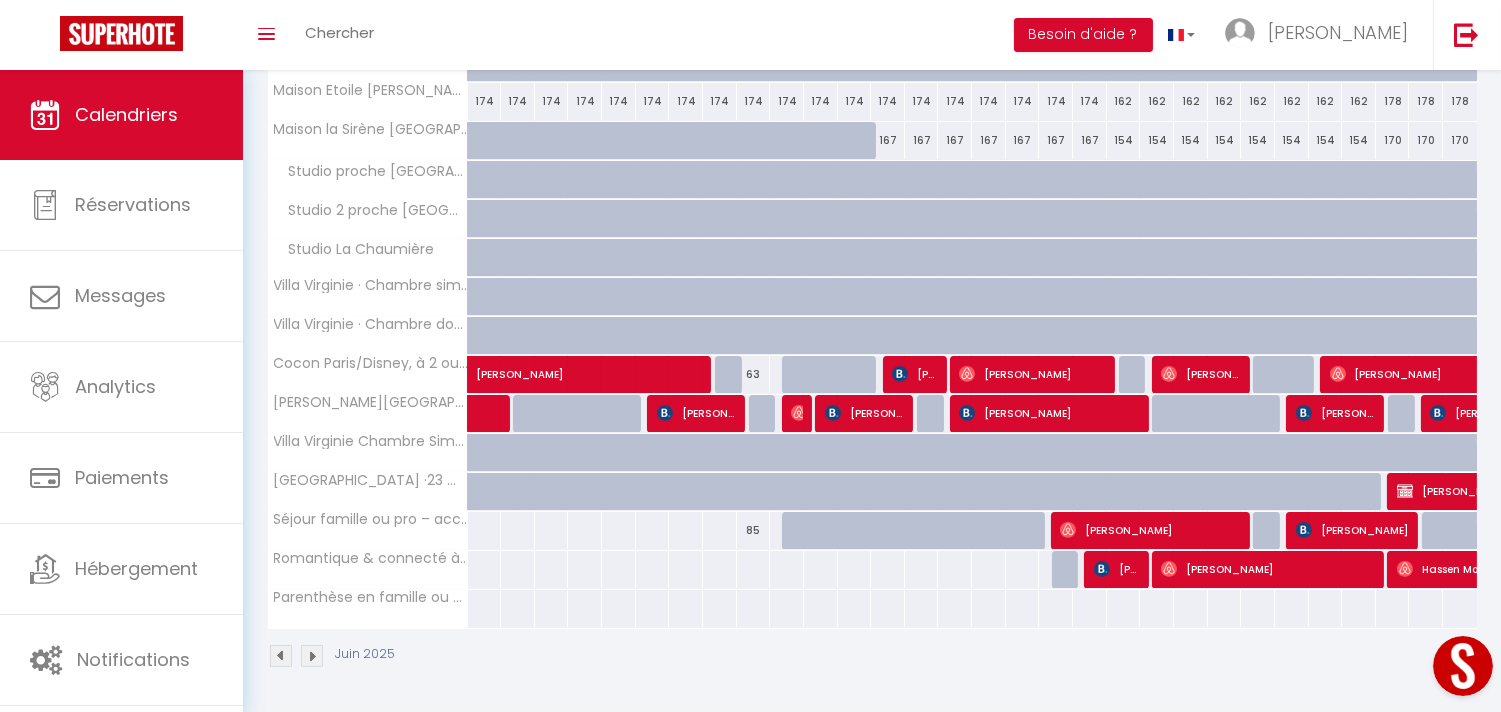 click at bounding box center (312, 656) 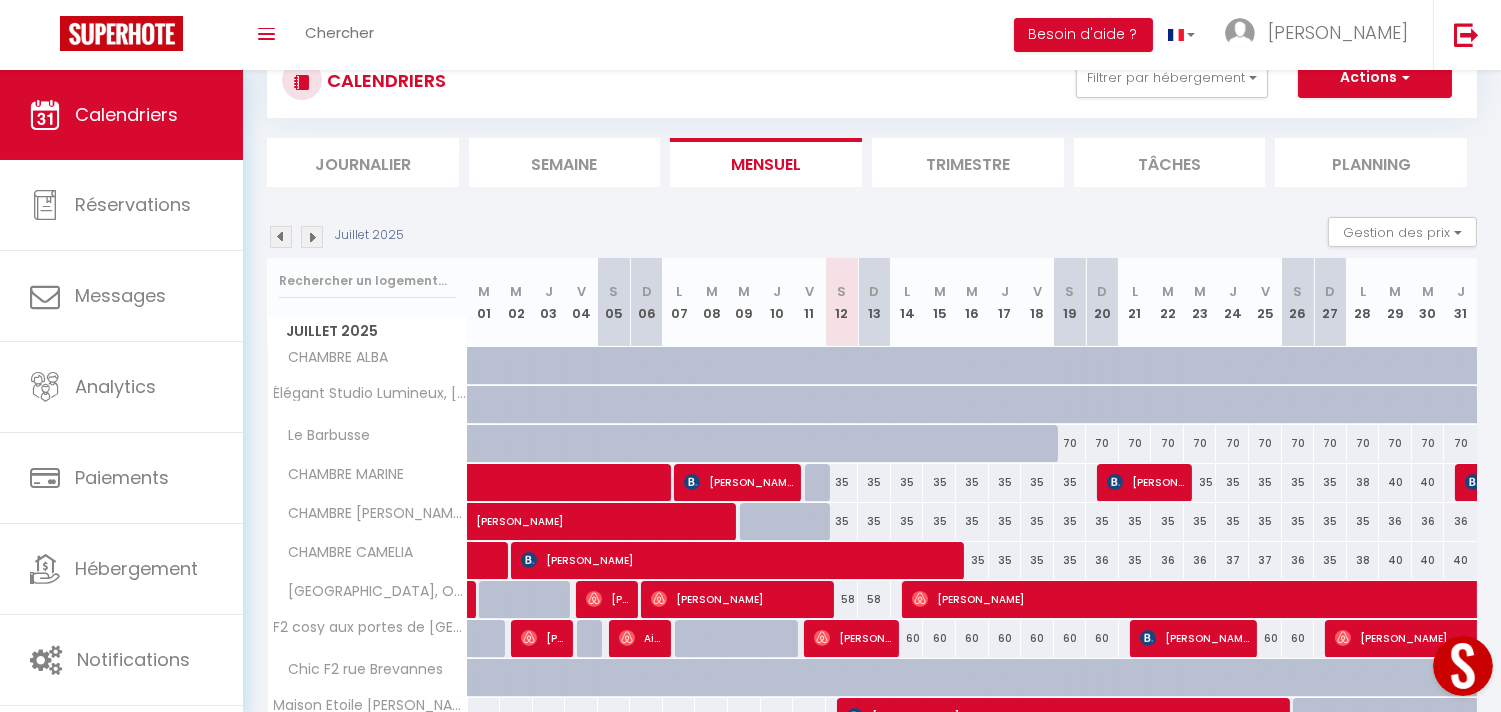 scroll, scrollTop: 227, scrollLeft: 0, axis: vertical 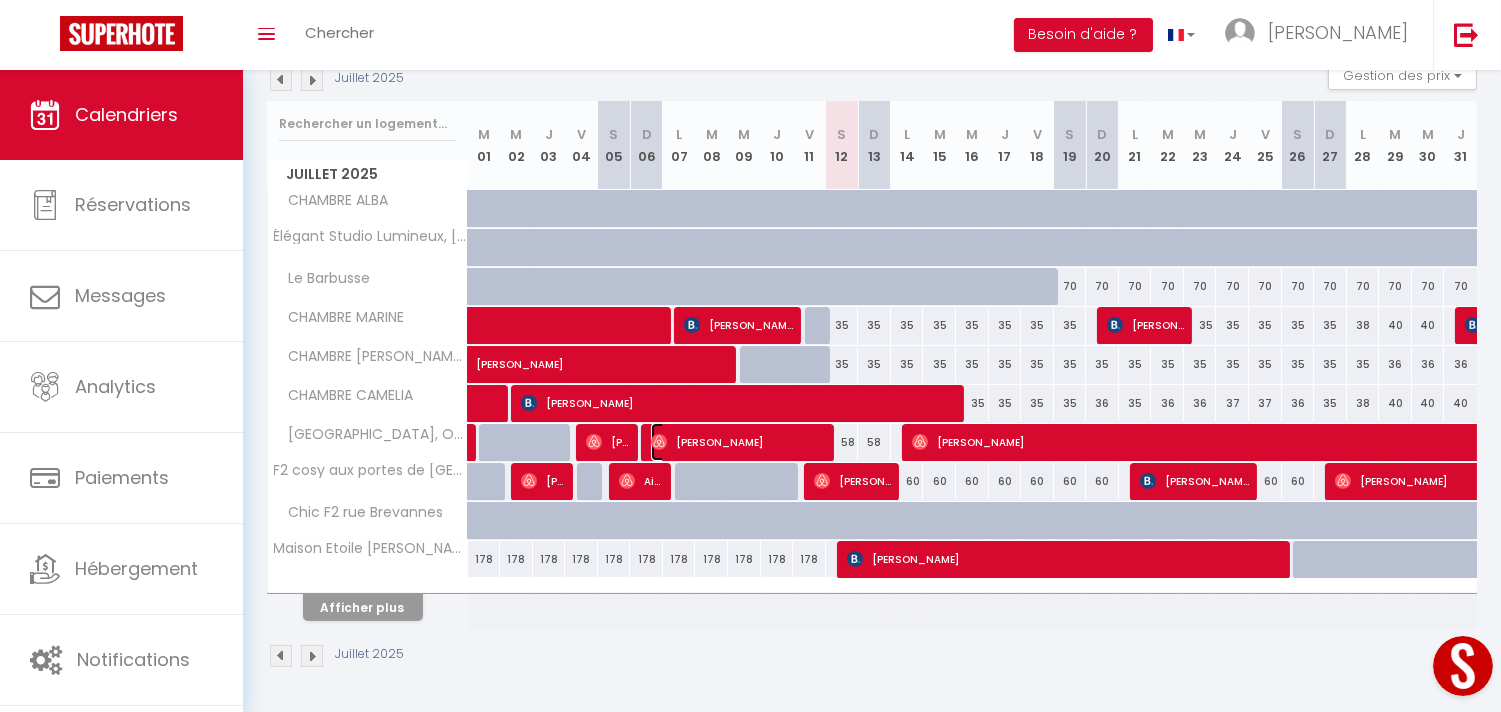 click on "Besma Talbi" at bounding box center [739, 442] 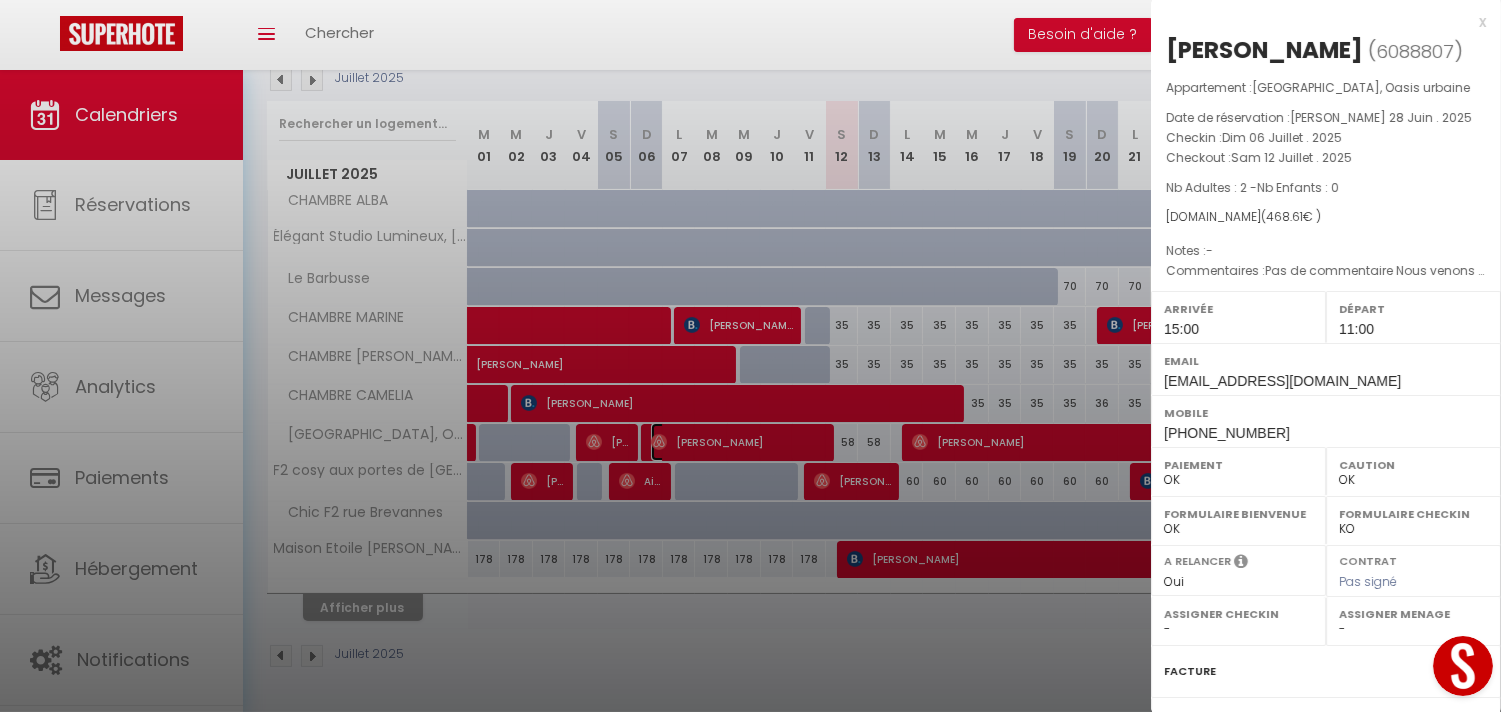 scroll, scrollTop: 221, scrollLeft: 0, axis: vertical 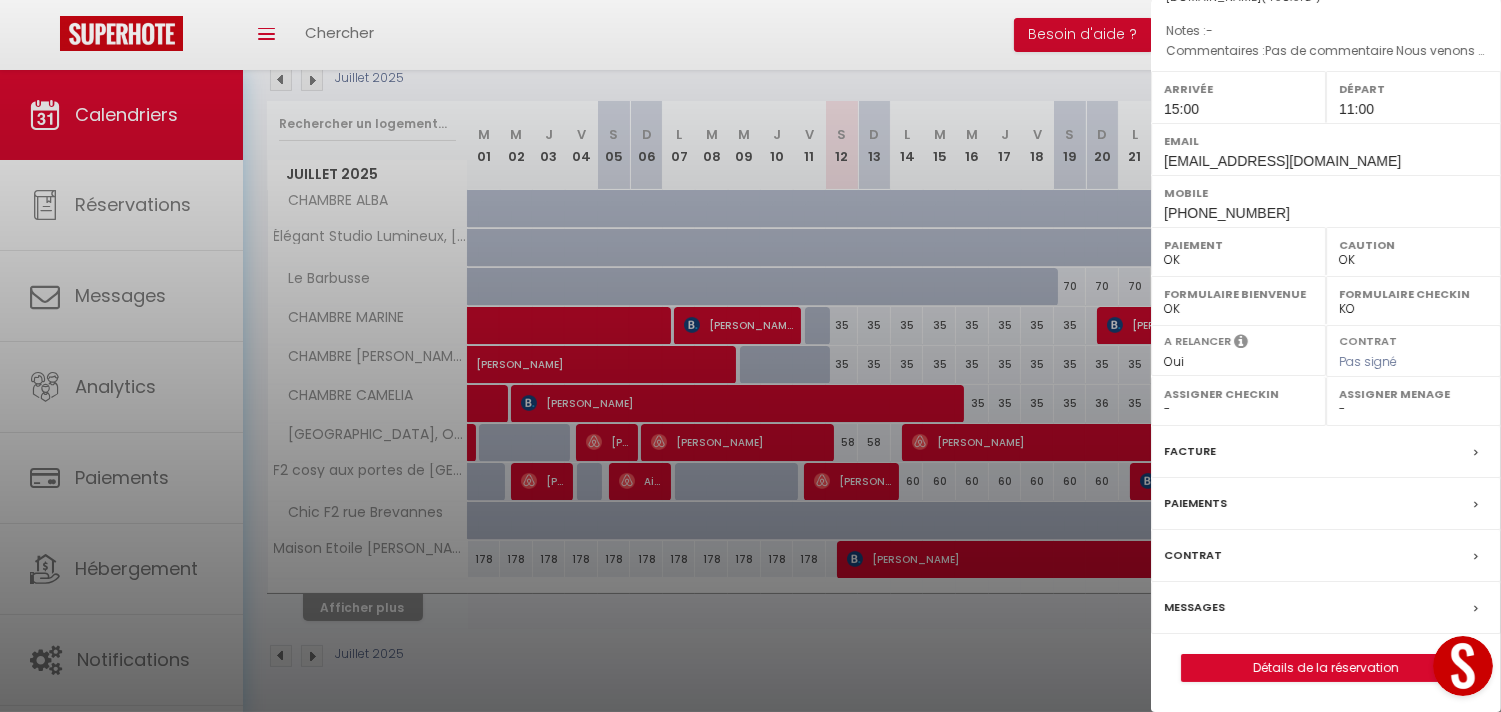 click on "Messages" at bounding box center (1326, 608) 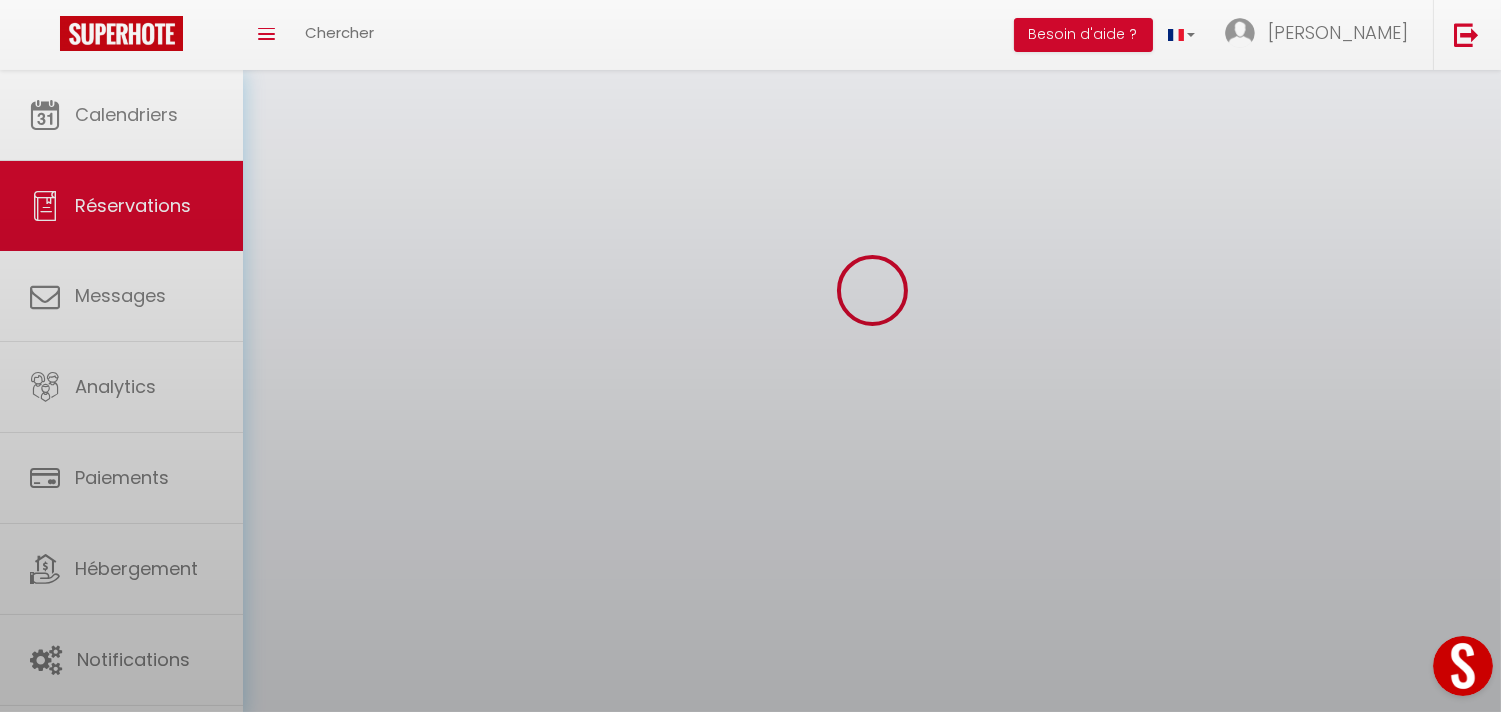 scroll, scrollTop: 0, scrollLeft: 0, axis: both 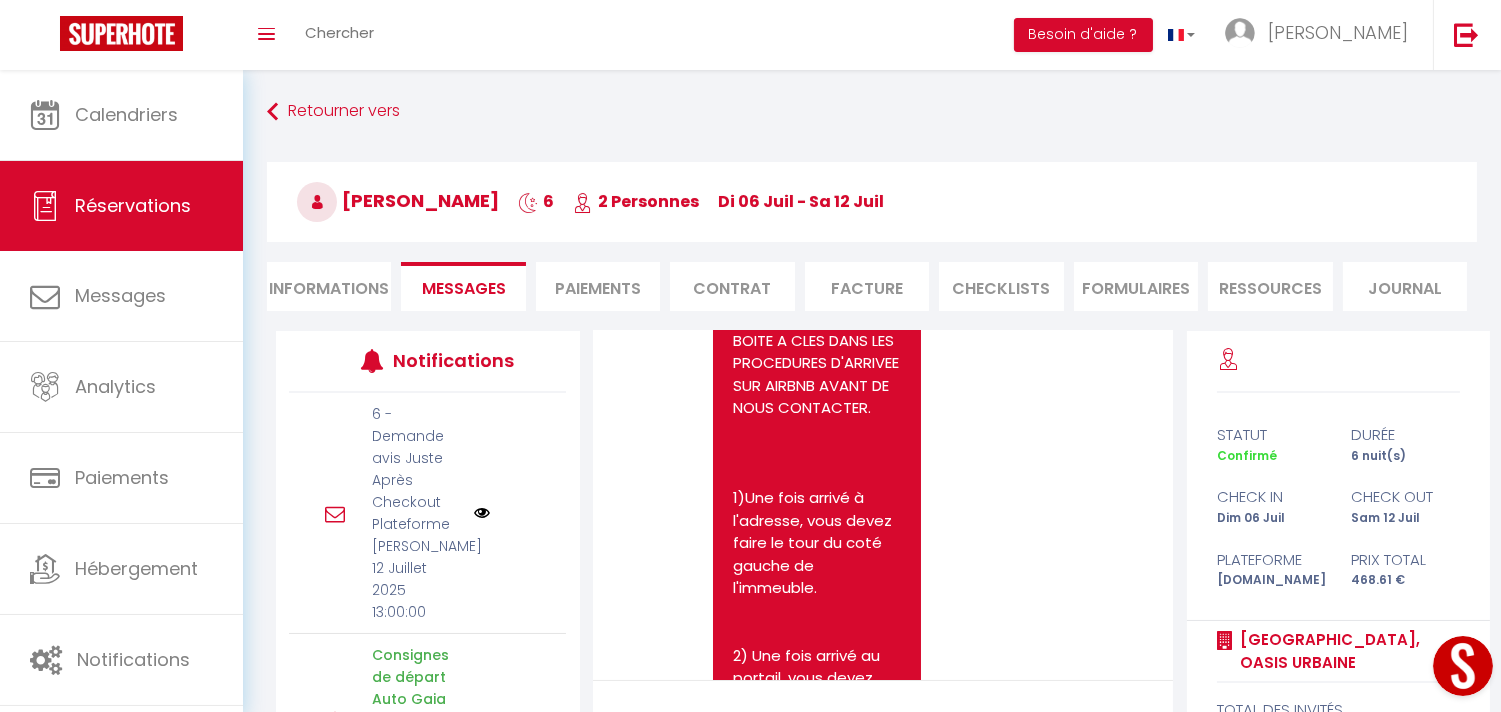 click on "Note Sms       Bonjour,
S'IL VOUS PLAIT REGADEZ BIEN LES PHOTOS D'ACCES A LA BOITE A CLES DANS LES PROCEDURES D'ARRIVEE SUR AIRBNB AVANT DE NOUS CONTACTER.
1)Une fois arrivé à l'adresse, vous devez faire le tour du coté gauche de l'immeuble.
2) Une fois arrivé au portail, vous devez prendre vos clés dans la boite à clé qui y accrochée.
Voici le code de la Boite à clé afin de pouvoir récupérer celles ci pour accéder à votre logement :
Le Code est 950477159 + lock icon.
3) Une fois dans la cour, allez à l escalier blanc au bout. Montez l'escalier et utilisez la clé la plus grande pour ouvrir la porte.
4) Pour fermer ou ouvrir, lever la poignée légèrement.
N'hésitez pas à m'envoyer un message si besoin.
Je vous souhaite un très bon séjour.
Réna Conciergerie
Dim 06 Juillet 2025 15:00:36 - airbnb" at bounding box center (883, 983) 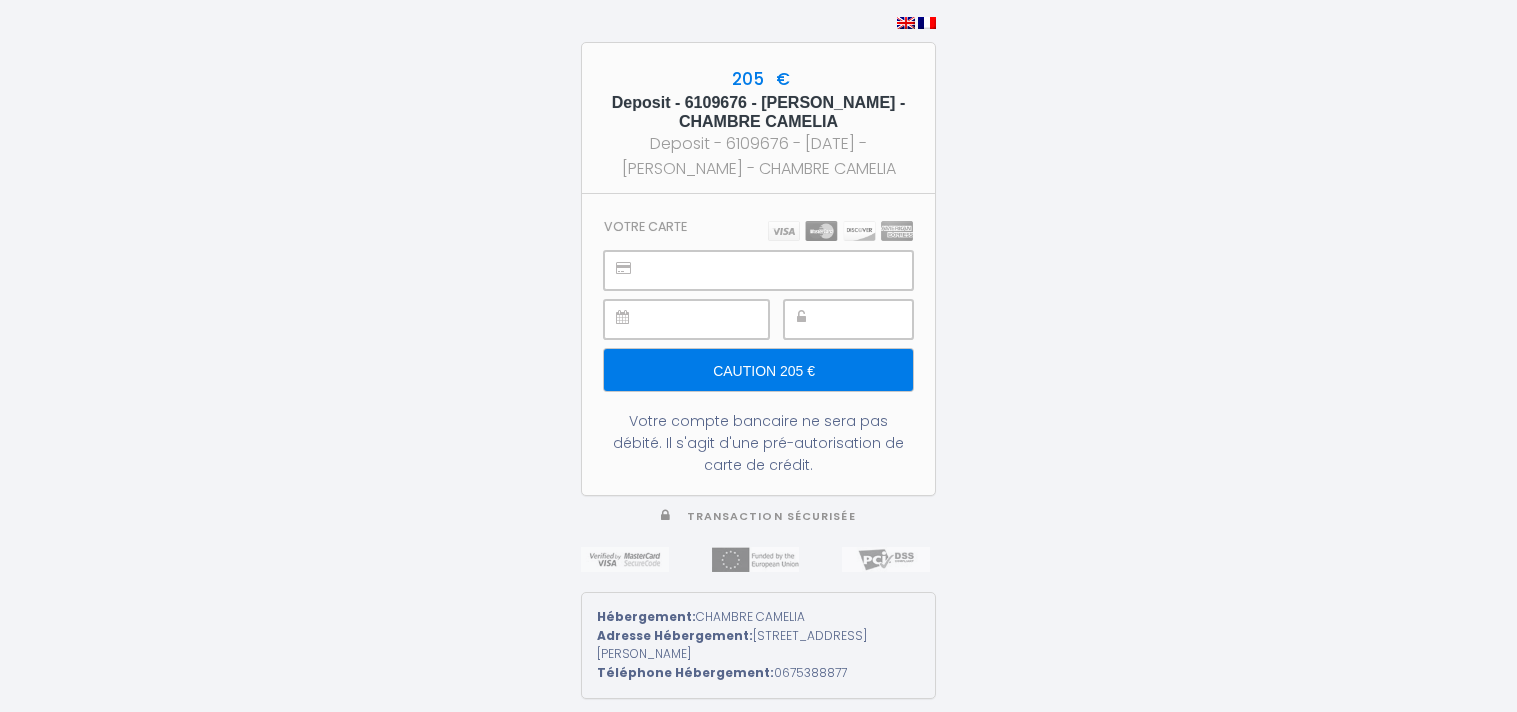 scroll, scrollTop: 0, scrollLeft: 0, axis: both 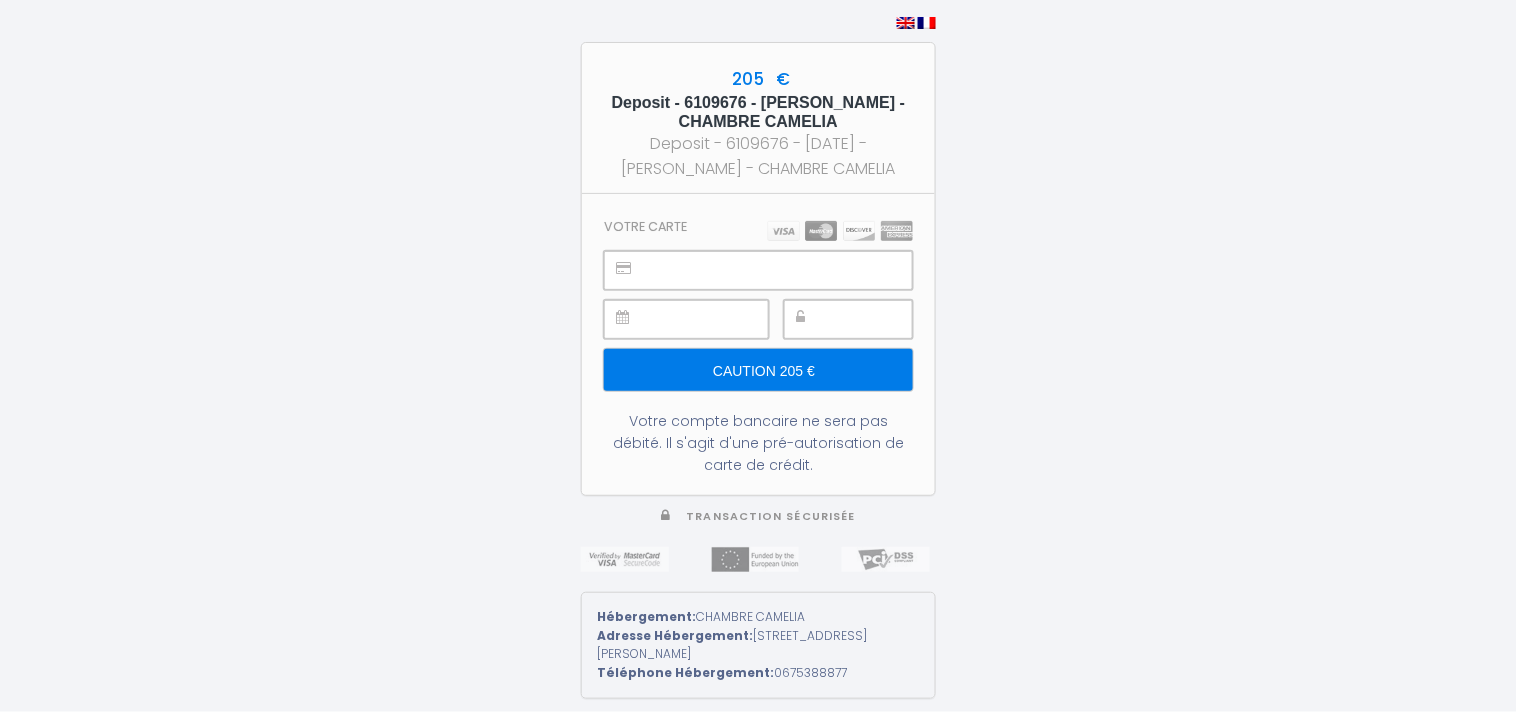 click on "Deposit - 6109676 - [PERSON_NAME] - CHAMBRE CAMELIA" at bounding box center (758, 112) 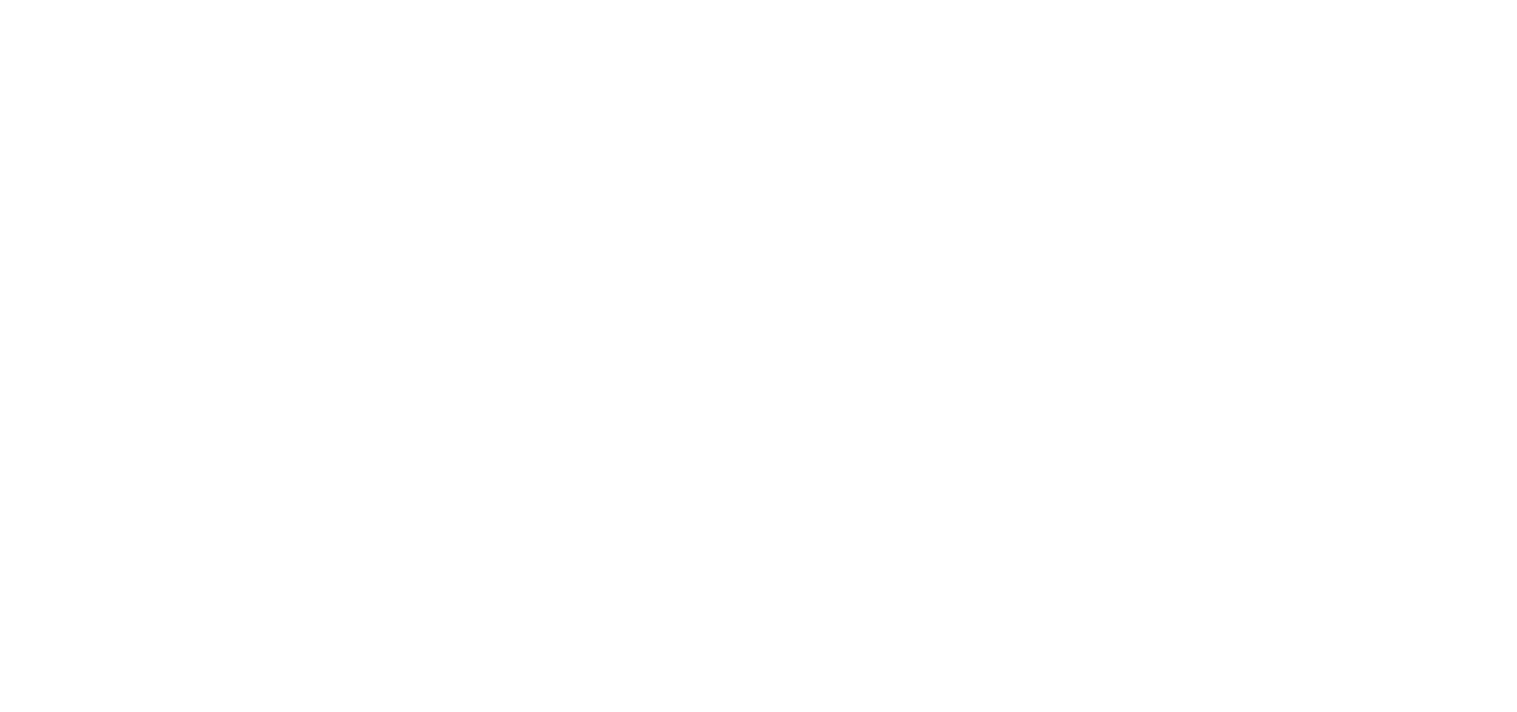 scroll, scrollTop: 0, scrollLeft: 0, axis: both 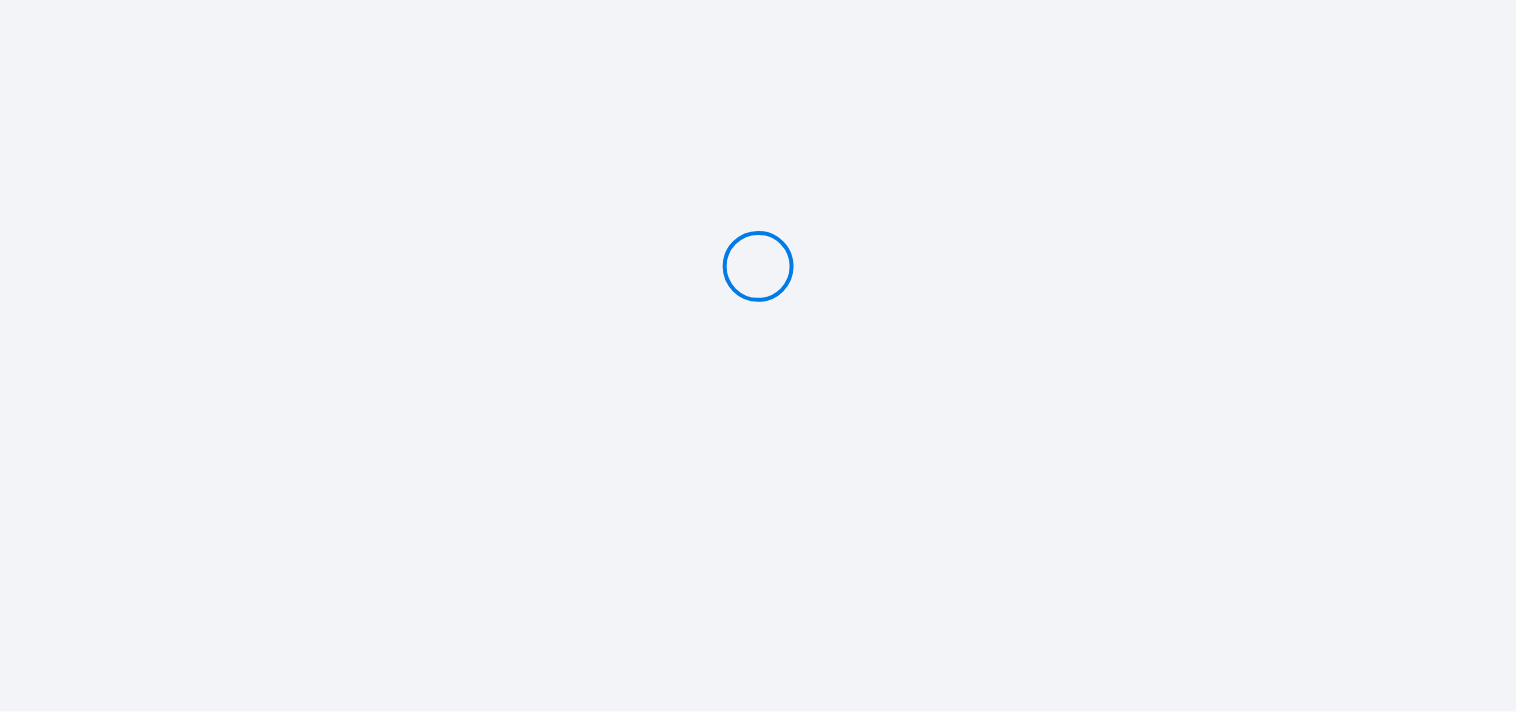 type on "Caution 205 €" 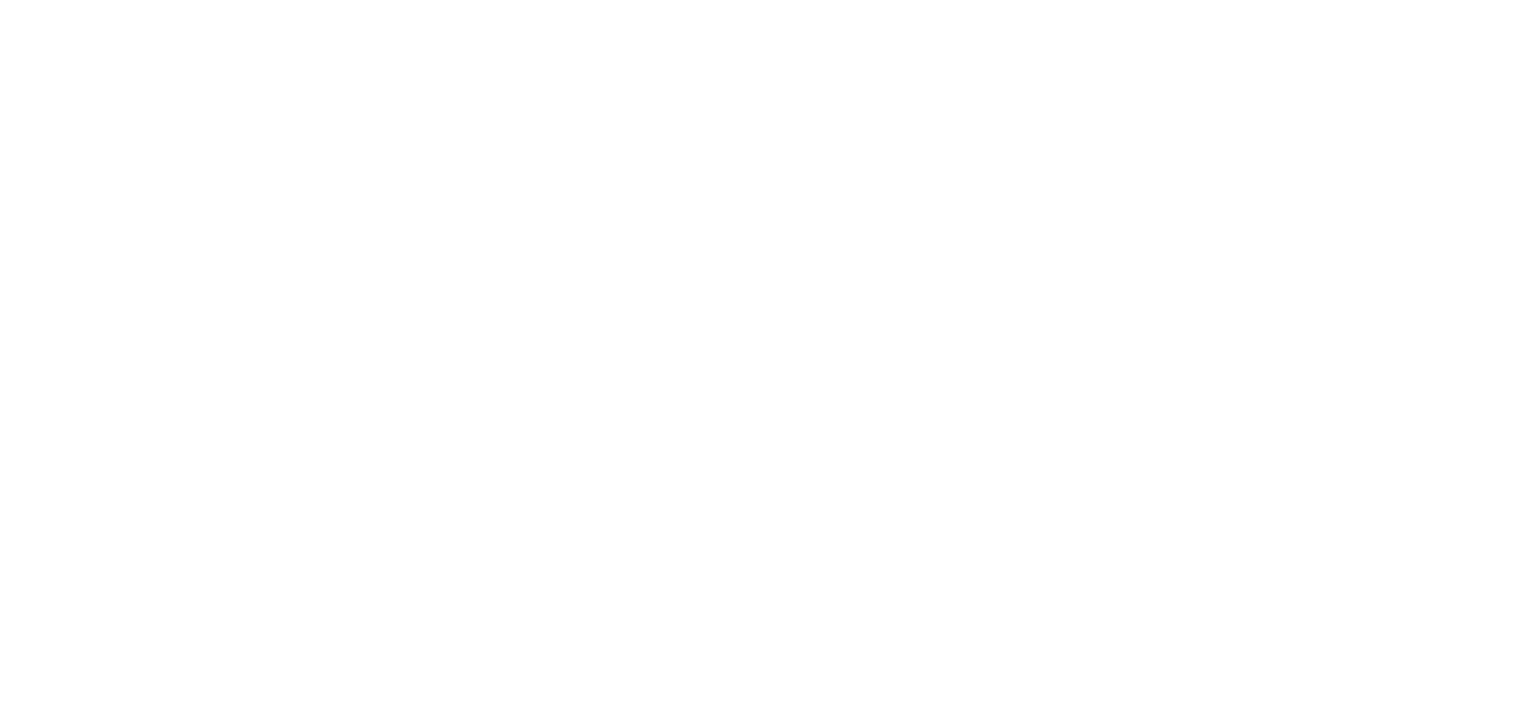 scroll, scrollTop: 0, scrollLeft: 0, axis: both 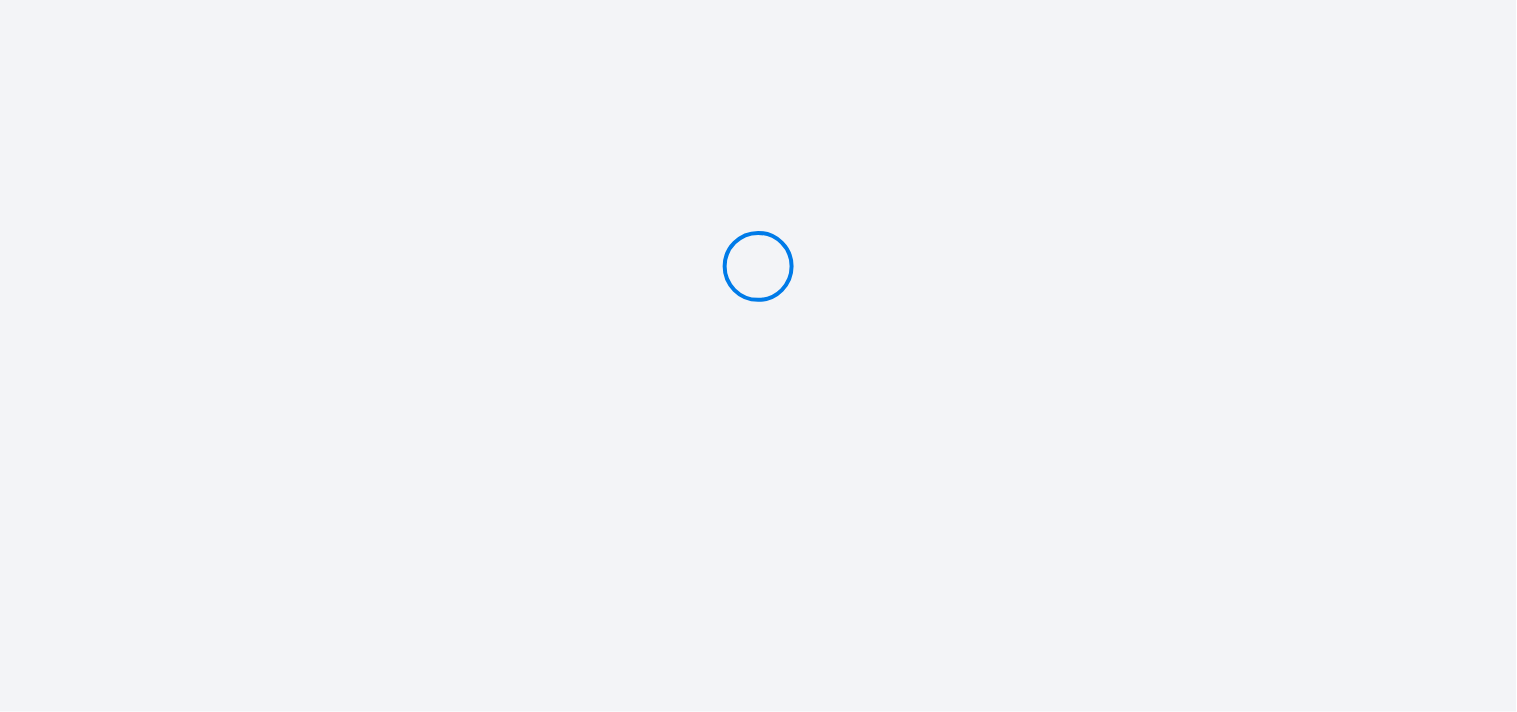 type on "Caution 205 €" 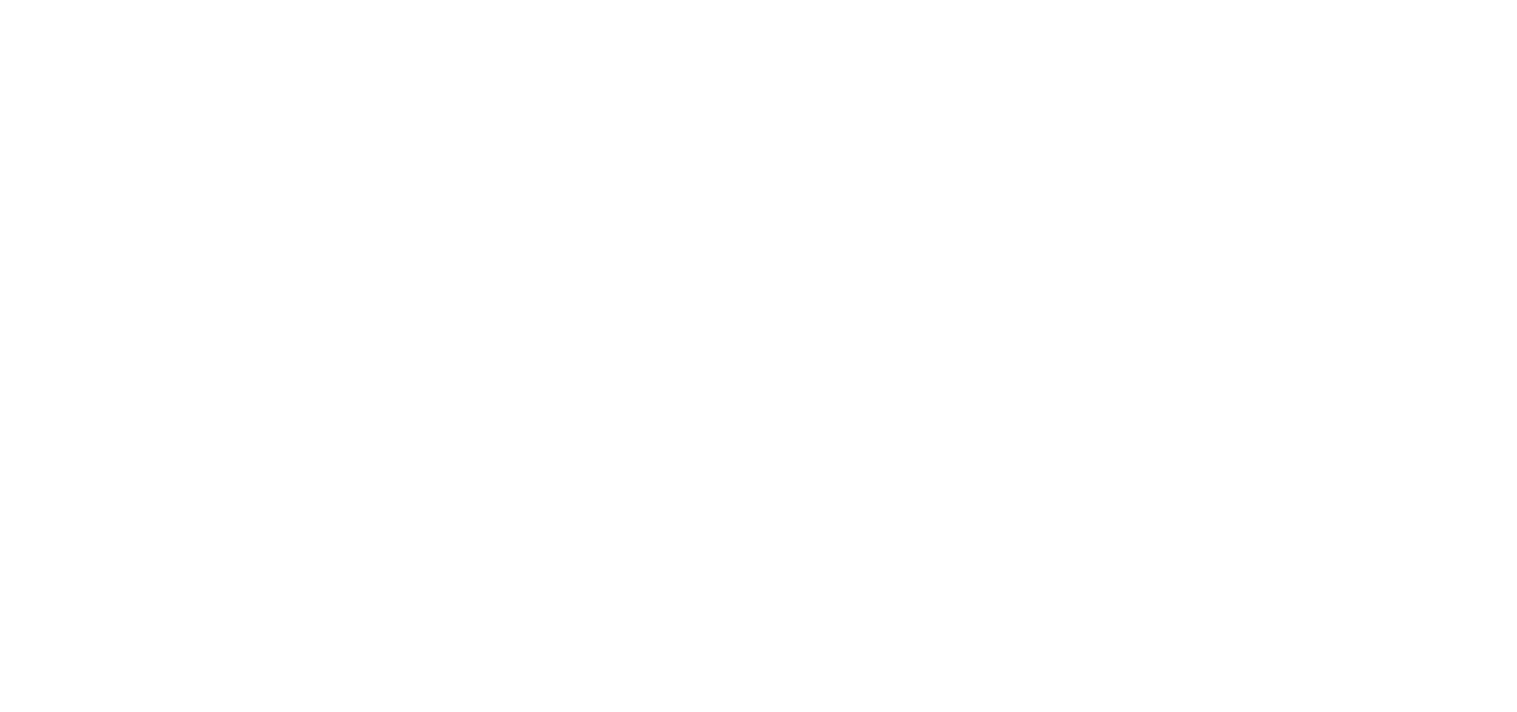 scroll, scrollTop: 0, scrollLeft: 0, axis: both 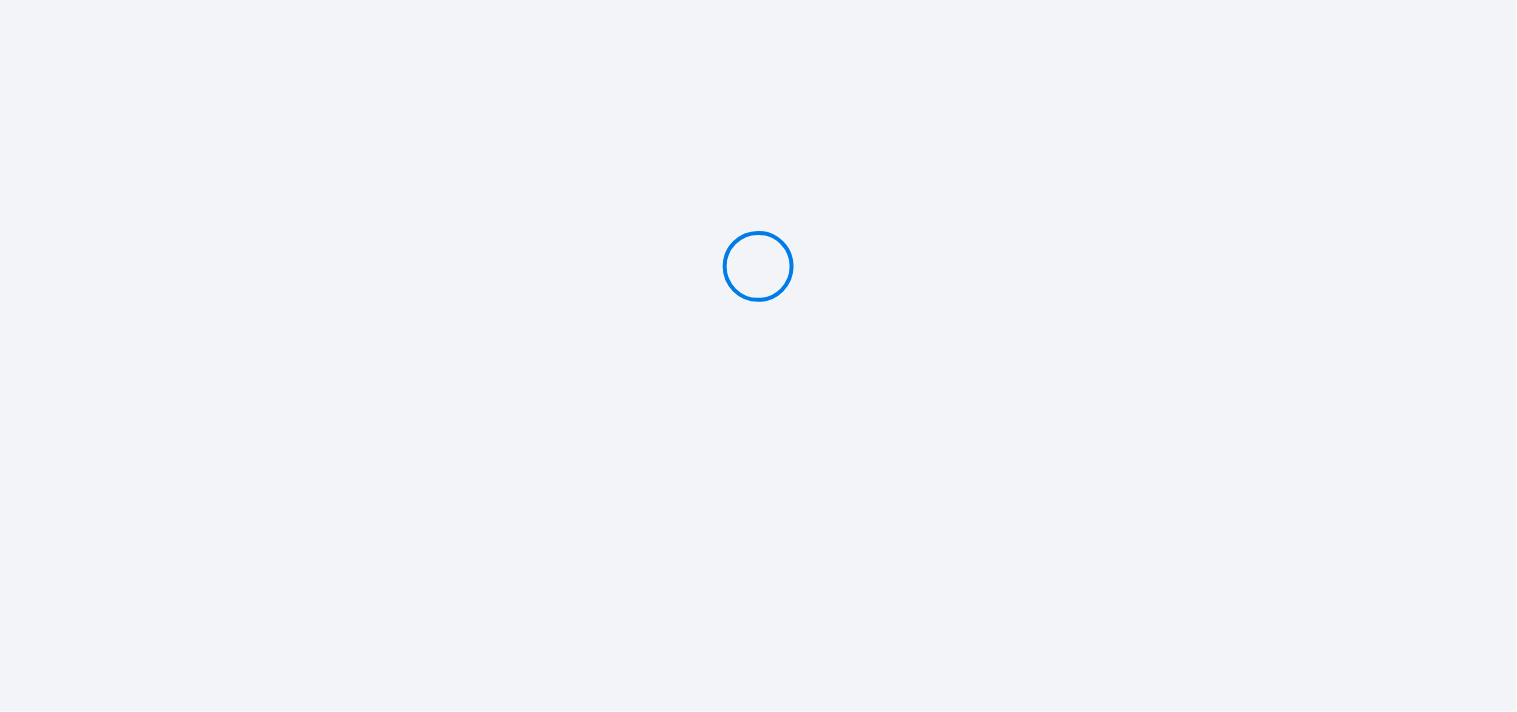 type on "Caution 205 €" 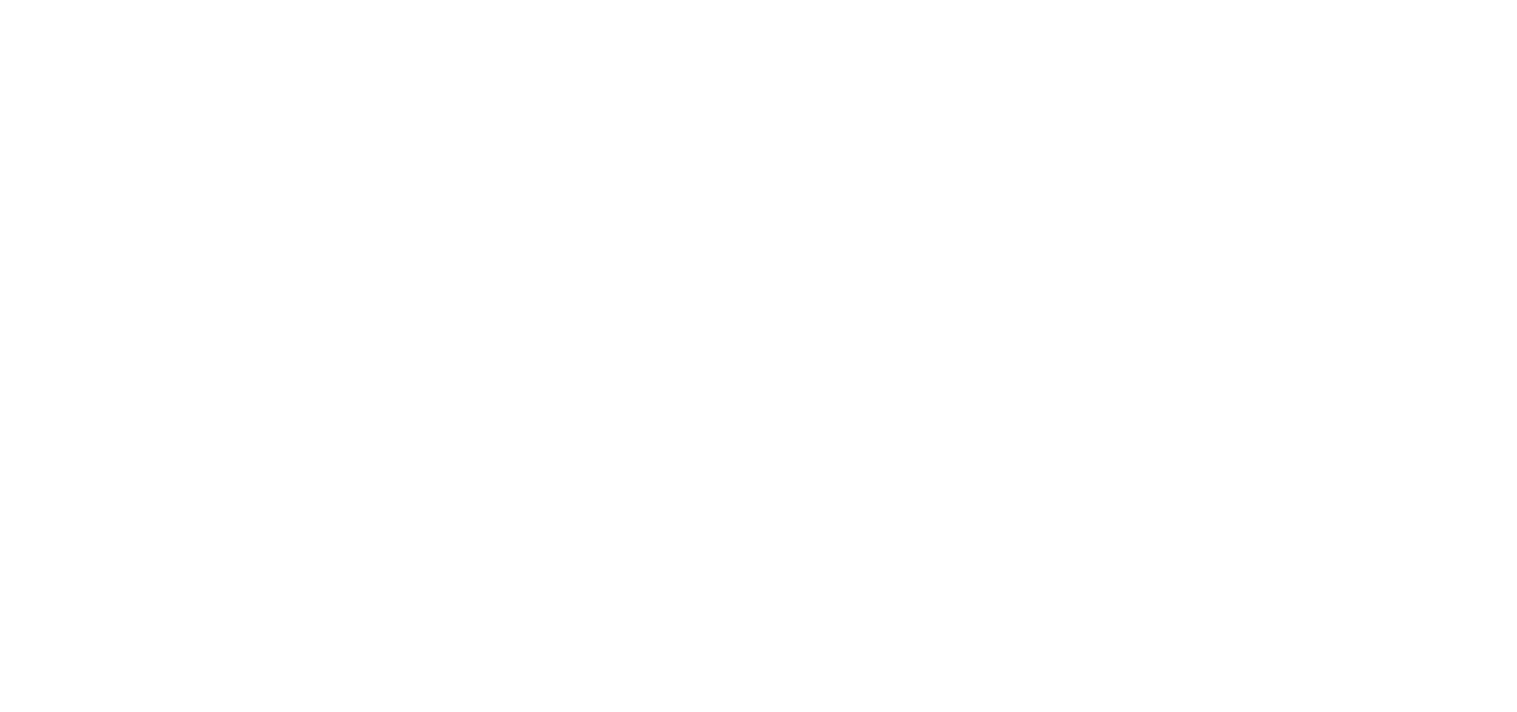 scroll, scrollTop: 0, scrollLeft: 0, axis: both 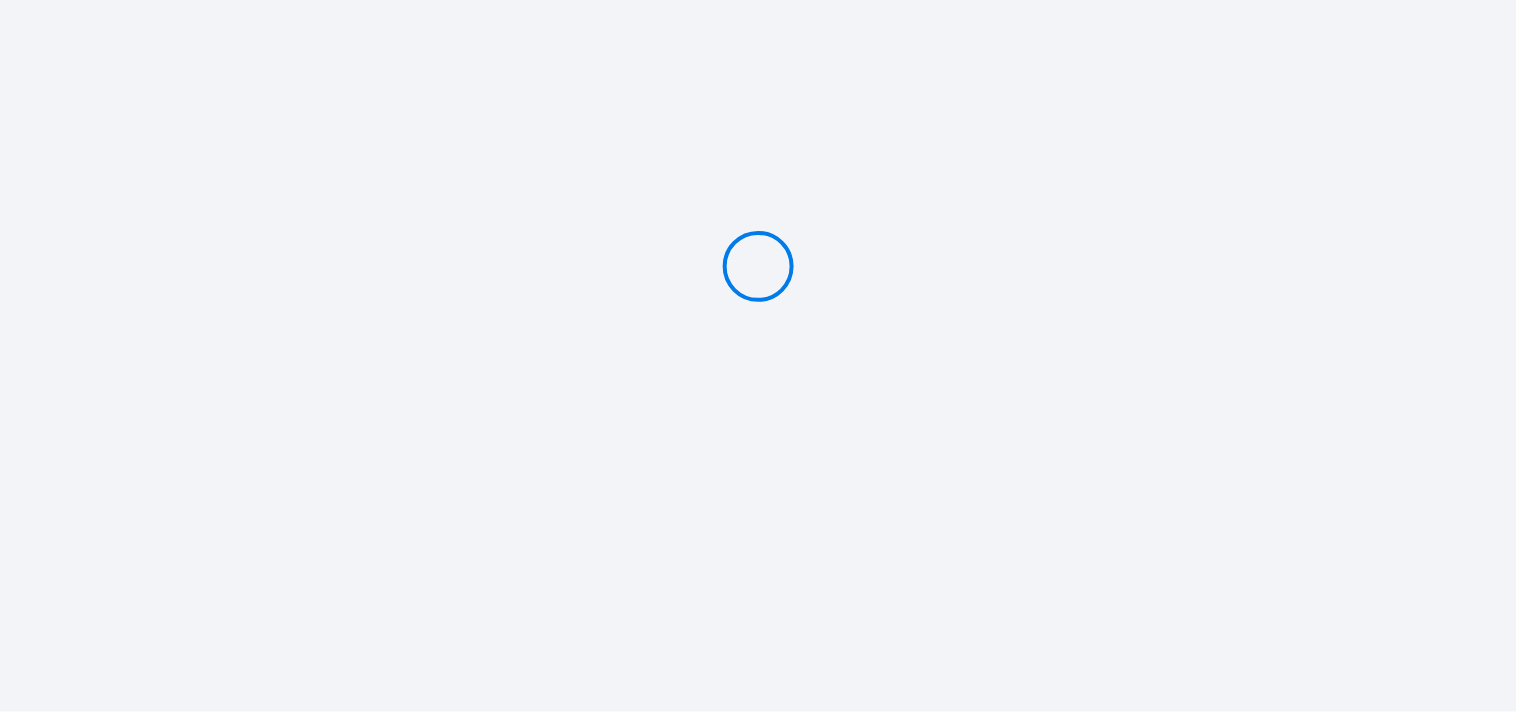 type on "Caution 205 €" 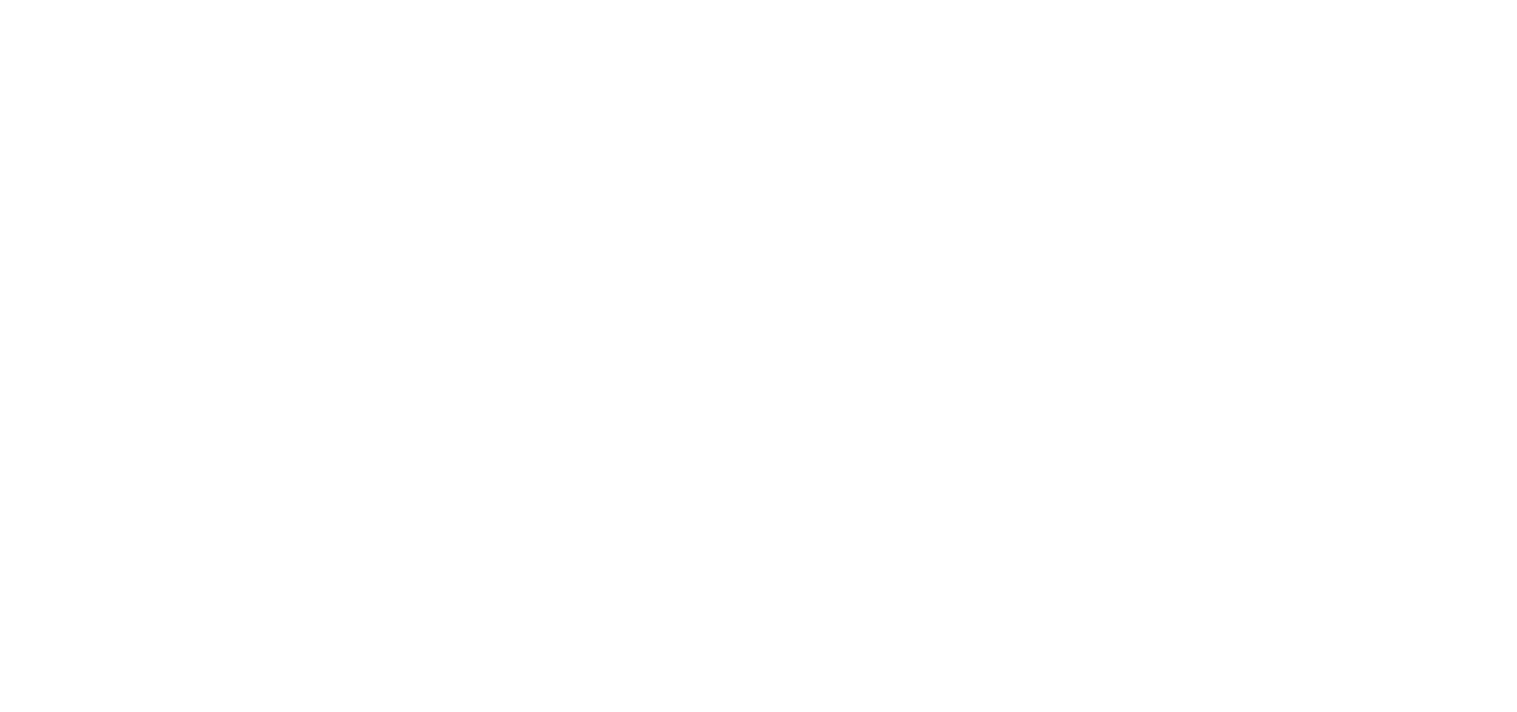 scroll, scrollTop: 0, scrollLeft: 0, axis: both 